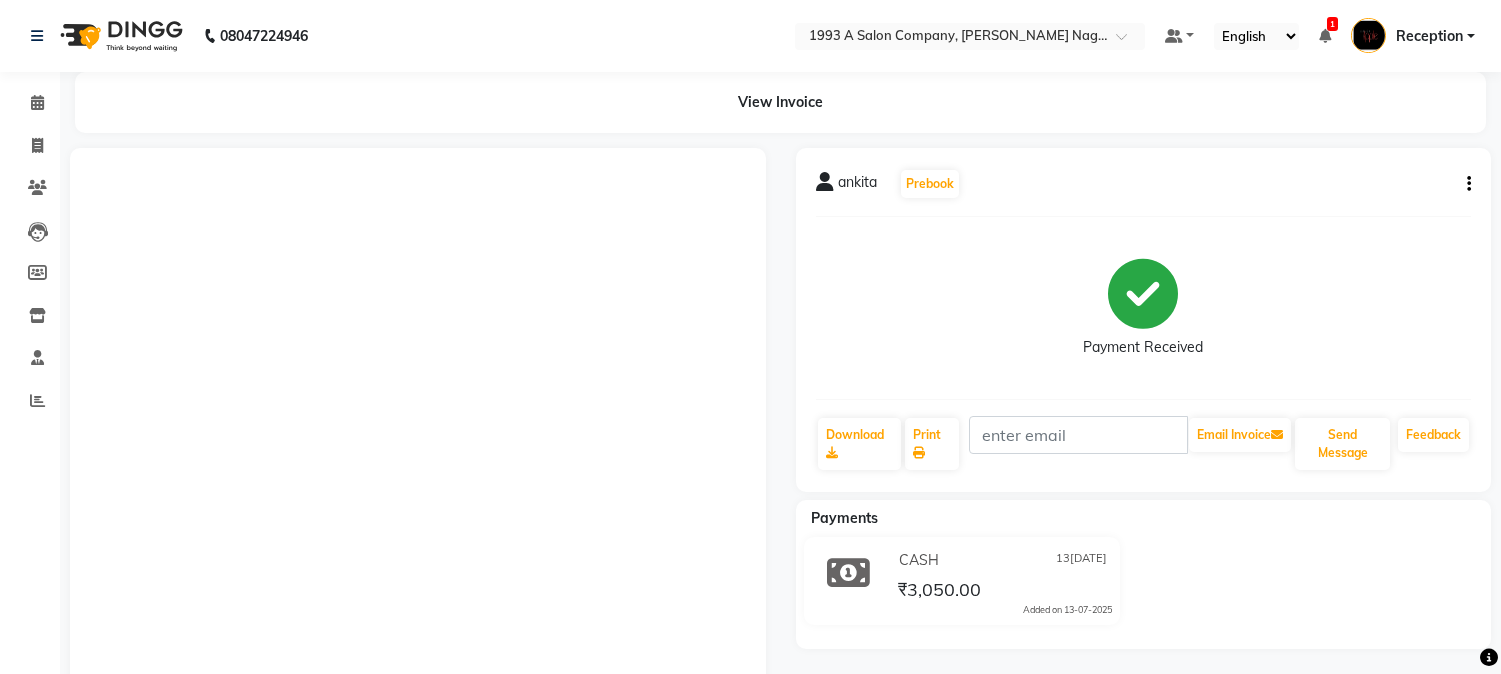 scroll, scrollTop: 0, scrollLeft: 0, axis: both 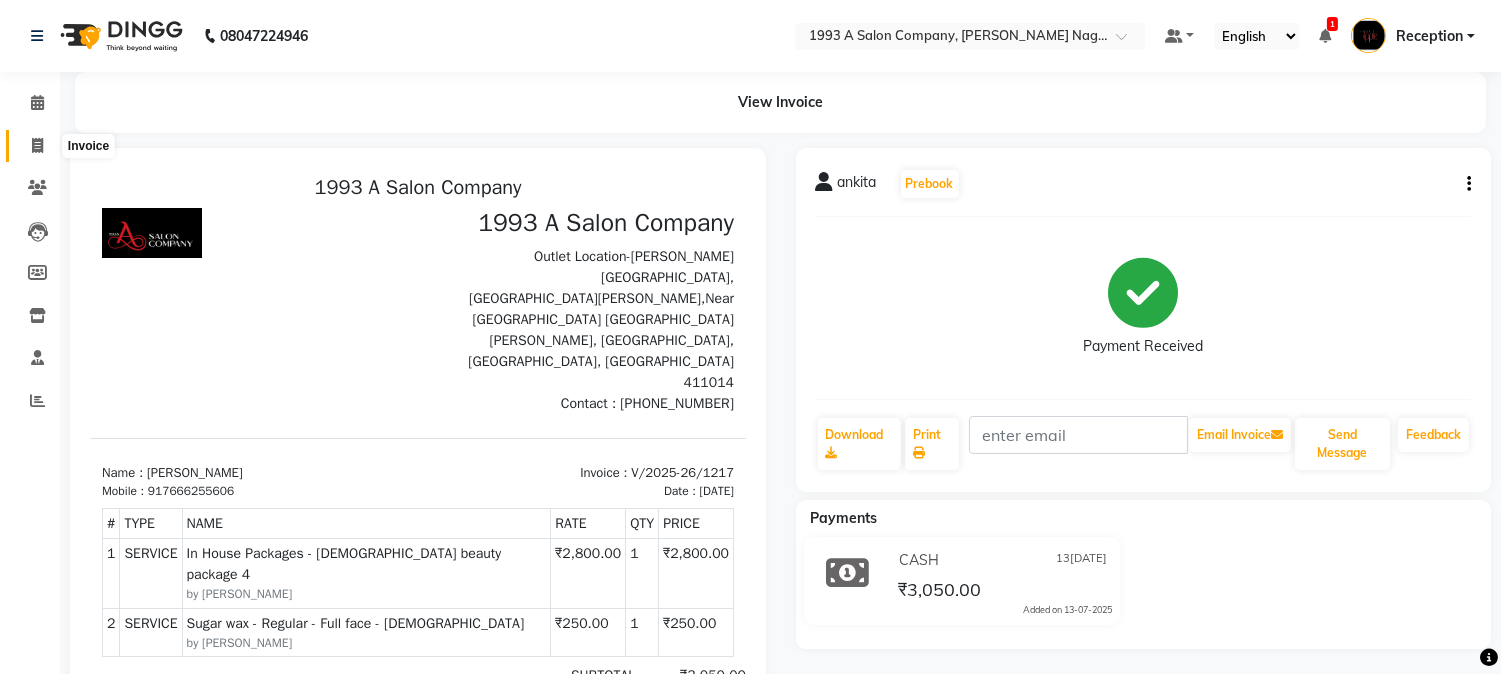 click 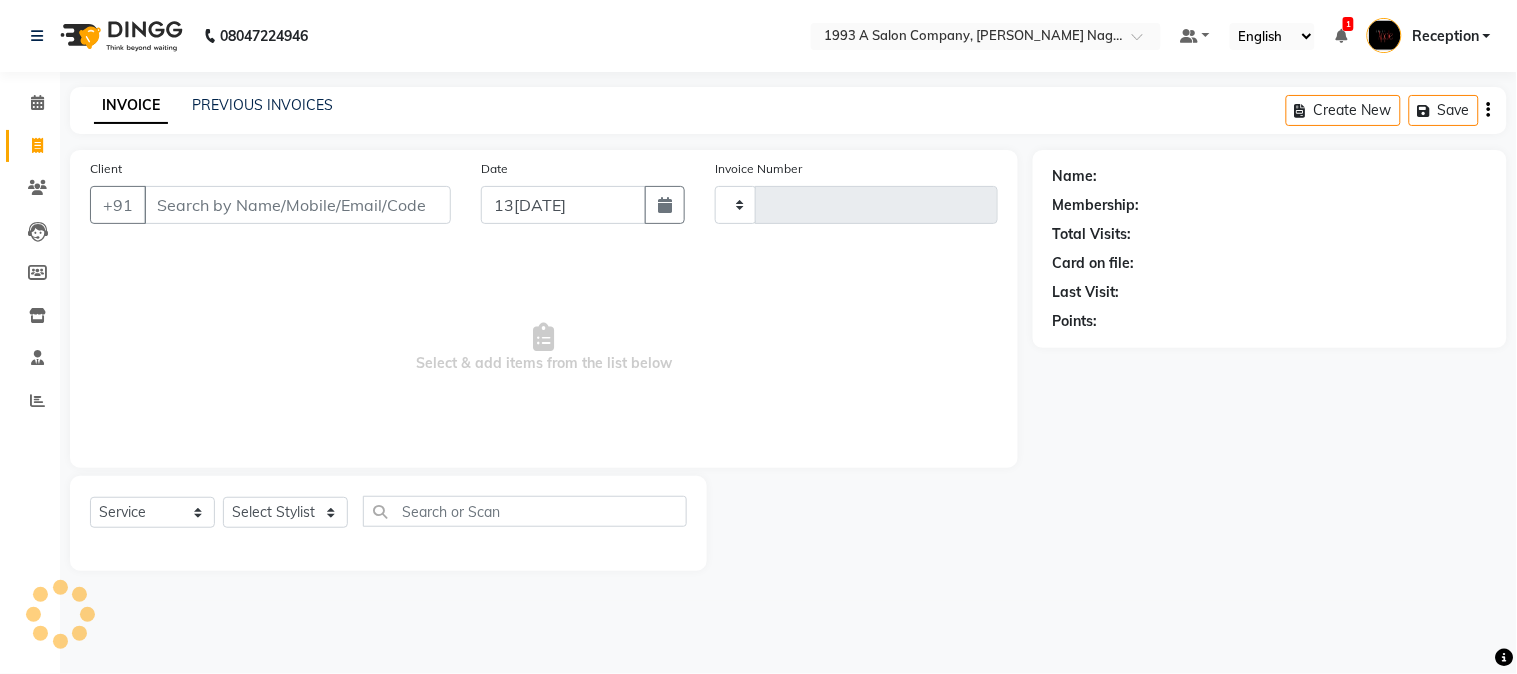 type on "1218" 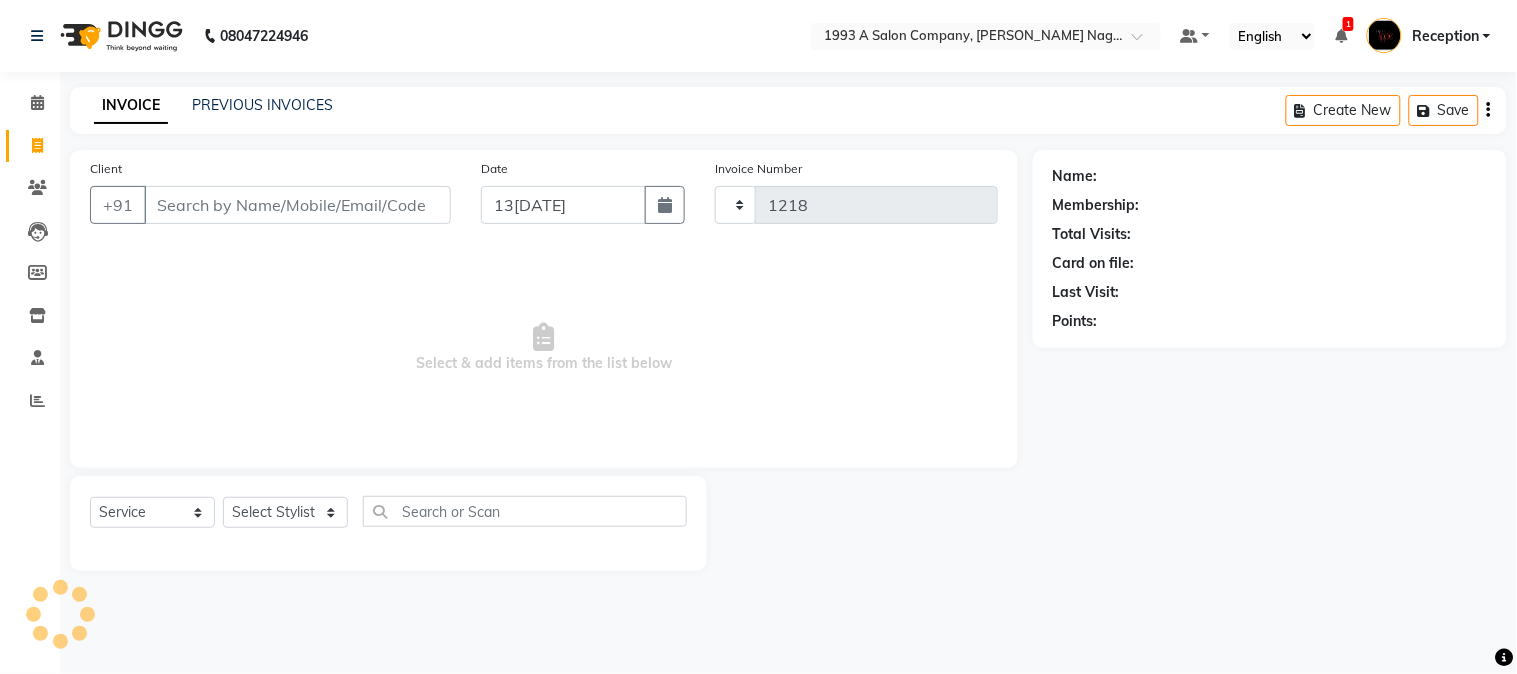 select on "144" 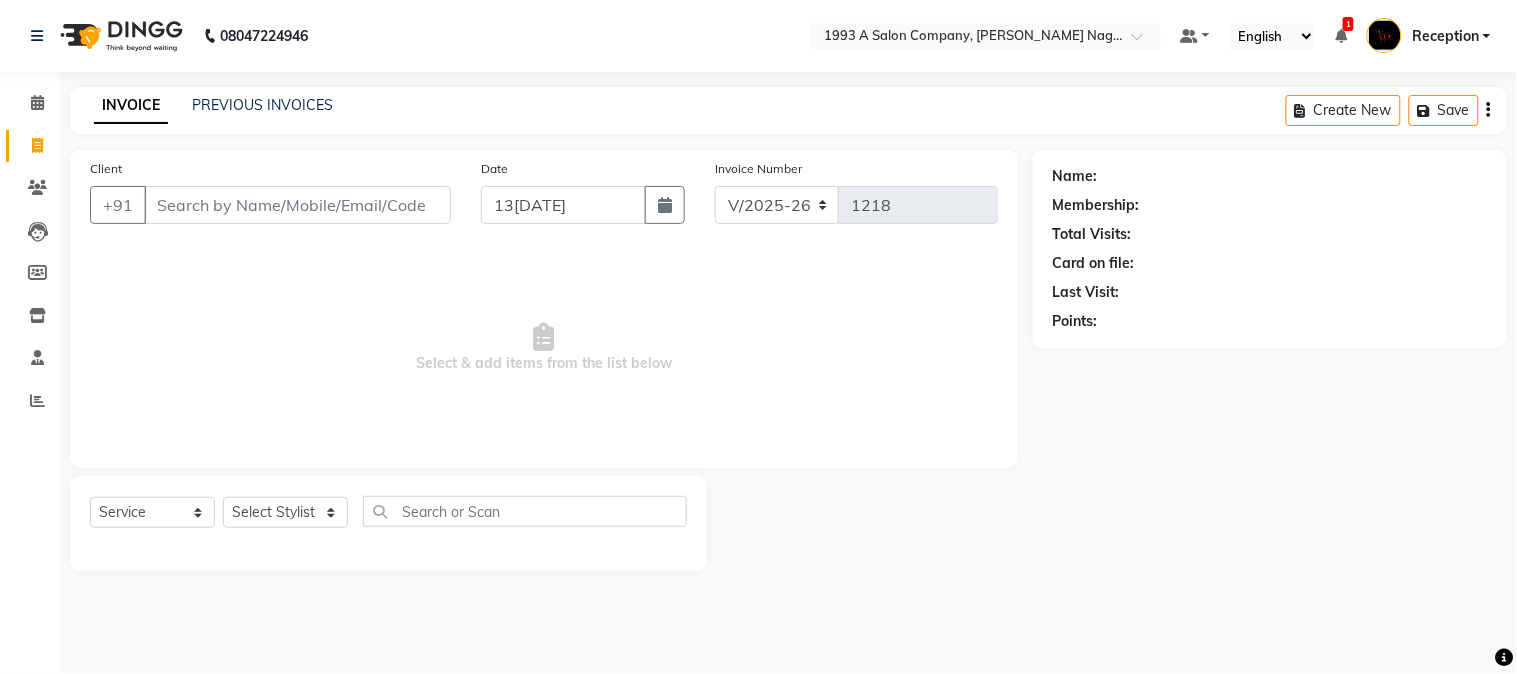 click on "Client" at bounding box center [297, 205] 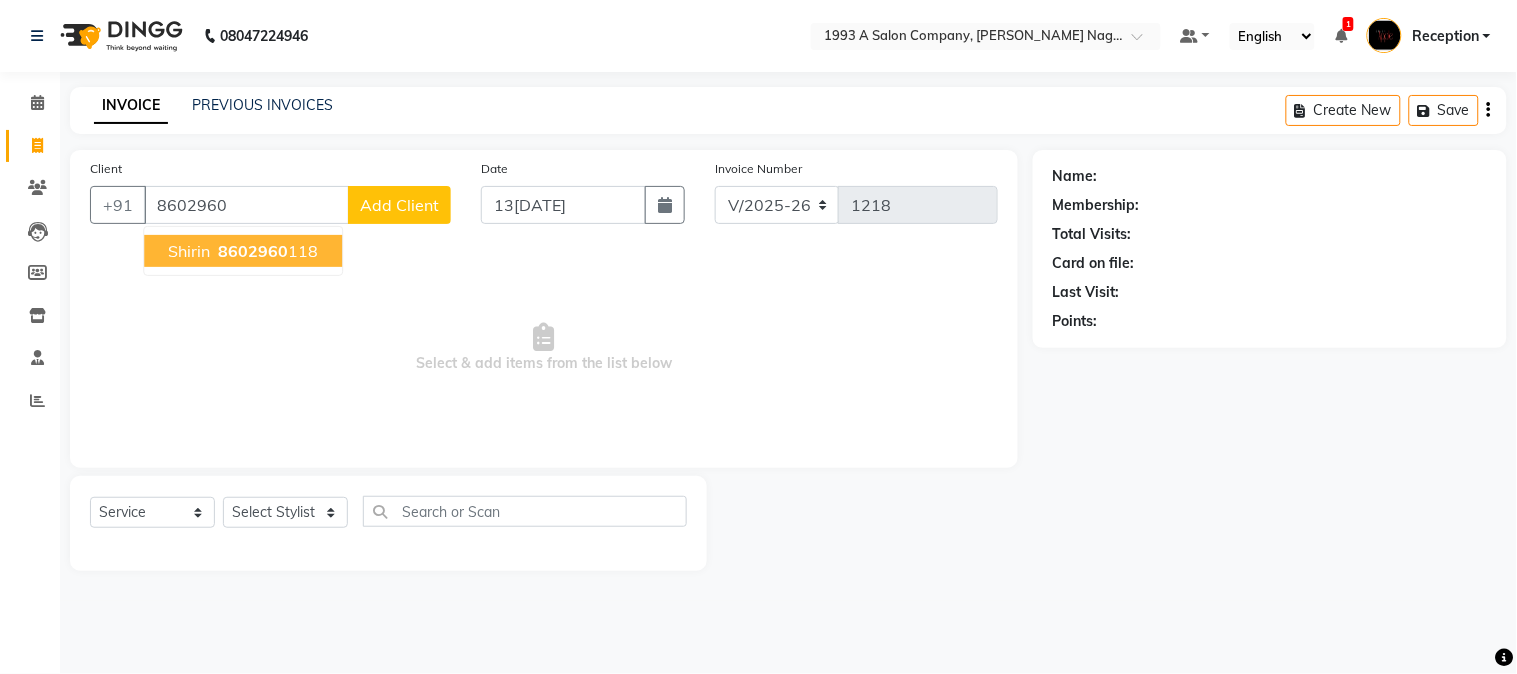 drag, startPoint x: 264, startPoint y: 248, endPoint x: 254, endPoint y: 234, distance: 17.20465 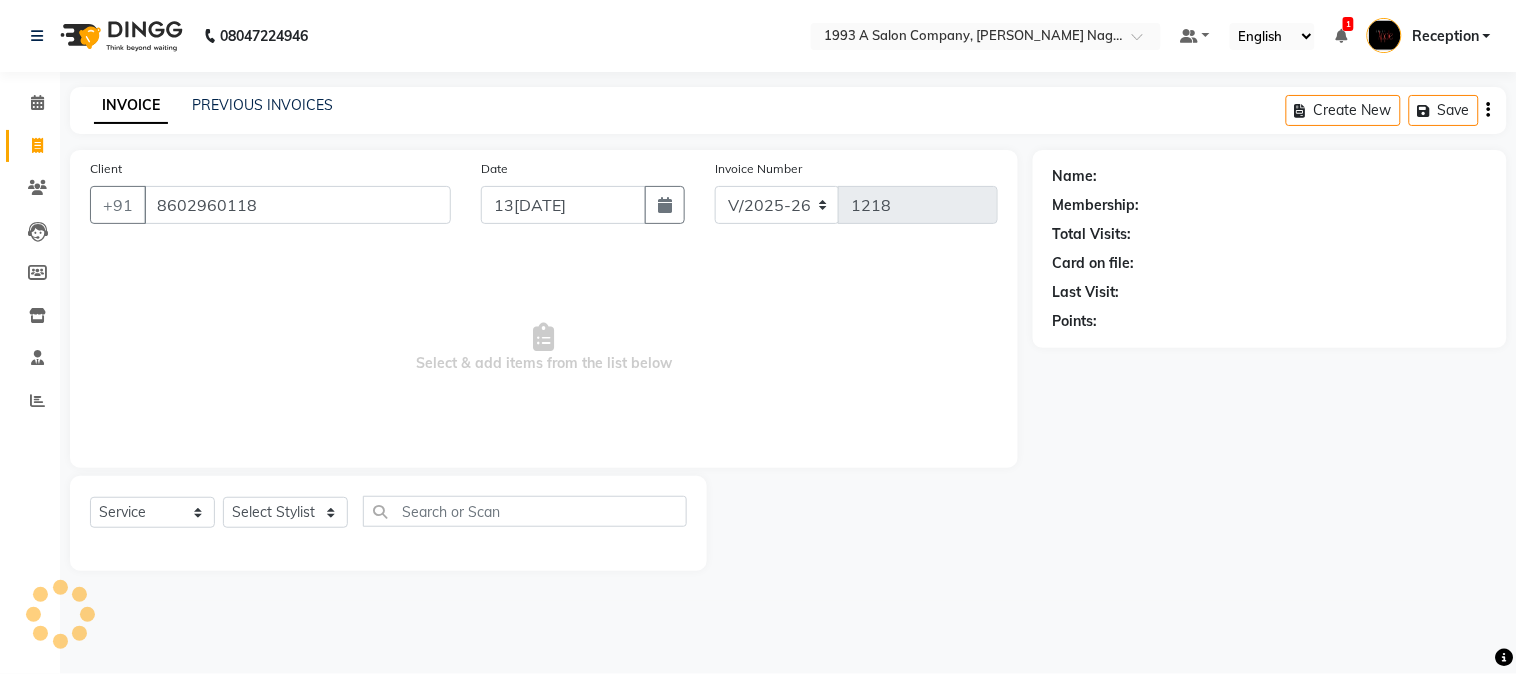 type on "8602960118" 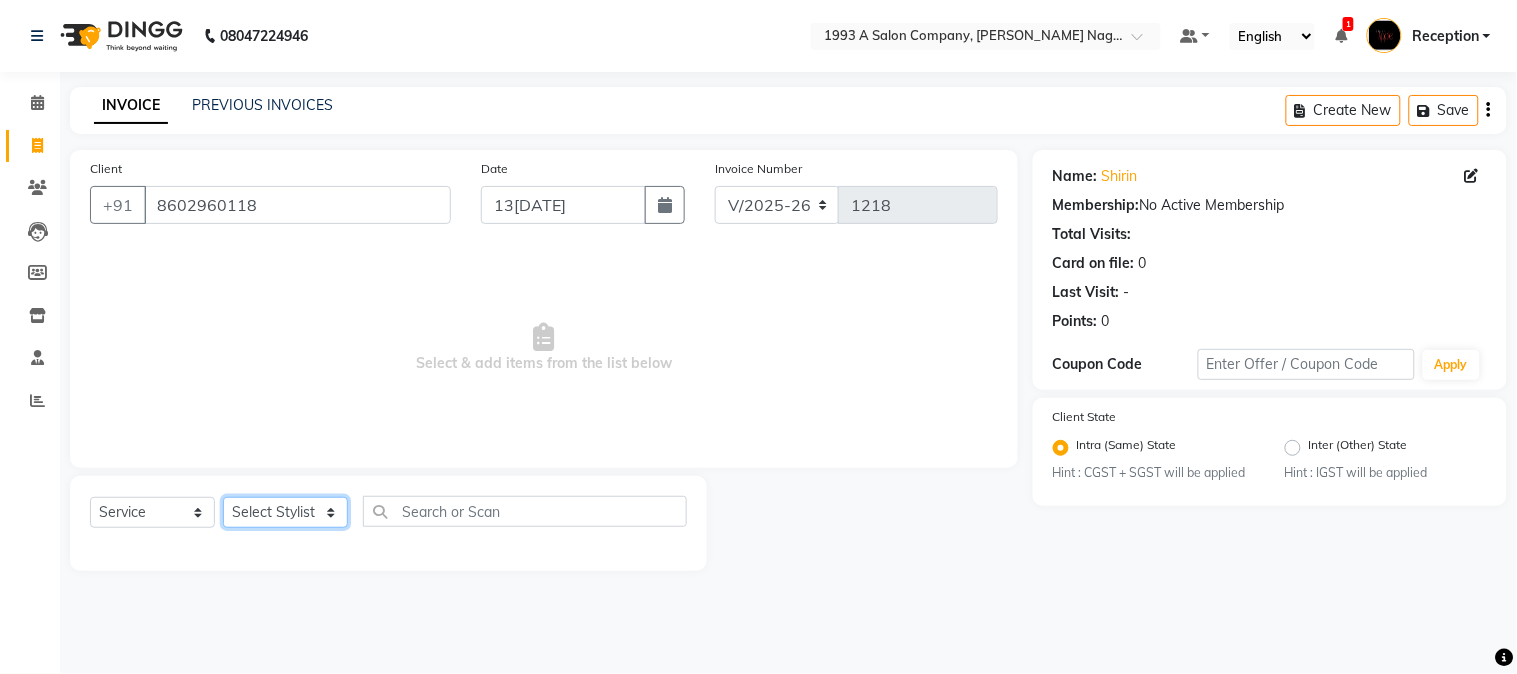 click on "Select Stylist [PERSON_NAME] Mane [PERSON_NAME] [PERSON_NAME]  Reception  [PERSON_NAME] Training Department [PERSON_NAME] [PERSON_NAME] Sir" 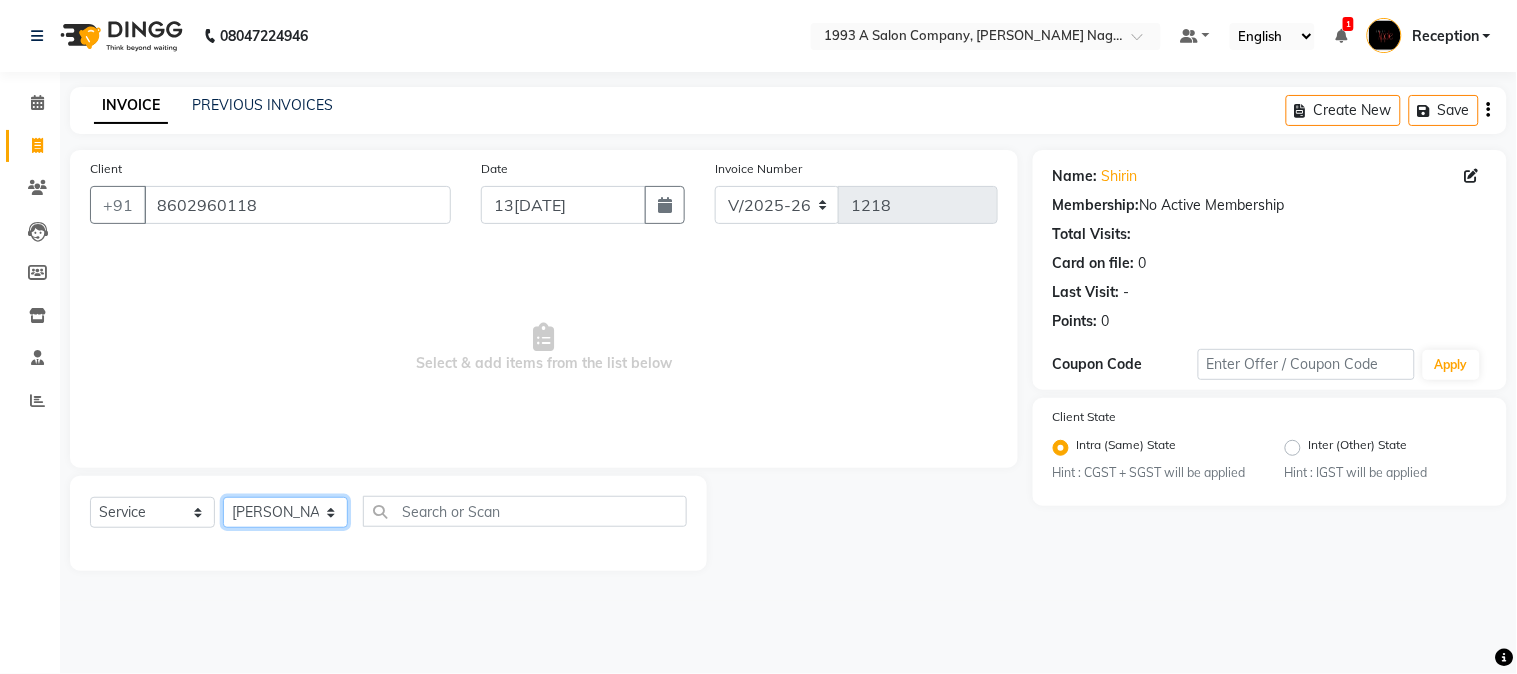 click on "Select Stylist Aniket Mane HEENA GAIKWAD kanchan tripathi  Reception  sarika yadav Training Department Vaibhav Randive Vinit Sir" 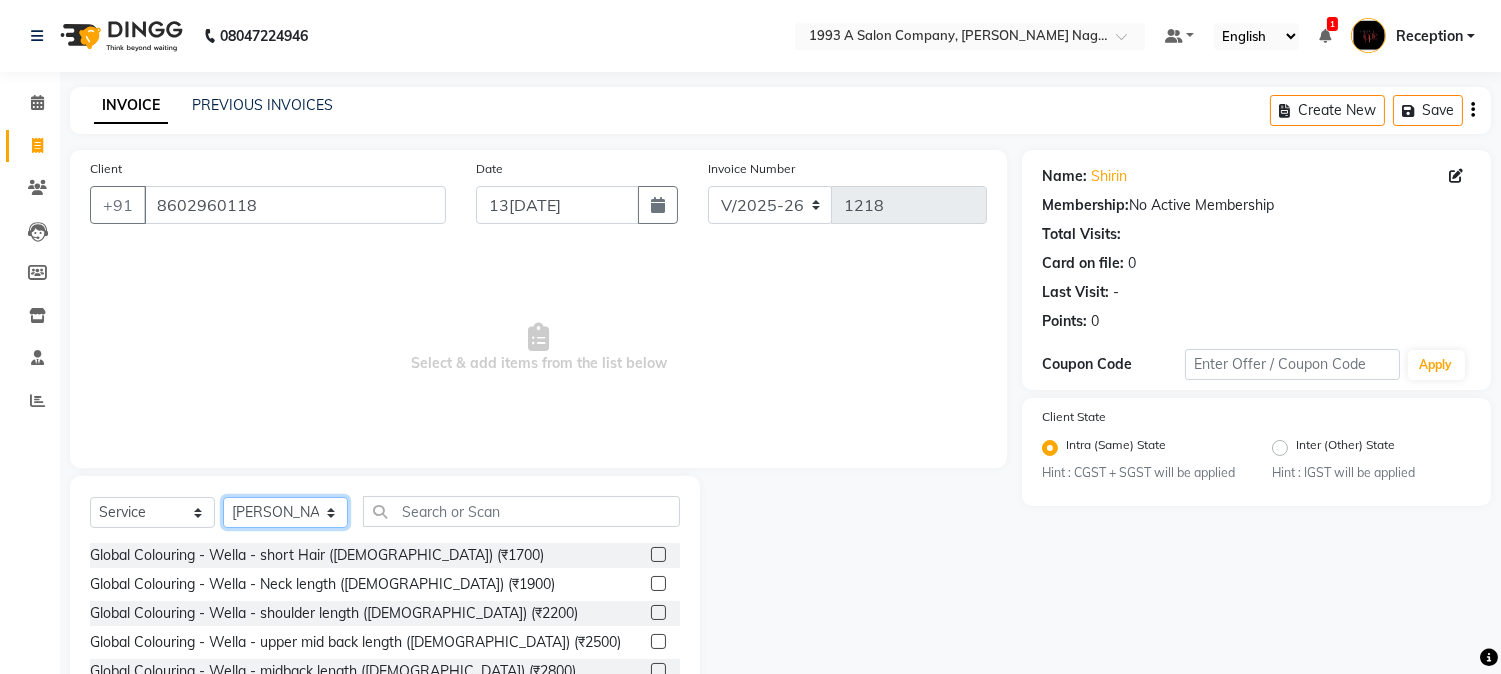 scroll, scrollTop: 126, scrollLeft: 0, axis: vertical 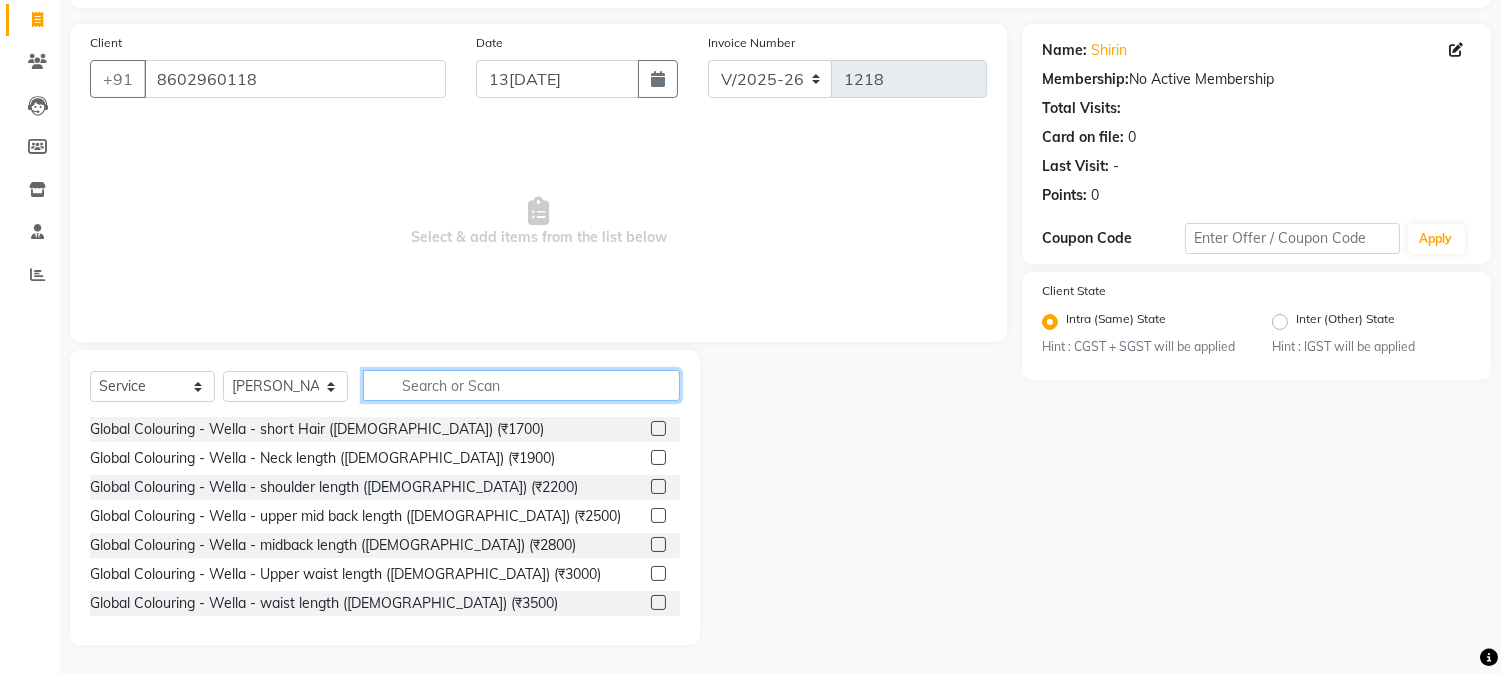 click 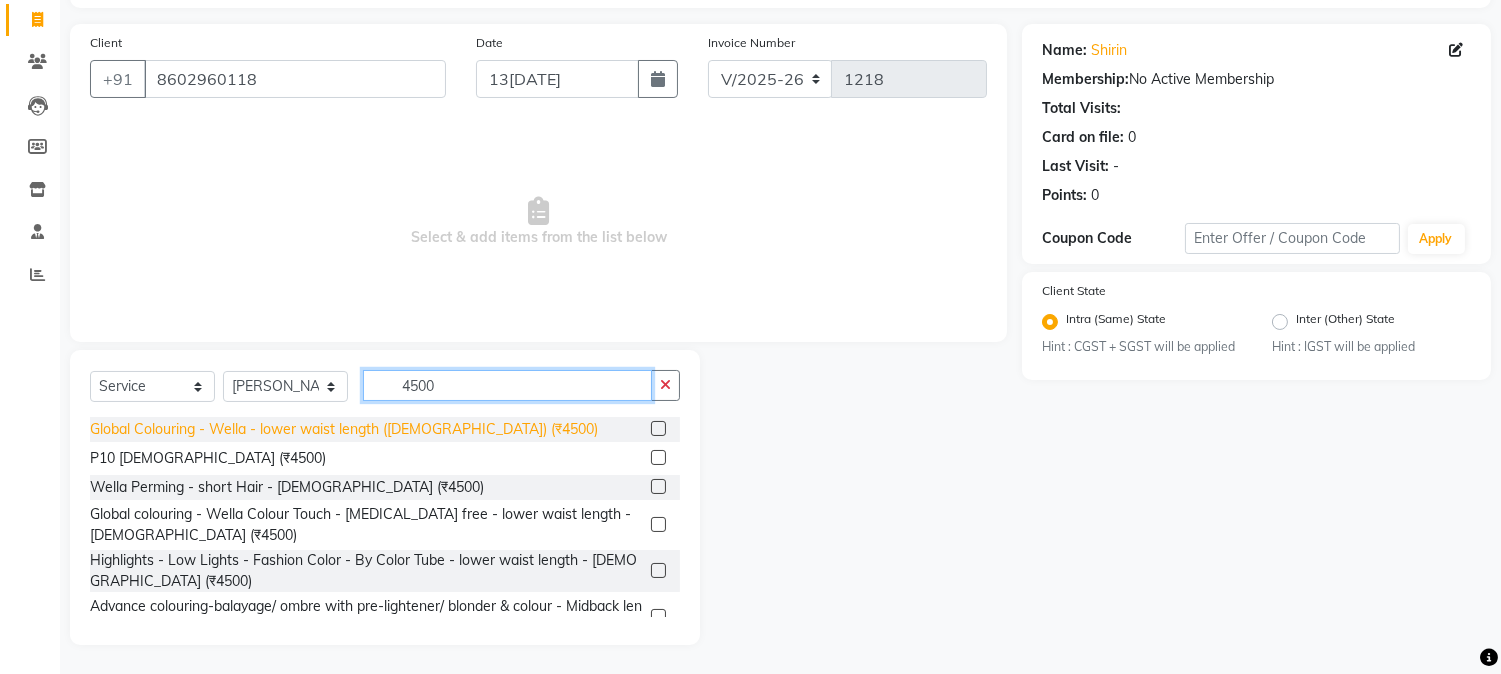 type on "4500" 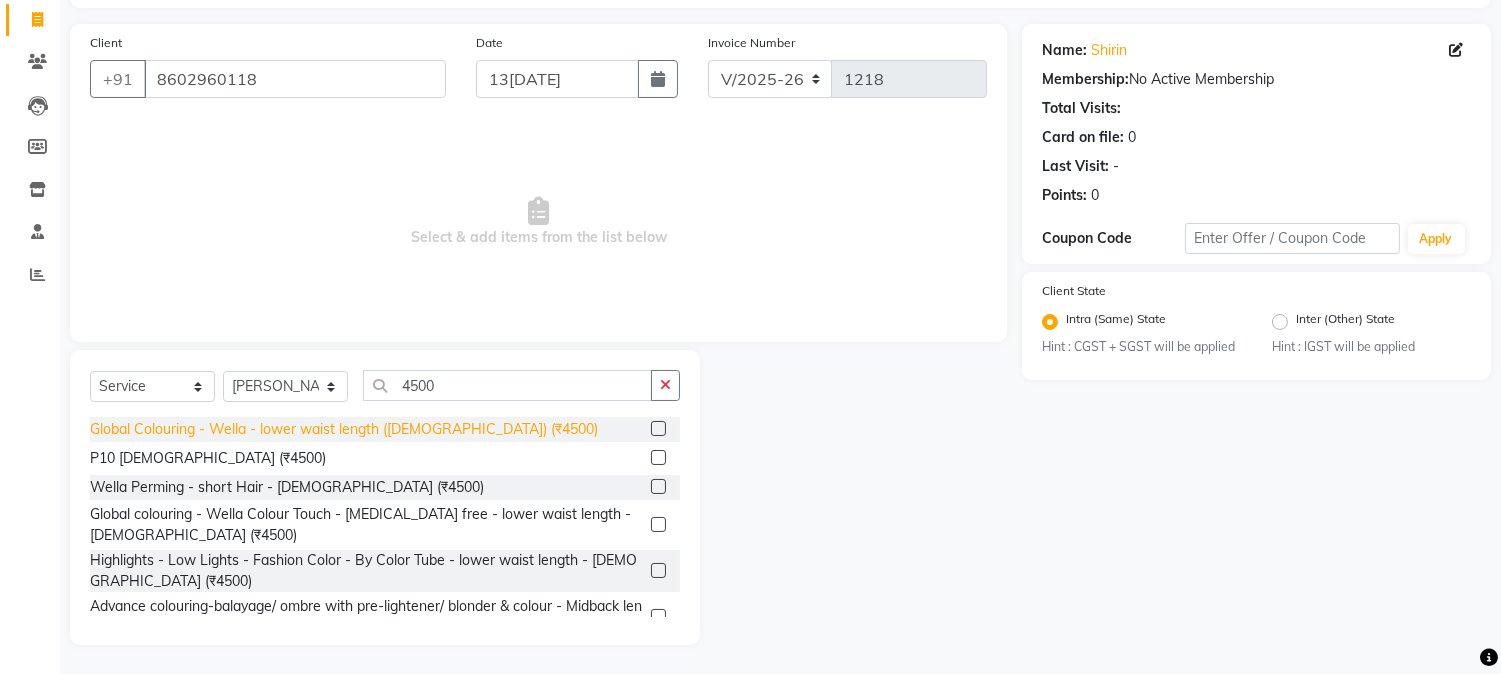 click on "Global Colouring - Wella -  lower waist length  (Female) (₹4500)" 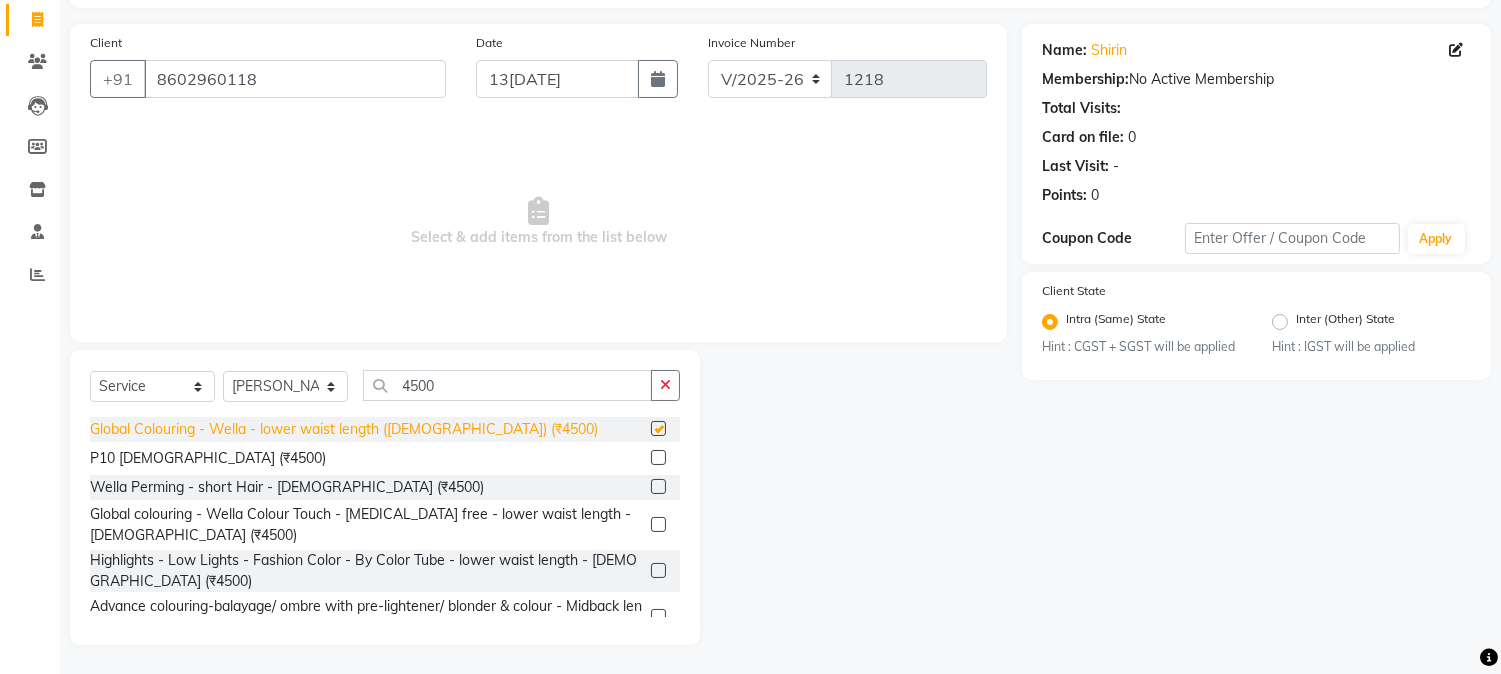 checkbox on "false" 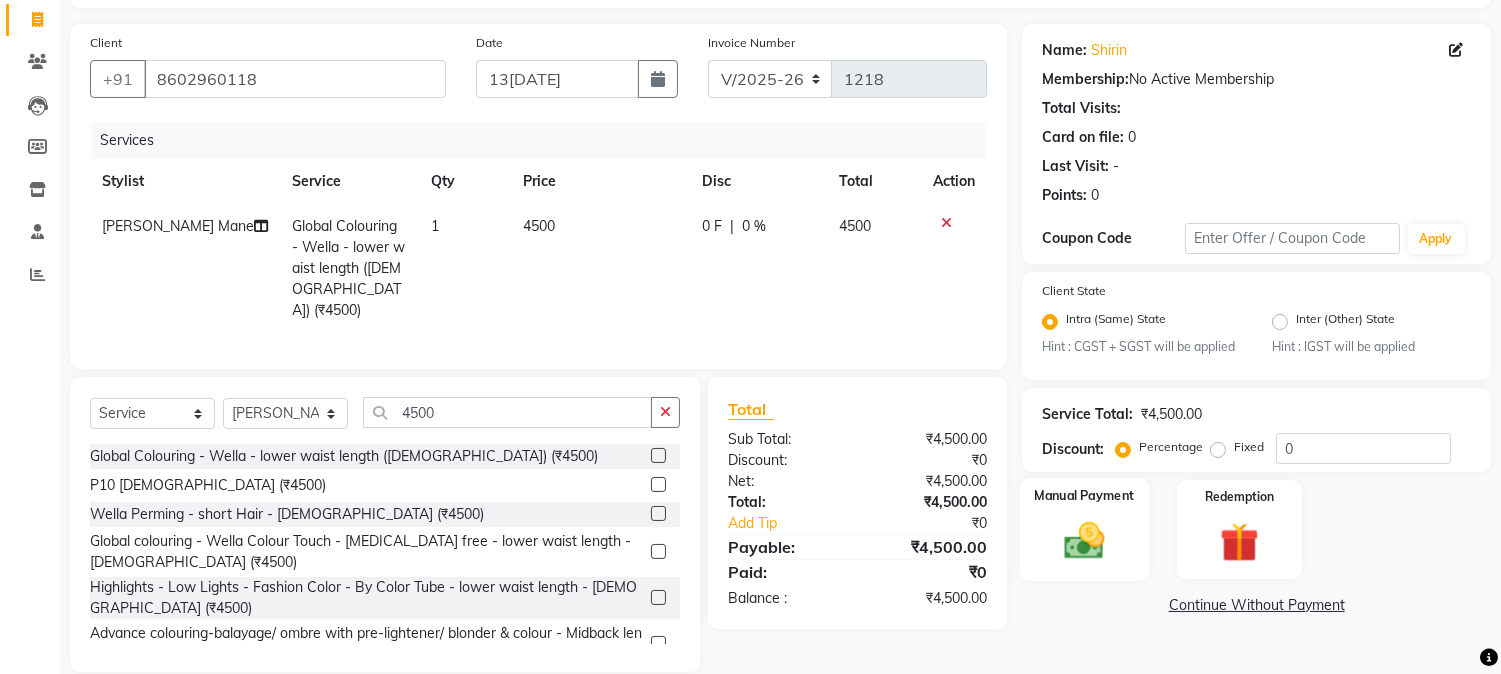 click 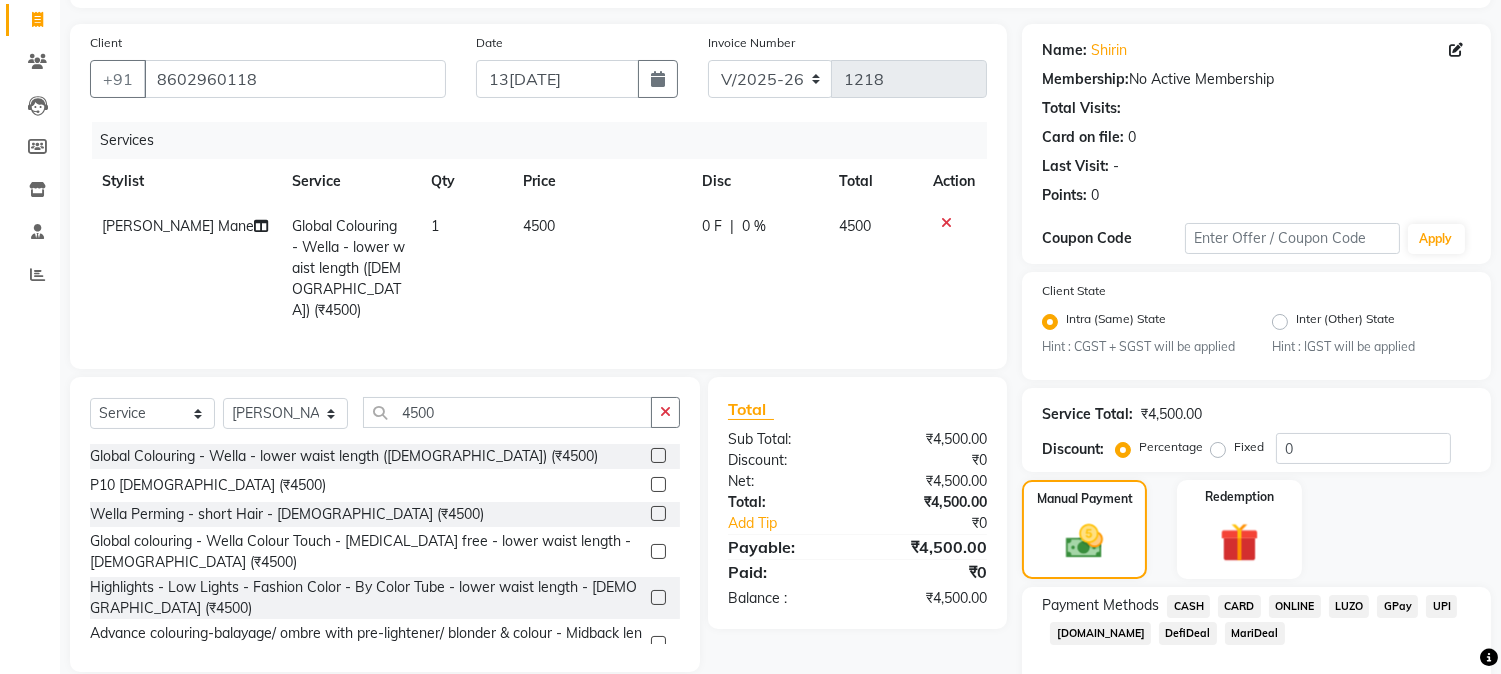 click on "ONLINE" 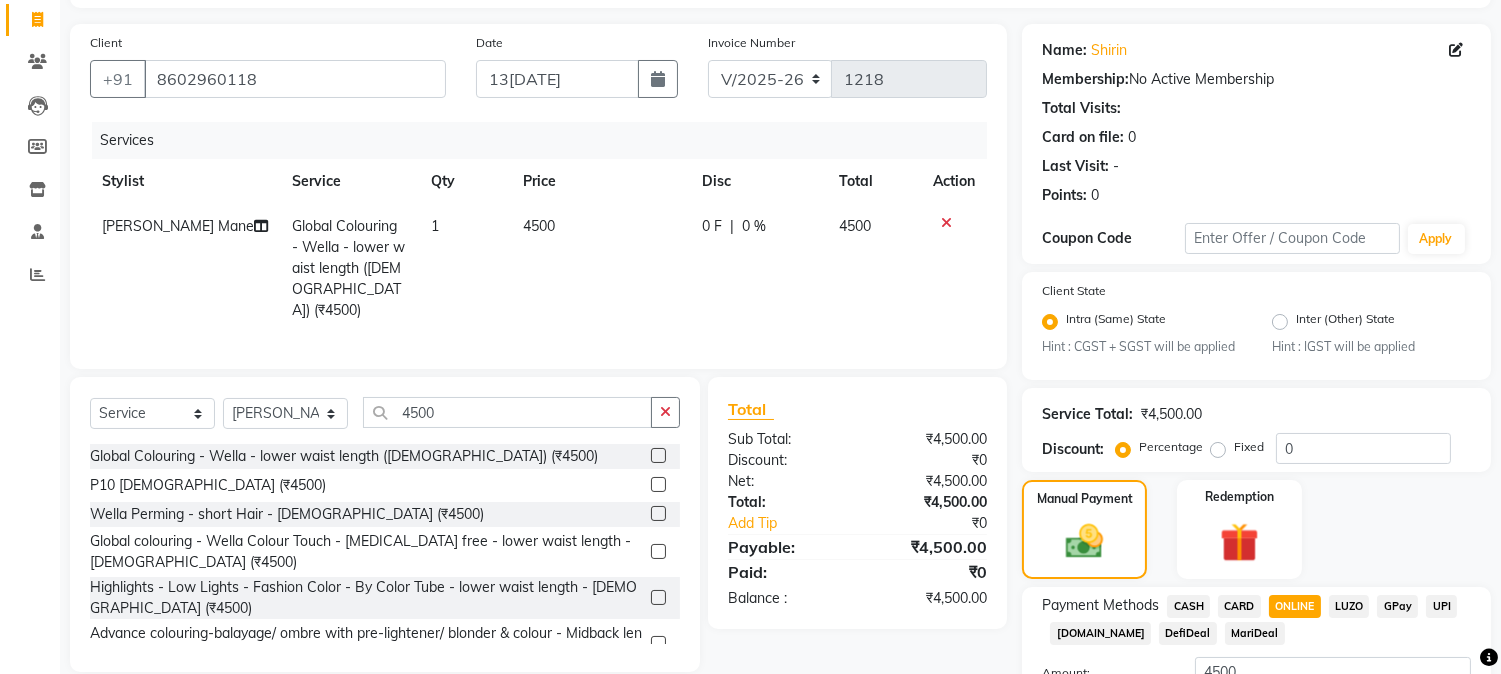scroll, scrollTop: 286, scrollLeft: 0, axis: vertical 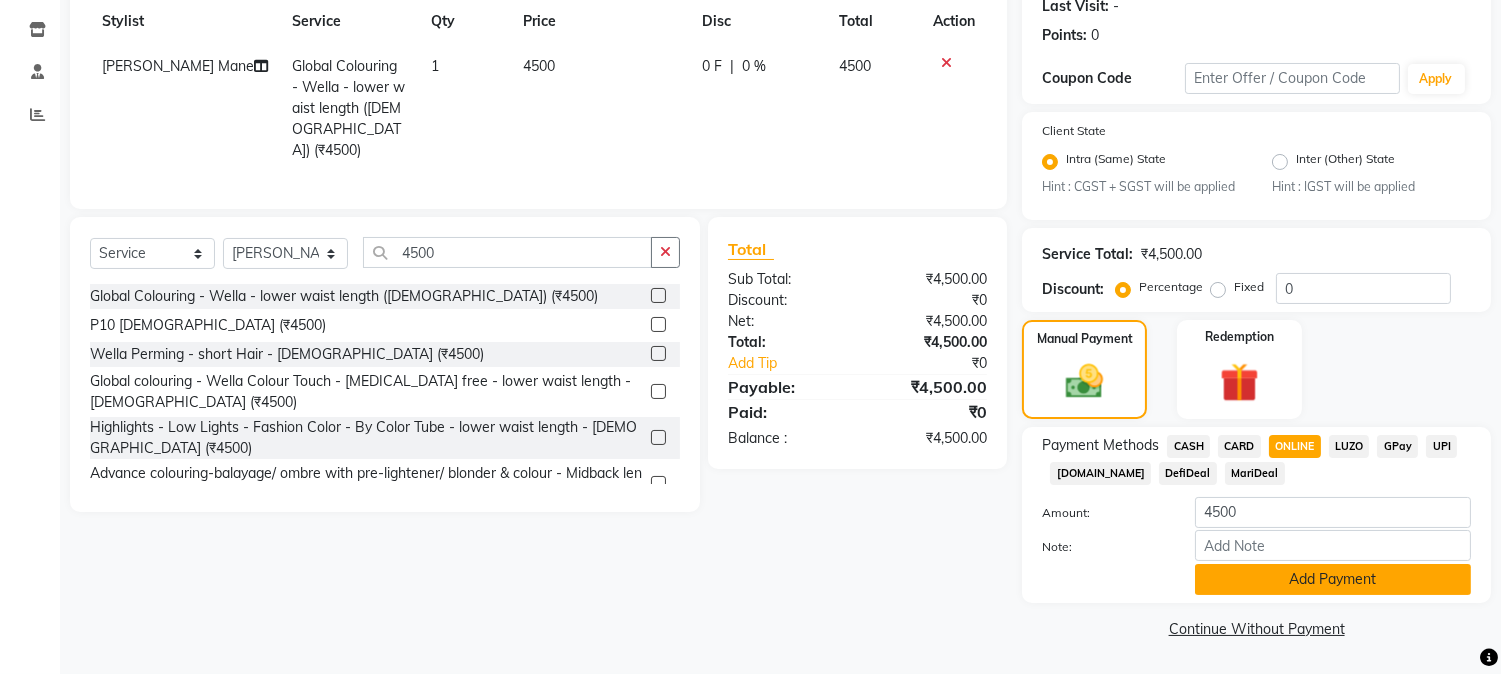 click on "Add Payment" 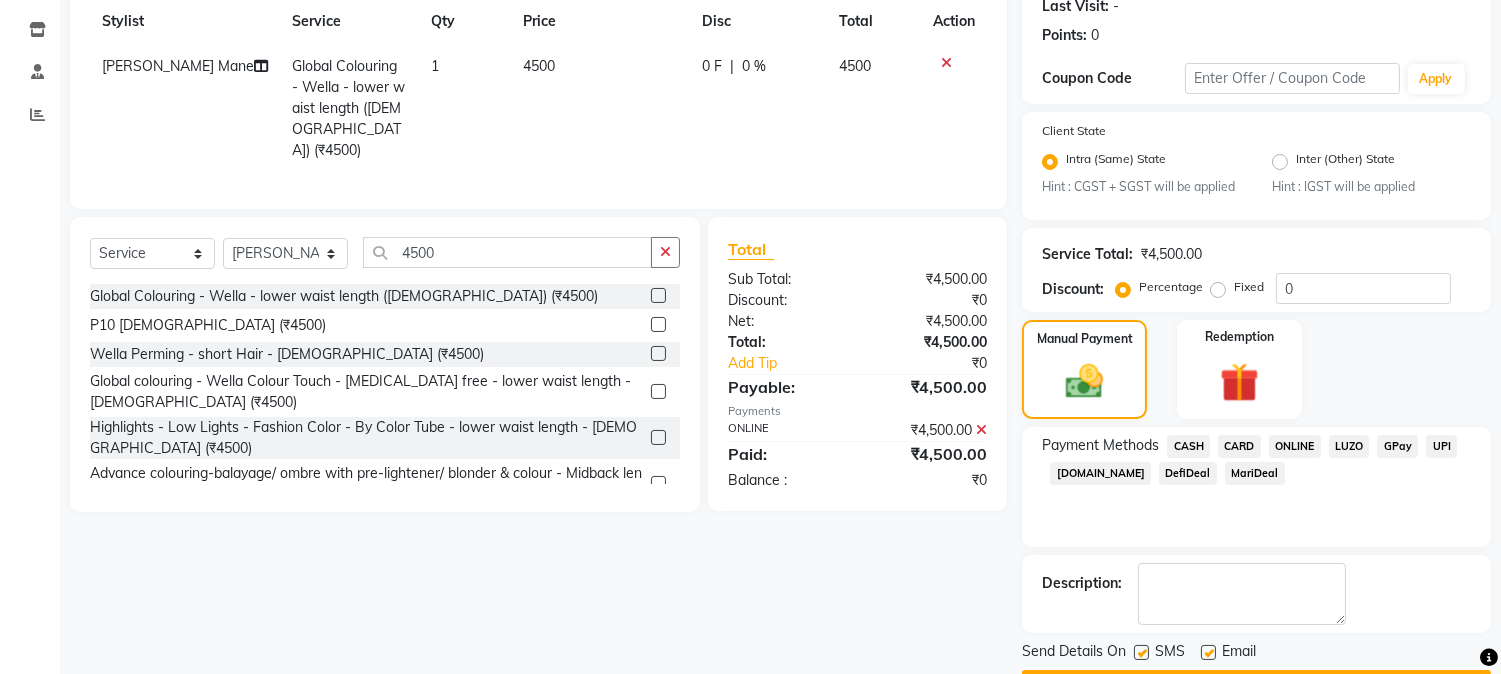 scroll, scrollTop: 343, scrollLeft: 0, axis: vertical 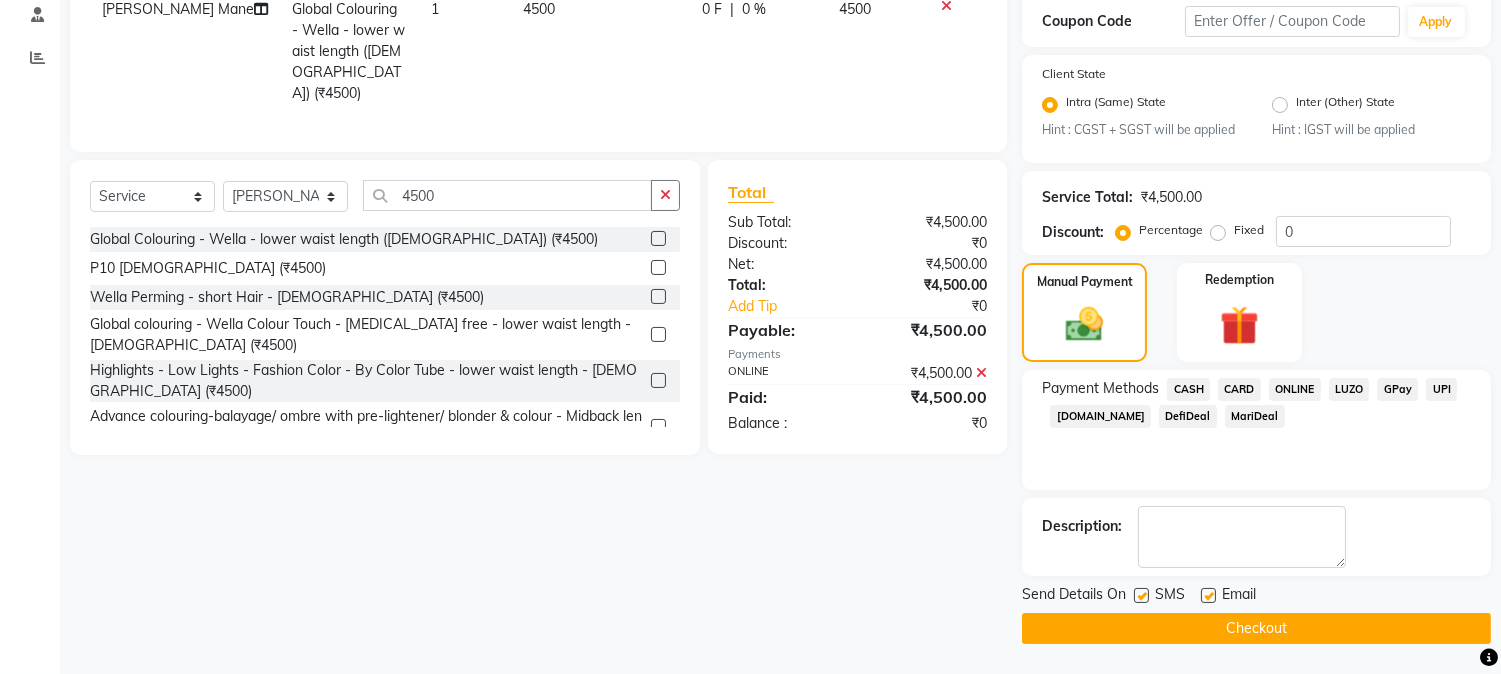 click on "Checkout" 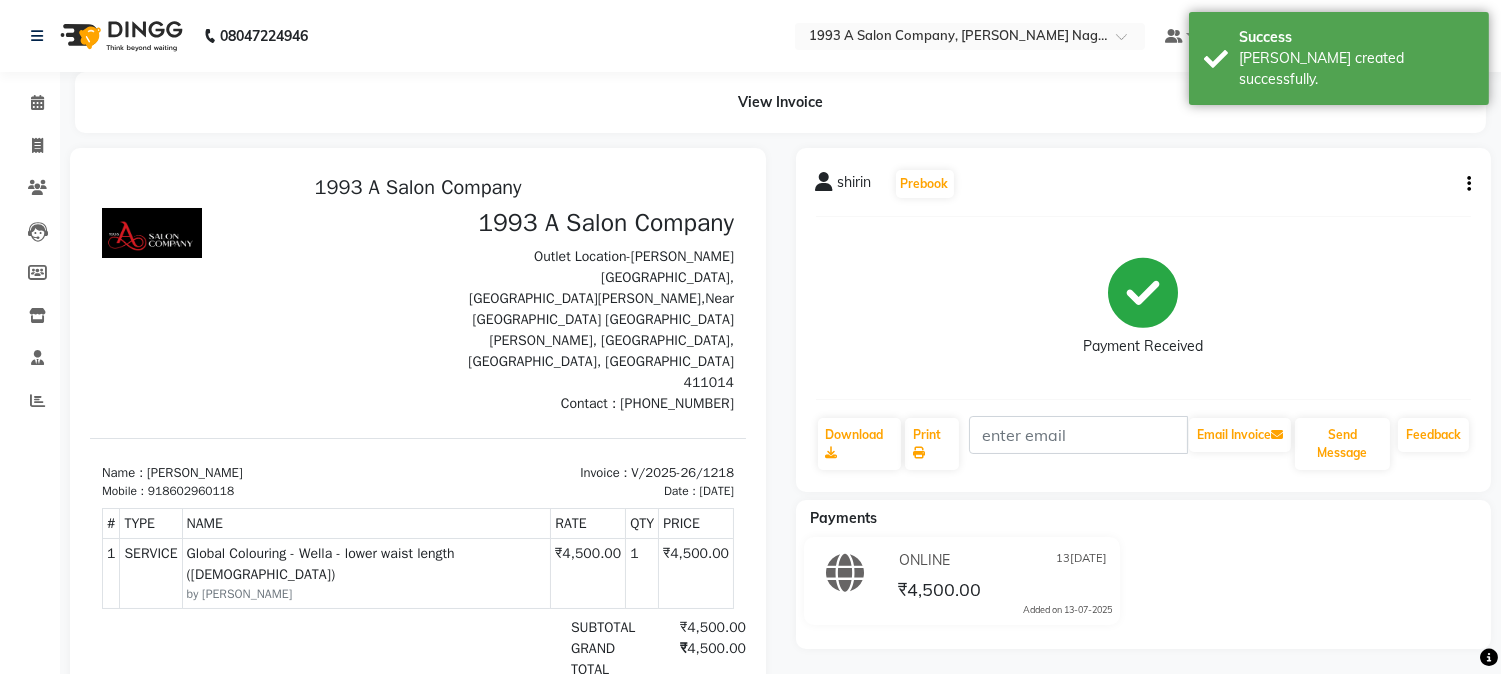 scroll, scrollTop: 0, scrollLeft: 0, axis: both 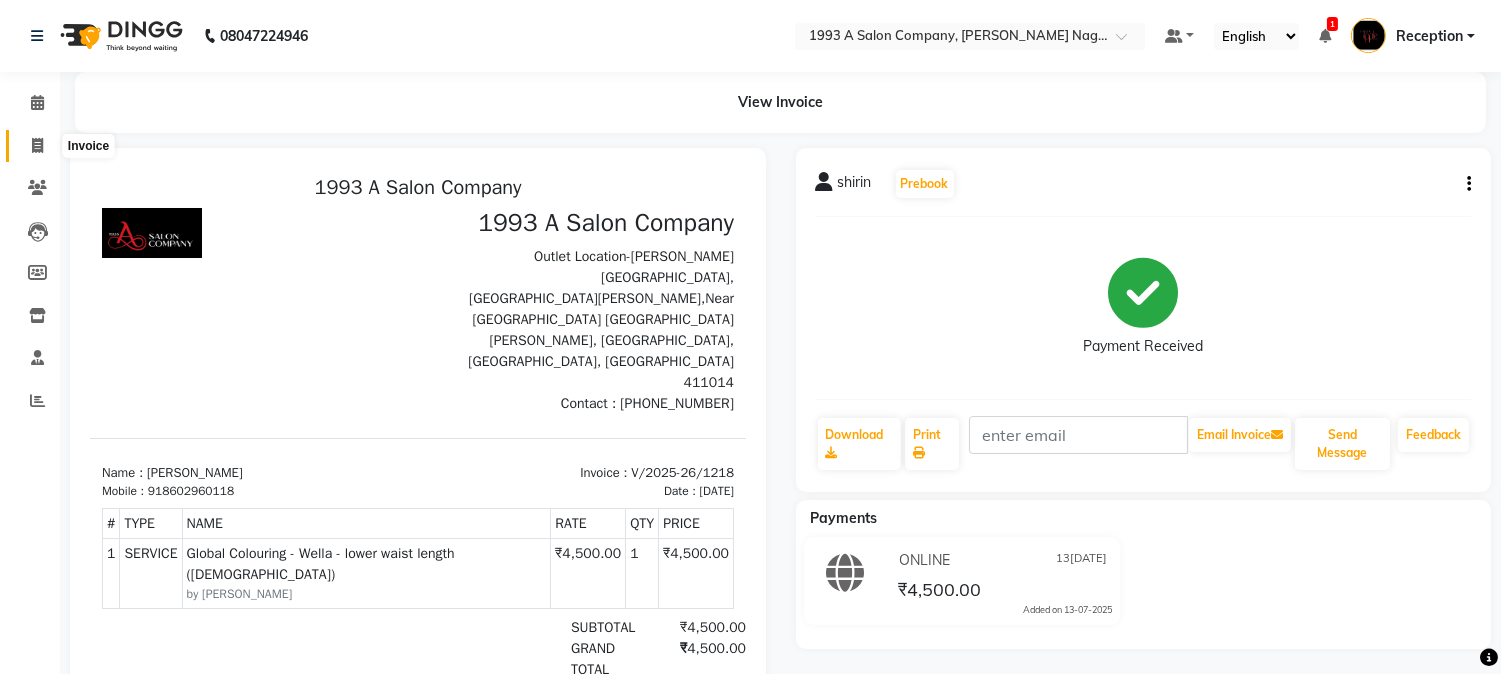 click 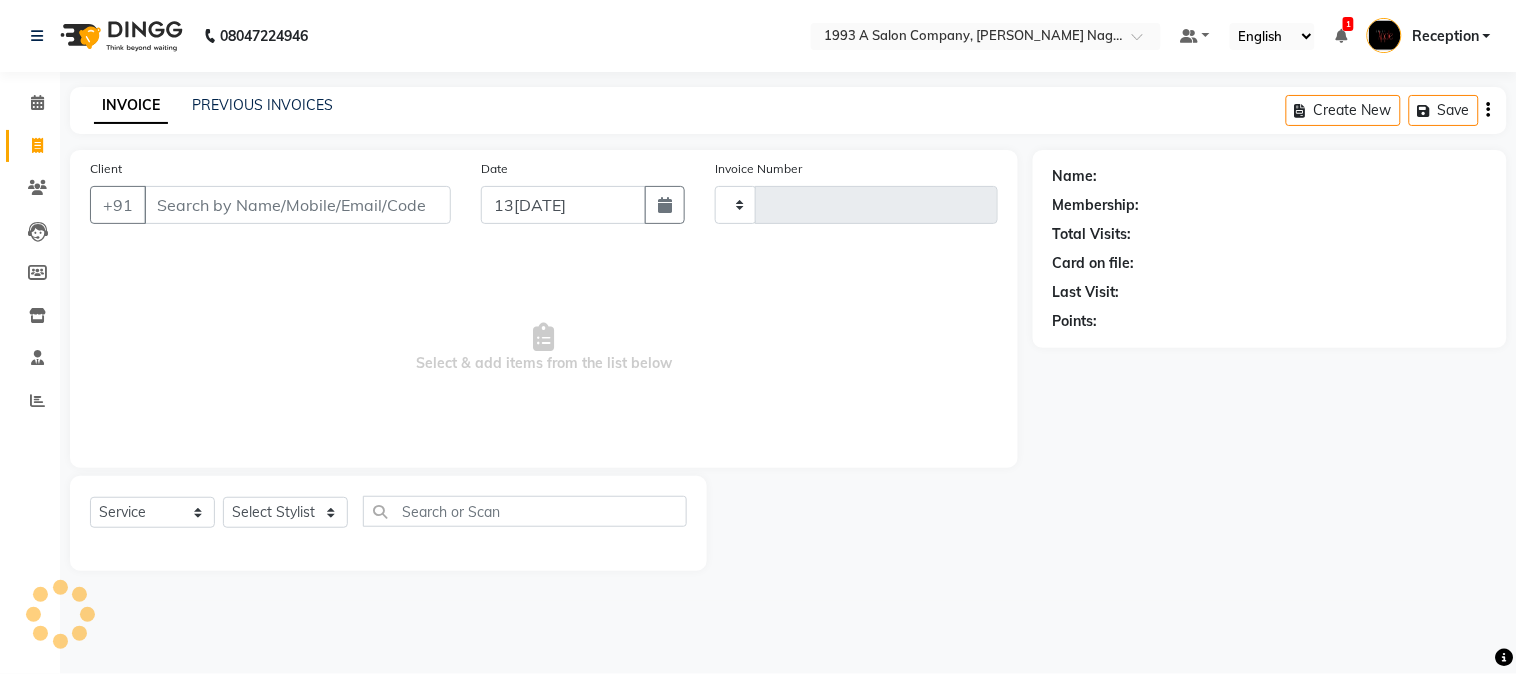 type on "1219" 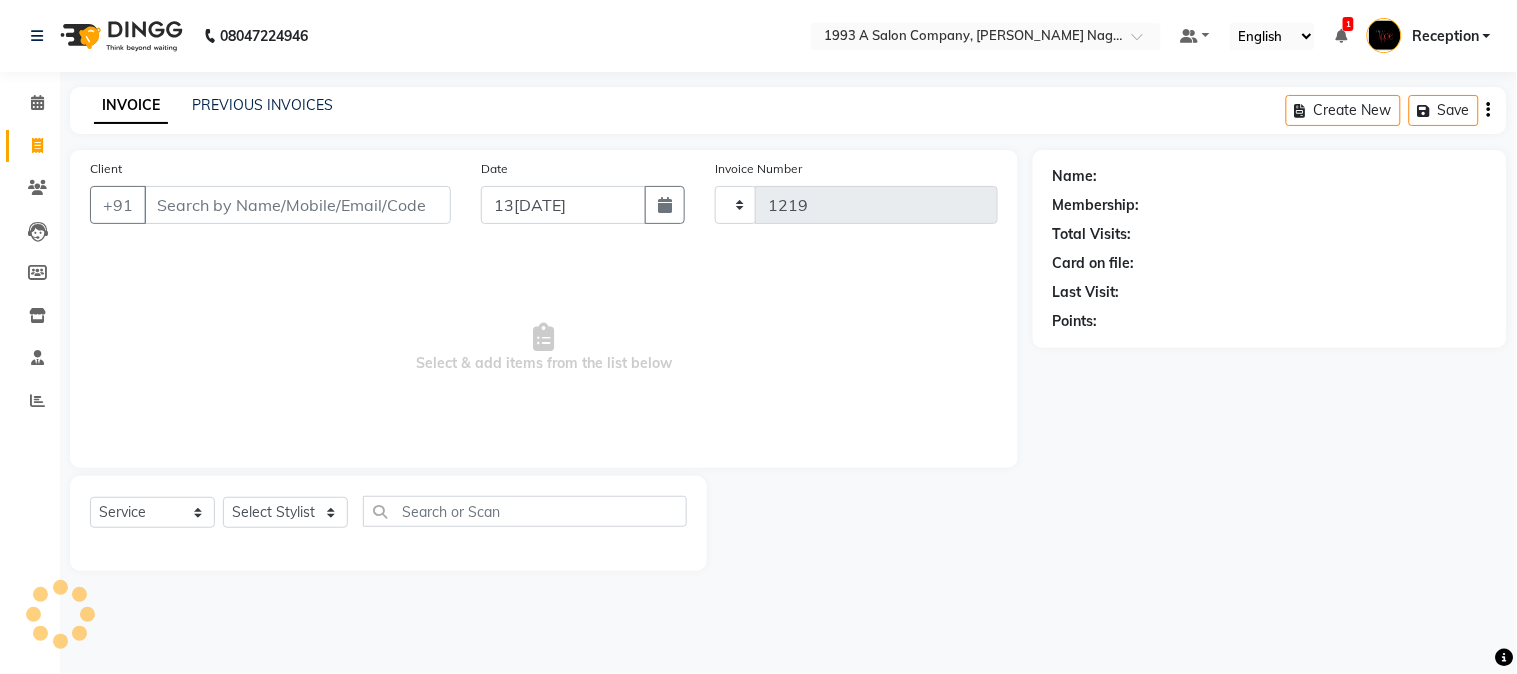 select on "144" 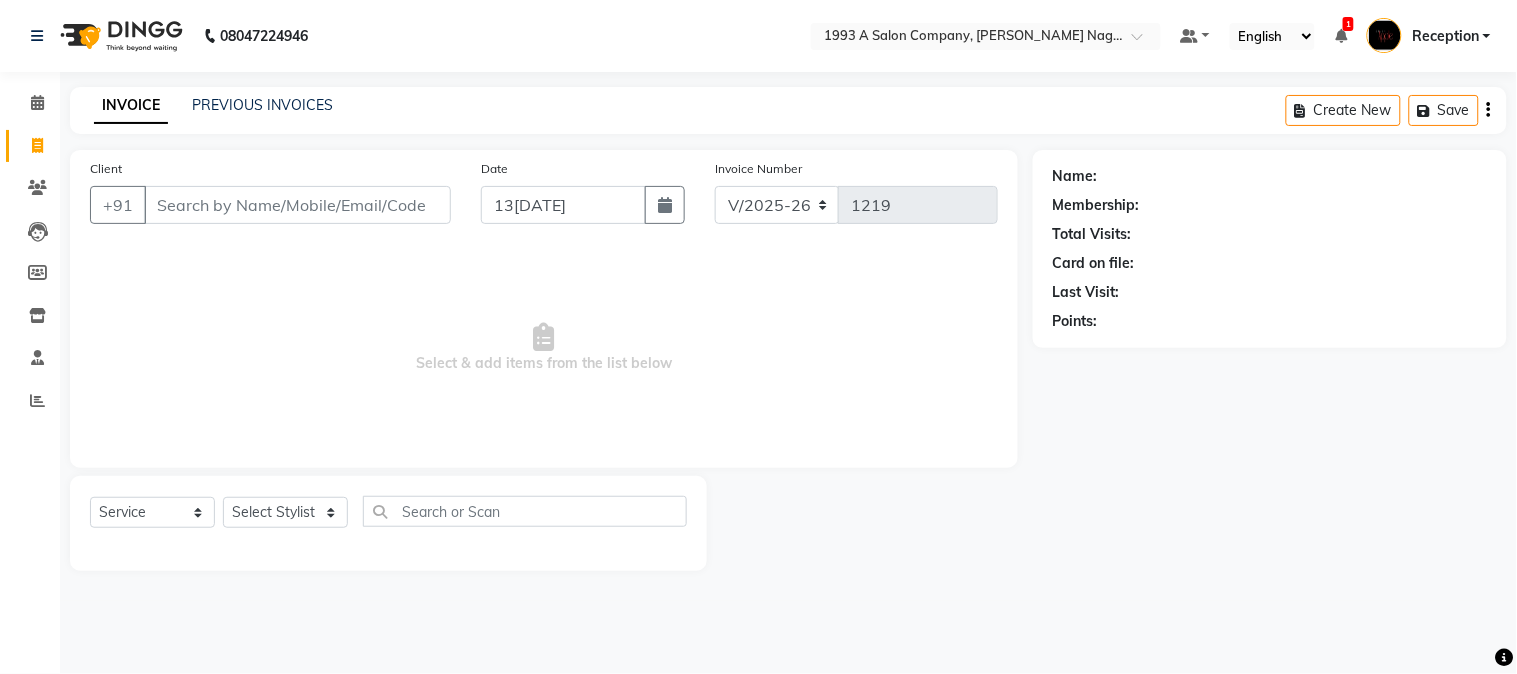 click on "Client" at bounding box center [297, 205] 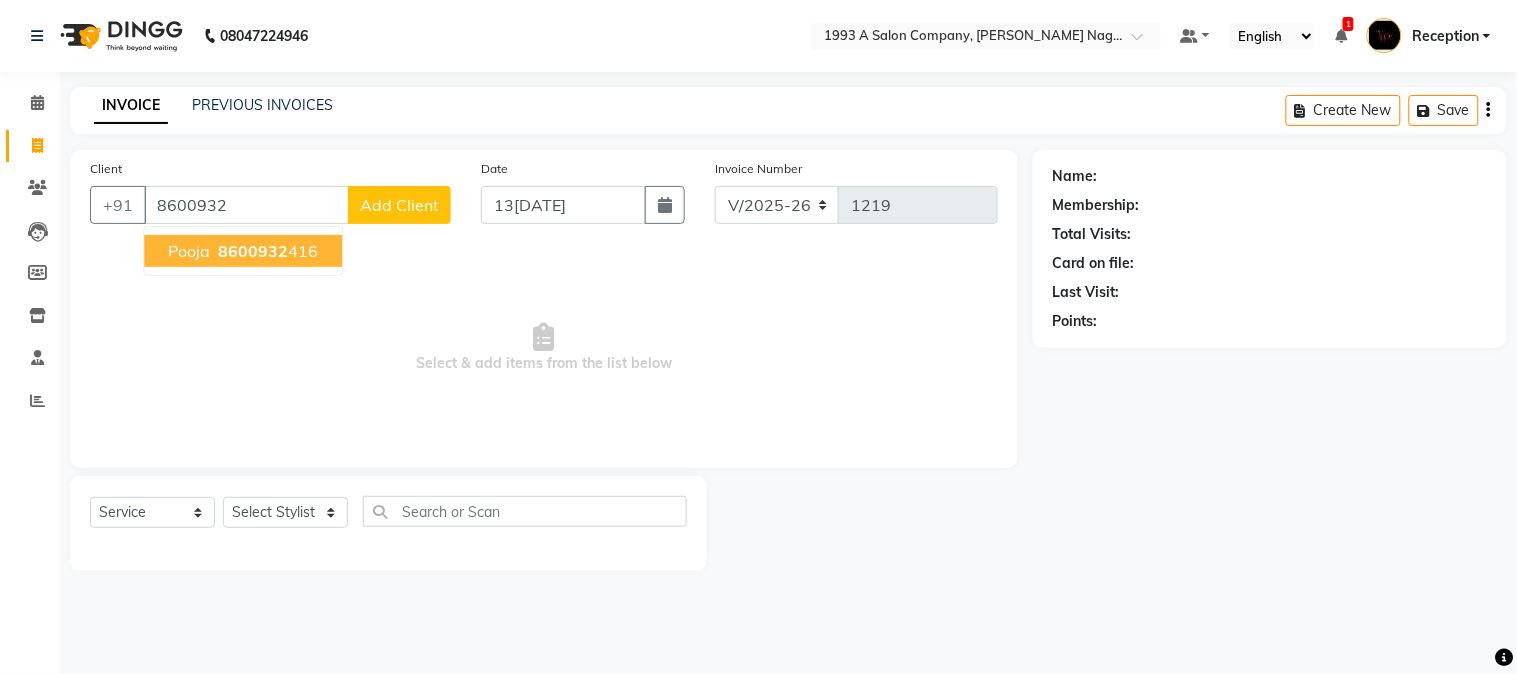 click on "8600932" at bounding box center [253, 251] 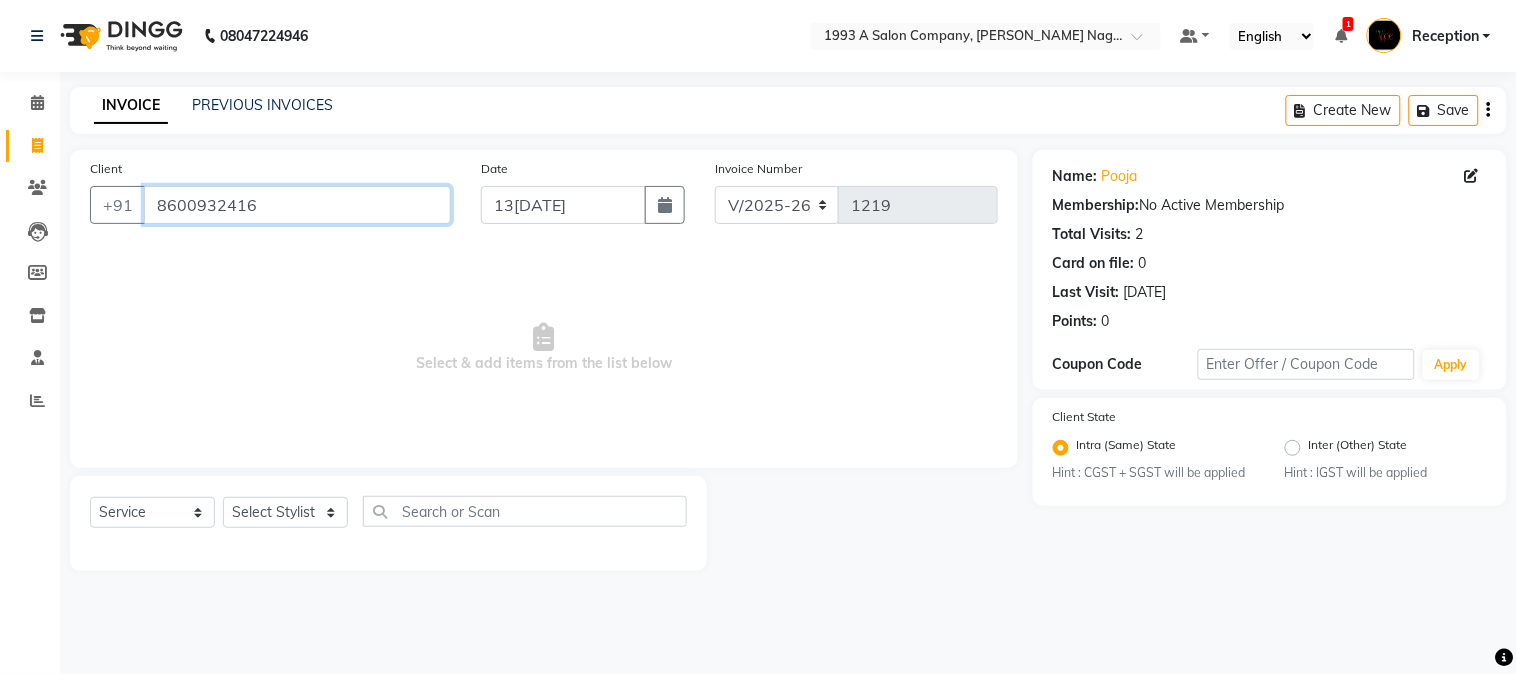 click on "8600932416" at bounding box center (297, 205) 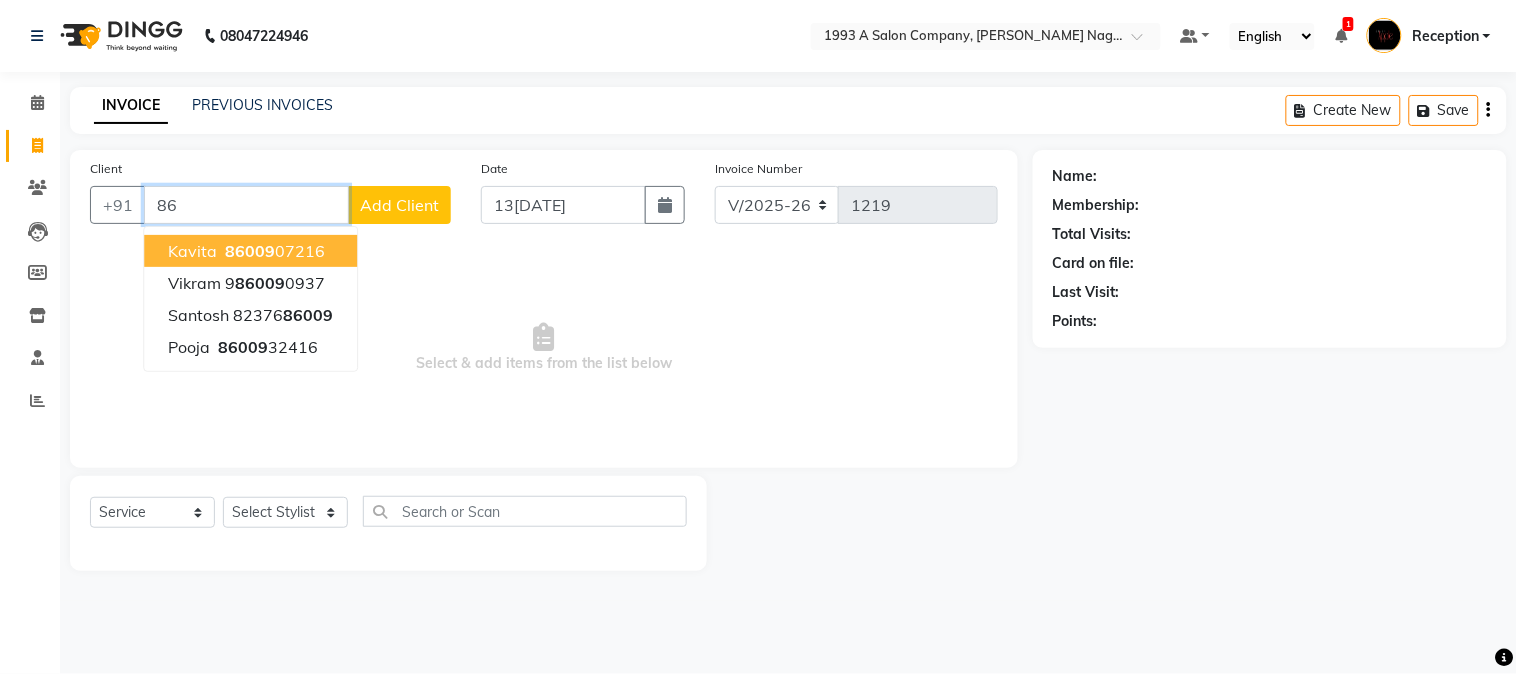 type on "8" 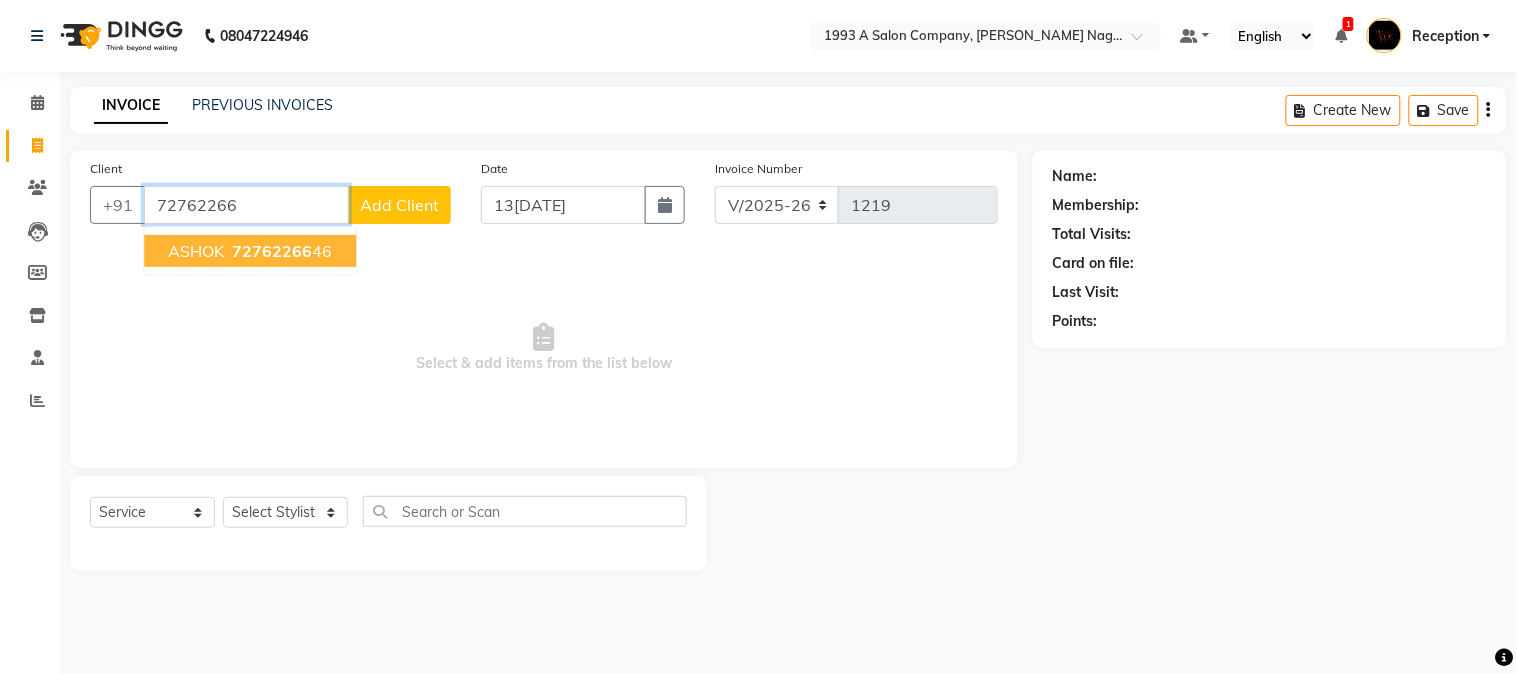 click on "72762266 46" at bounding box center (280, 251) 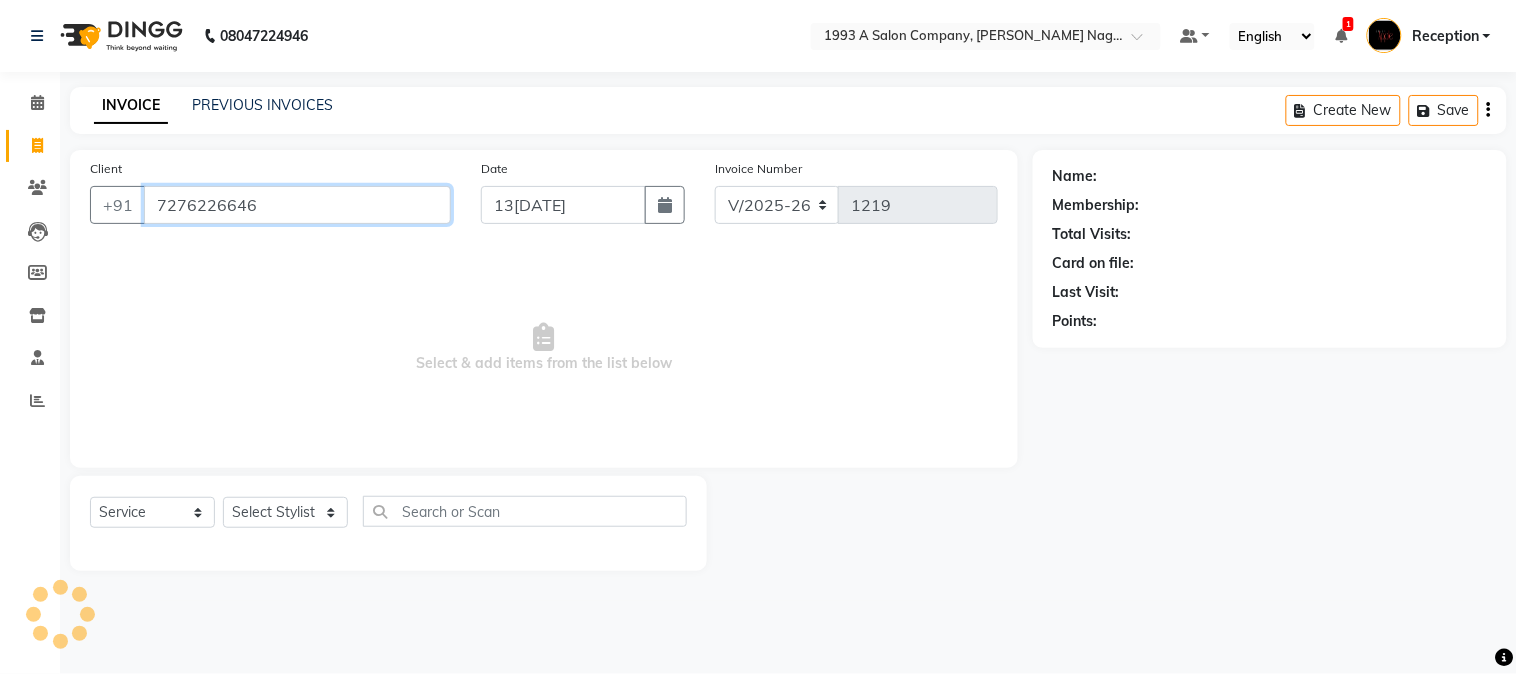 type on "7276226646" 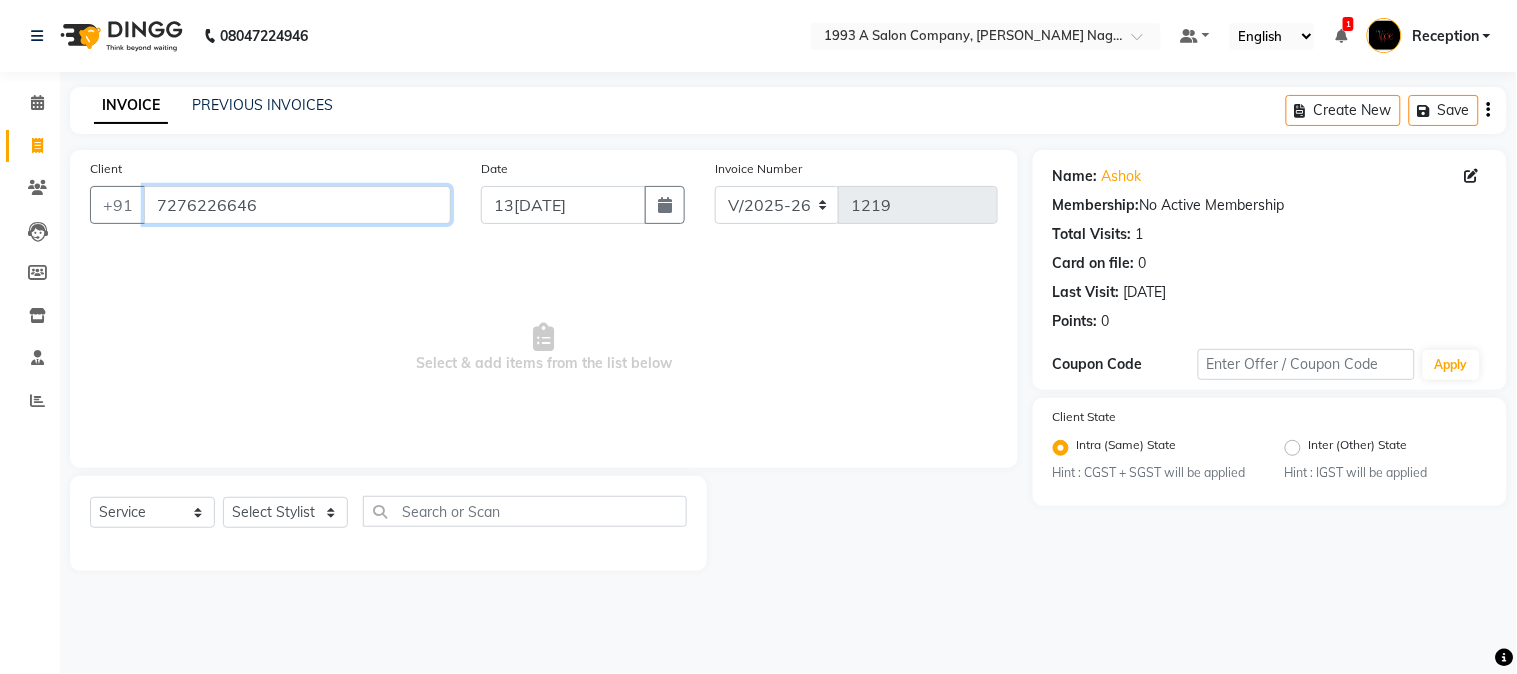 click on "7276226646" at bounding box center [297, 205] 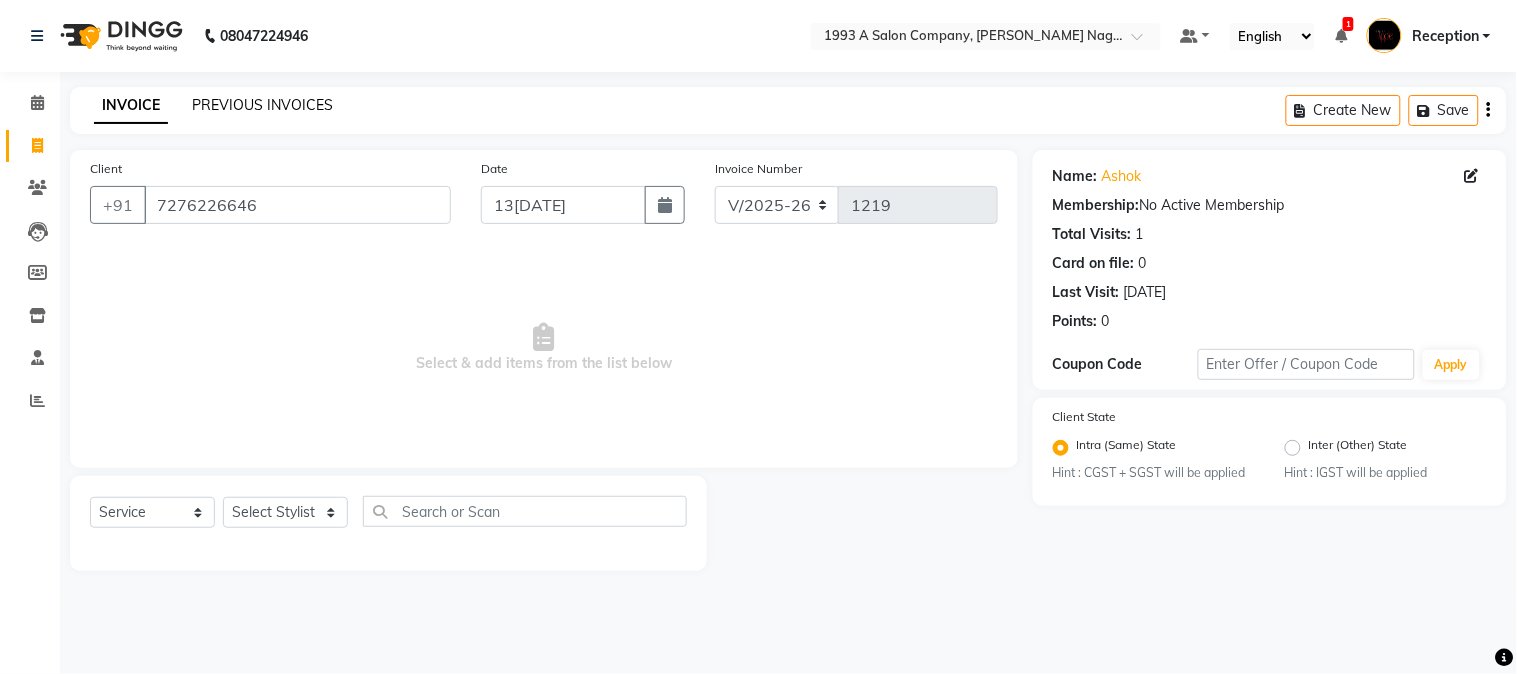click on "PREVIOUS INVOICES" 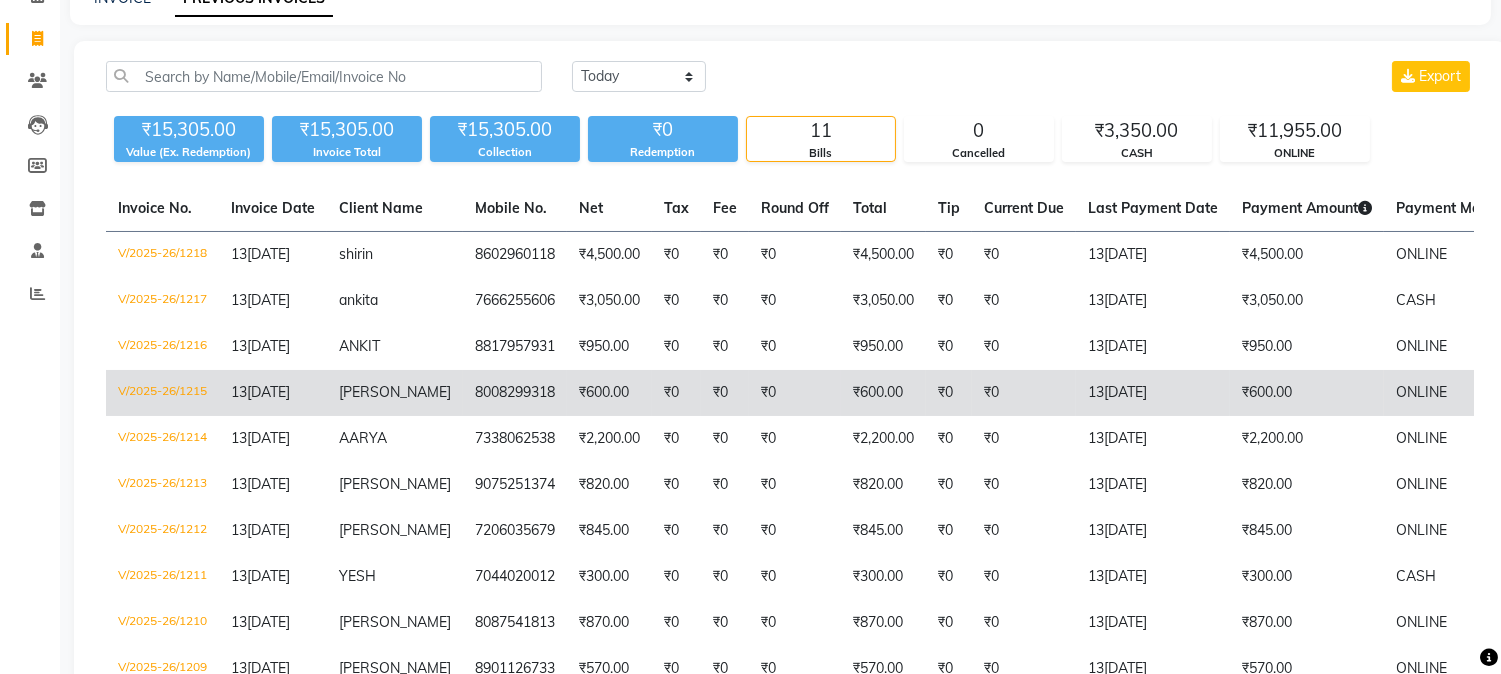 scroll, scrollTop: 111, scrollLeft: 0, axis: vertical 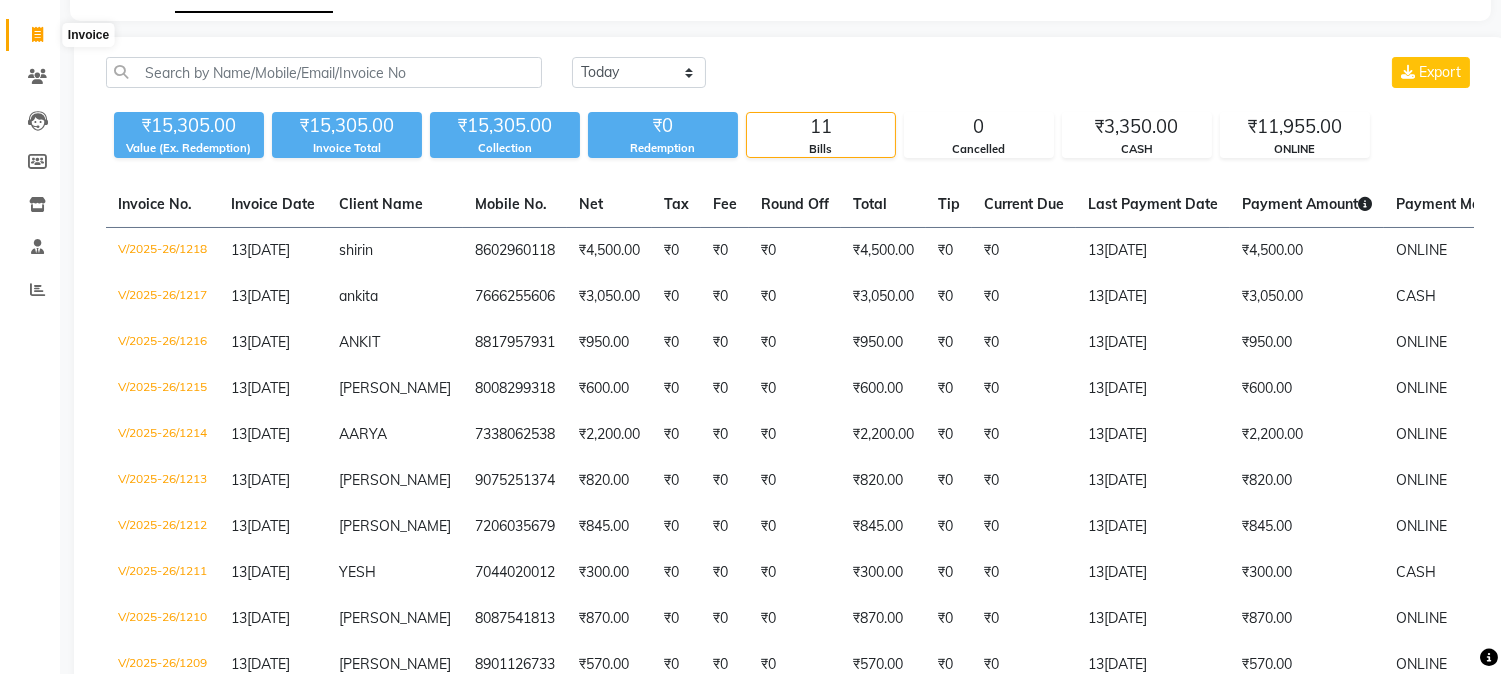 click 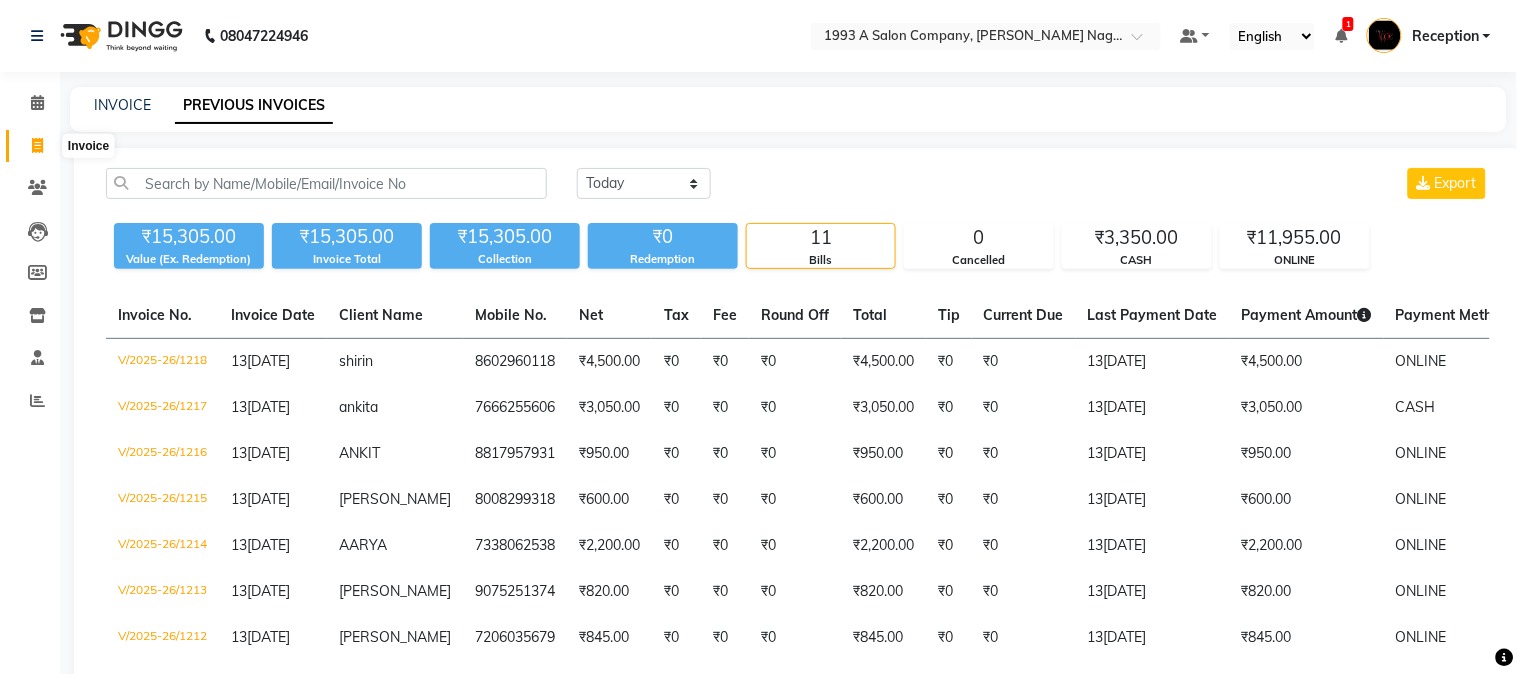 select on "144" 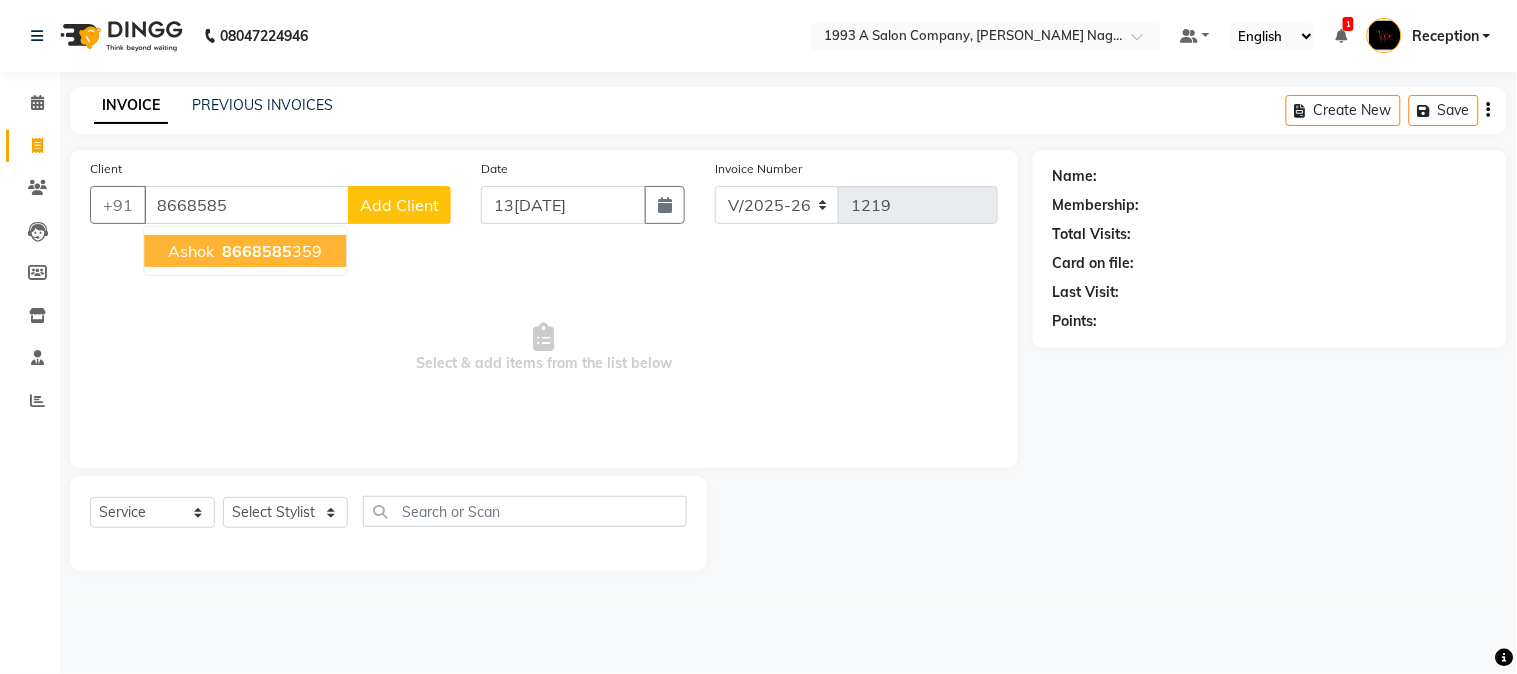 click on "ashok   8668585 359" at bounding box center [245, 251] 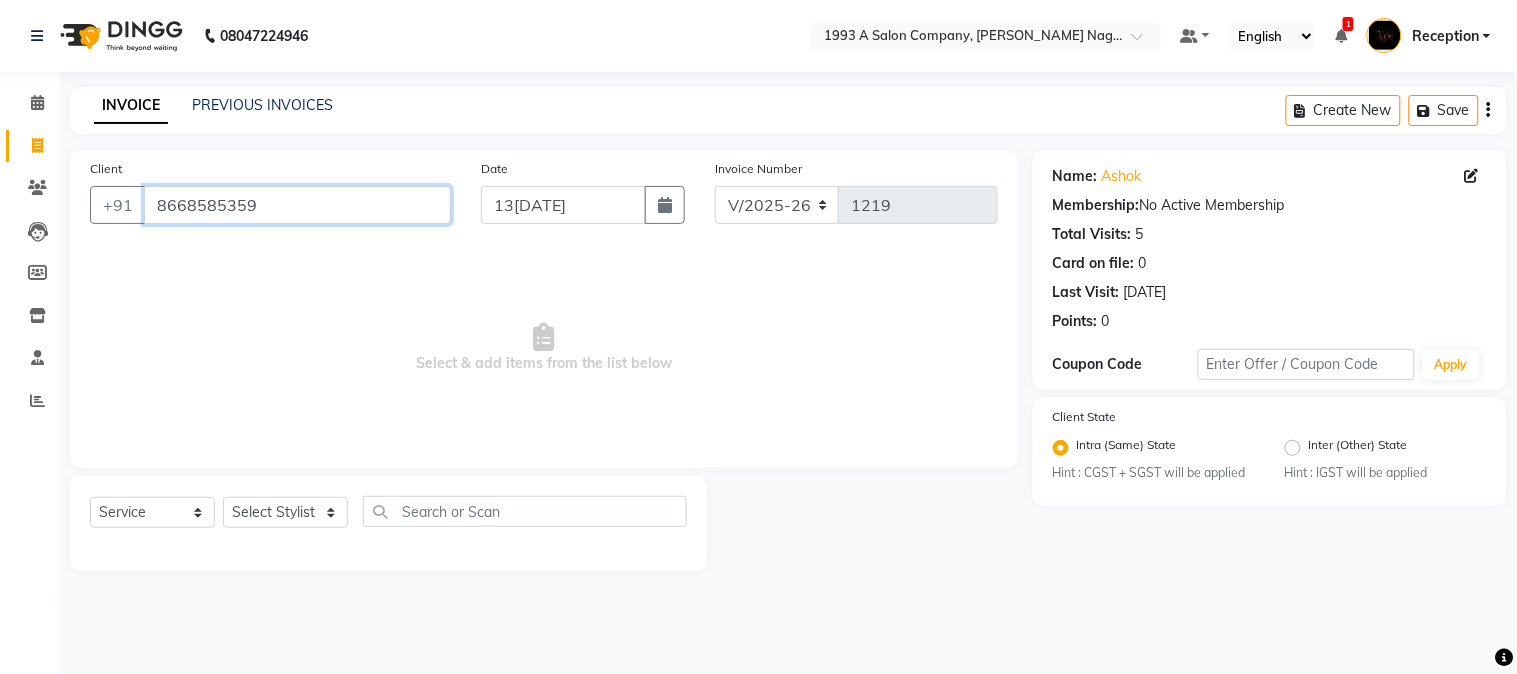 click on "8668585359" at bounding box center [297, 205] 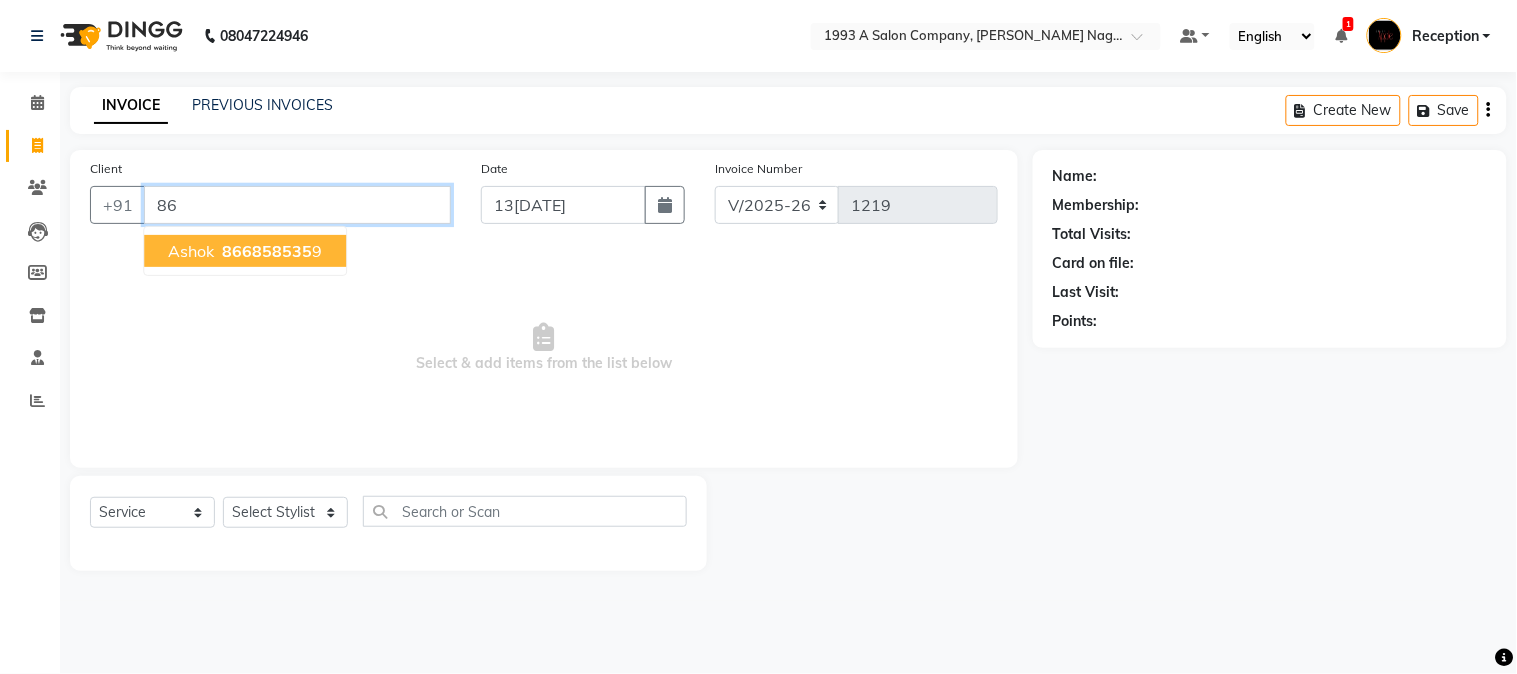 type on "8" 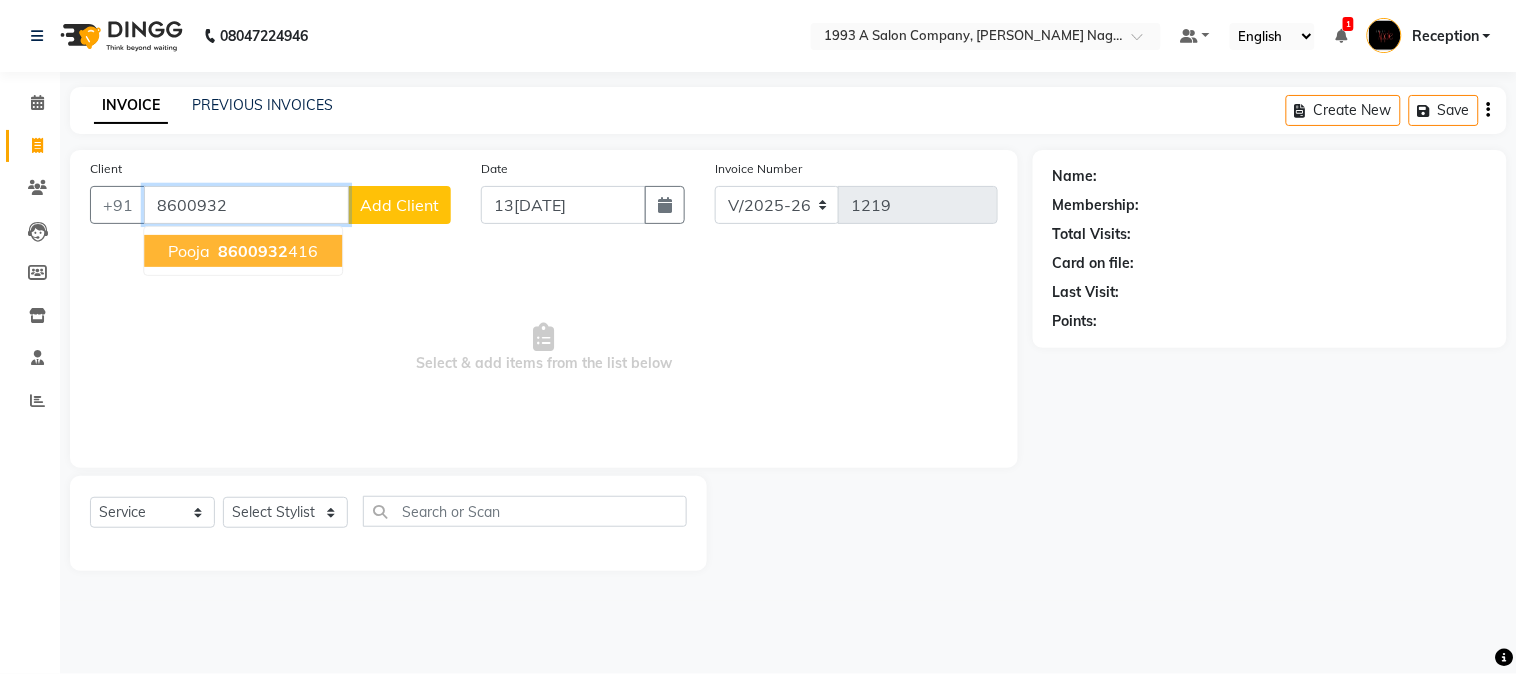 click on "8600932" at bounding box center [253, 251] 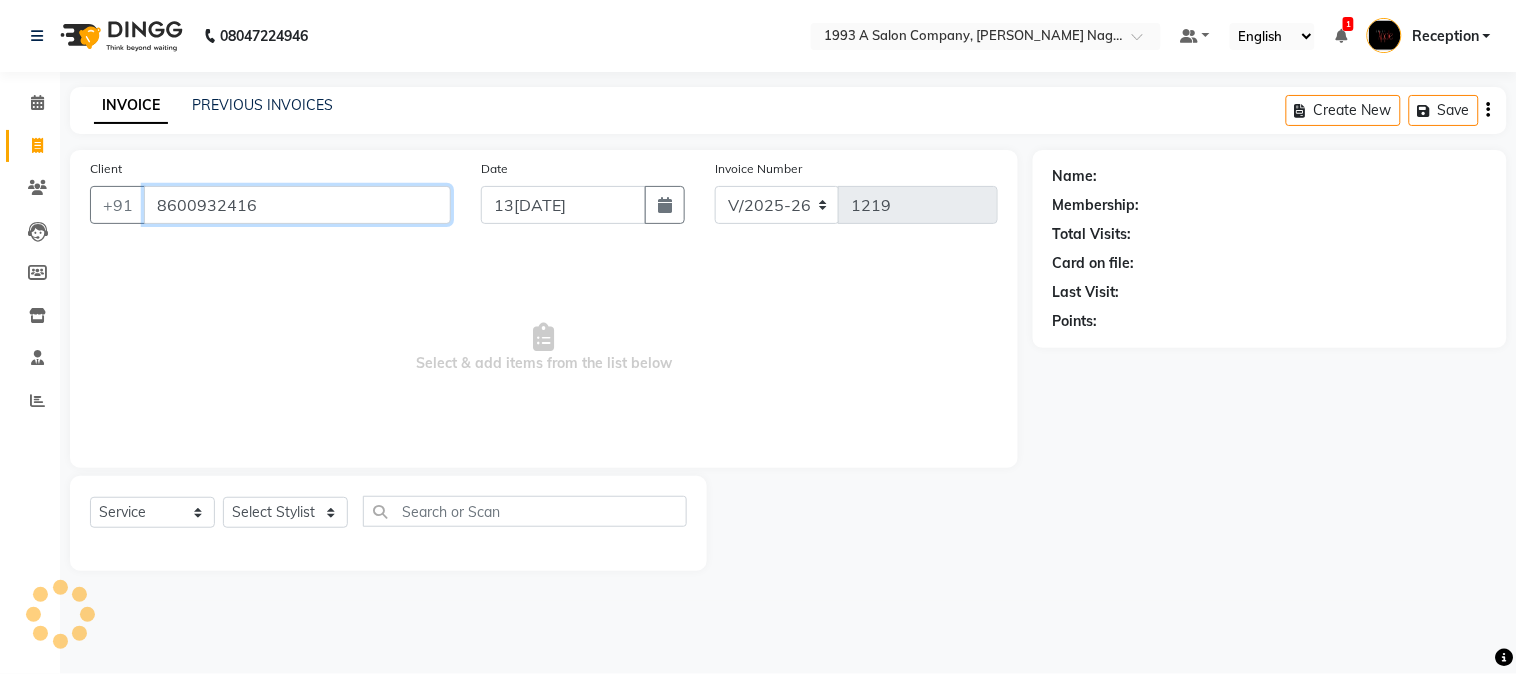 type on "8600932416" 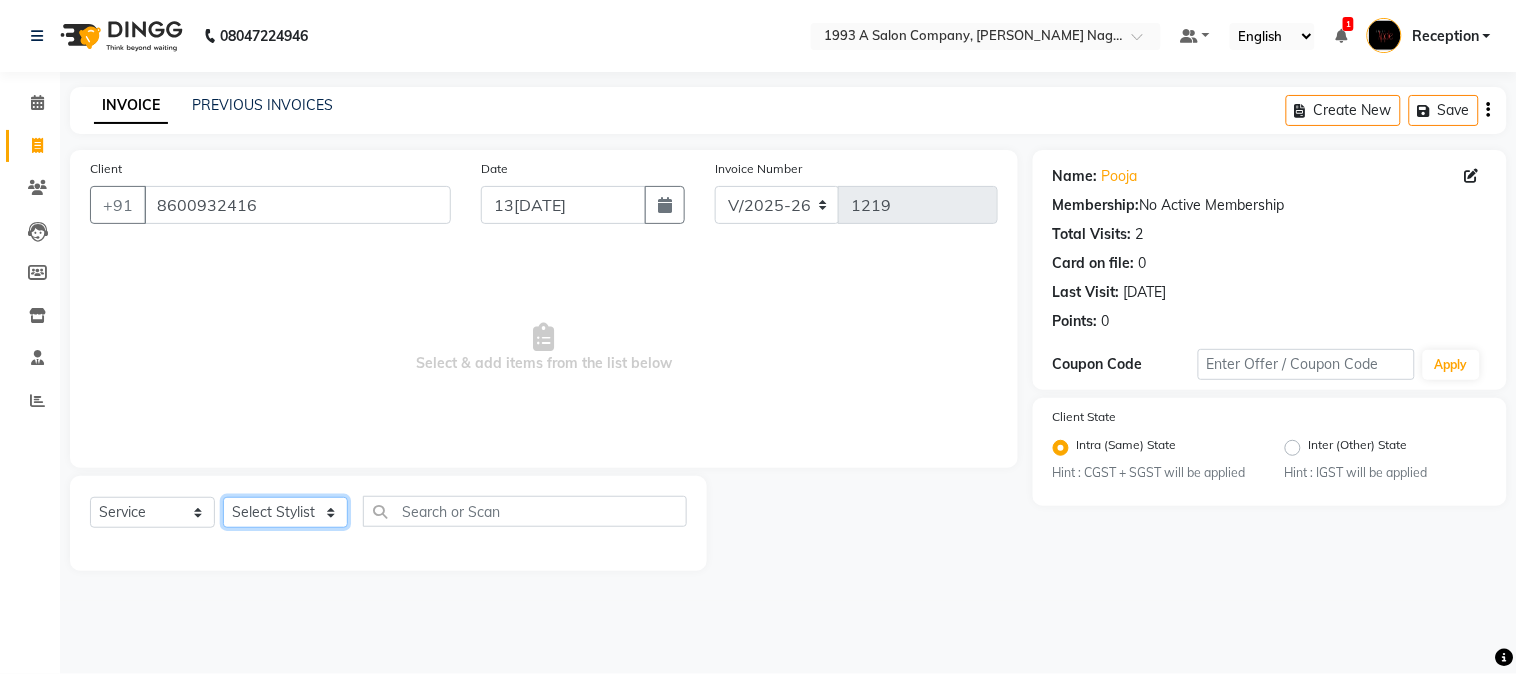 click on "Select Stylist Aniket Mane HEENA GAIKWAD kanchan tripathi  Reception  sarika yadav Training Department Vaibhav Randive Vinit Sir" 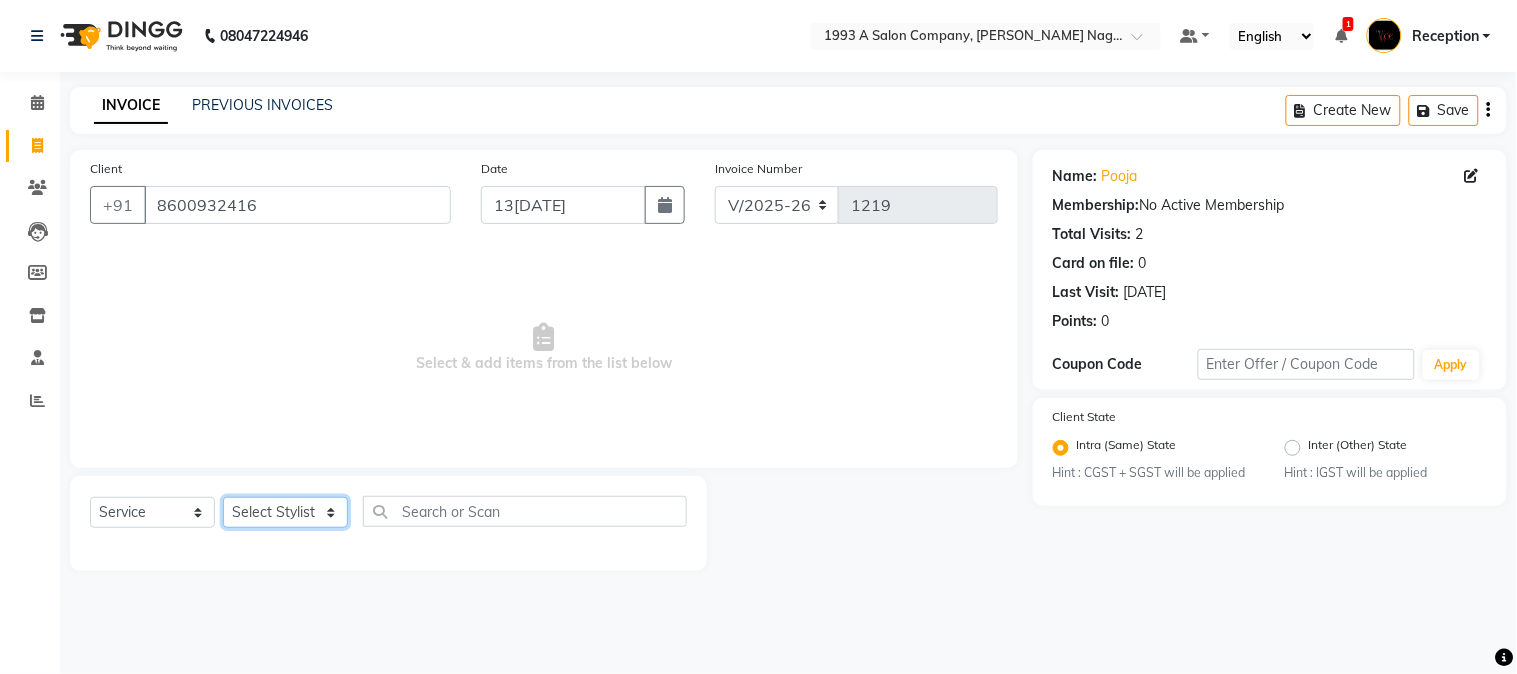 select on "48179" 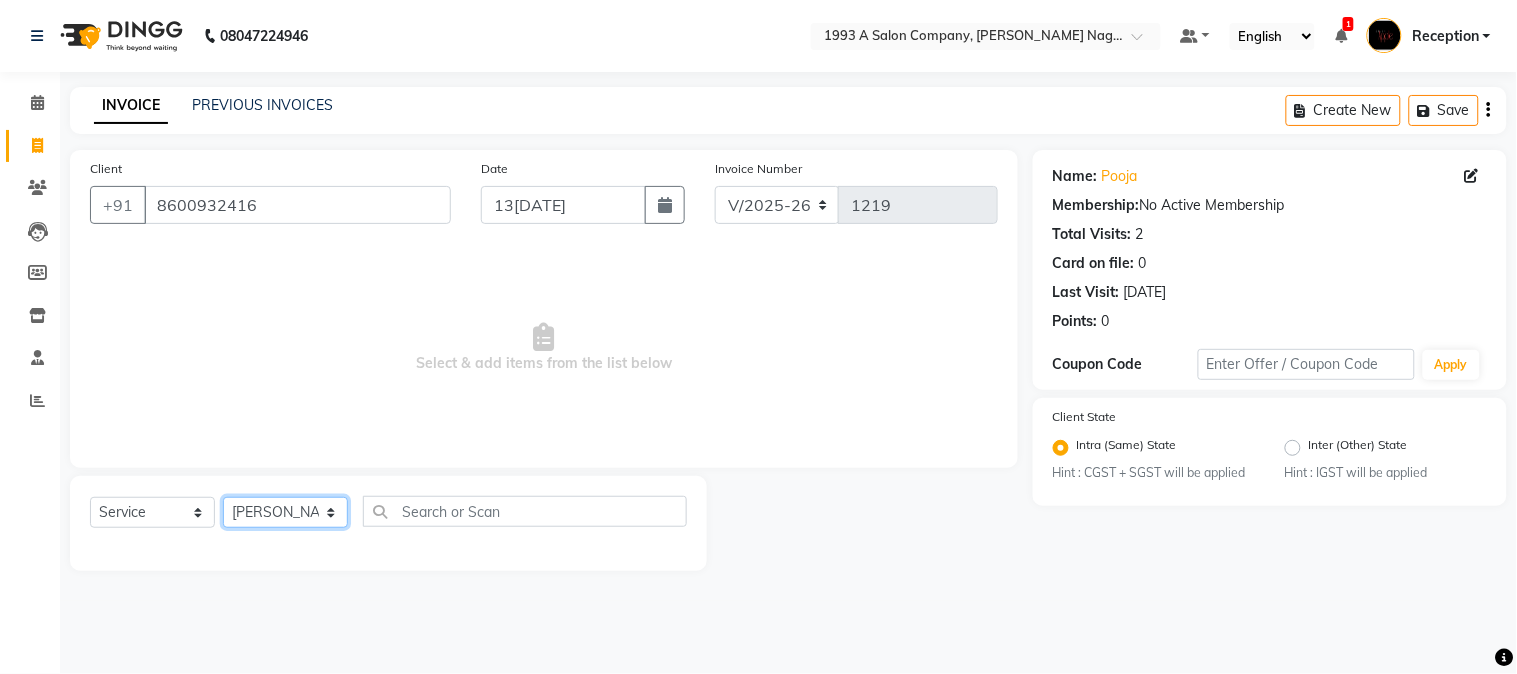 click on "Select Stylist Aniket Mane HEENA GAIKWAD kanchan tripathi  Reception  sarika yadav Training Department Vaibhav Randive Vinit Sir" 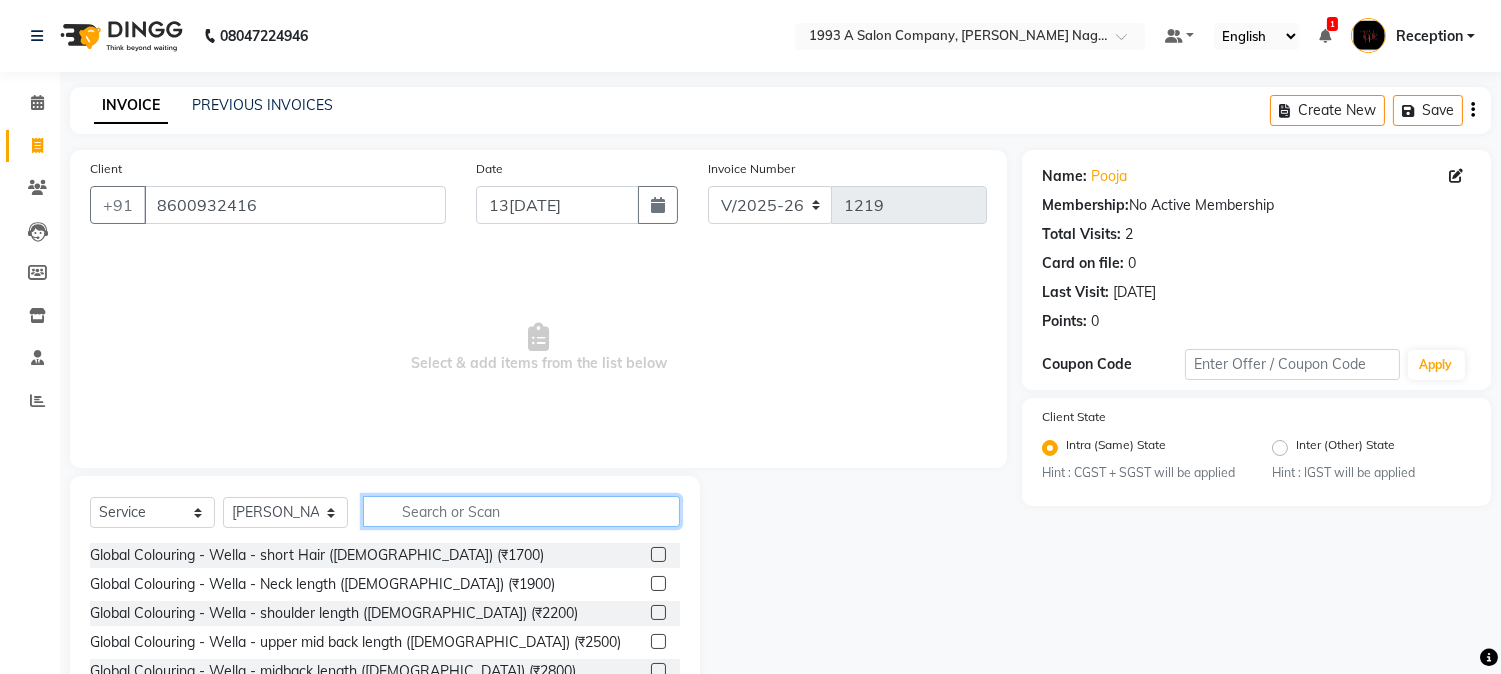 click 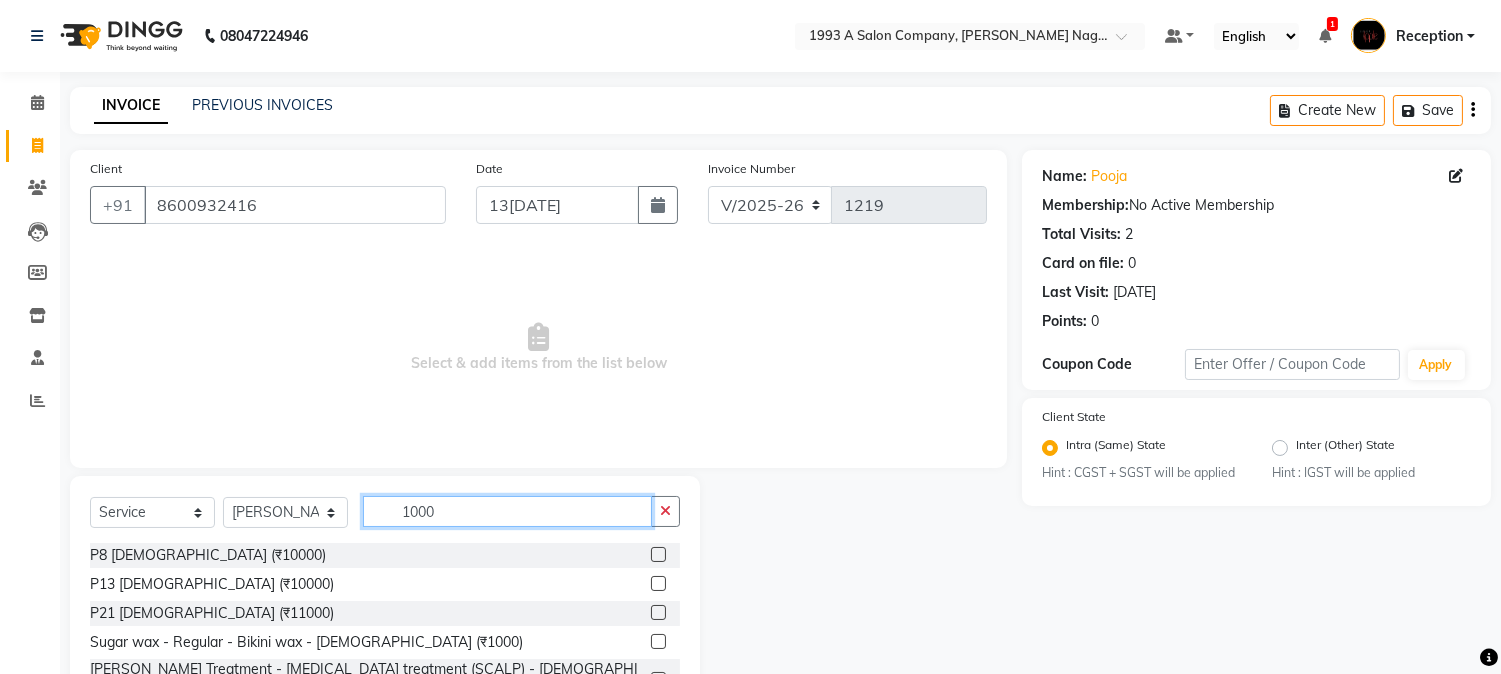 scroll, scrollTop: 126, scrollLeft: 0, axis: vertical 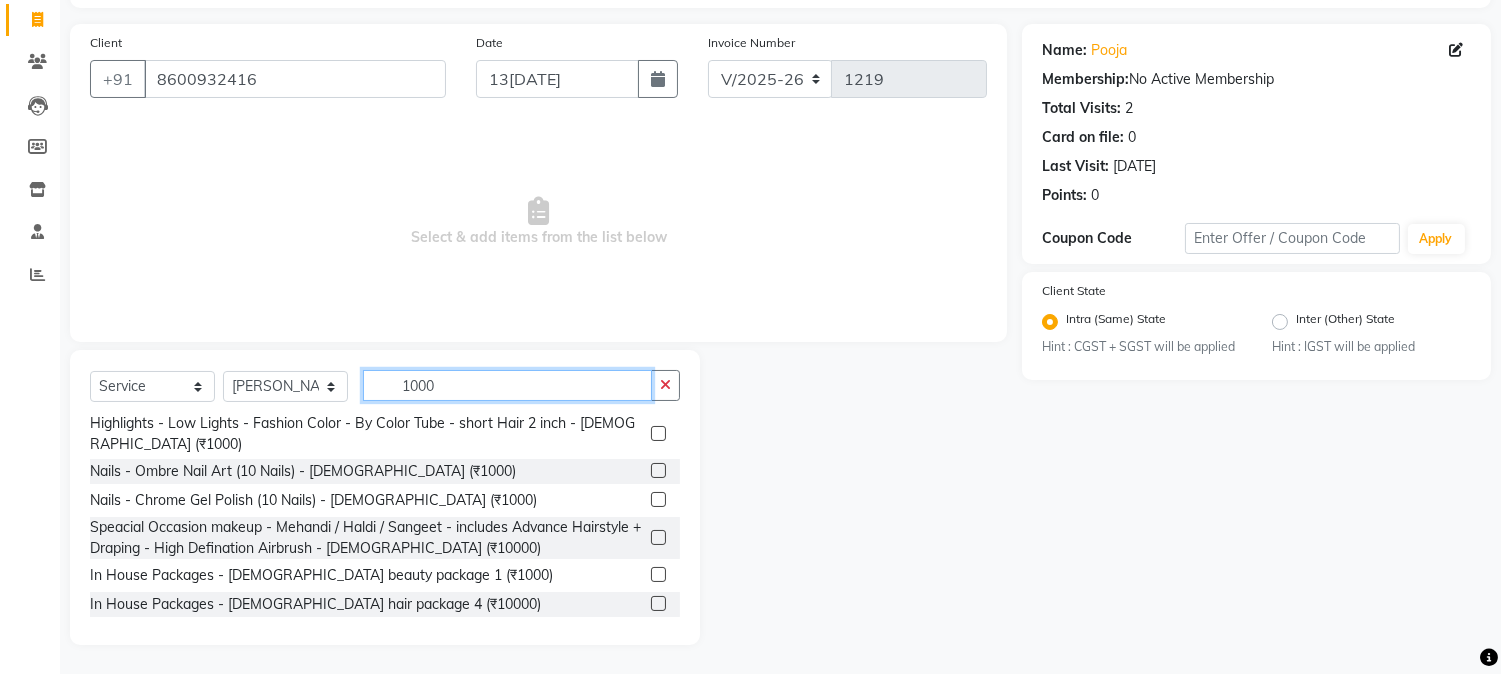 type on "1000" 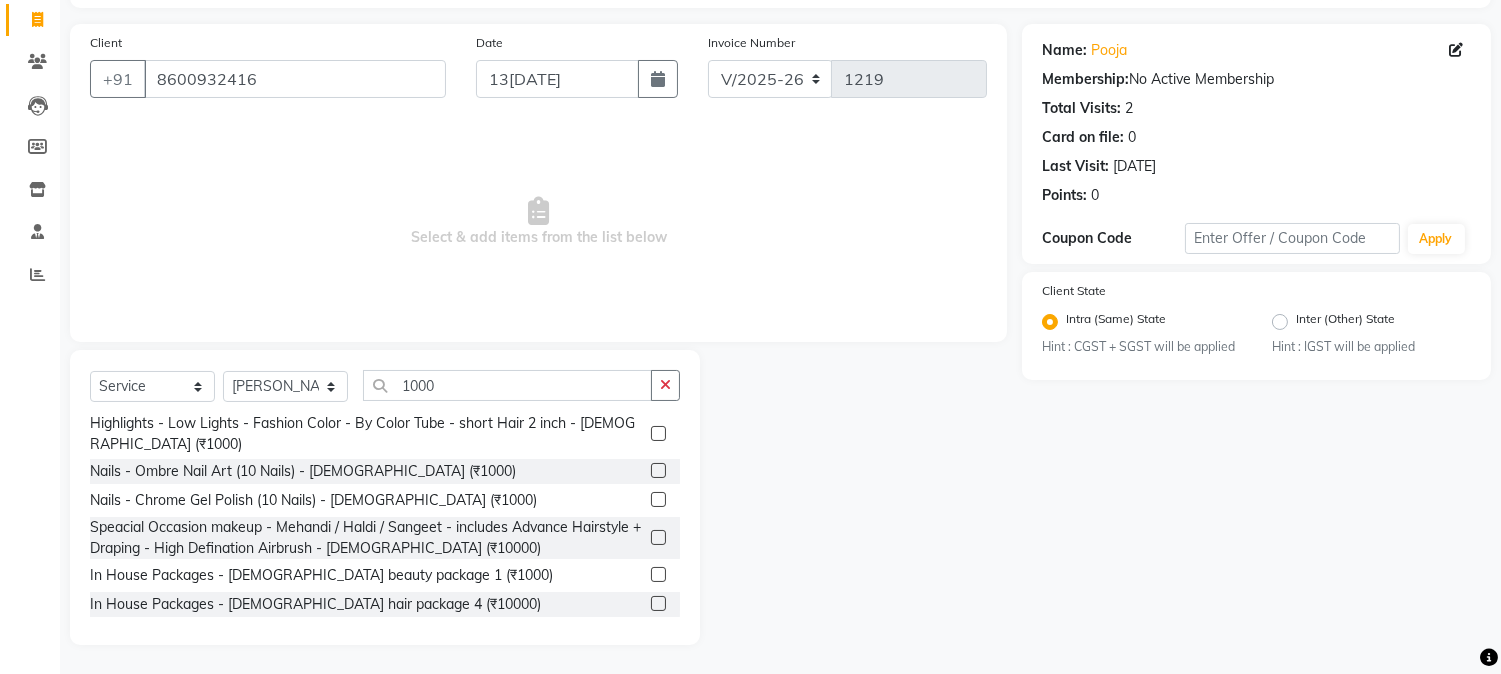 click 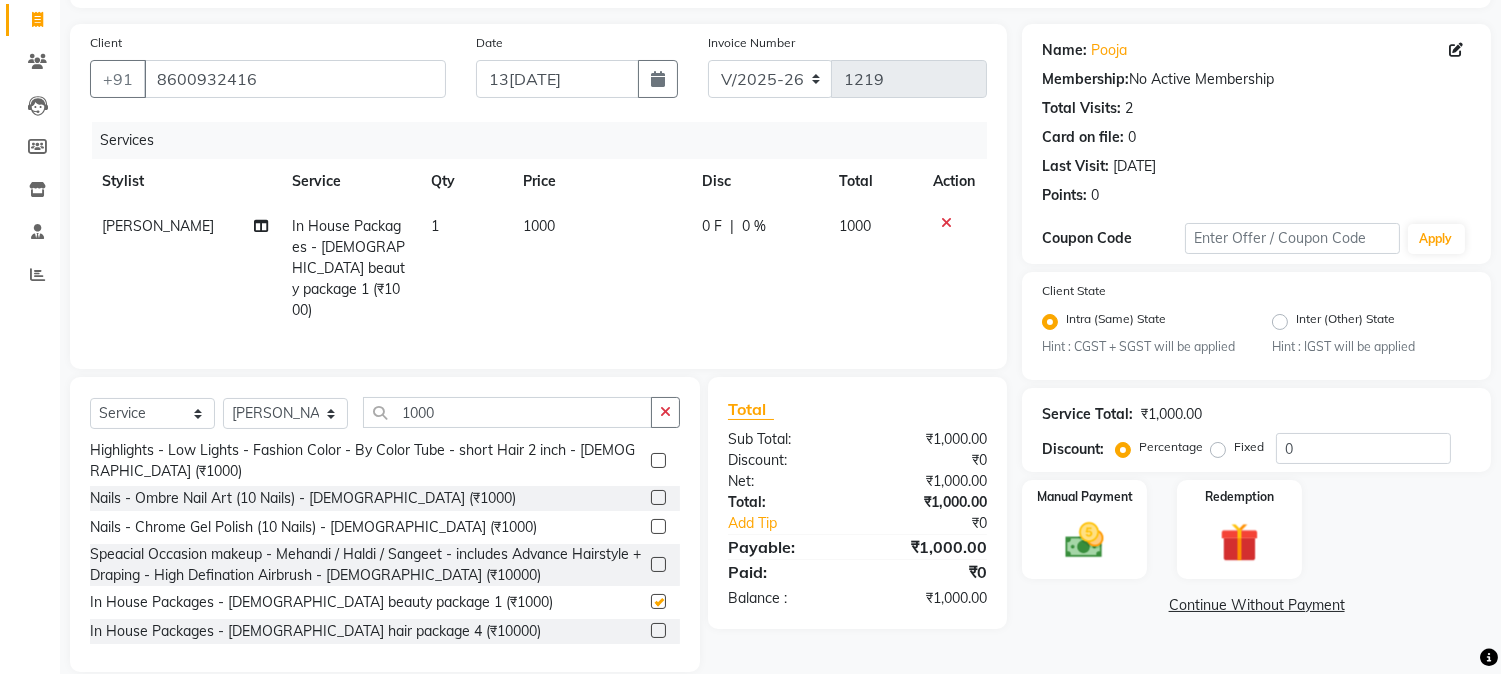checkbox on "false" 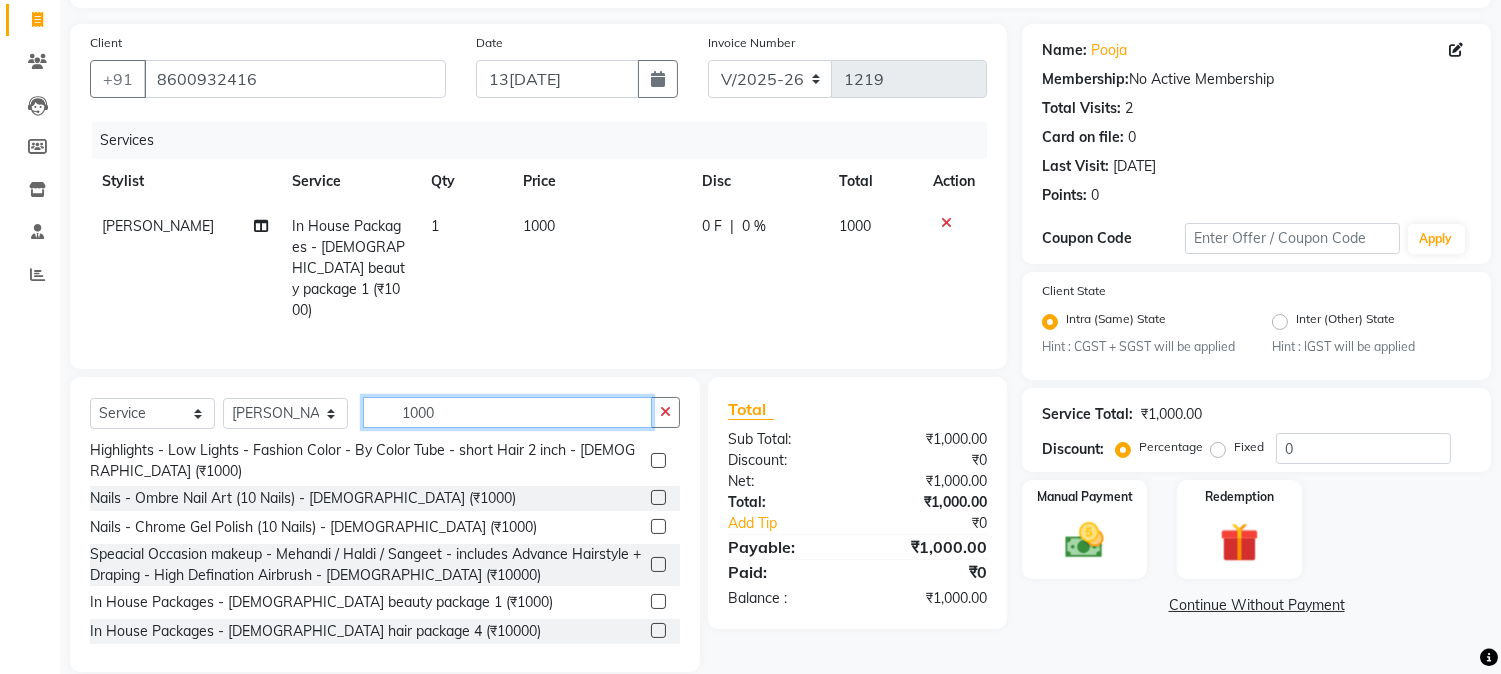 click on "1000" 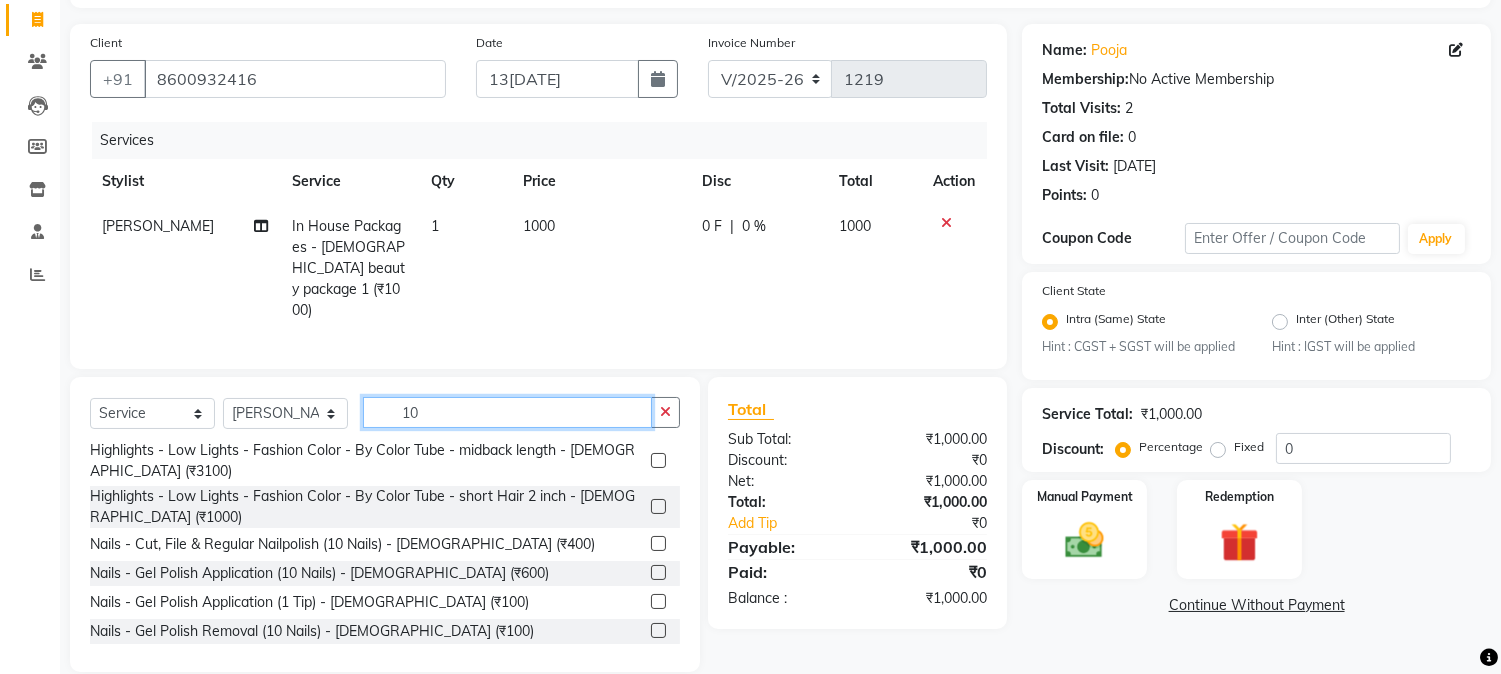 scroll, scrollTop: 818, scrollLeft: 0, axis: vertical 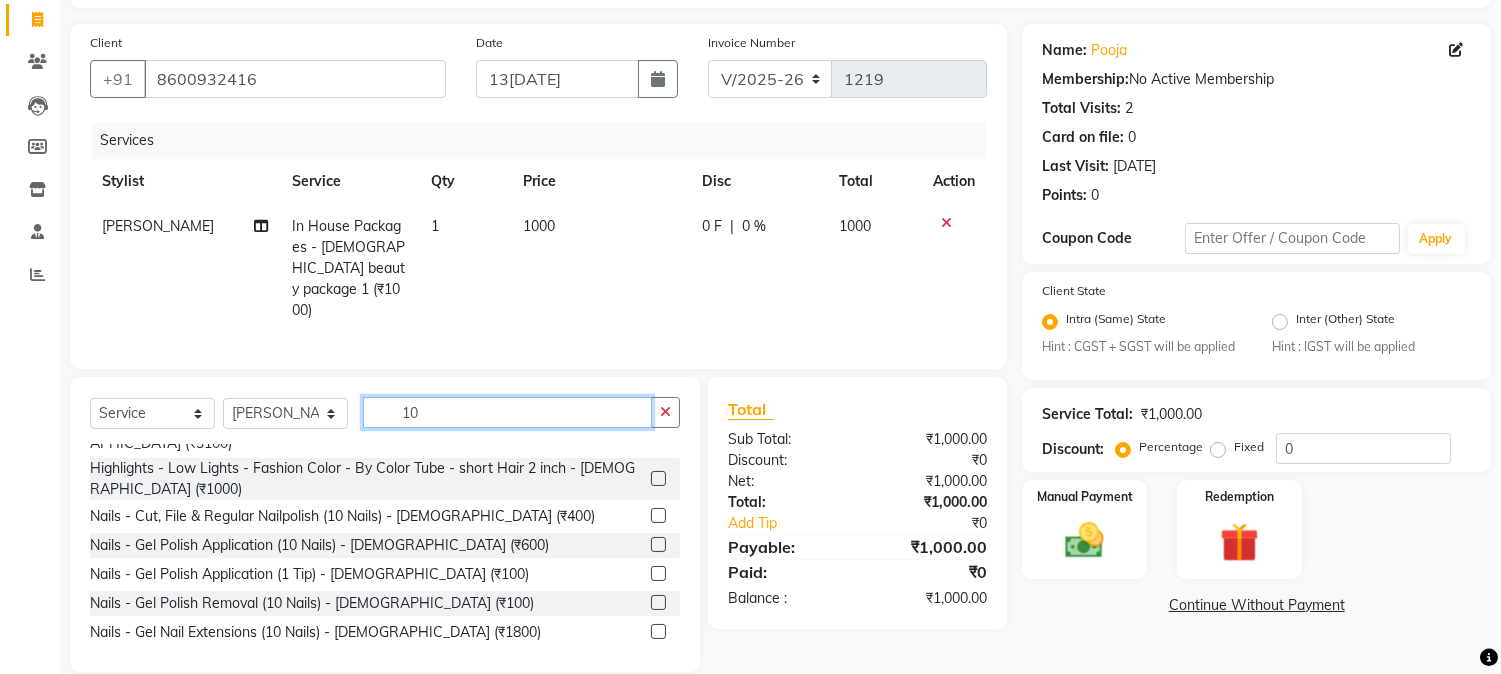 type on "1" 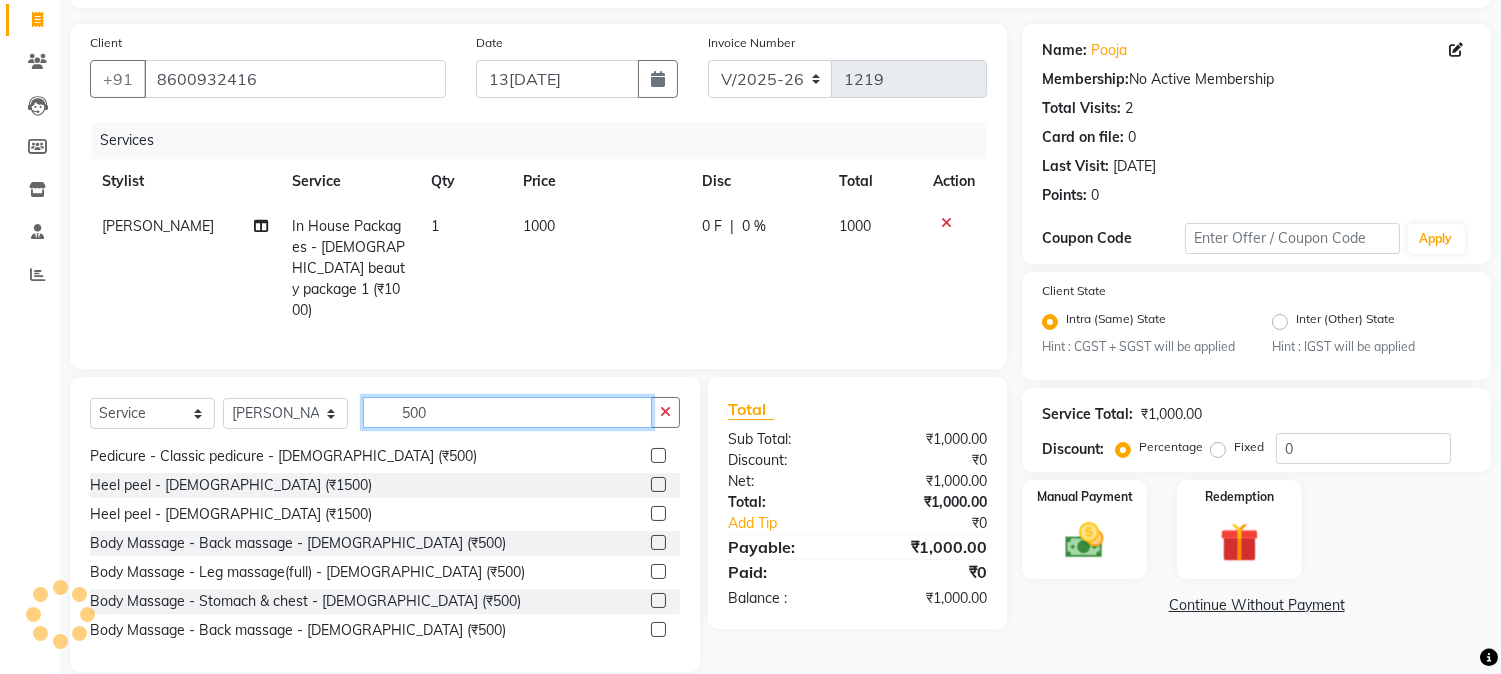 scroll, scrollTop: 1051, scrollLeft: 0, axis: vertical 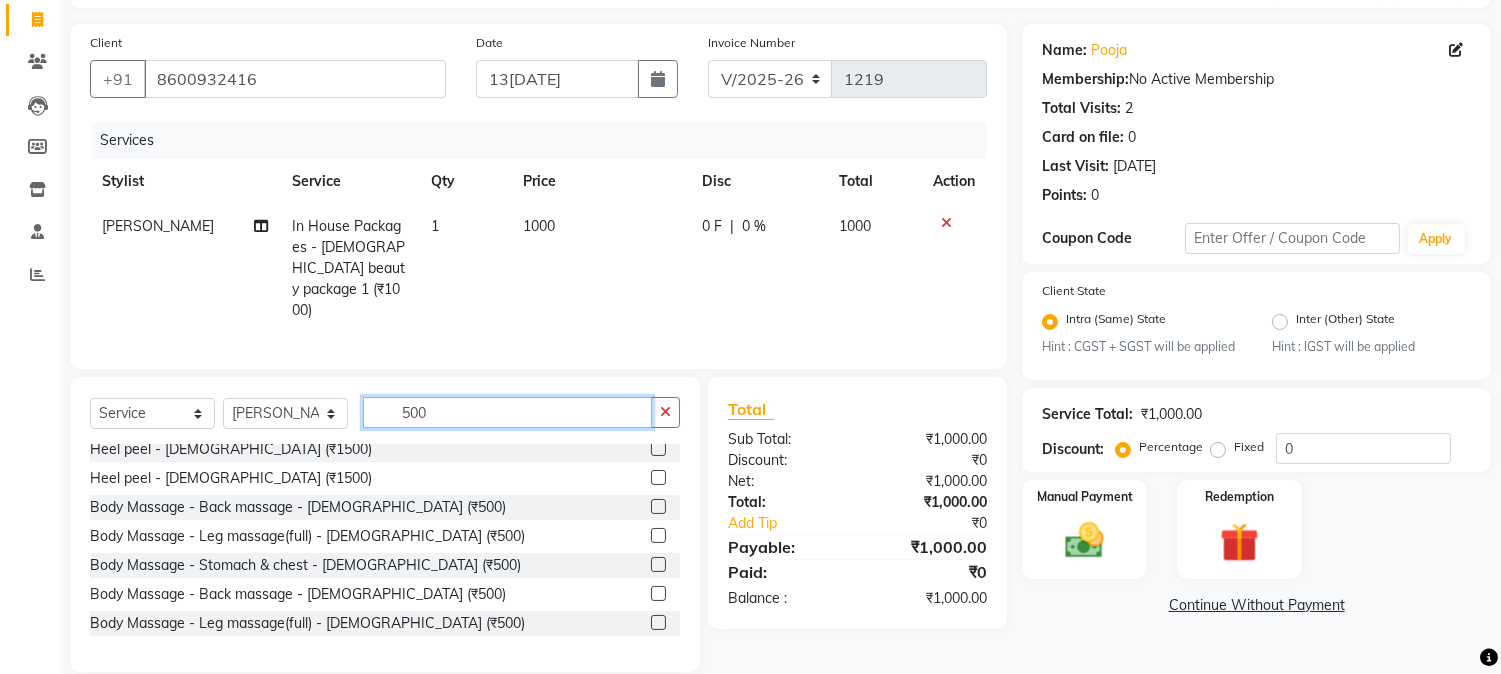 type on "500" 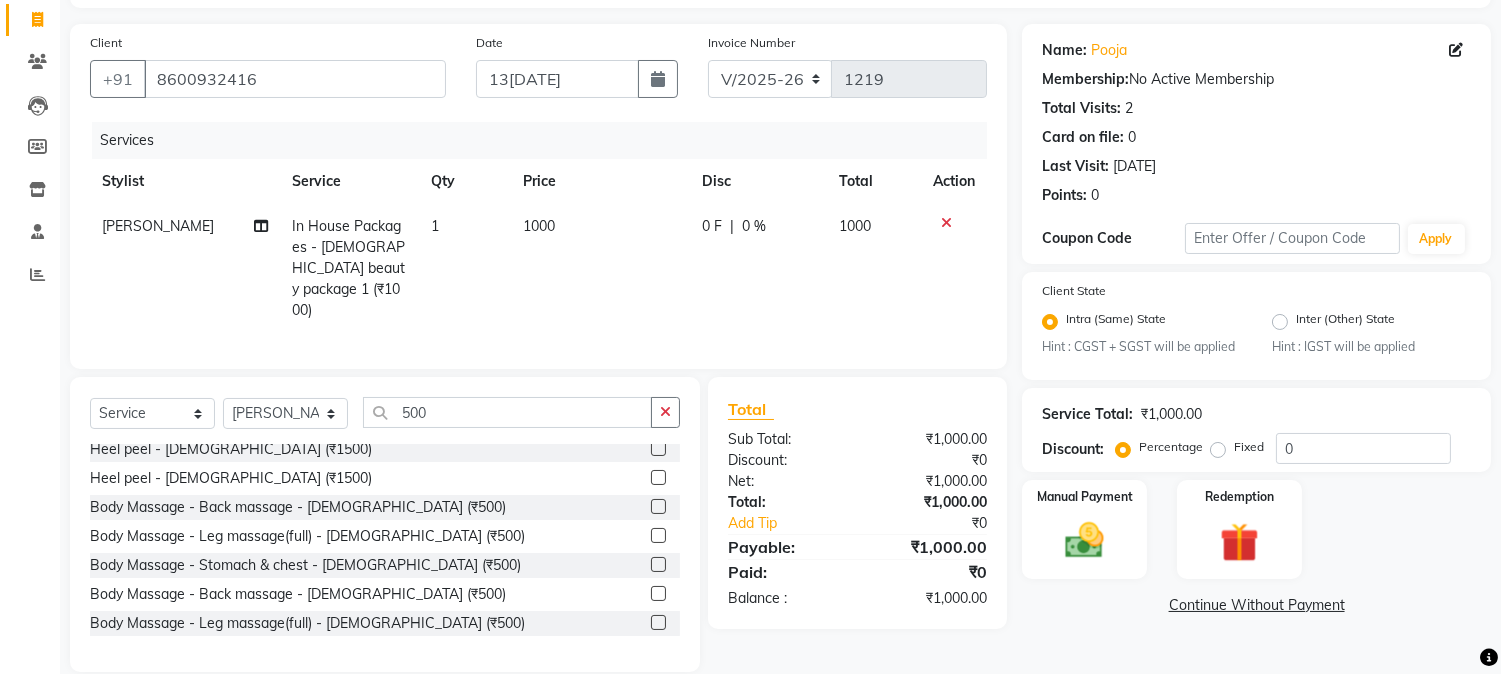click 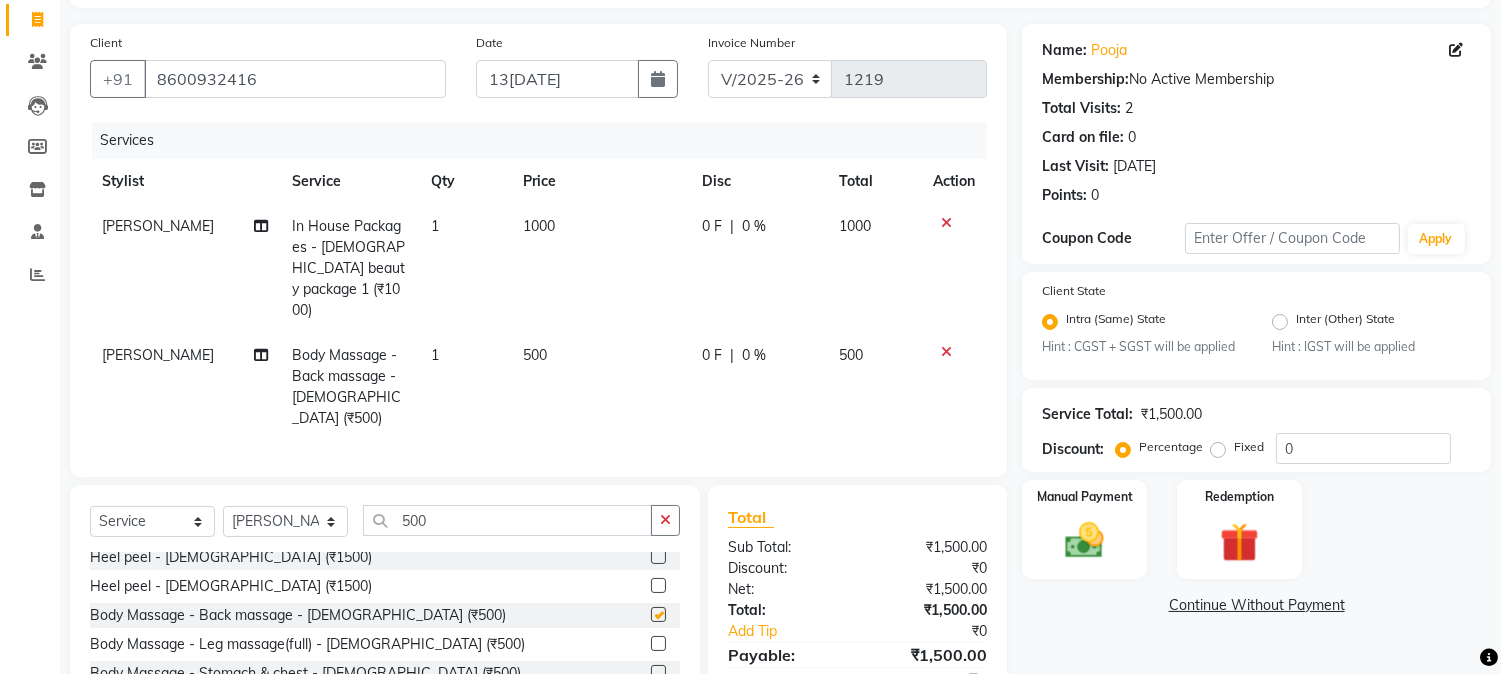 checkbox on "false" 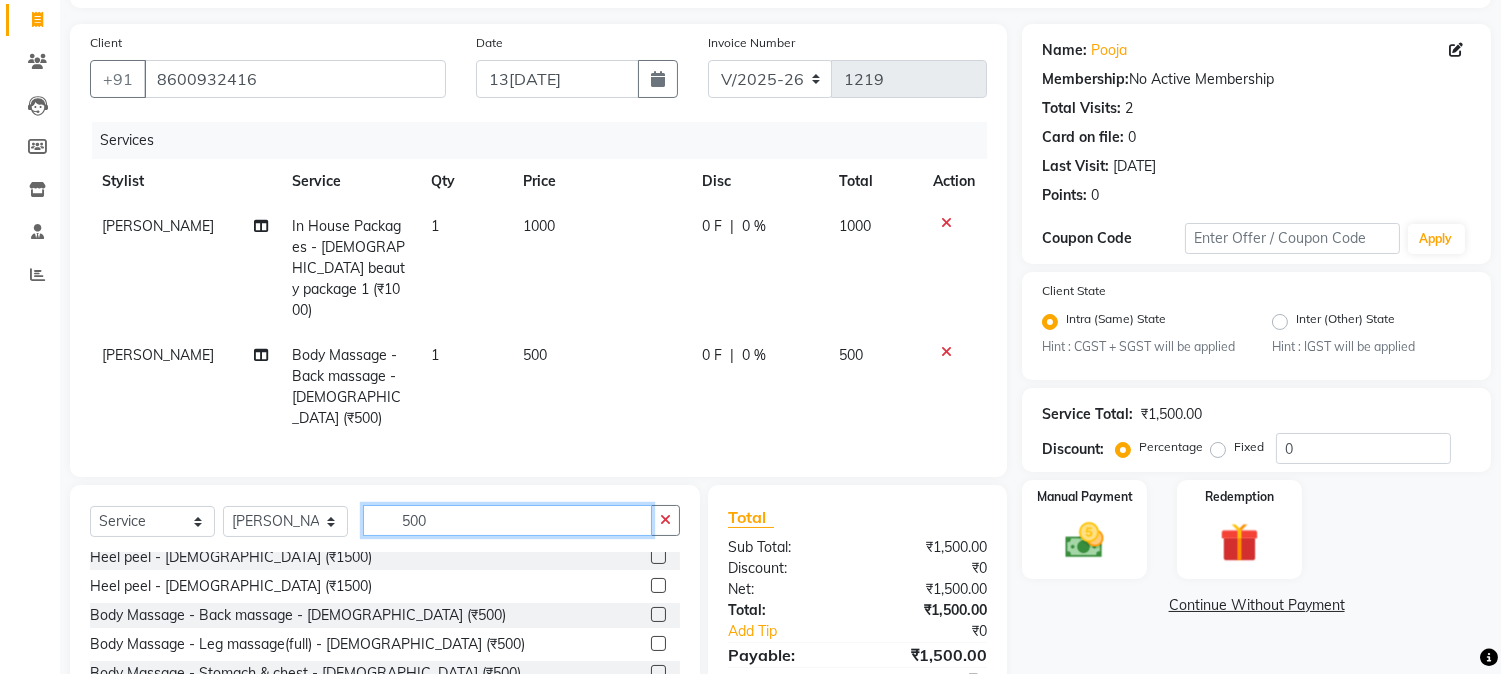 click on "500" 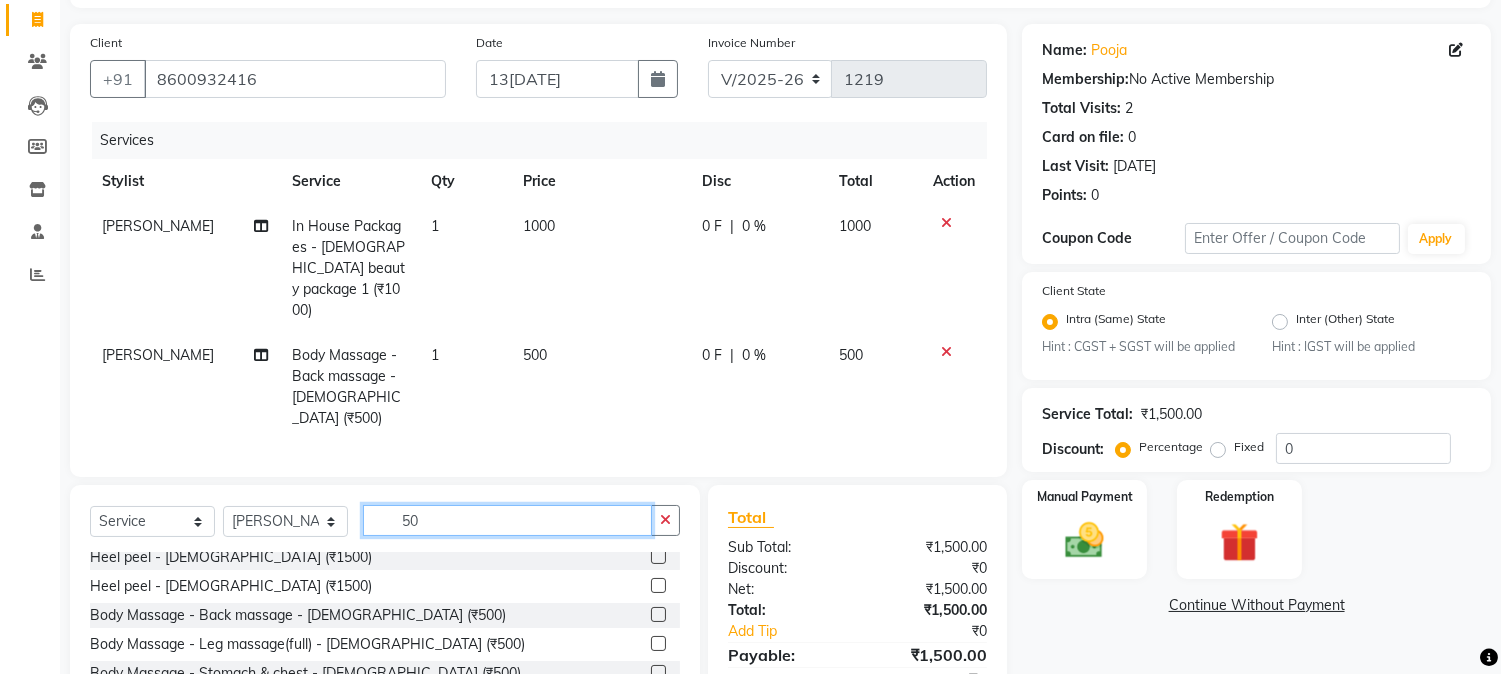 type on "5" 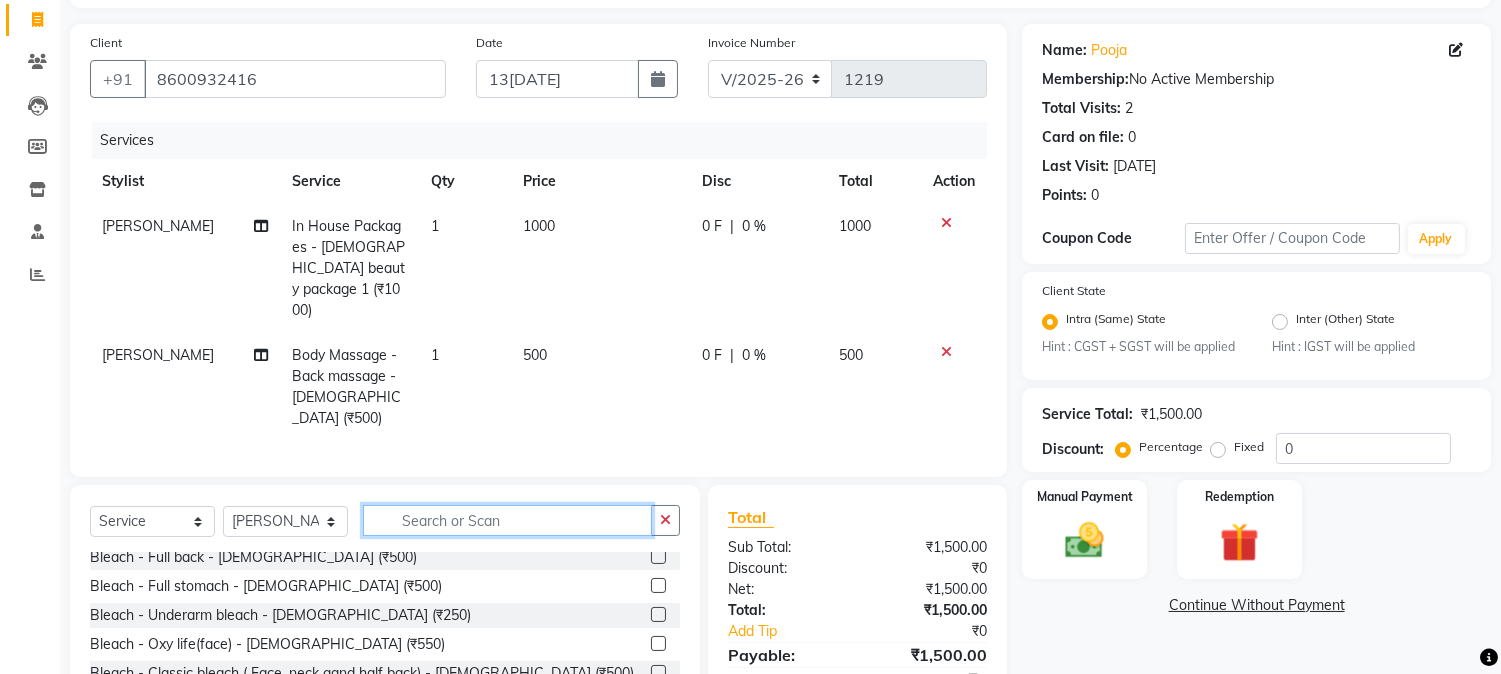scroll, scrollTop: 1080, scrollLeft: 0, axis: vertical 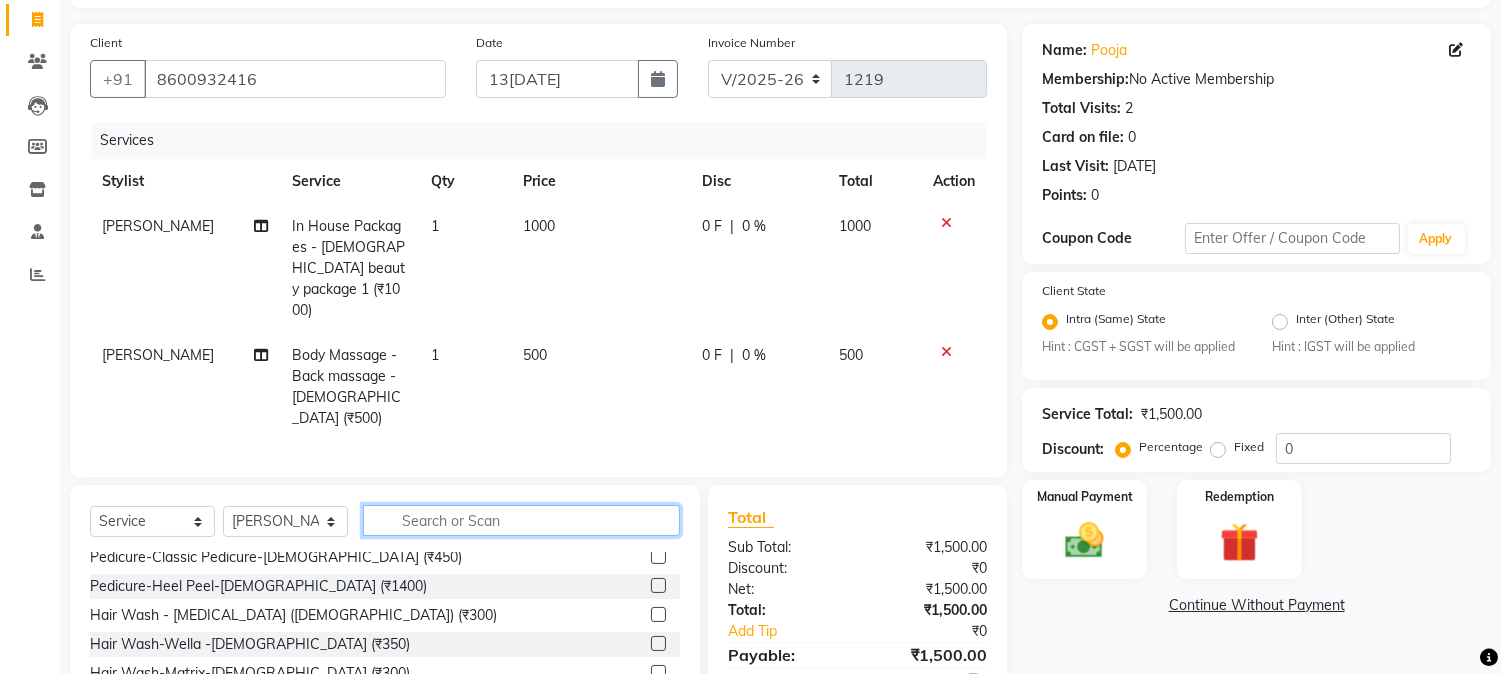 type 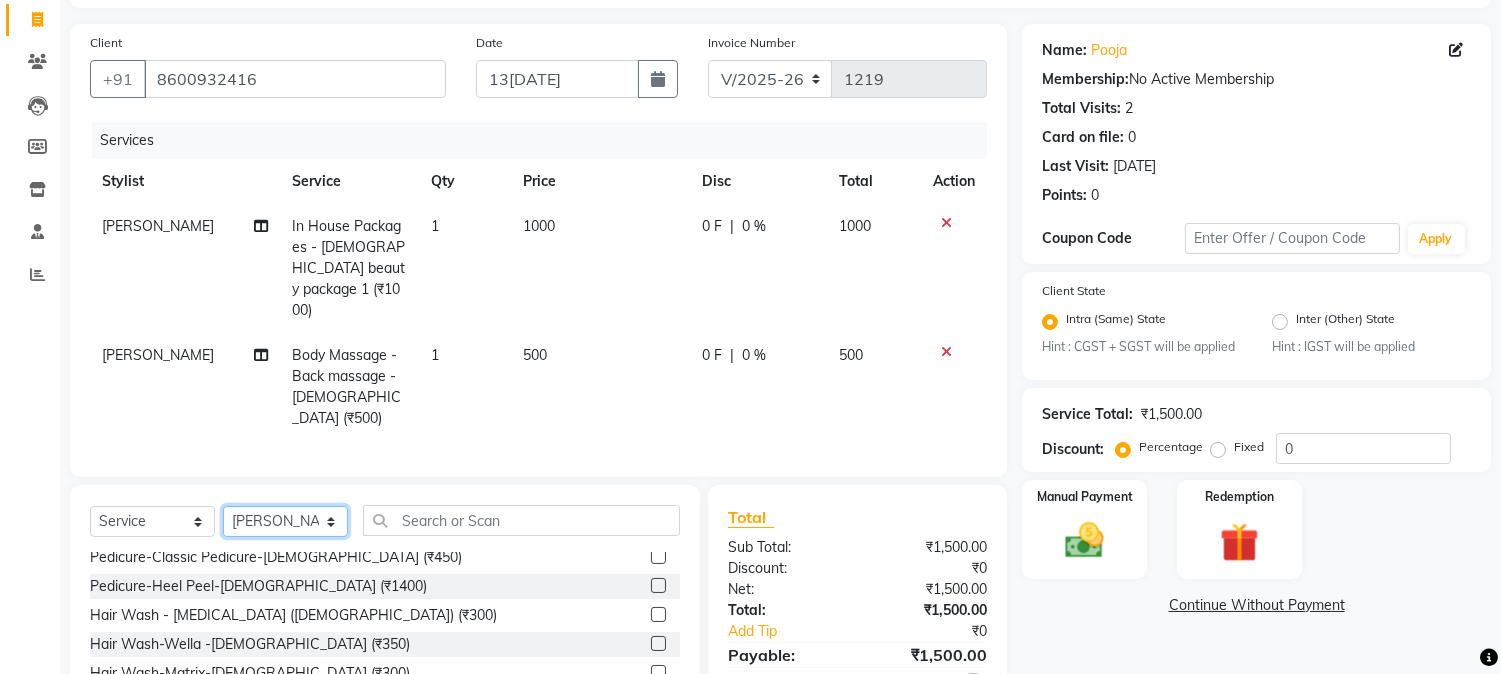 click on "Select Stylist Aniket Mane HEENA GAIKWAD kanchan tripathi  Reception  sarika yadav Training Department Vaibhav Randive Vinit Sir" 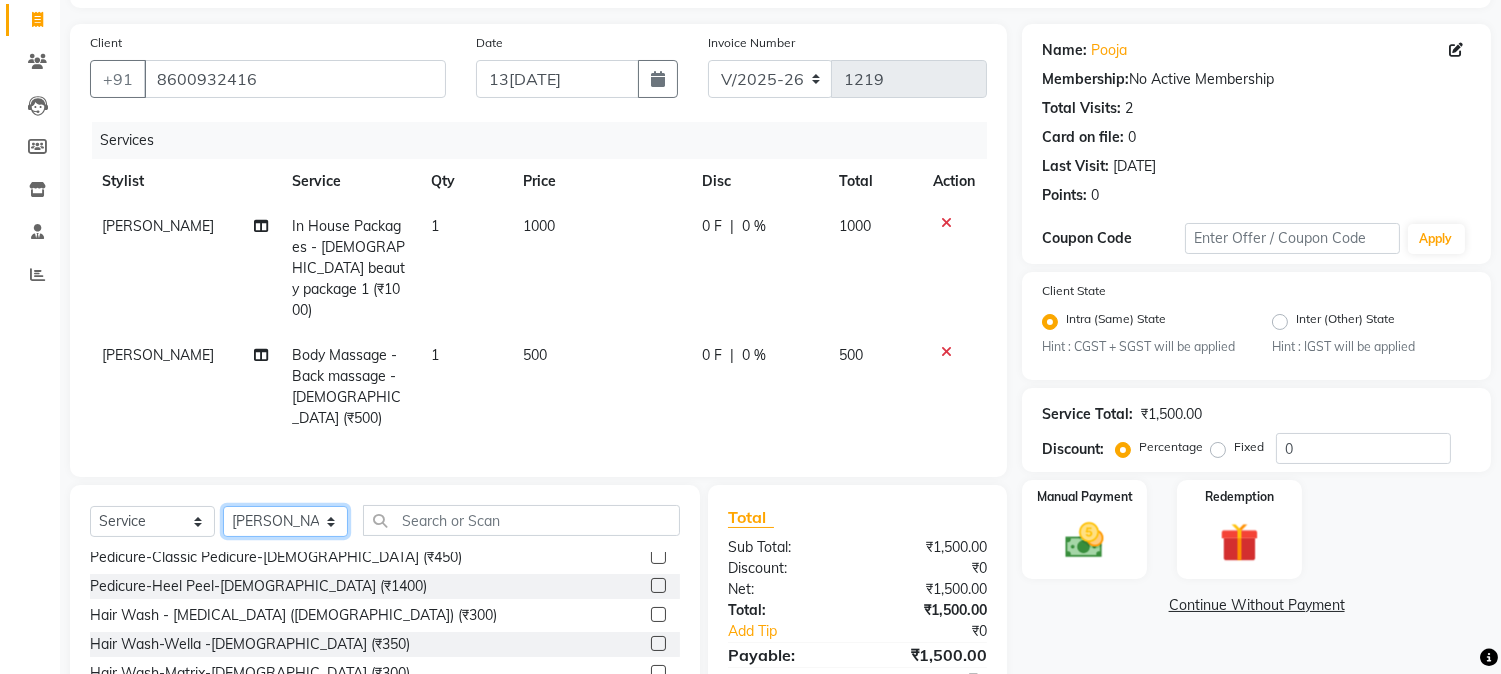 select on "4174" 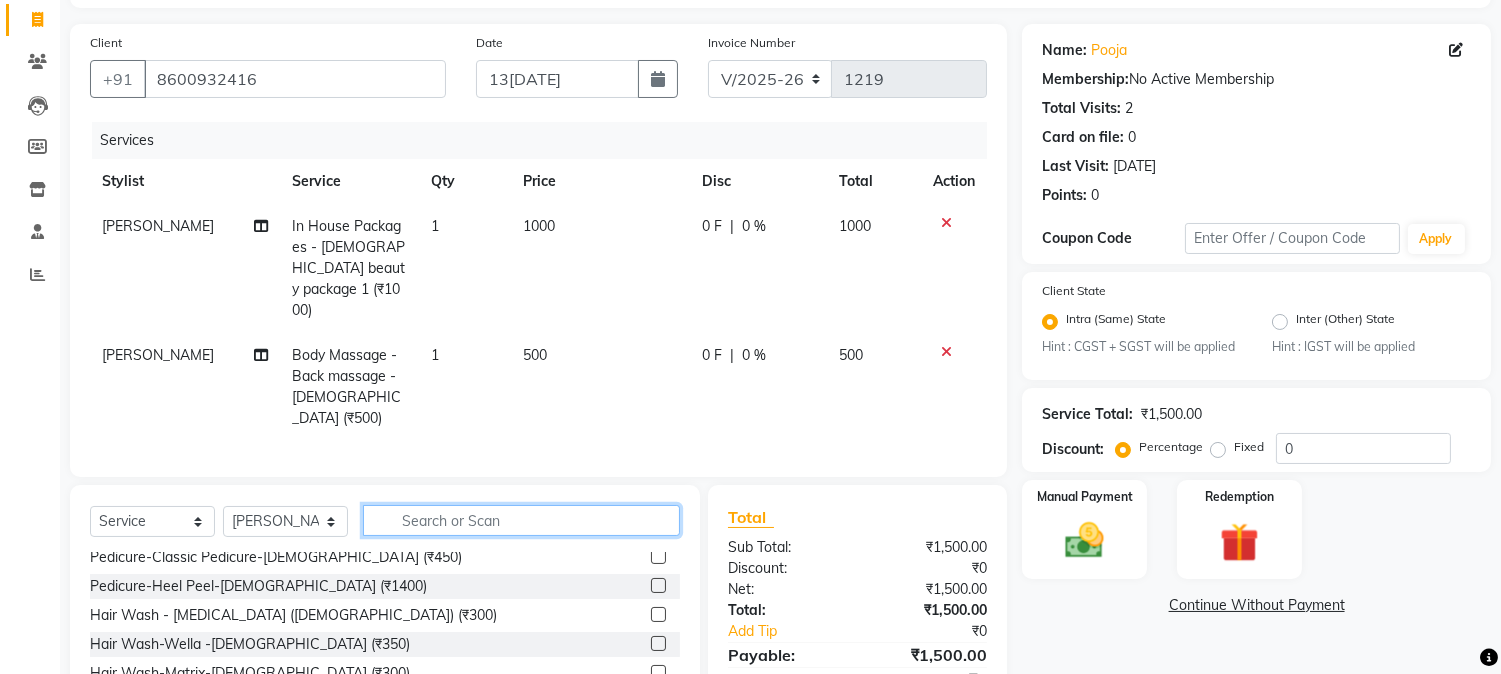click 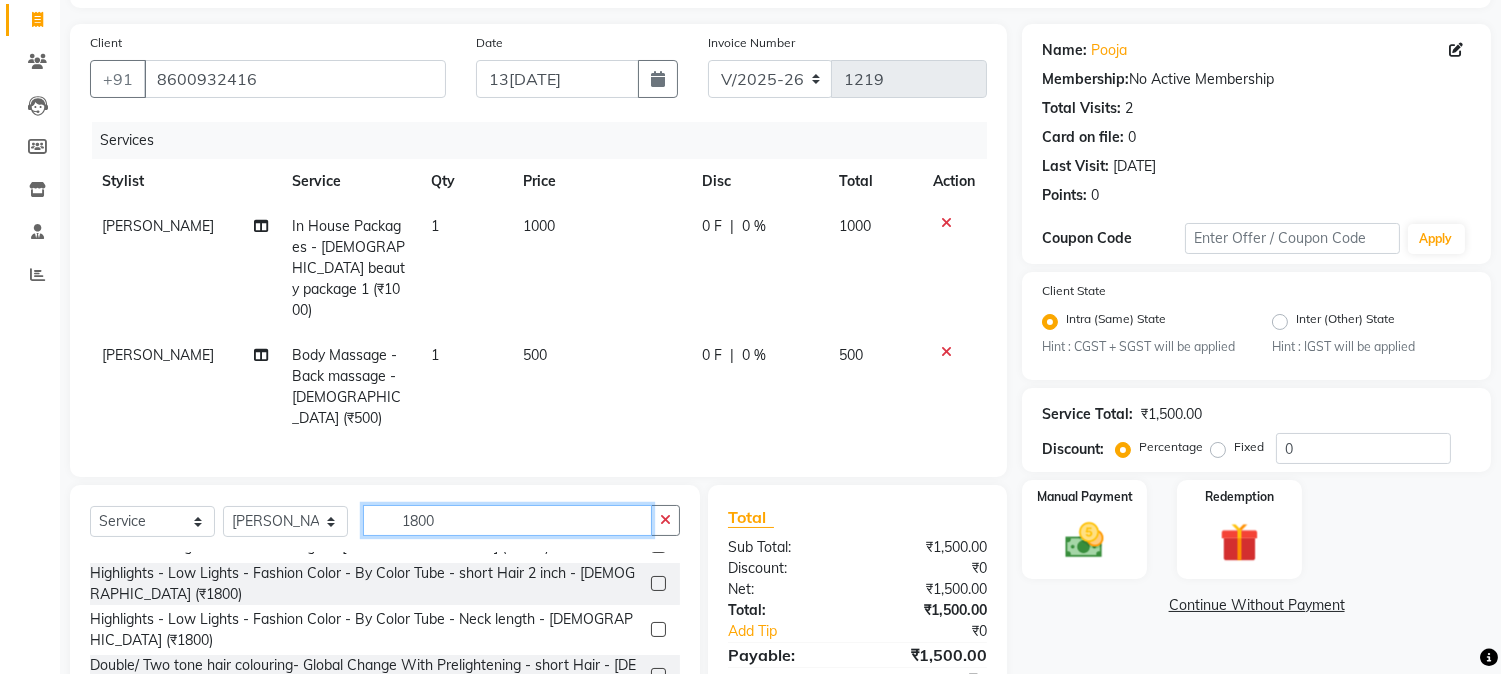 scroll, scrollTop: 350, scrollLeft: 0, axis: vertical 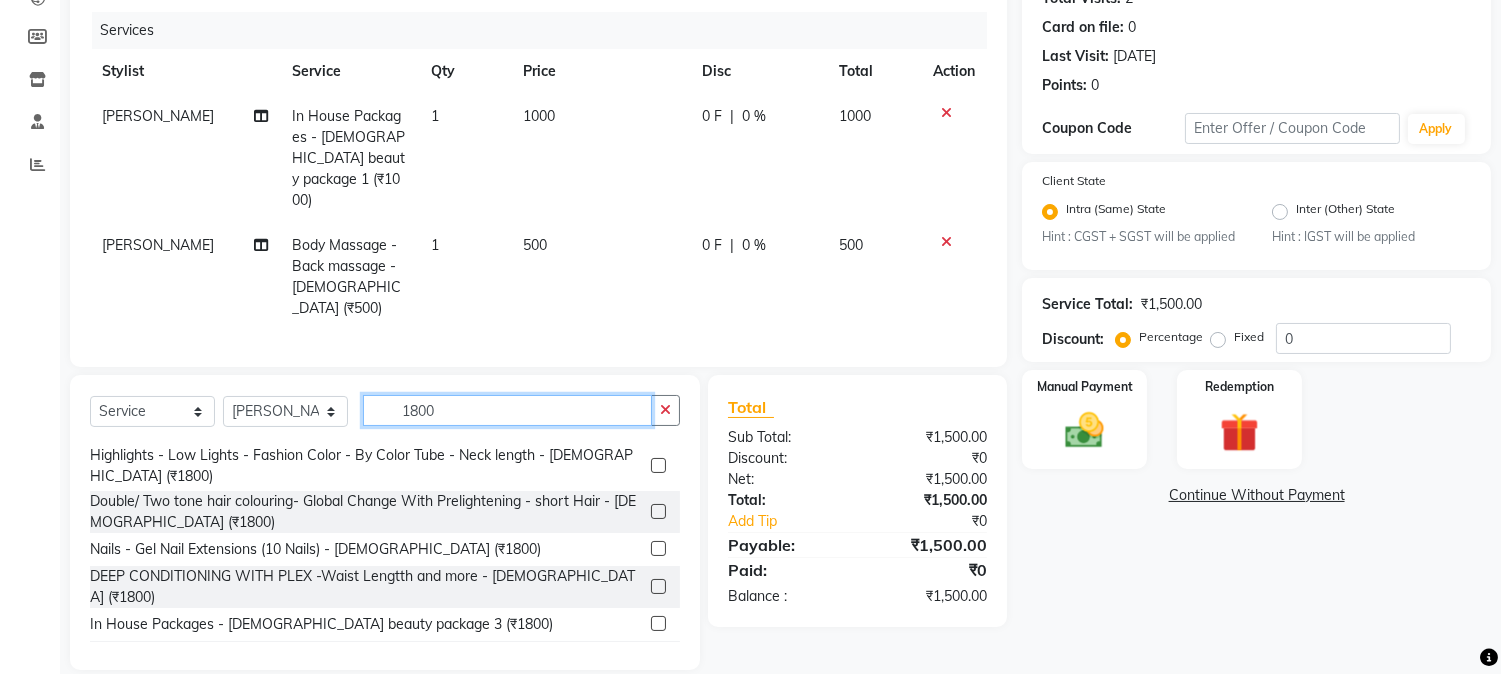 type on "1800" 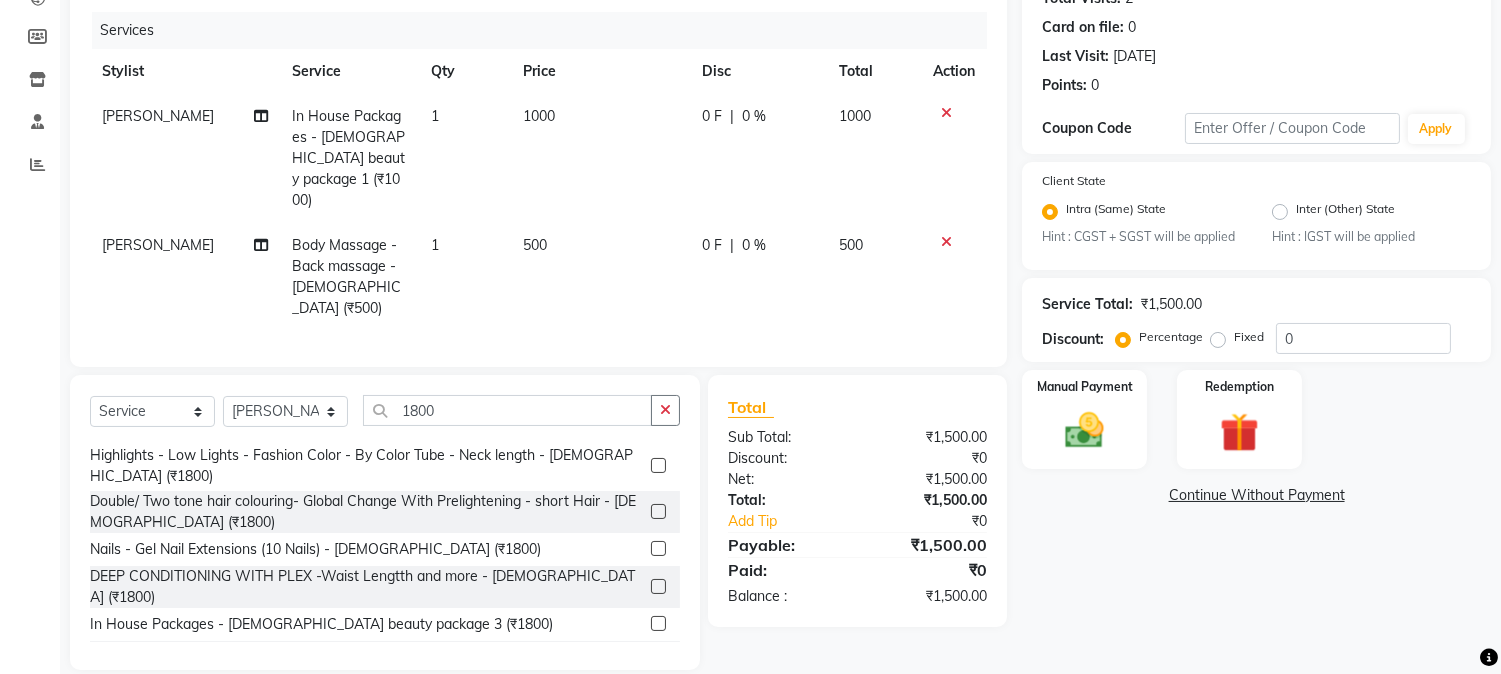 click 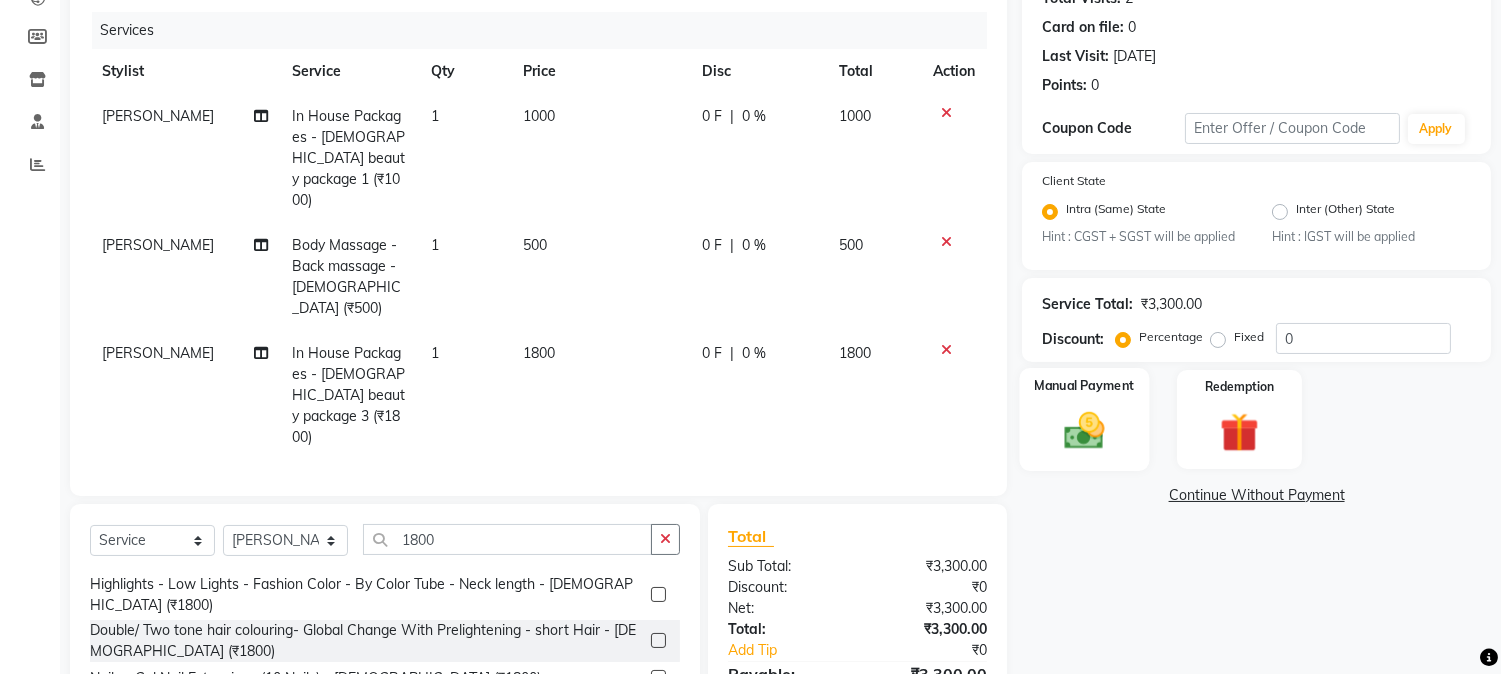 checkbox on "false" 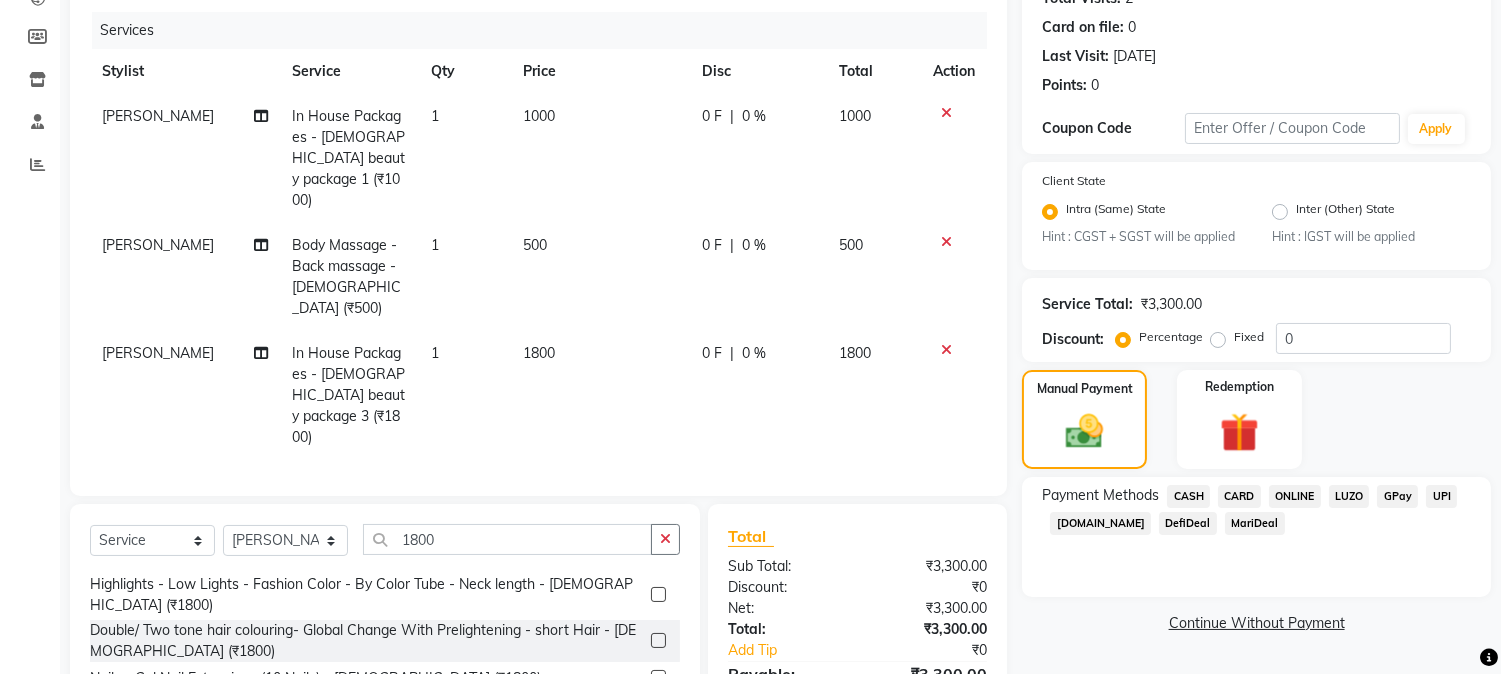 click on "ONLINE" 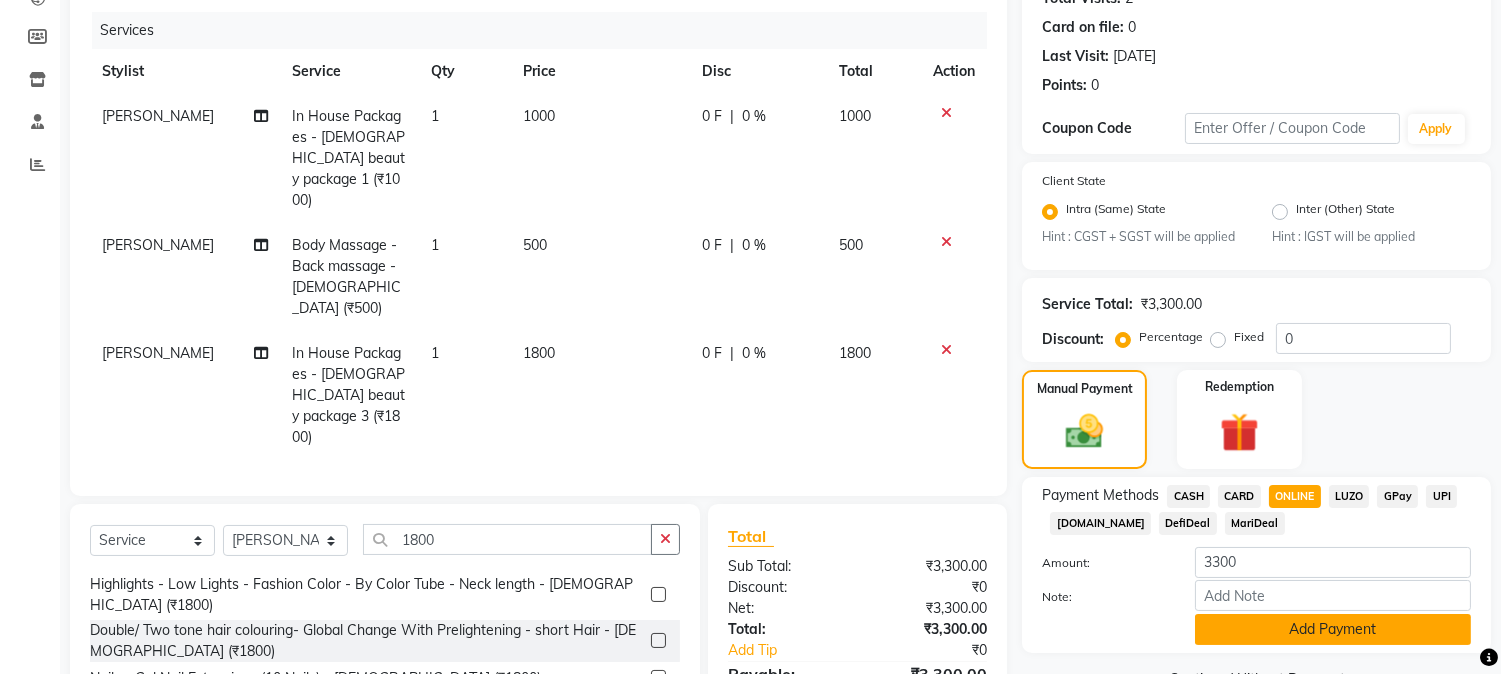 click on "Add Payment" 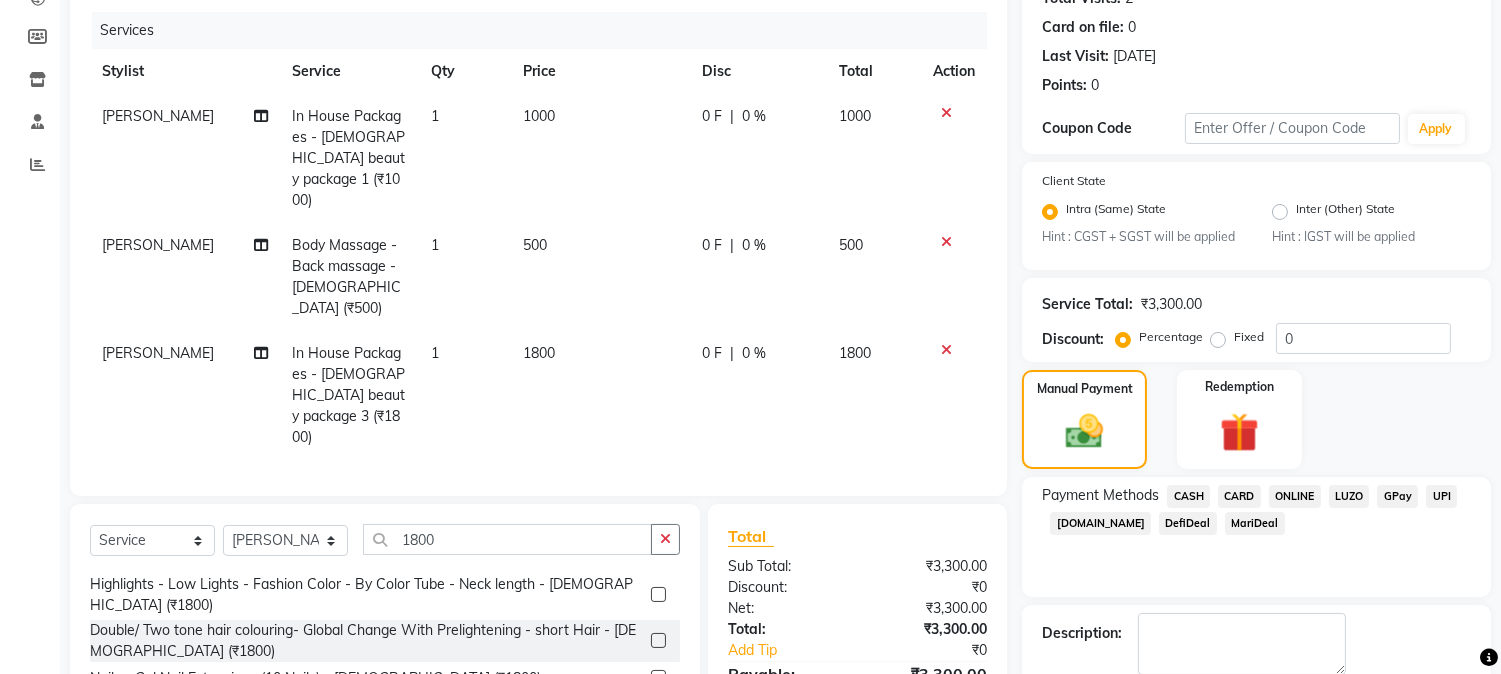 scroll, scrollTop: 344, scrollLeft: 0, axis: vertical 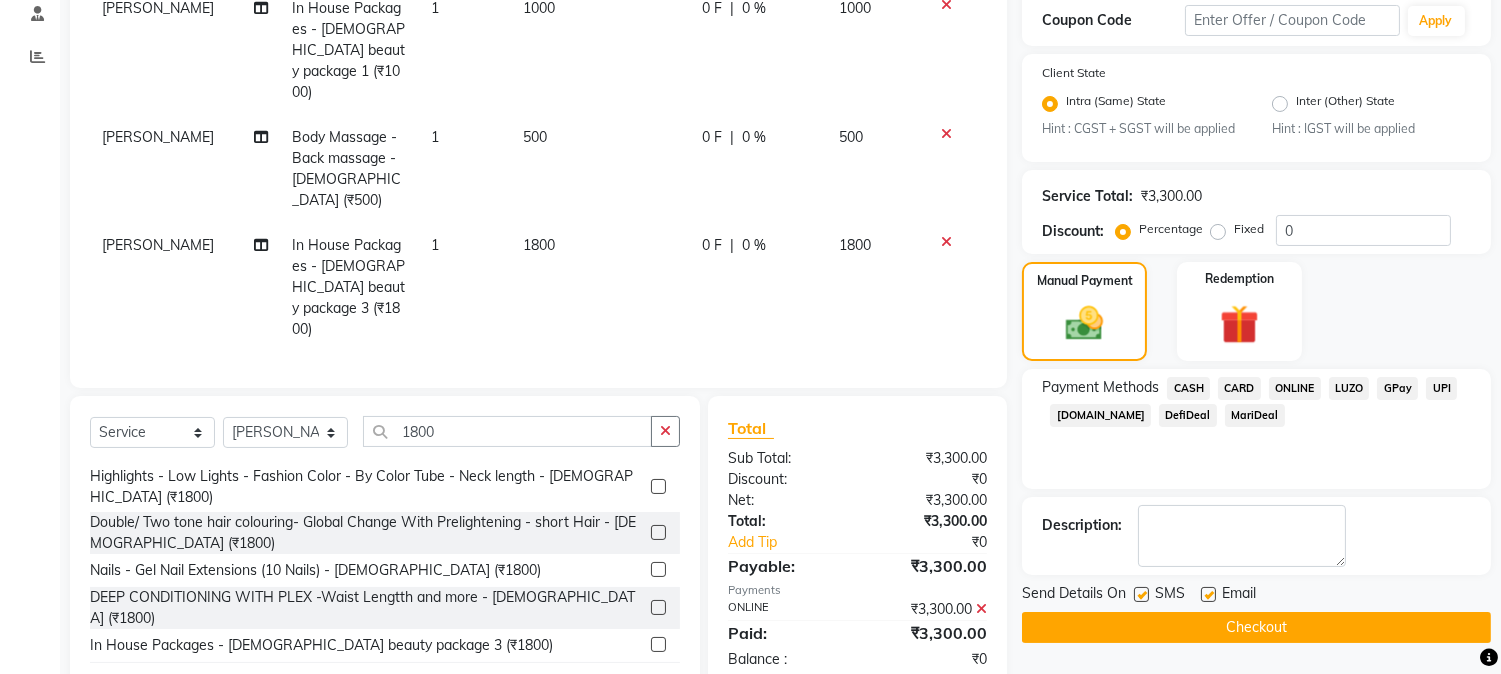 click on "Checkout" 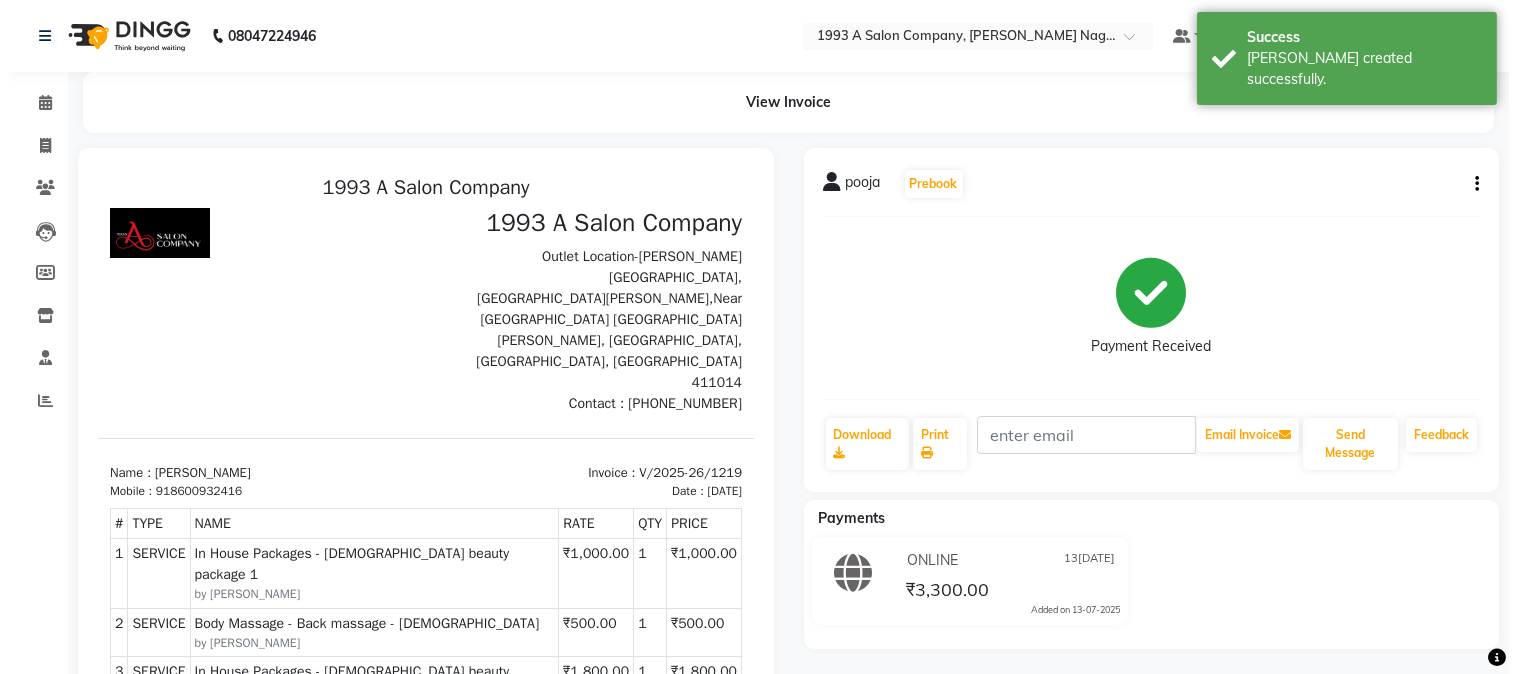 scroll, scrollTop: 0, scrollLeft: 0, axis: both 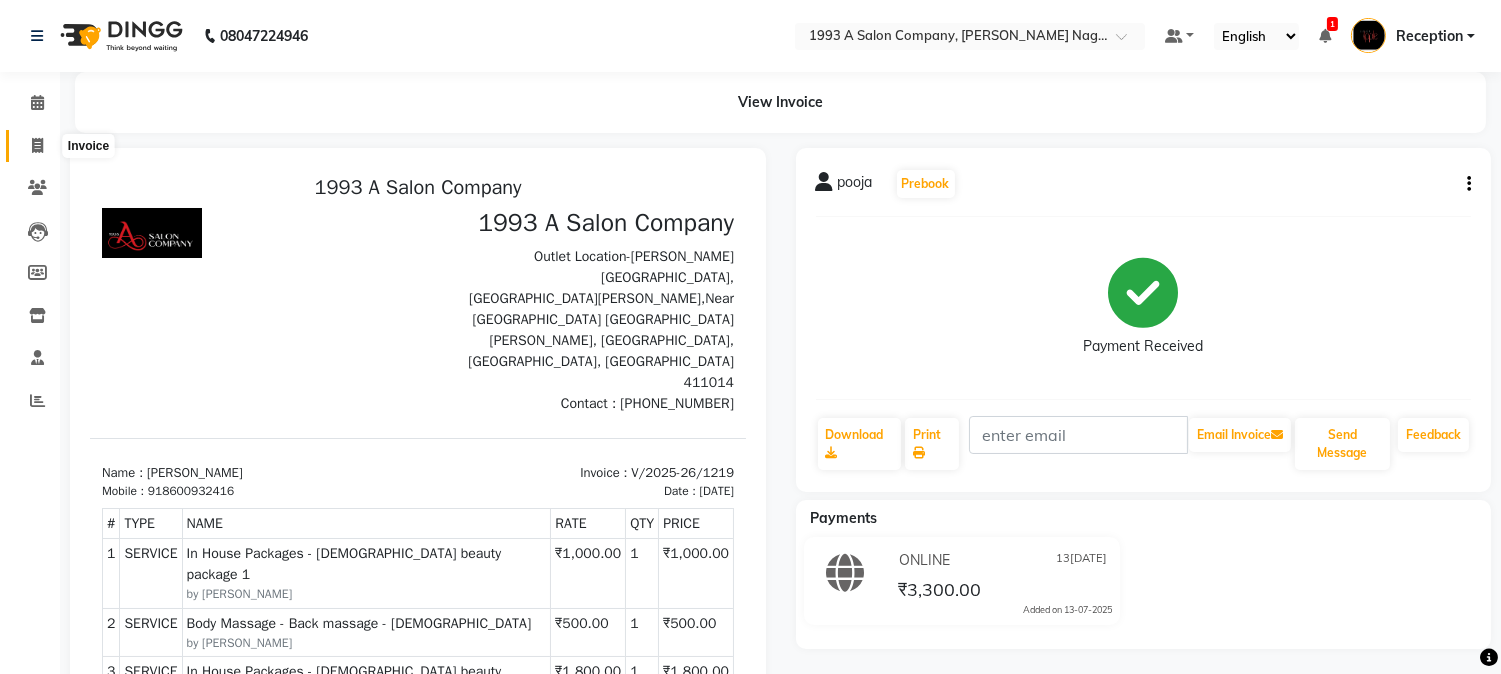 click 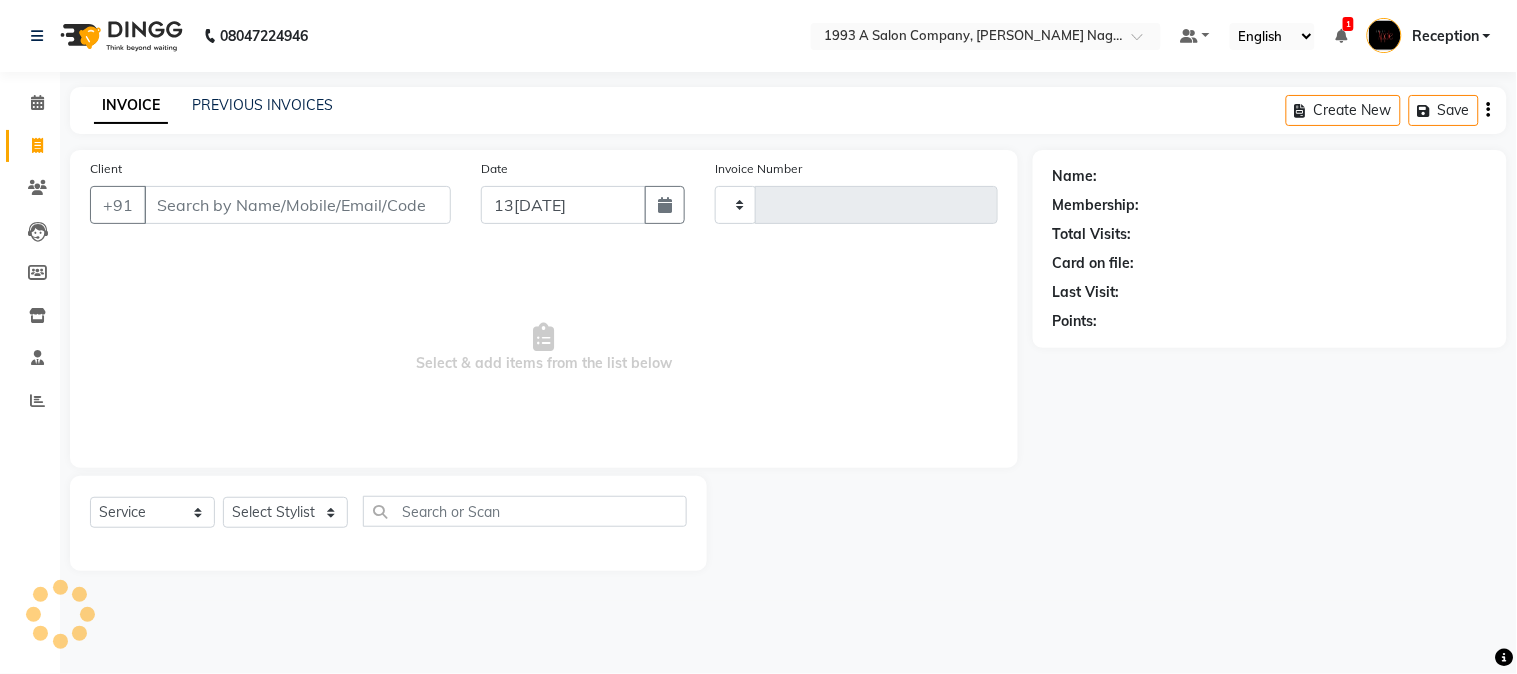 type on "1220" 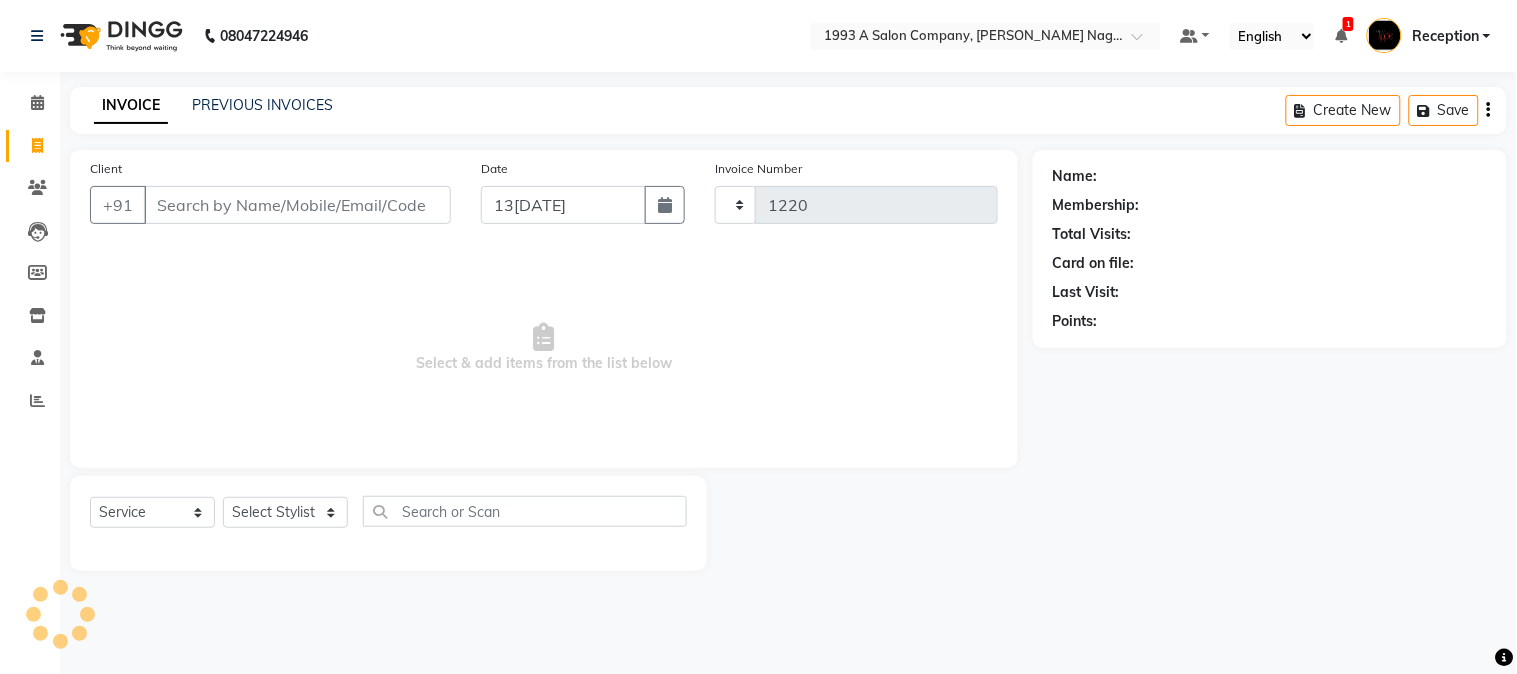 type on "8" 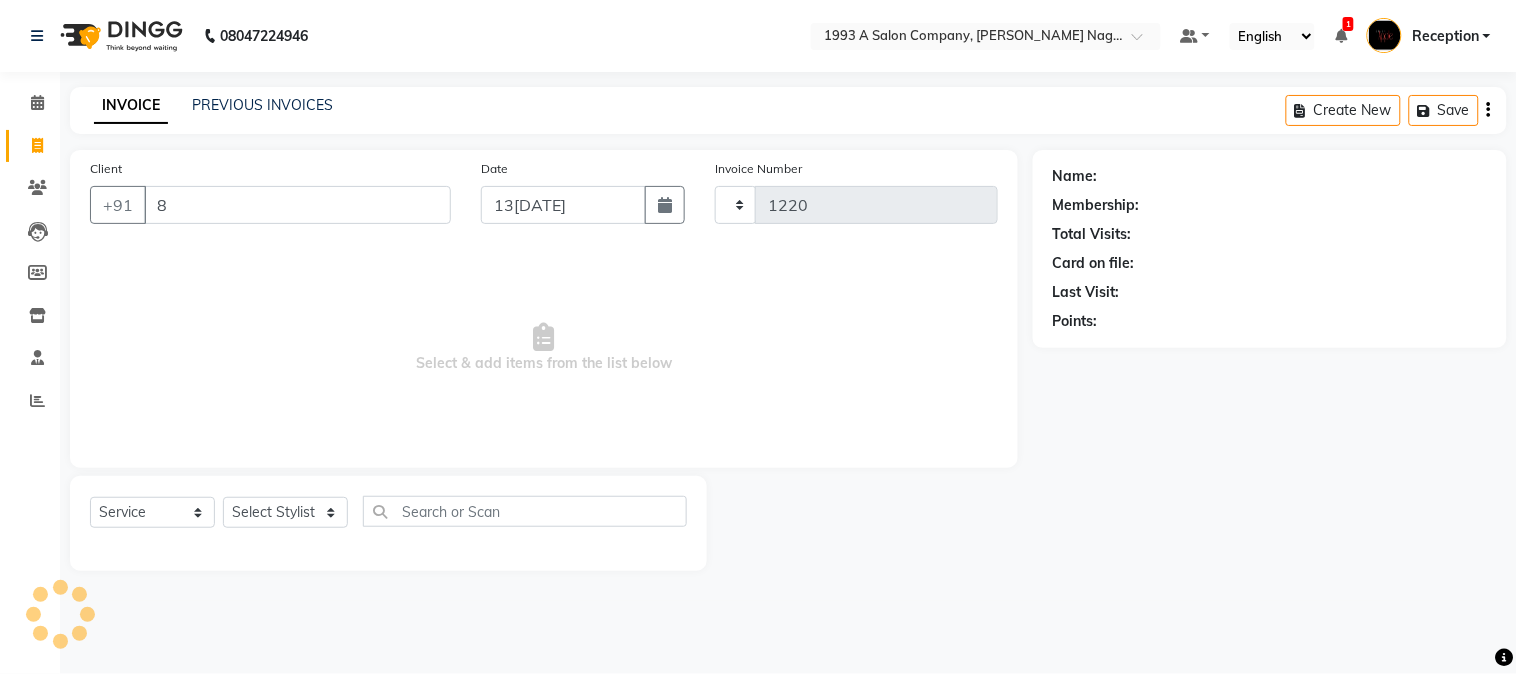 select on "144" 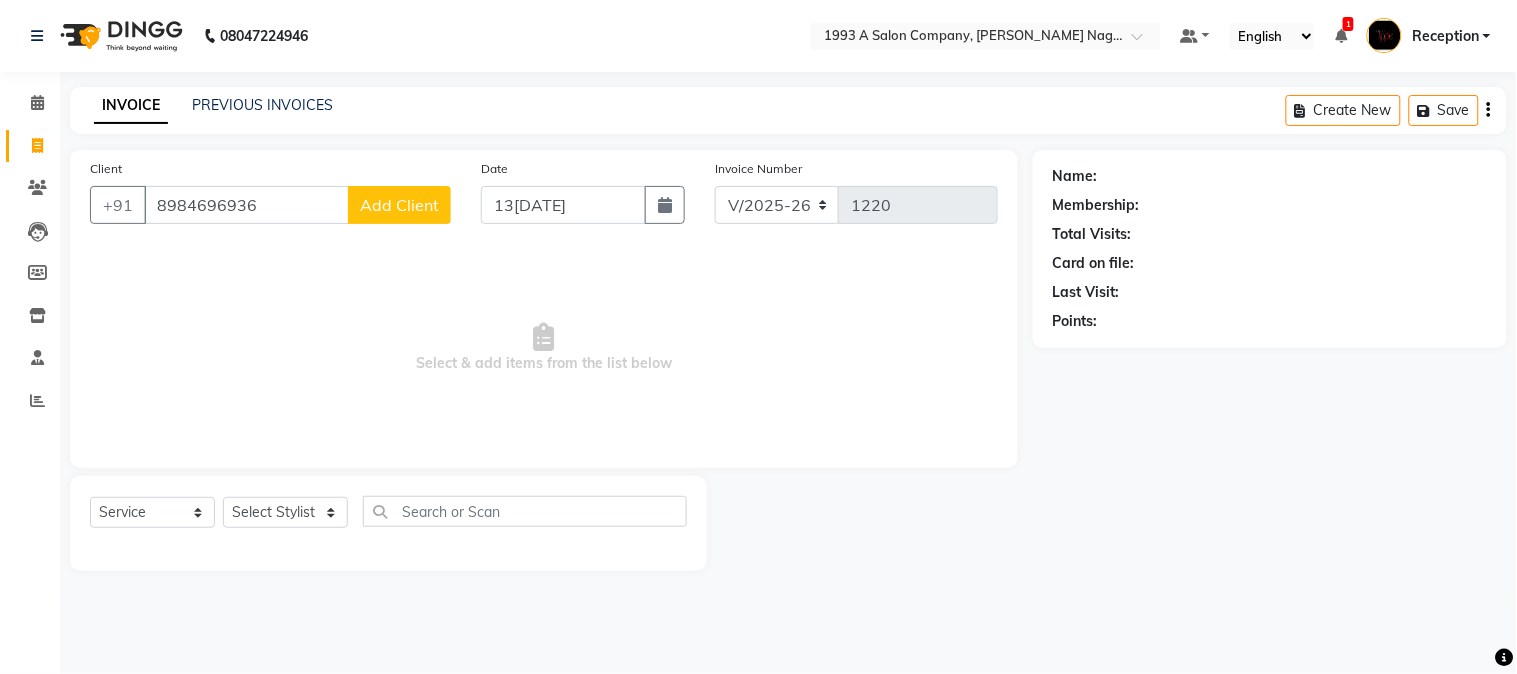 type on "8984696936" 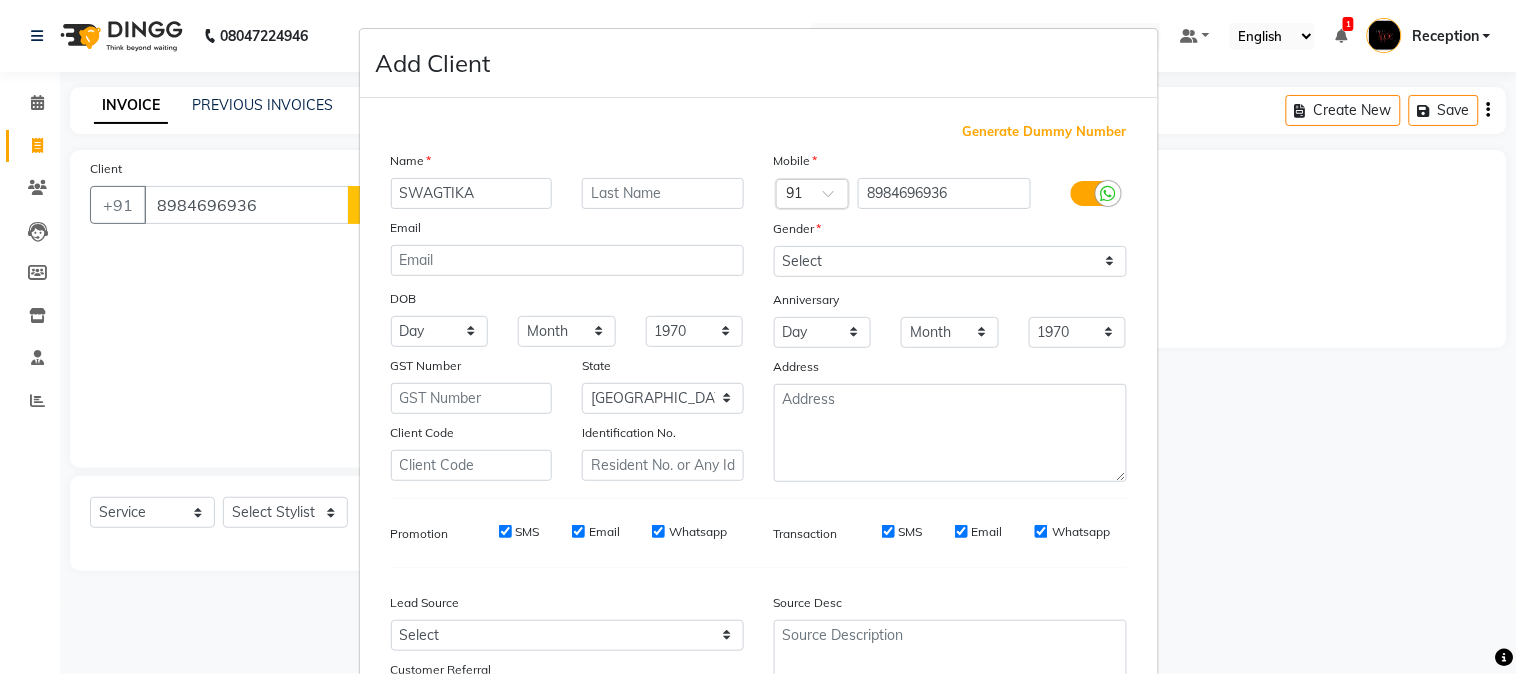 type on "SWAGTIKA" 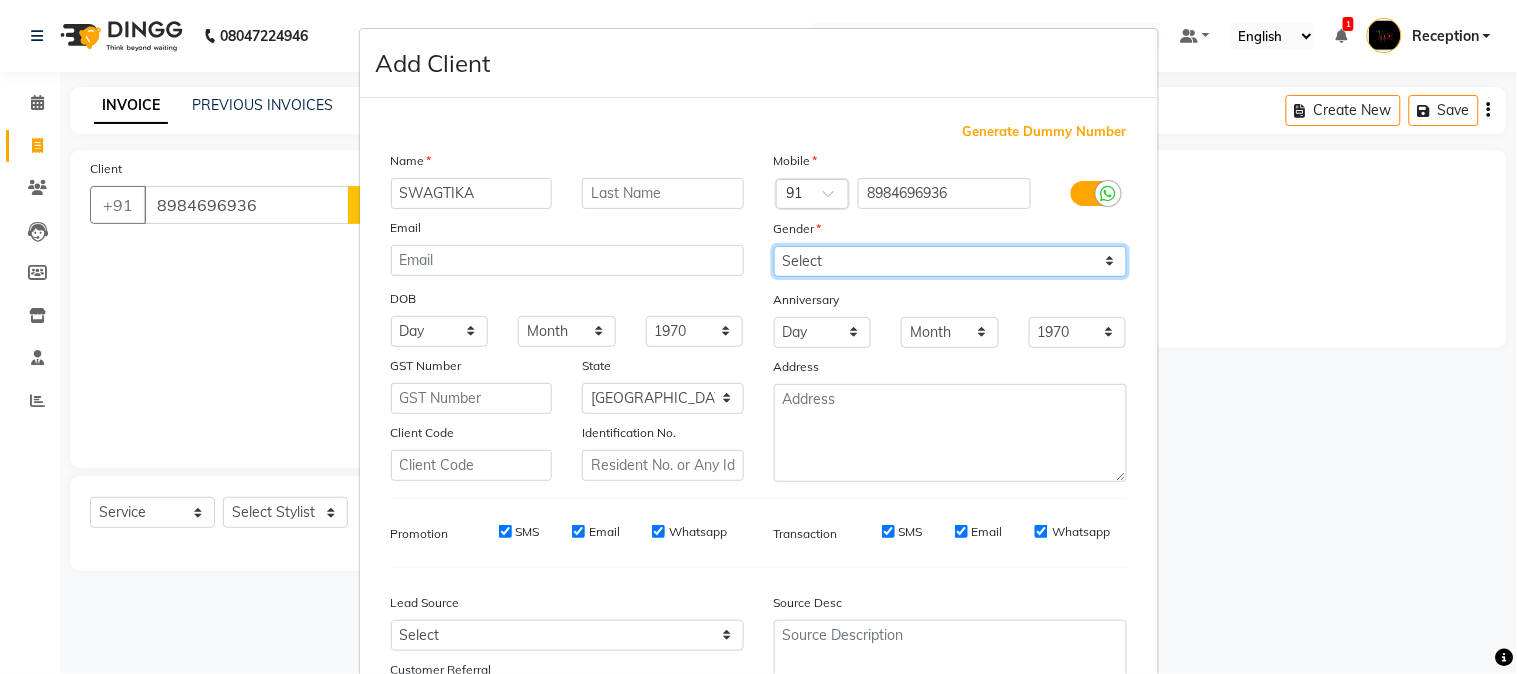 click on "Select Male Female Other Prefer Not To Say" at bounding box center [950, 261] 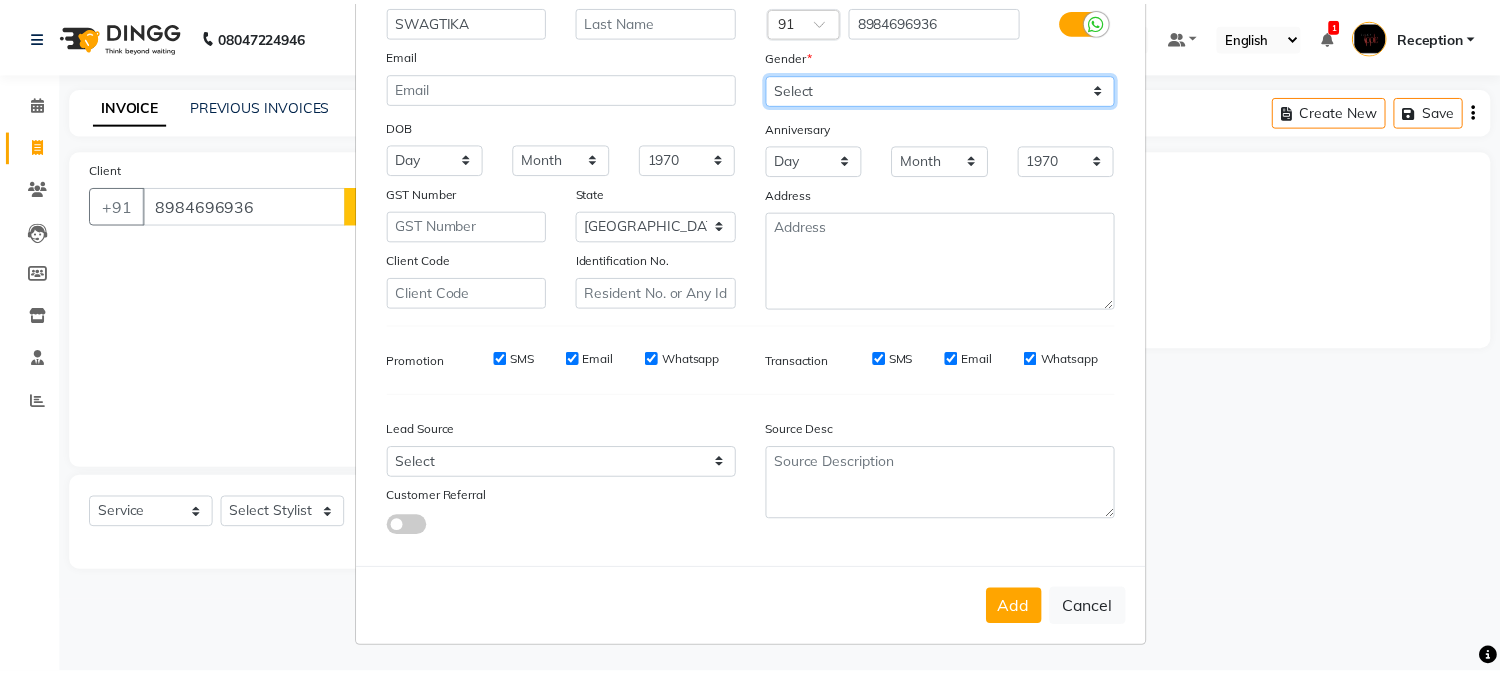 scroll, scrollTop: 176, scrollLeft: 0, axis: vertical 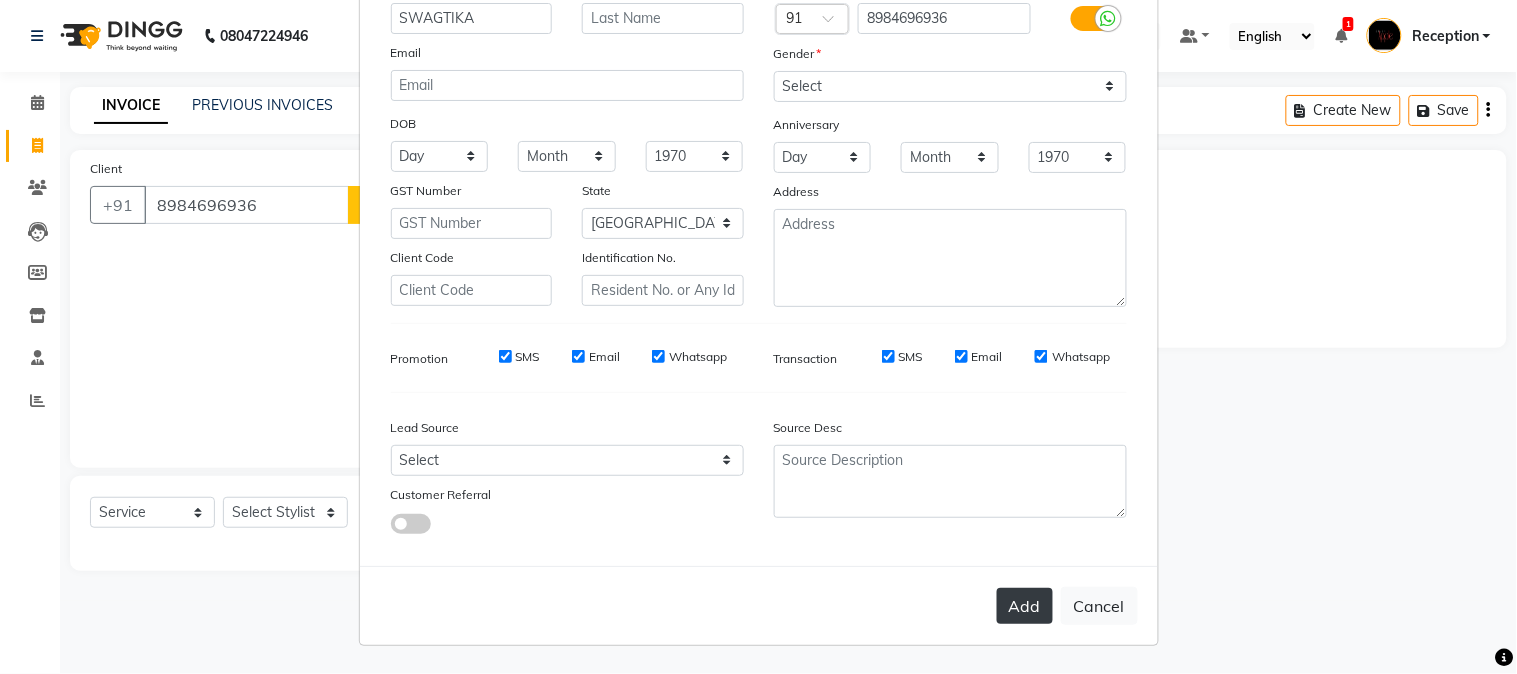 click on "Add" at bounding box center (1025, 606) 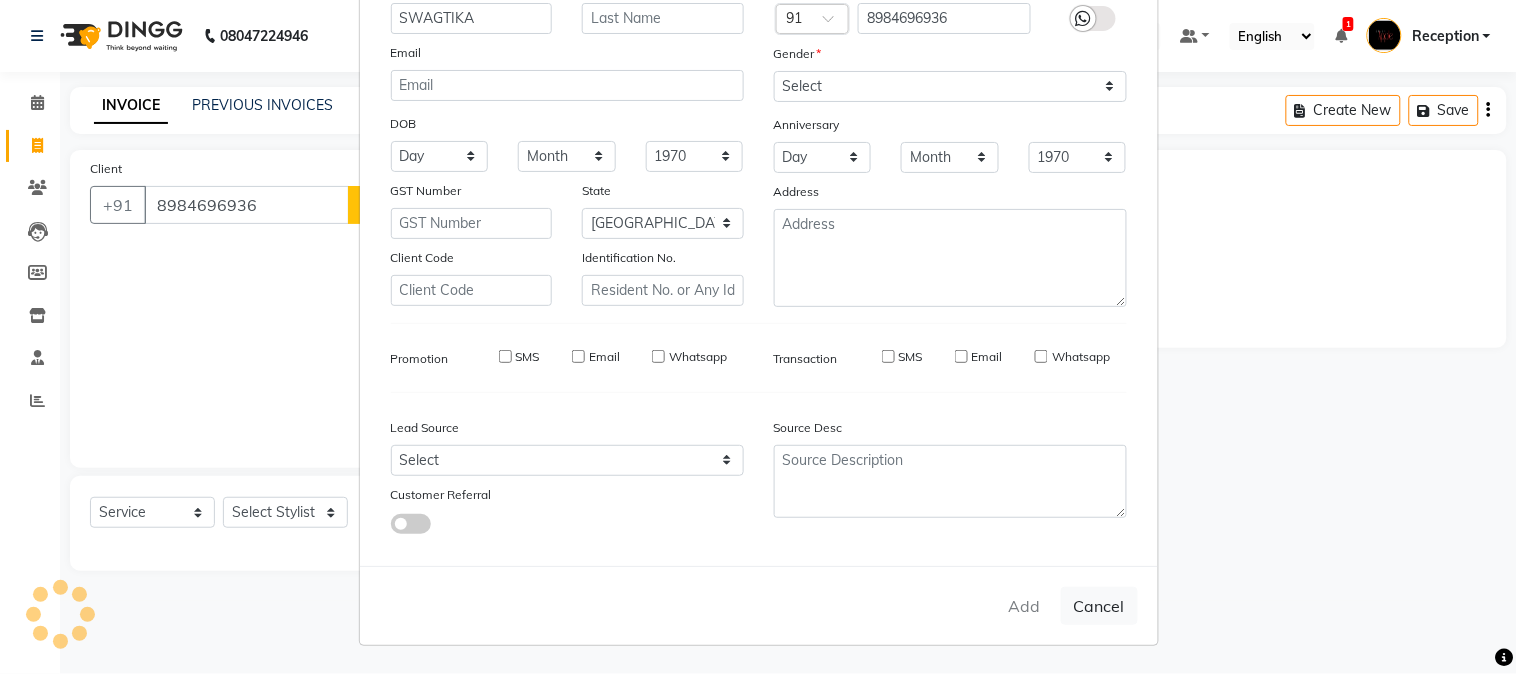 type 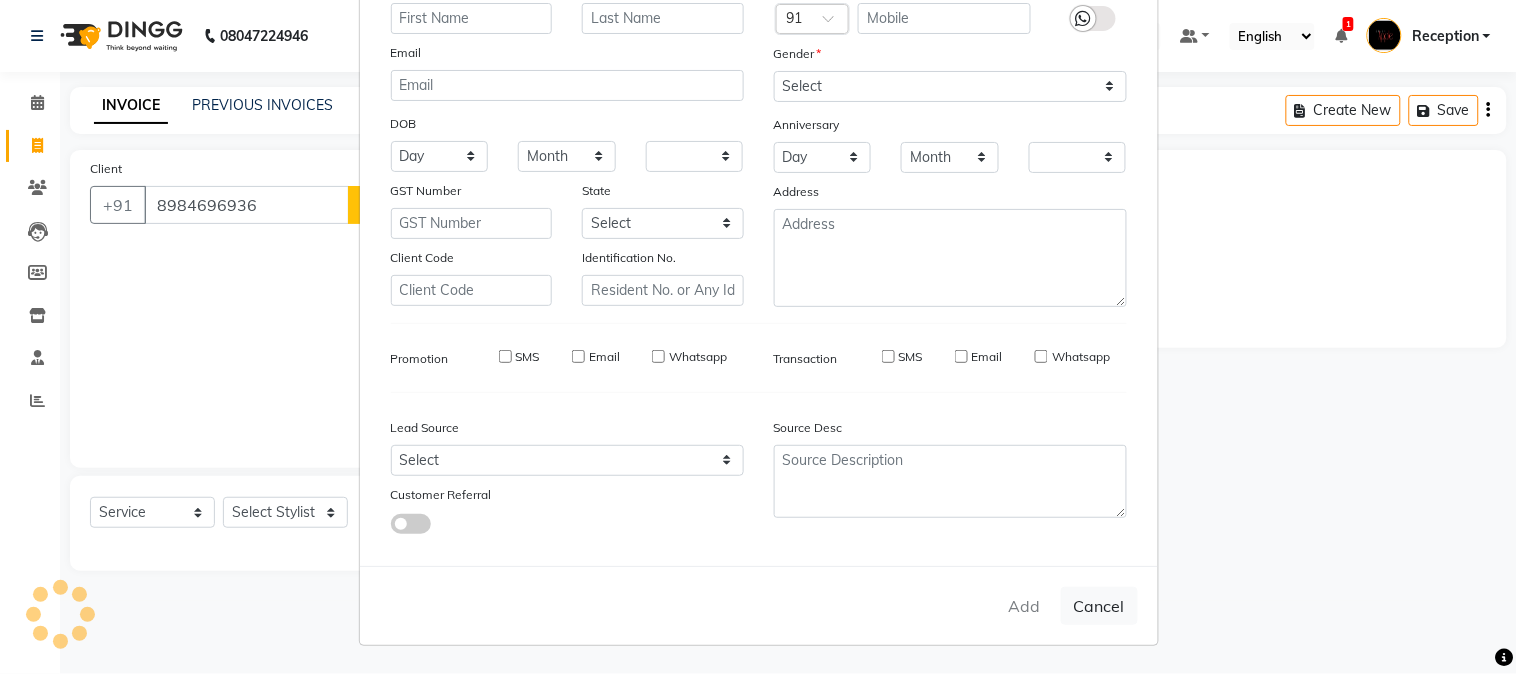 checkbox on "false" 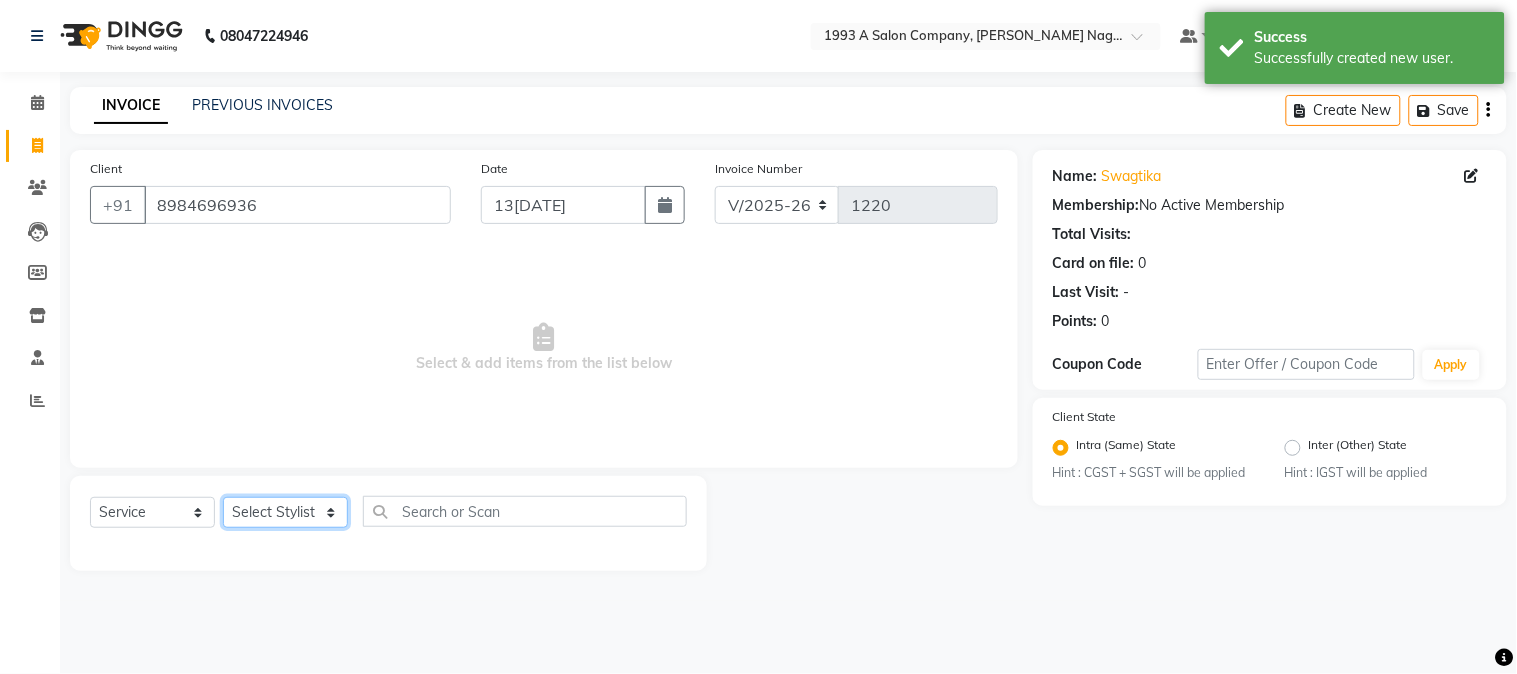 click on "Select Stylist [PERSON_NAME] Mane [PERSON_NAME] [PERSON_NAME]  Reception  [PERSON_NAME] Training Department [PERSON_NAME] [PERSON_NAME] Sir" 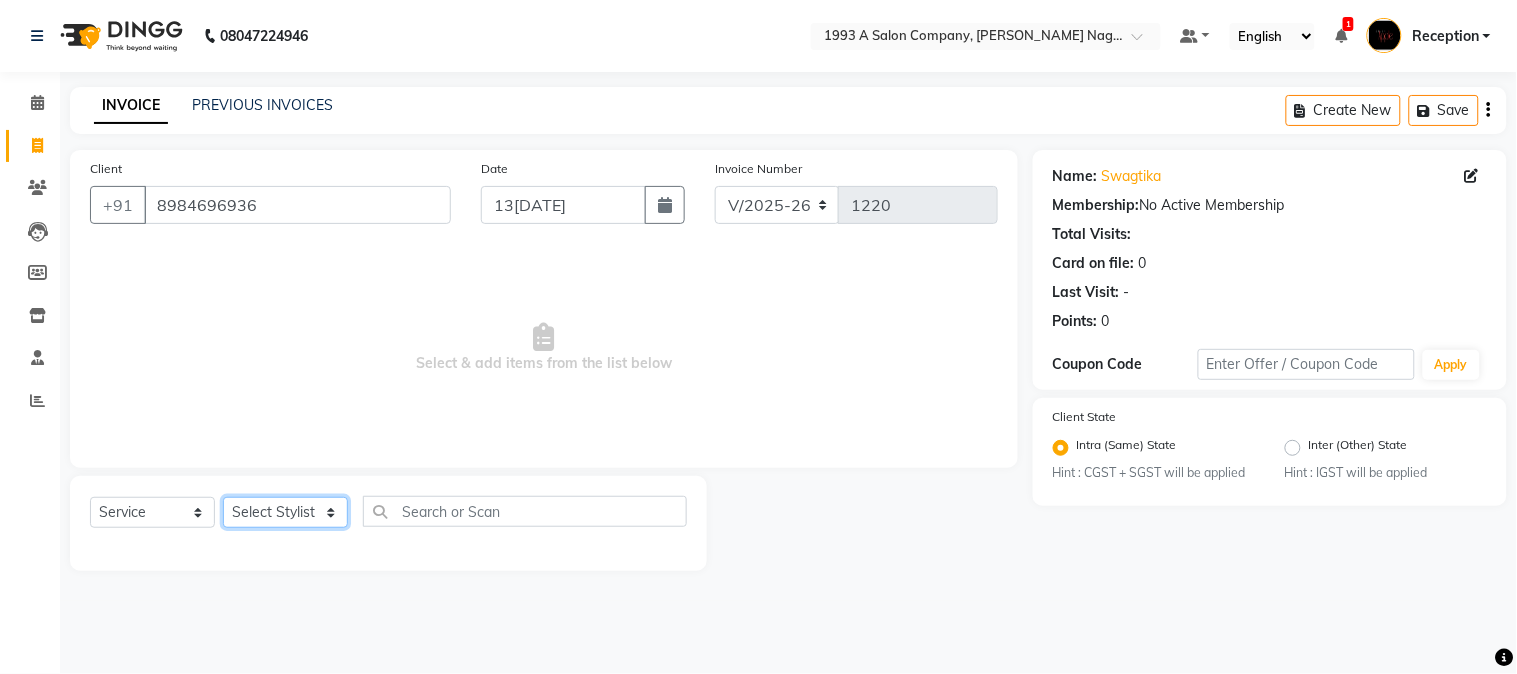 select on "48179" 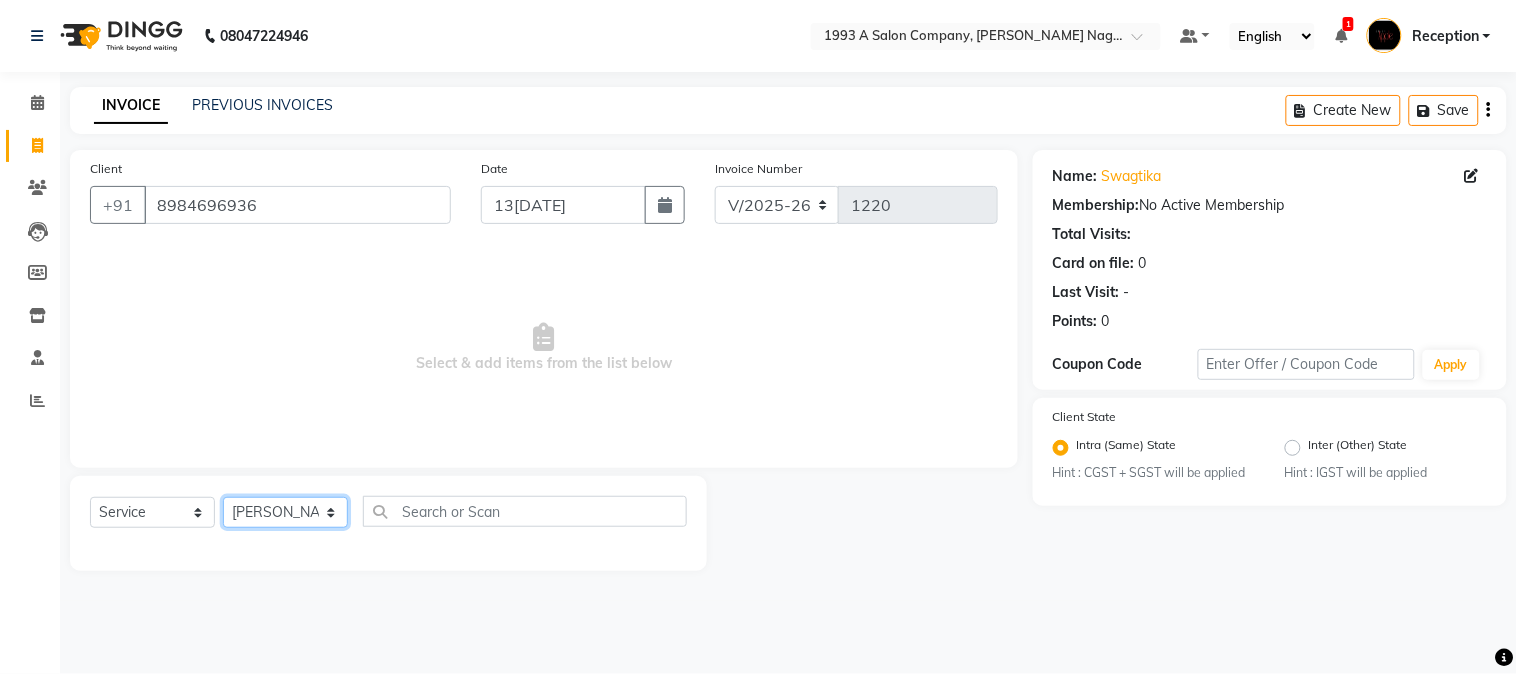 click on "Select Stylist [PERSON_NAME] Mane [PERSON_NAME] [PERSON_NAME]  Reception  [PERSON_NAME] Training Department [PERSON_NAME] [PERSON_NAME] Sir" 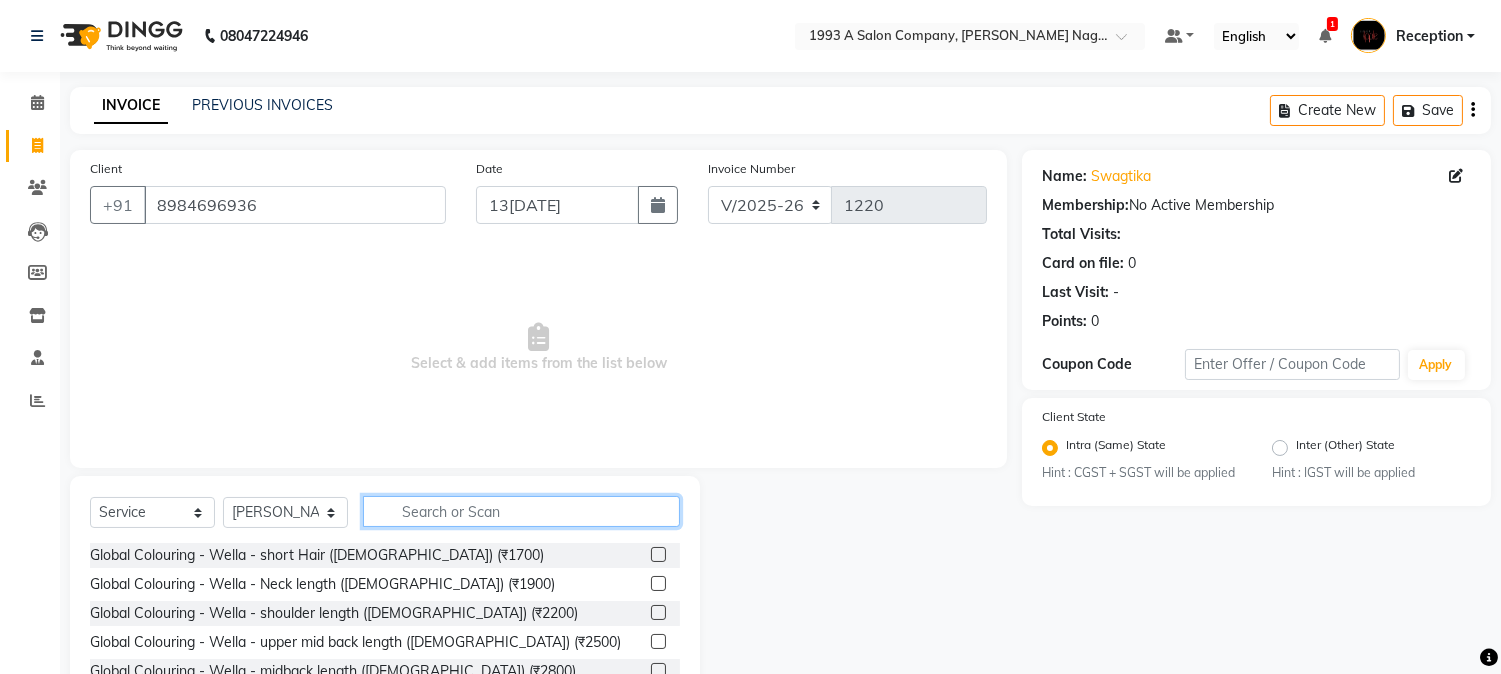 click 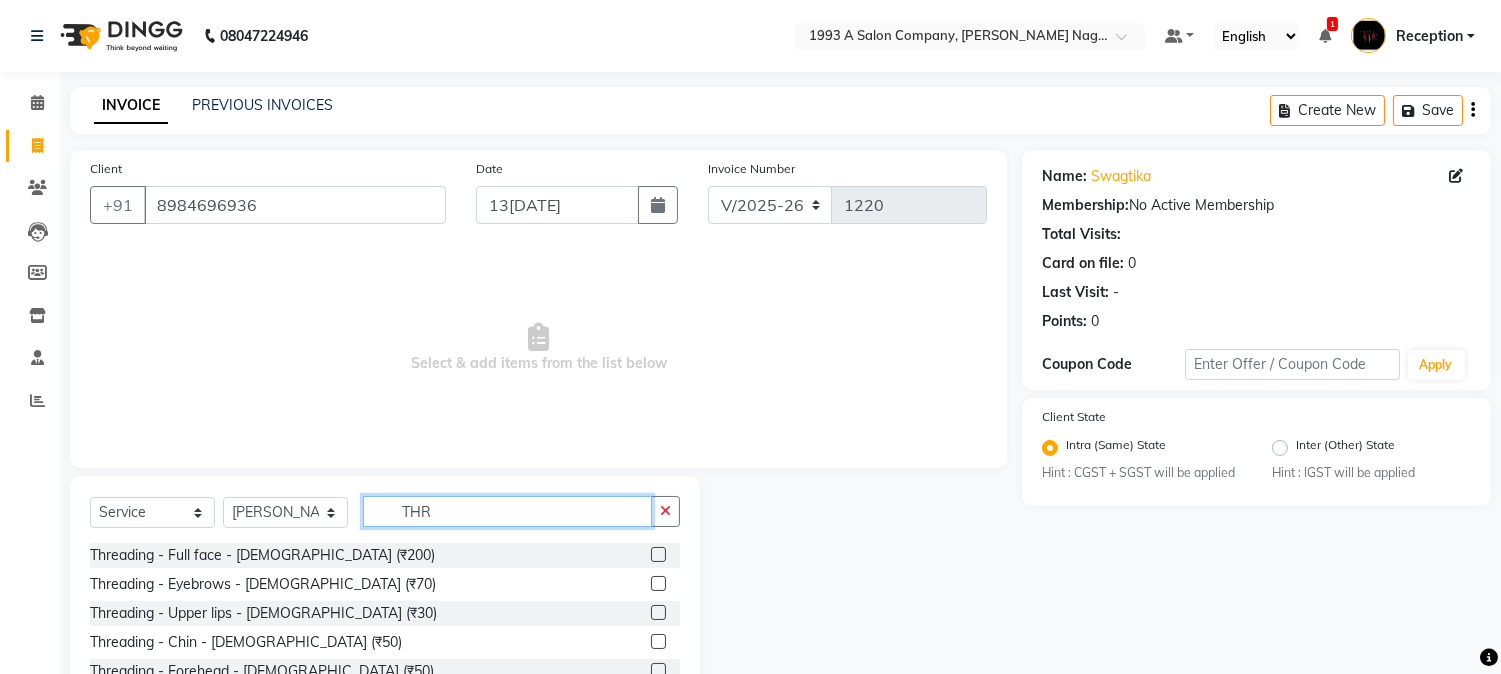 type on "THR" 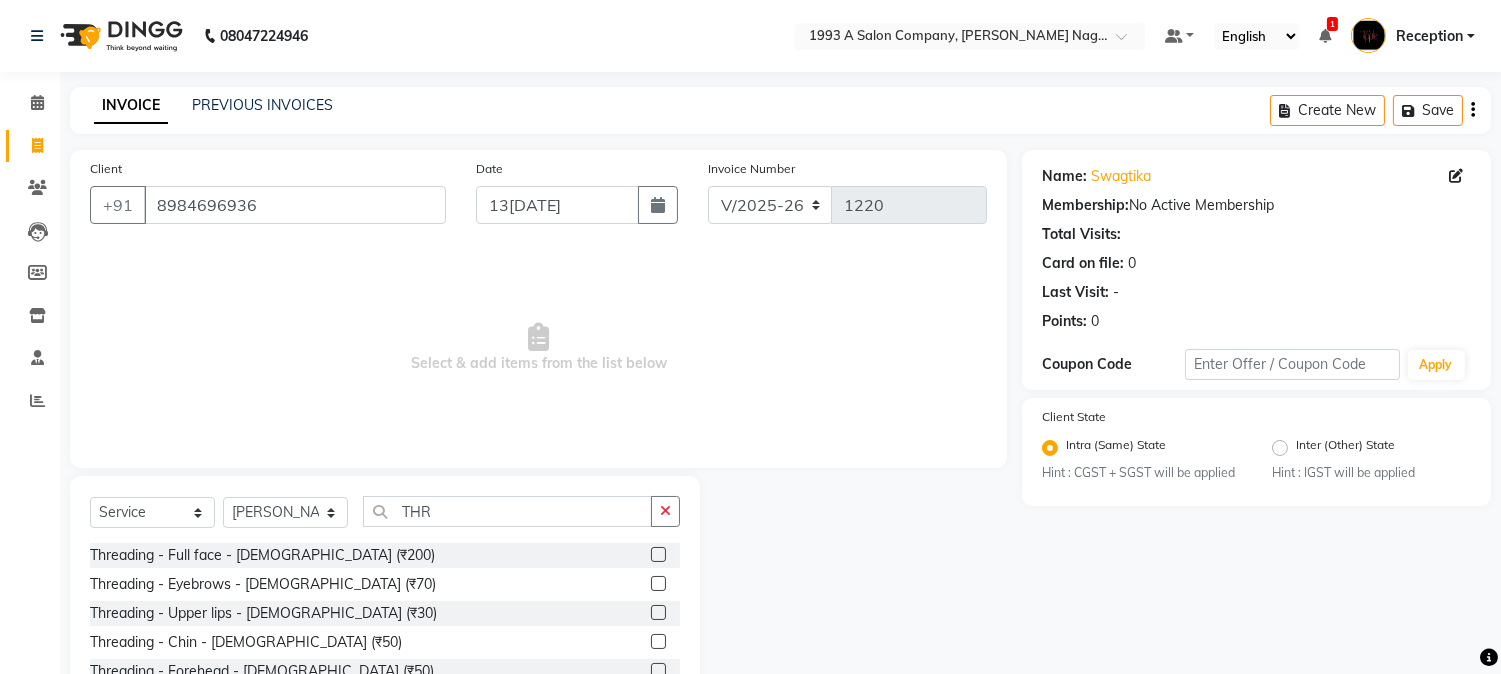 click 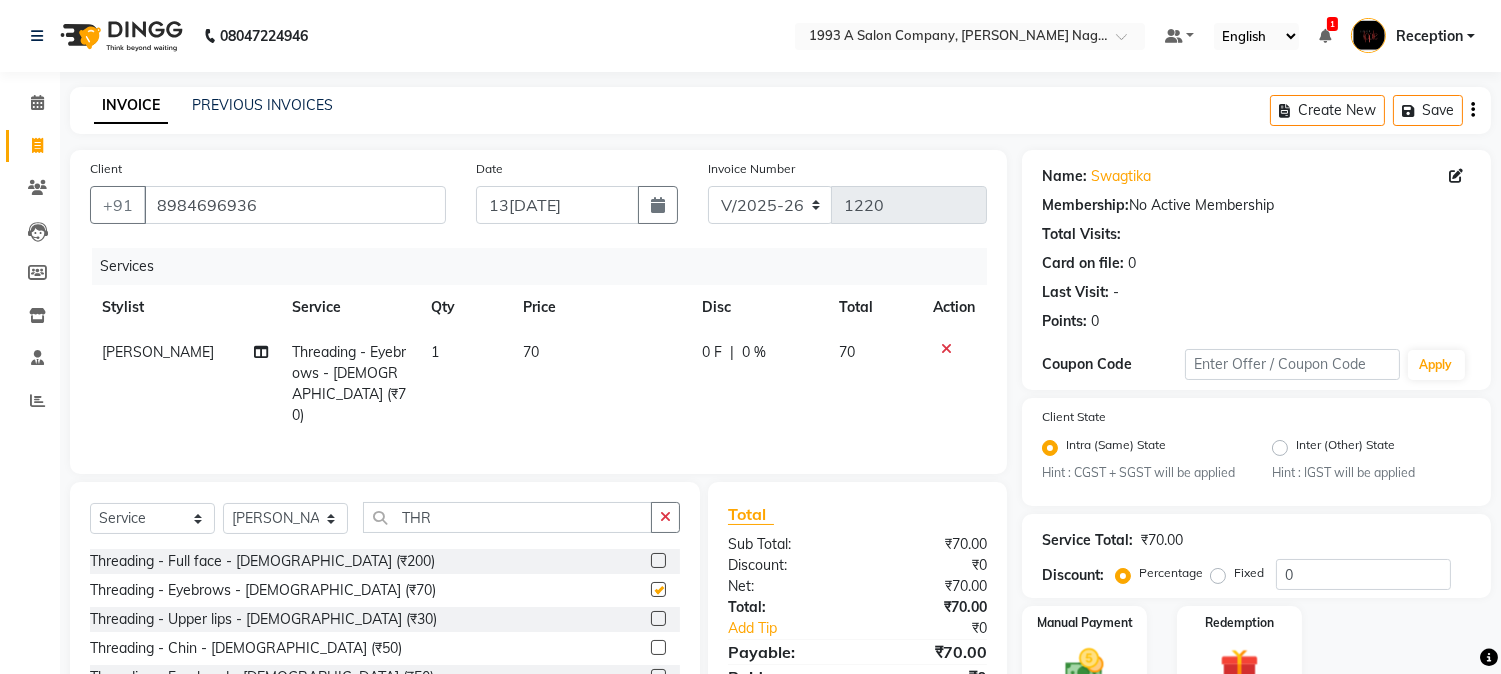 checkbox on "false" 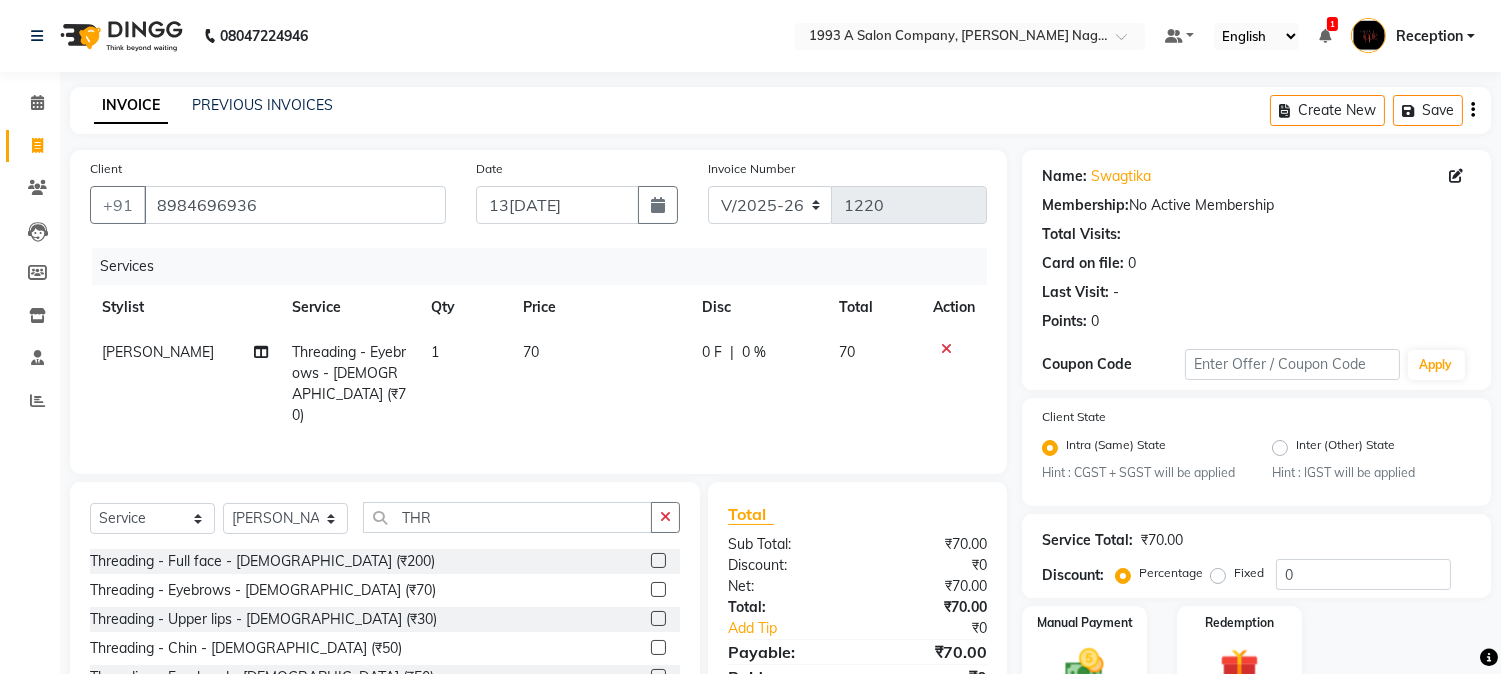 click 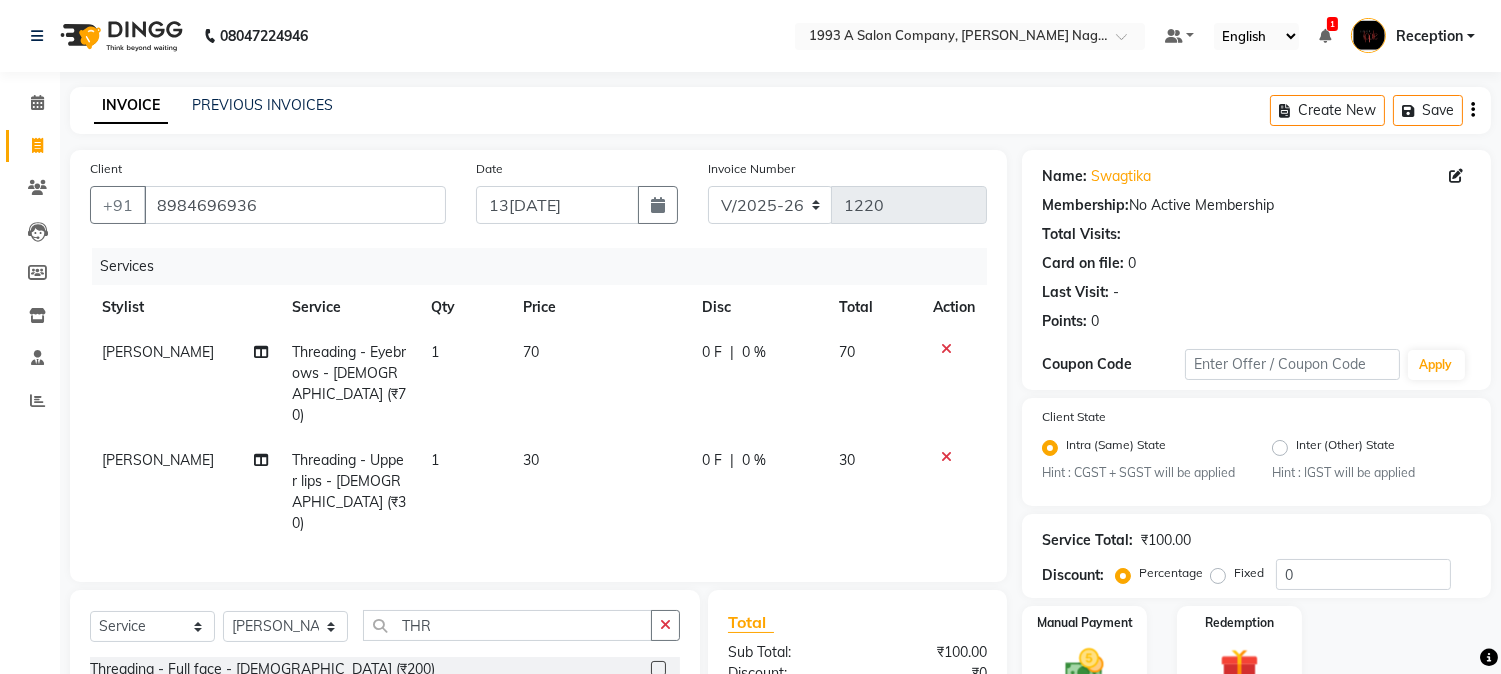 checkbox on "false" 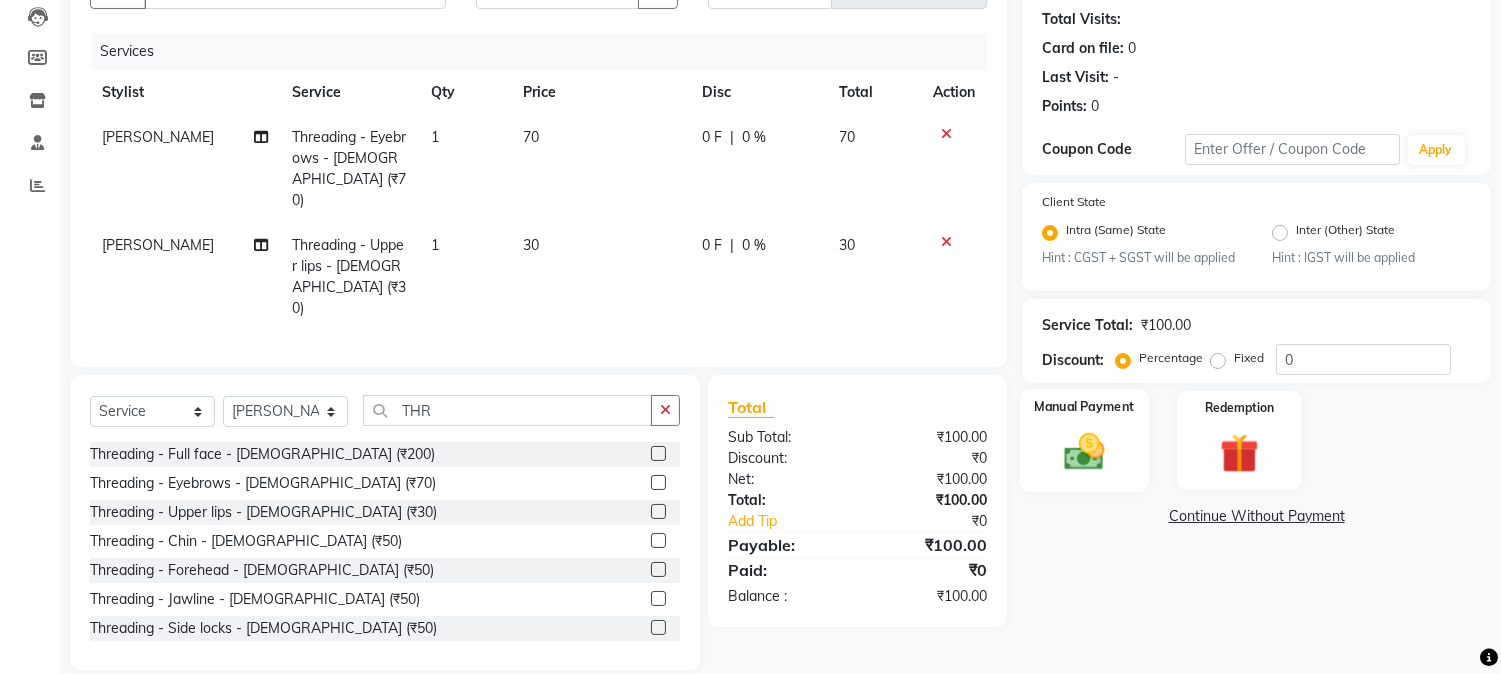 click 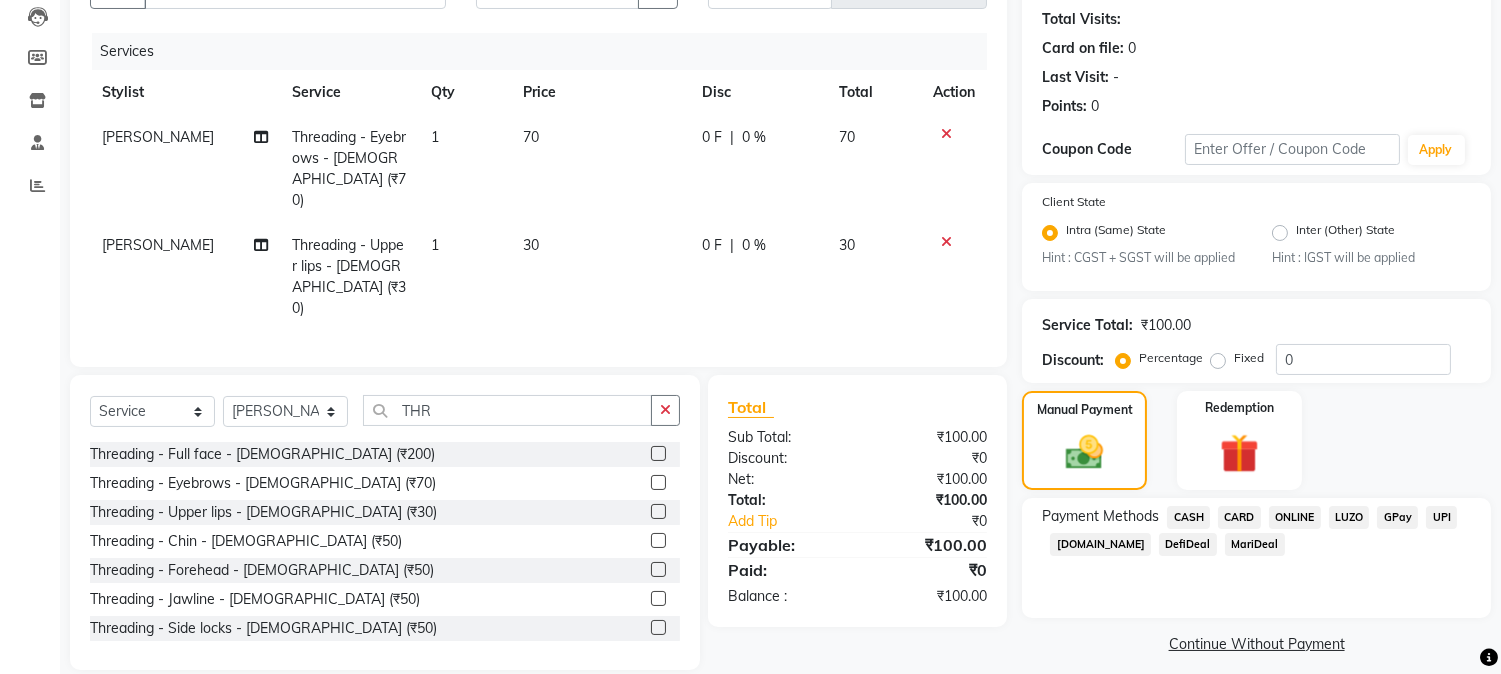 scroll, scrollTop: 230, scrollLeft: 0, axis: vertical 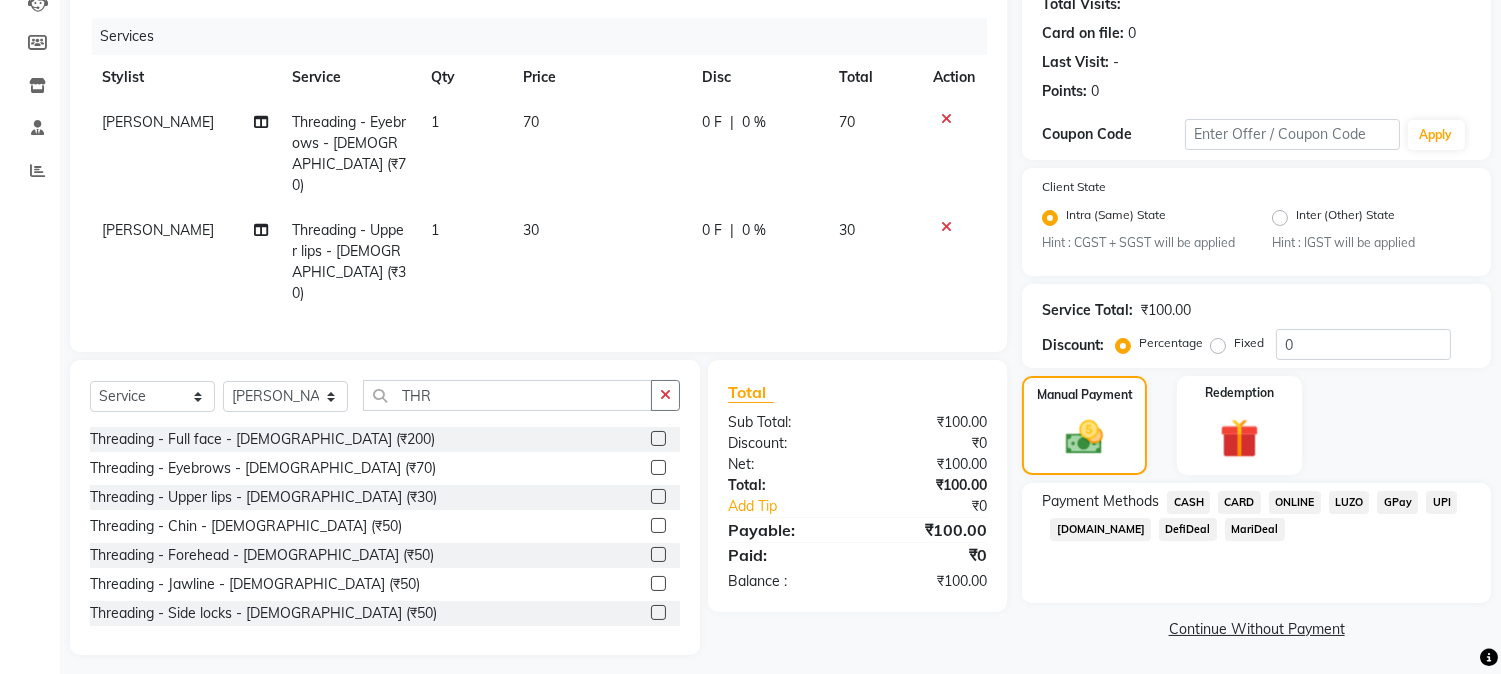 click on "ONLINE" 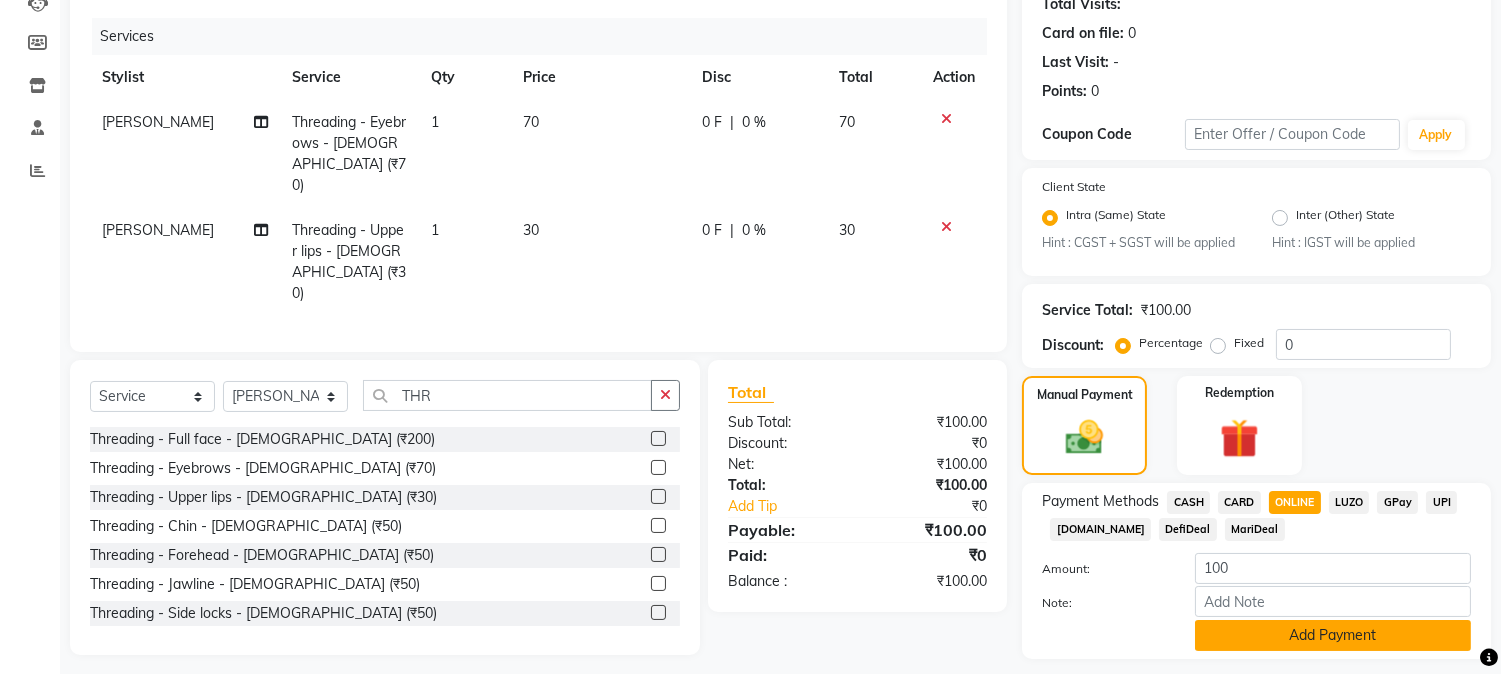 scroll, scrollTop: 286, scrollLeft: 0, axis: vertical 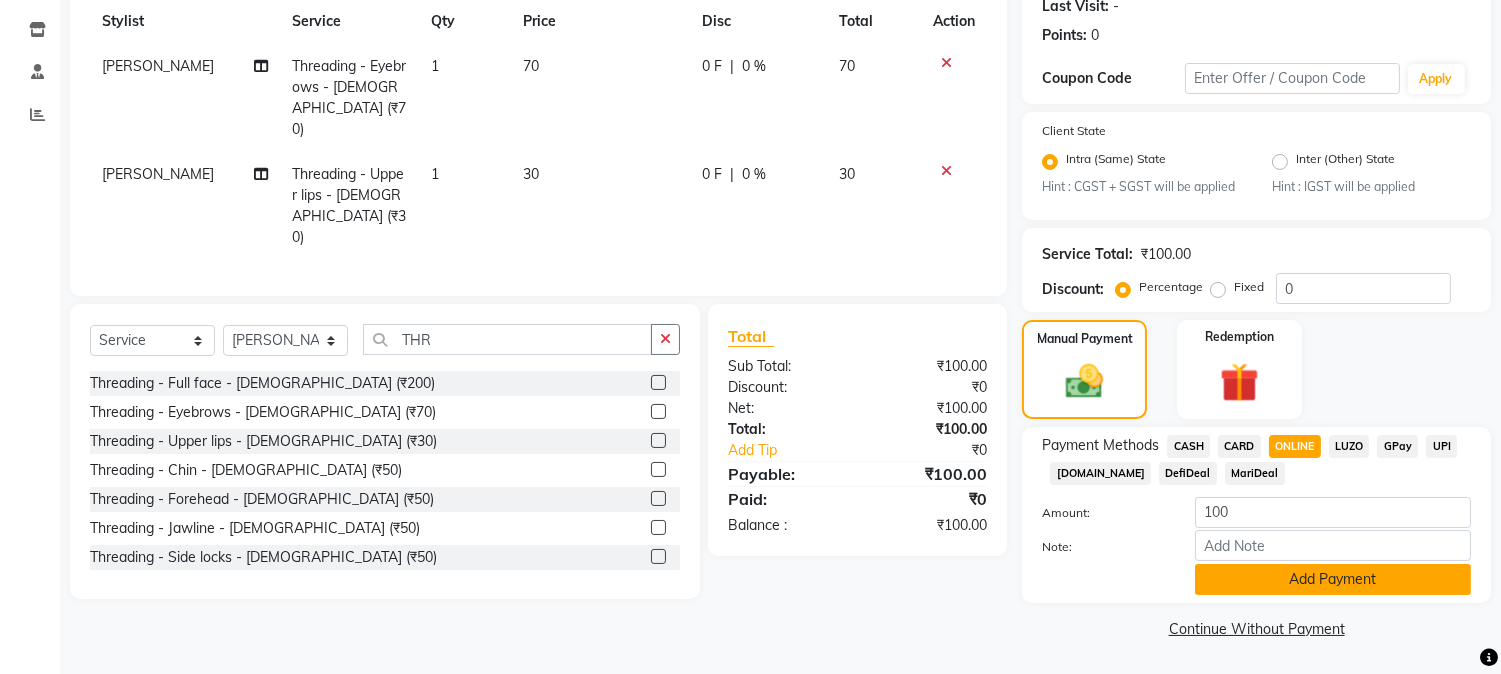 click on "Add Payment" 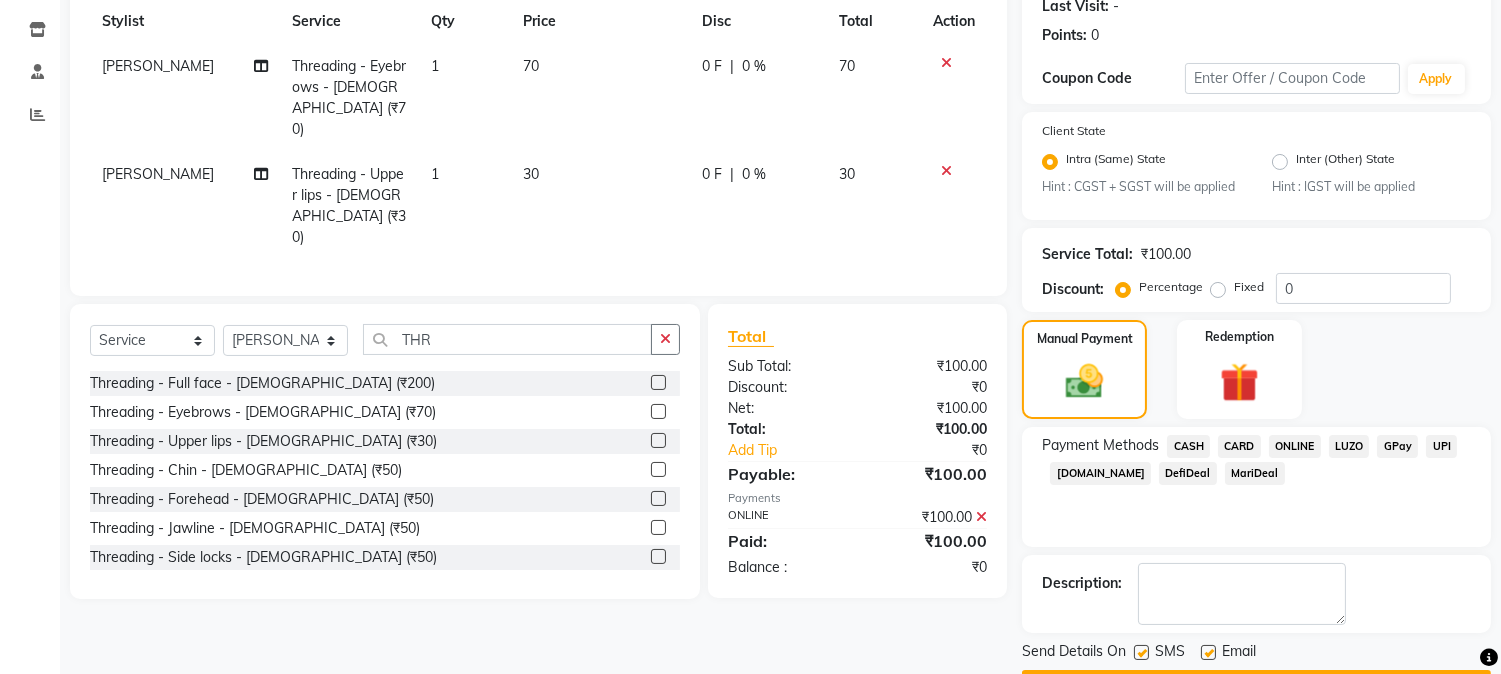scroll, scrollTop: 343, scrollLeft: 0, axis: vertical 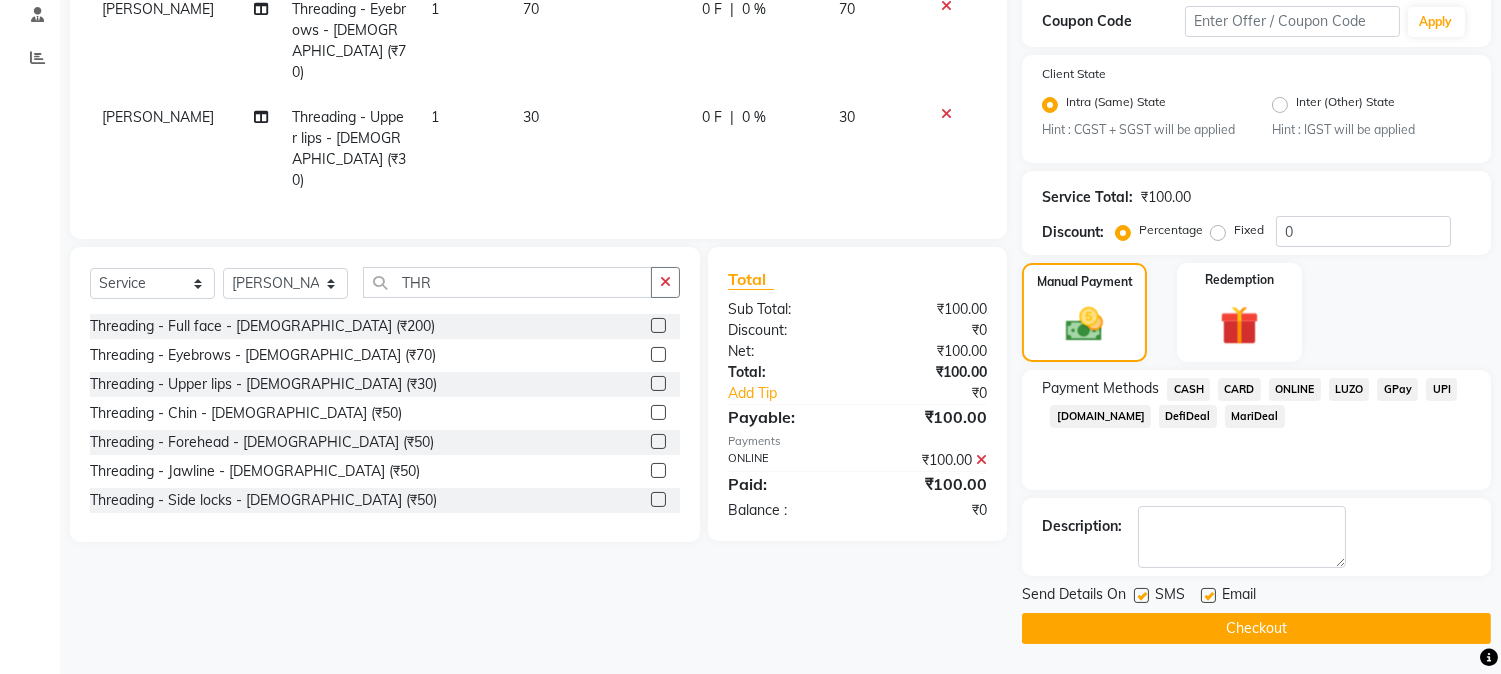 click on "Checkout" 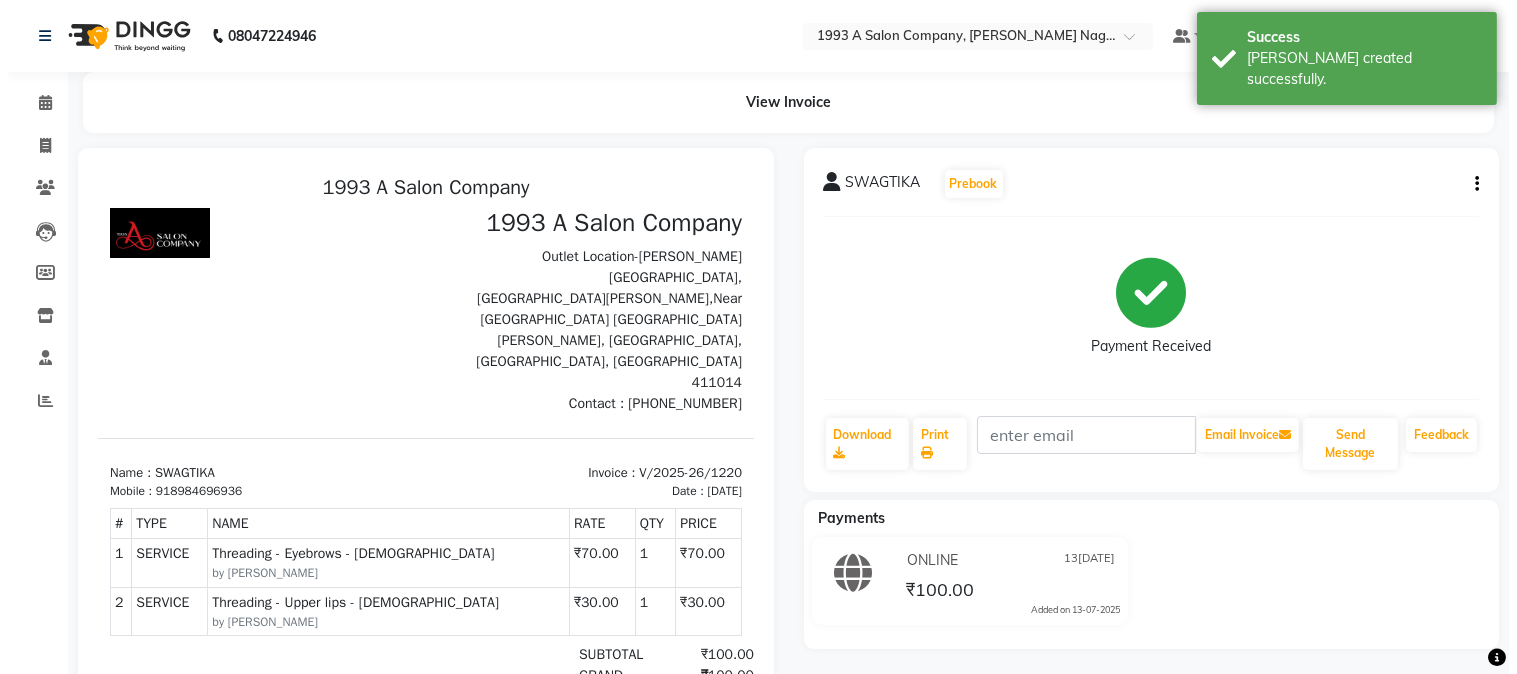 scroll, scrollTop: 0, scrollLeft: 0, axis: both 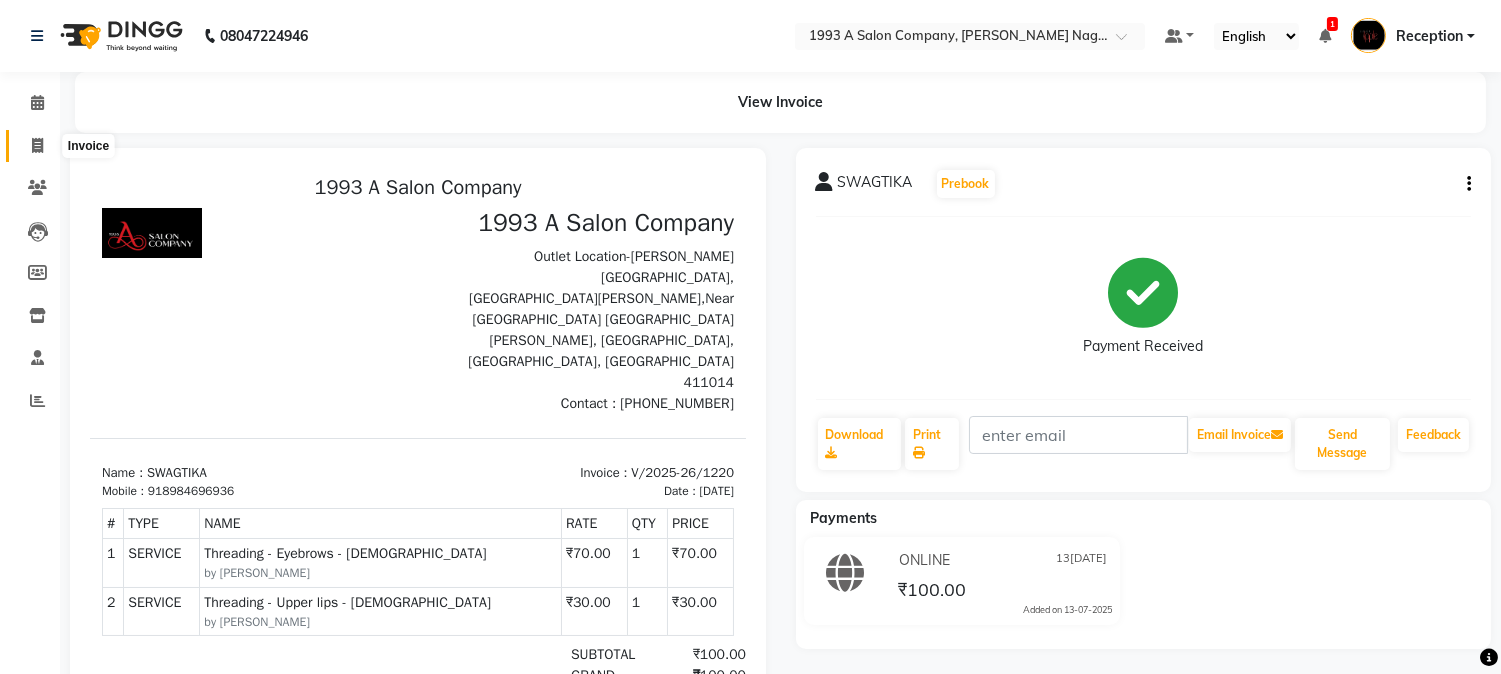 click 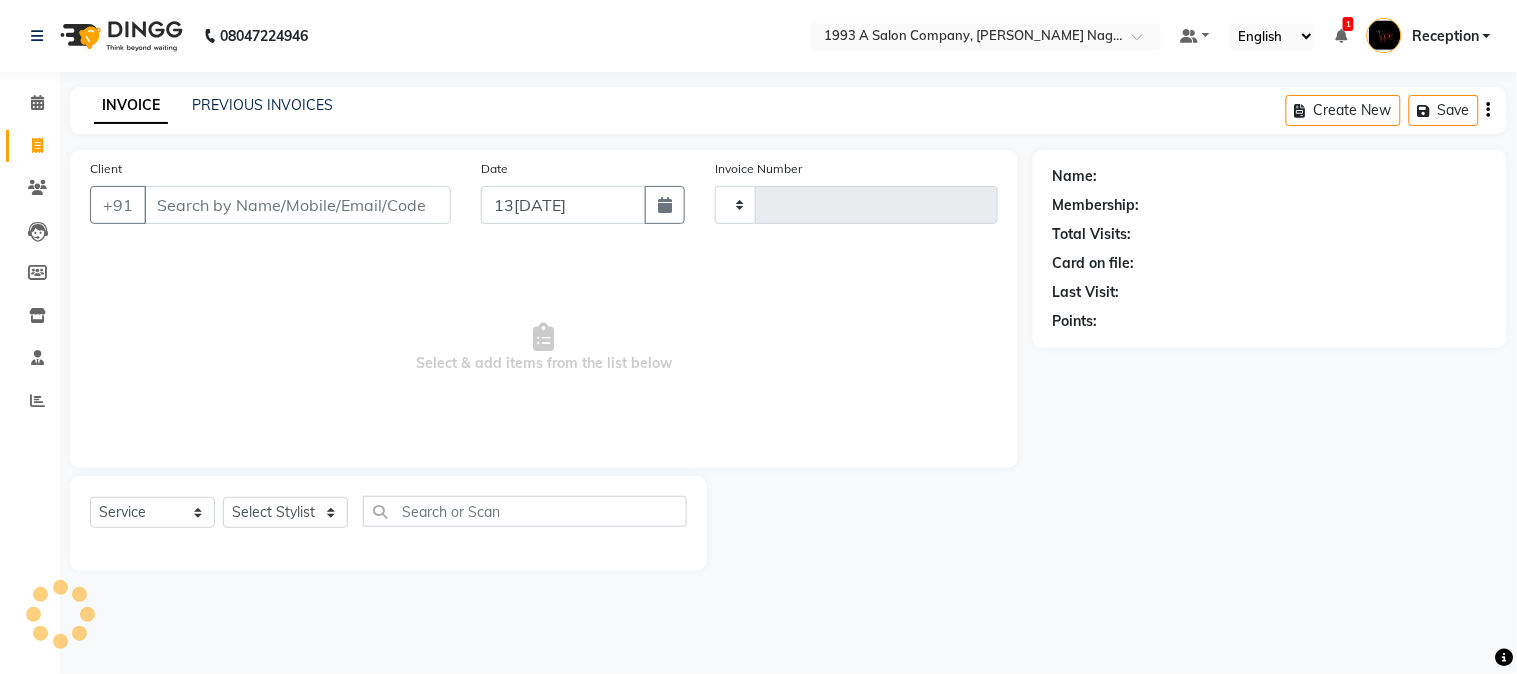 type on "1221" 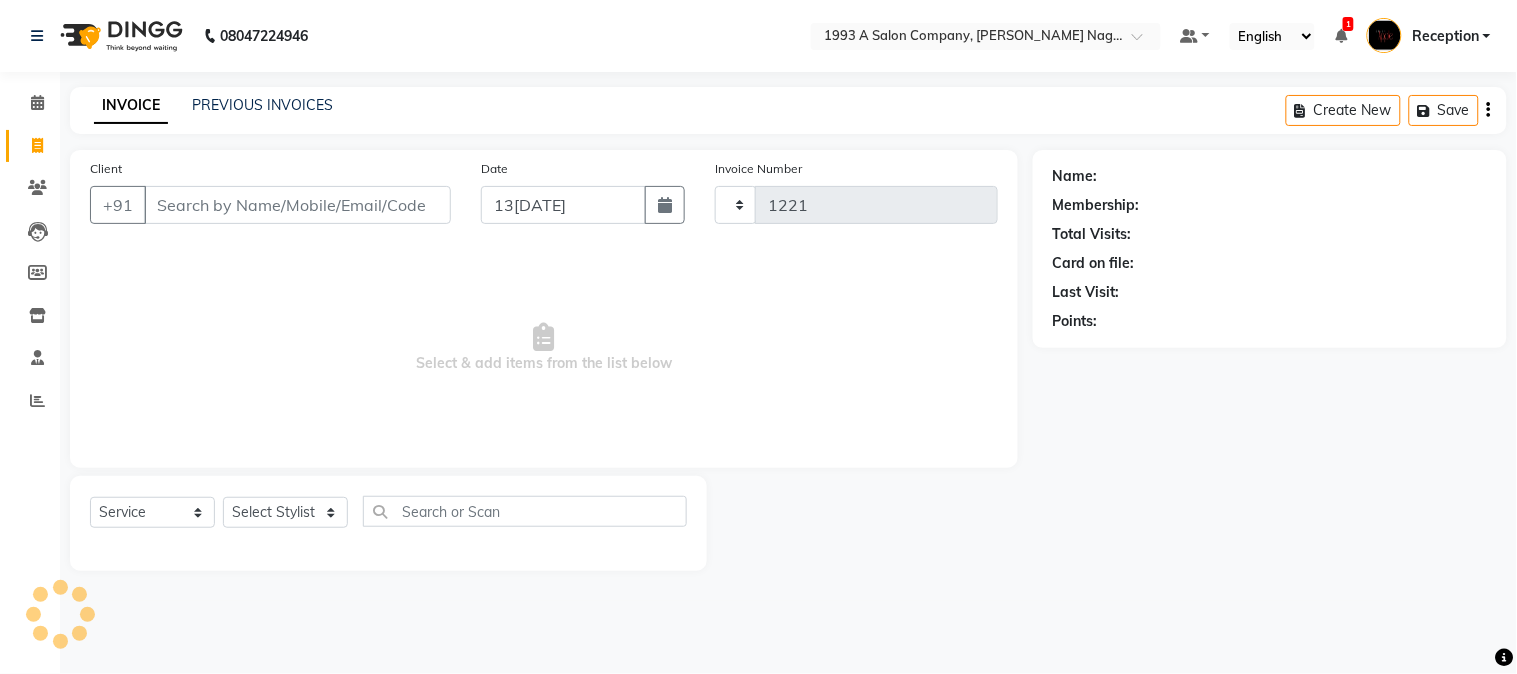 select on "144" 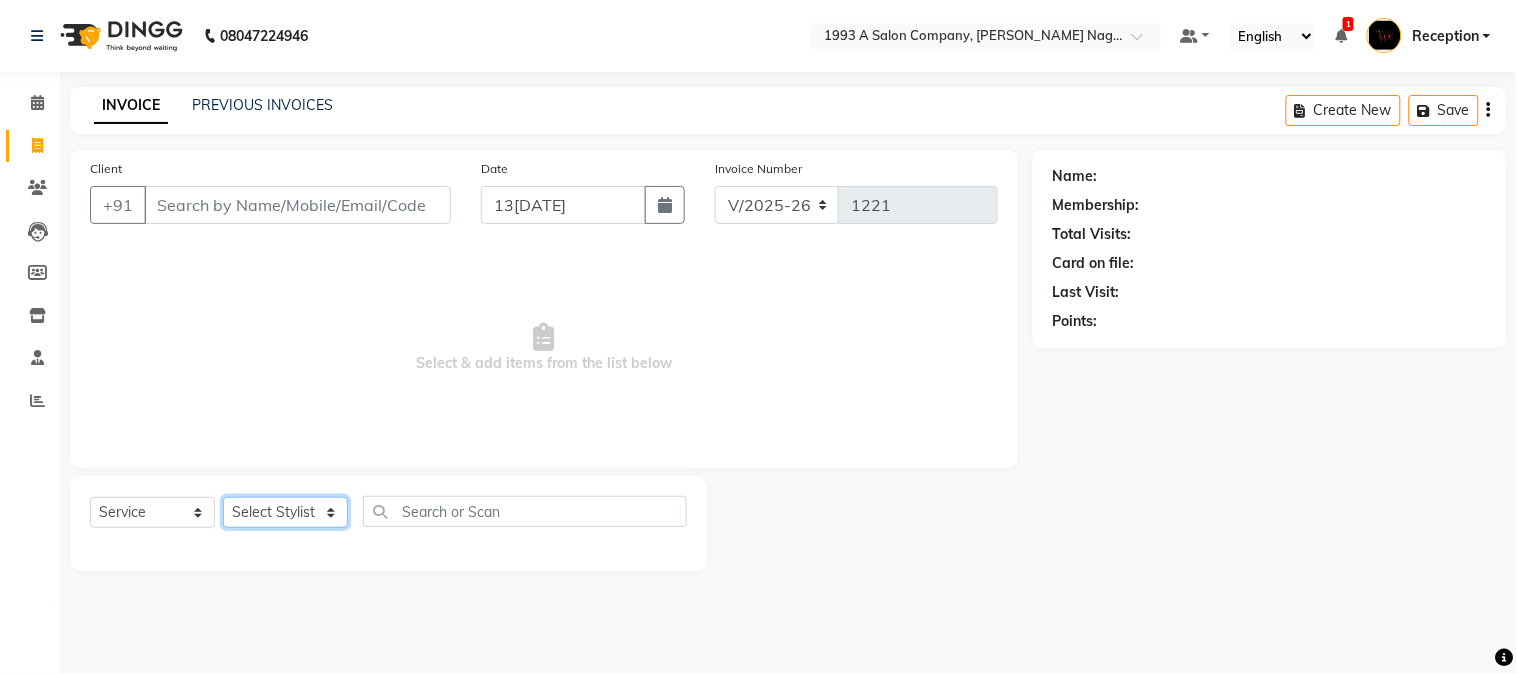 click on "Select Stylist [PERSON_NAME] Mane [PERSON_NAME] [PERSON_NAME]  Reception  [PERSON_NAME] Training Department [PERSON_NAME] [PERSON_NAME] Sir" 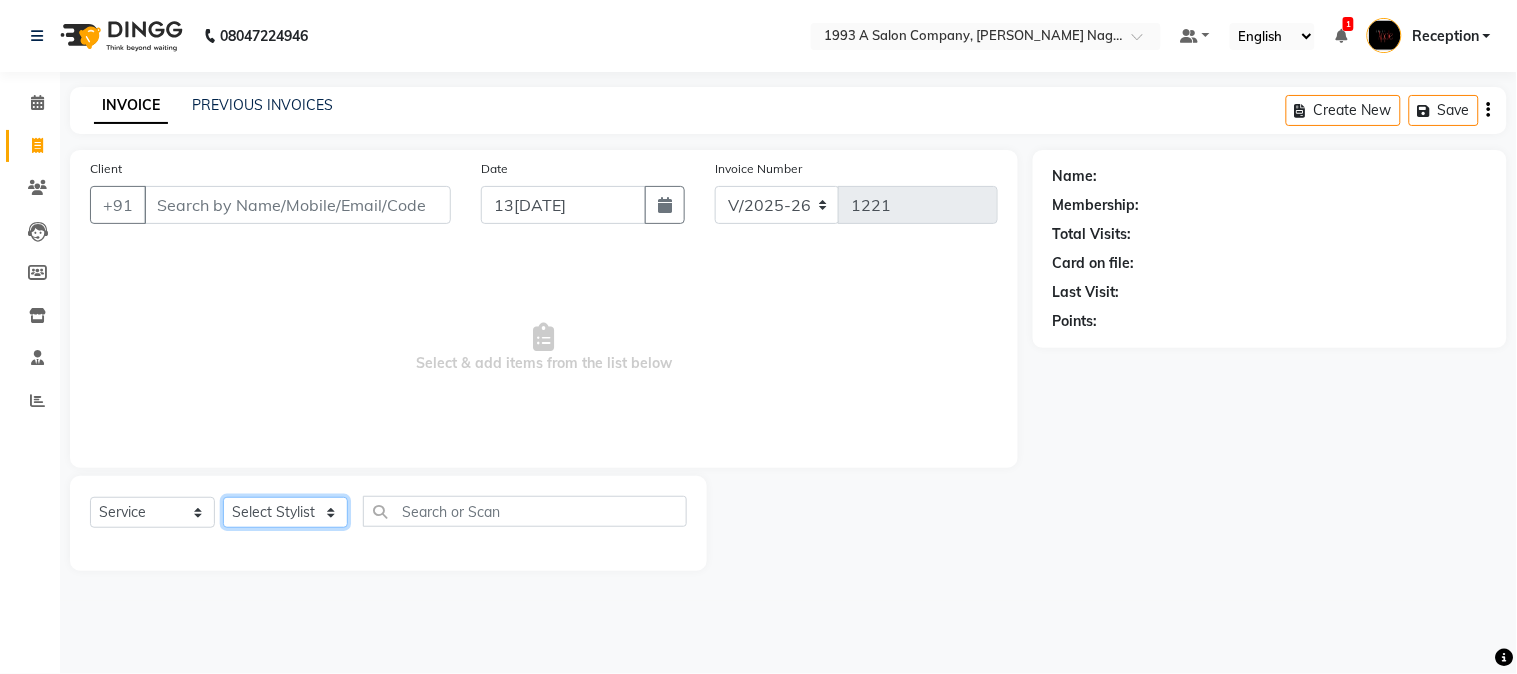 select on "48179" 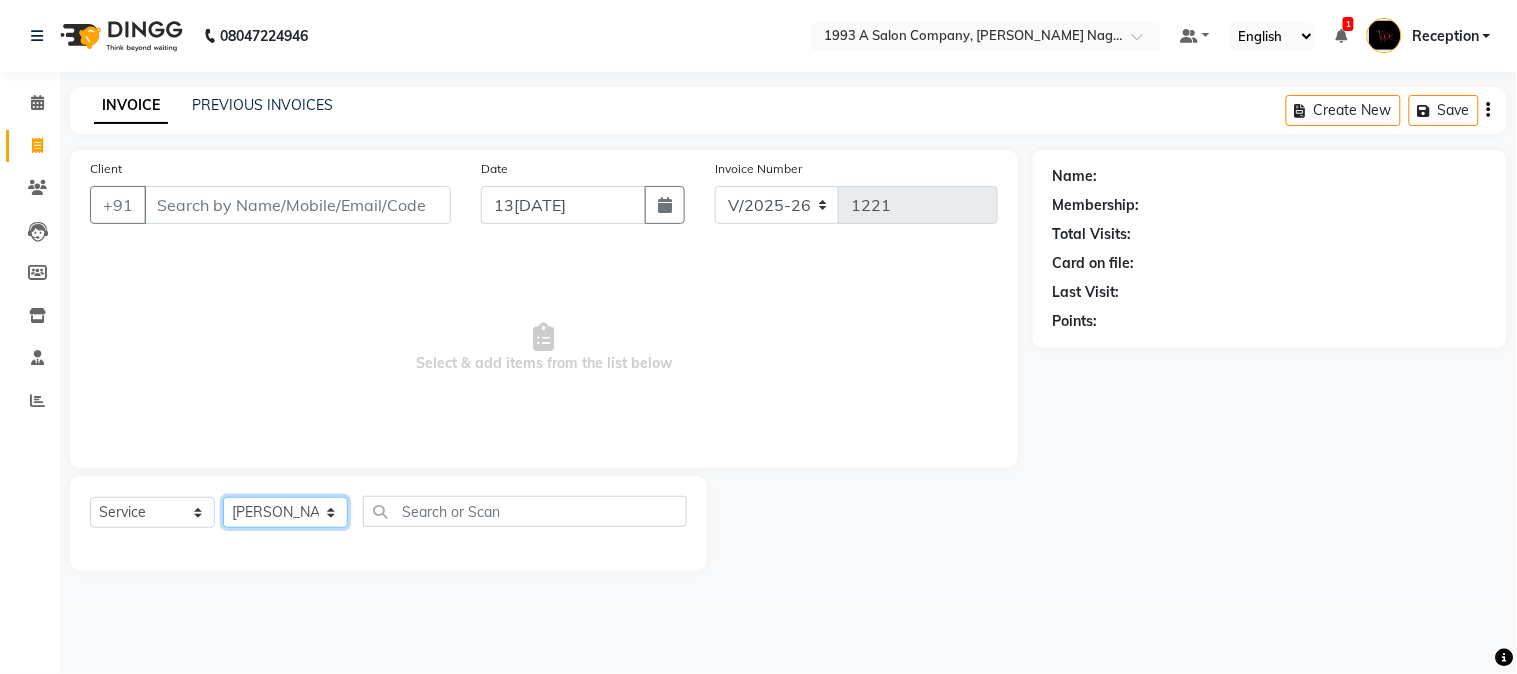 click on "Select Stylist [PERSON_NAME] Mane [PERSON_NAME] [PERSON_NAME]  Reception  [PERSON_NAME] Training Department [PERSON_NAME] [PERSON_NAME] Sir" 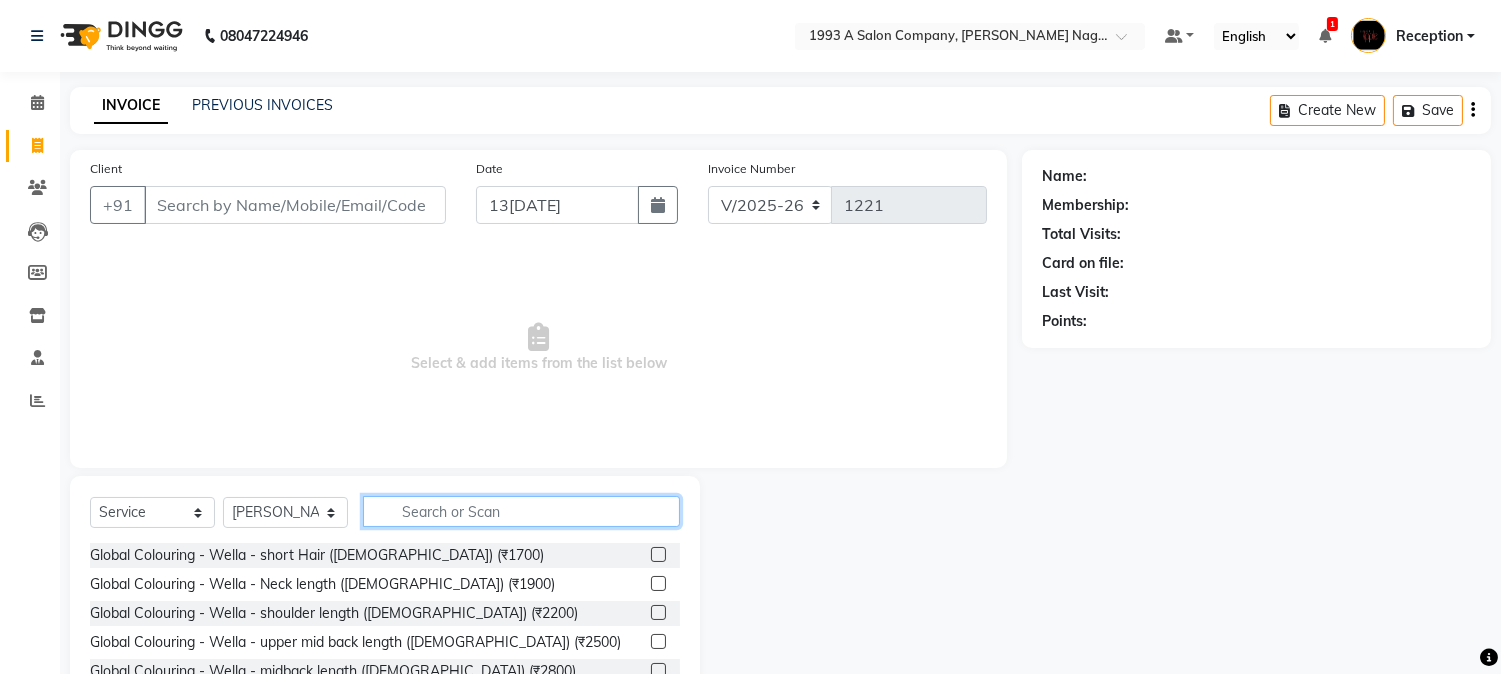 click 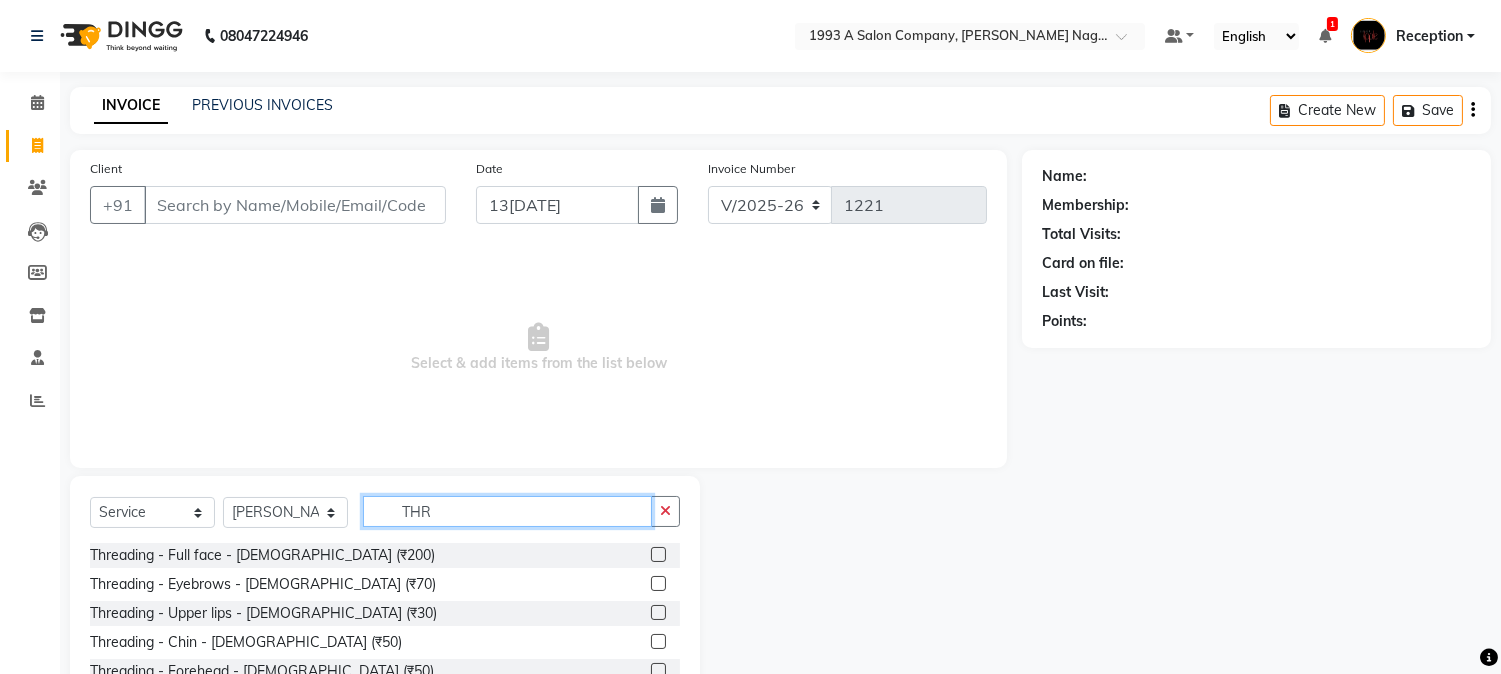 type on "THR" 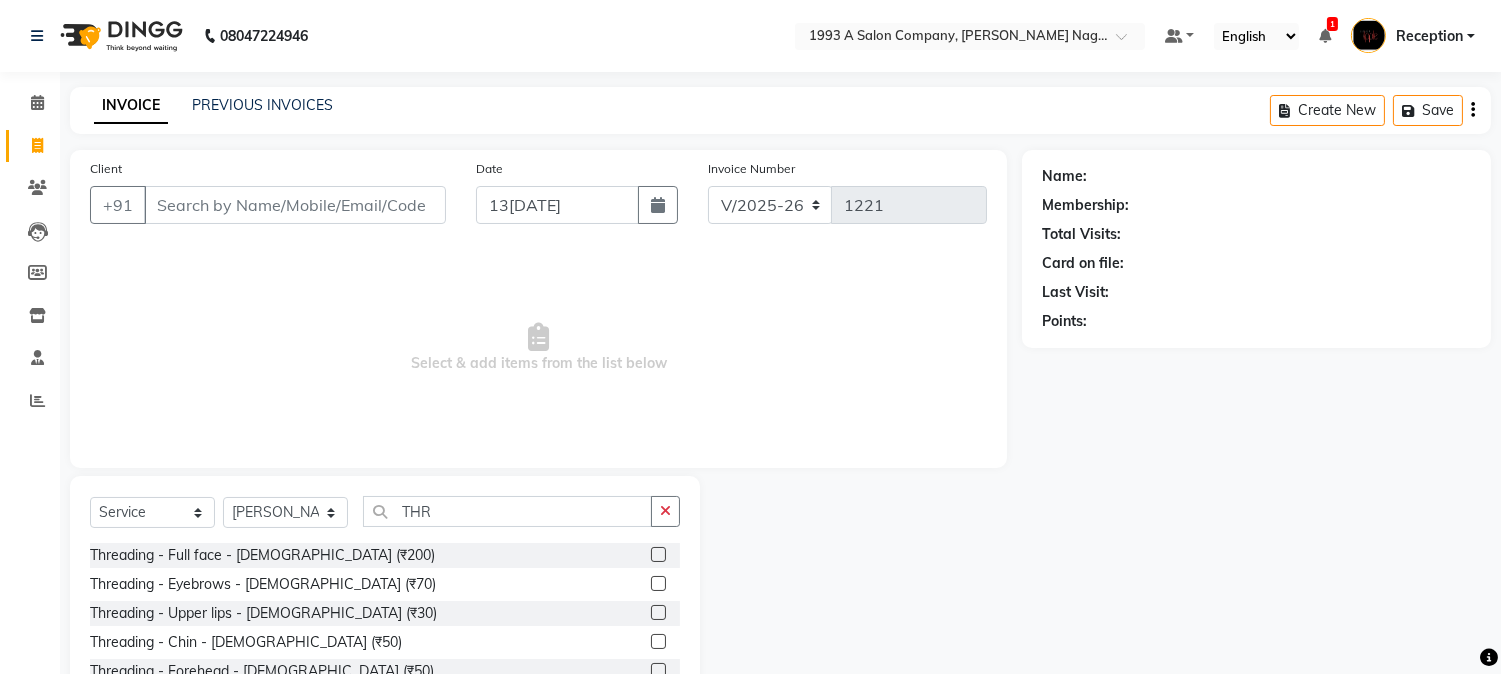 click 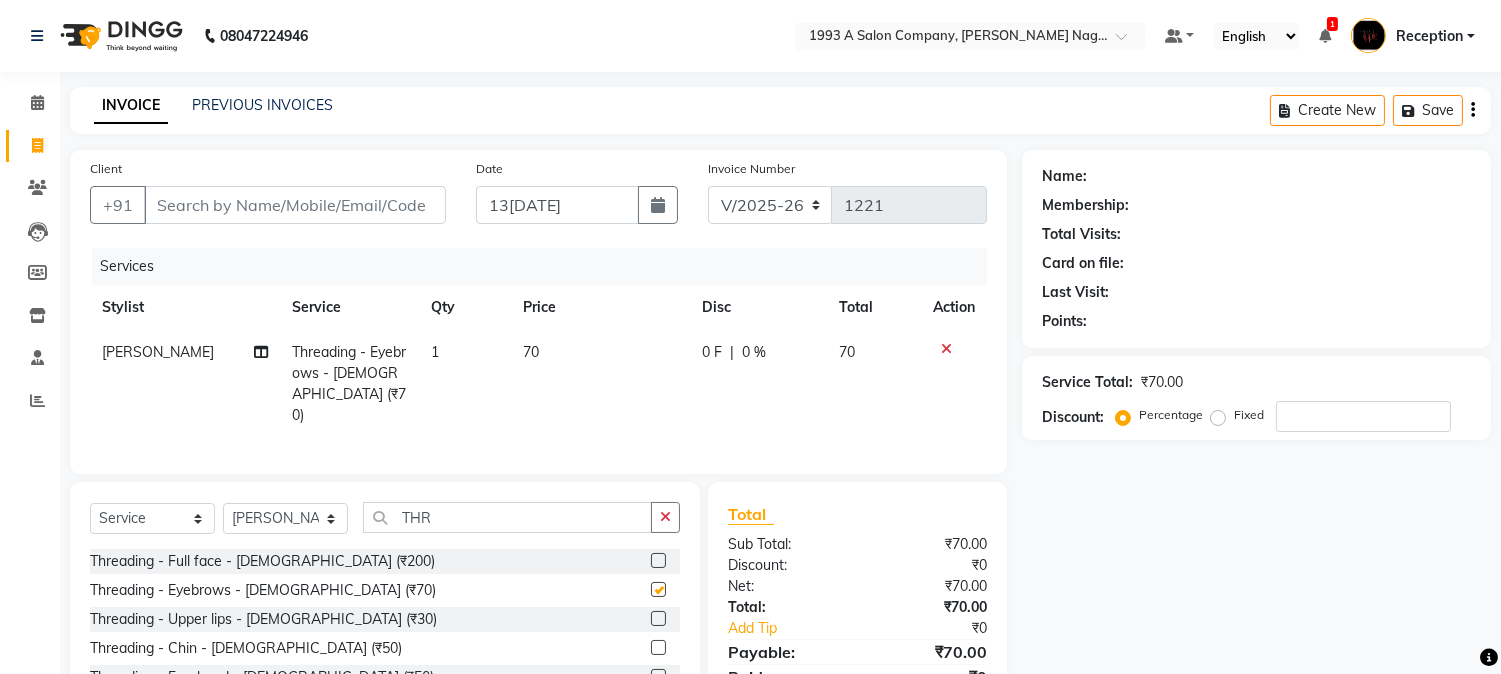 checkbox on "false" 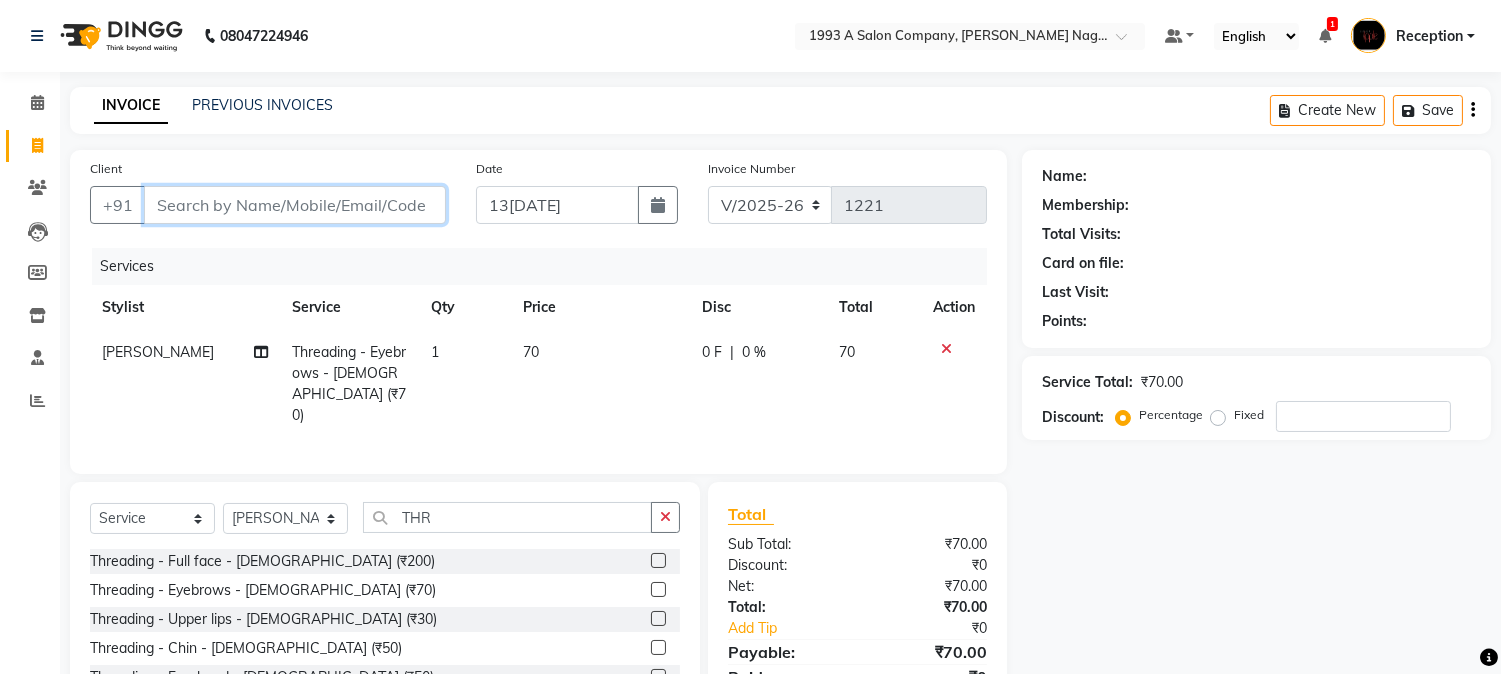 click on "Client" at bounding box center (295, 205) 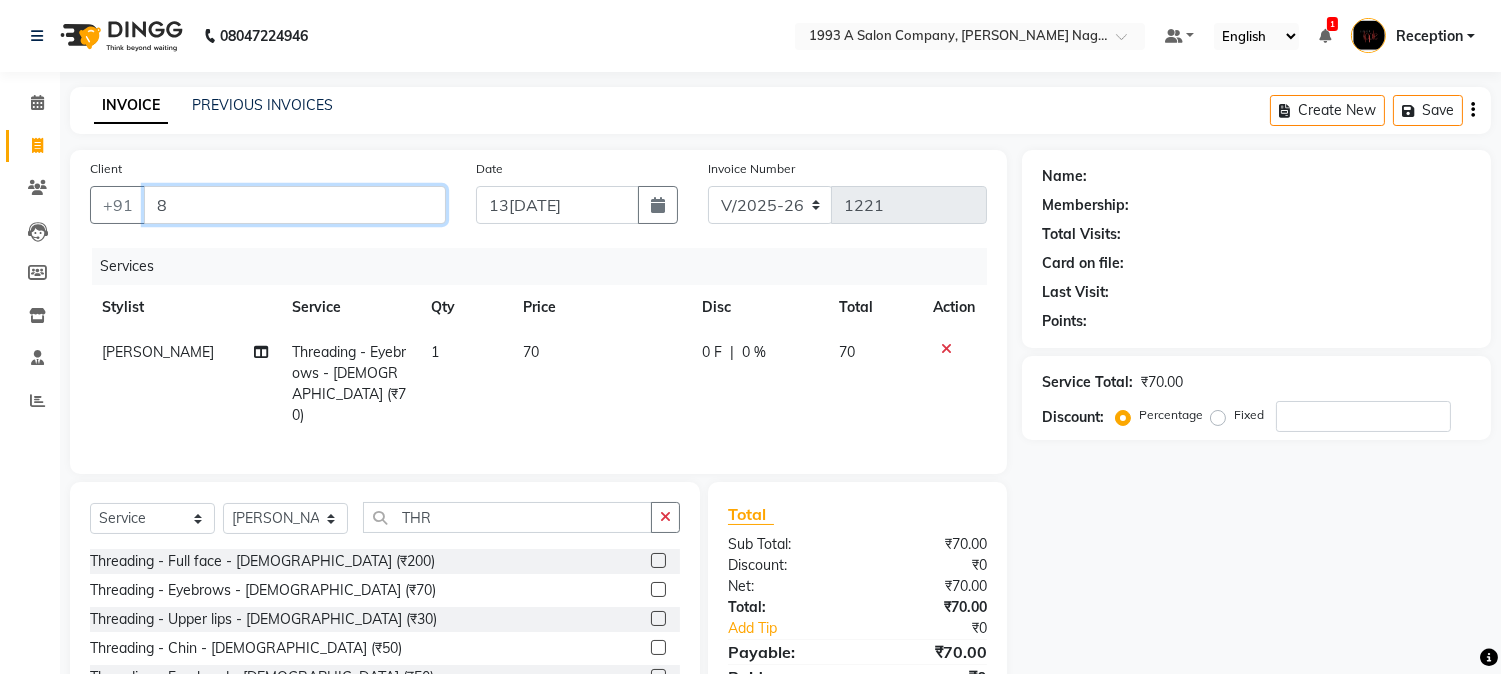 type on "0" 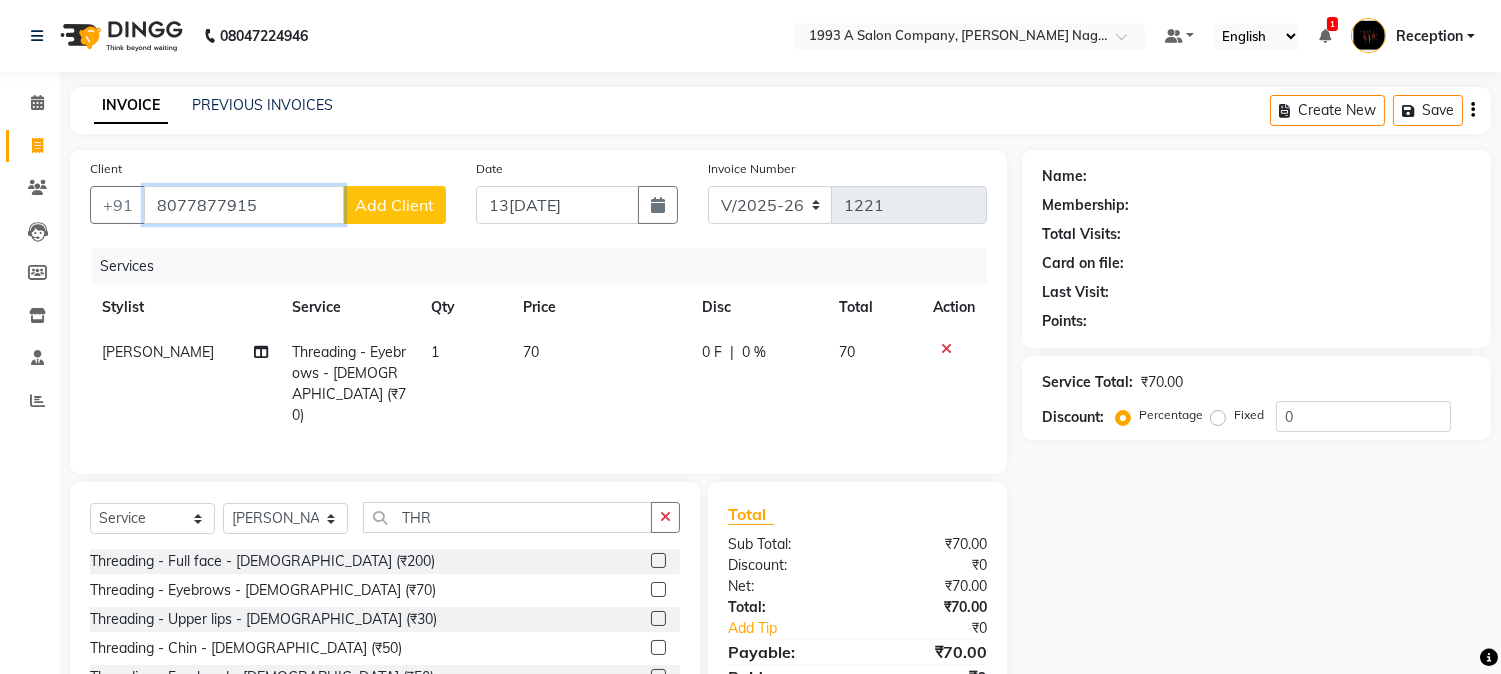 type on "8077877915" 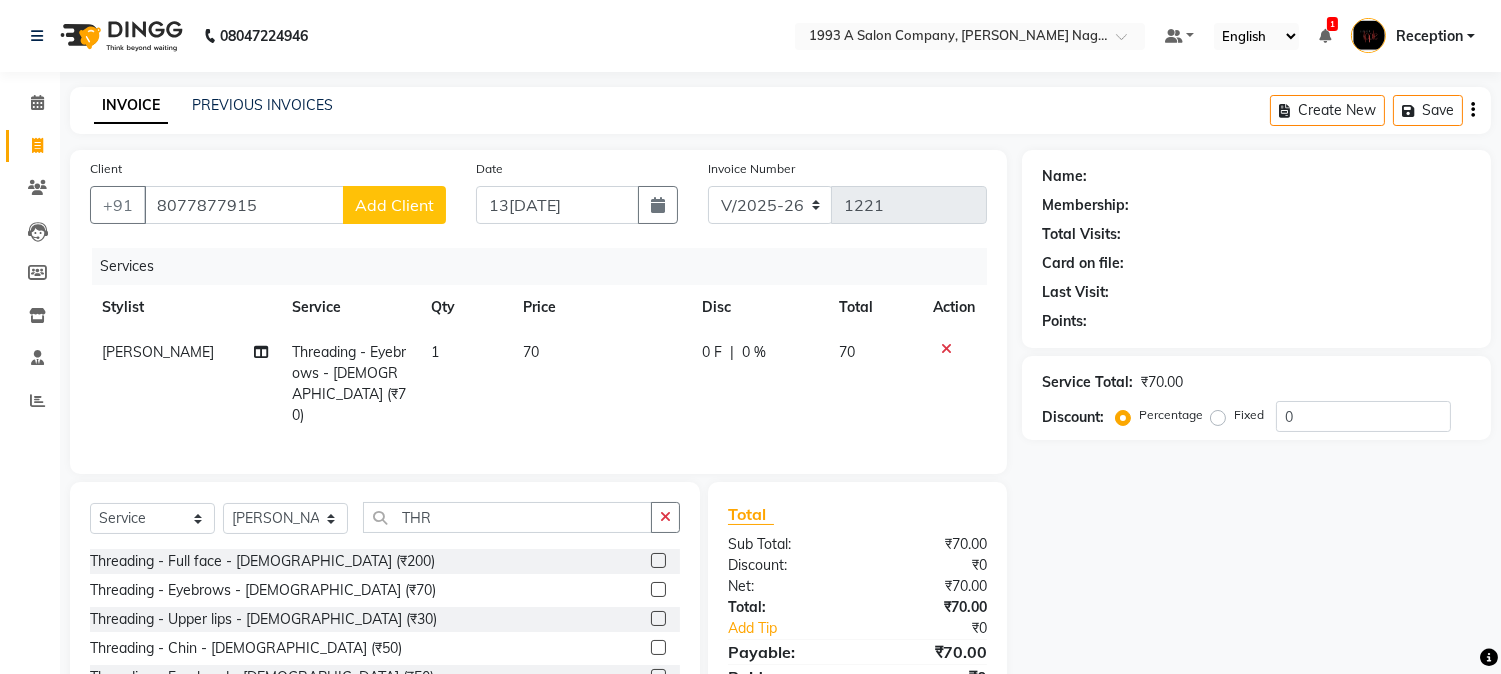click on "Add Client" 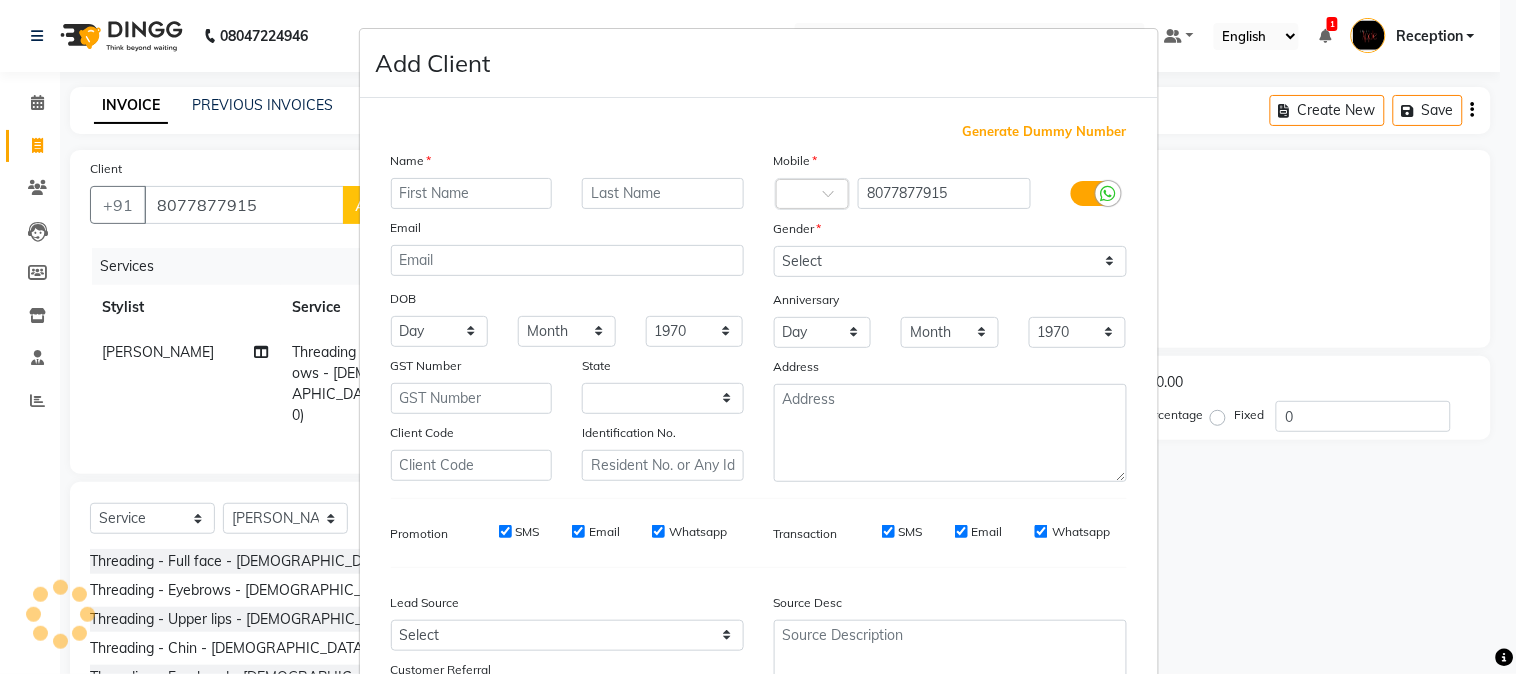 select on "22" 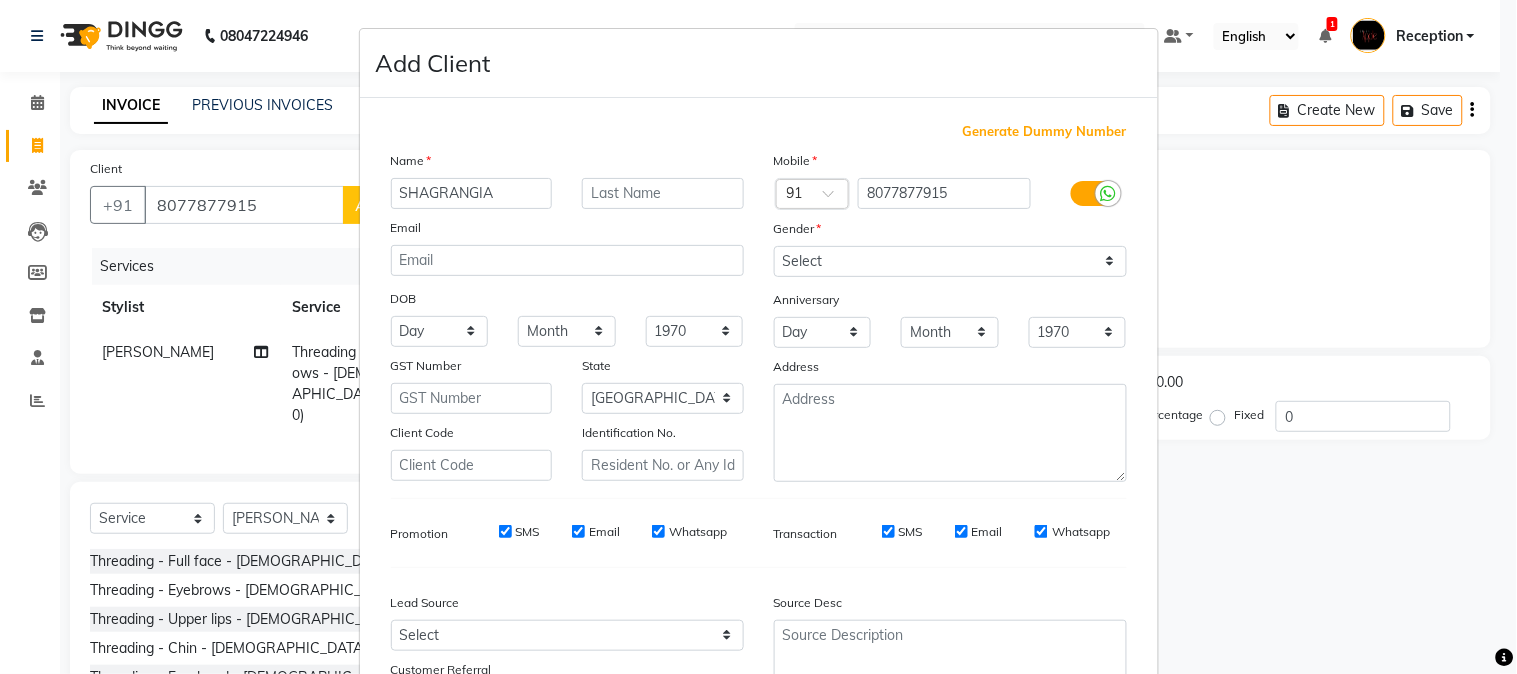 type on "SHAGRANGIA" 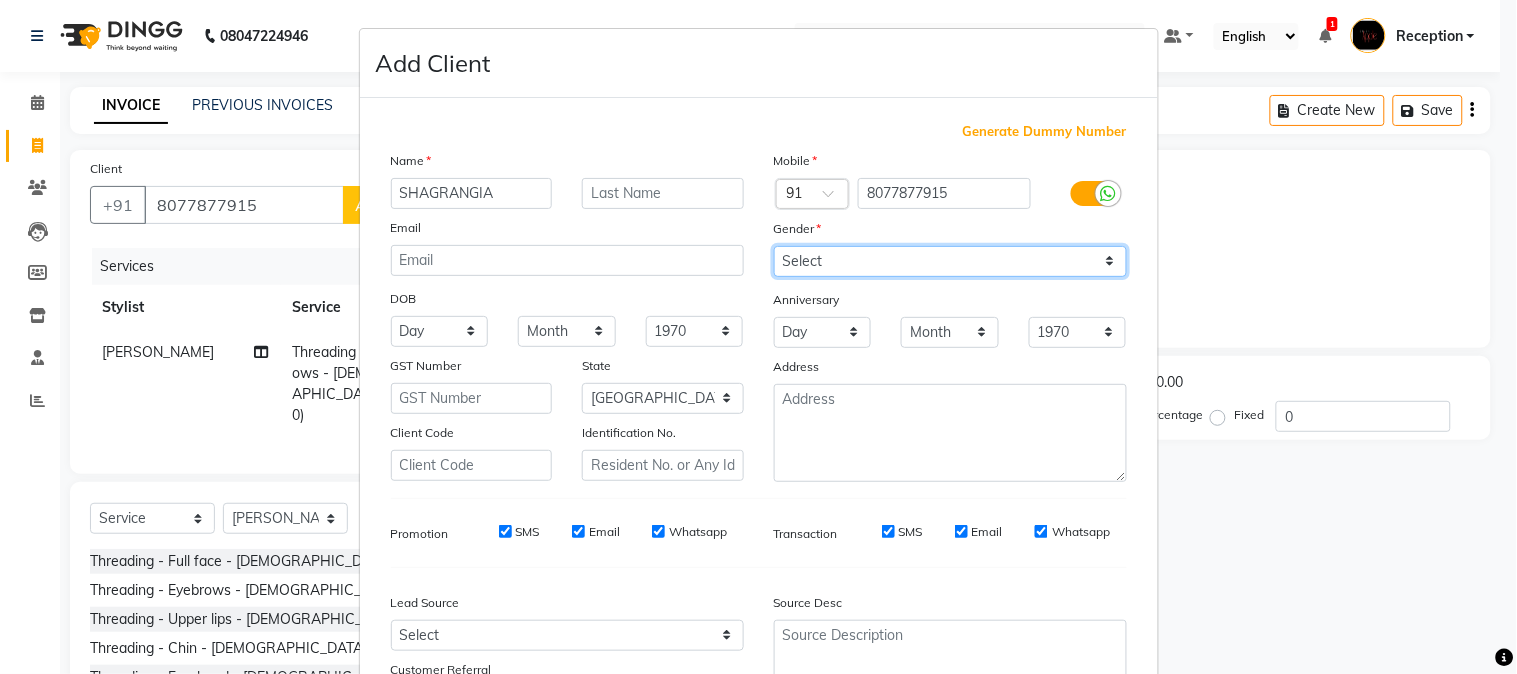 click on "Select Male Female Other Prefer Not To Say" at bounding box center (950, 261) 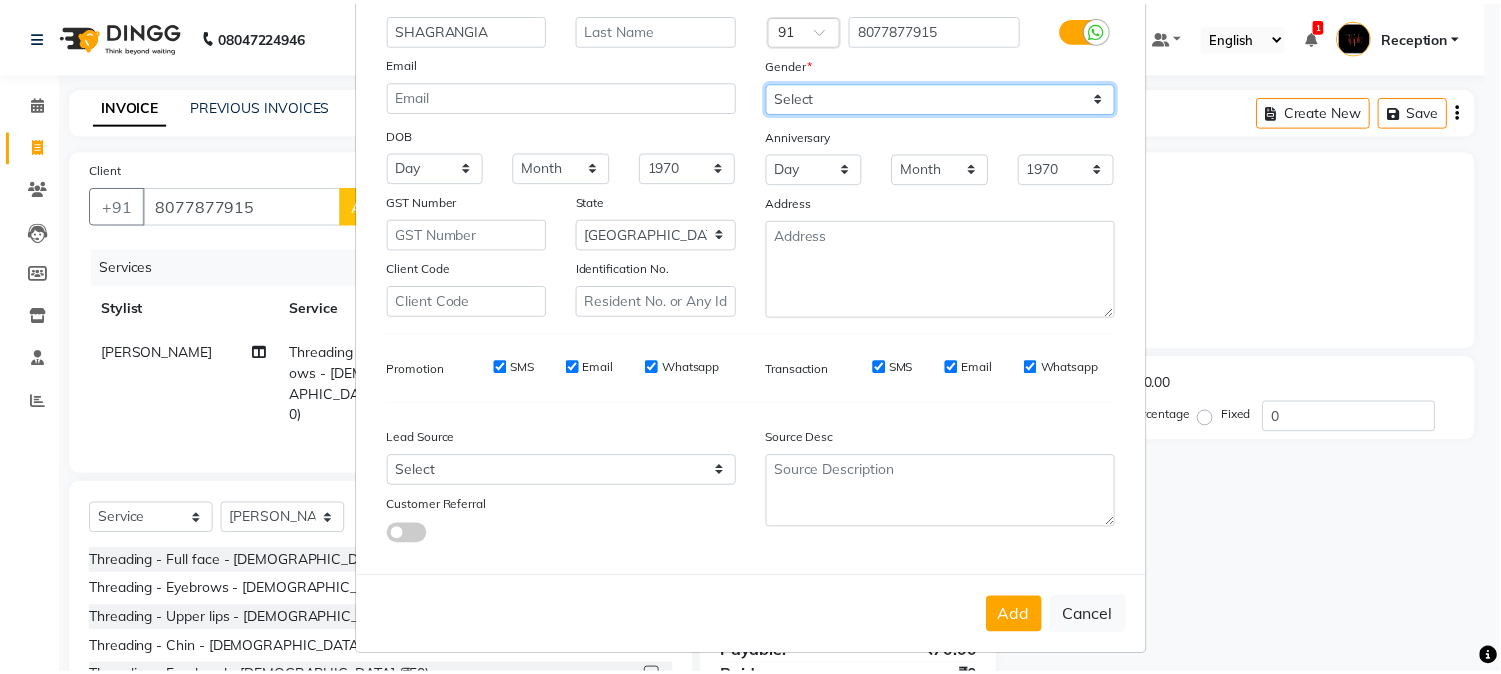 scroll, scrollTop: 176, scrollLeft: 0, axis: vertical 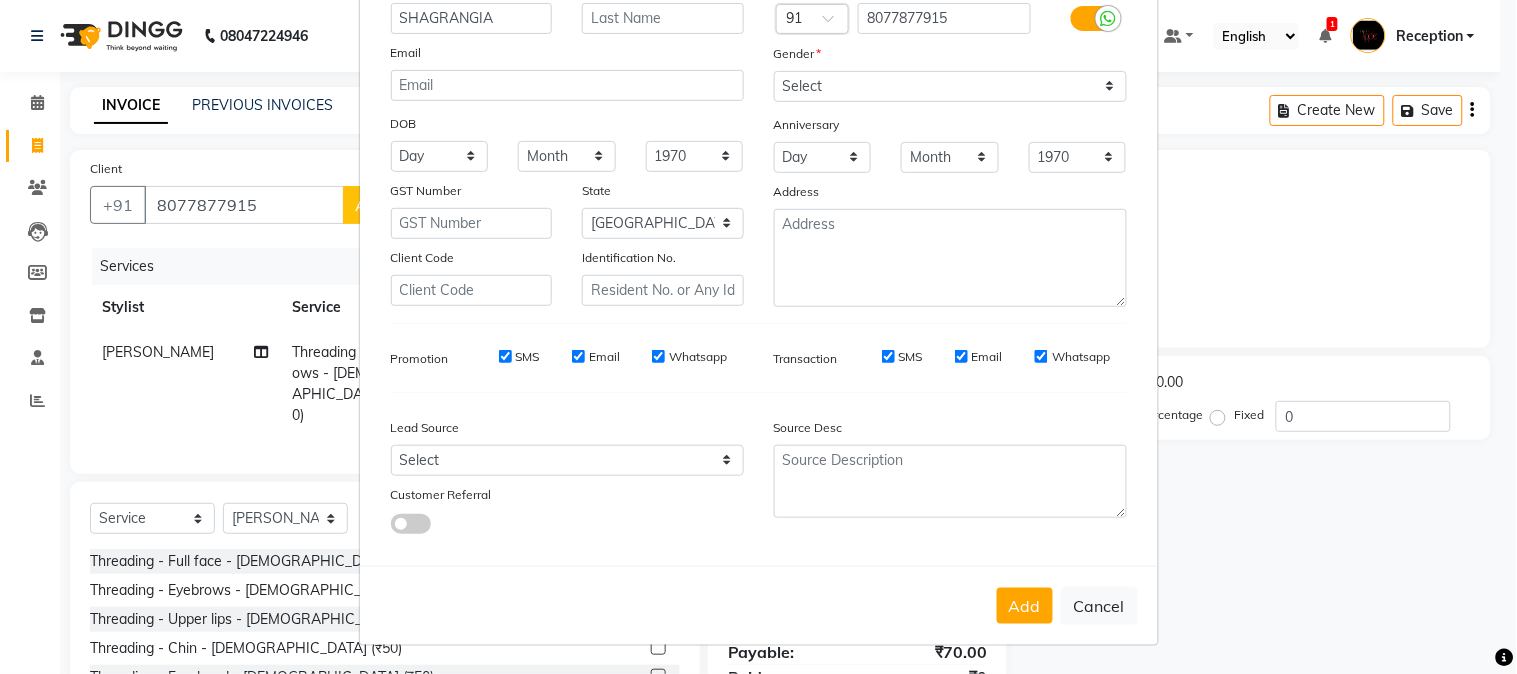 drag, startPoint x: 1034, startPoint y: 608, endPoint x: 1011, endPoint y: 602, distance: 23.769728 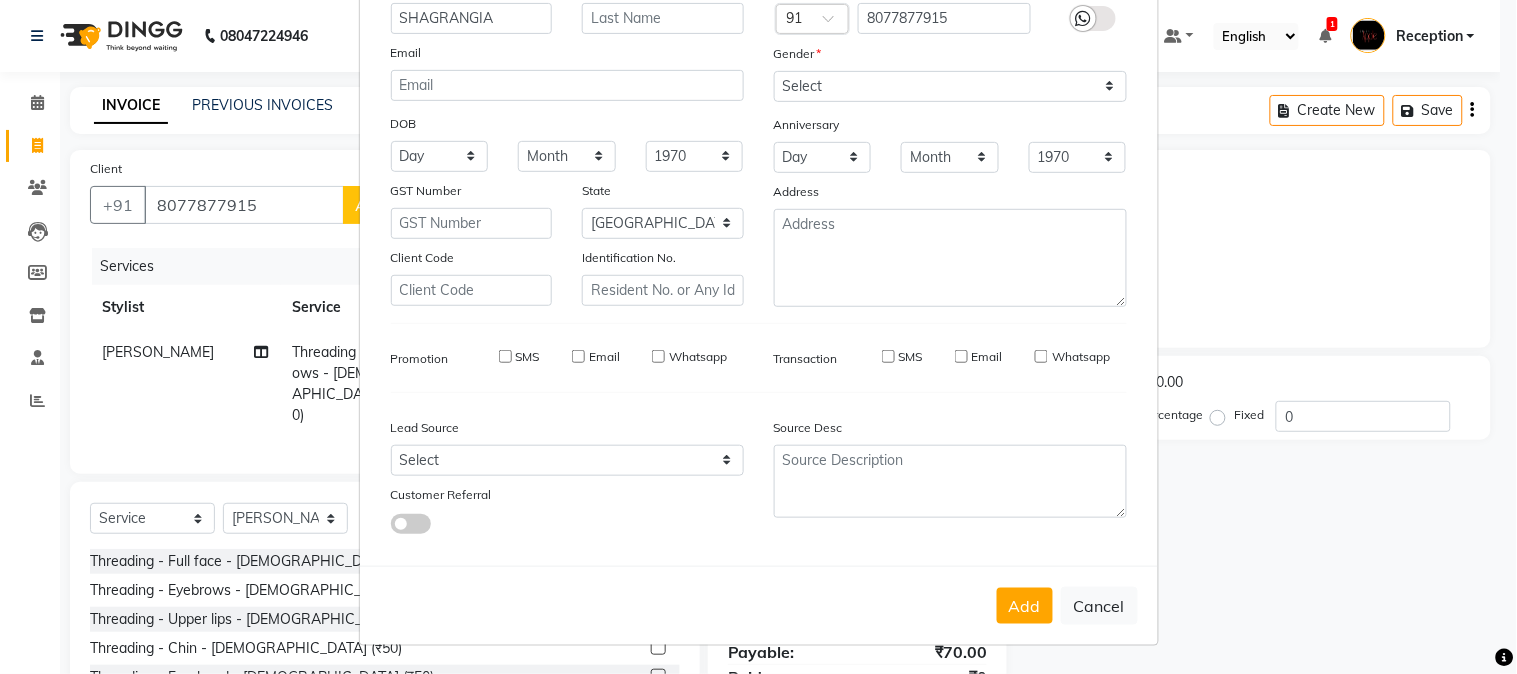 type 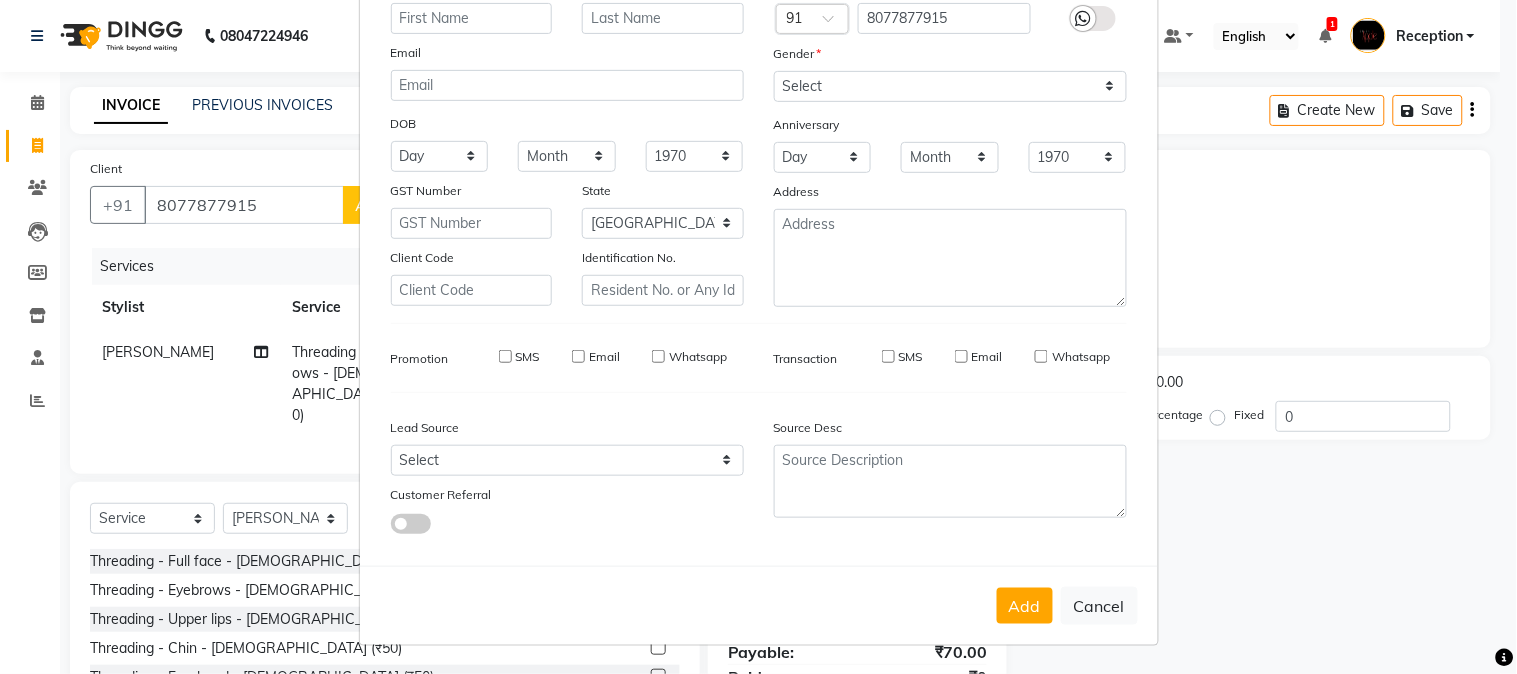 select 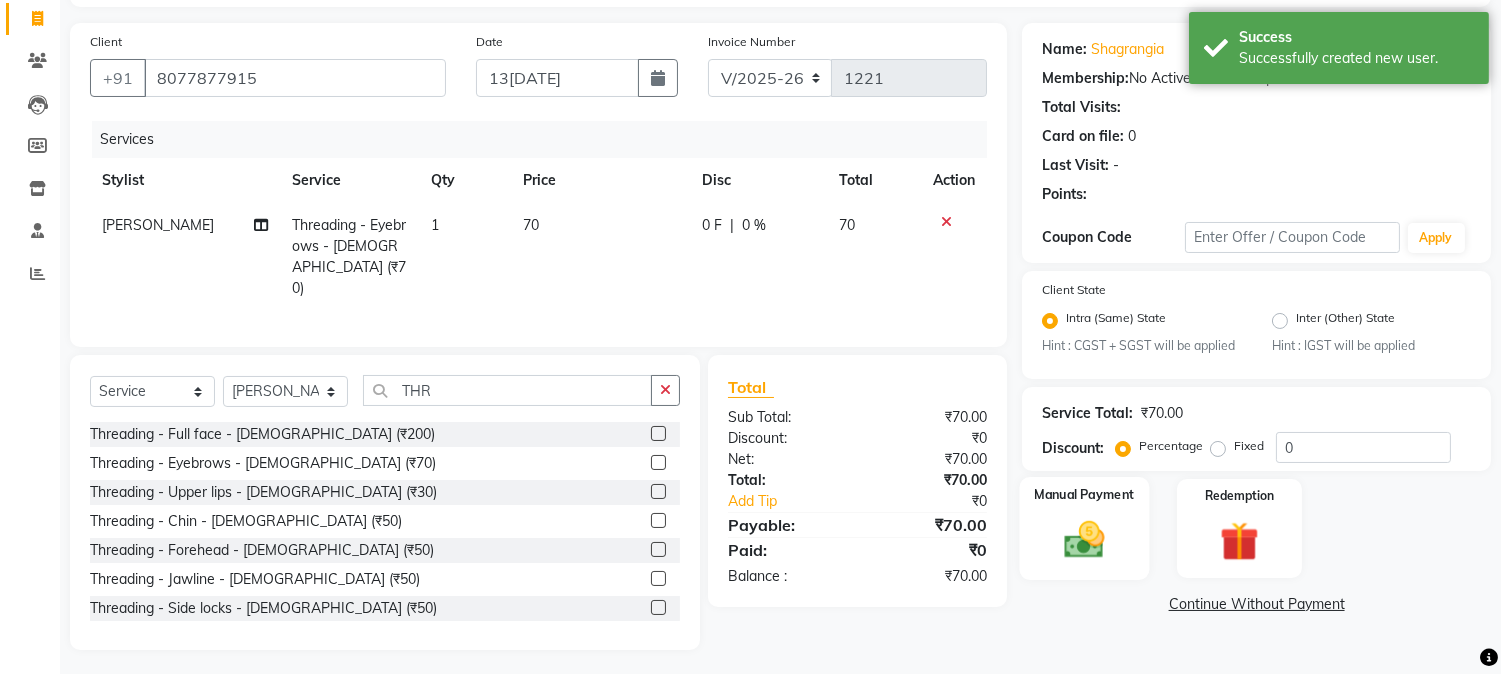 scroll, scrollTop: 128, scrollLeft: 0, axis: vertical 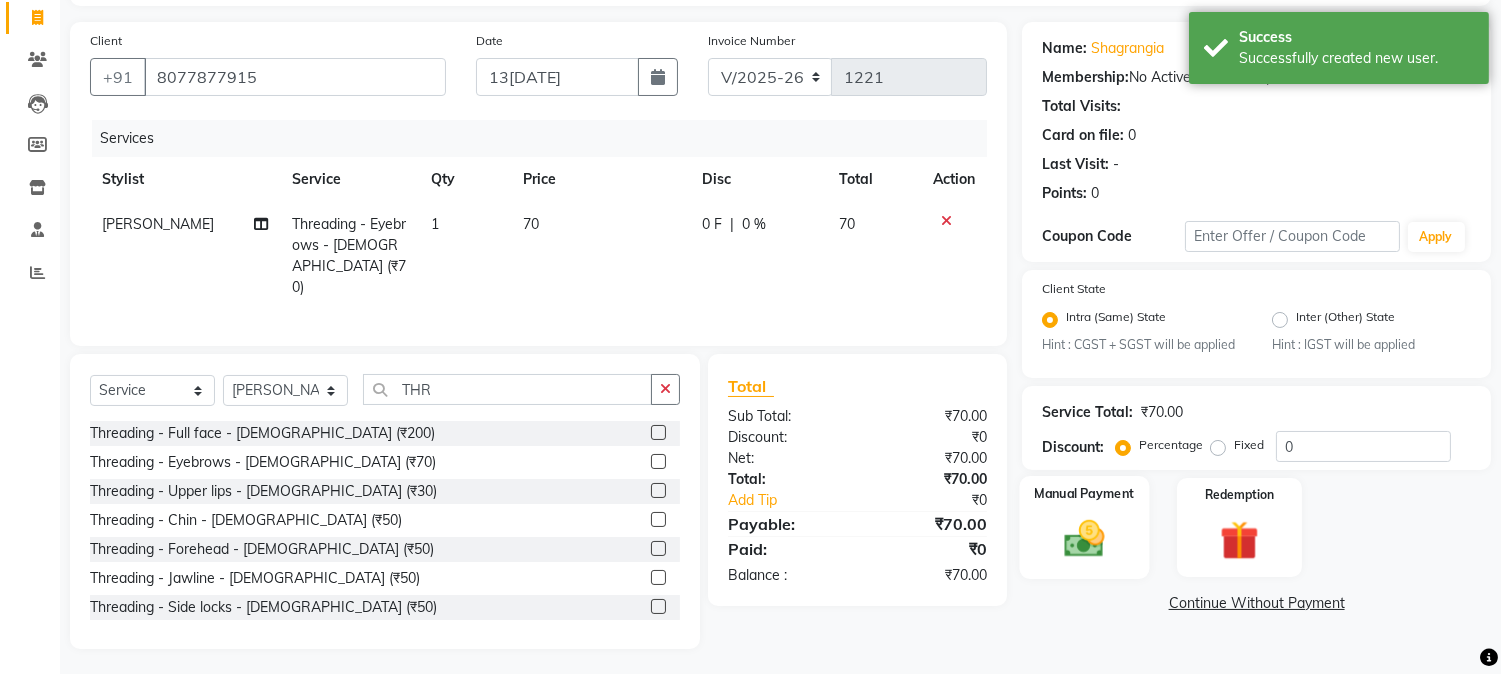 click 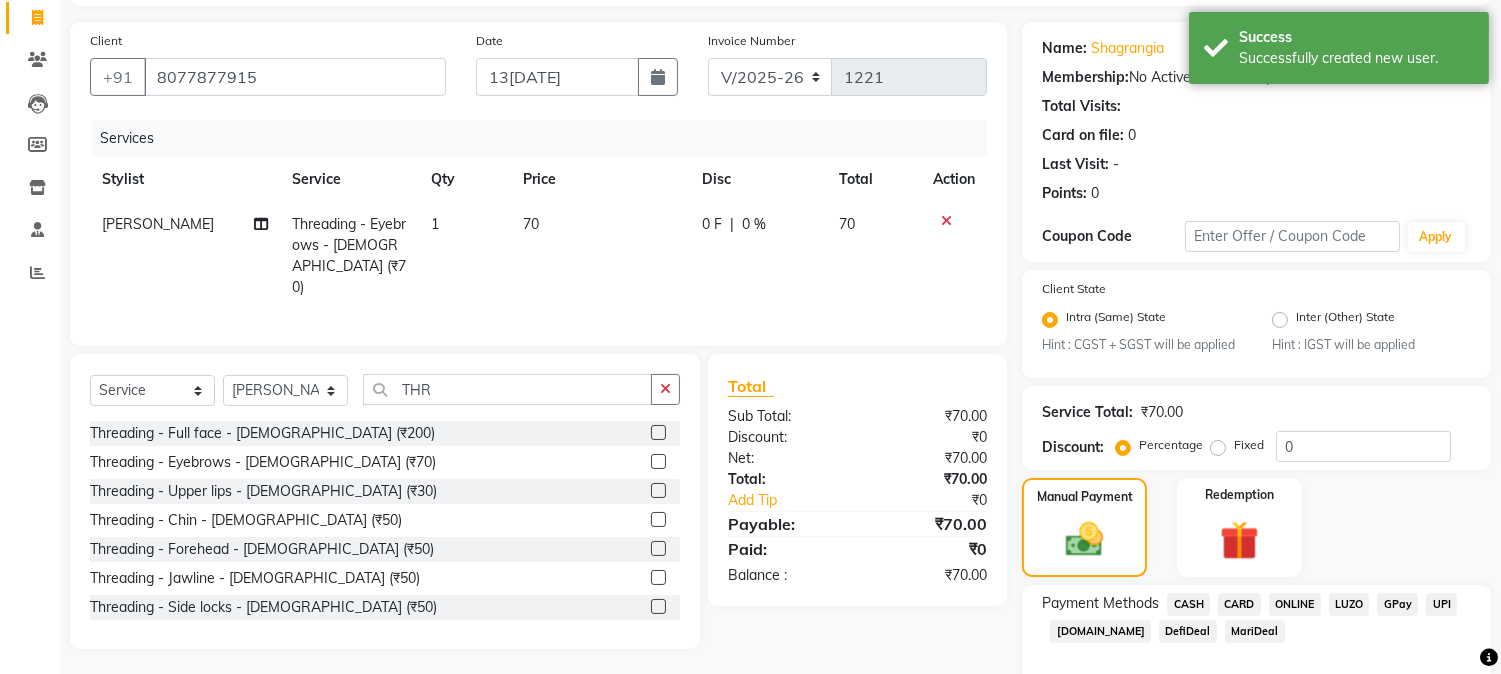 click on "ONLINE" 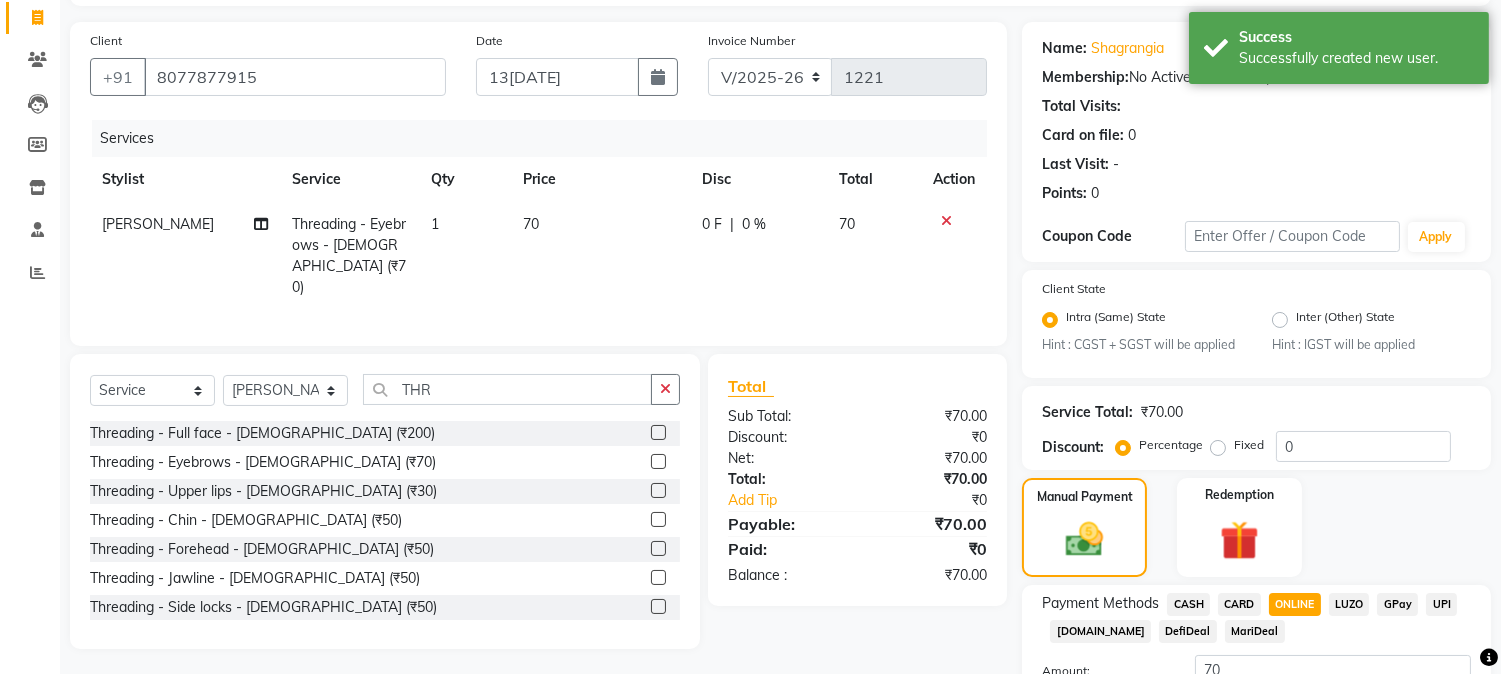 scroll, scrollTop: 286, scrollLeft: 0, axis: vertical 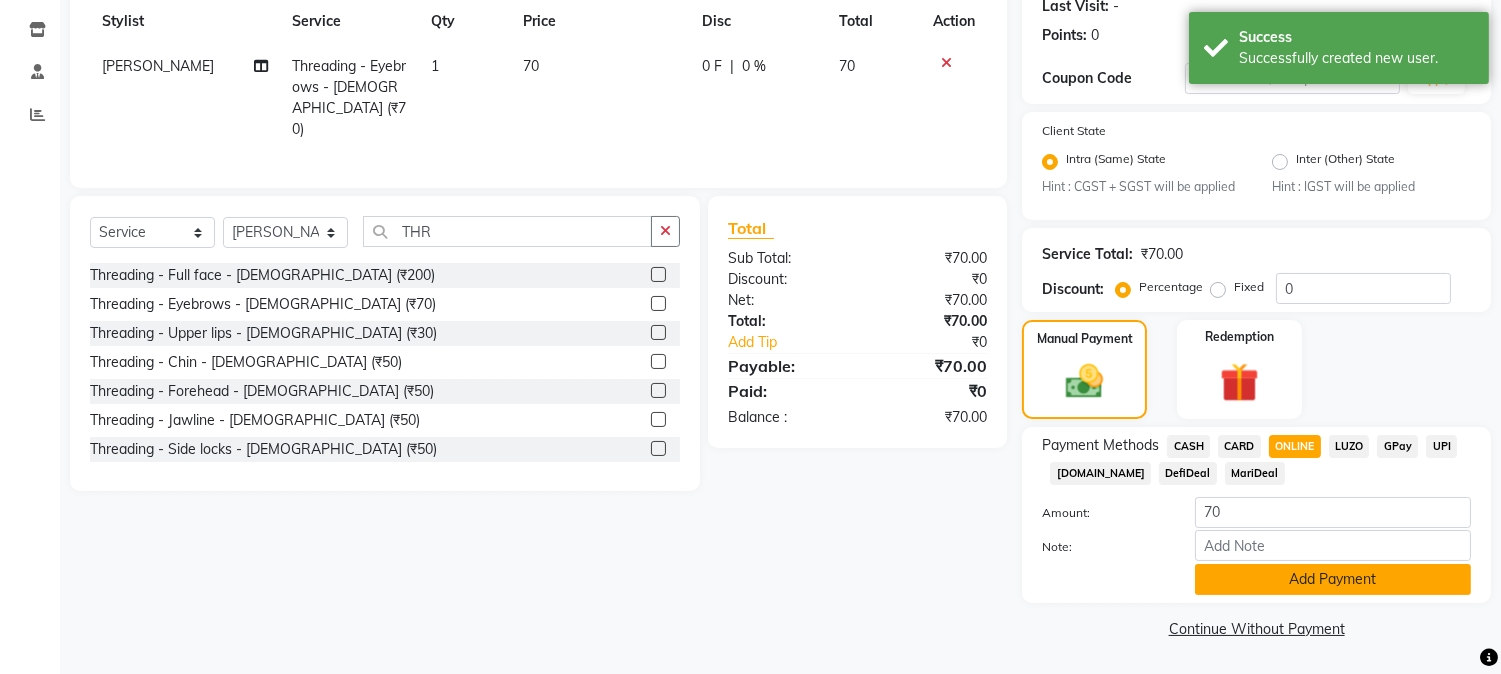 click on "Add Payment" 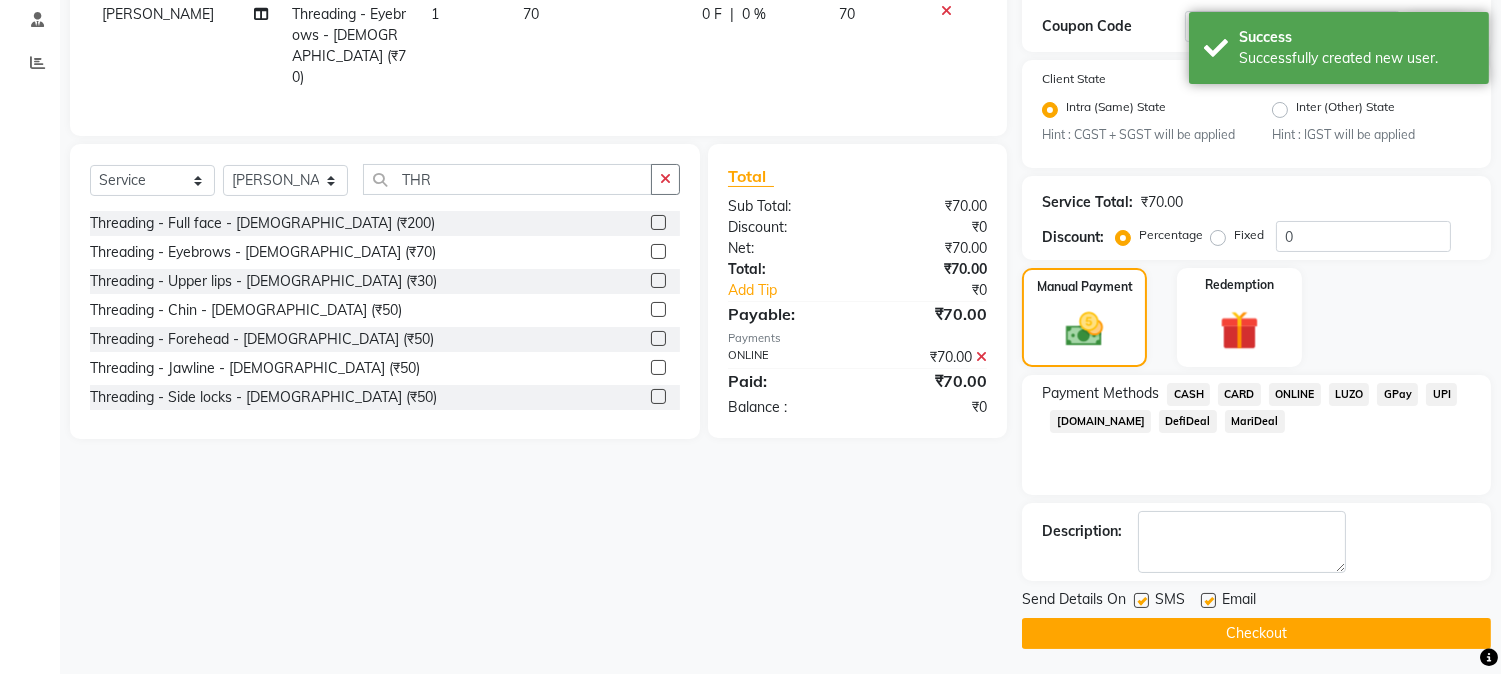 scroll, scrollTop: 343, scrollLeft: 0, axis: vertical 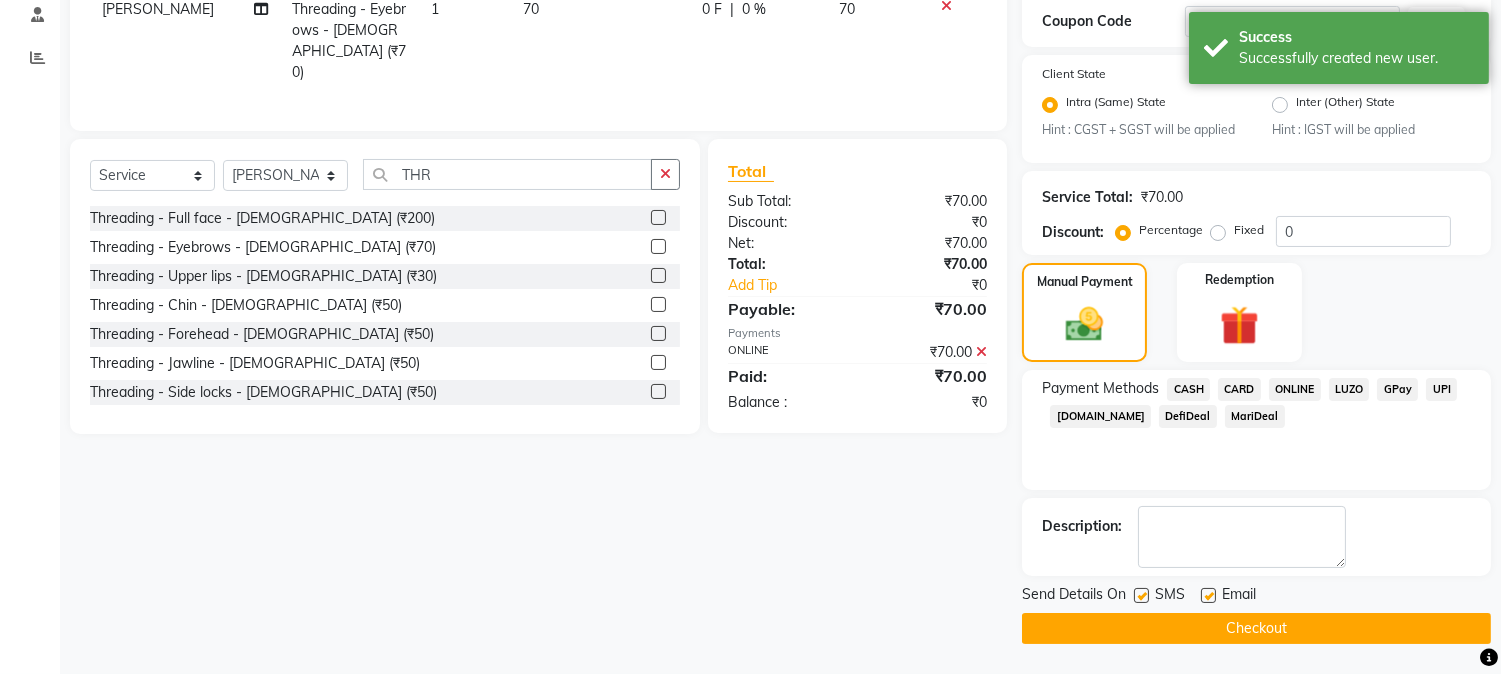 click on "Checkout" 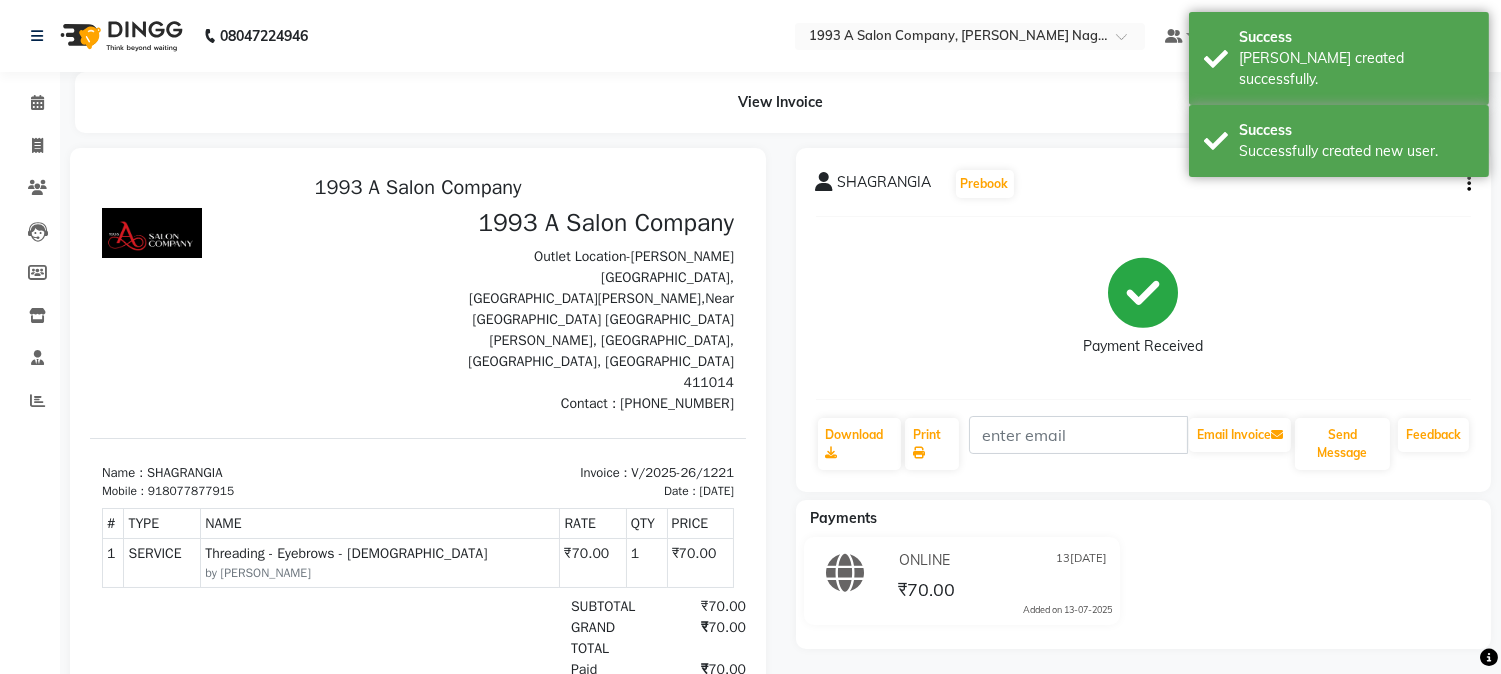 scroll, scrollTop: 0, scrollLeft: 0, axis: both 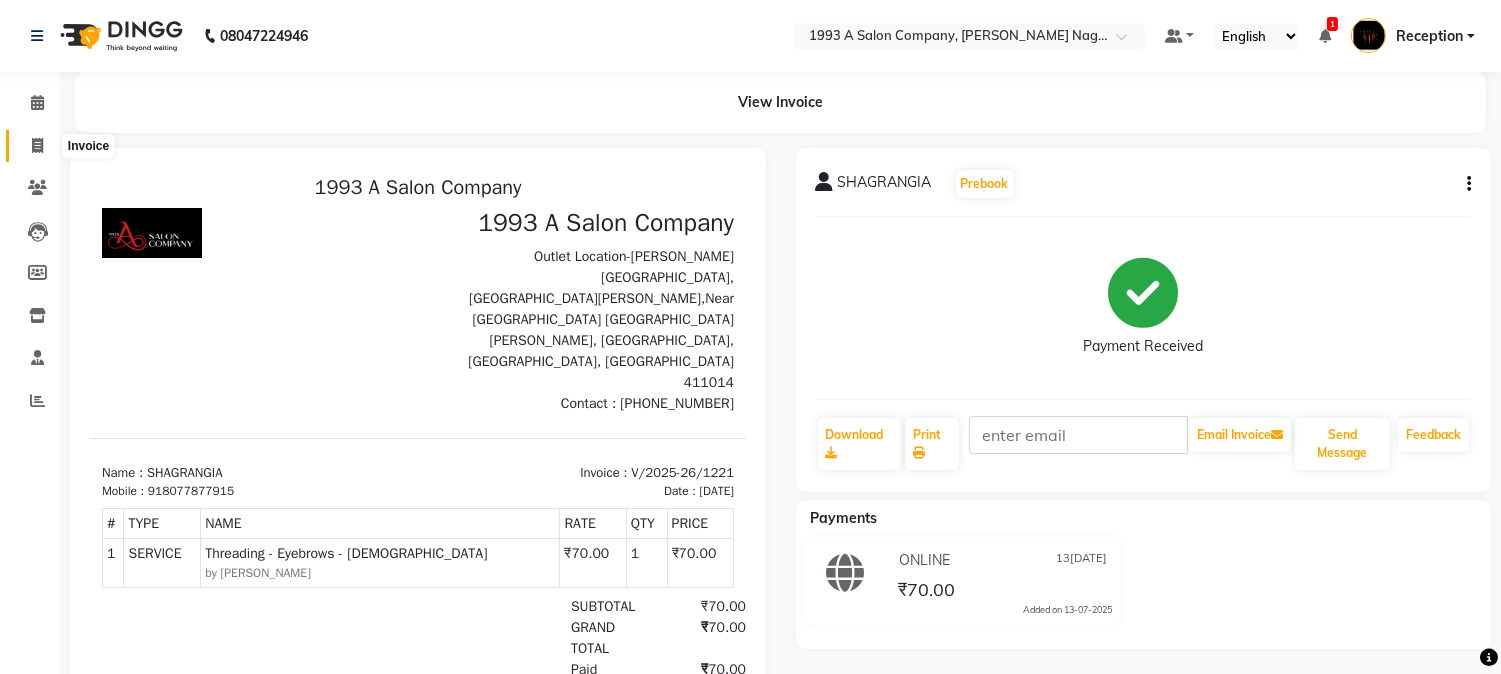 click 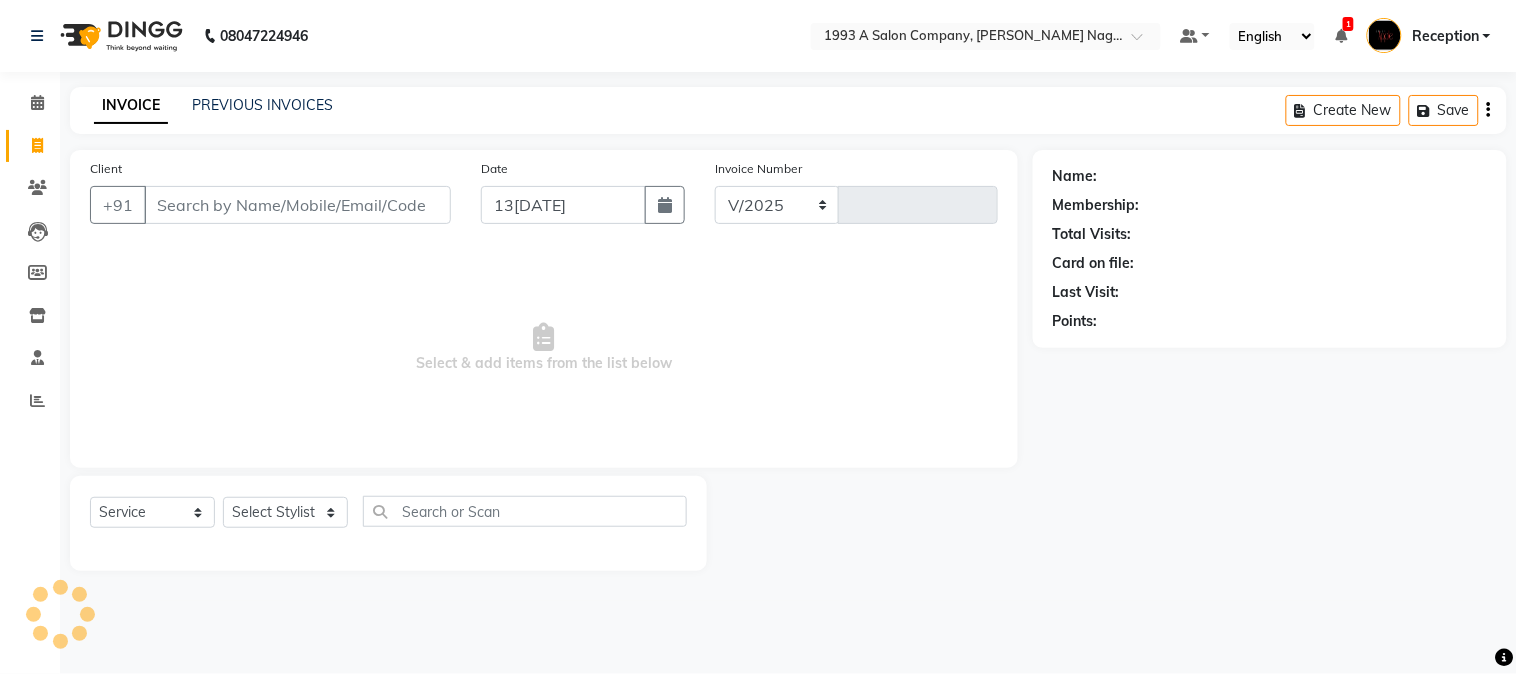 select on "144" 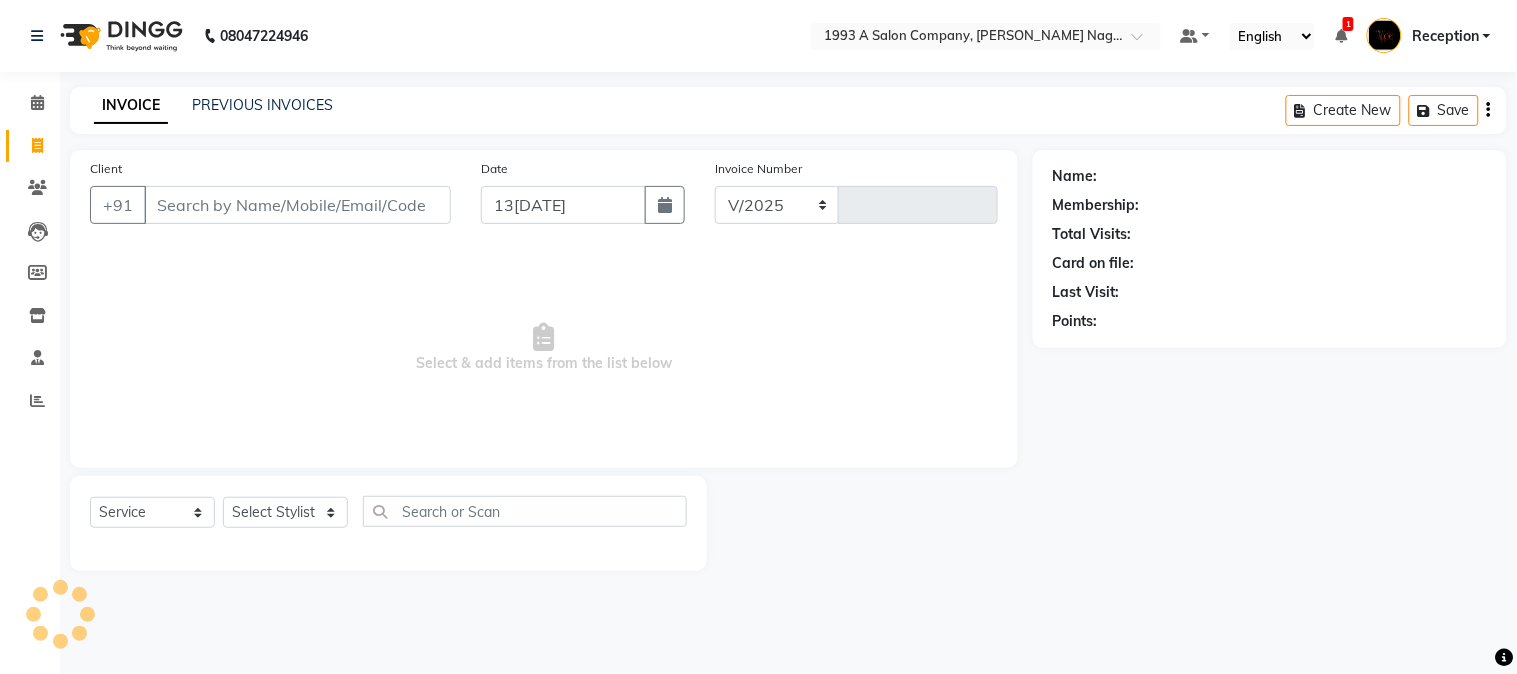 type on "1222" 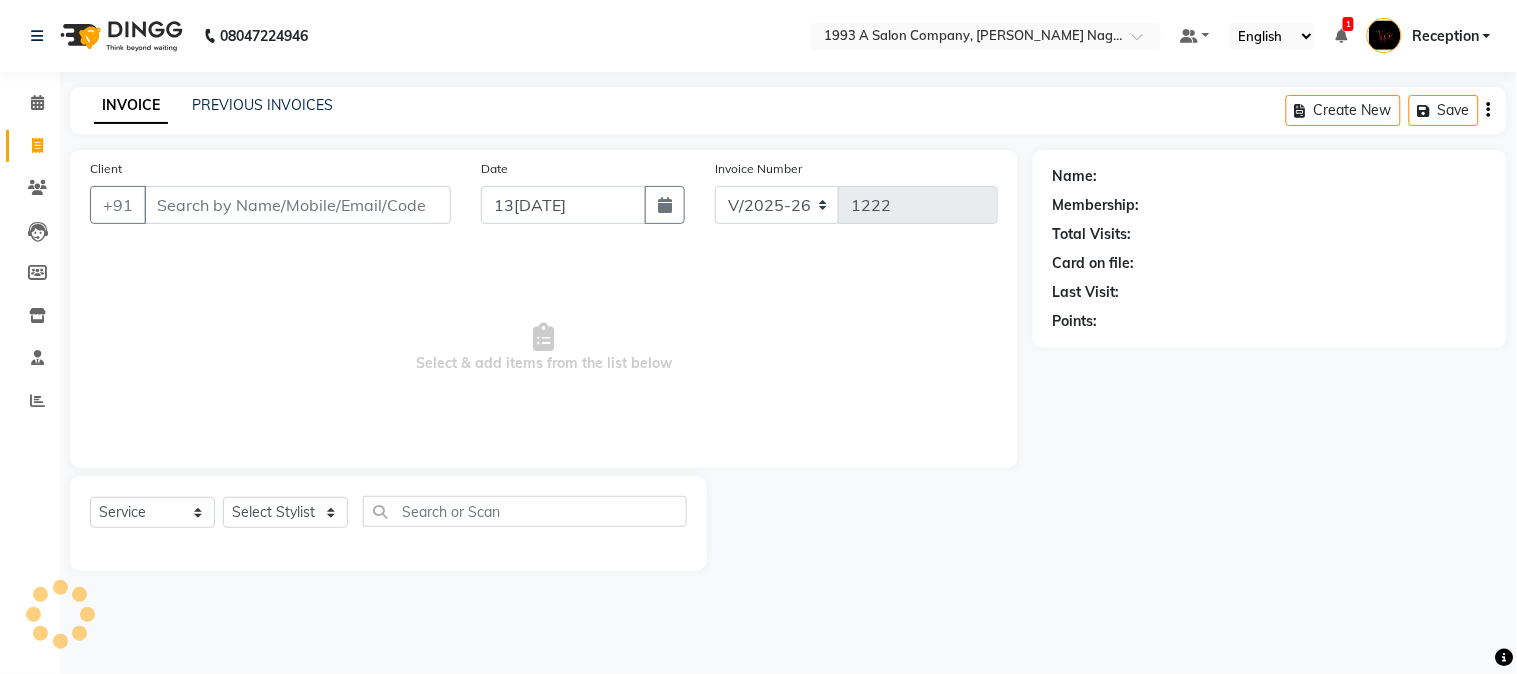 click on "Client" at bounding box center (297, 205) 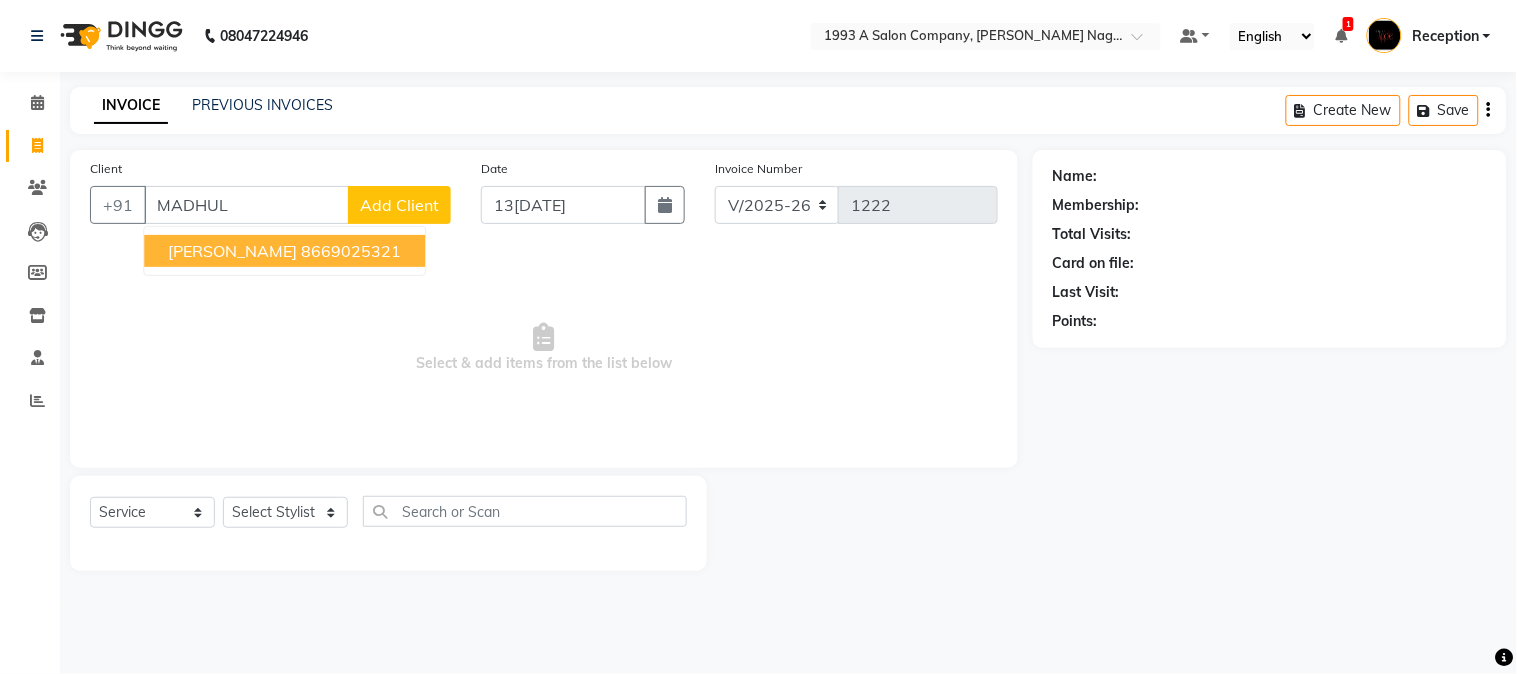 click on "8669025321" at bounding box center [351, 251] 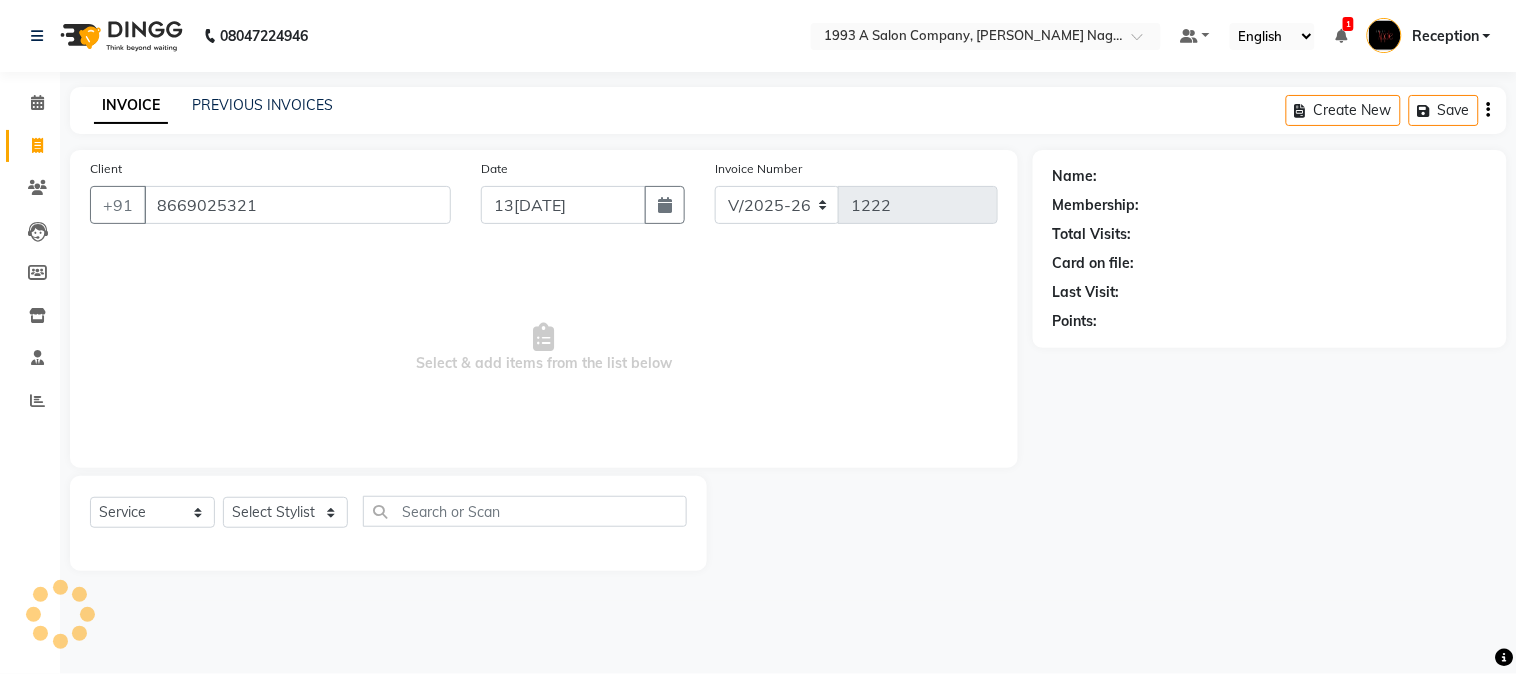 type on "8669025321" 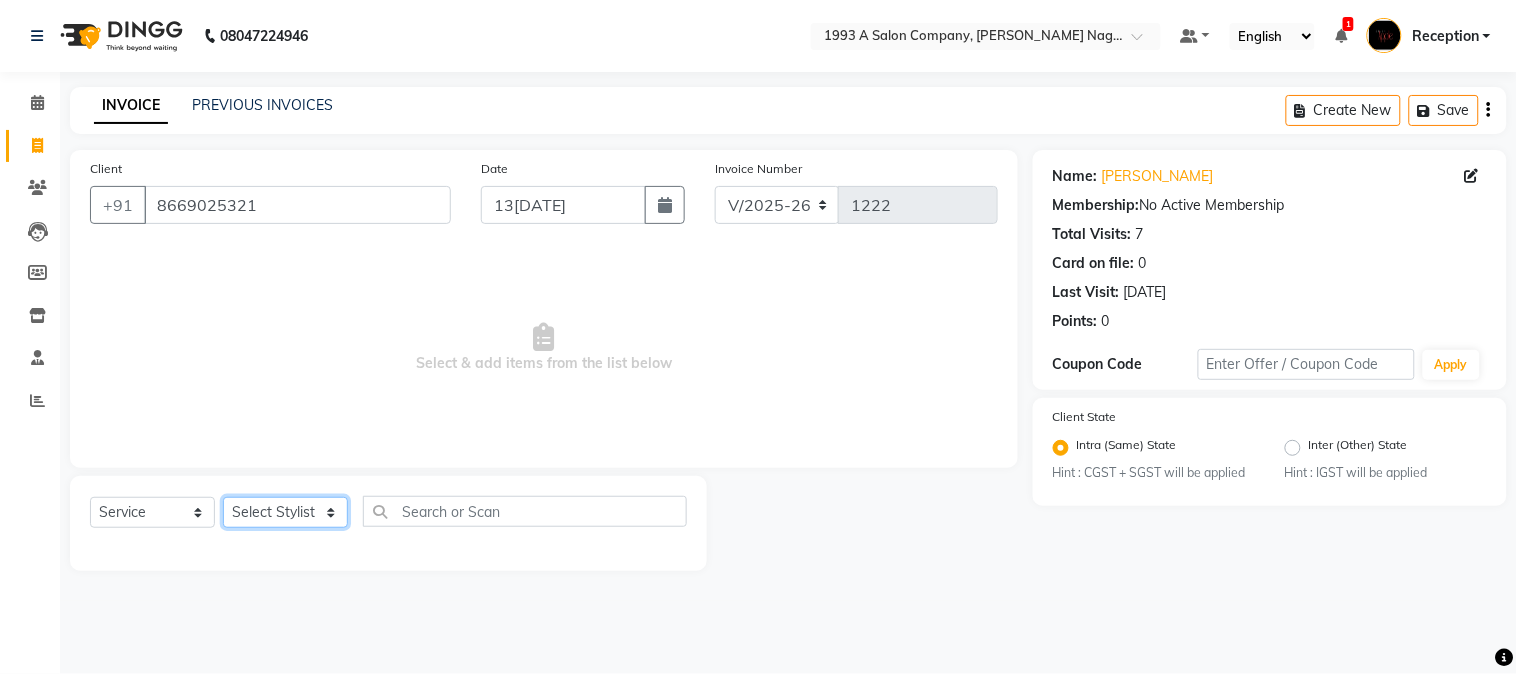 click on "Select Stylist [PERSON_NAME] Mane [PERSON_NAME] [PERSON_NAME]  Reception  [PERSON_NAME] Training Department [PERSON_NAME] [PERSON_NAME] Sir" 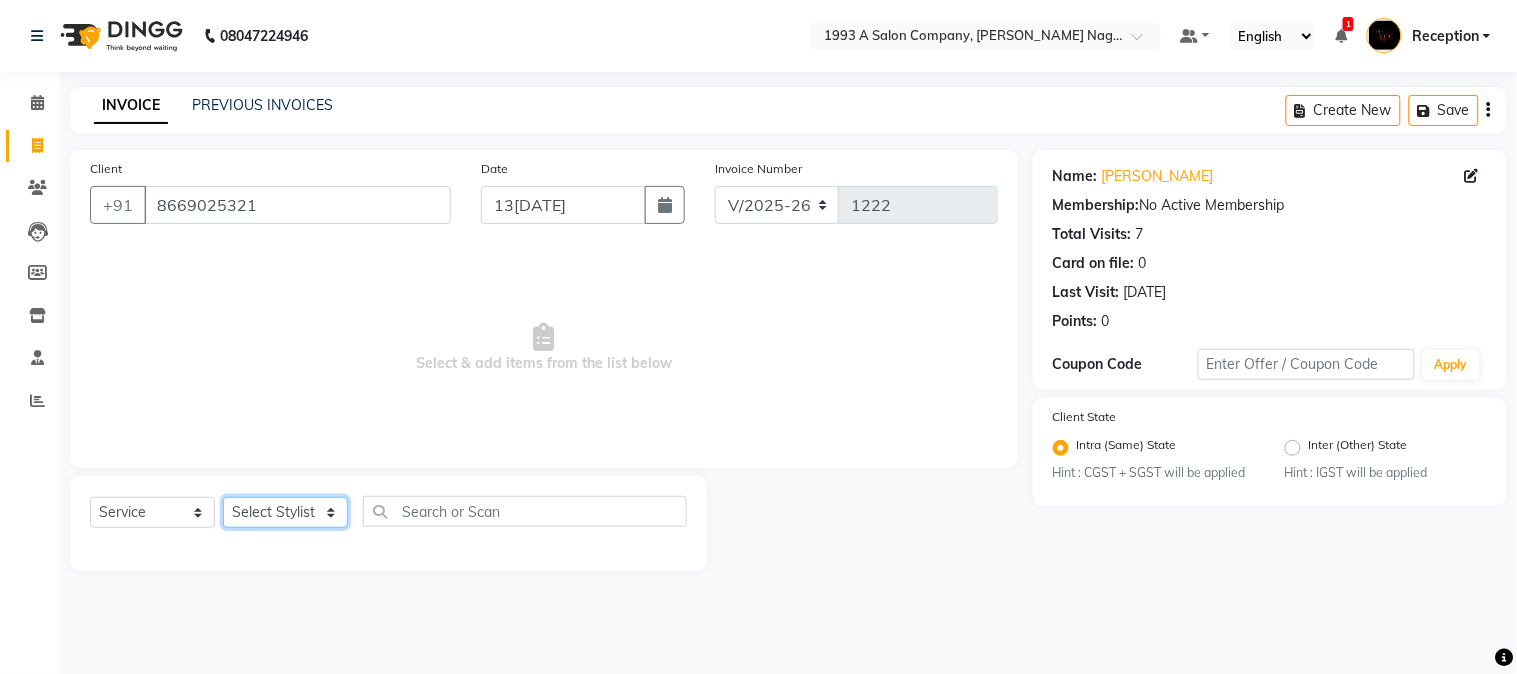 select on "48179" 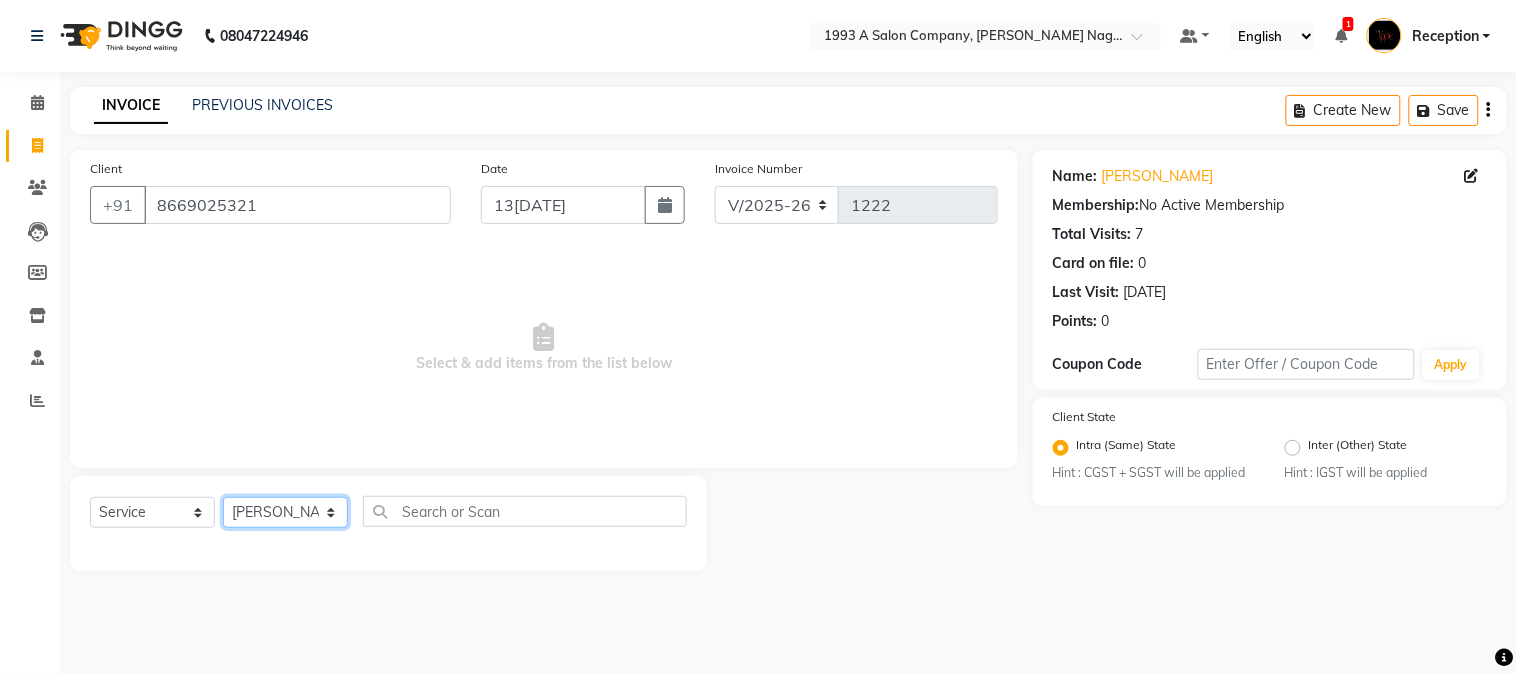 click on "Select Stylist [PERSON_NAME] Mane [PERSON_NAME] [PERSON_NAME]  Reception  [PERSON_NAME] Training Department [PERSON_NAME] [PERSON_NAME] Sir" 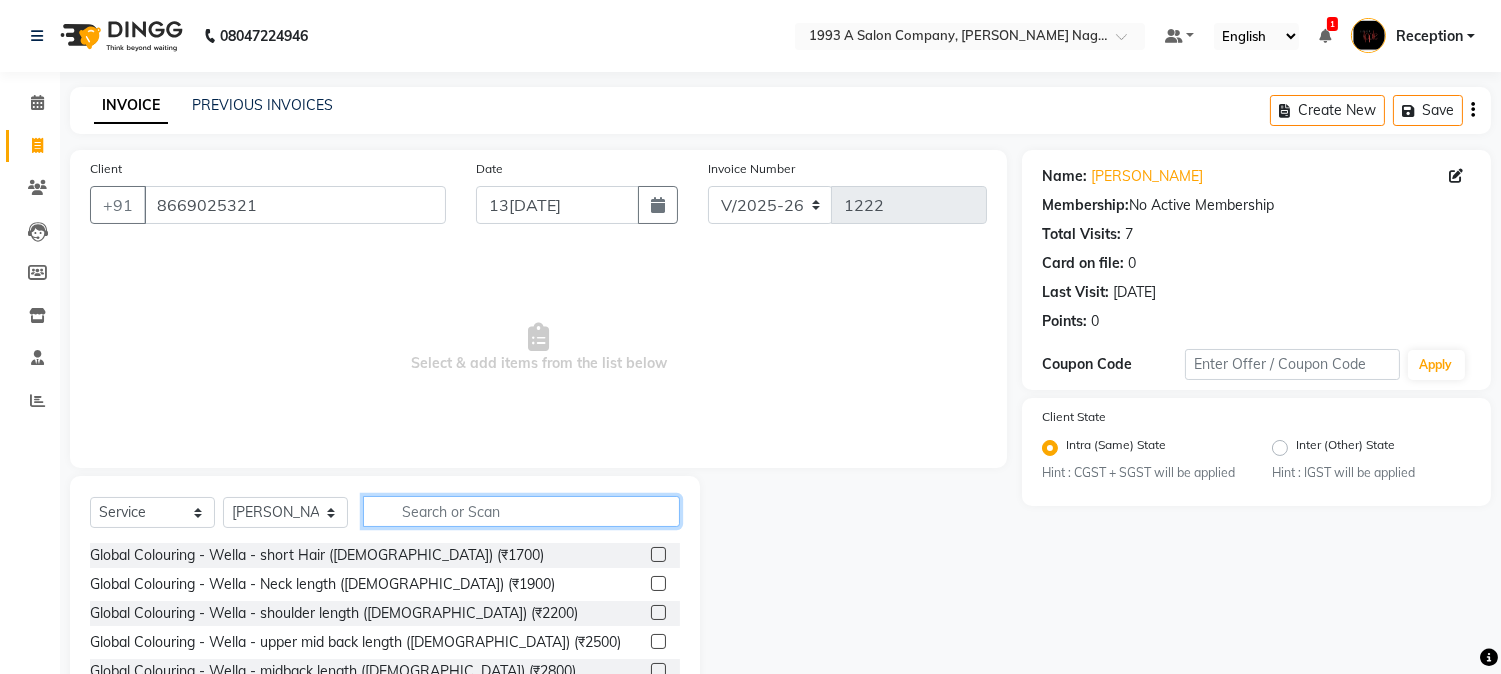 click 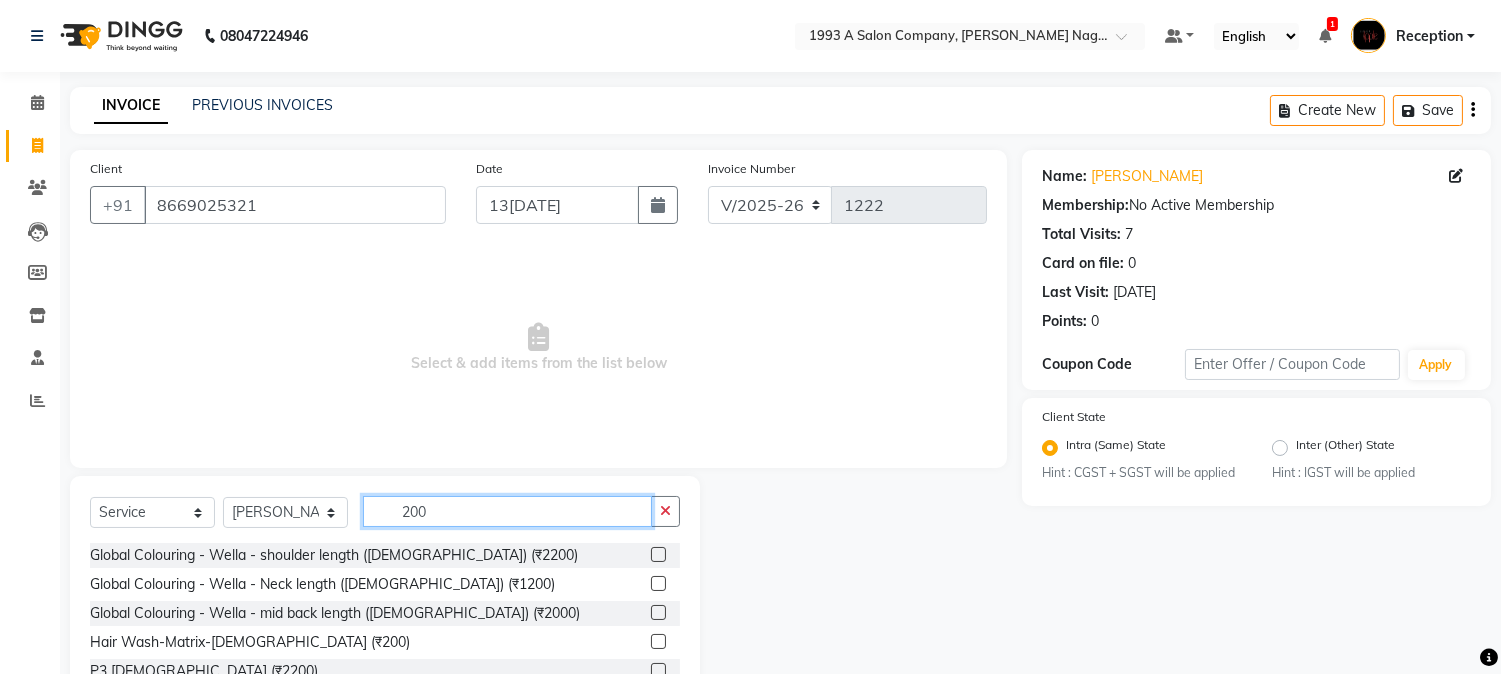 scroll, scrollTop: 126, scrollLeft: 0, axis: vertical 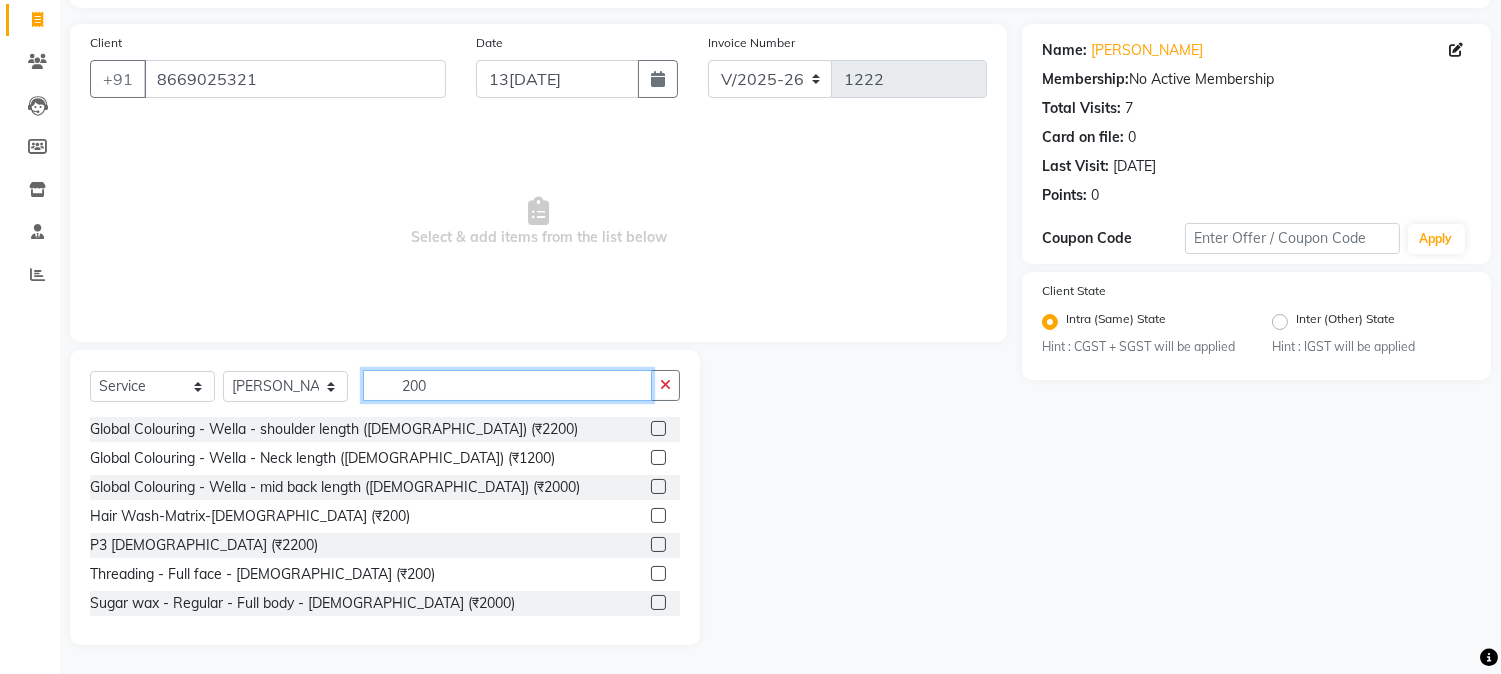 type on "200" 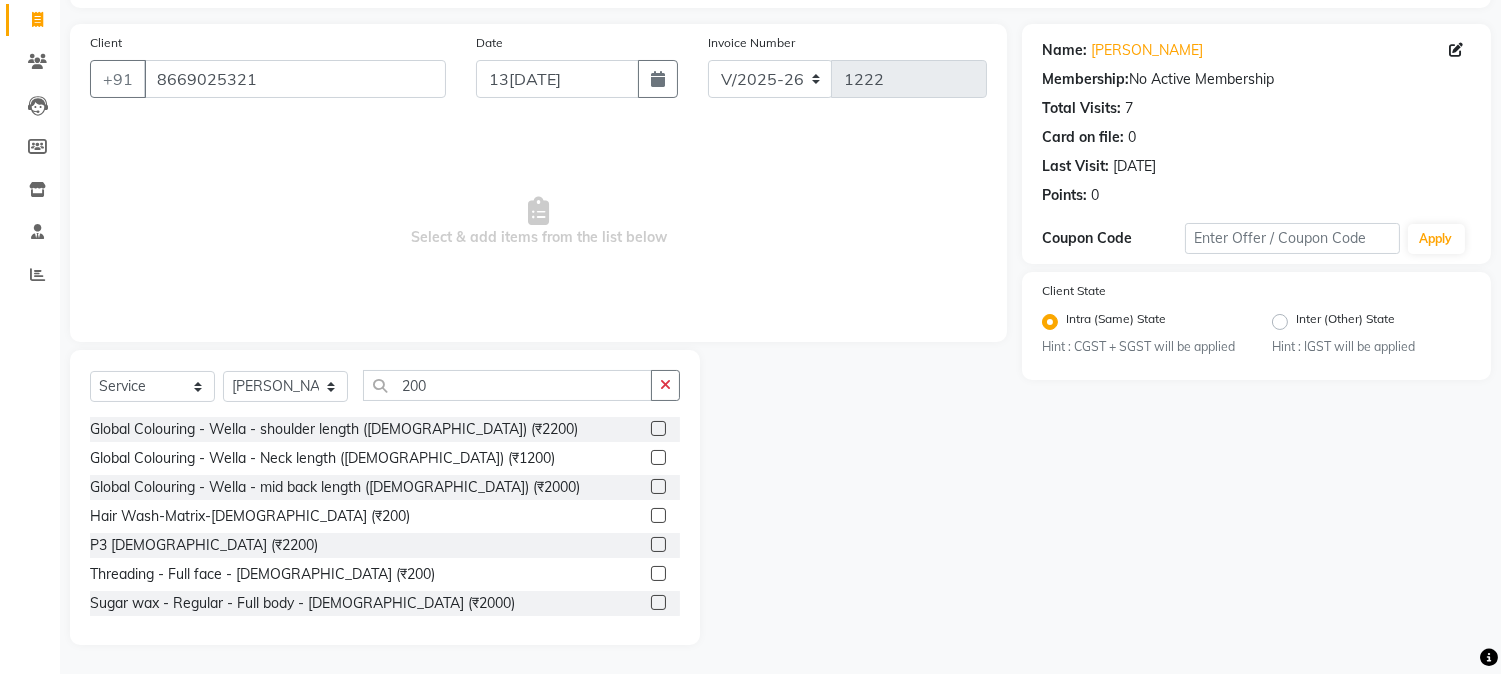 click 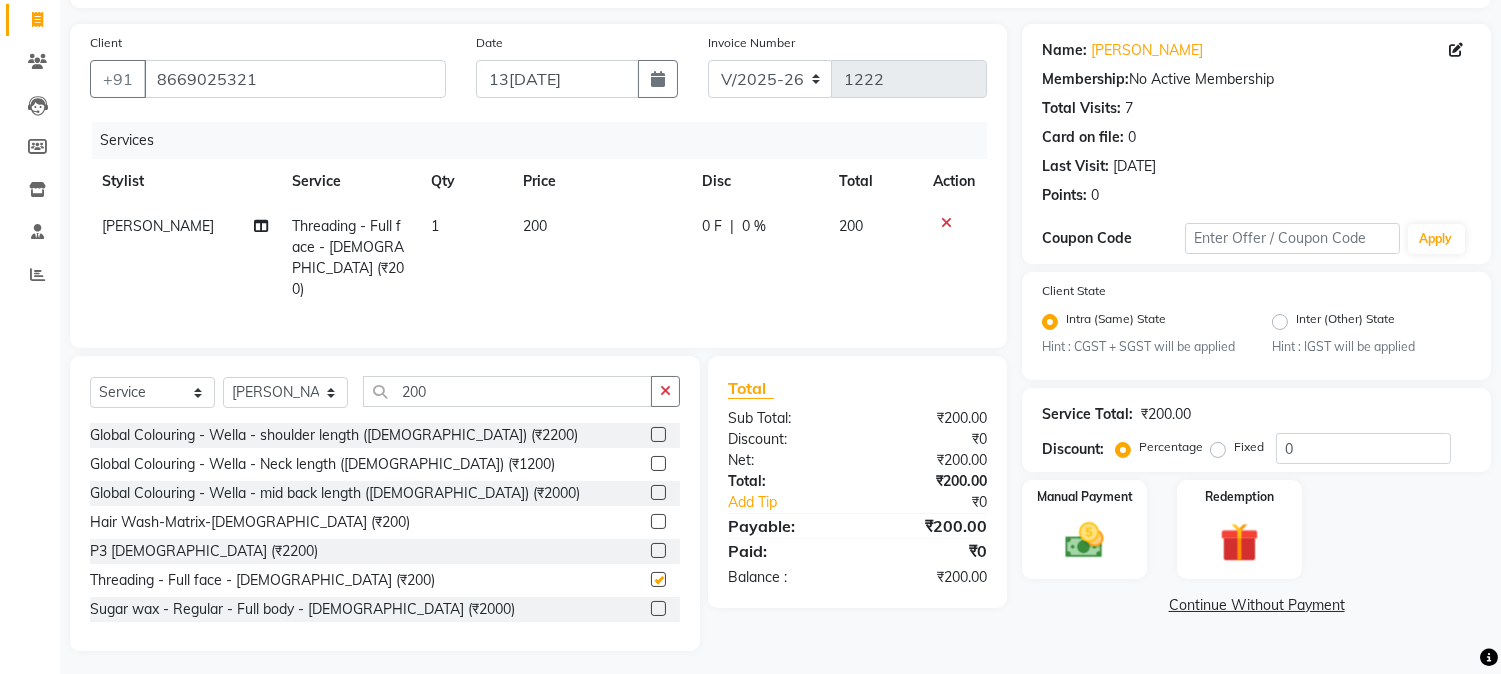 checkbox on "false" 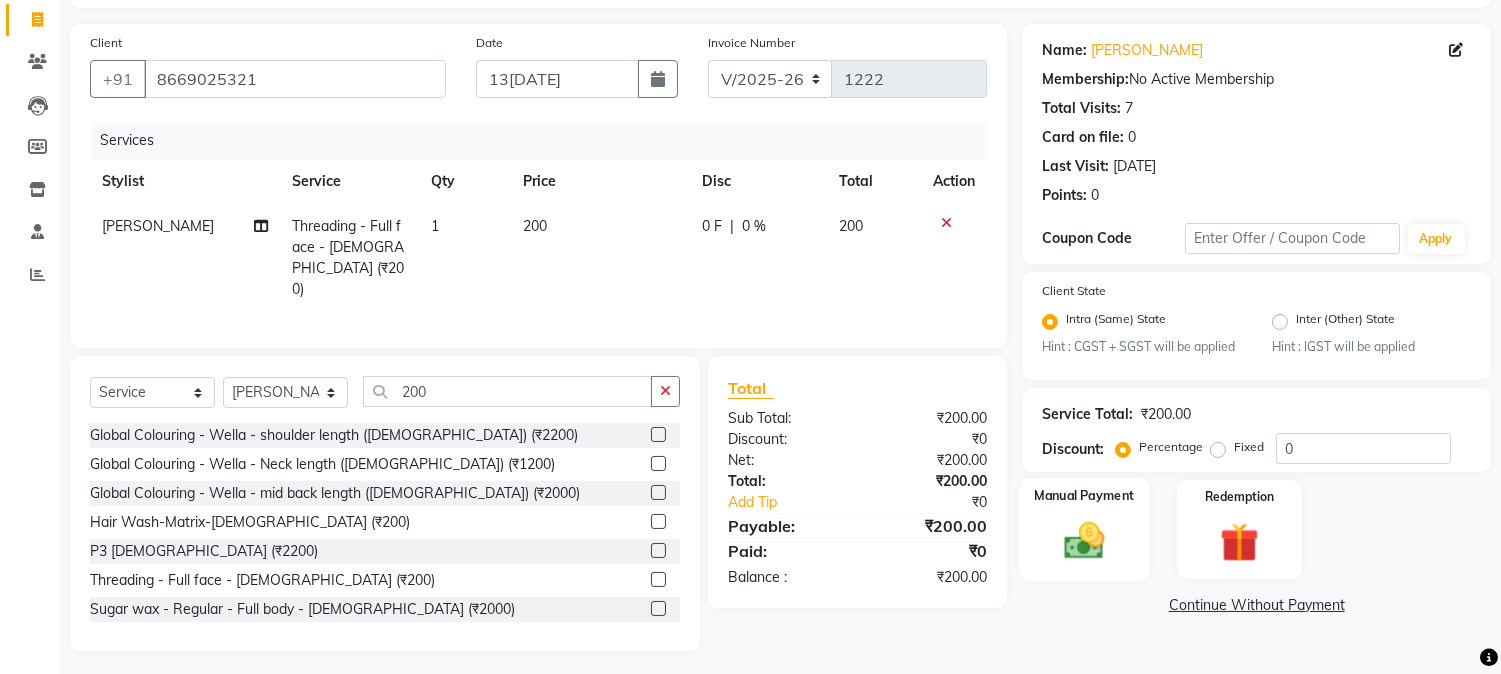 click 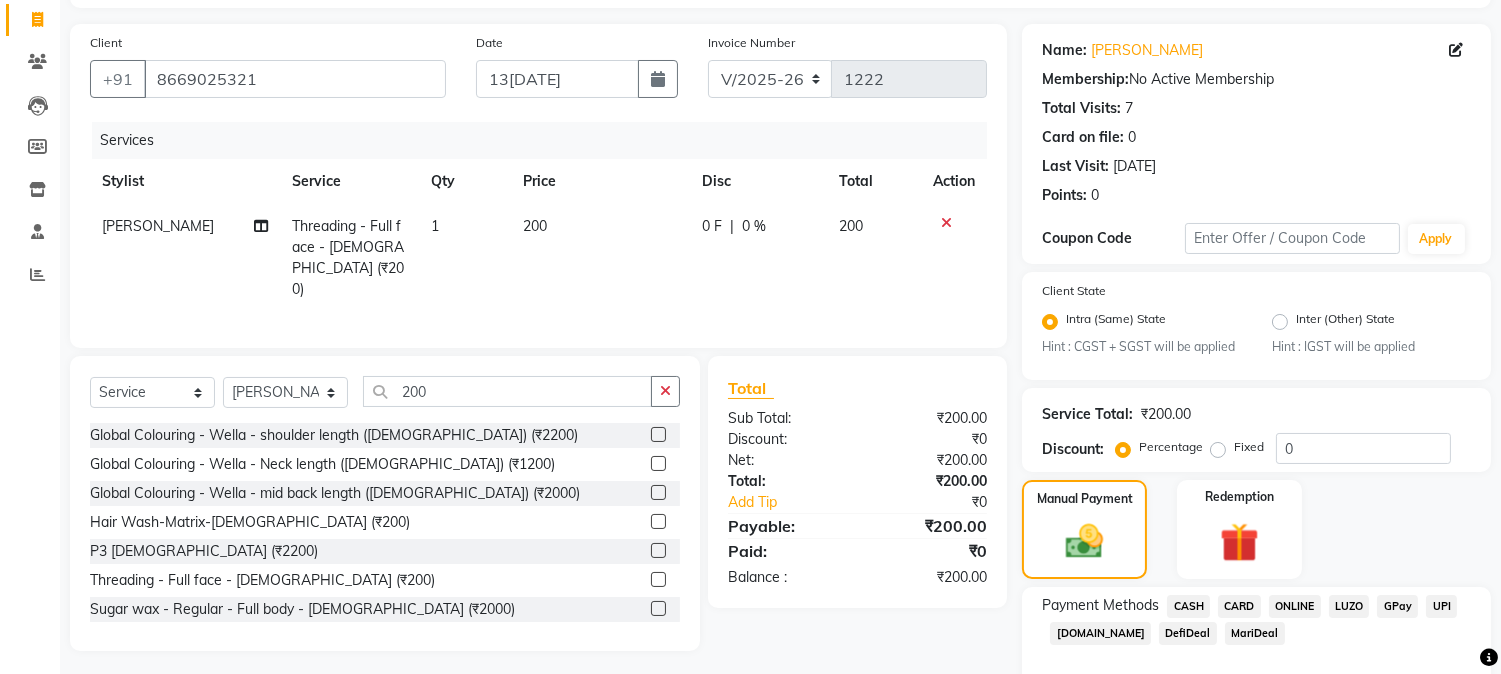 scroll, scrollTop: 230, scrollLeft: 0, axis: vertical 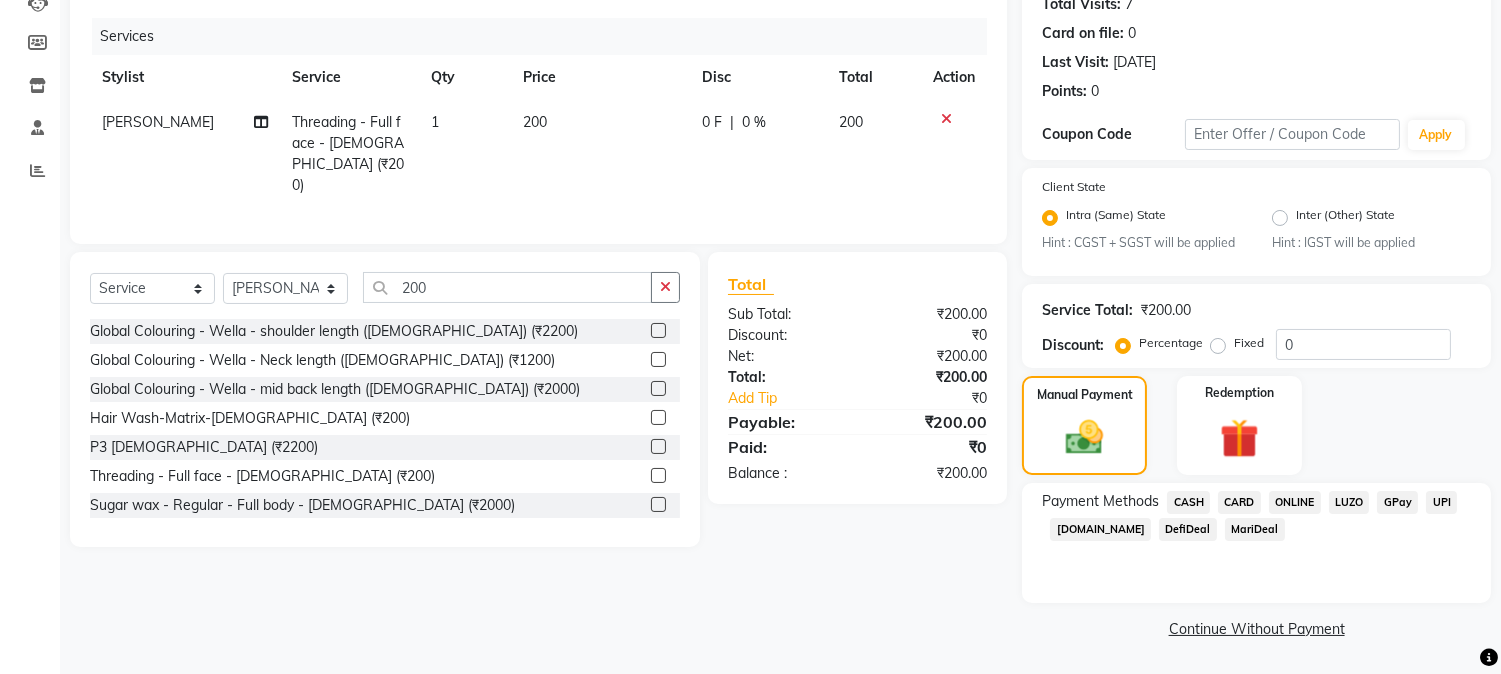 click on "ONLINE" 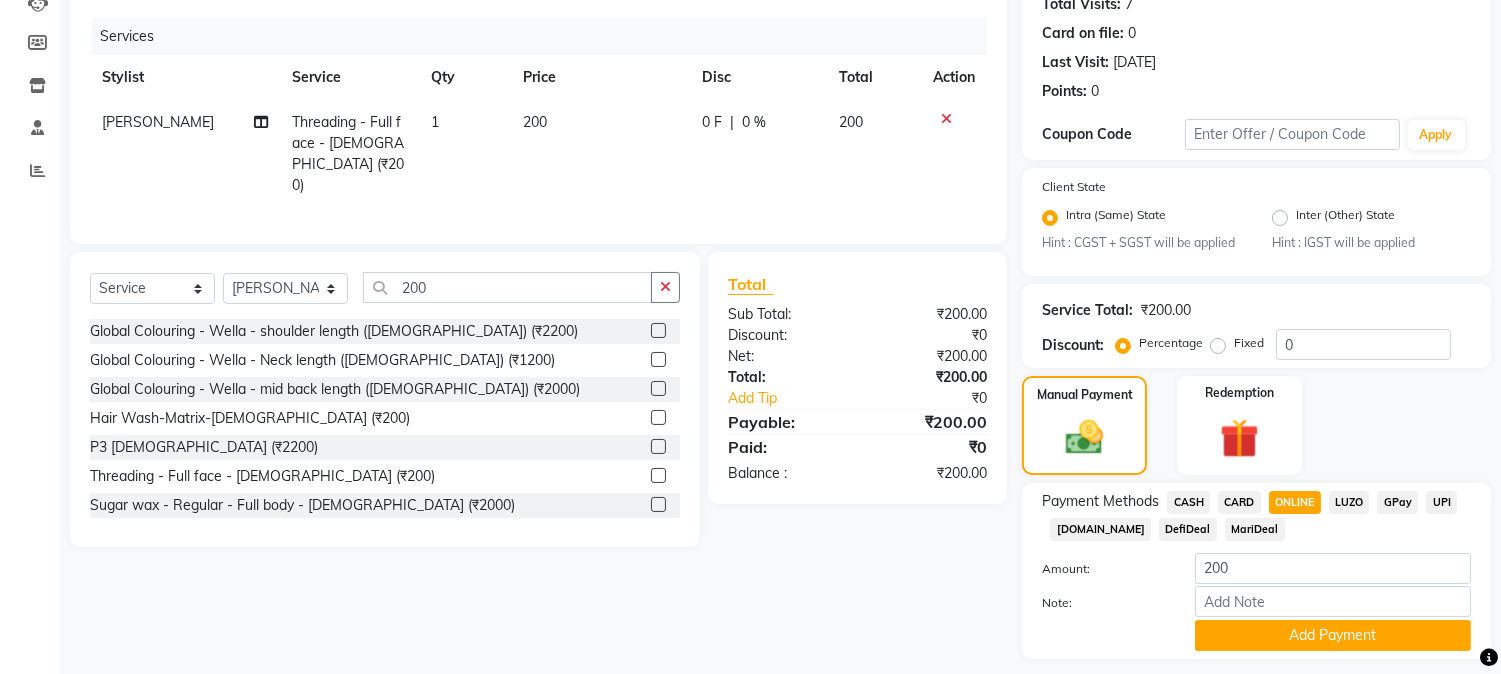 scroll, scrollTop: 286, scrollLeft: 0, axis: vertical 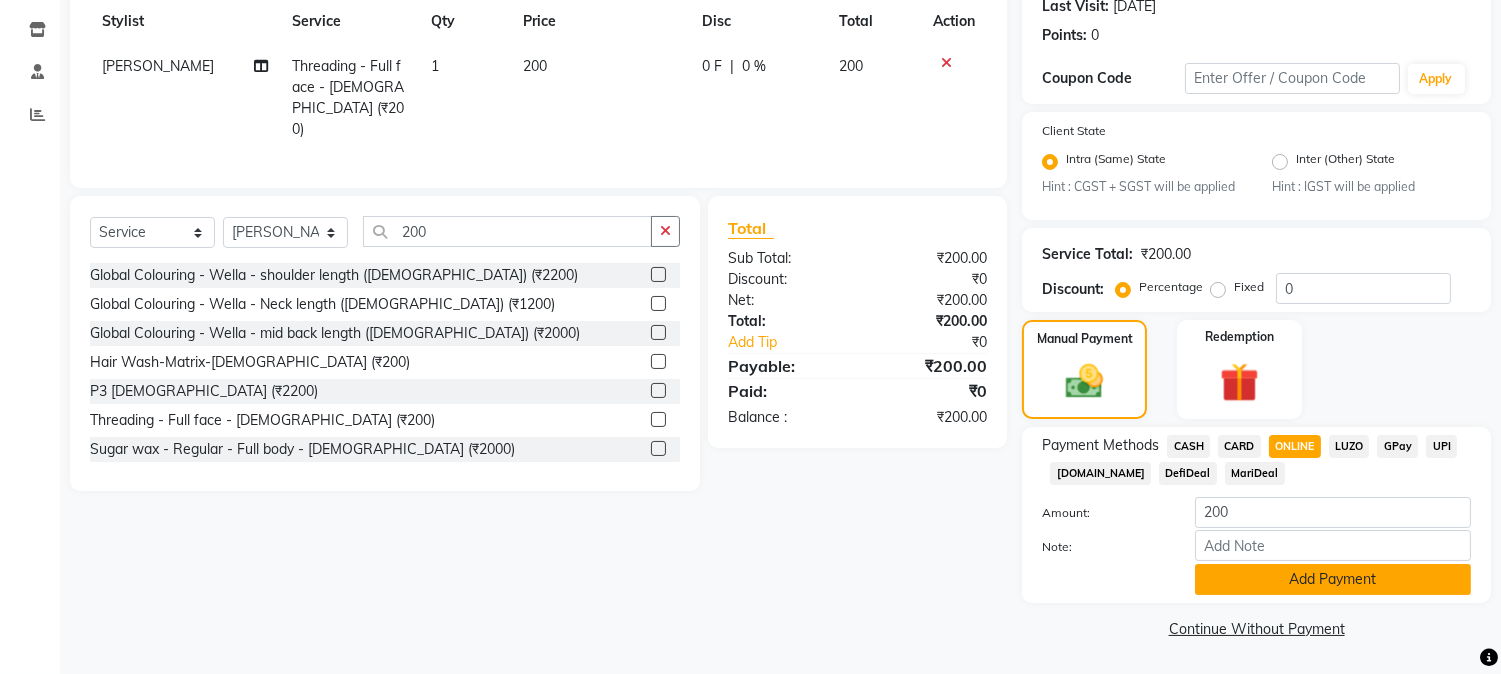 click on "Add Payment" 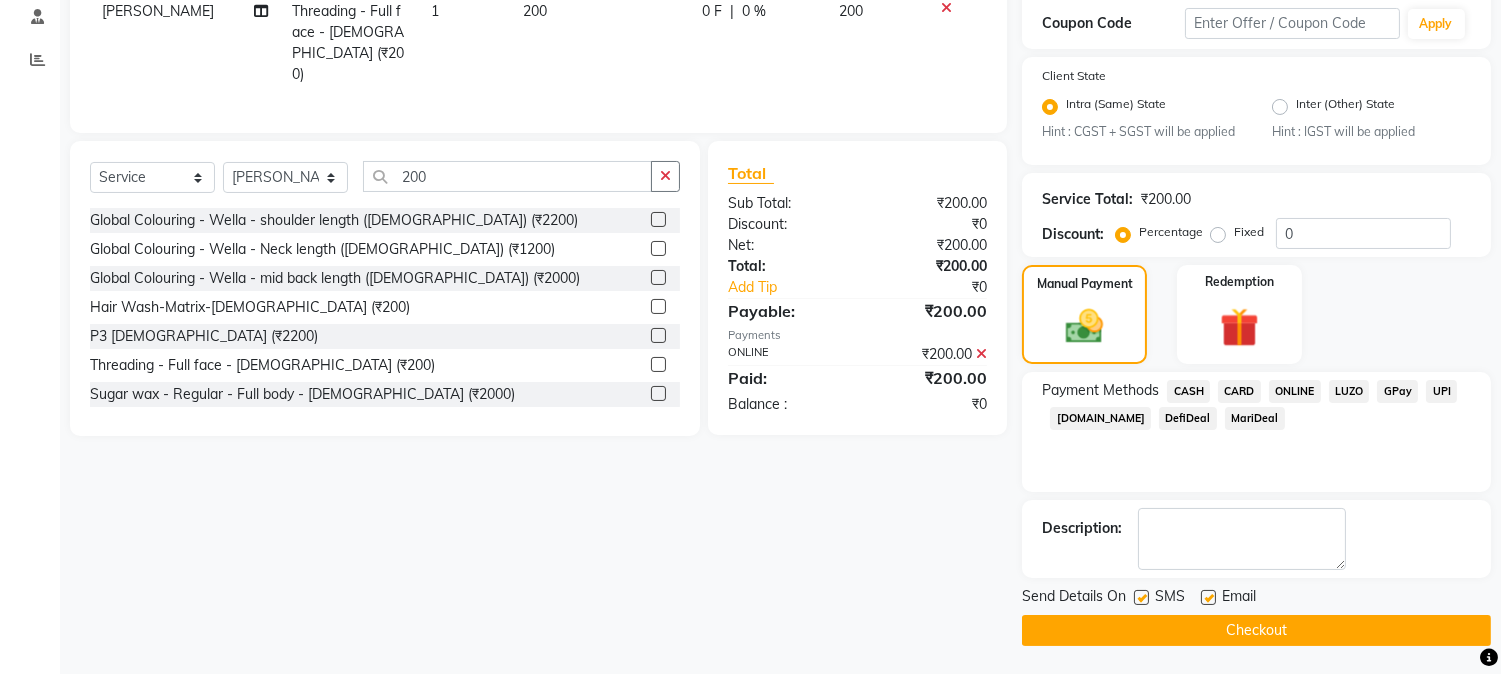 scroll, scrollTop: 343, scrollLeft: 0, axis: vertical 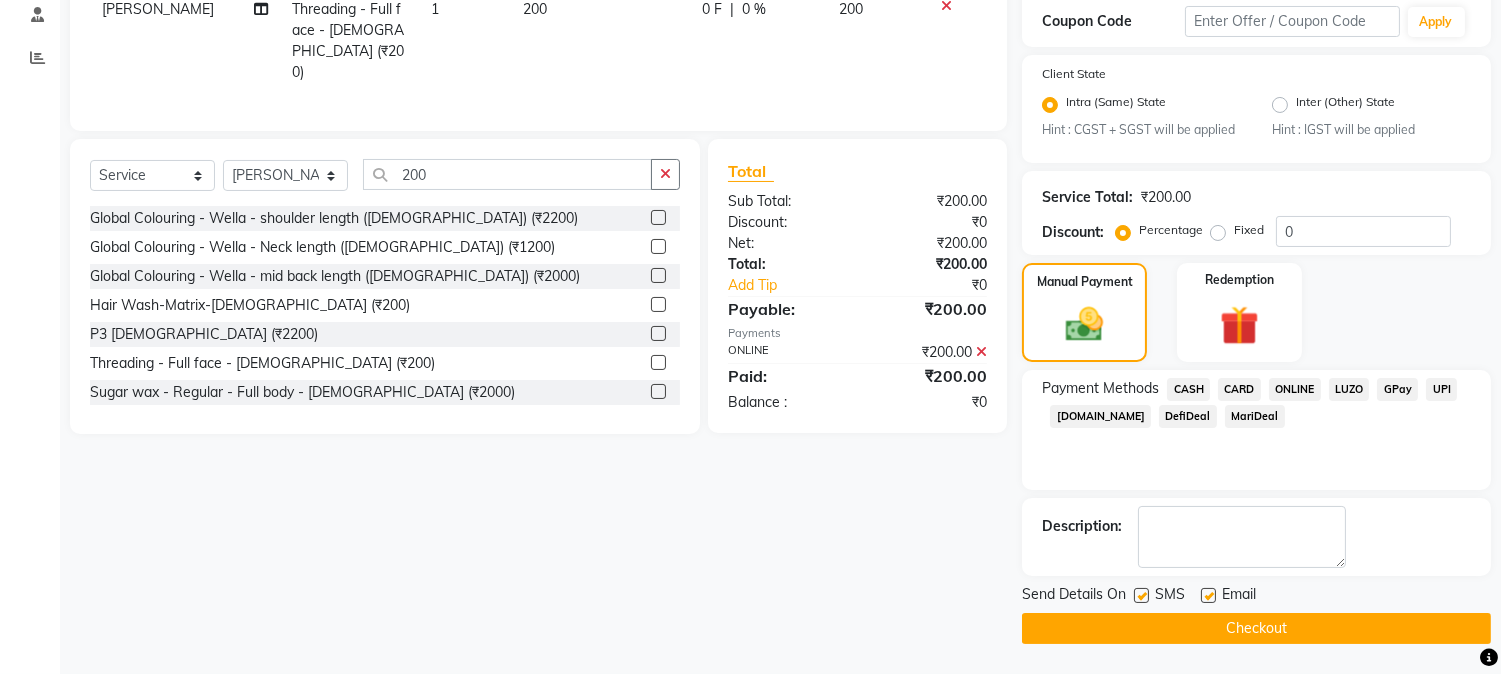 click on "Checkout" 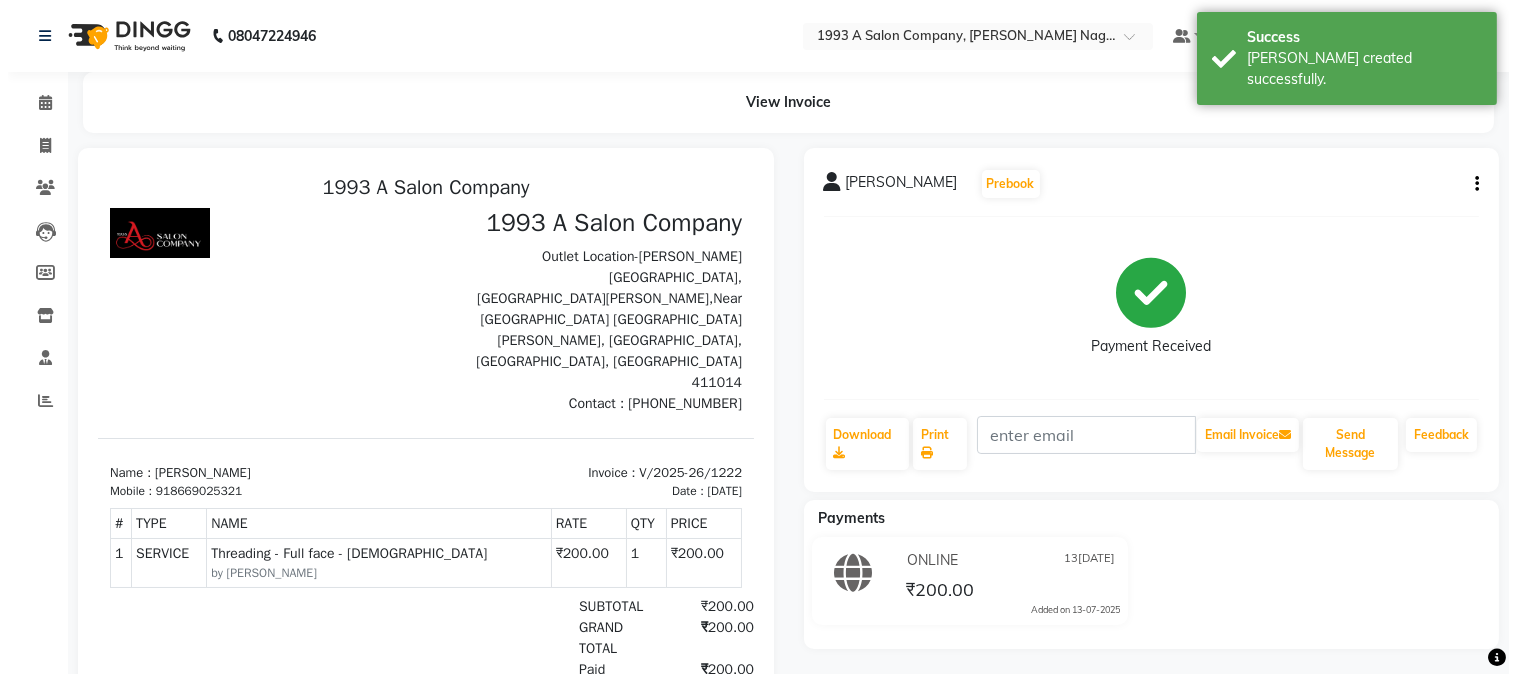 scroll, scrollTop: 0, scrollLeft: 0, axis: both 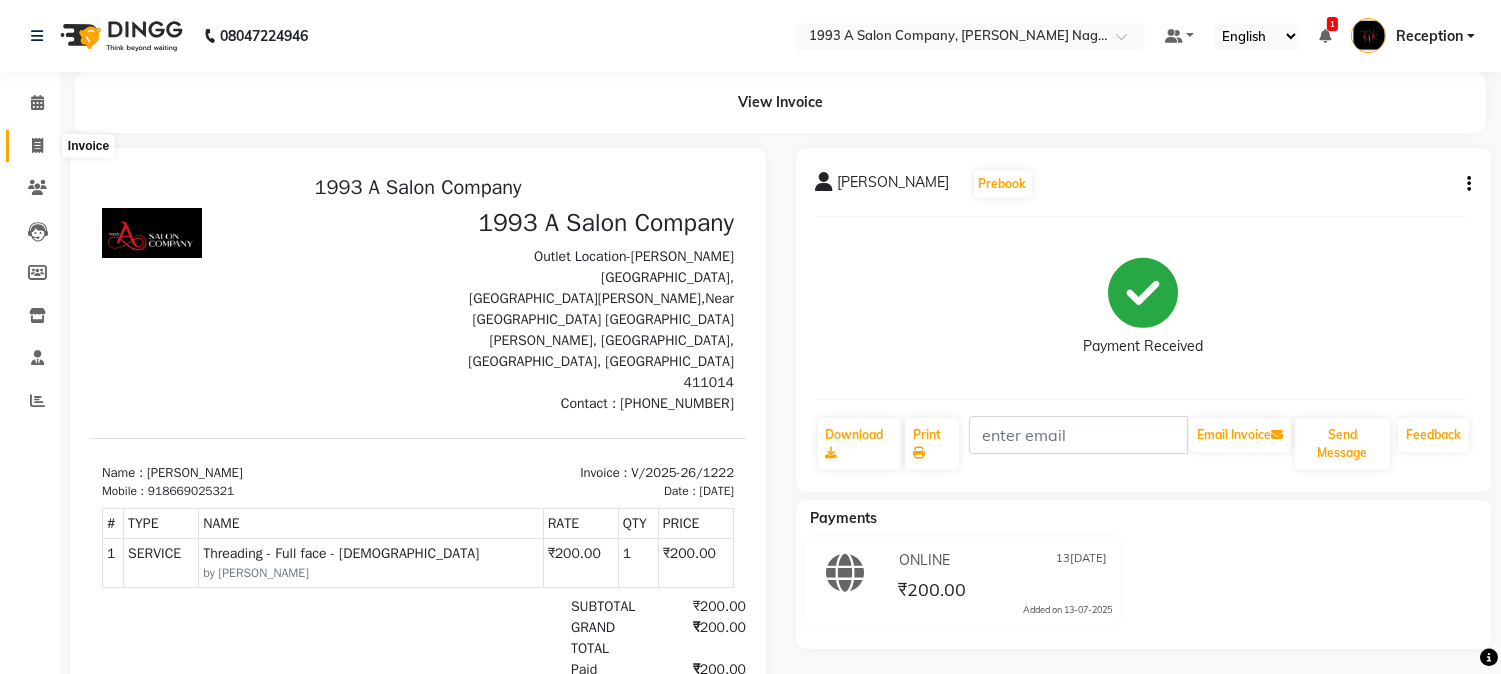 click 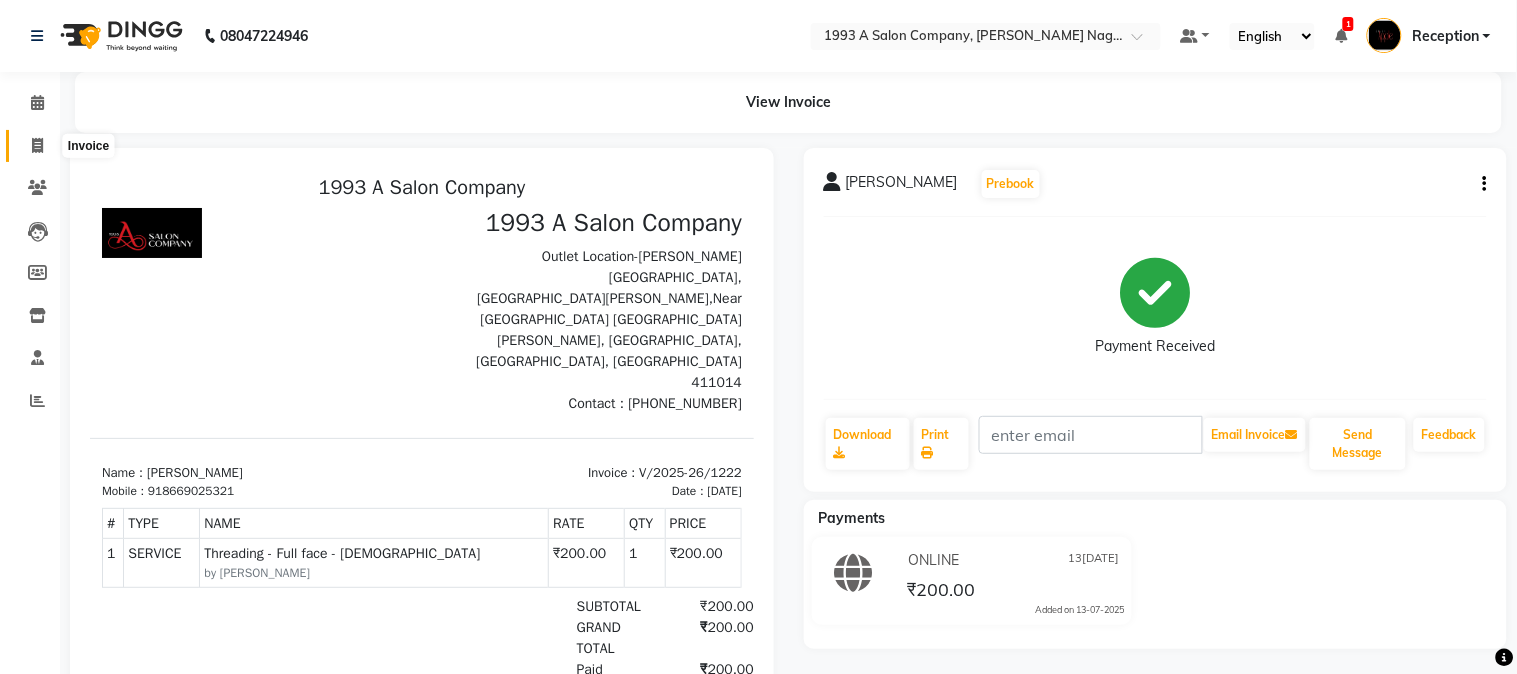 select on "service" 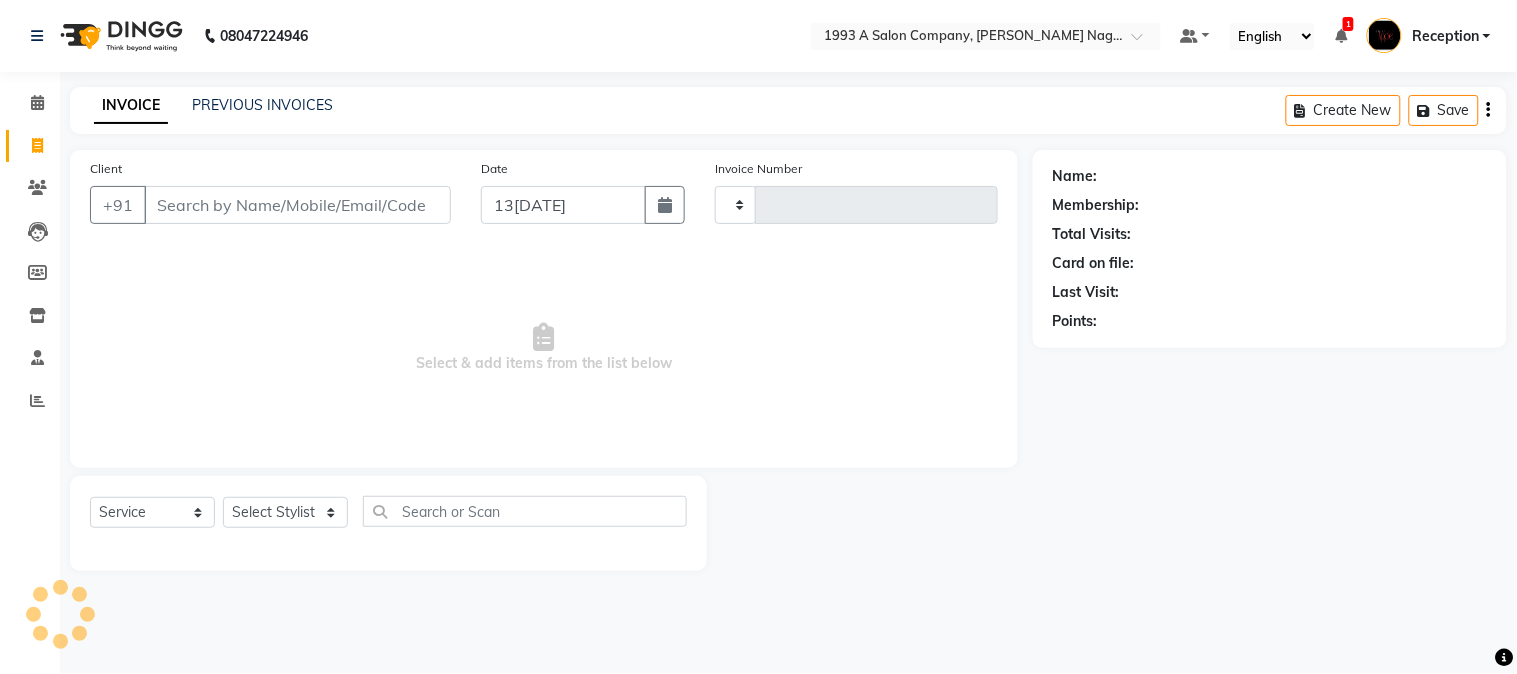 type on "1223" 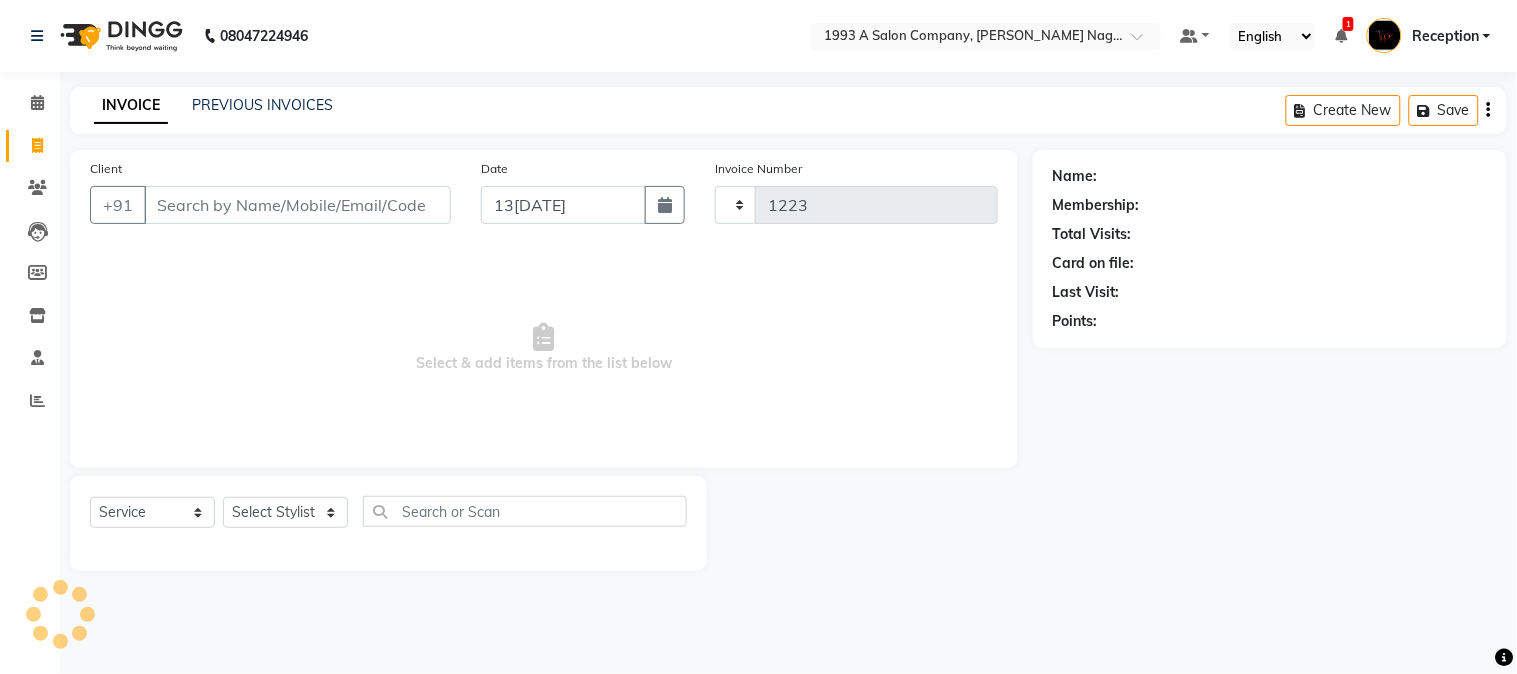 select on "144" 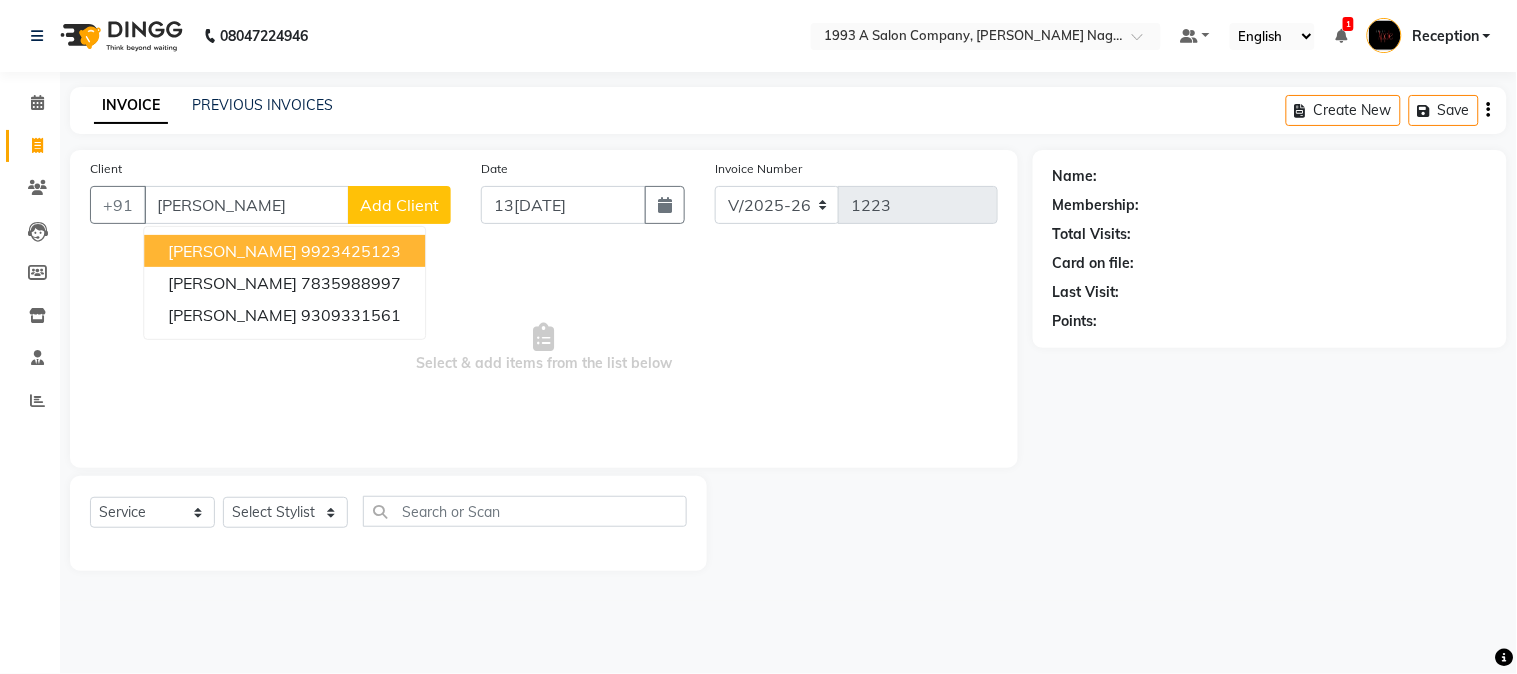 click on "BHUMIKA" at bounding box center (232, 251) 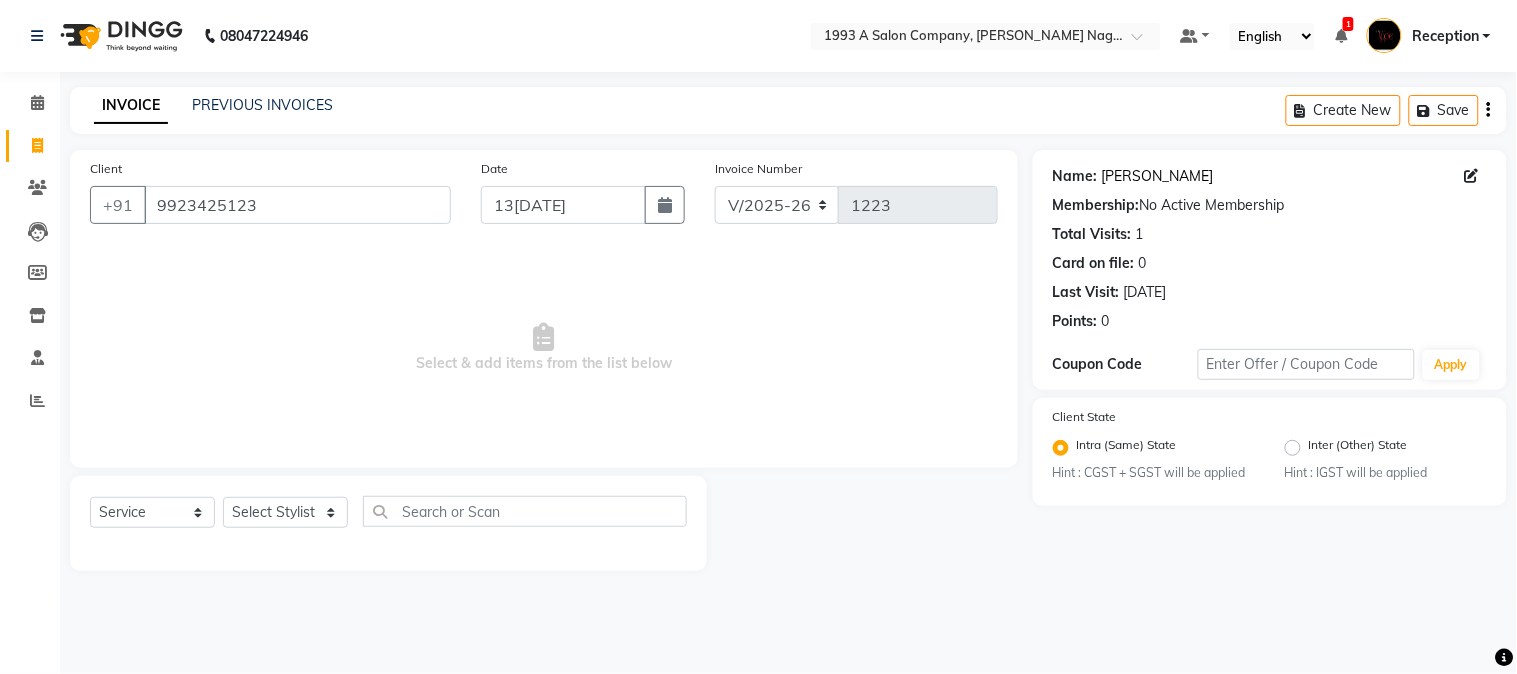click on "Bhumika" 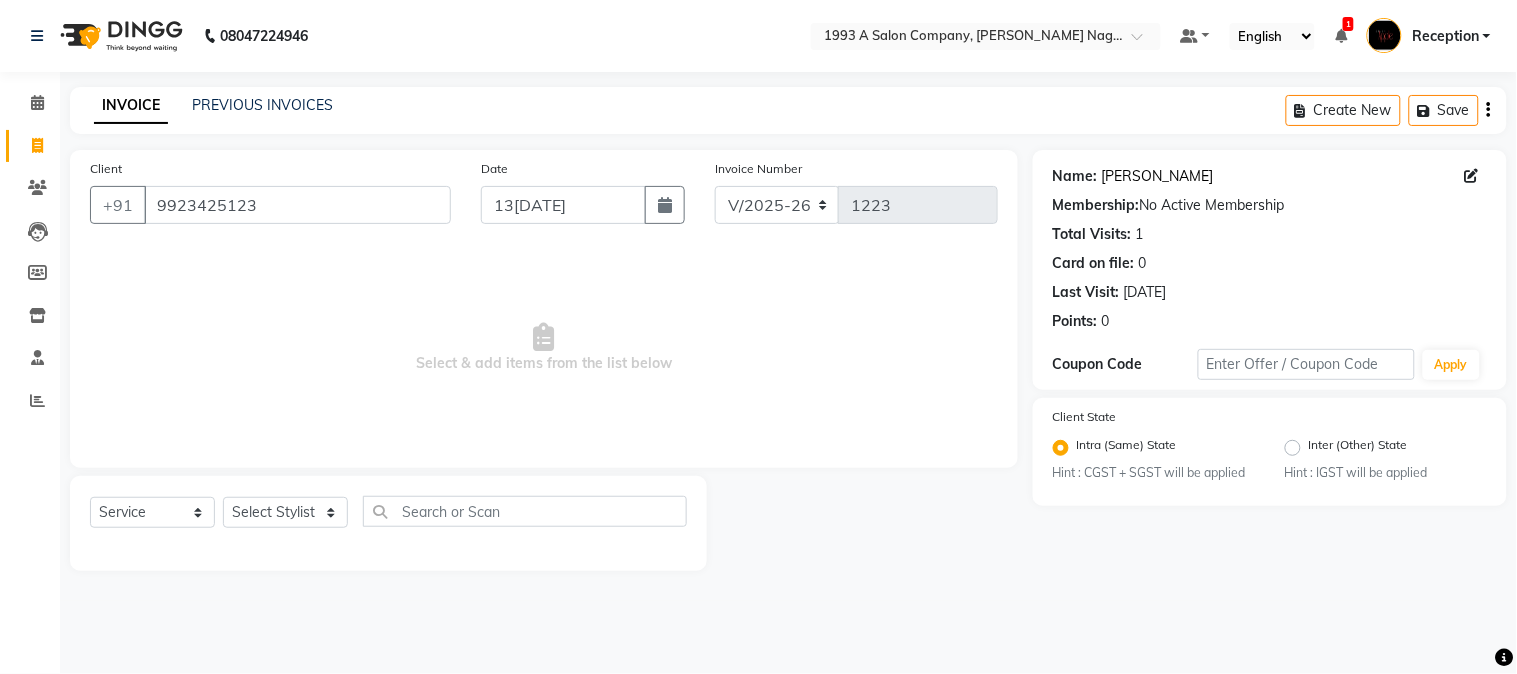 click on "Bhumika" 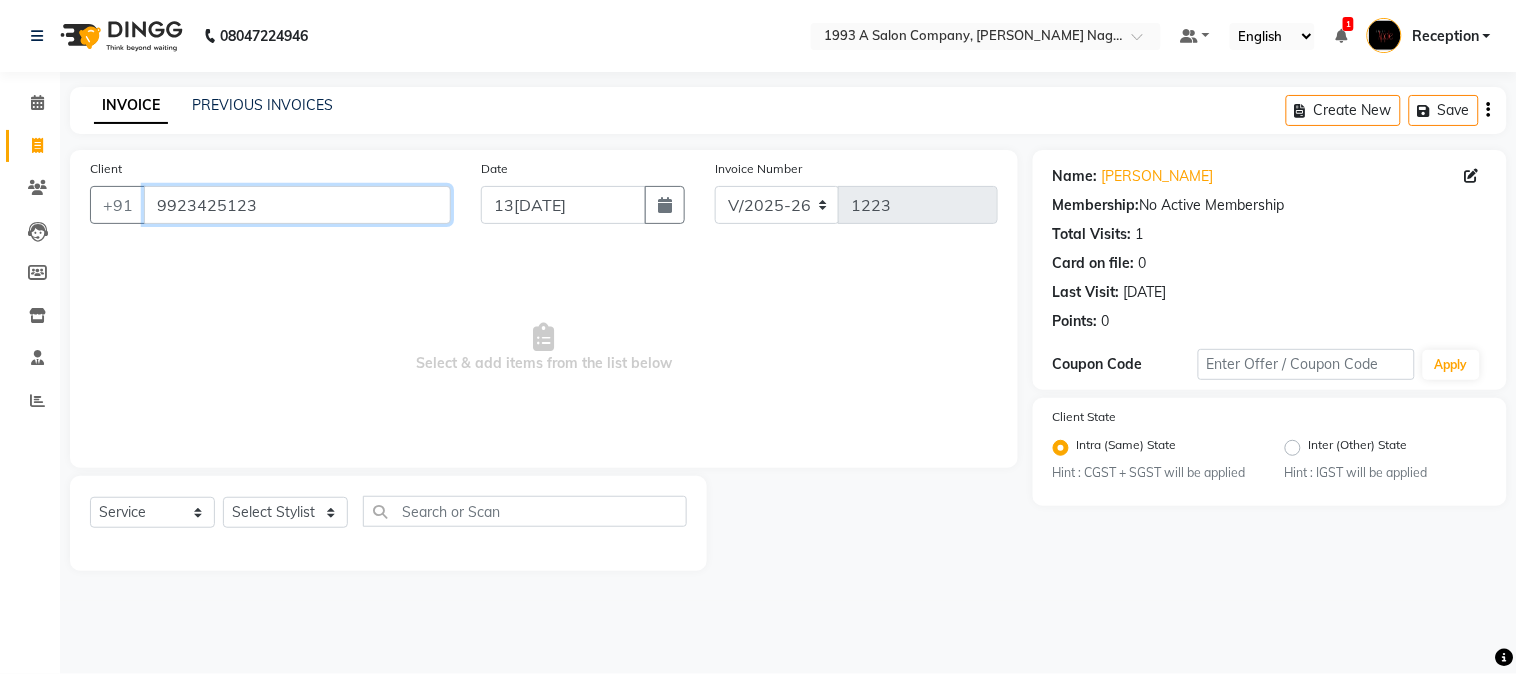 click on "9923425123" at bounding box center [297, 205] 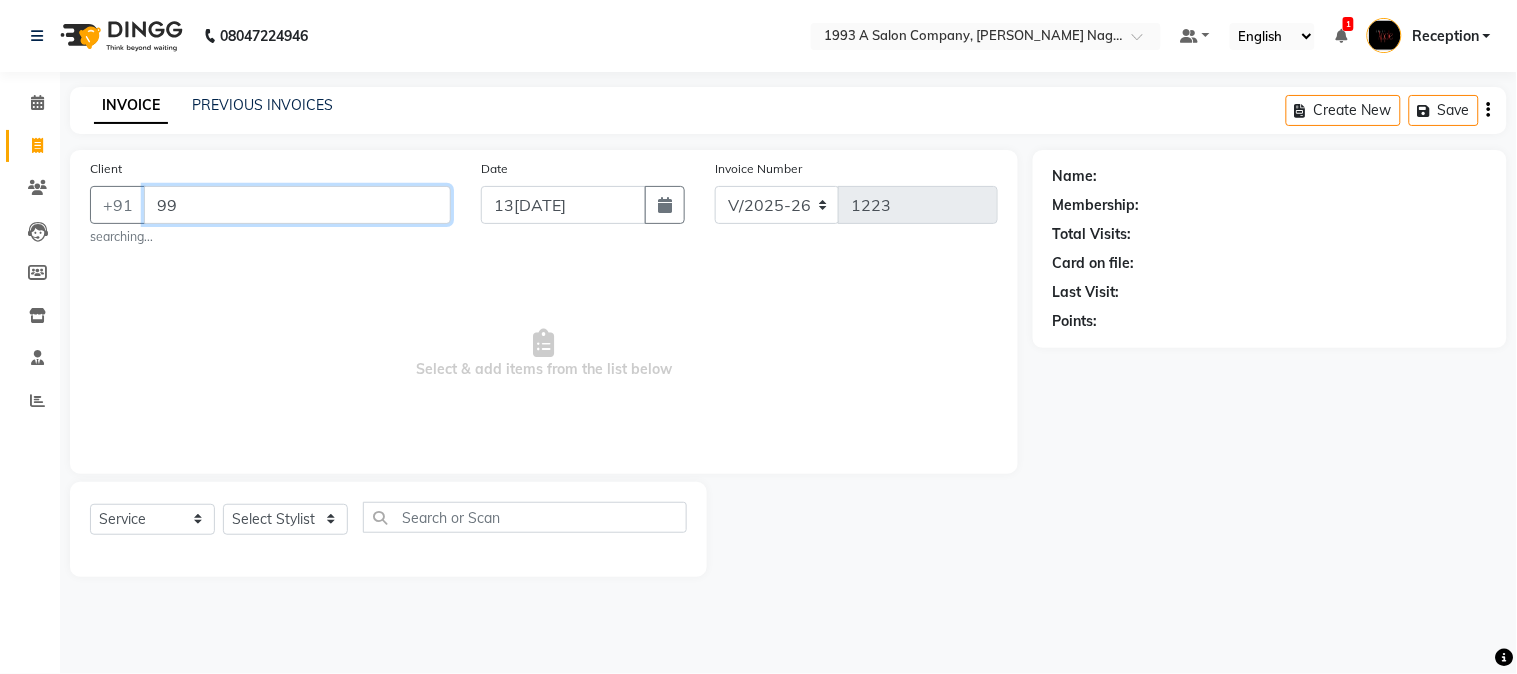 type on "9" 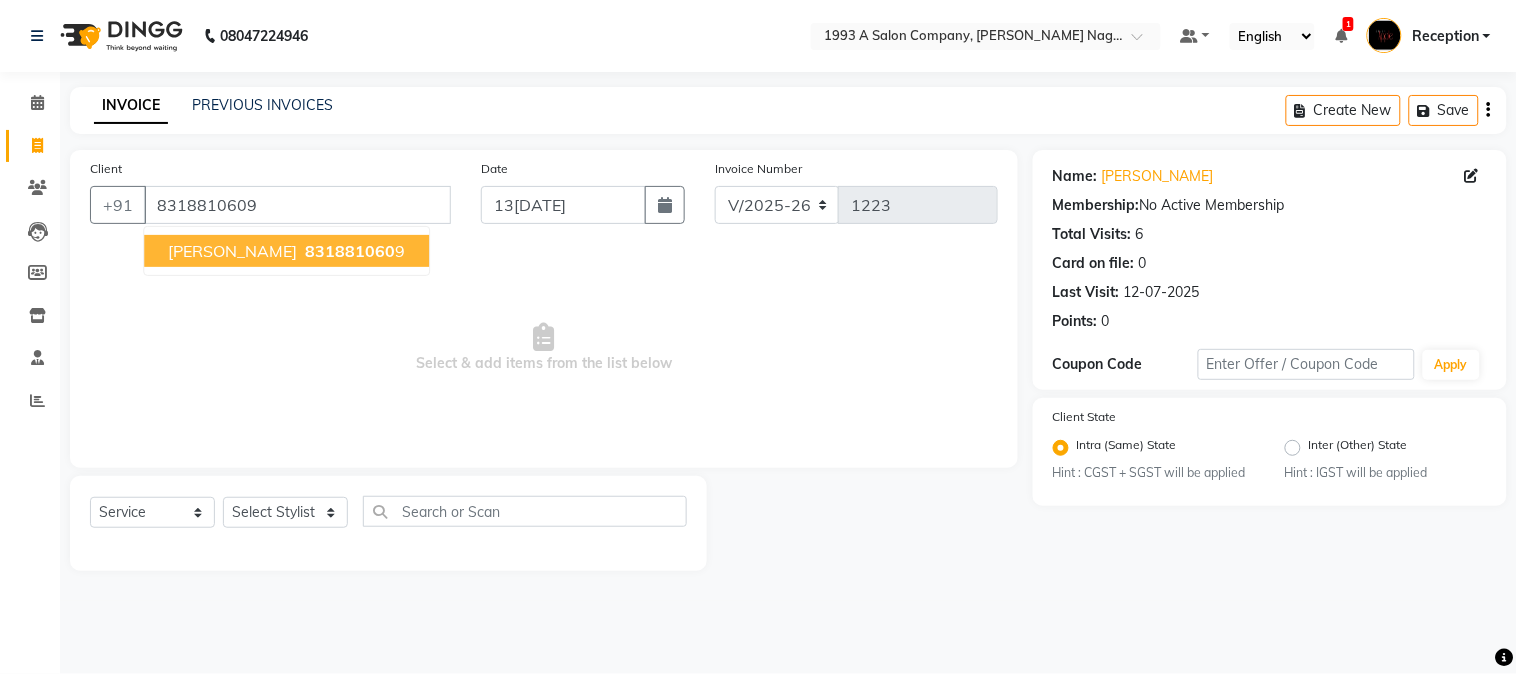 click on "MANDEEP   831881060 9" at bounding box center (286, 251) 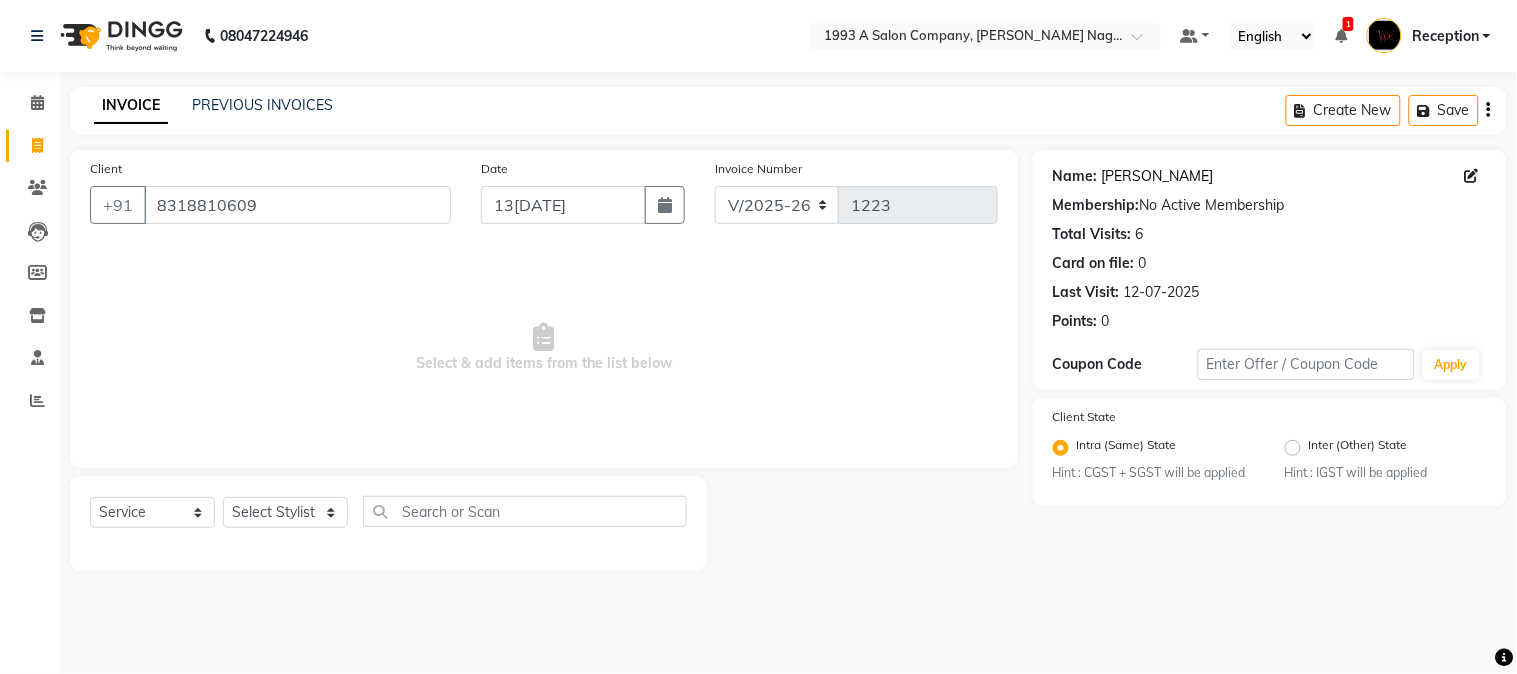 click on "Mandeep" 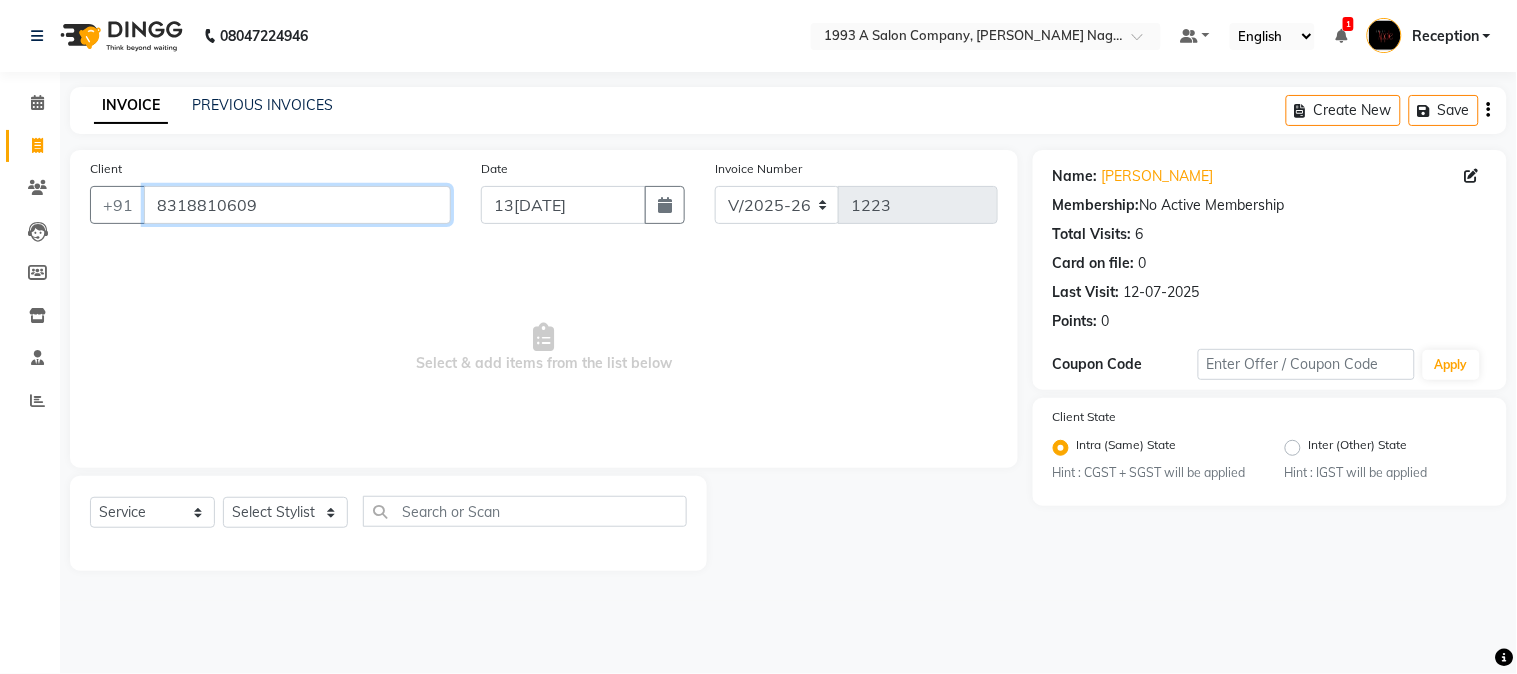 click on "8318810609" at bounding box center (297, 205) 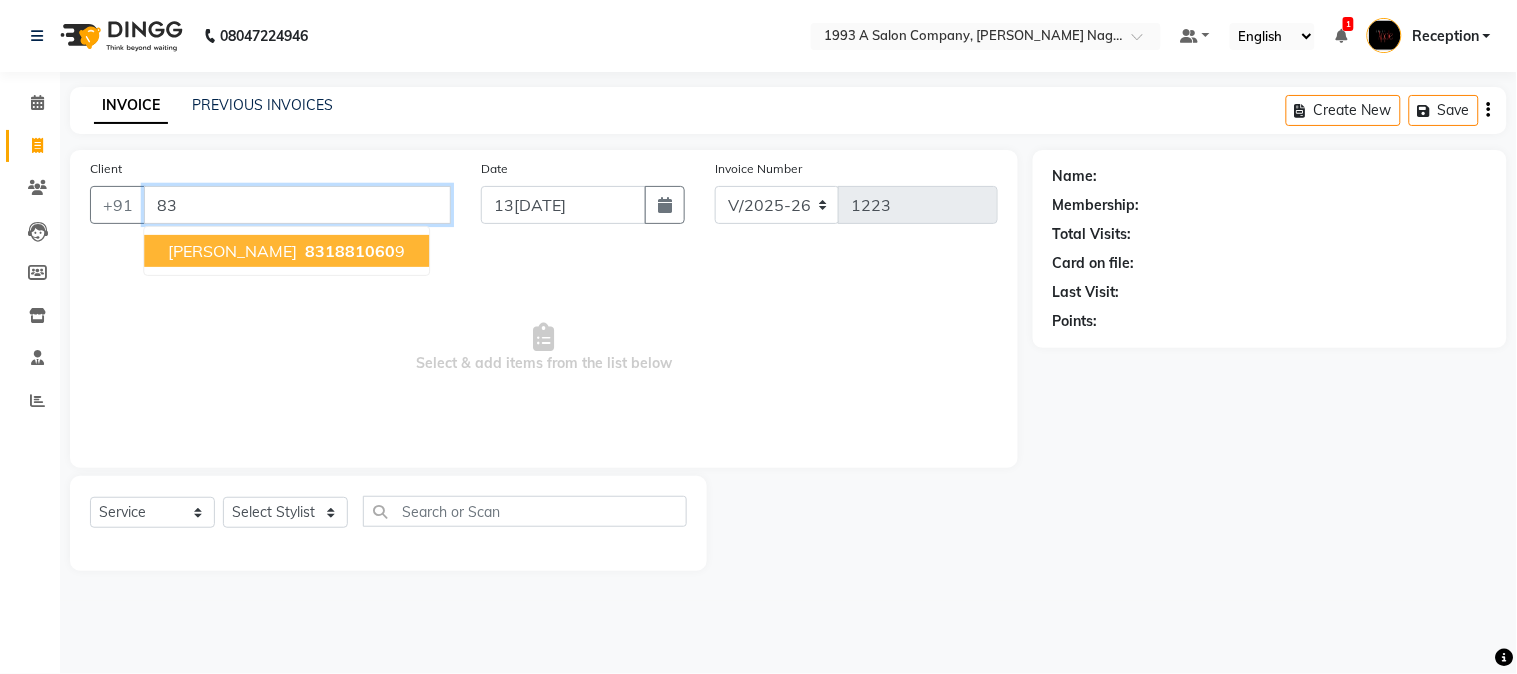 type on "8" 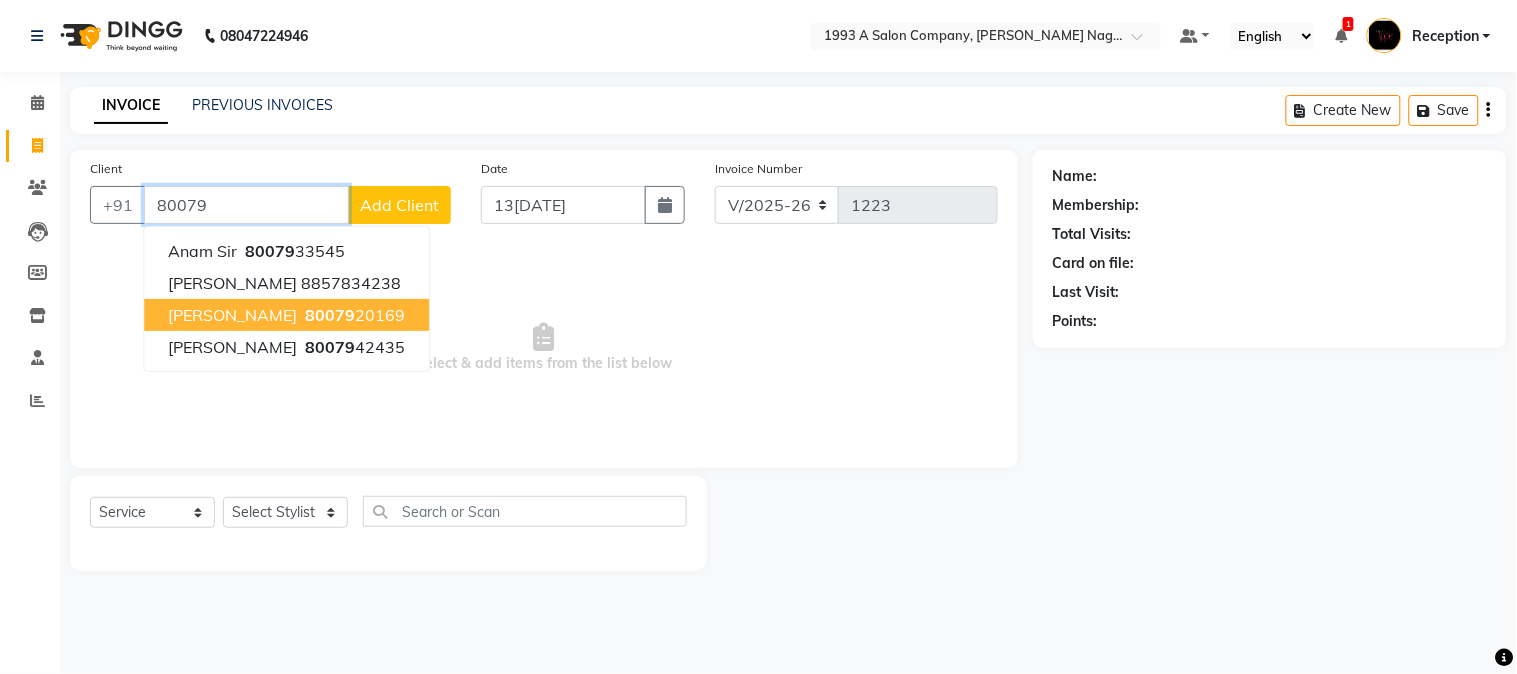 click on "80079 20169" at bounding box center (353, 315) 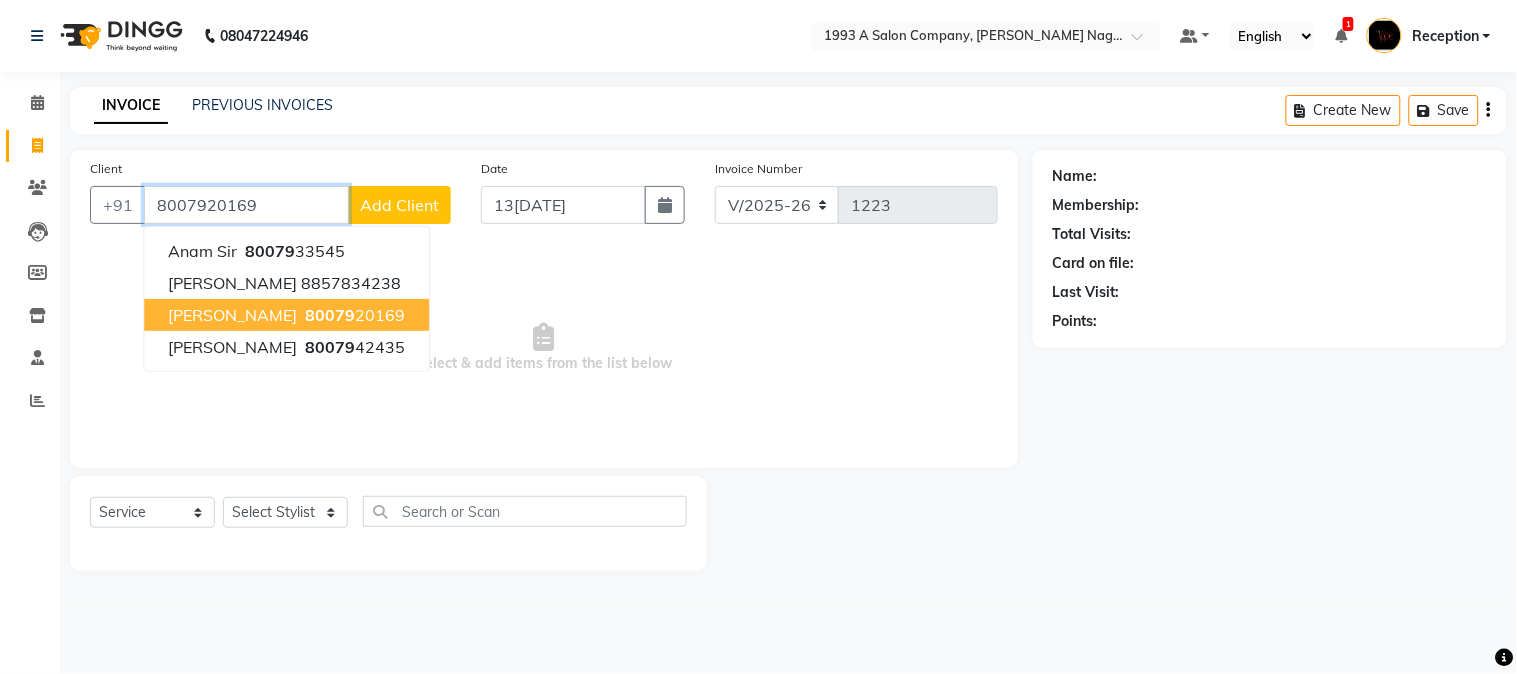 type on "8007920169" 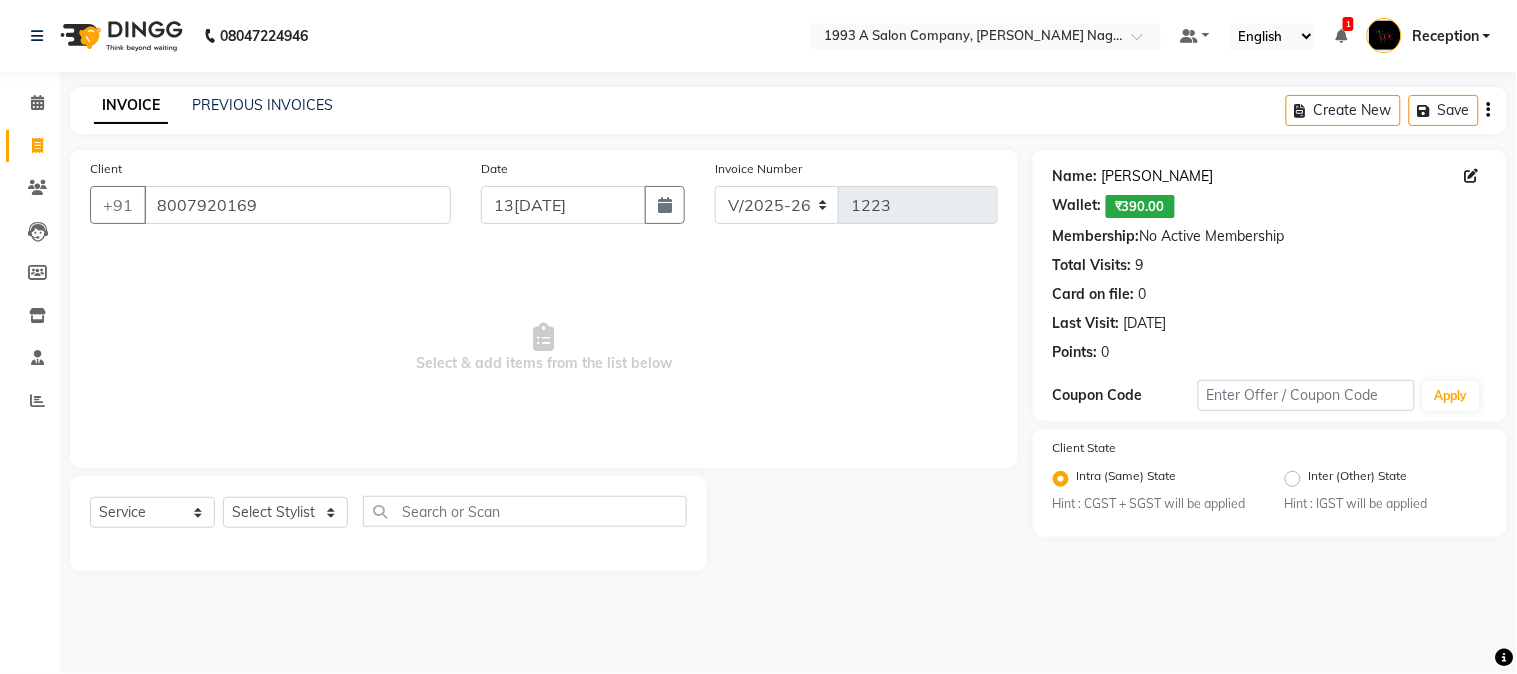 click on "Rutuja" 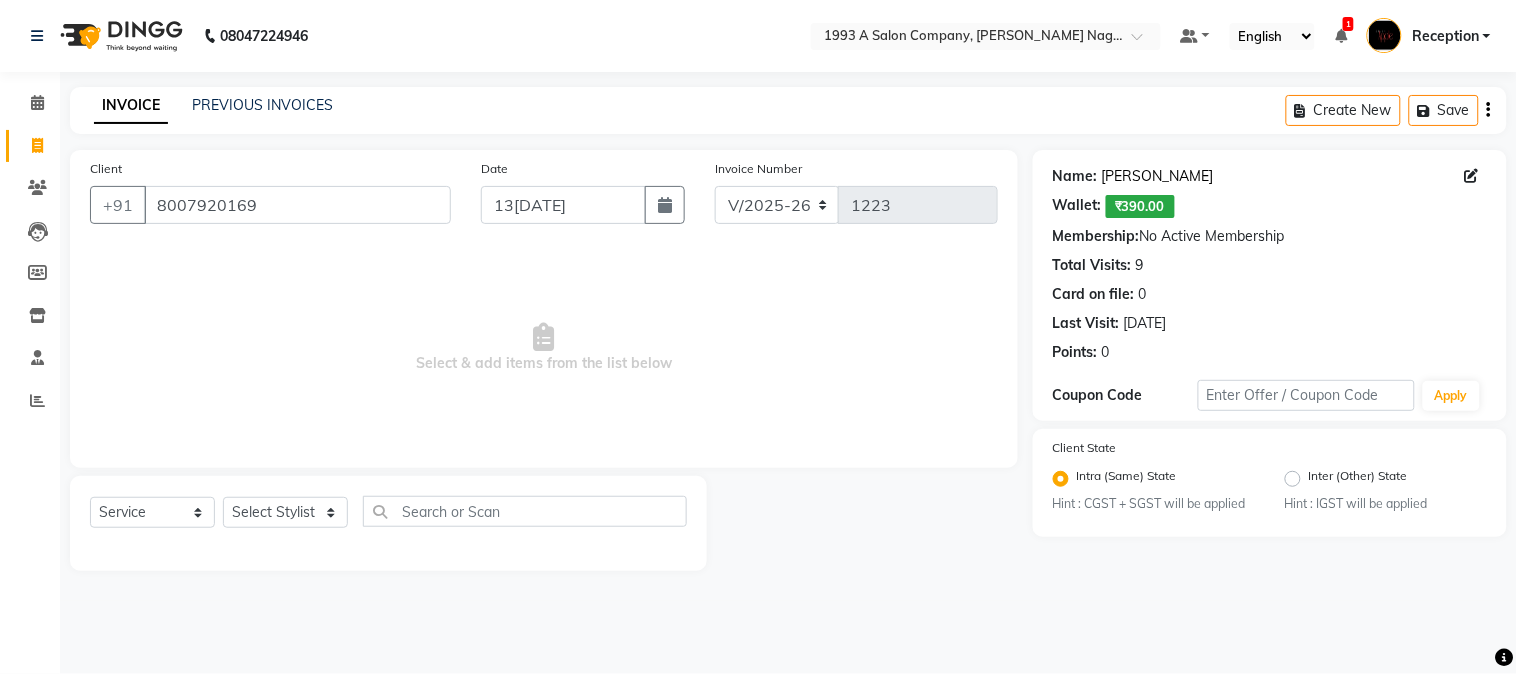click on "Rutuja" 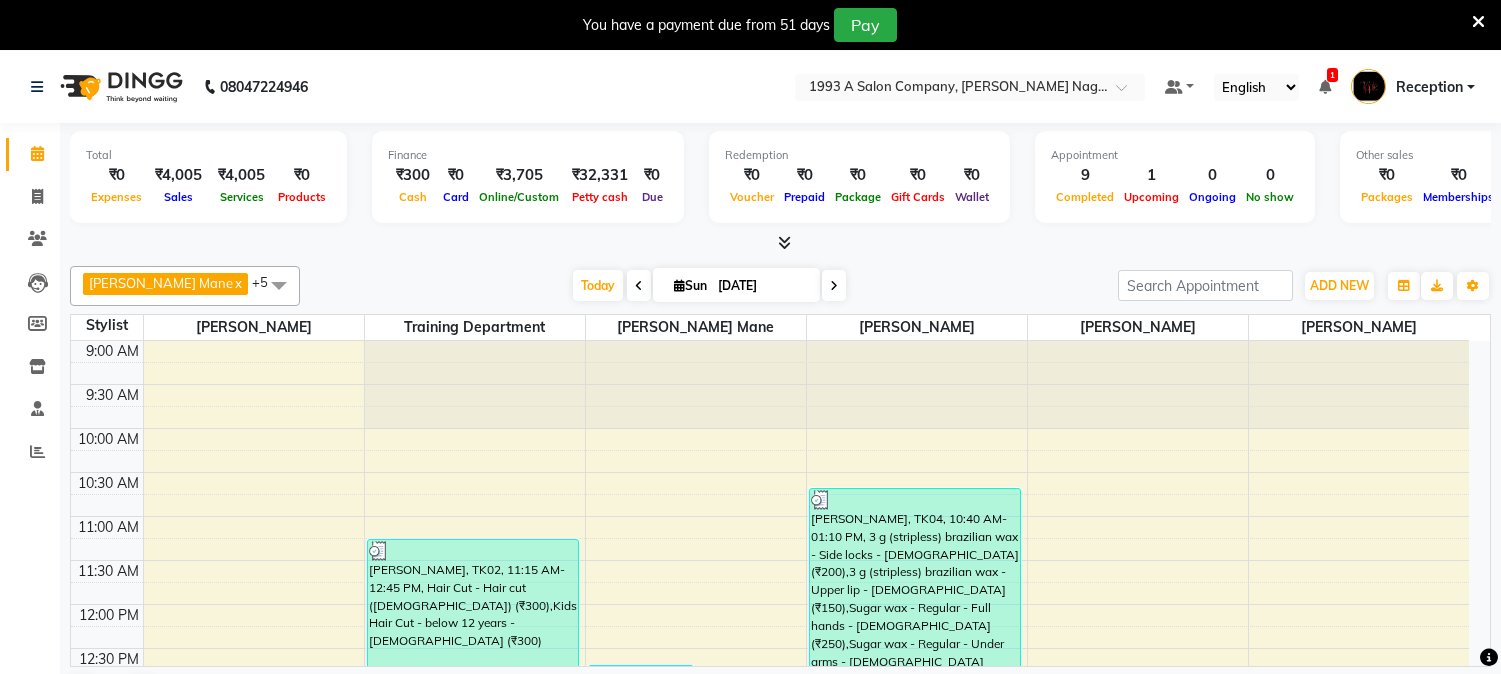 scroll, scrollTop: 0, scrollLeft: 0, axis: both 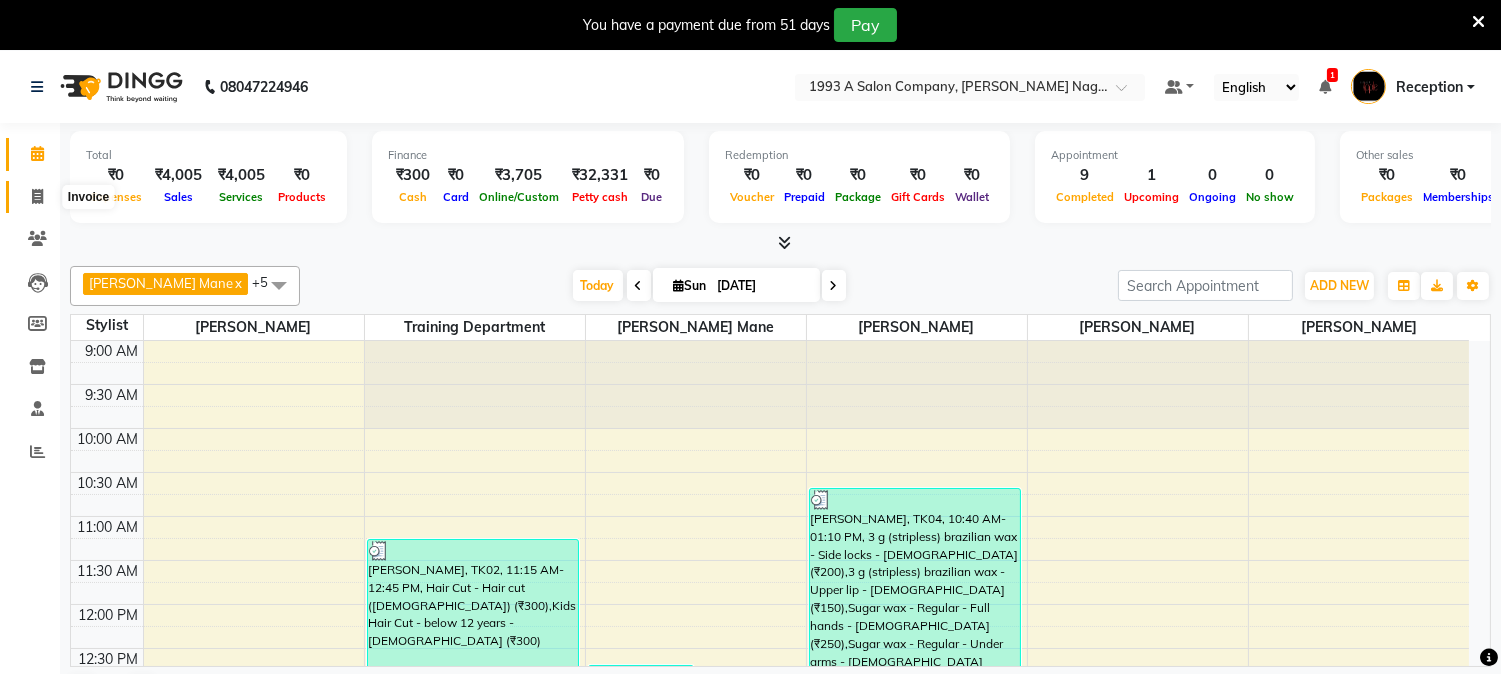 click 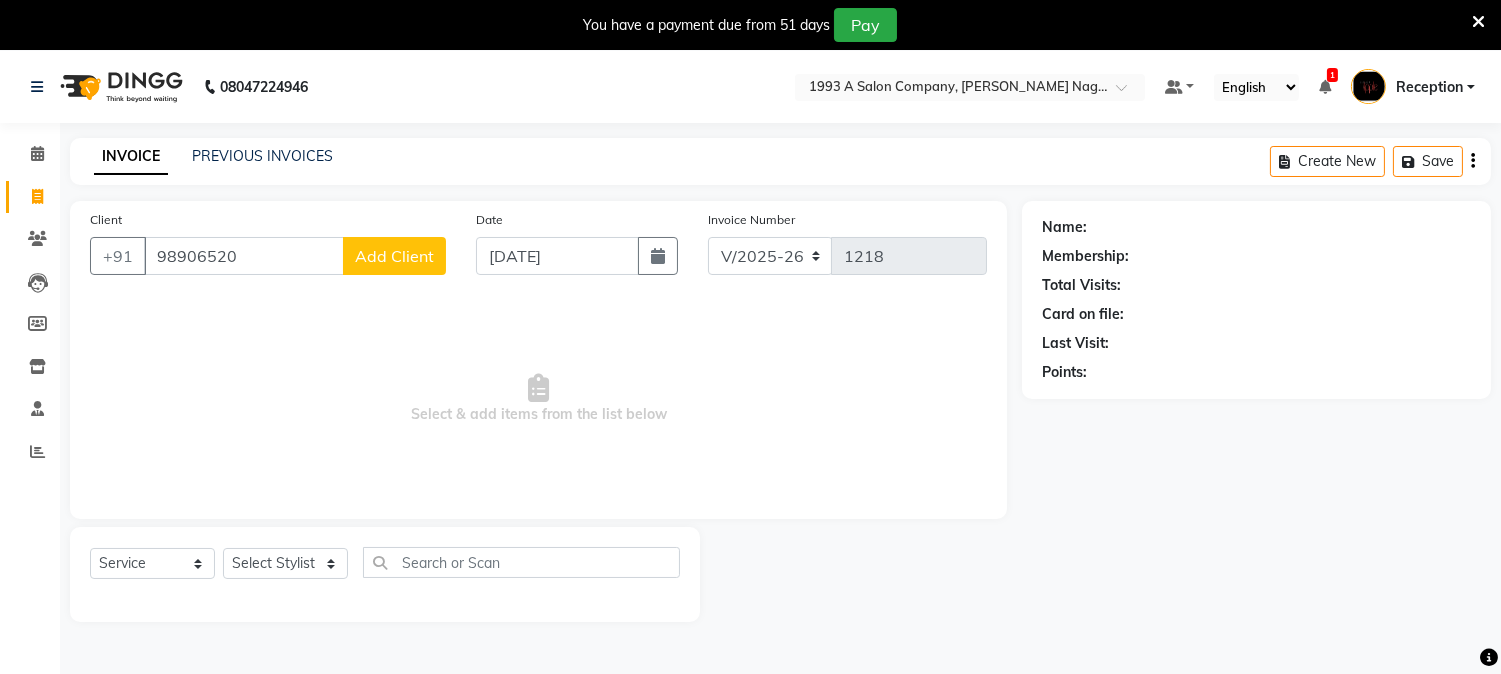 click on "98906520" at bounding box center [244, 256] 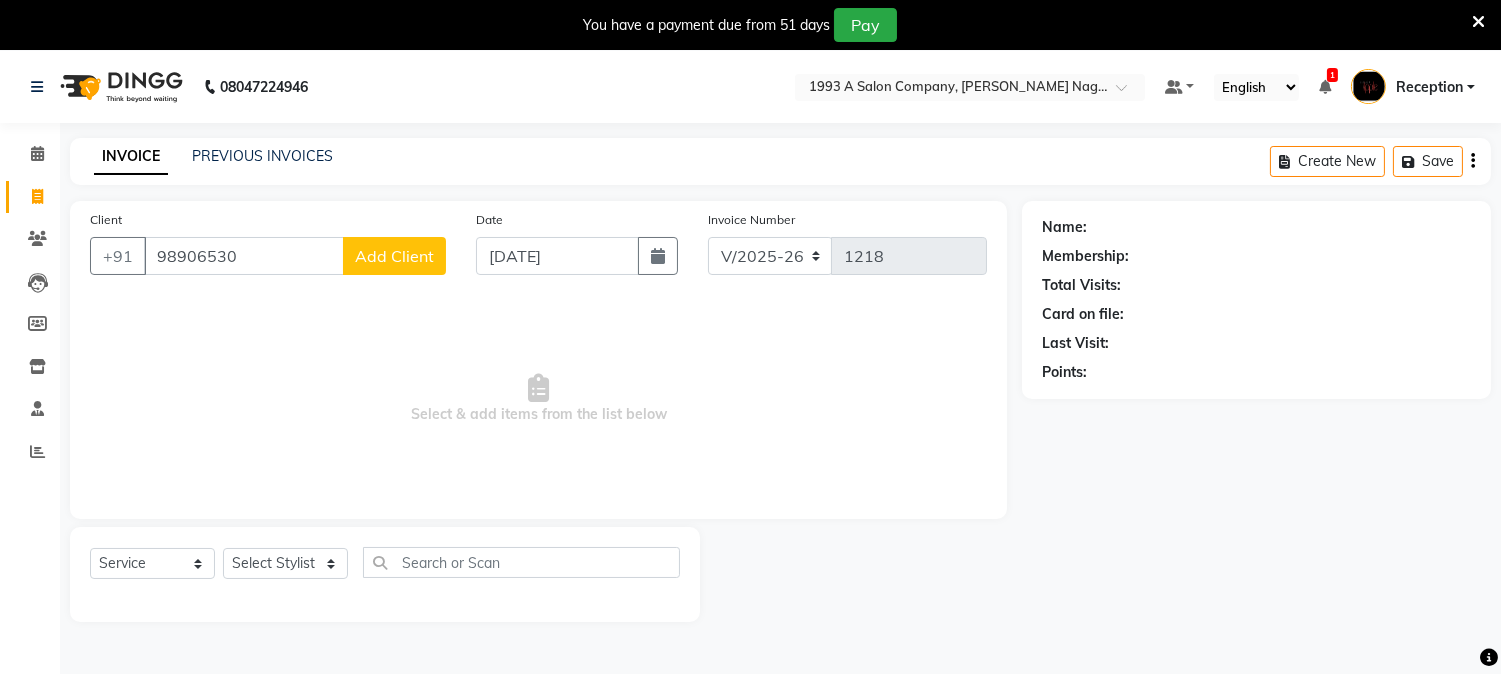 click on "98906530" at bounding box center (244, 256) 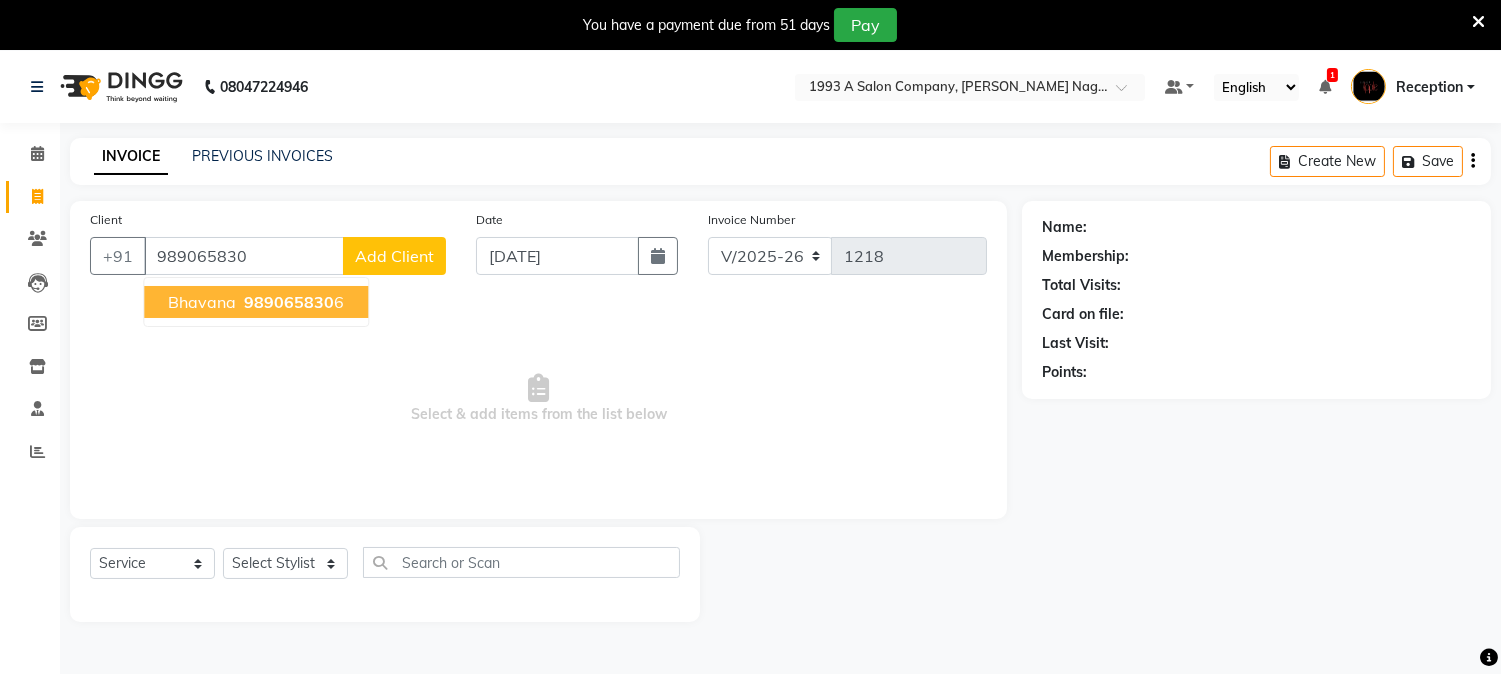 click on "bhavana" at bounding box center (202, 302) 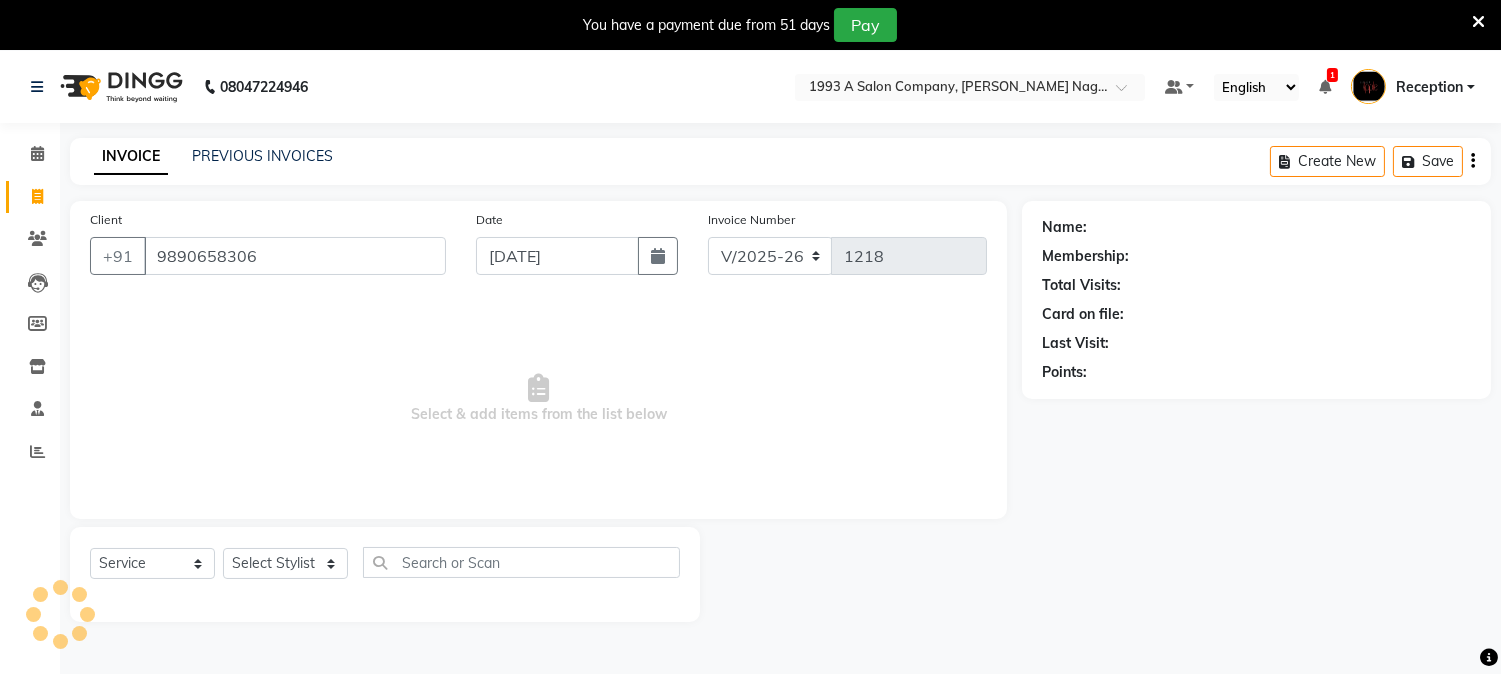 type on "9890658306" 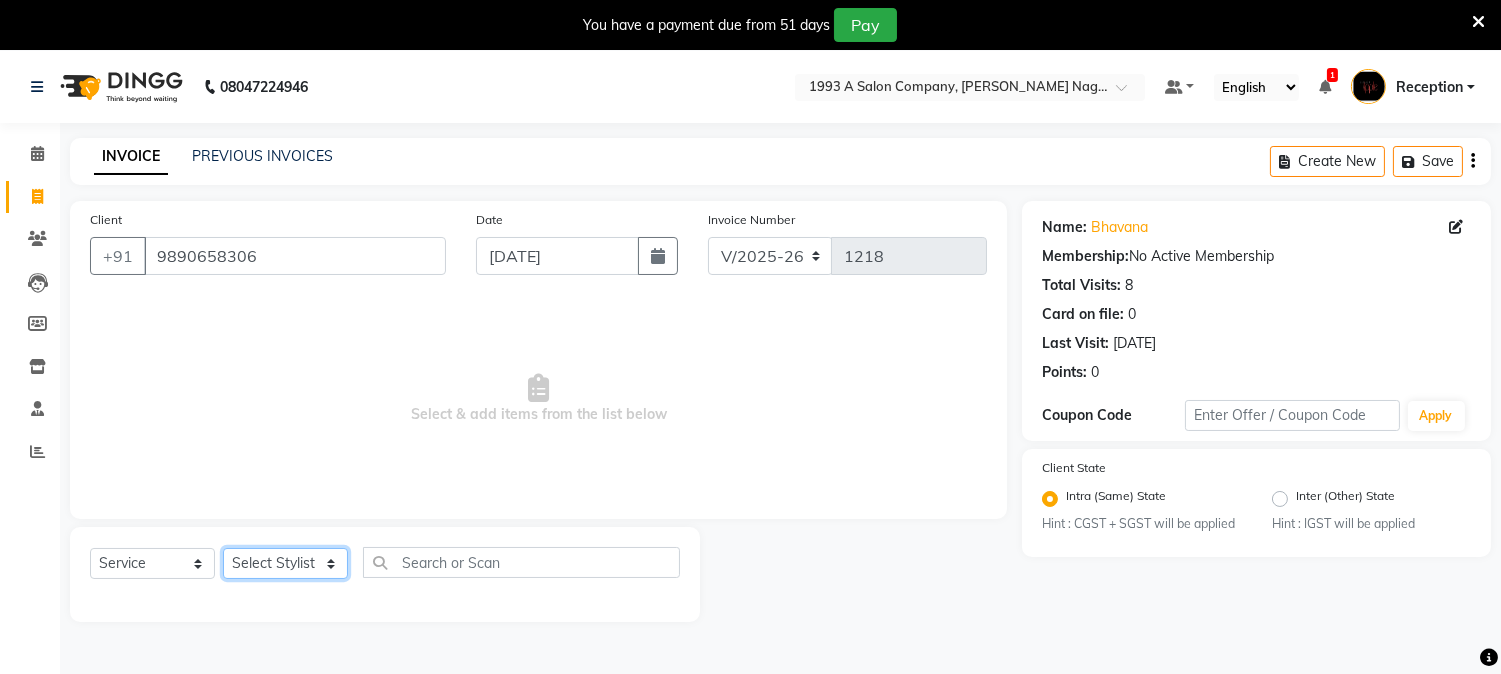 click on "Select Stylist [PERSON_NAME] Mane [PERSON_NAME] [PERSON_NAME]  Reception  [PERSON_NAME] Training Department [PERSON_NAME] [PERSON_NAME] Sir" 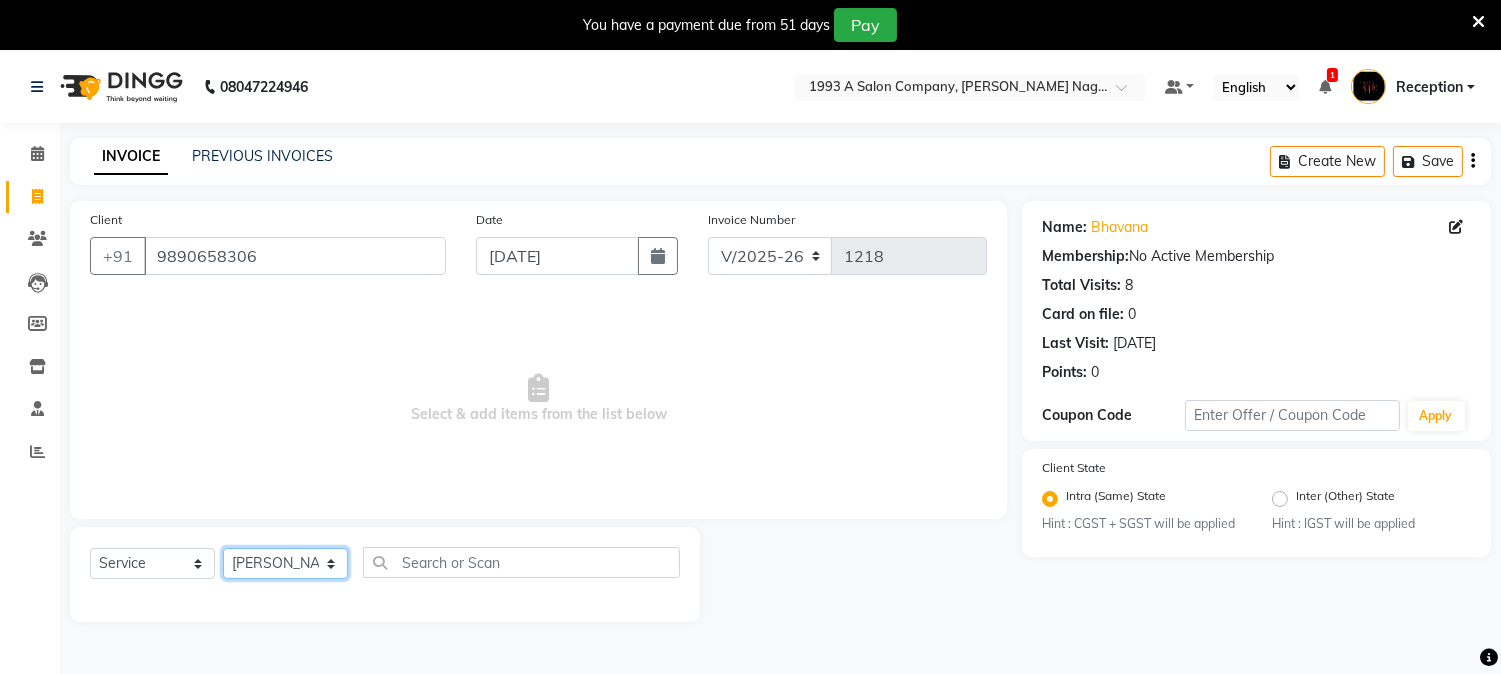 click on "Select Stylist [PERSON_NAME] Mane [PERSON_NAME] [PERSON_NAME]  Reception  [PERSON_NAME] Training Department [PERSON_NAME] [PERSON_NAME] Sir" 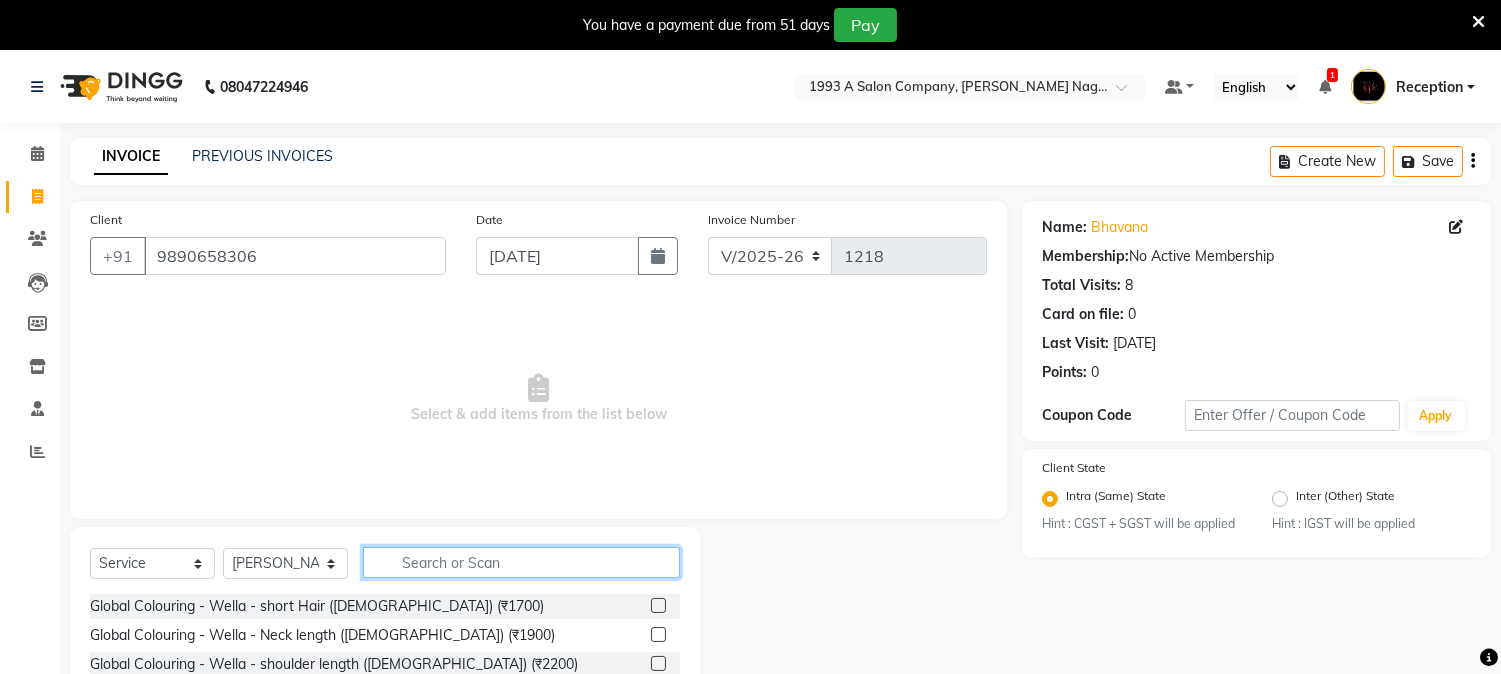 click 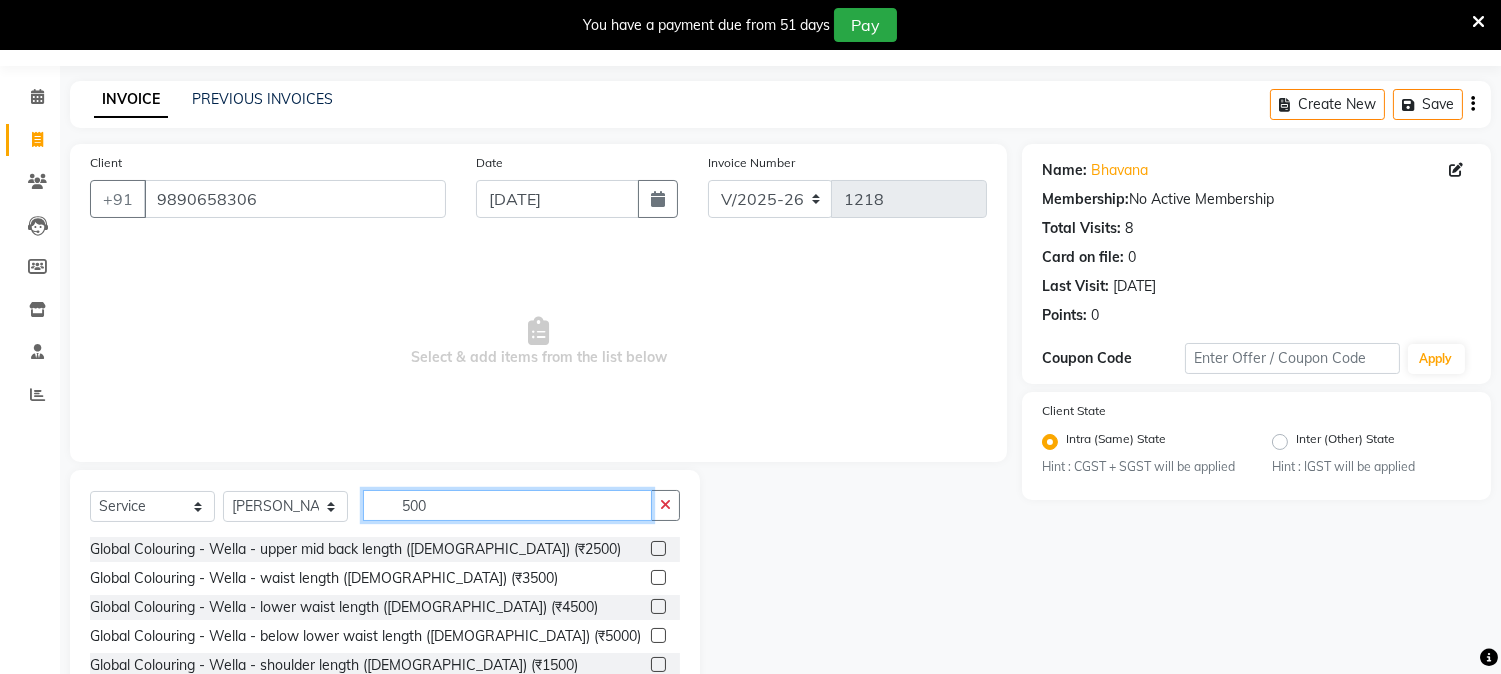 scroll, scrollTop: 111, scrollLeft: 0, axis: vertical 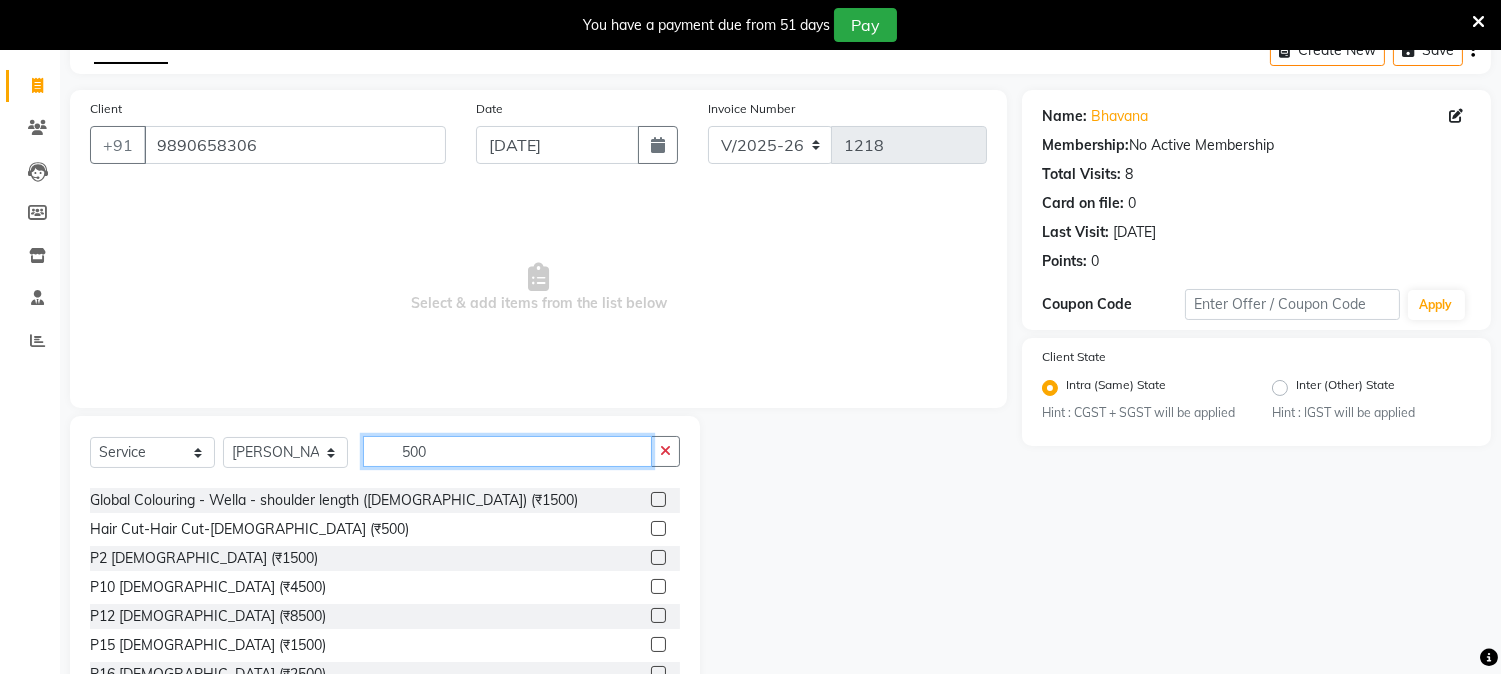 type on "500" 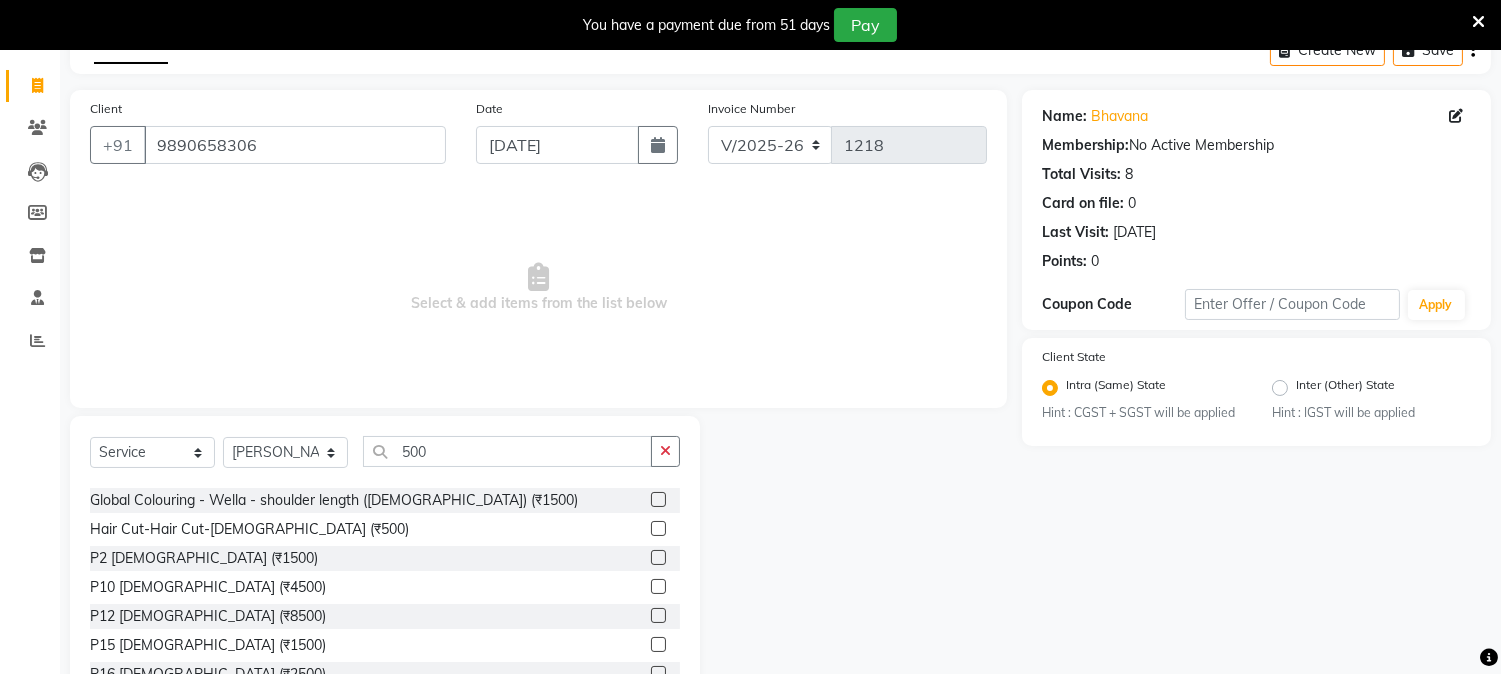 click 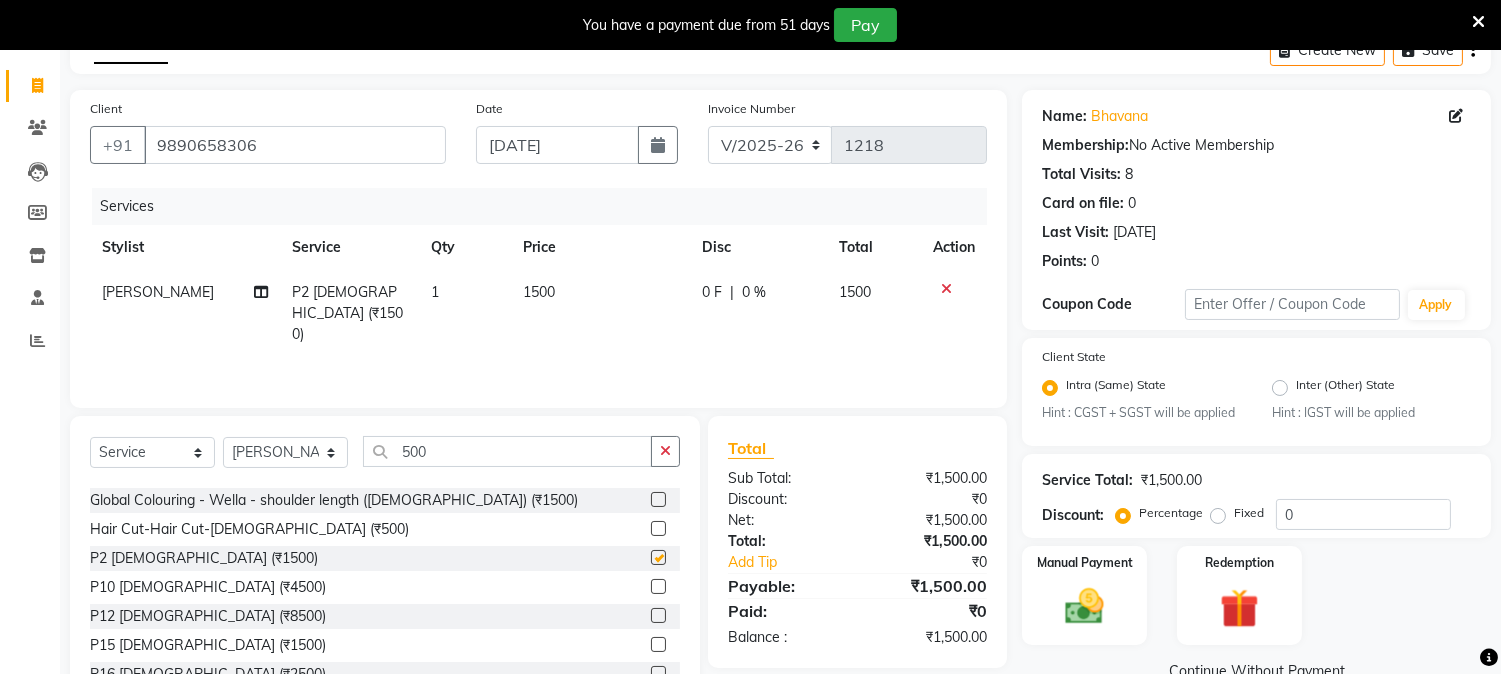 checkbox on "false" 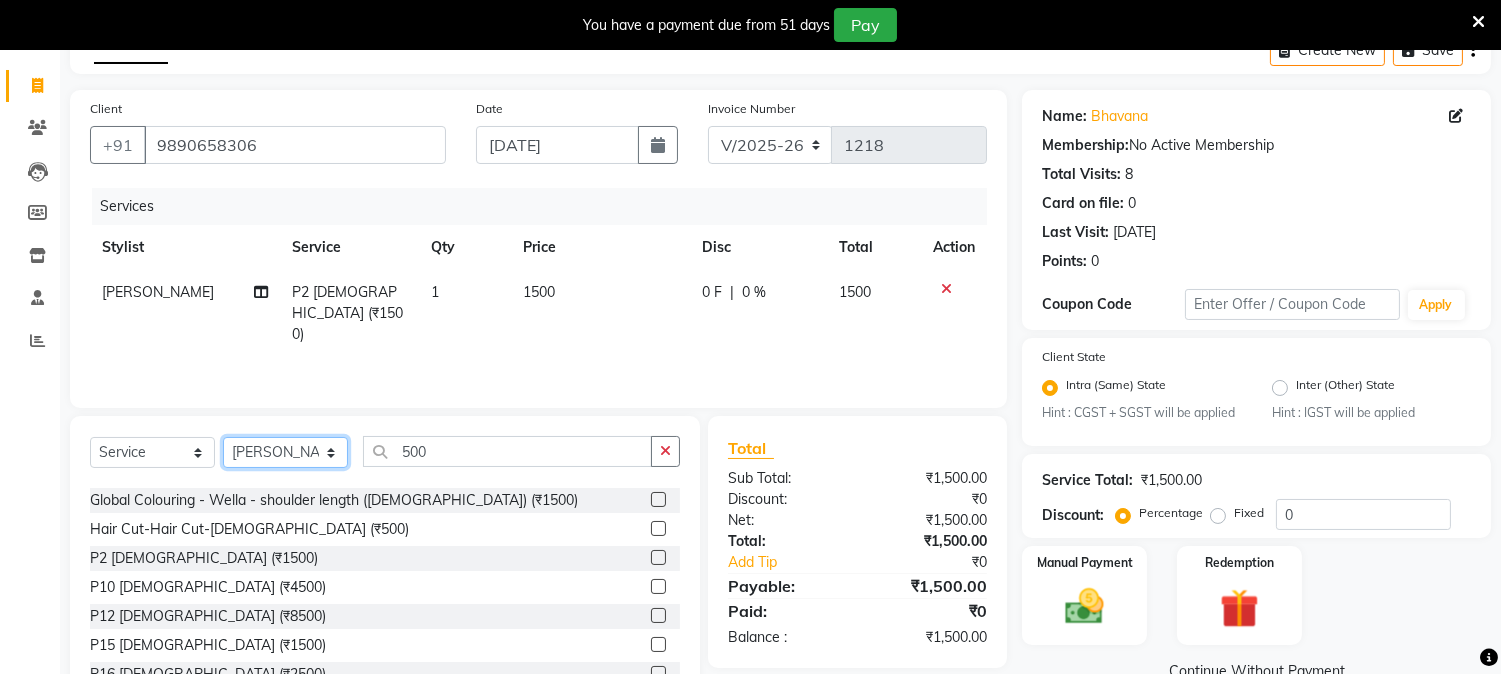 click on "Select Stylist [PERSON_NAME] Mane [PERSON_NAME] [PERSON_NAME]  Reception  [PERSON_NAME] Training Department [PERSON_NAME] [PERSON_NAME] Sir" 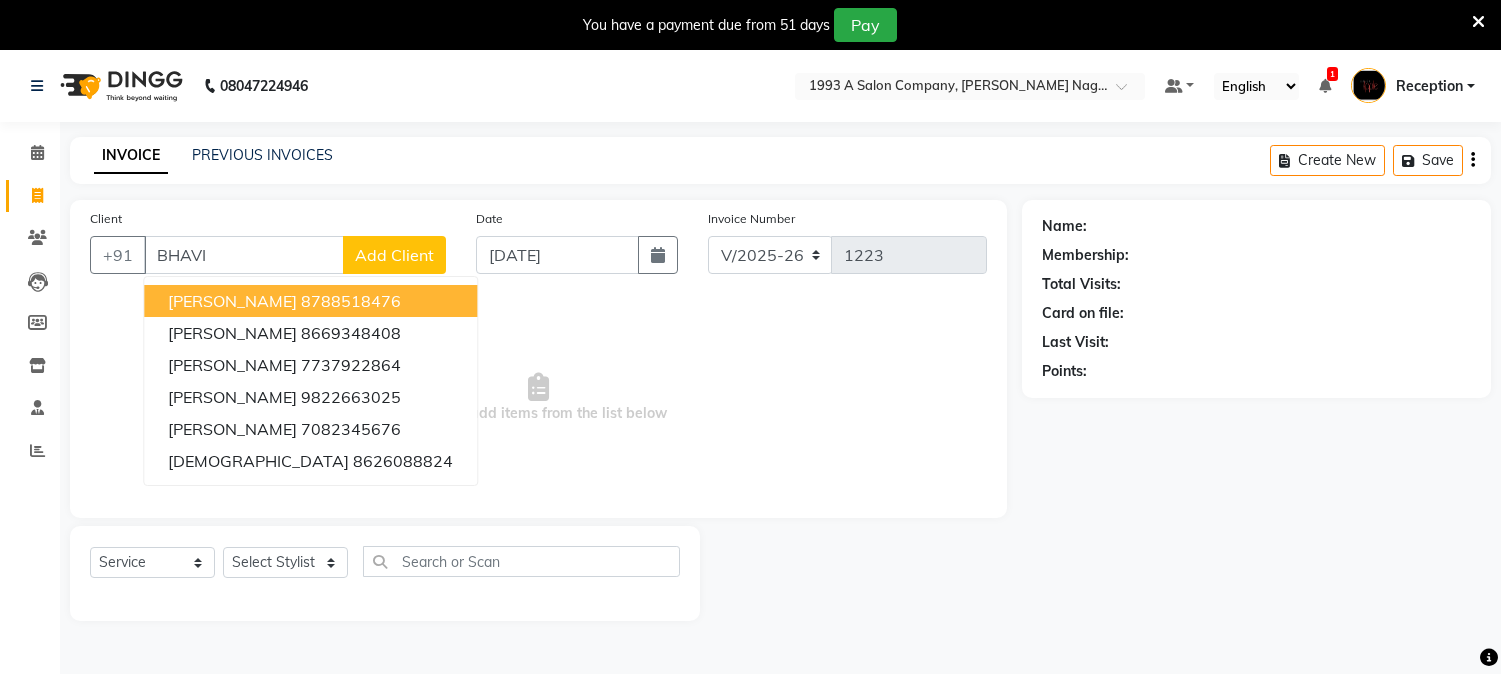 select on "144" 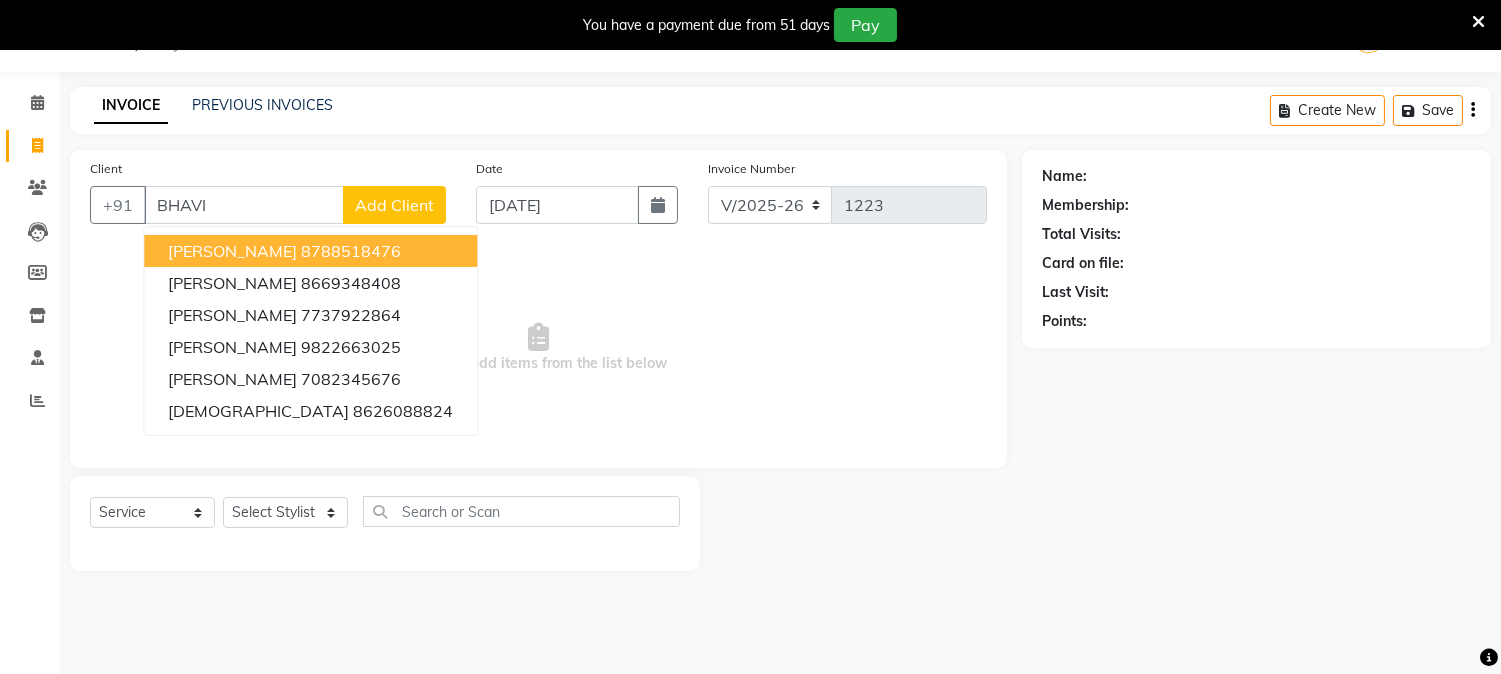scroll, scrollTop: 0, scrollLeft: 0, axis: both 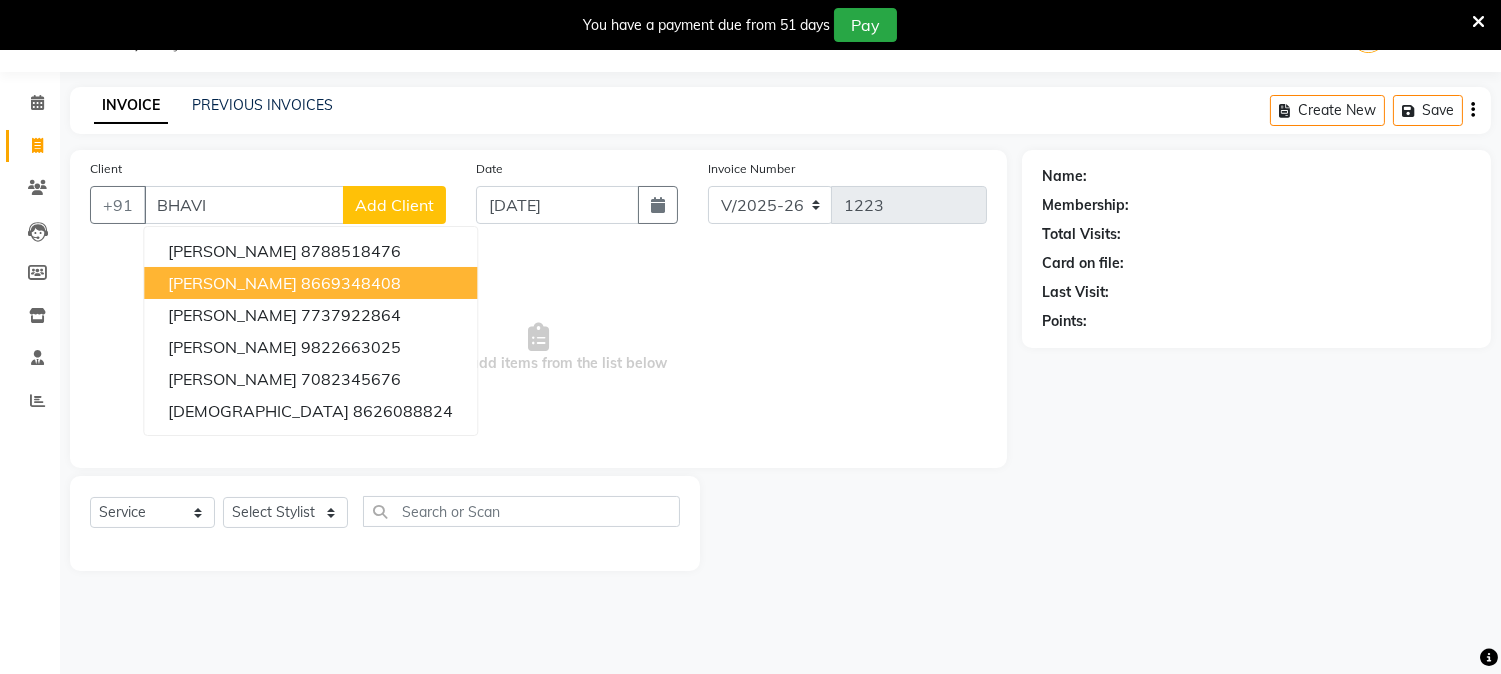 click on "8669348408" at bounding box center (351, 283) 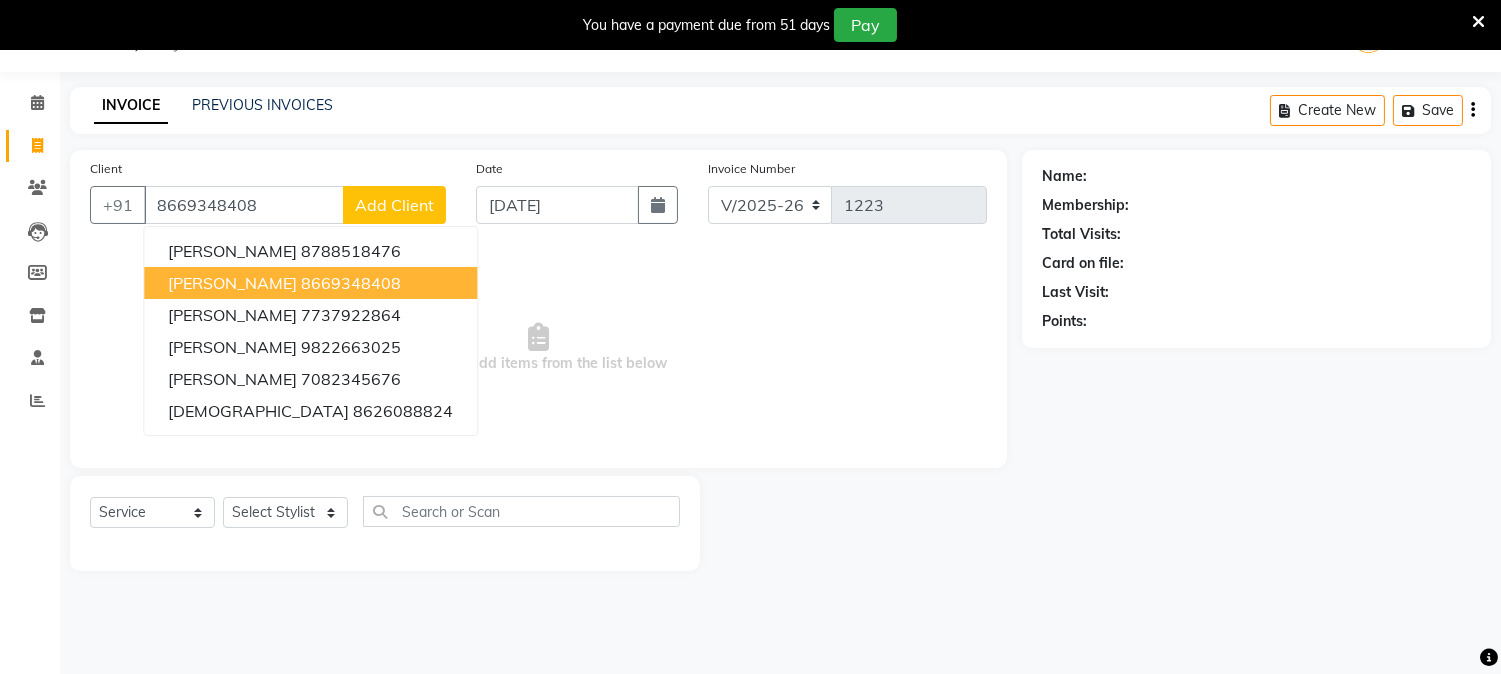 type on "8669348408" 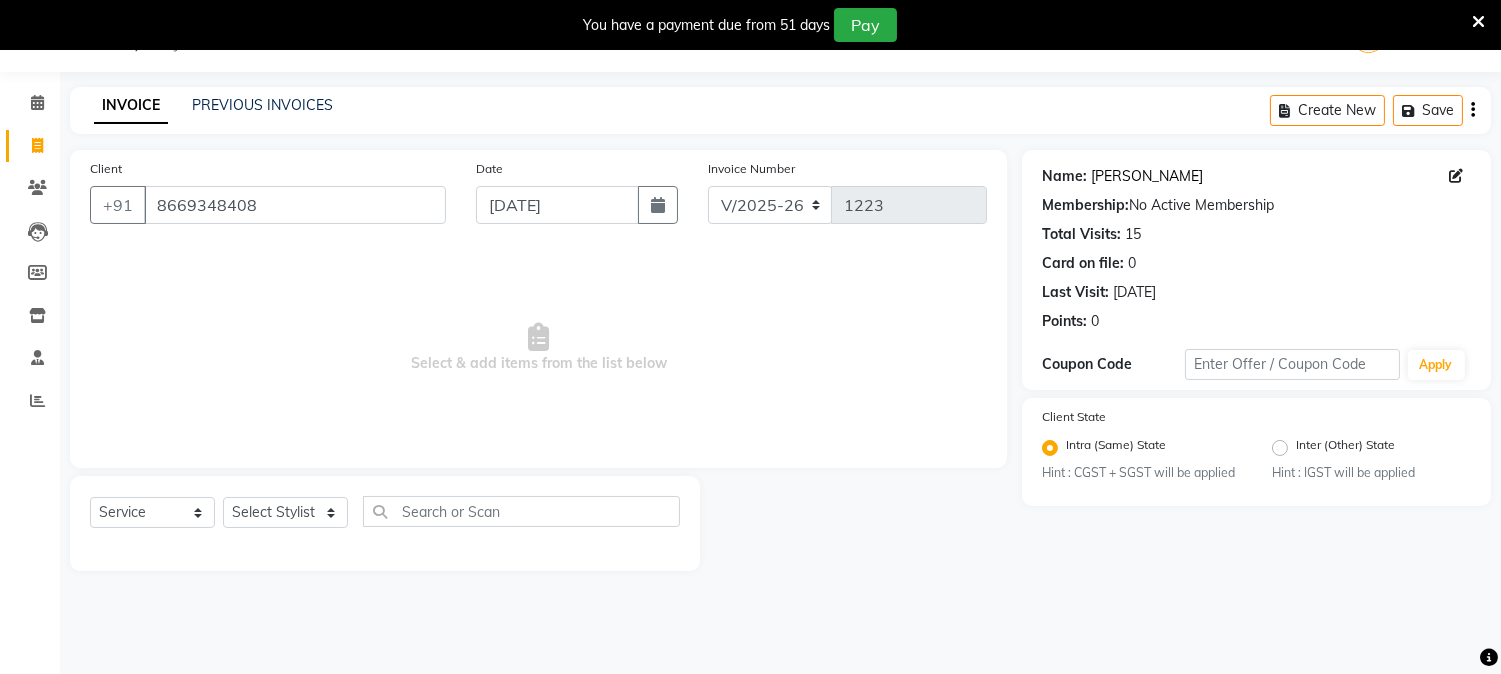 click on "Bhavika" 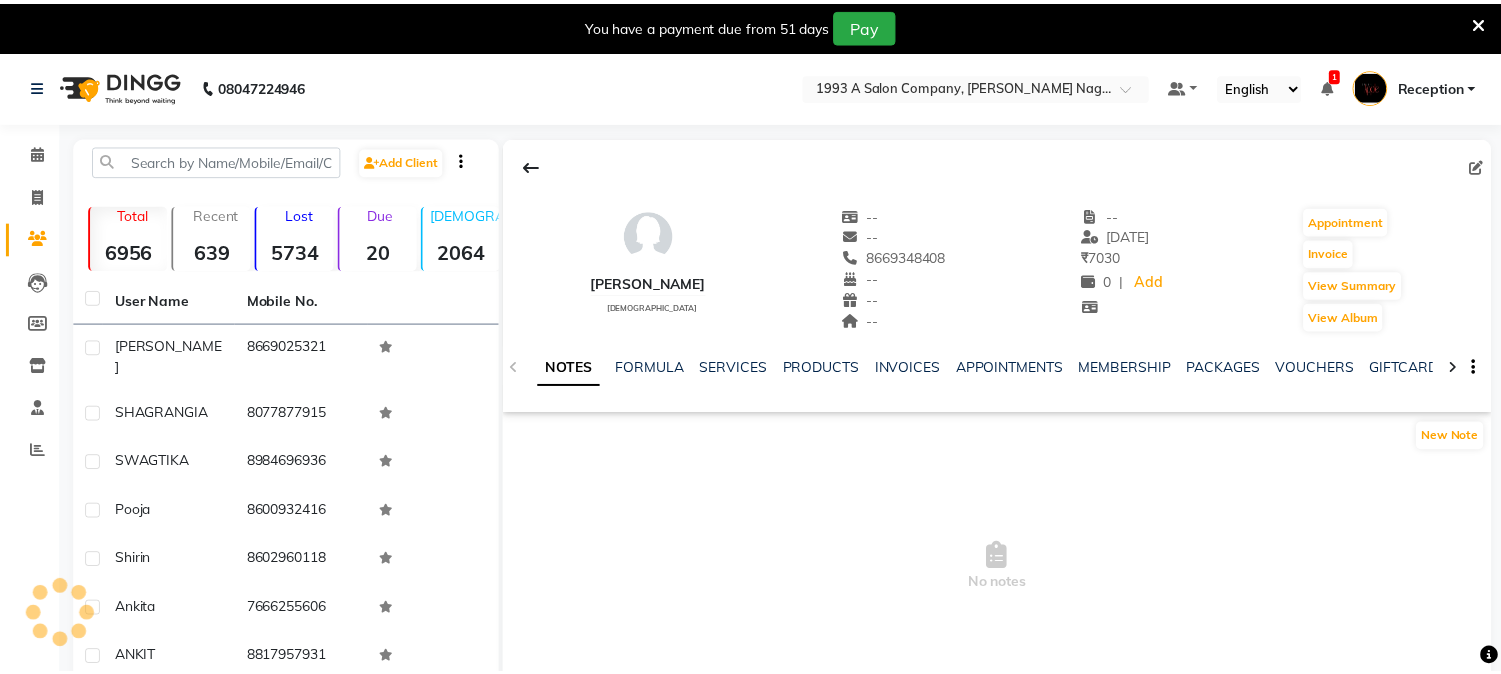 scroll, scrollTop: 0, scrollLeft: 0, axis: both 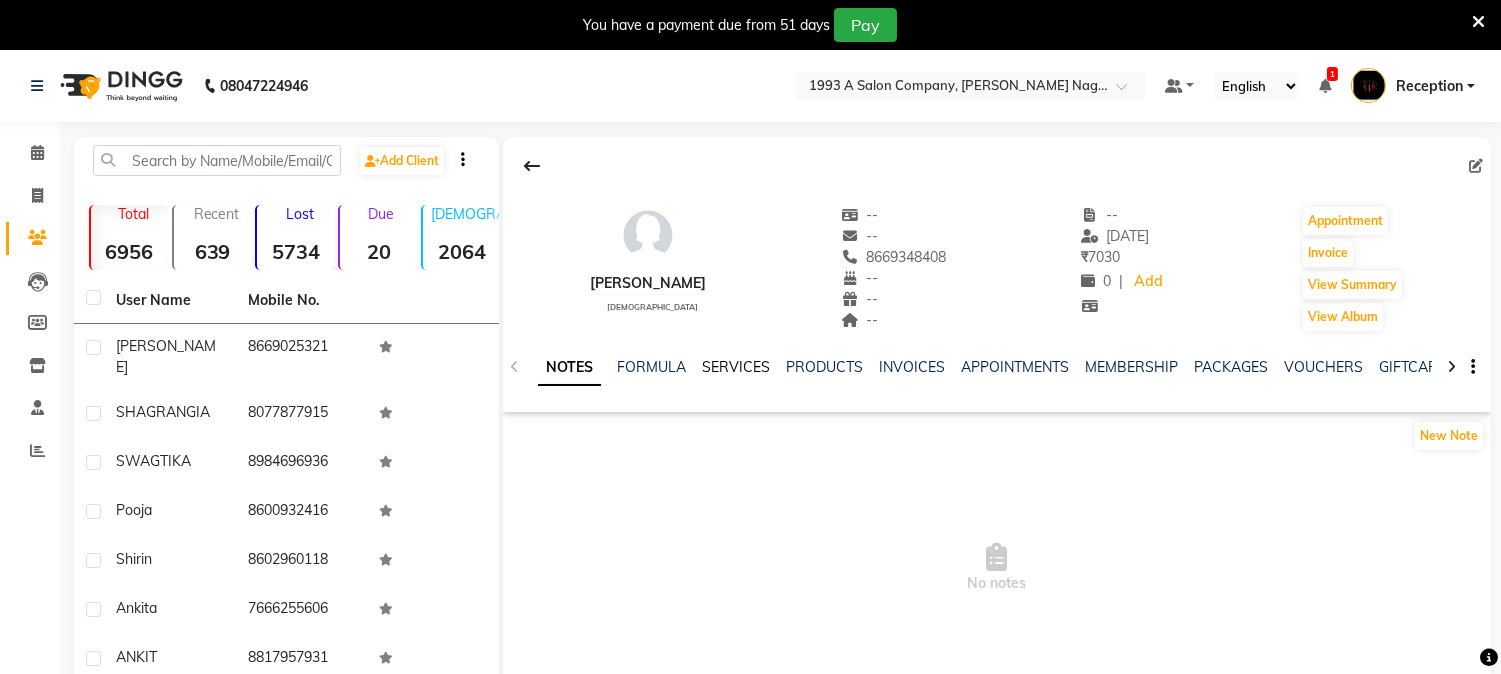 click on "SERVICES" 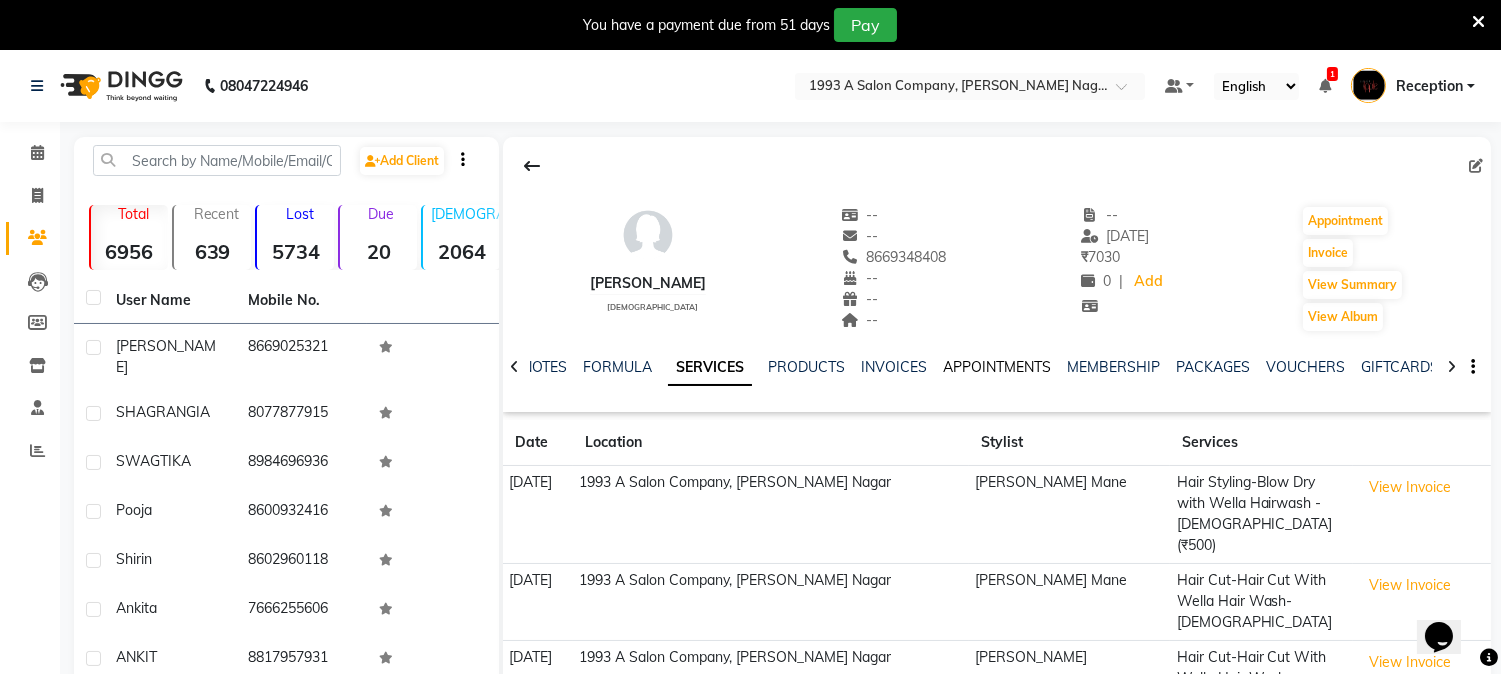 scroll, scrollTop: 0, scrollLeft: 0, axis: both 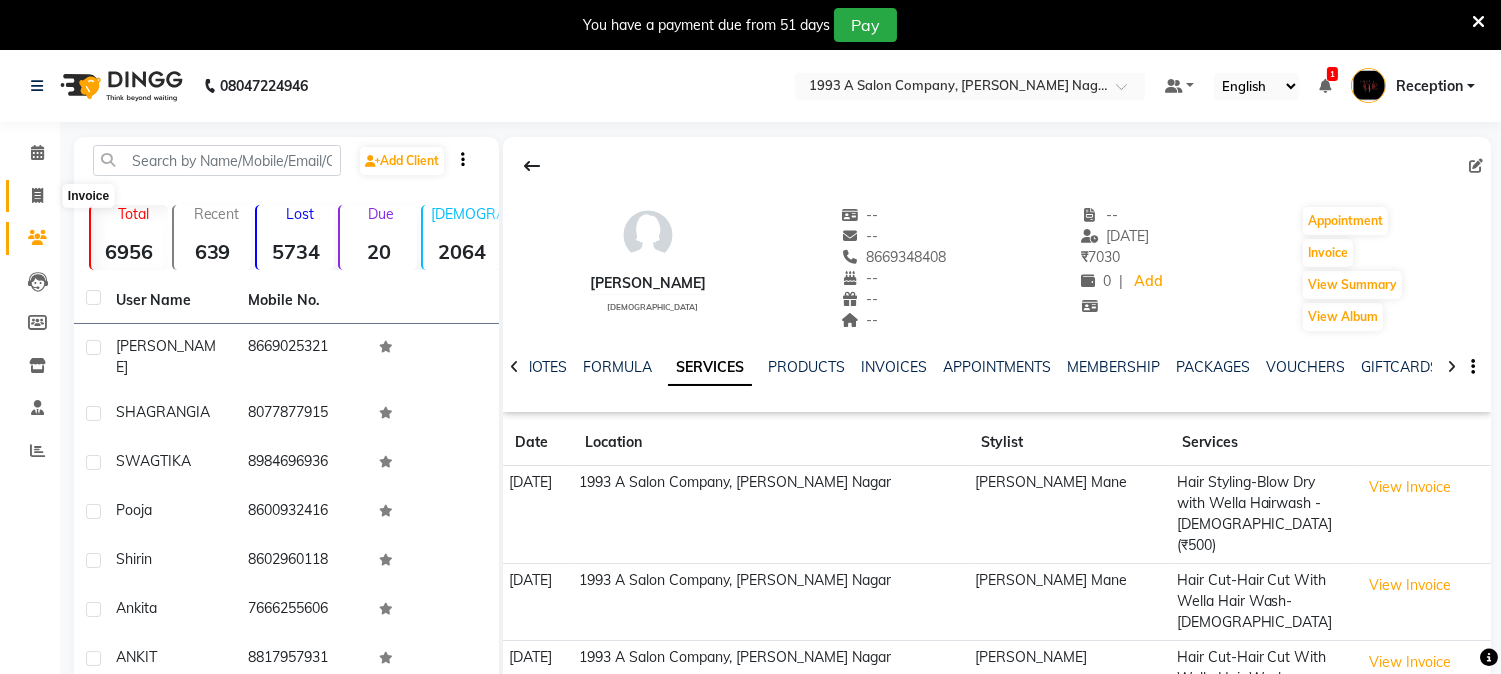 click 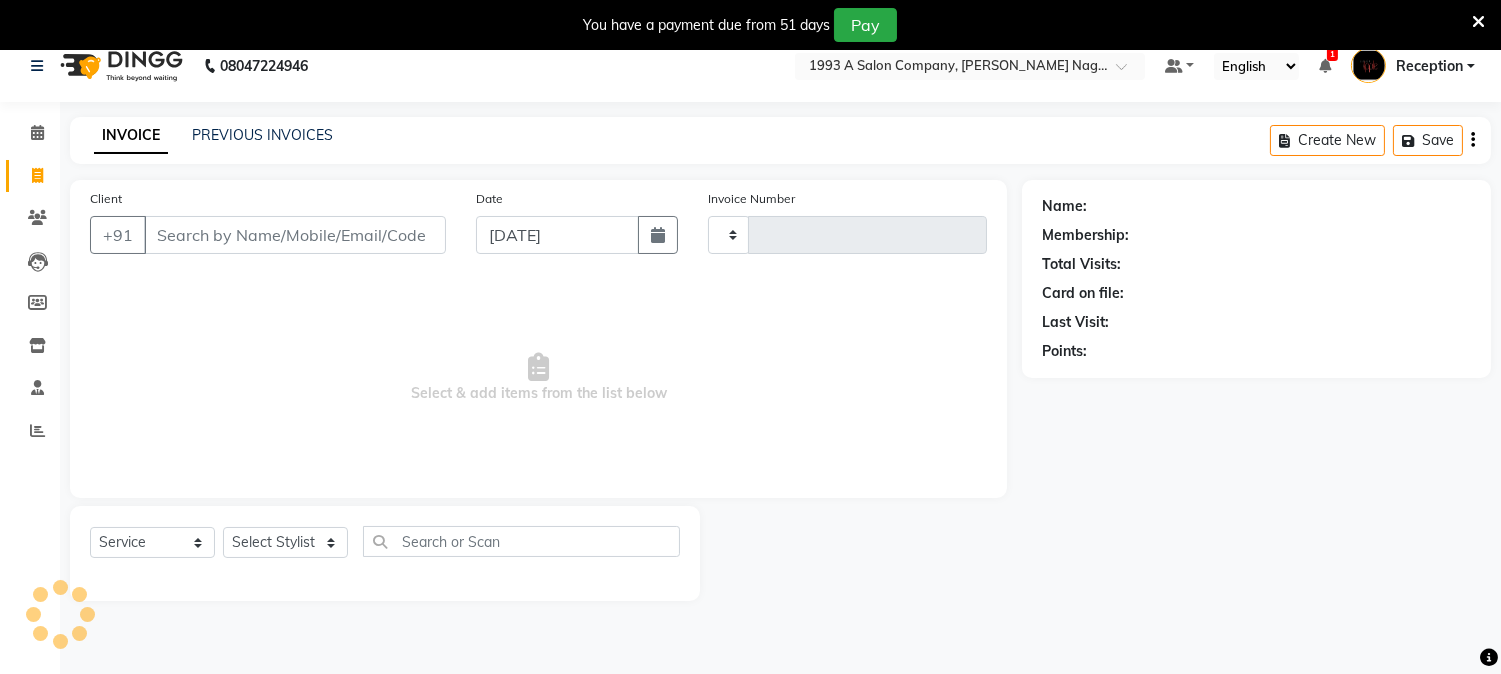 type on "1223" 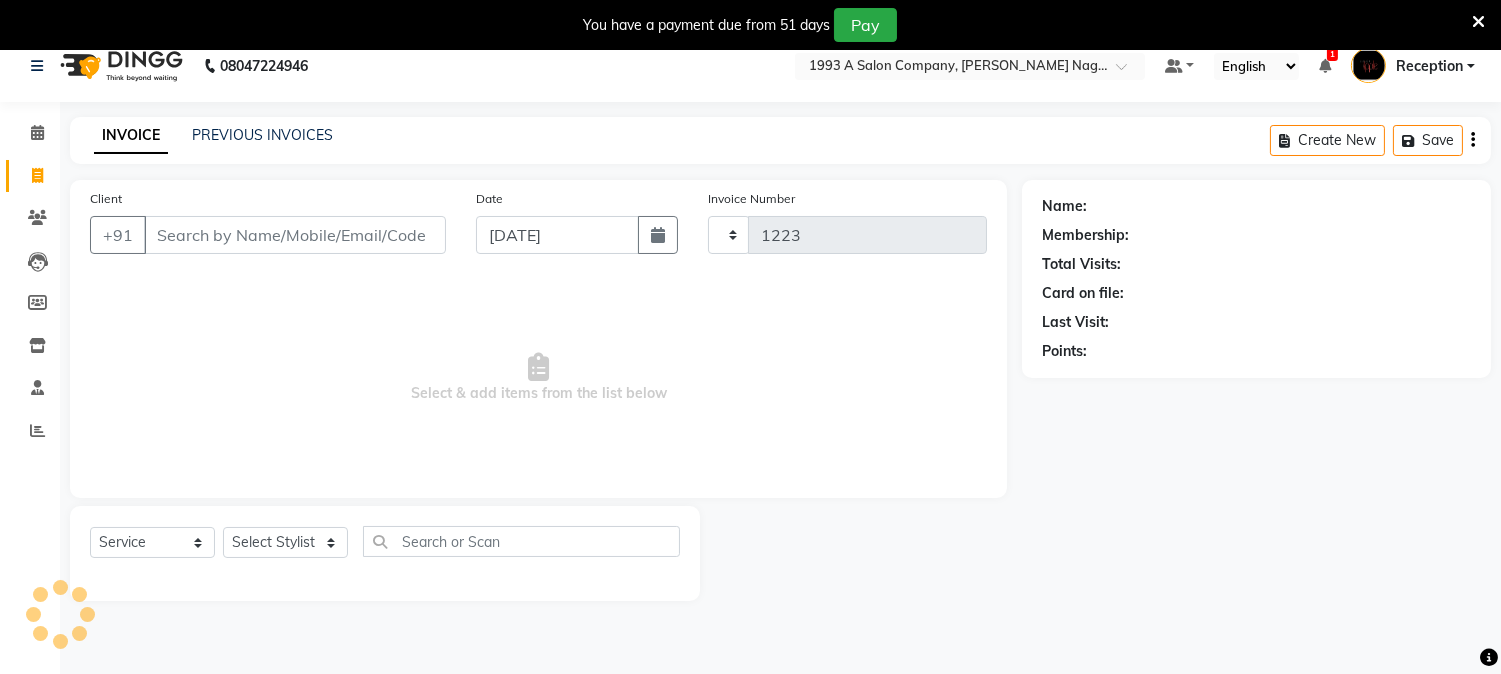 select on "144" 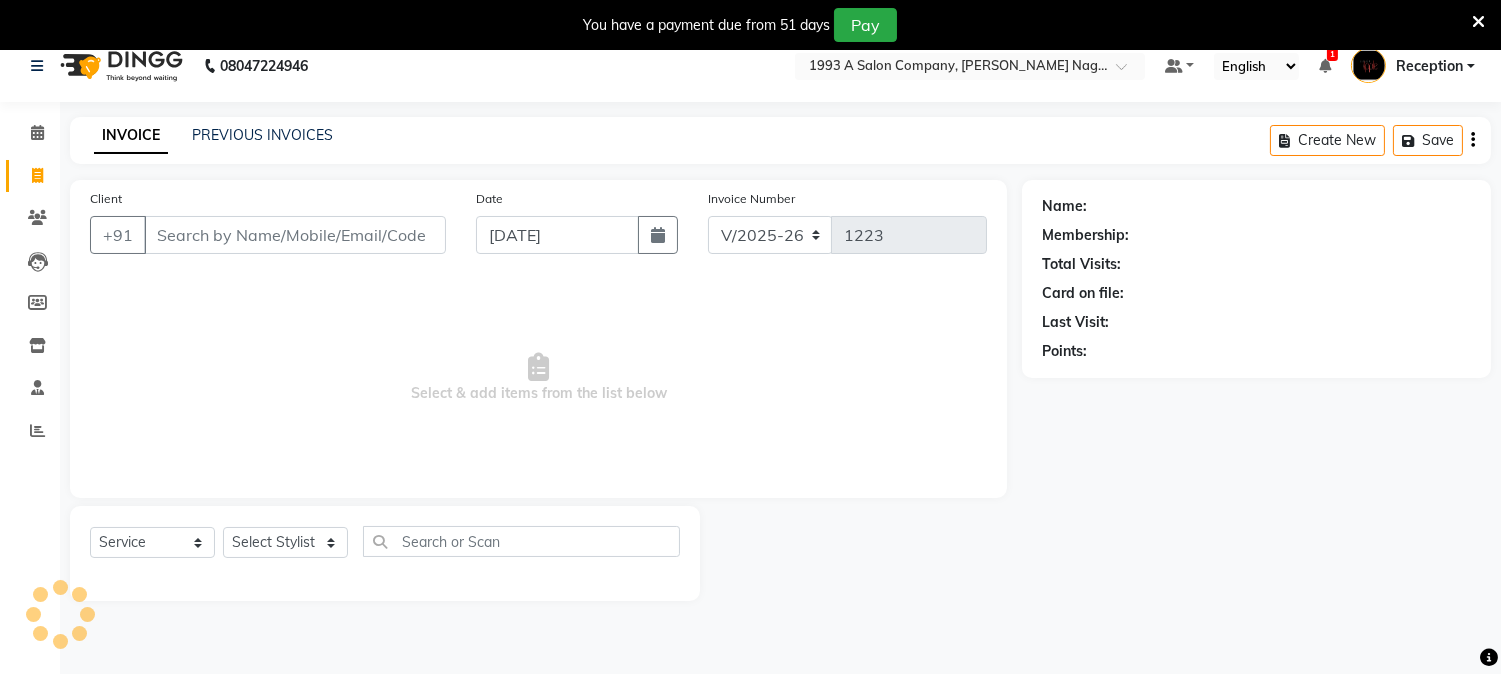 scroll, scrollTop: 50, scrollLeft: 0, axis: vertical 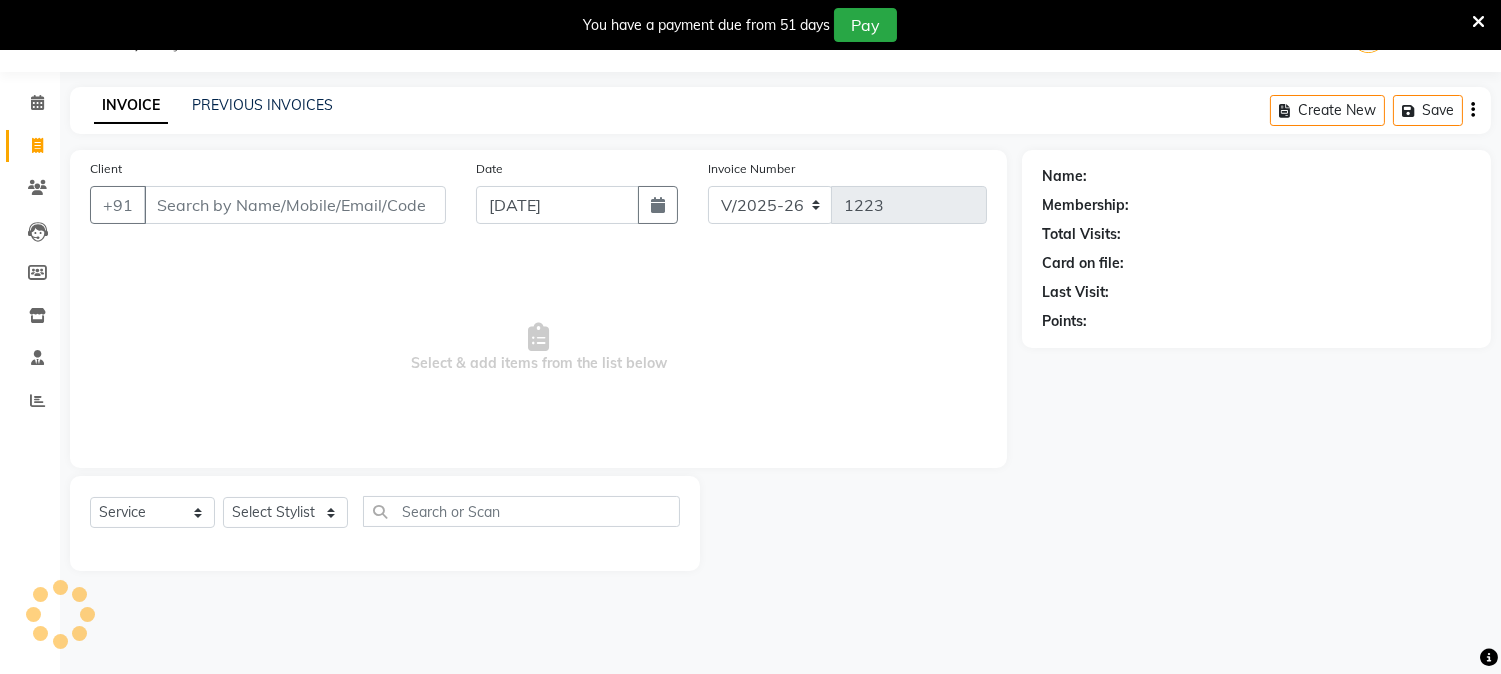 click on "Client" at bounding box center [295, 205] 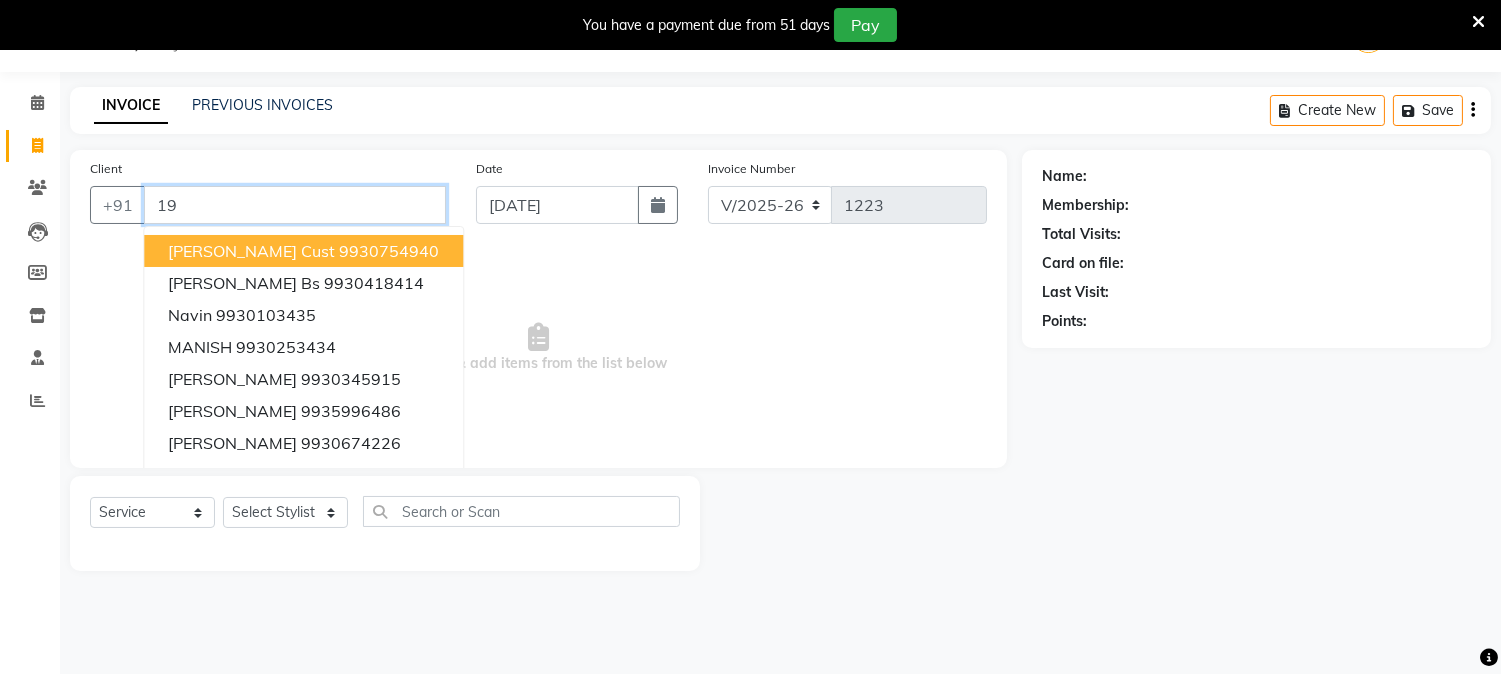 type on "1" 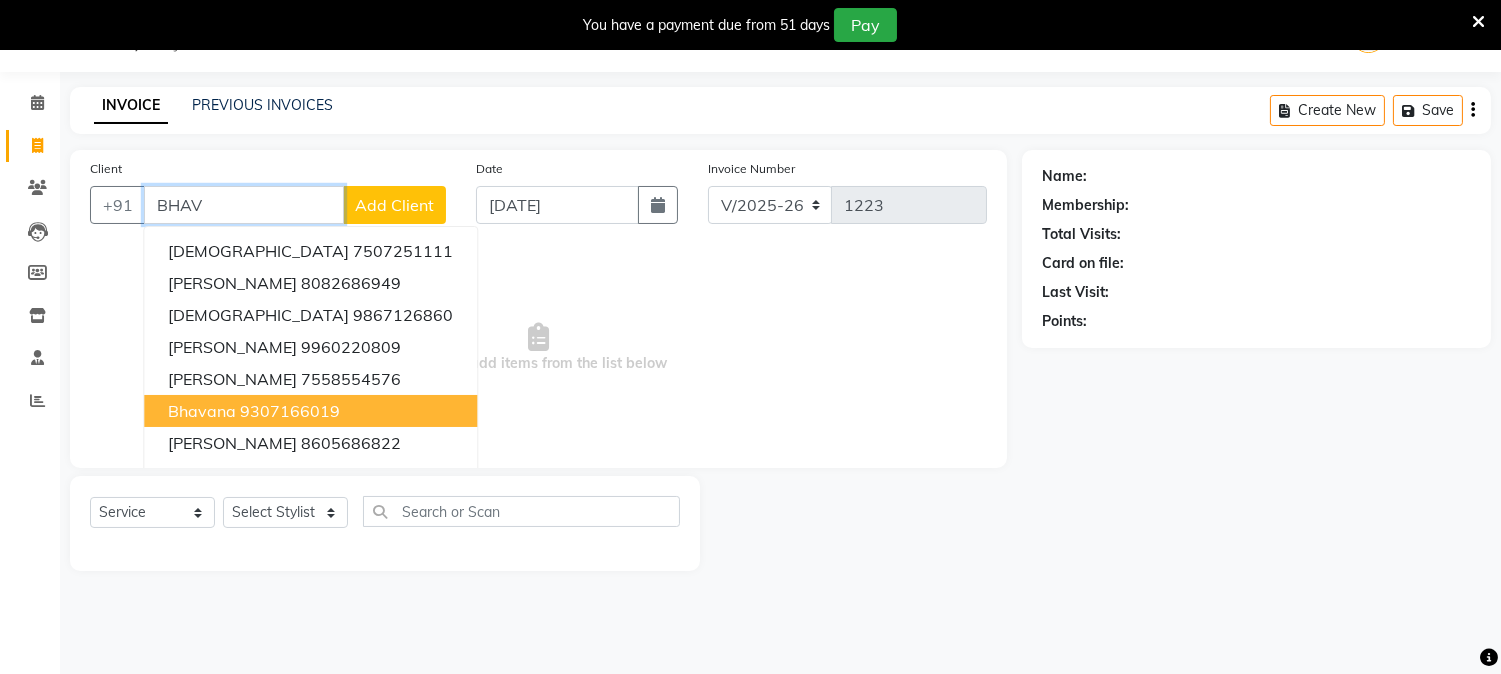 click on "9307166019" at bounding box center (290, 411) 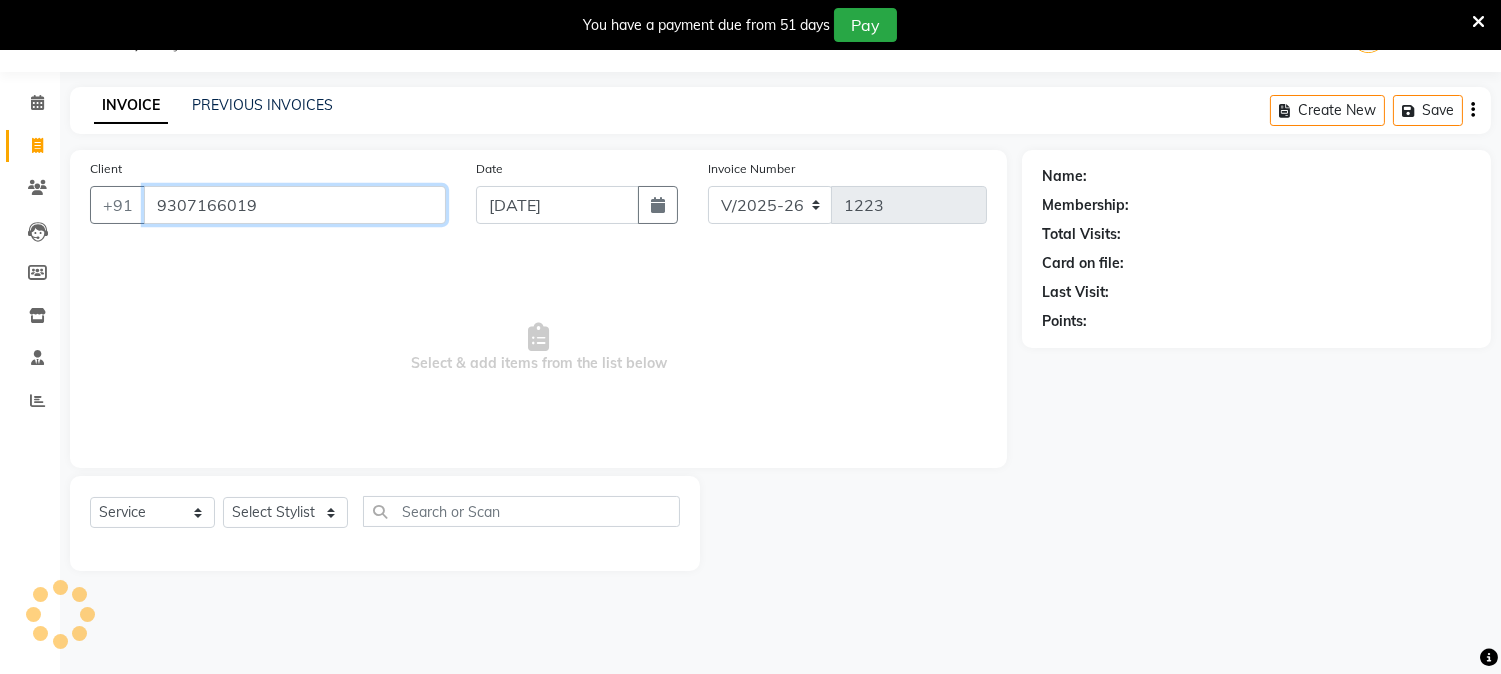 type on "9307166019" 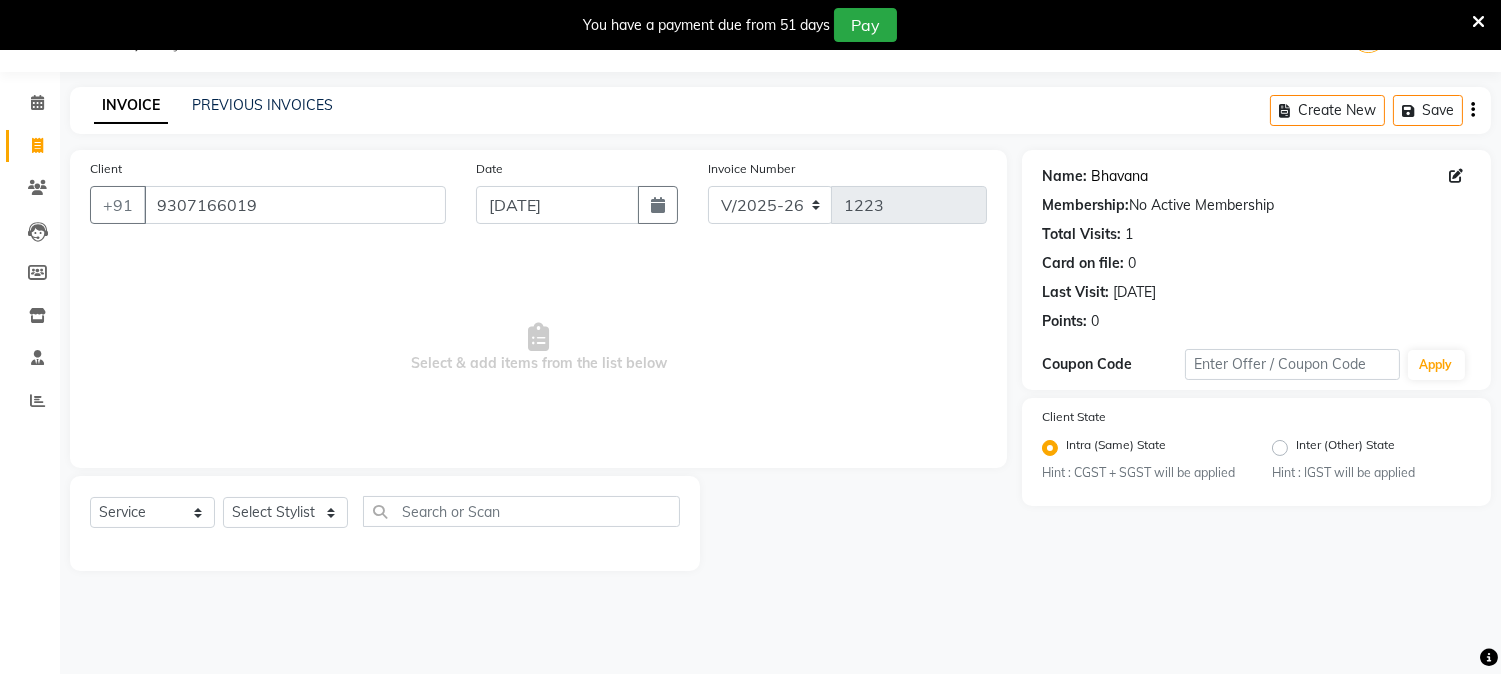 click on "Bhavana" 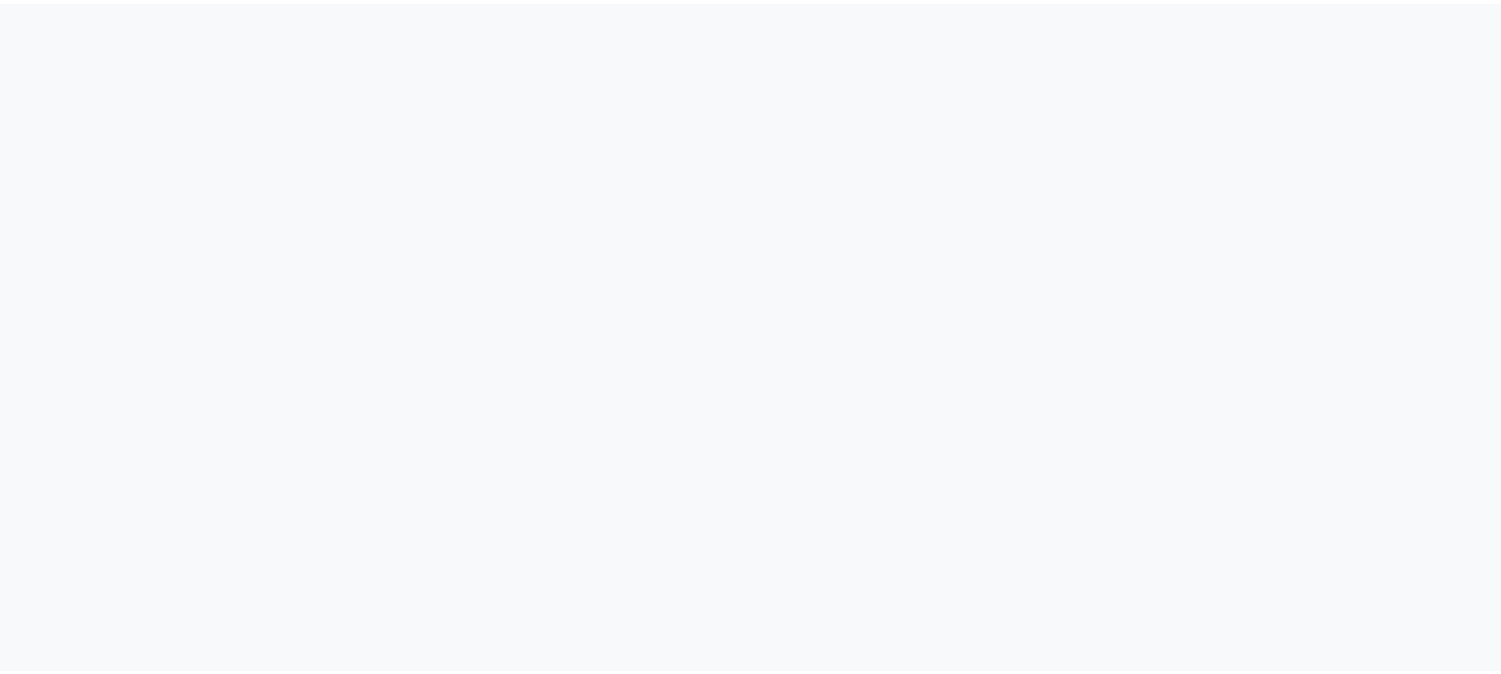 scroll, scrollTop: 0, scrollLeft: 0, axis: both 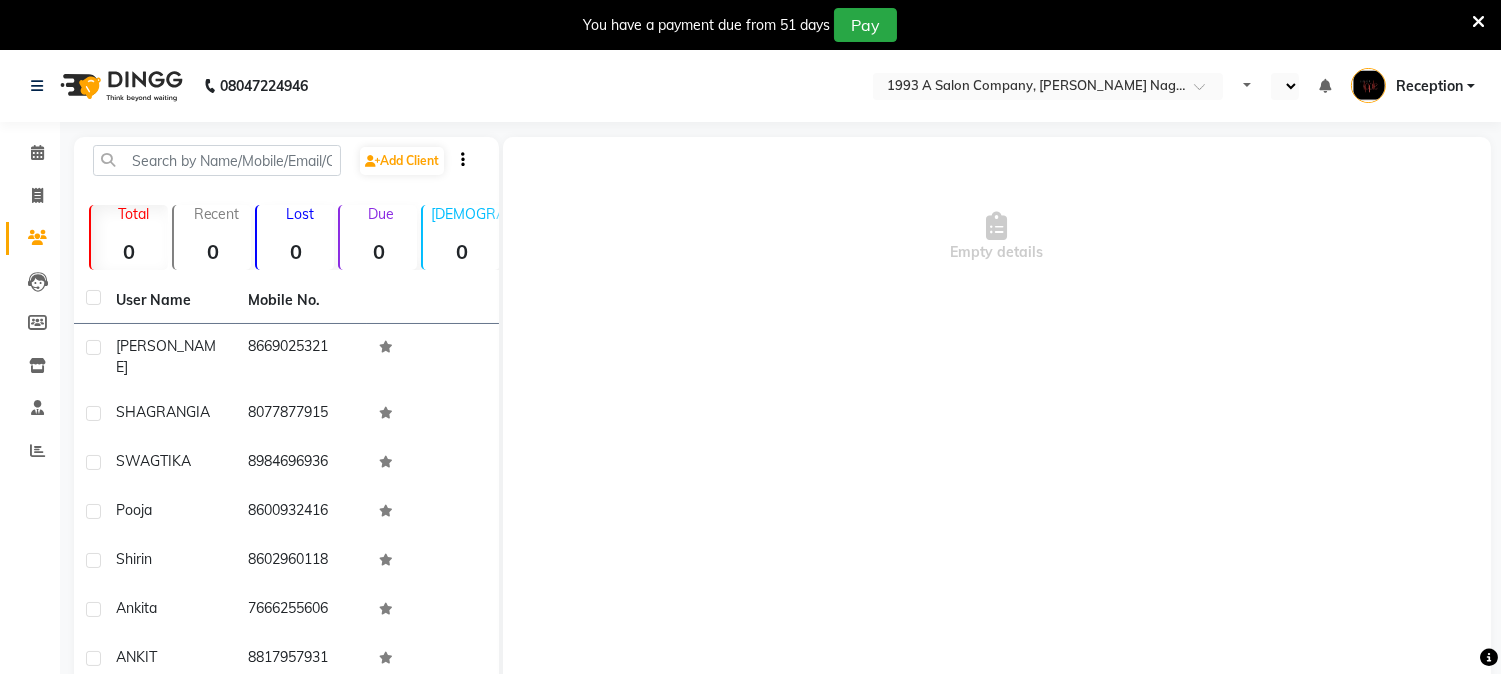select on "en" 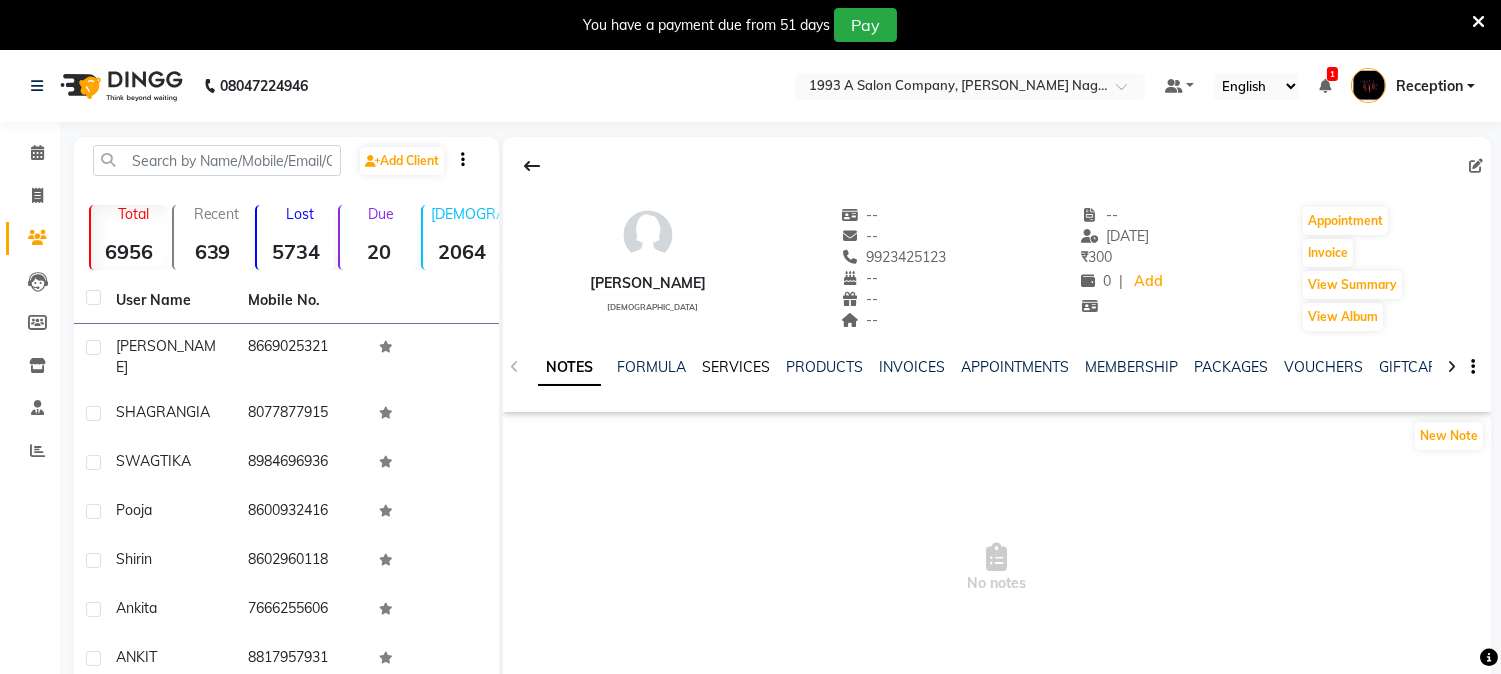 click on "SERVICES" 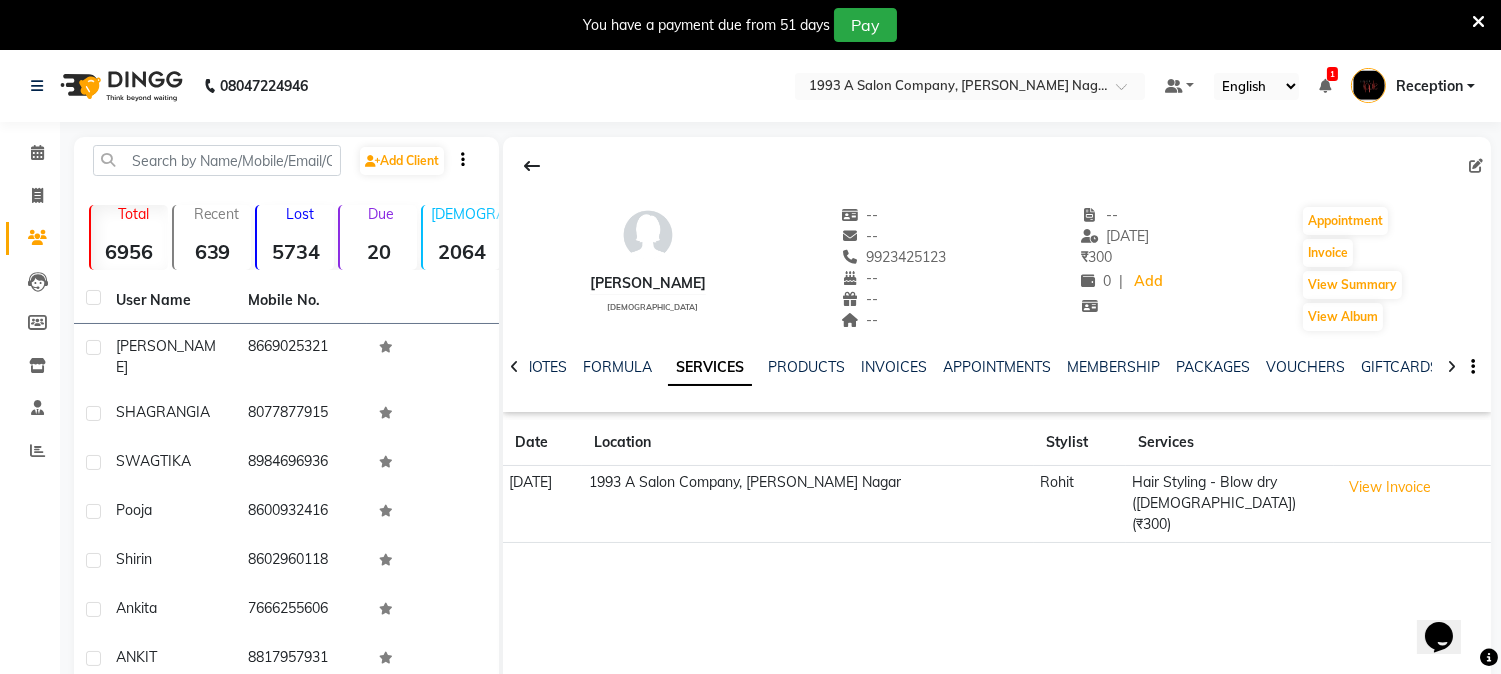 scroll, scrollTop: 0, scrollLeft: 0, axis: both 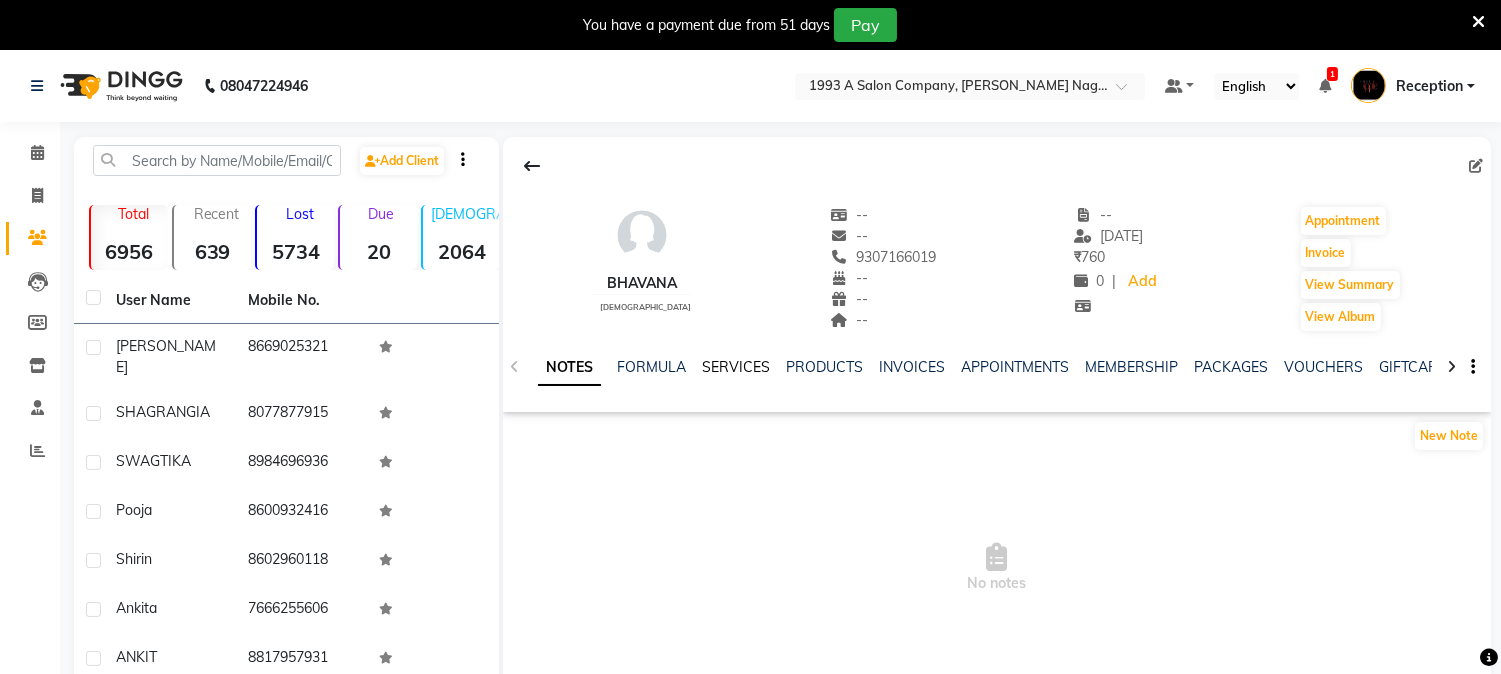 click on "SERVICES" 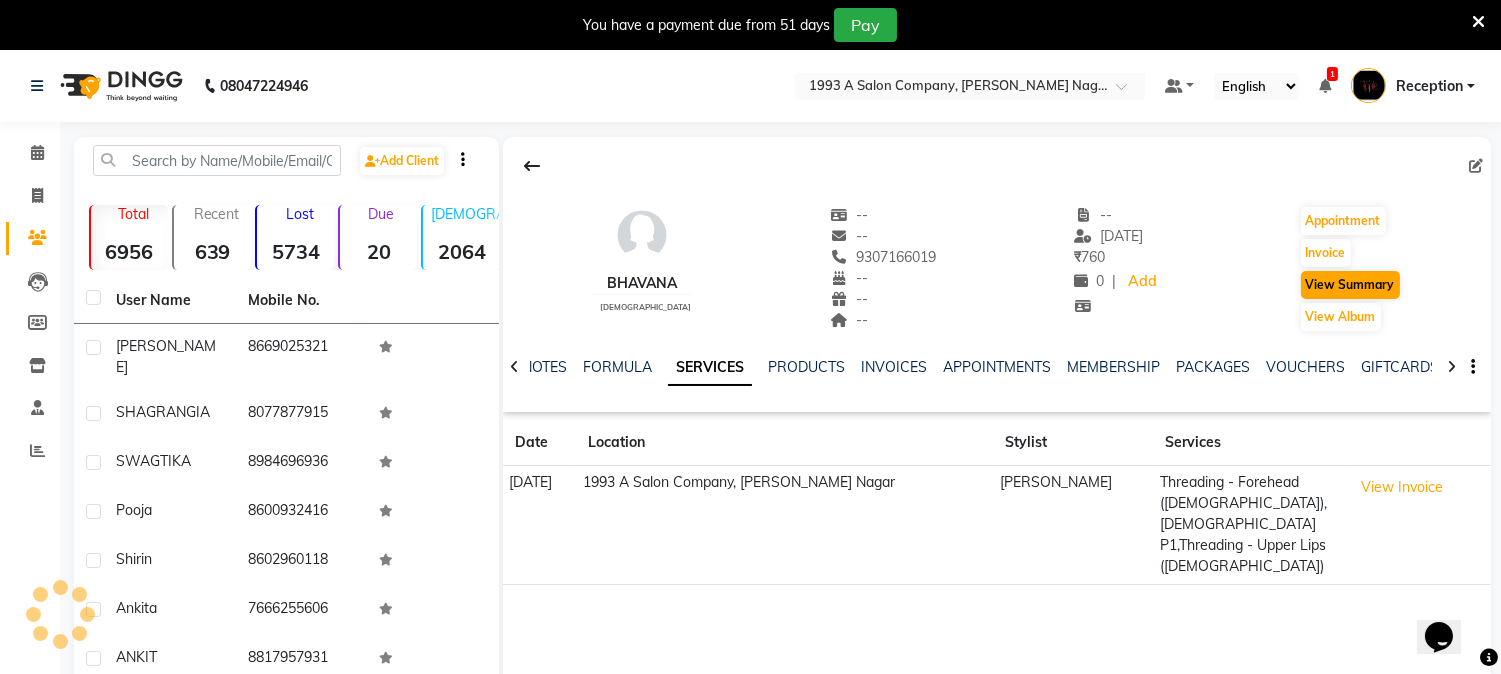 scroll, scrollTop: 0, scrollLeft: 0, axis: both 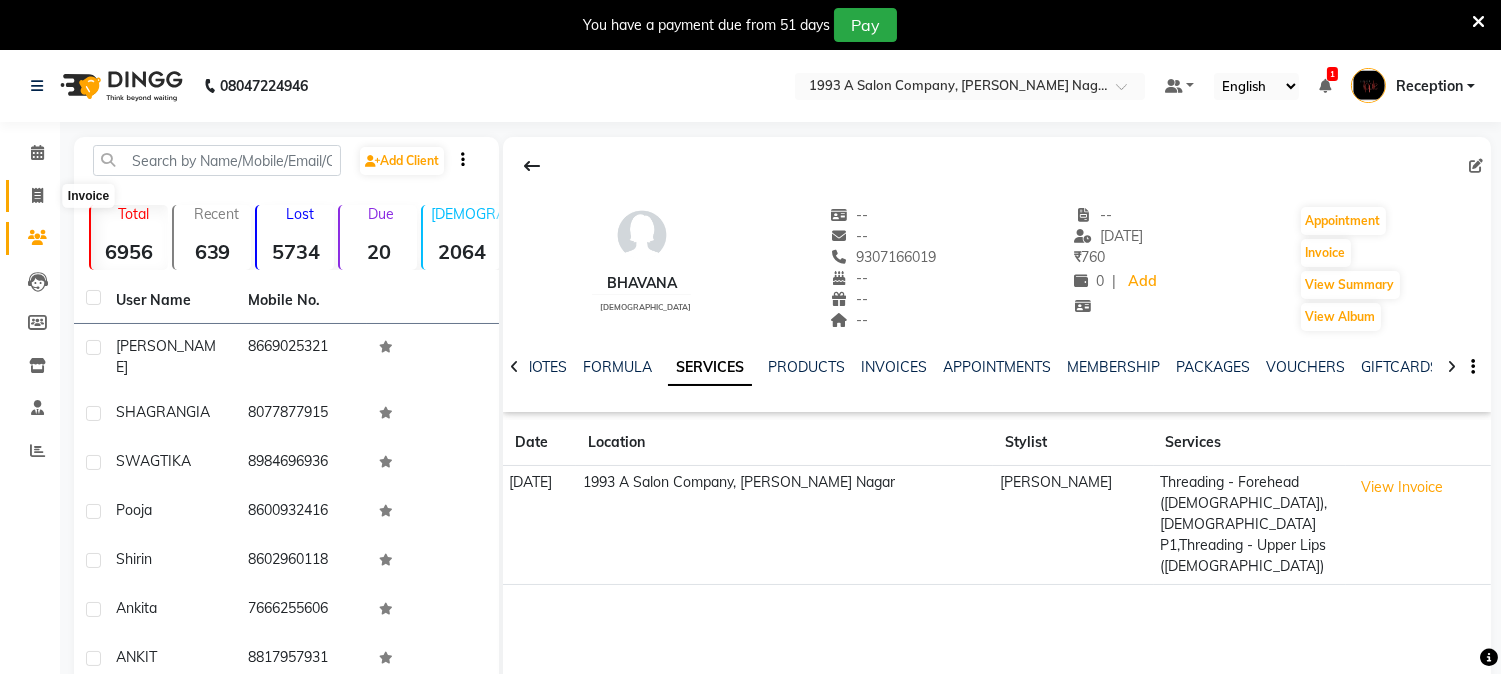 click 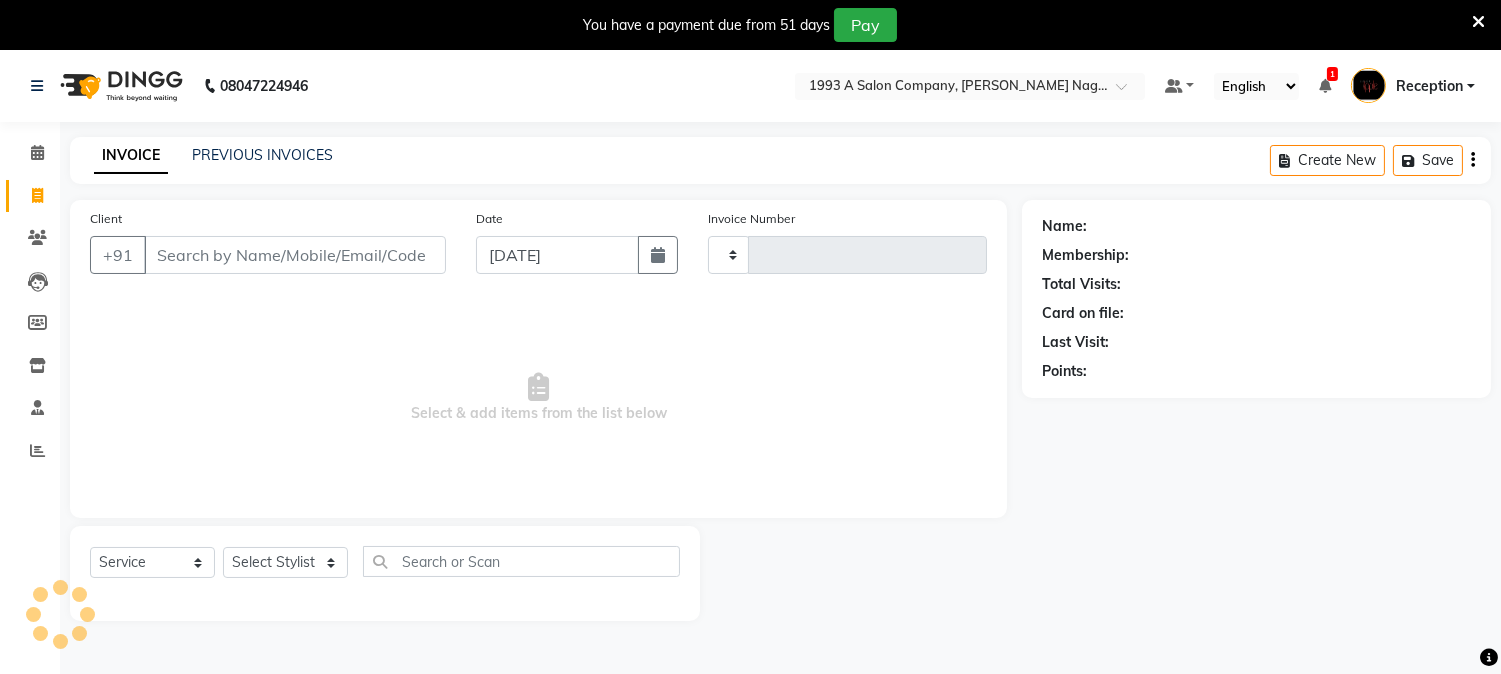 type on "1223" 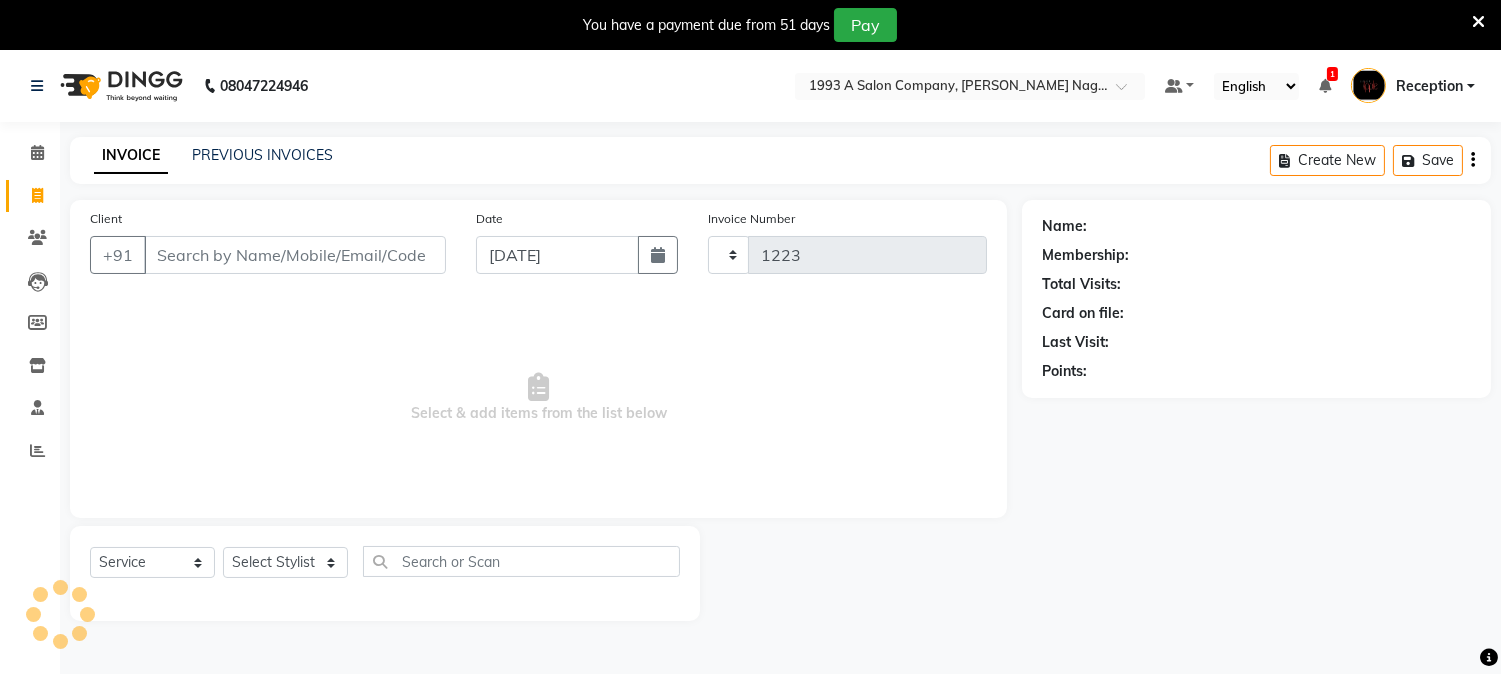 select on "144" 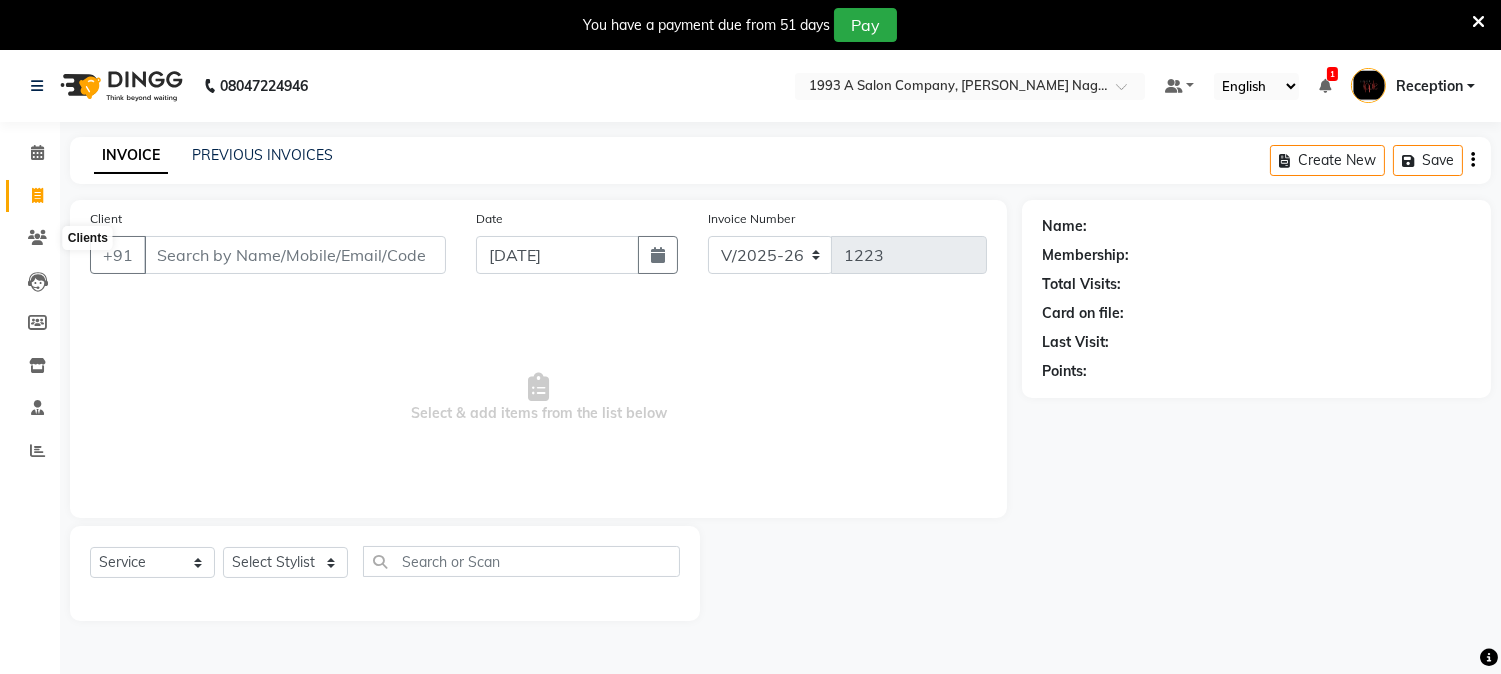 scroll, scrollTop: 50, scrollLeft: 0, axis: vertical 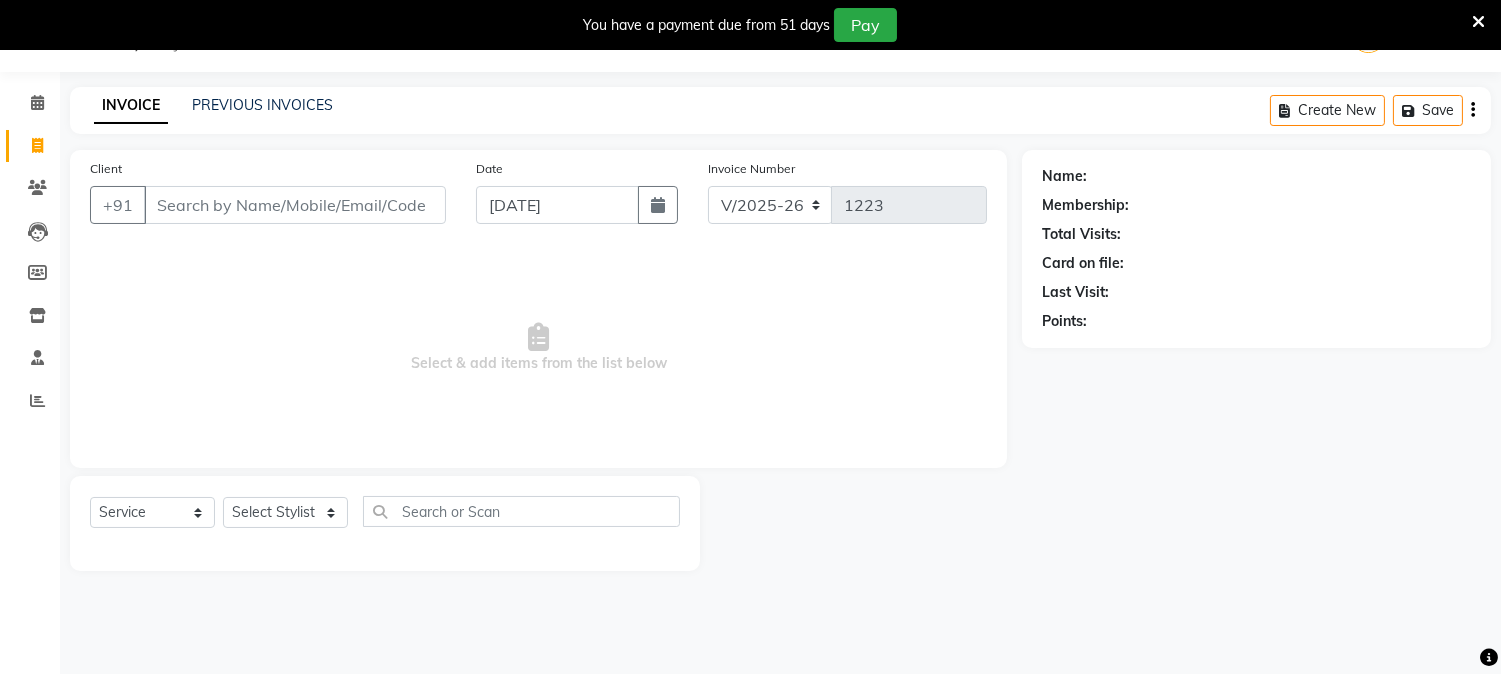 click on "Client" at bounding box center (295, 205) 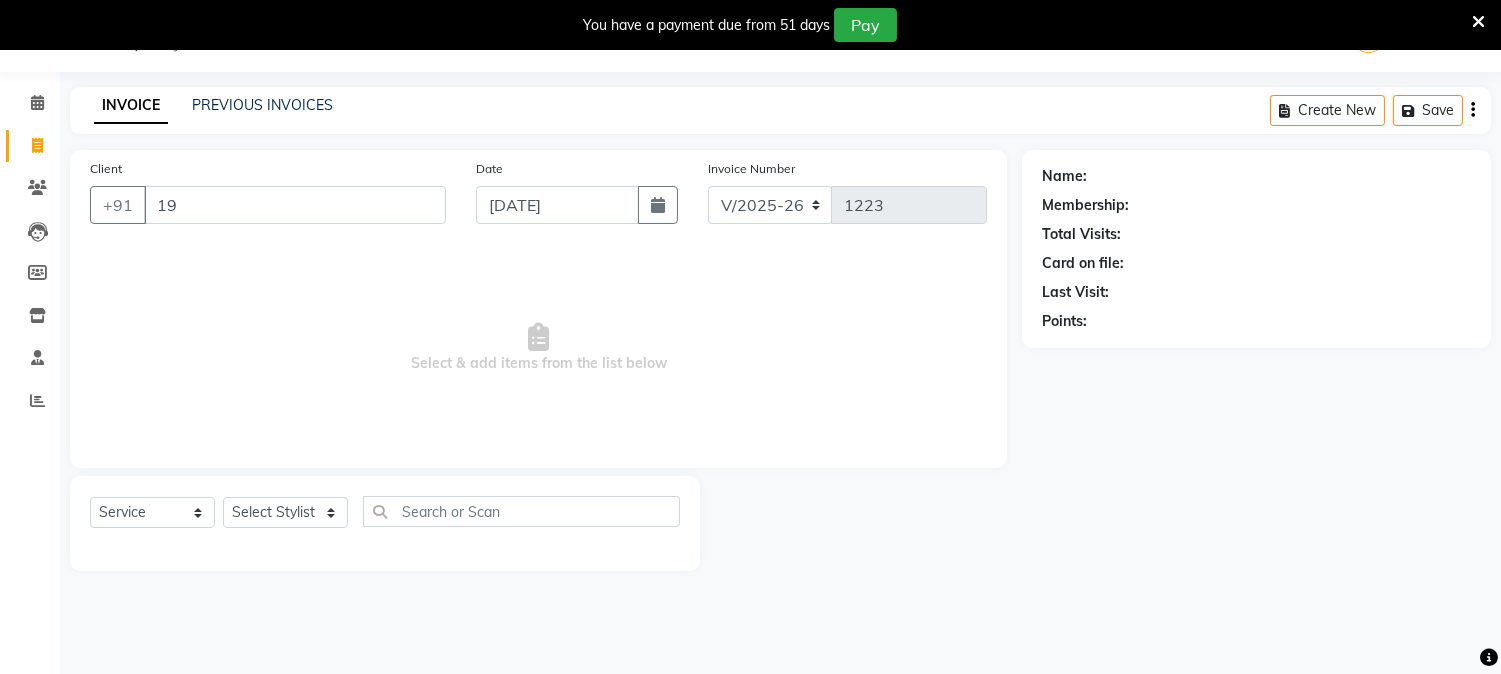 type on "1" 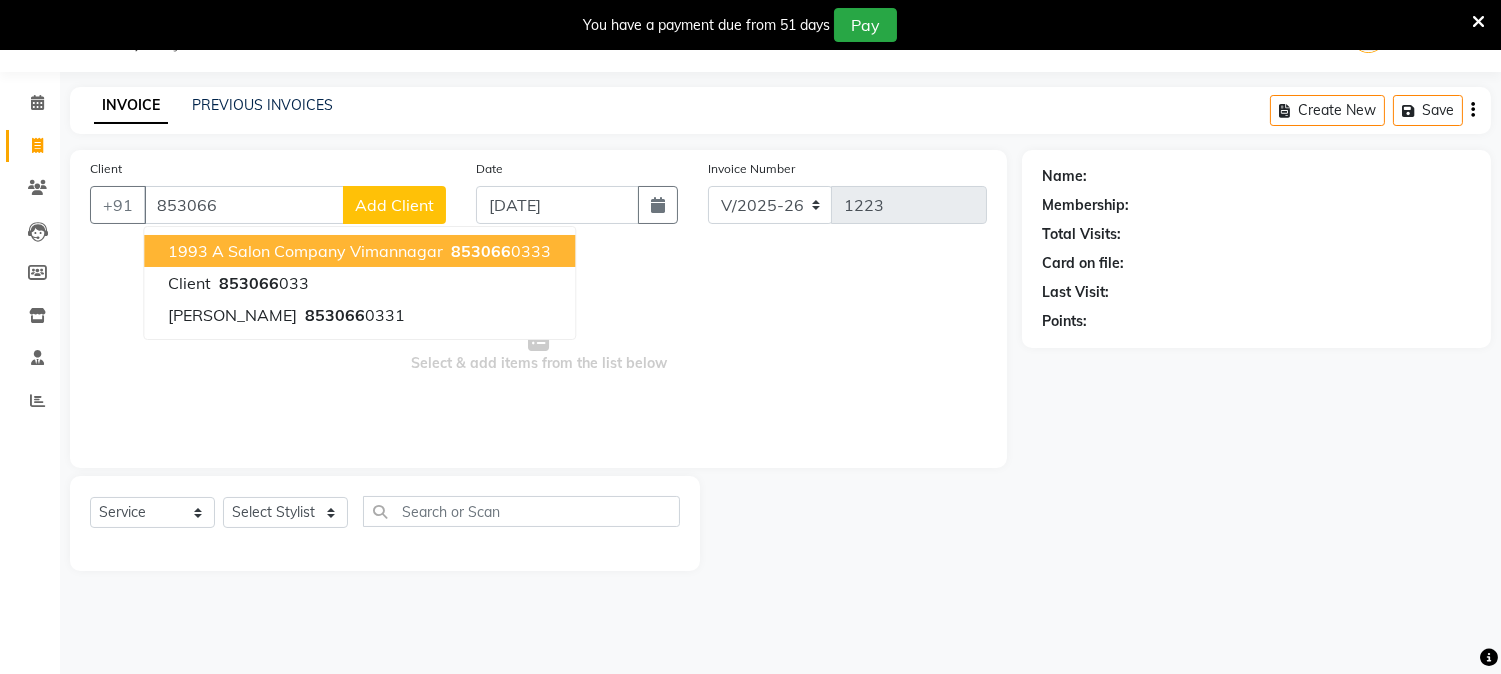 click on "1993 A salon company vimannagar" at bounding box center (305, 251) 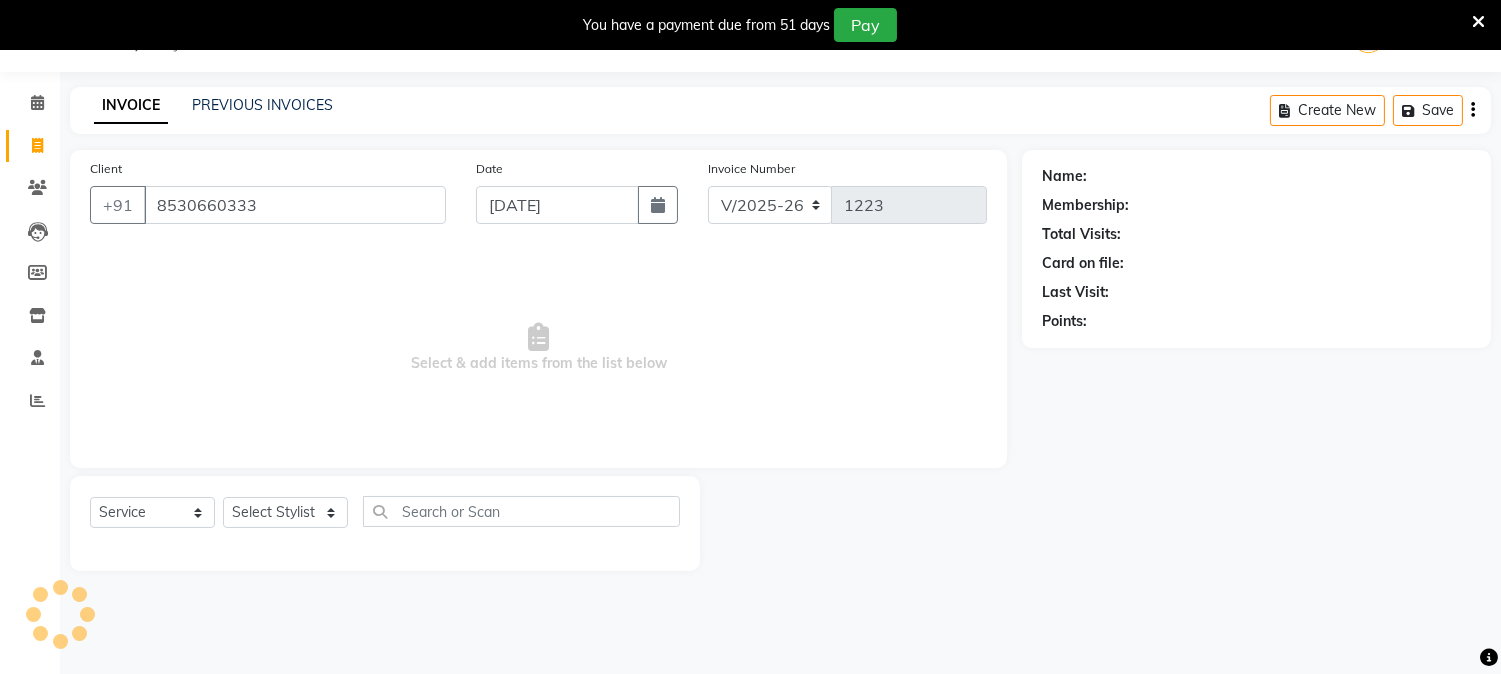 type on "8530660333" 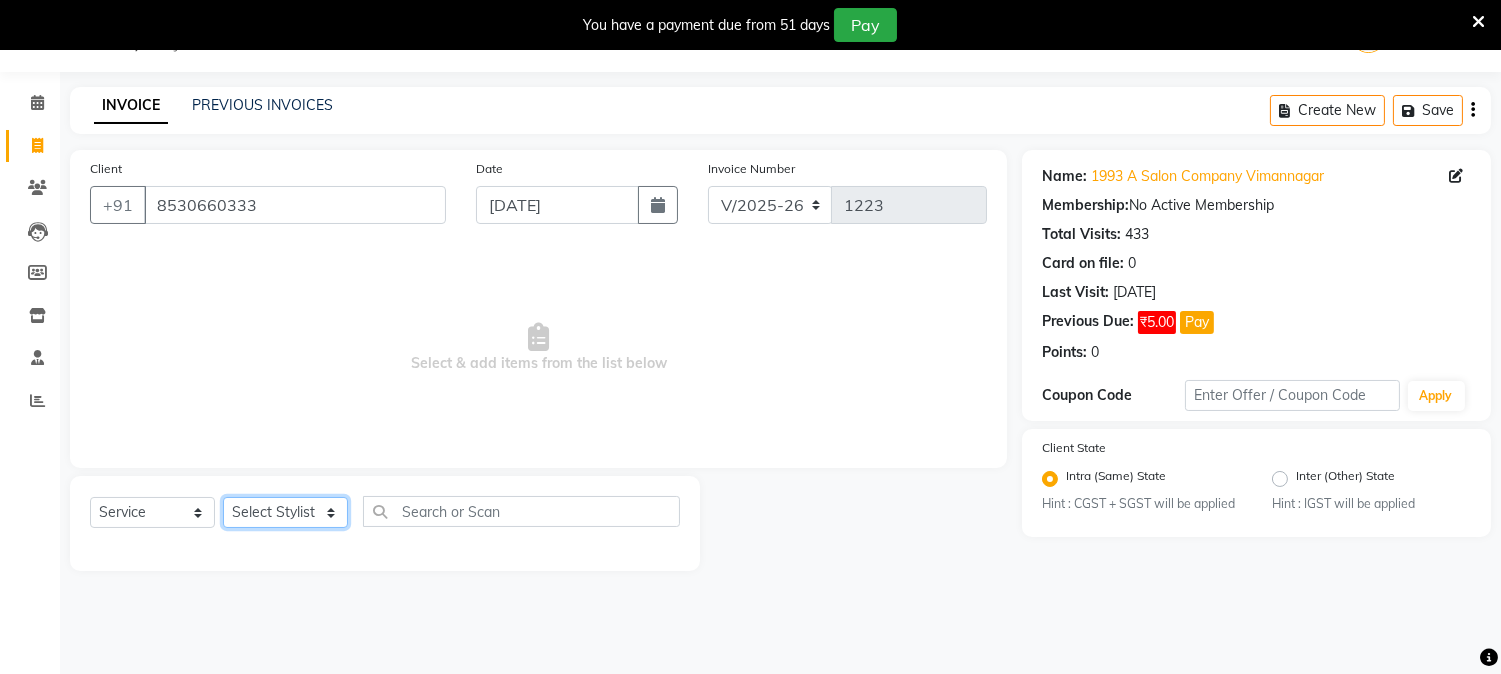 click on "Select Stylist [PERSON_NAME] Mane [PERSON_NAME] [PERSON_NAME]  Reception  [PERSON_NAME] Training Department [PERSON_NAME] [PERSON_NAME] Sir" 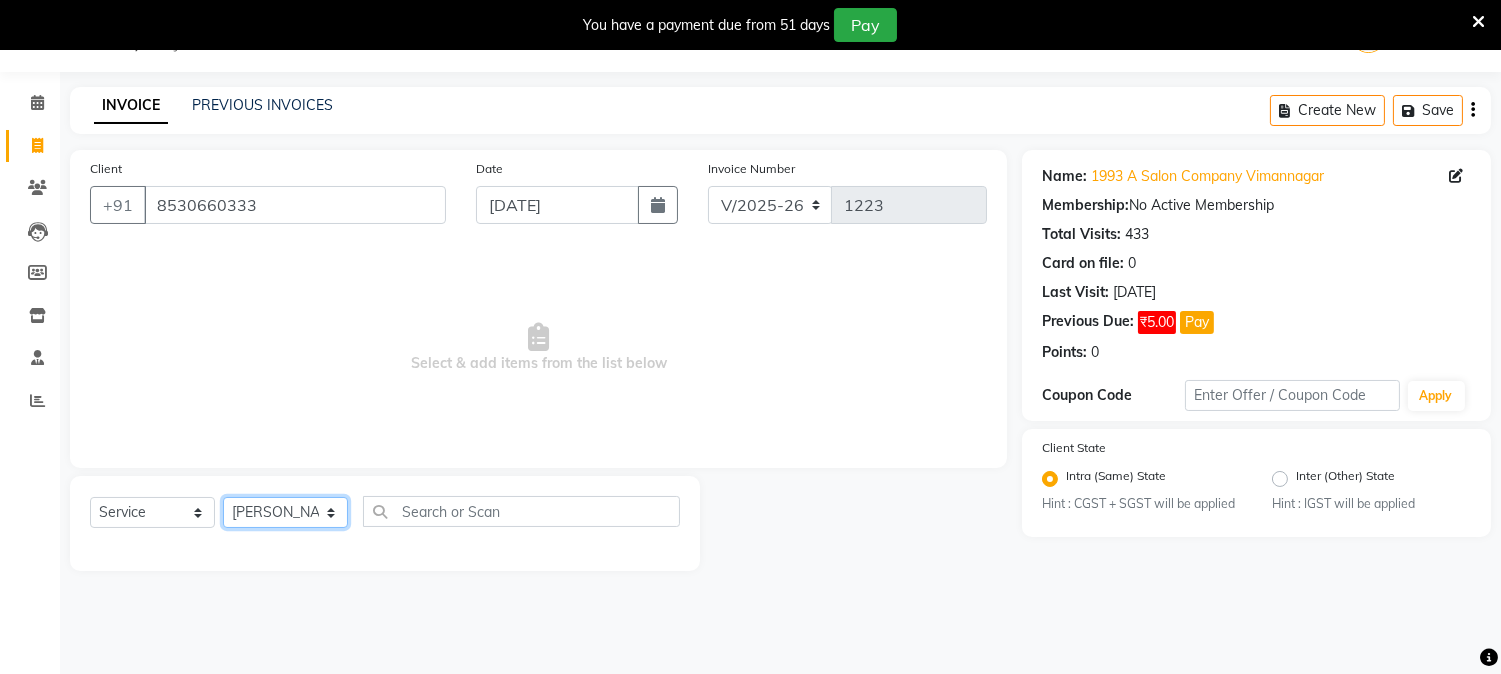 click on "Select Stylist [PERSON_NAME] Mane [PERSON_NAME] [PERSON_NAME]  Reception  [PERSON_NAME] Training Department [PERSON_NAME] [PERSON_NAME] Sir" 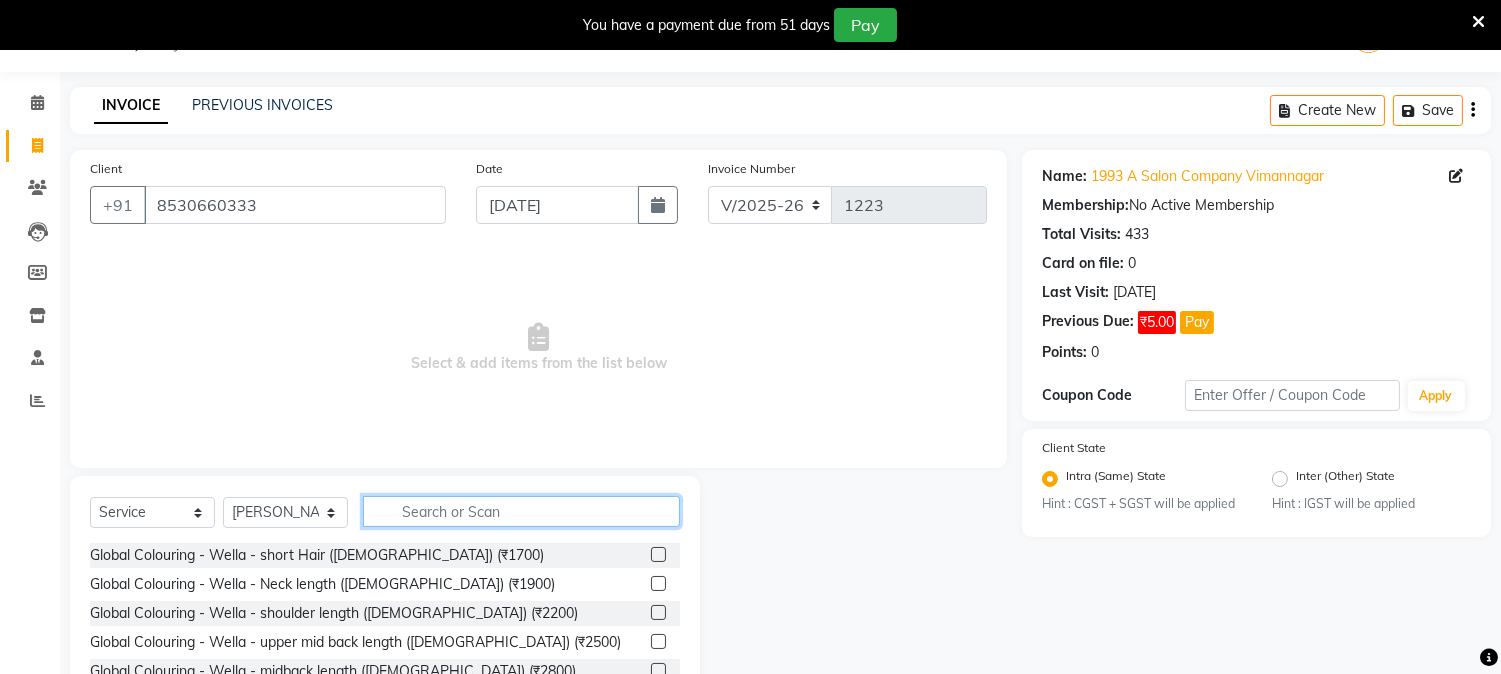 click 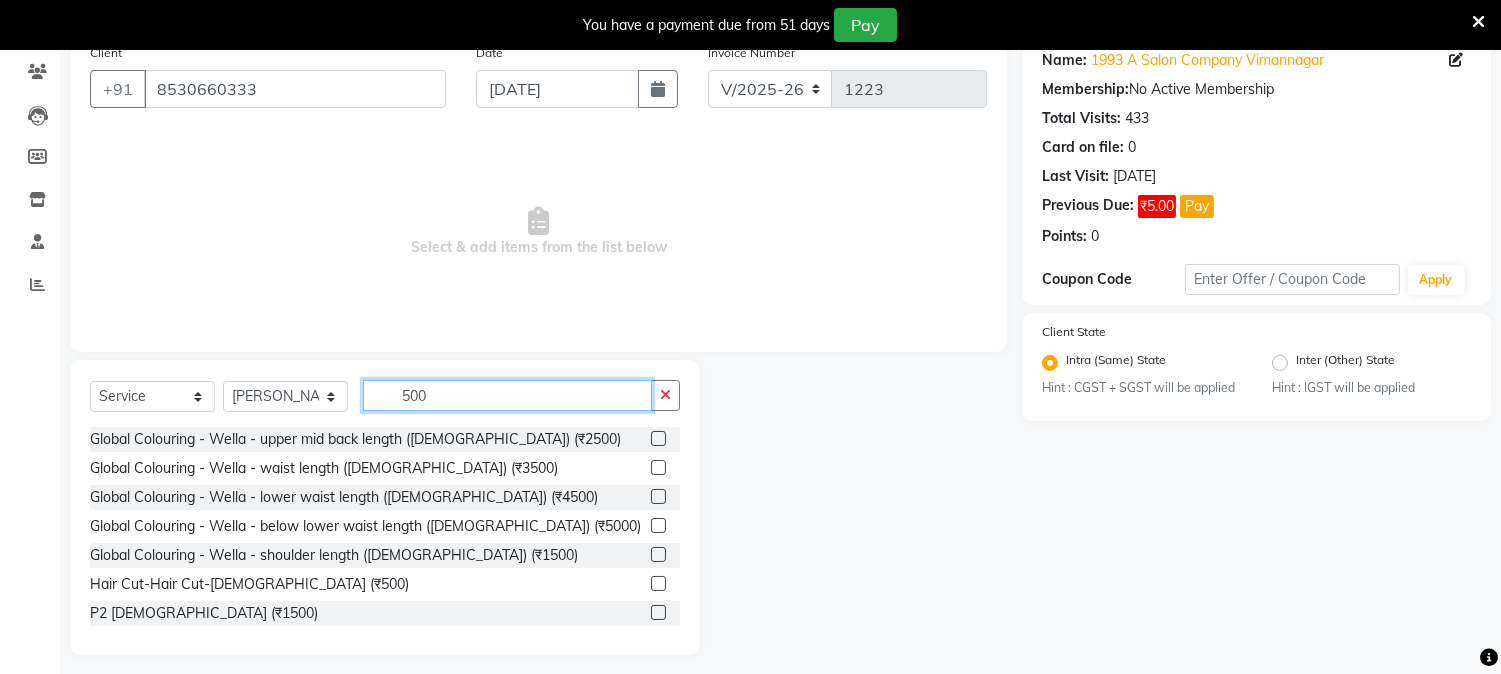 scroll, scrollTop: 176, scrollLeft: 0, axis: vertical 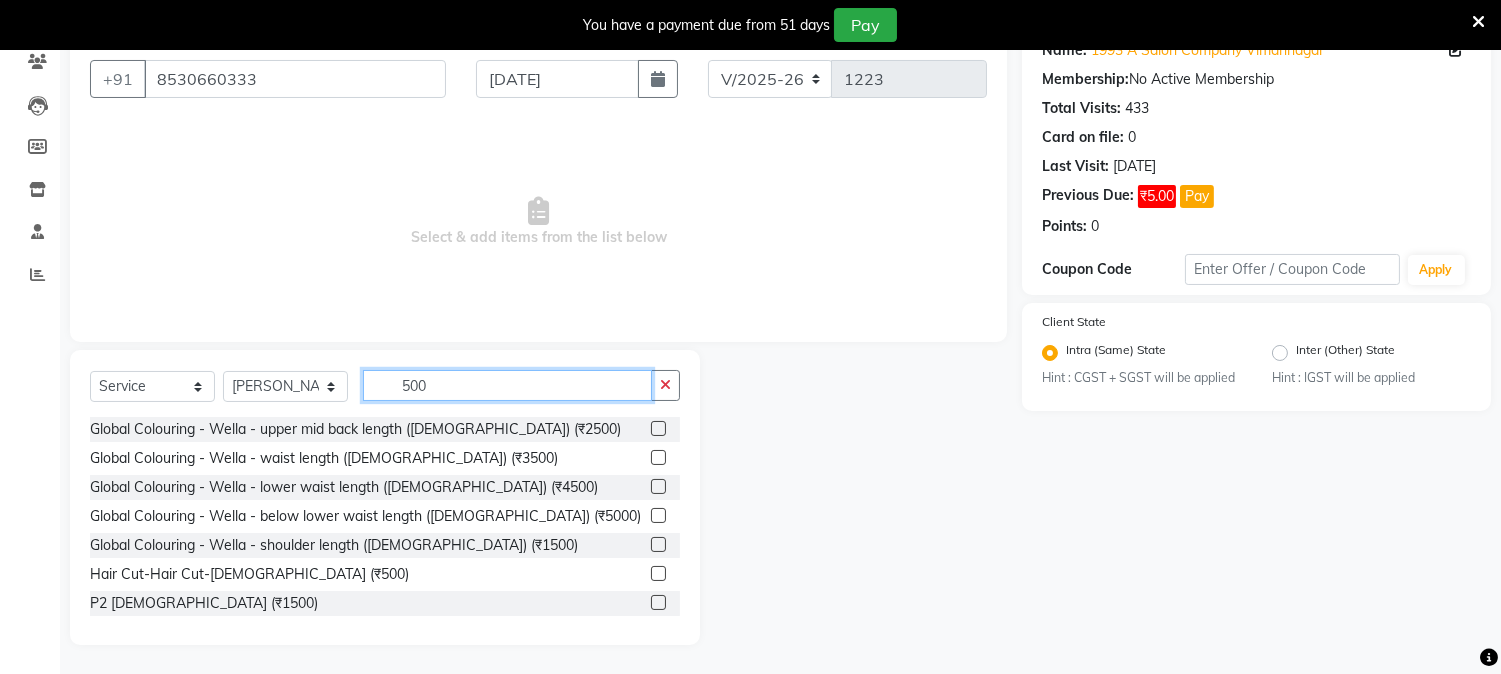 type on "500" 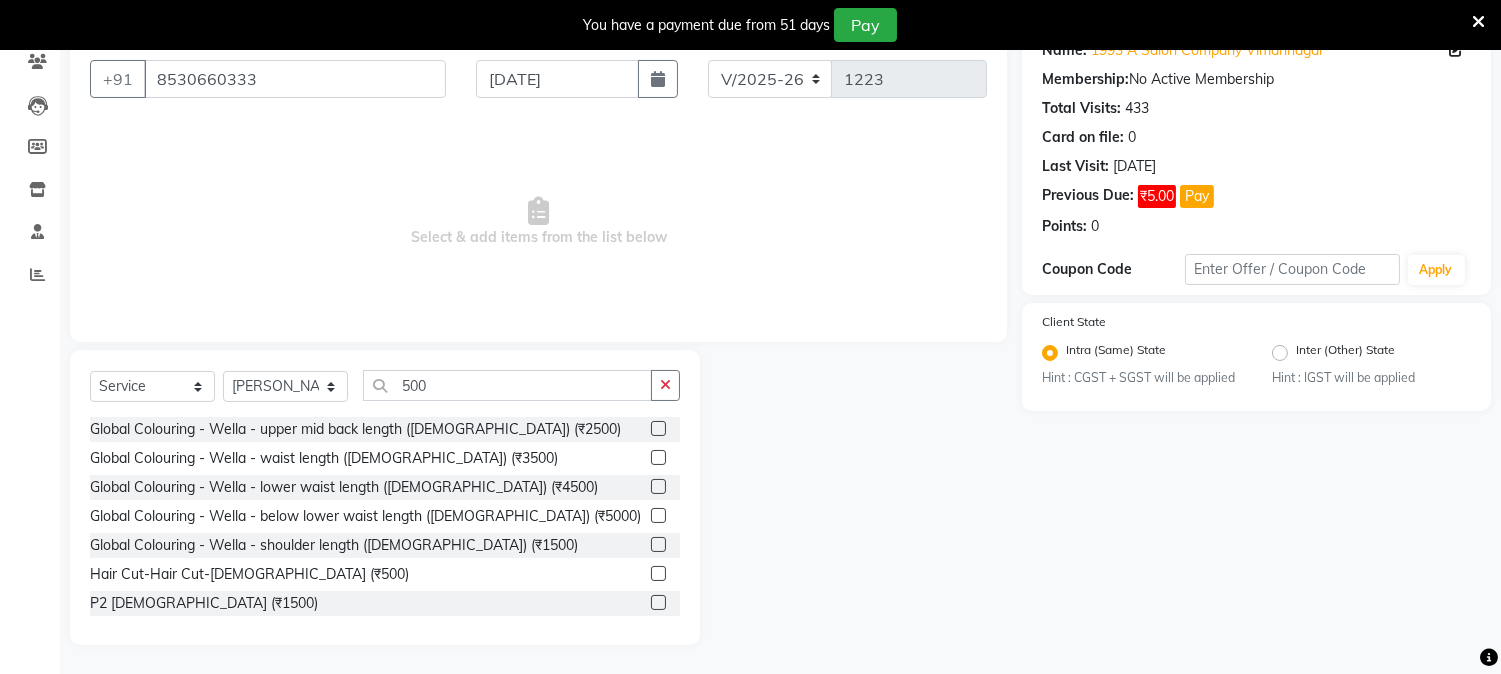 click 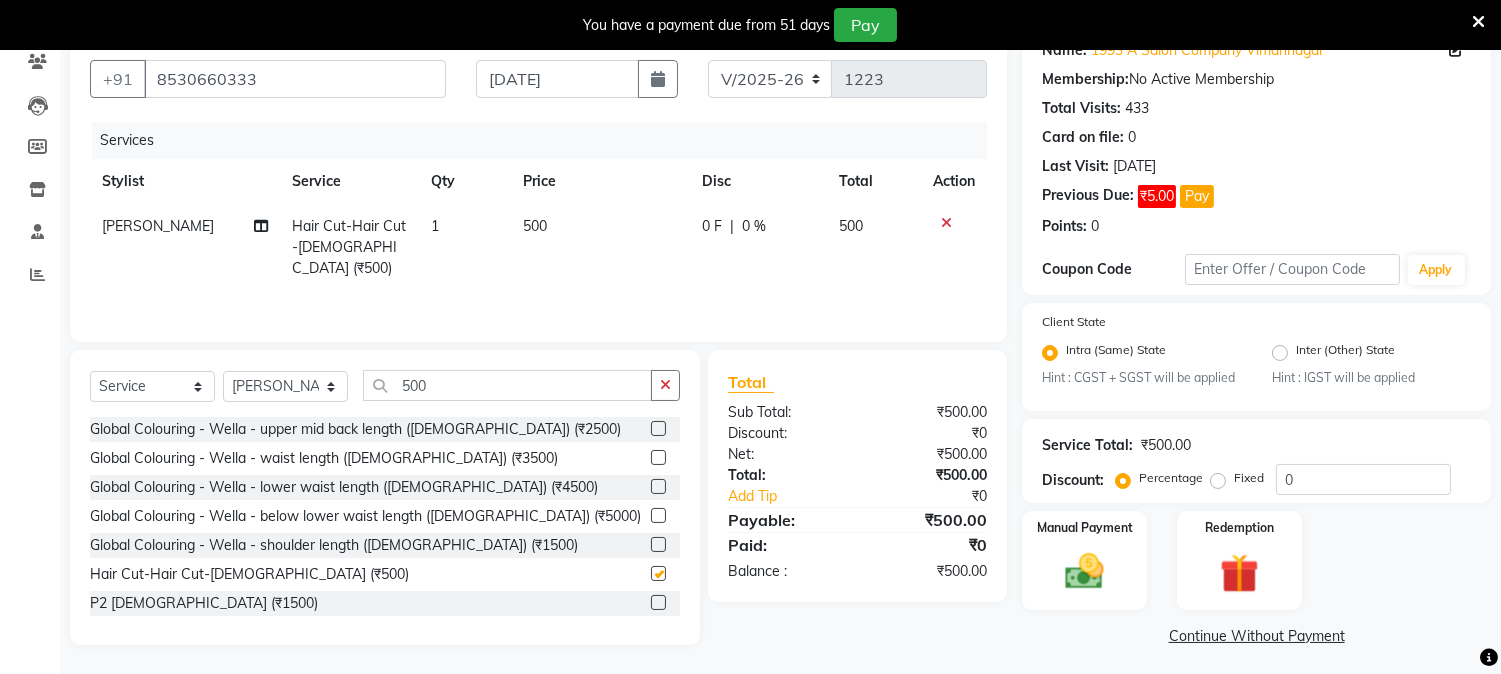 checkbox on "false" 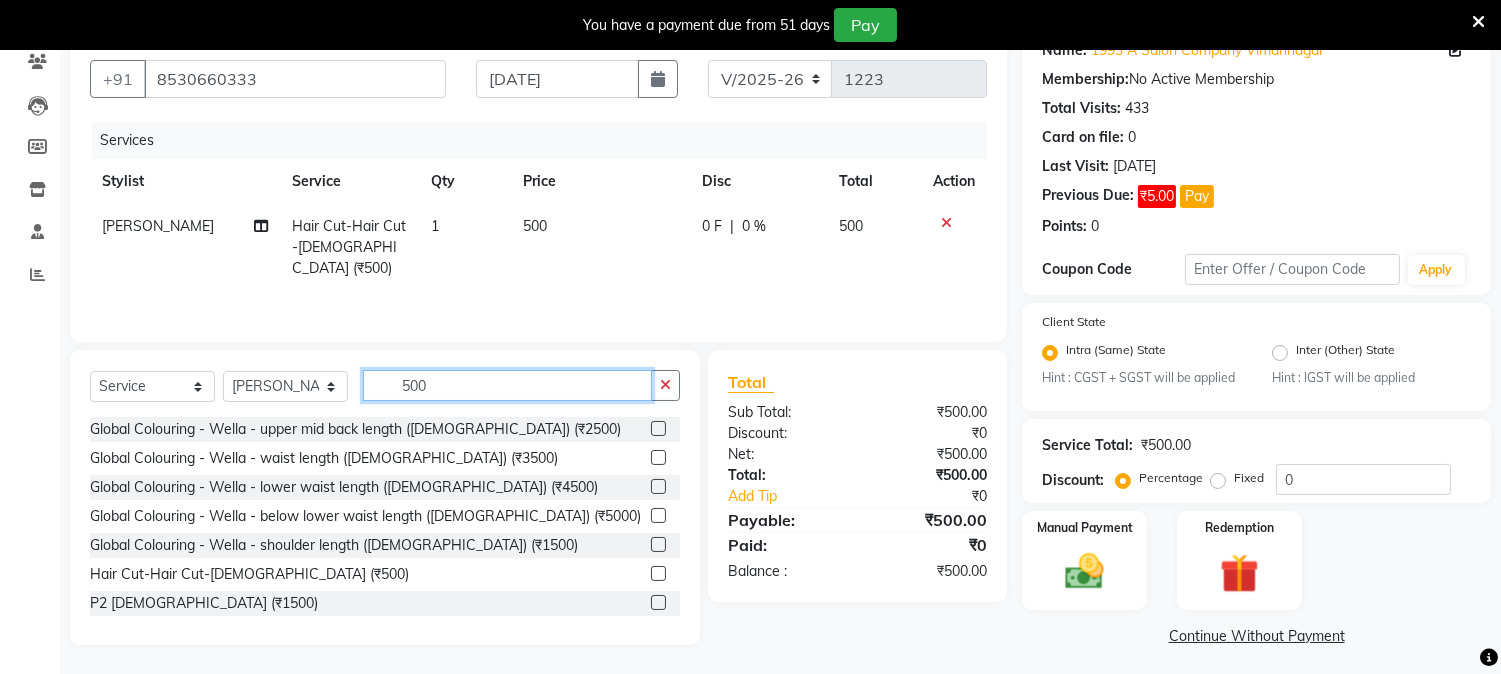 click on "500" 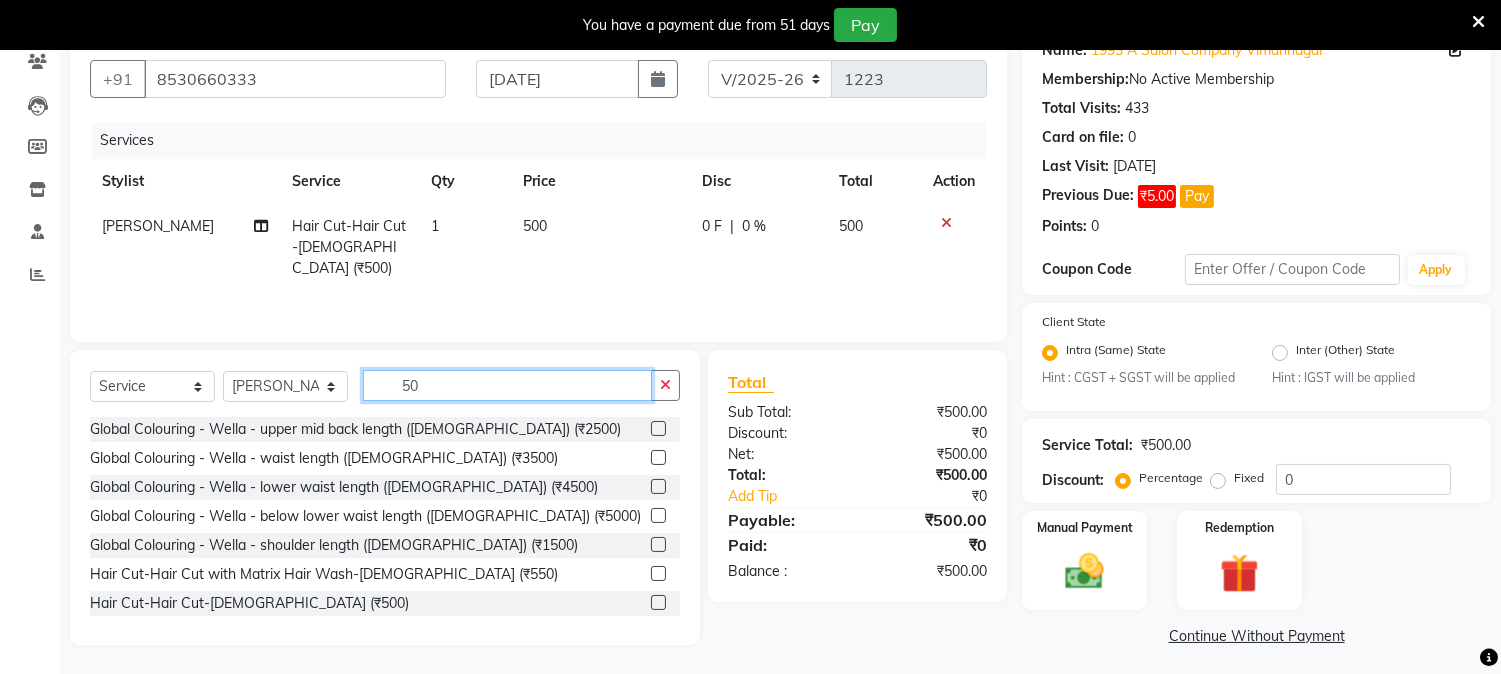 type on "5" 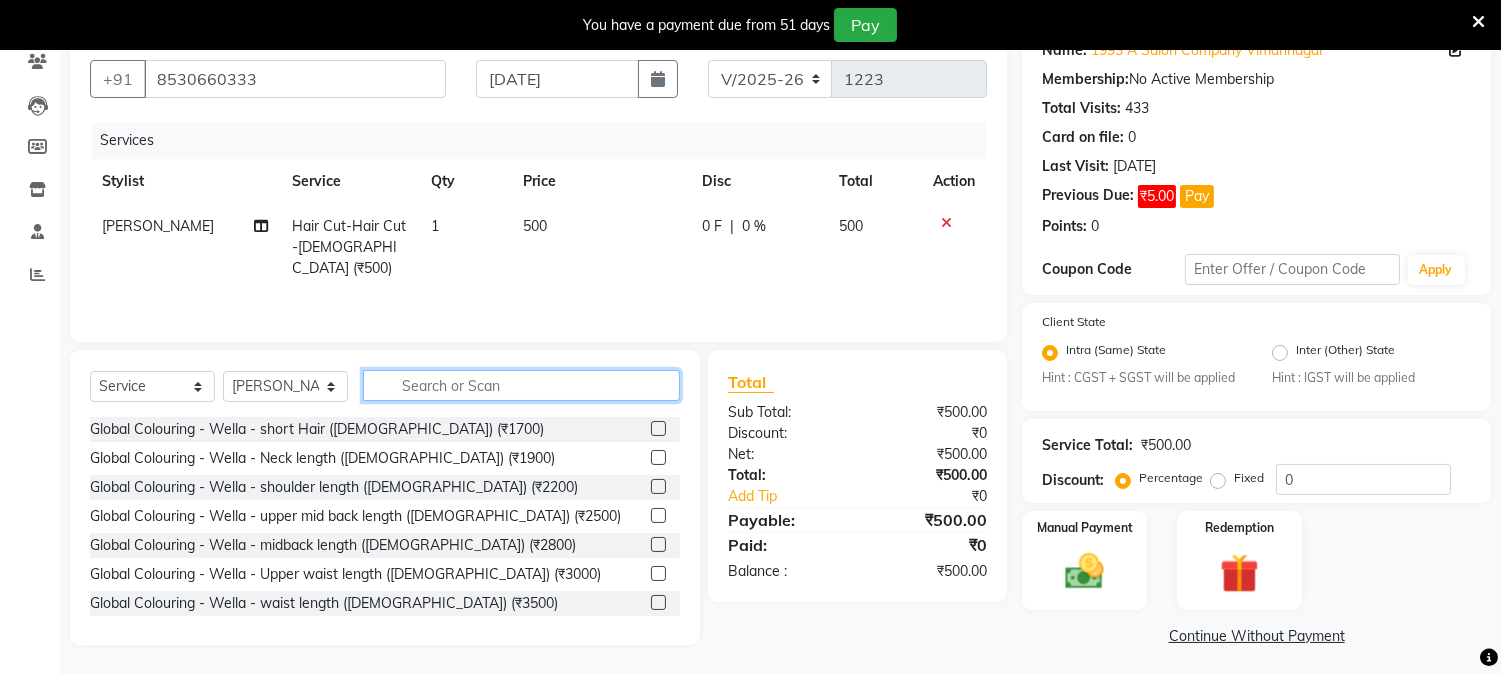 type 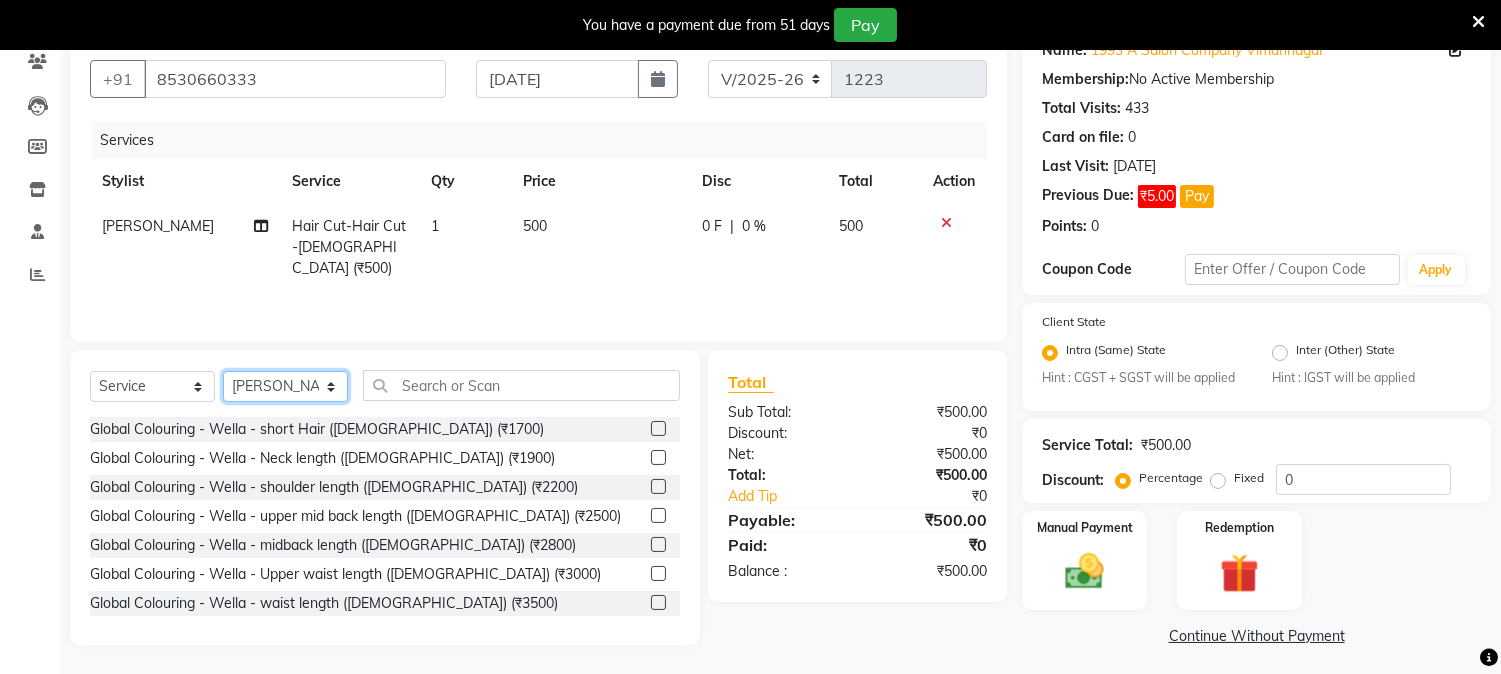 click on "Select Stylist Aniket Mane HEENA GAIKWAD kanchan tripathi  Reception  sarika yadav Training Department Vaibhav Randive Vinit Sir" 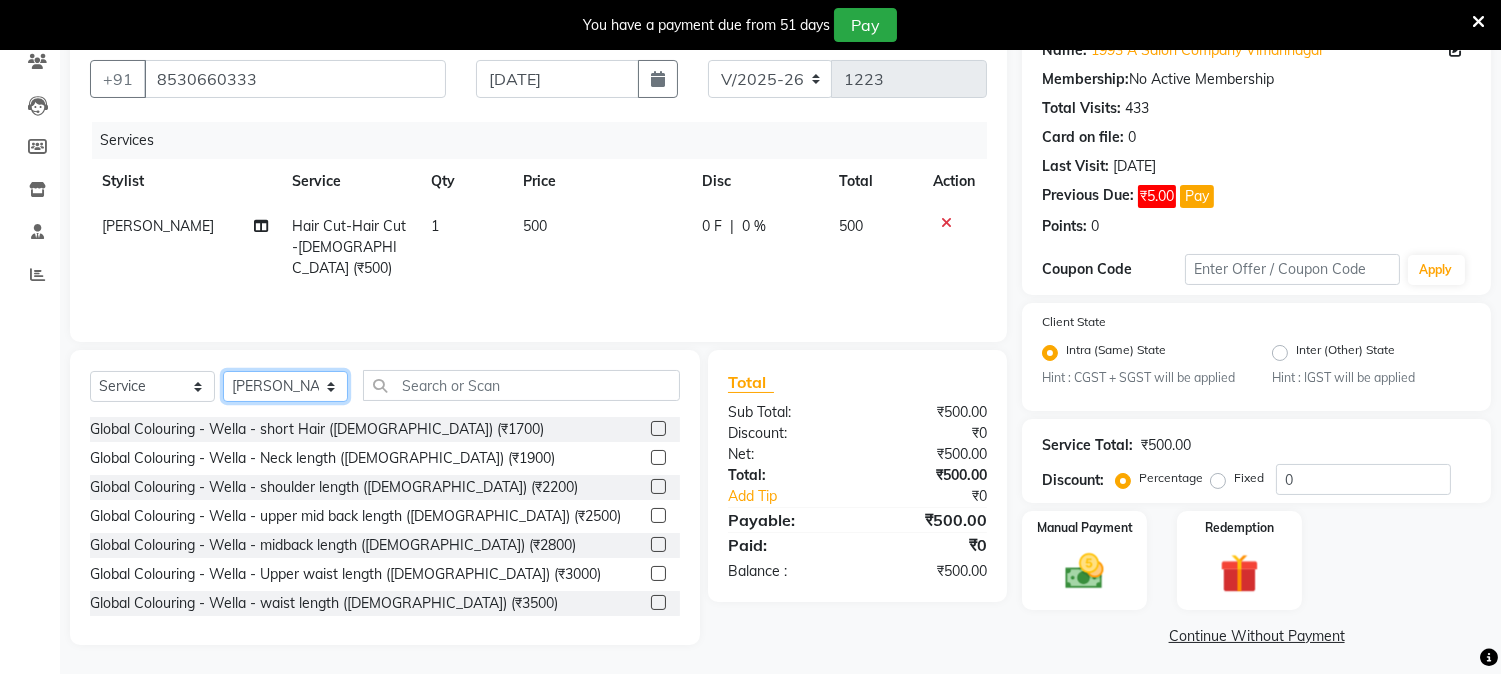select on "4174" 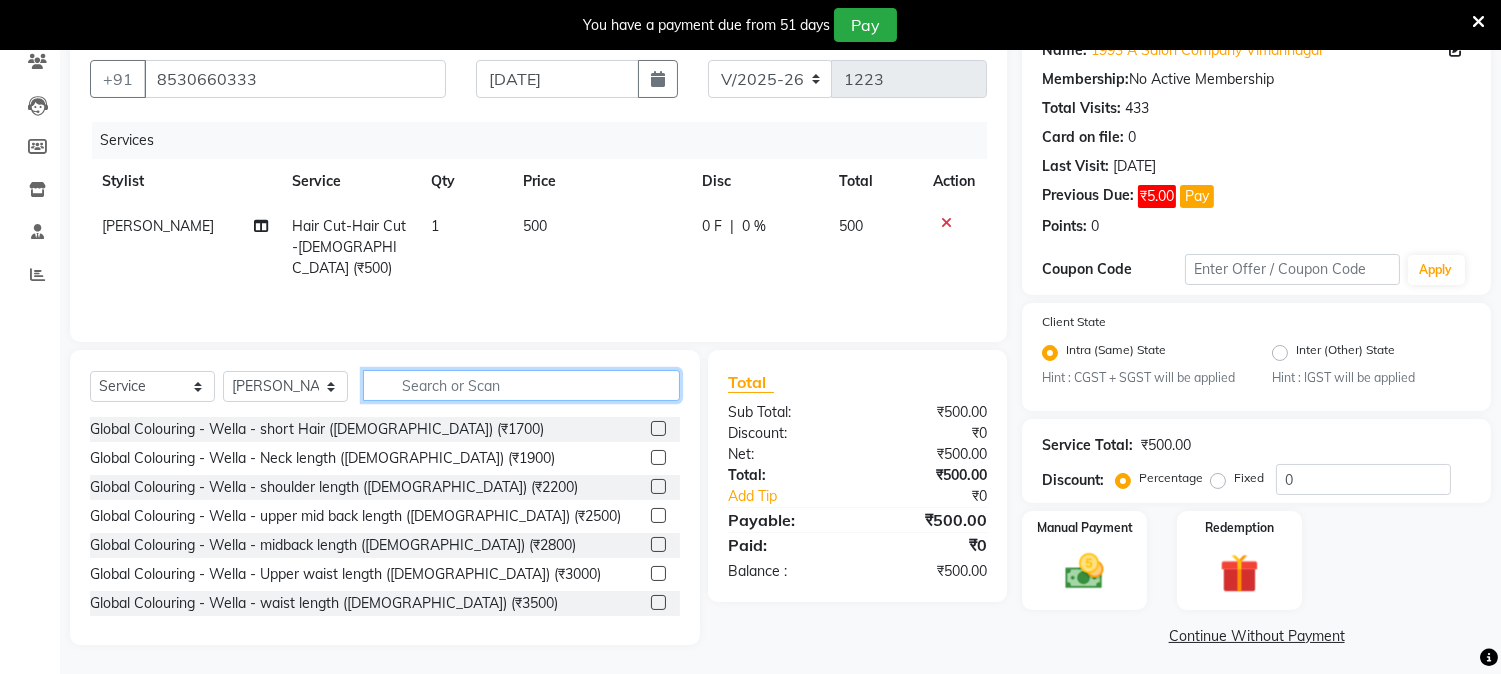 click 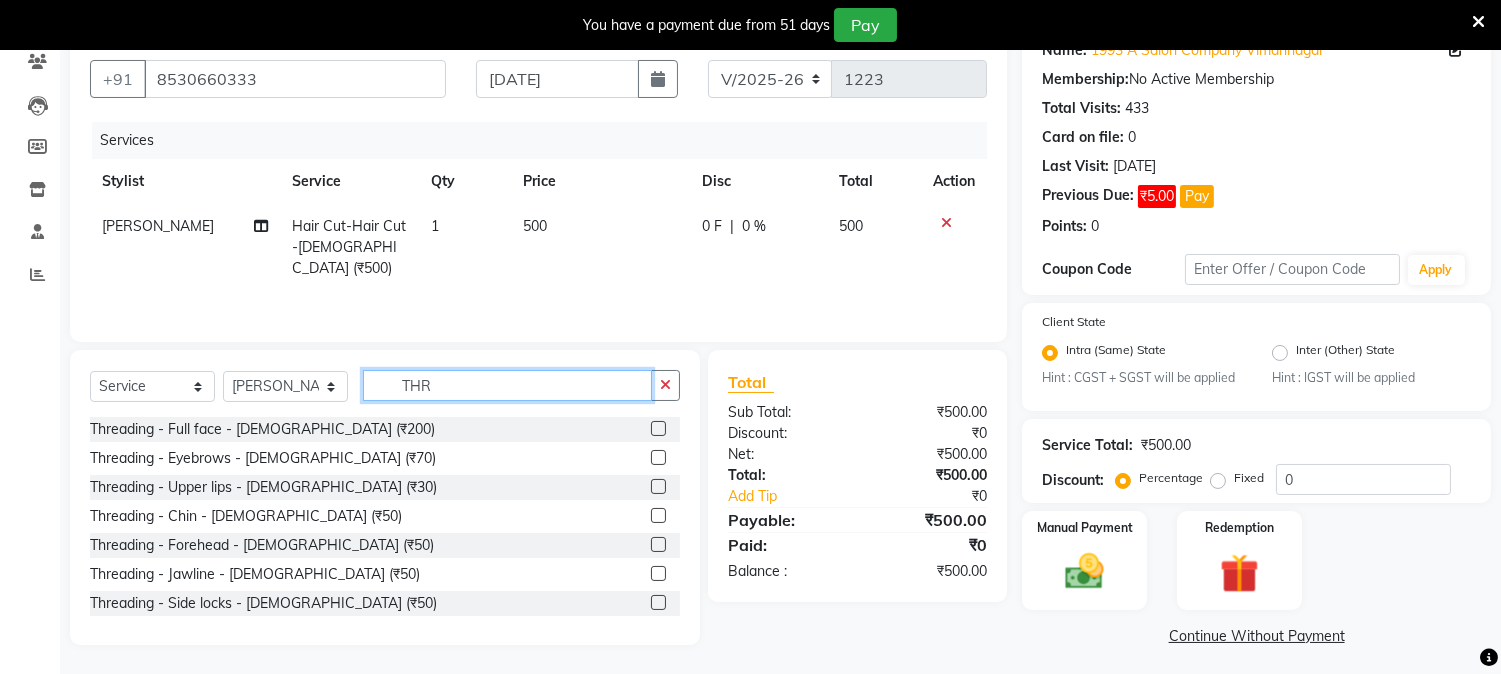 type on "THR" 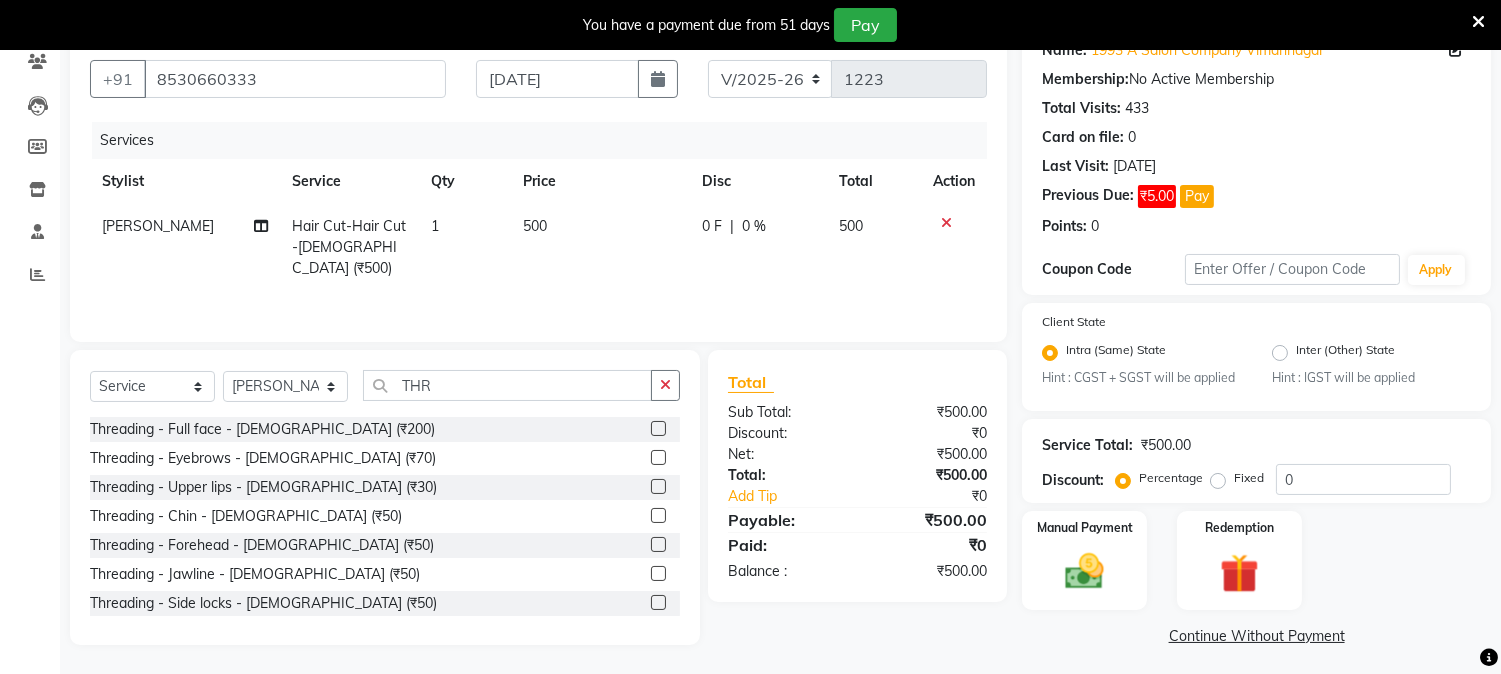 click 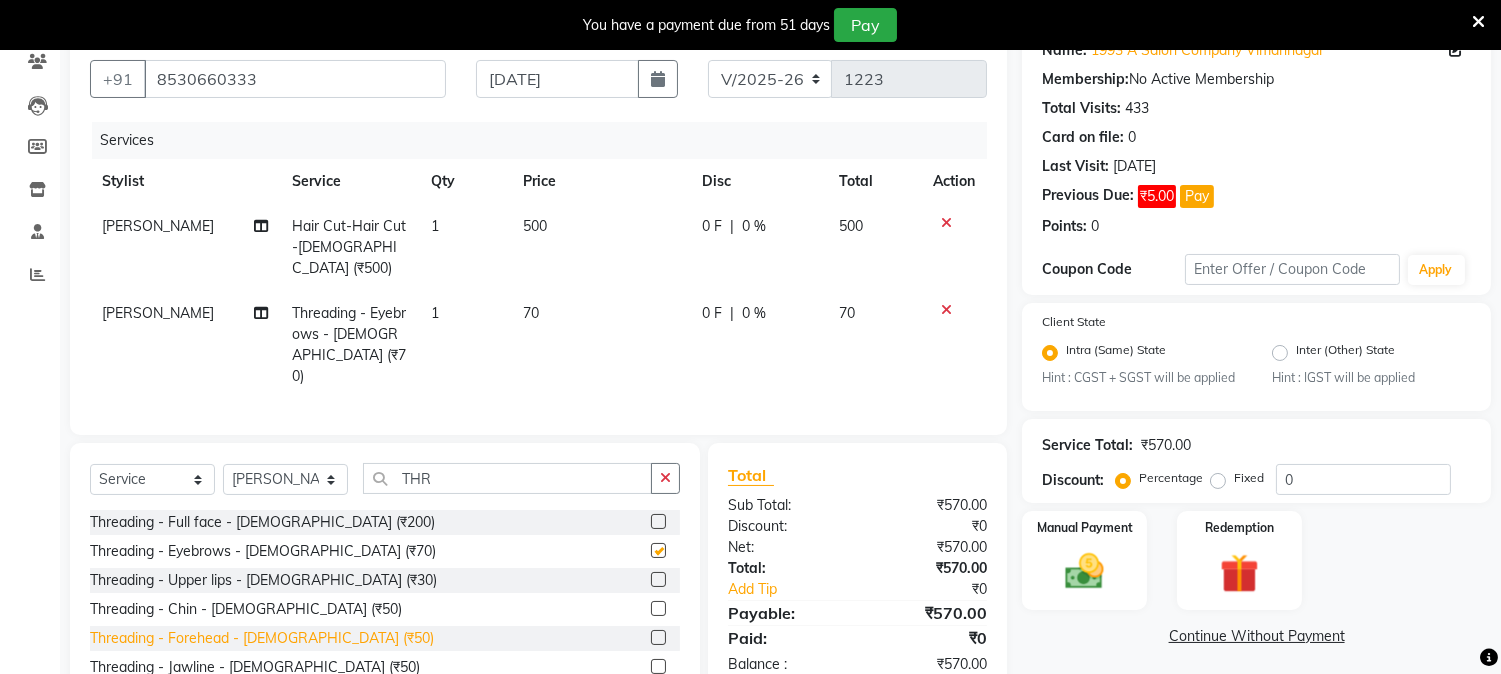 checkbox on "false" 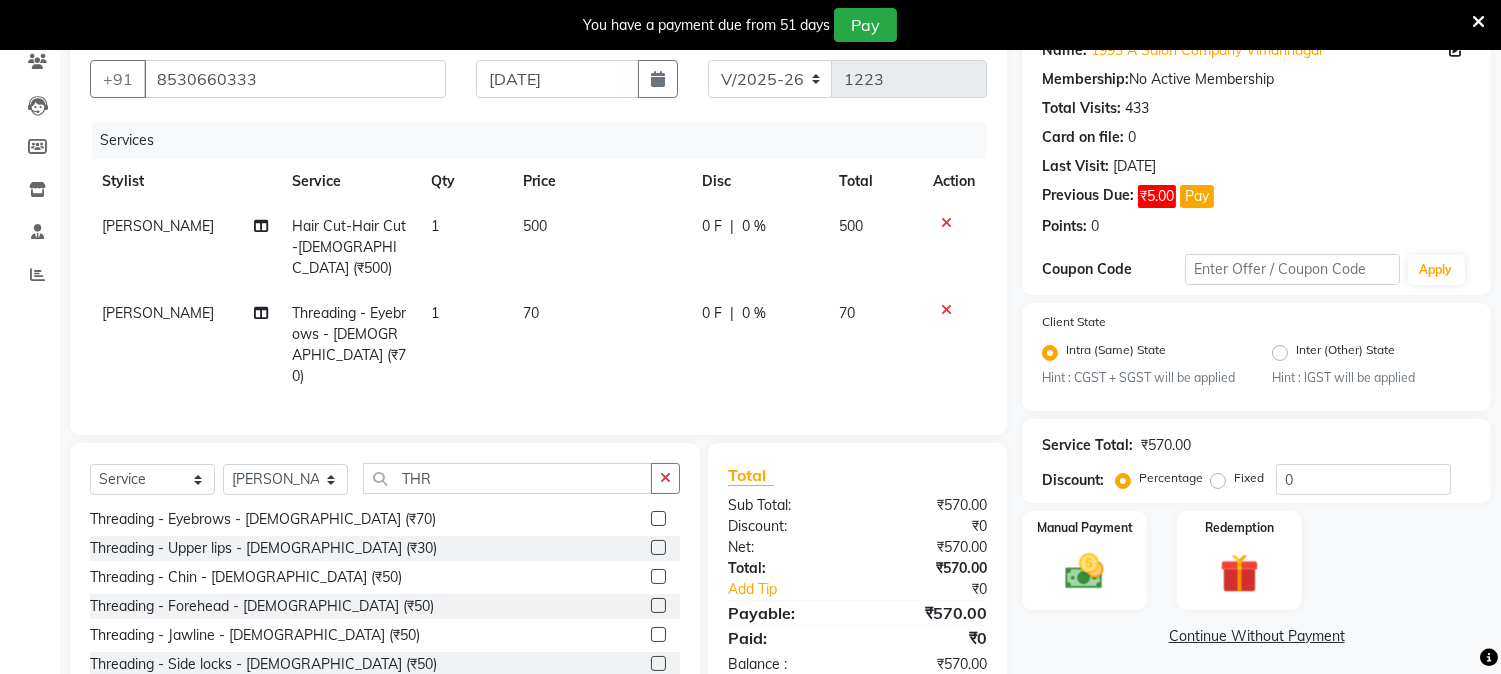 scroll, scrollTop: 61, scrollLeft: 0, axis: vertical 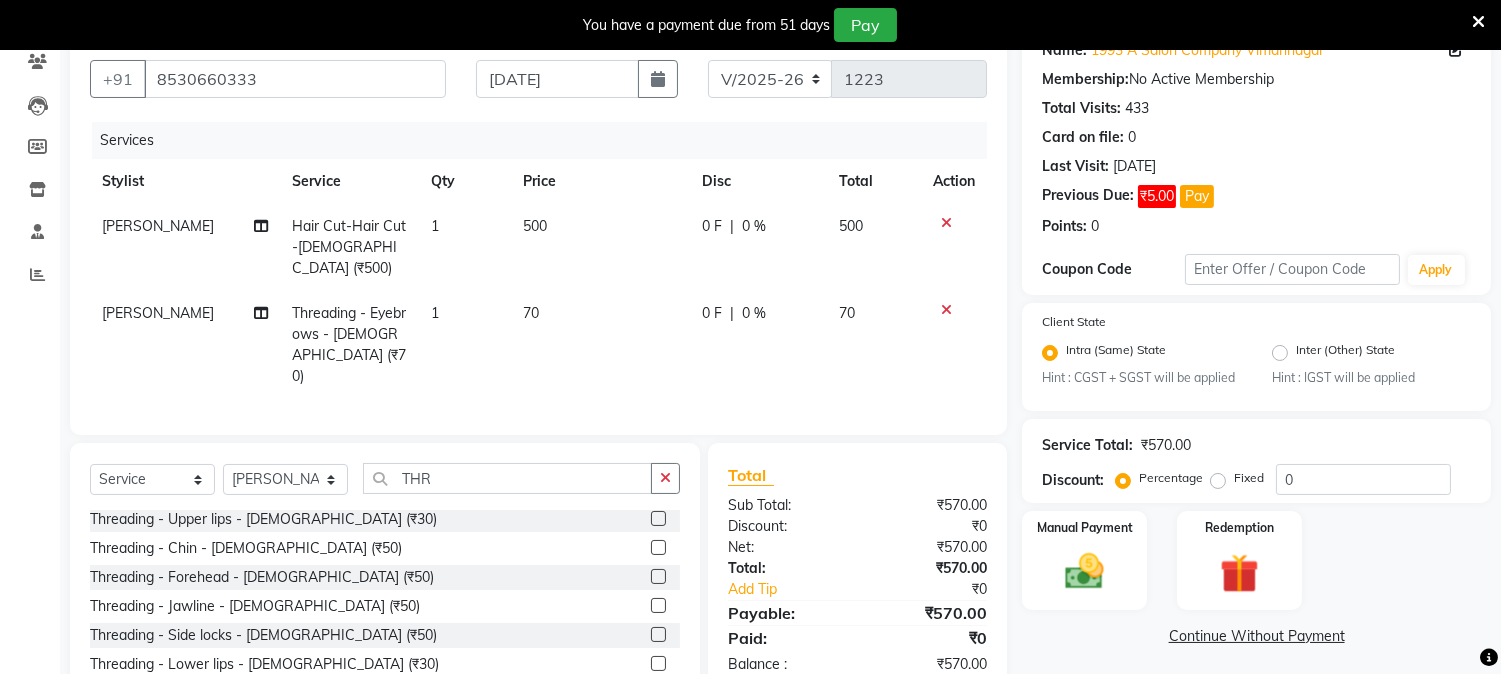 click 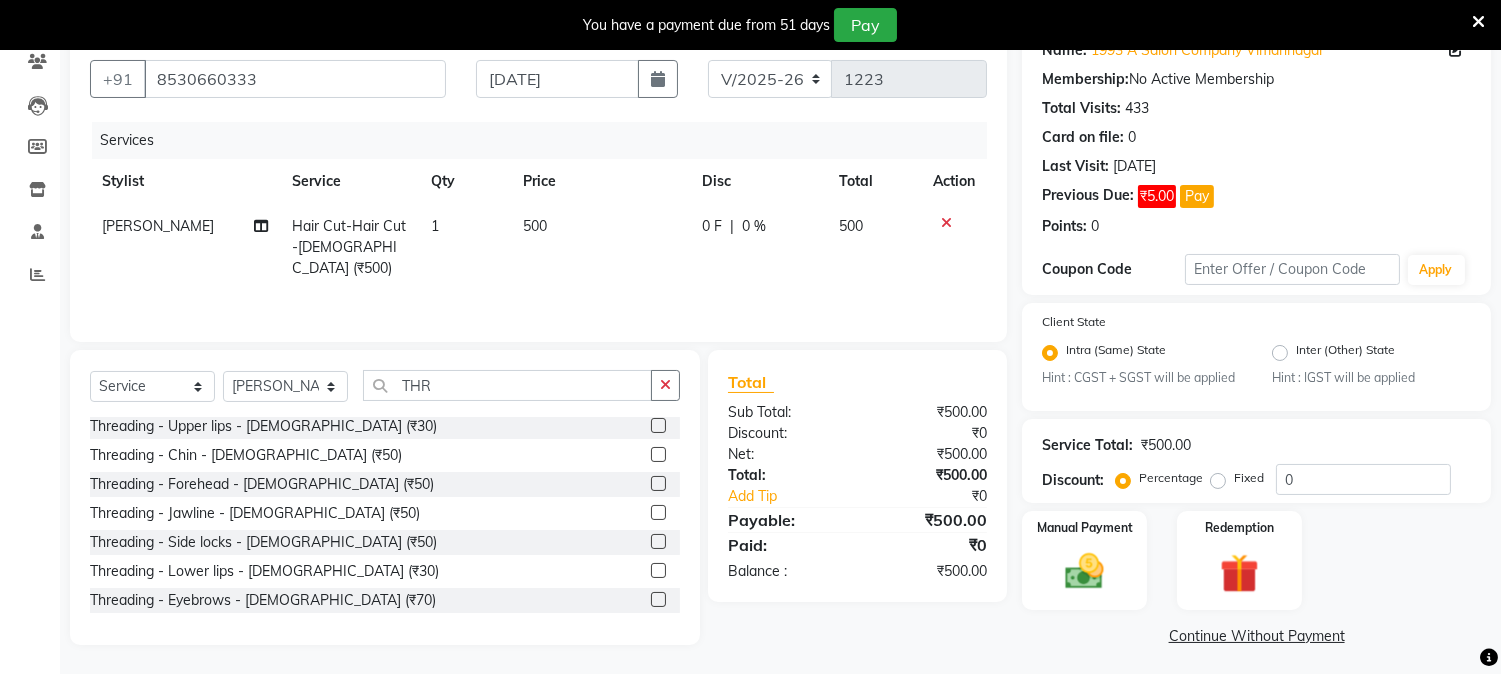 click 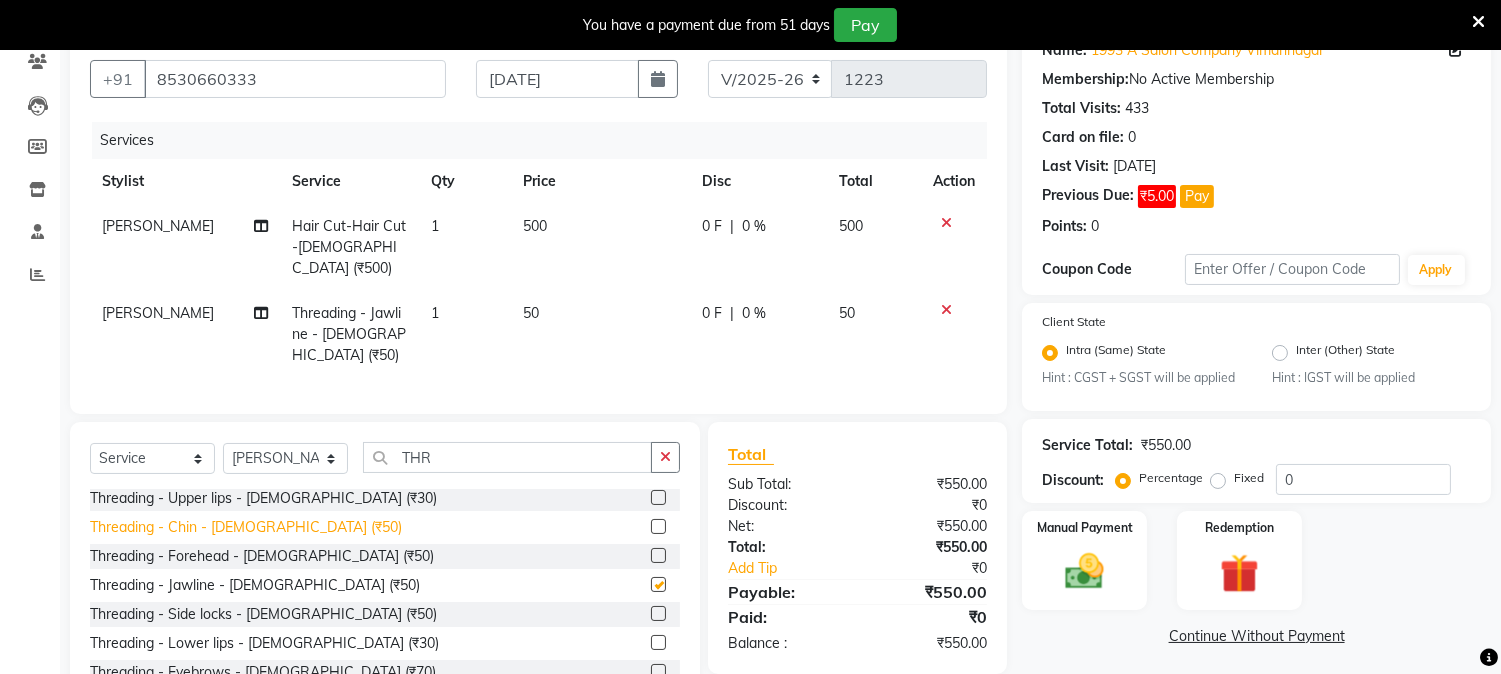 checkbox on "false" 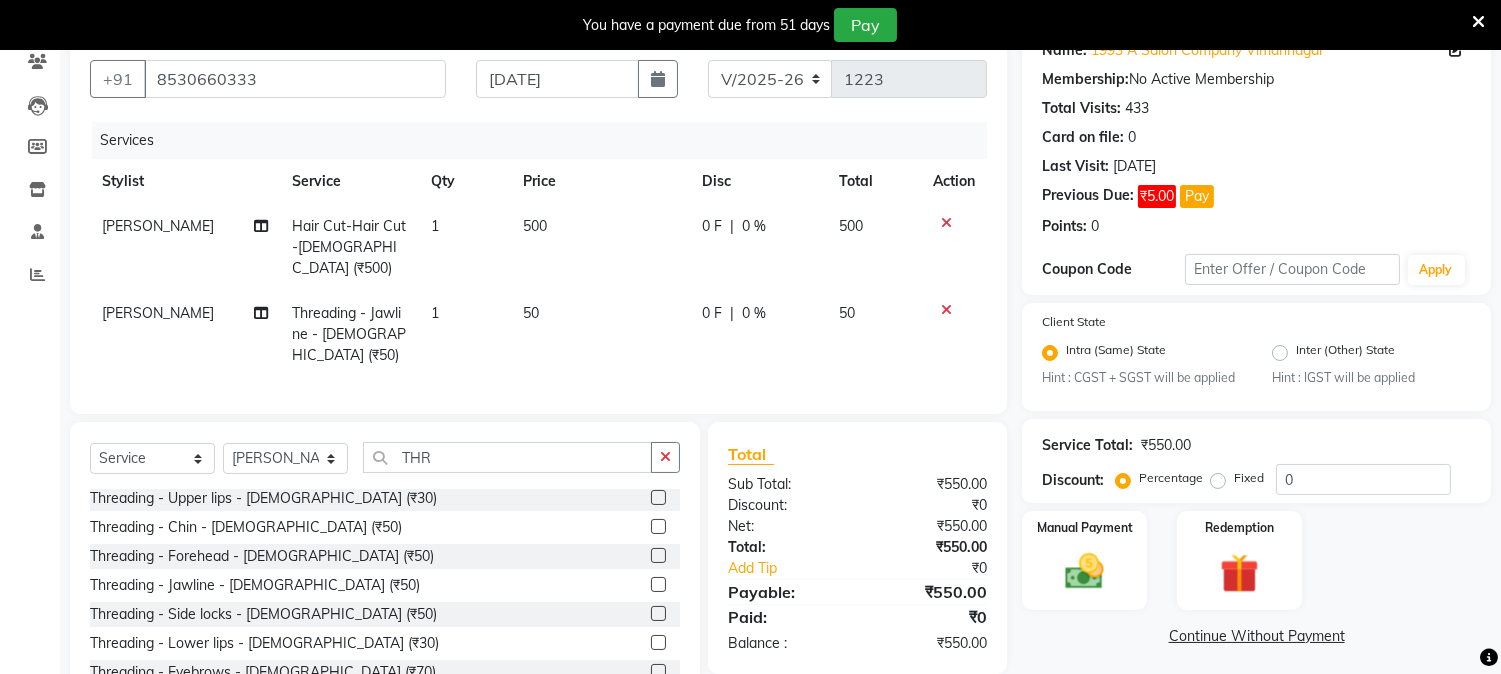 click 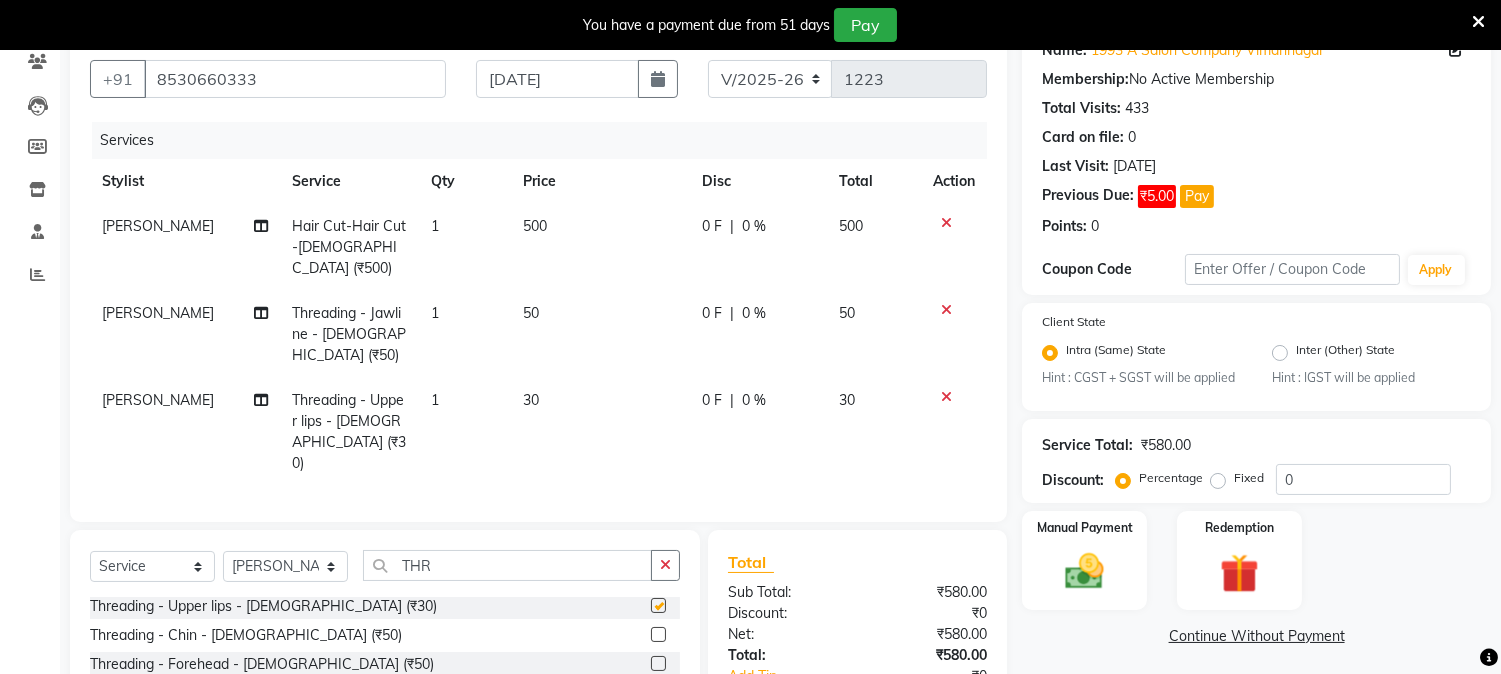 checkbox on "false" 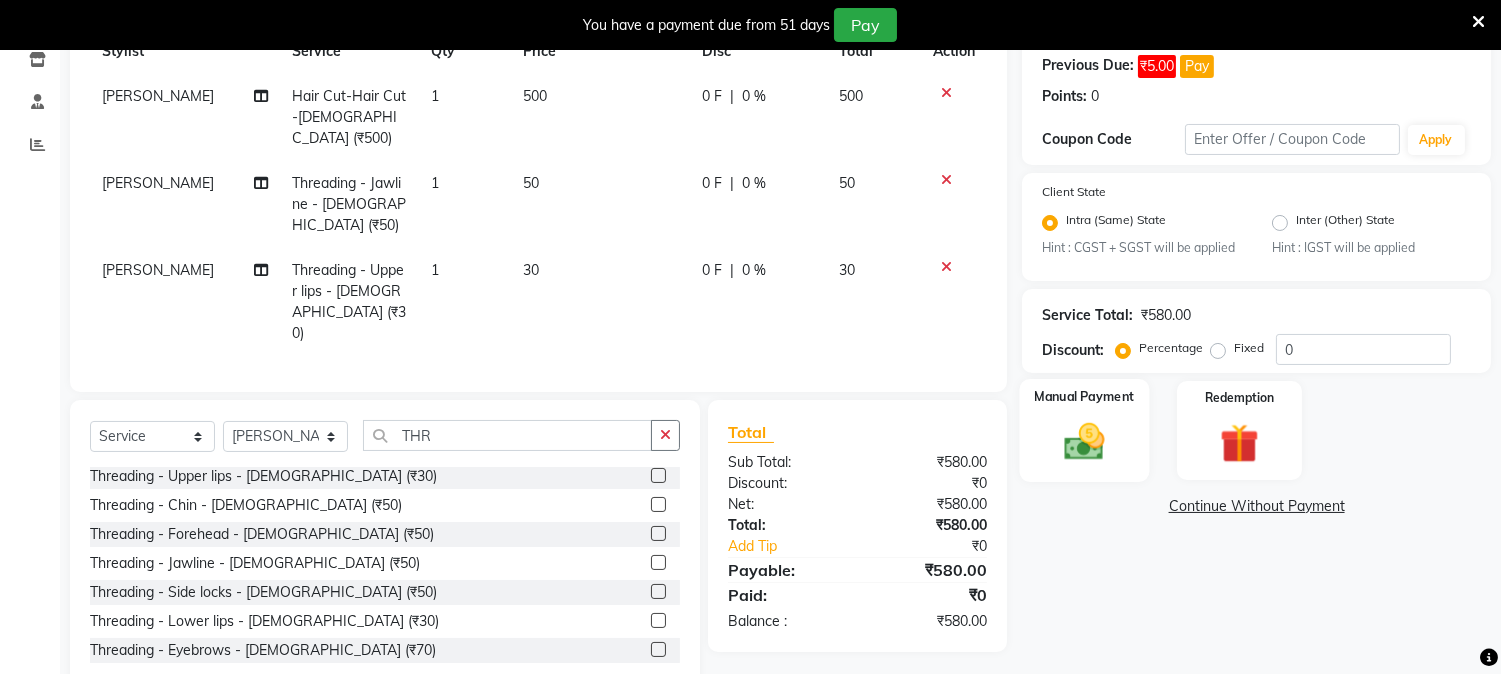 scroll, scrollTop: 310, scrollLeft: 0, axis: vertical 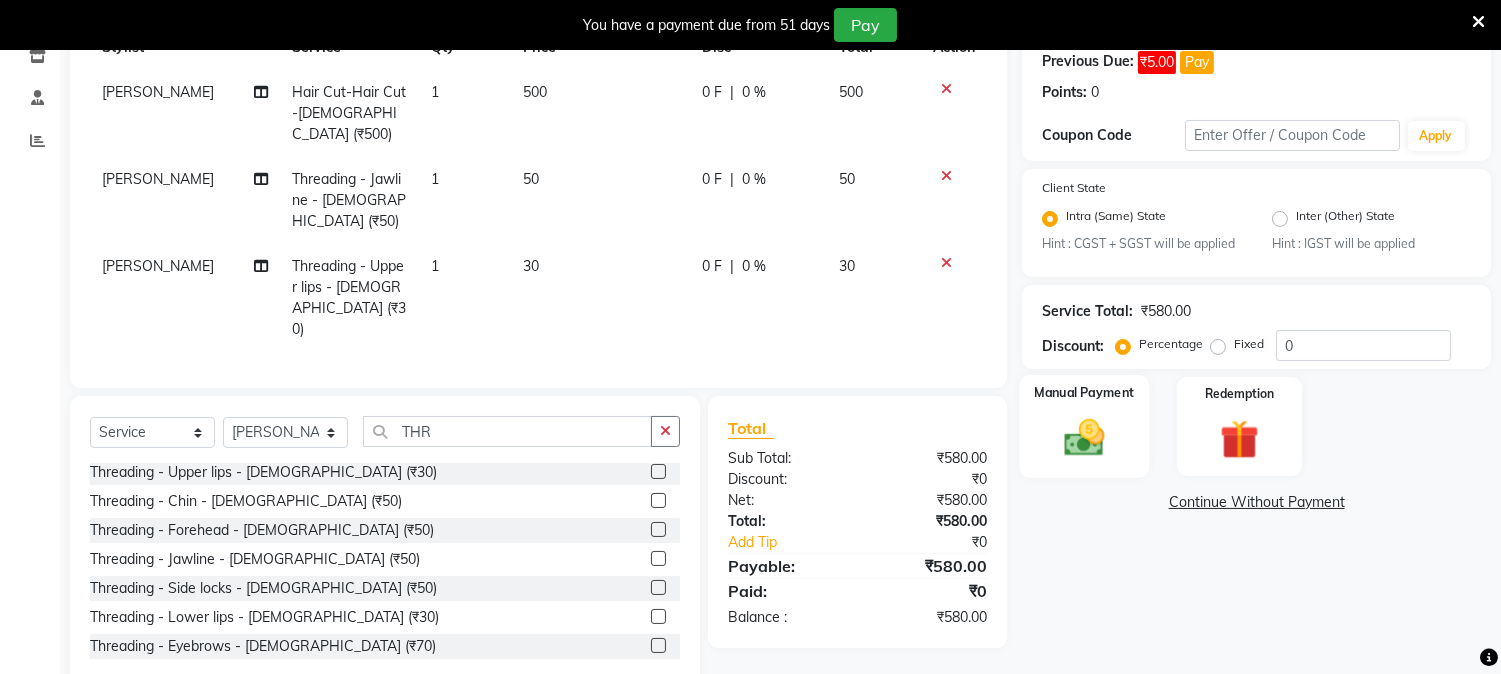 click on "Manual Payment" 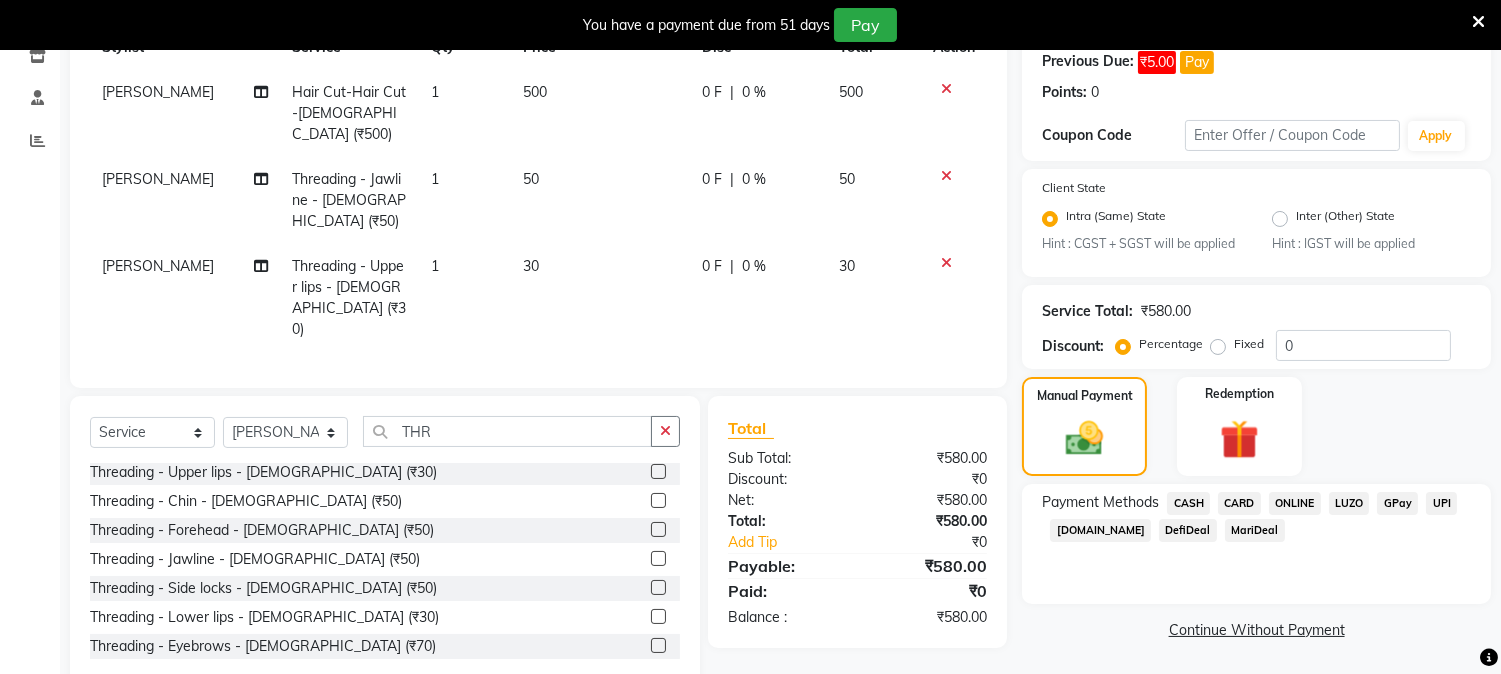 click on "ONLINE" 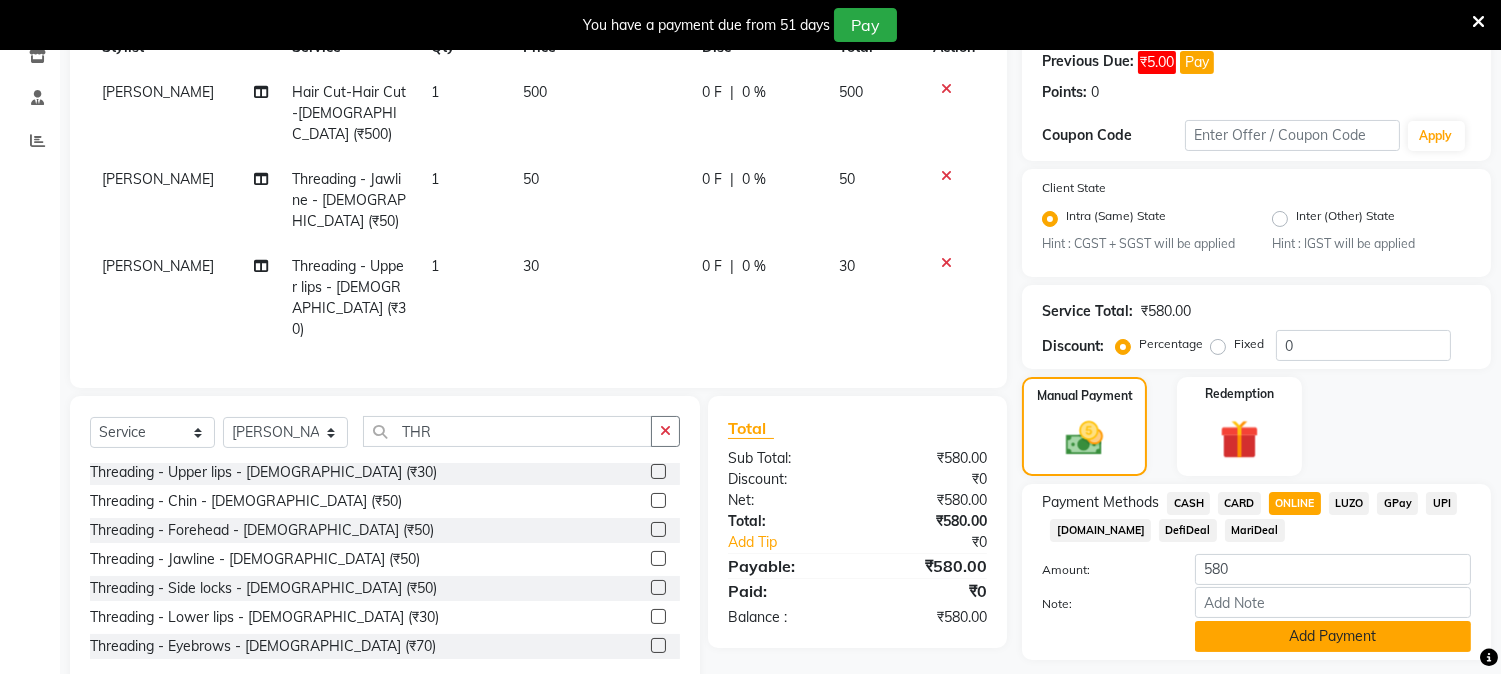 click on "Add Payment" 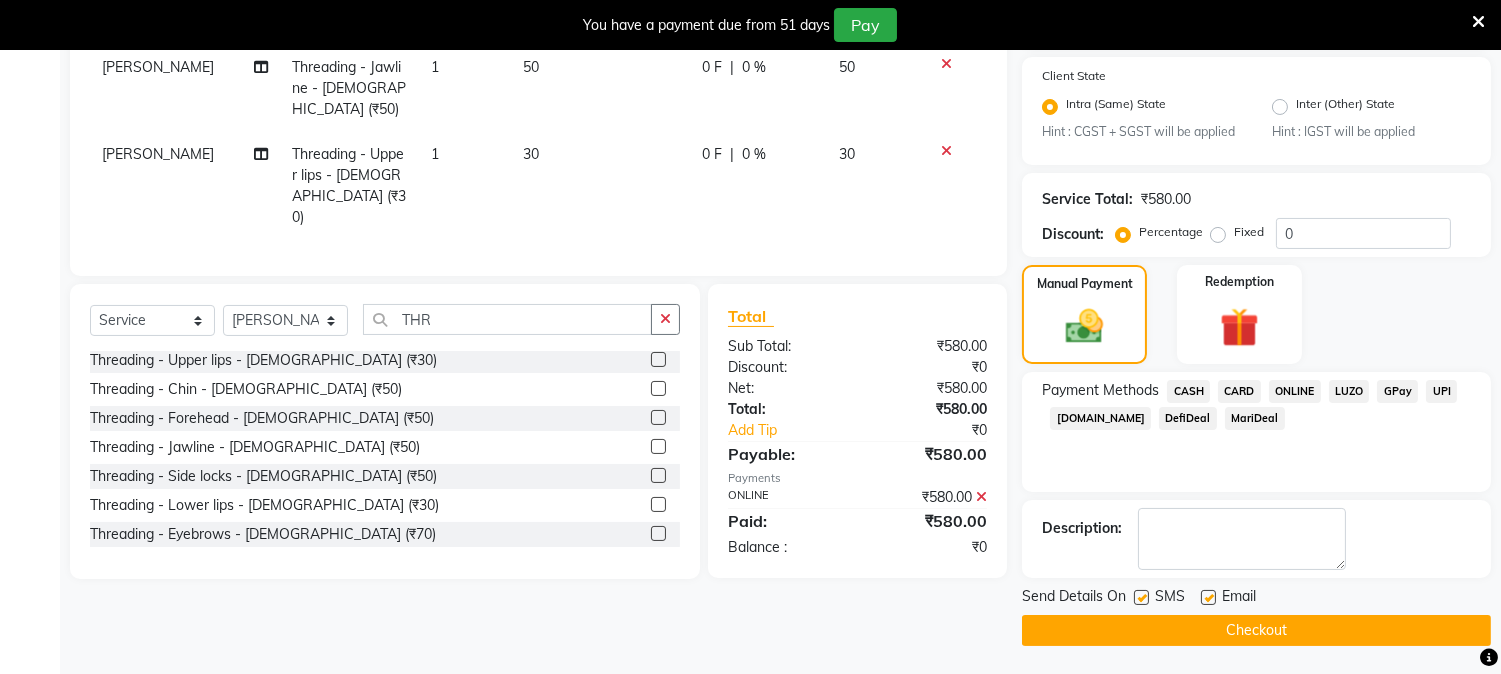 scroll, scrollTop: 424, scrollLeft: 0, axis: vertical 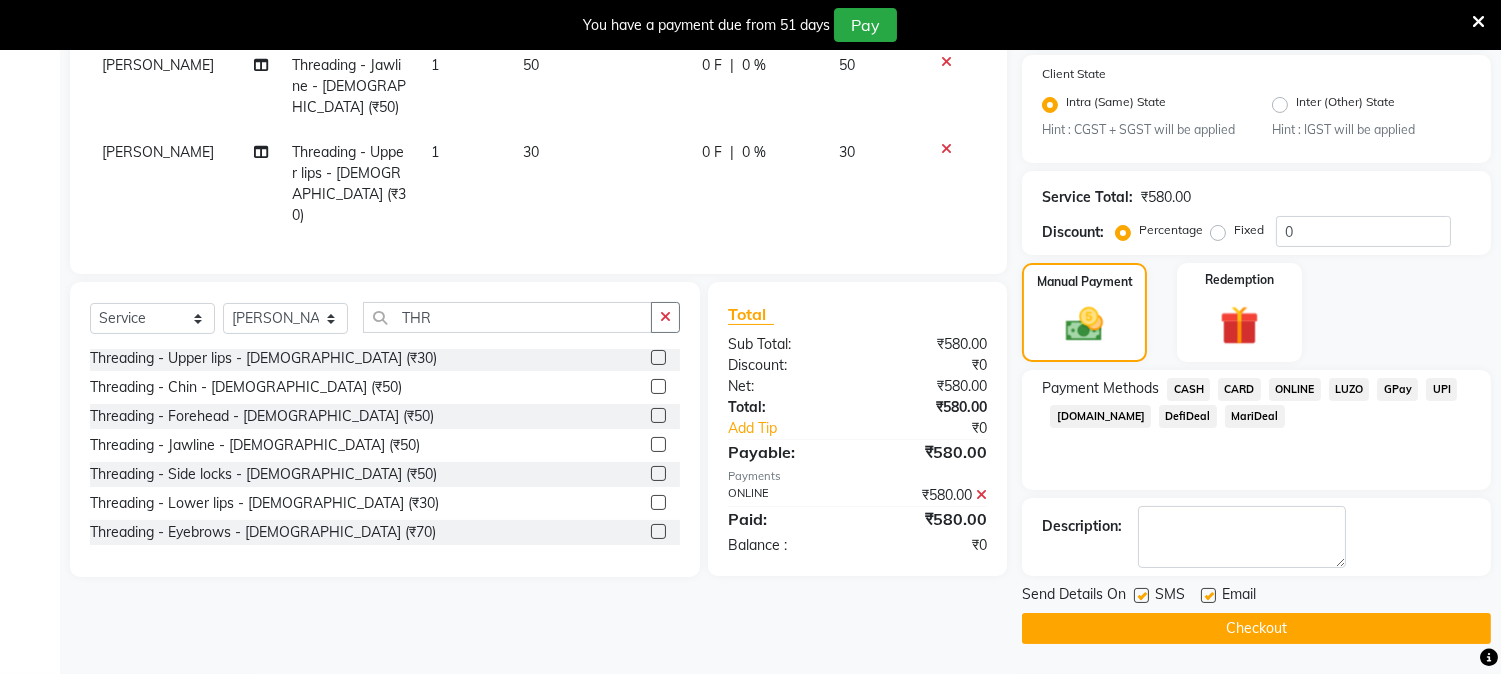 click on "Checkout" 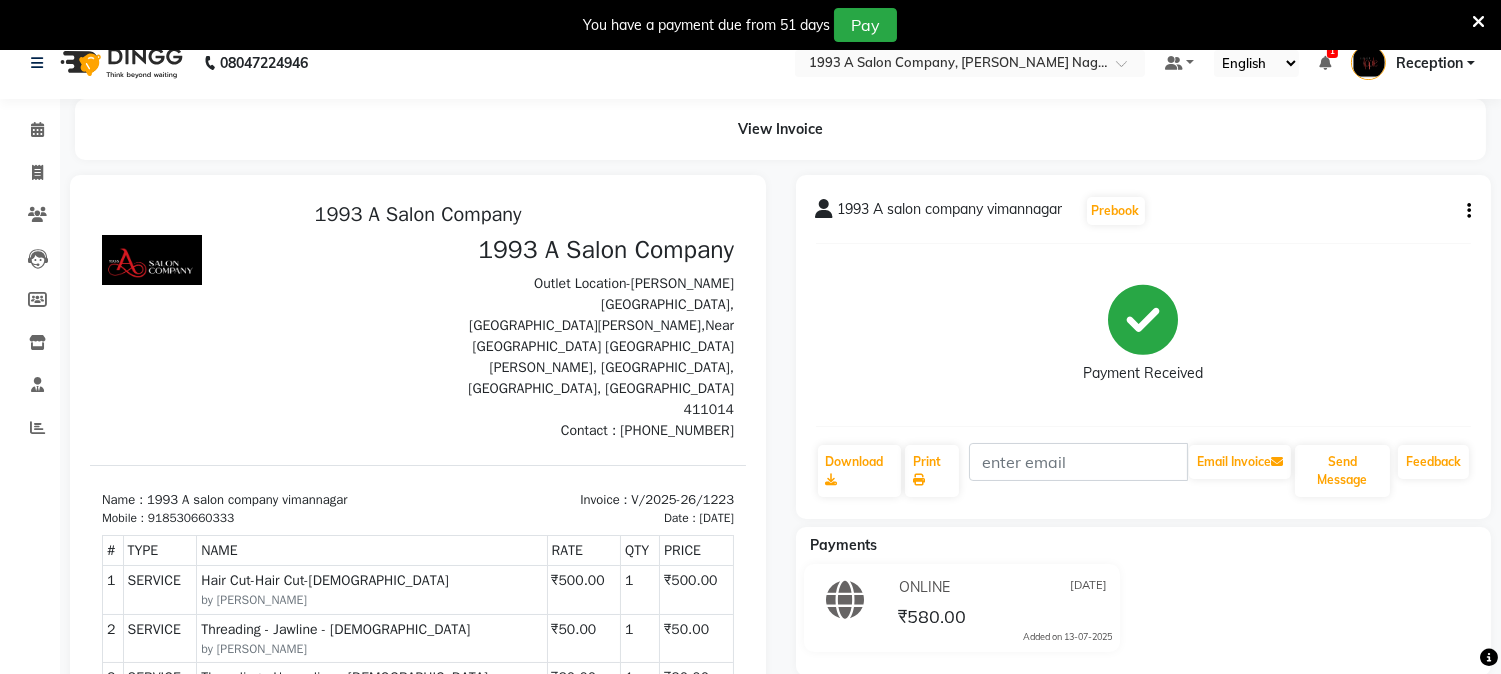 scroll, scrollTop: 0, scrollLeft: 0, axis: both 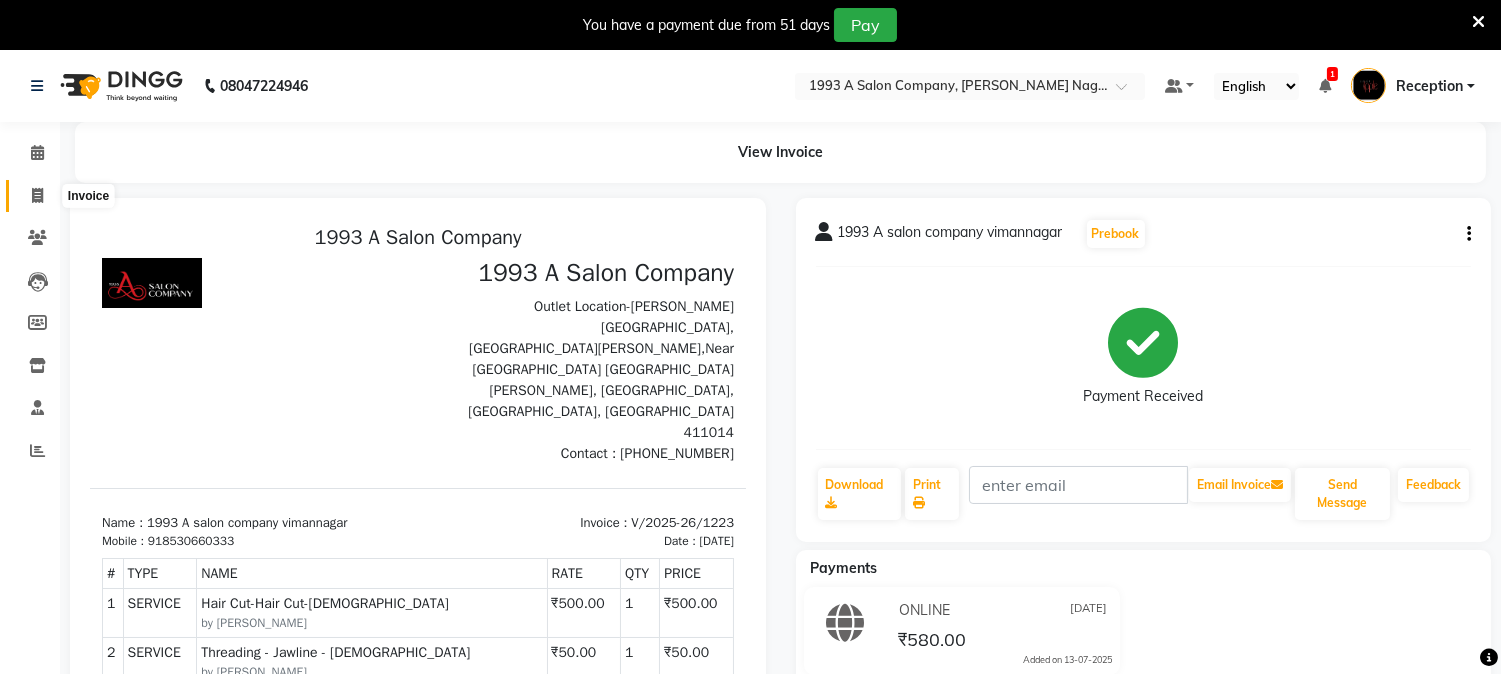 click 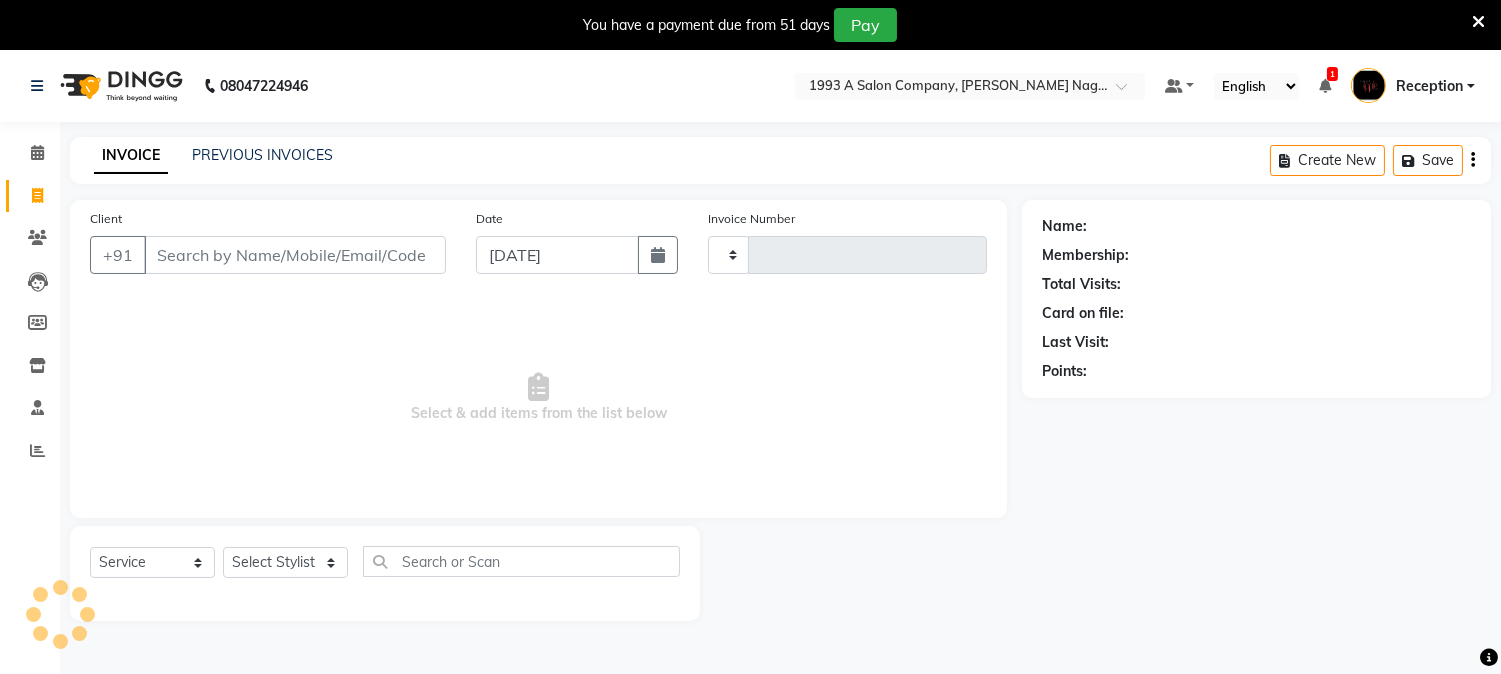scroll, scrollTop: 50, scrollLeft: 0, axis: vertical 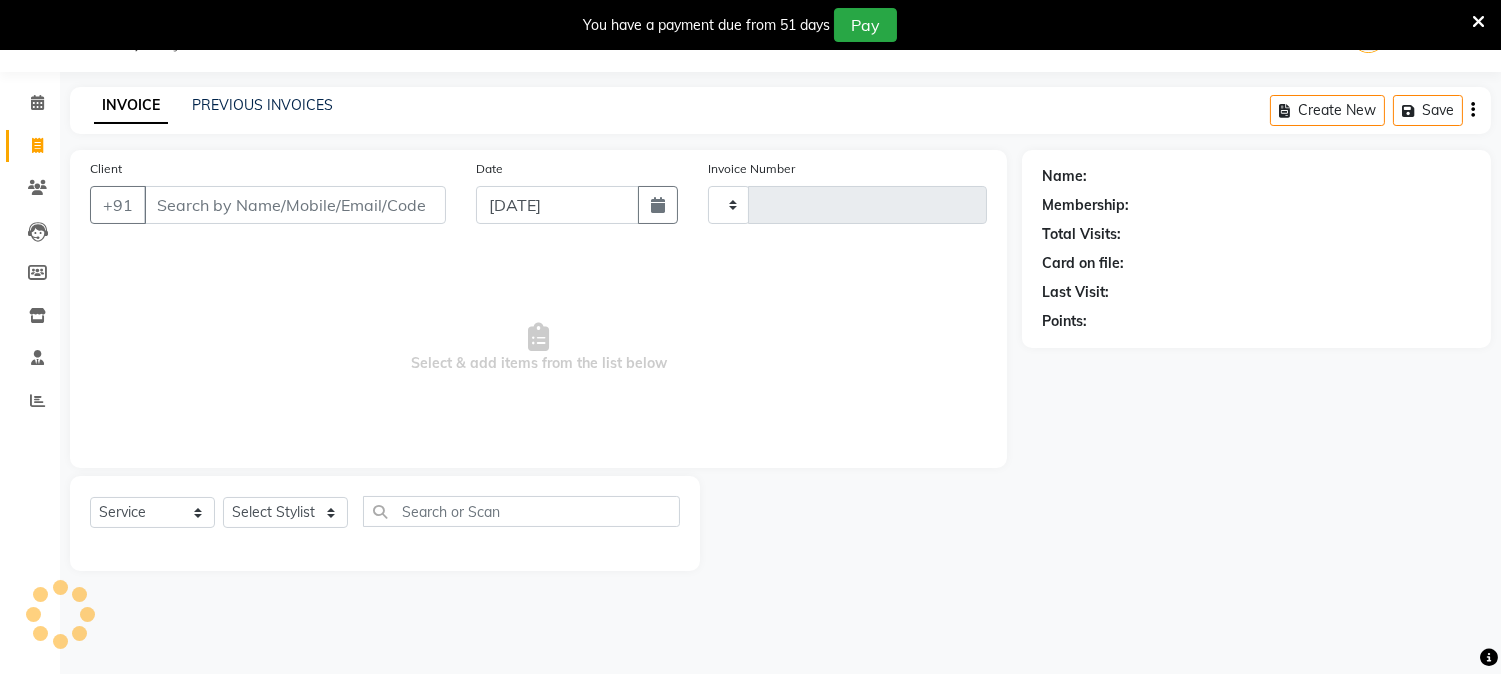 type on "1224" 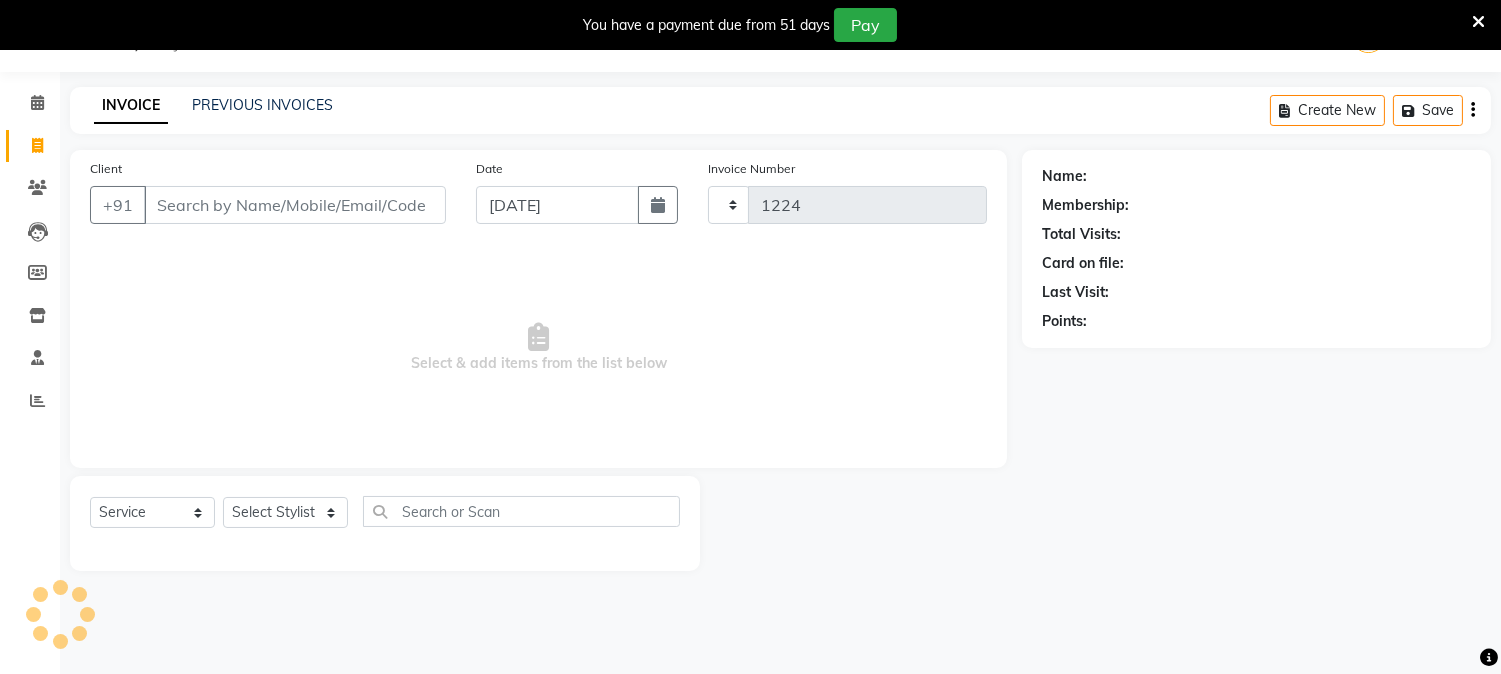 select on "144" 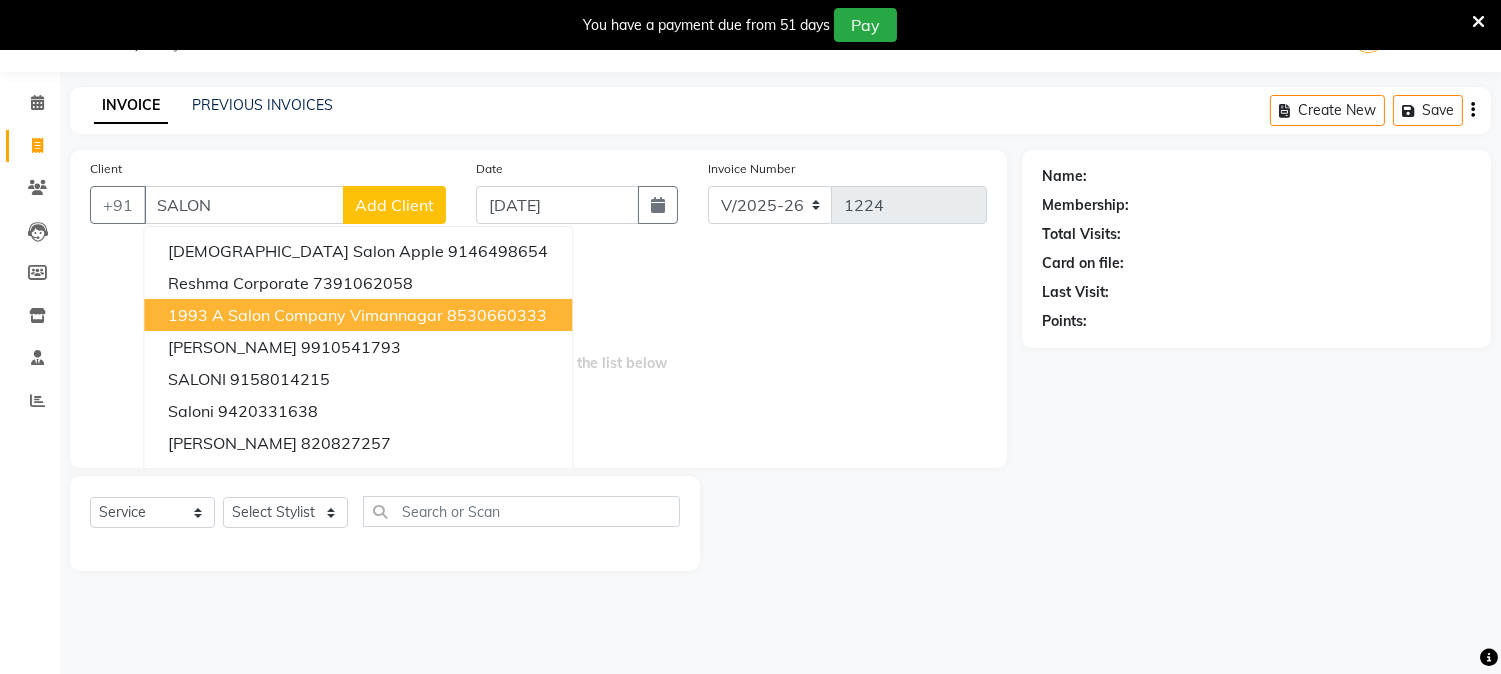click on "1993 A salon company vimannagar" at bounding box center (305, 315) 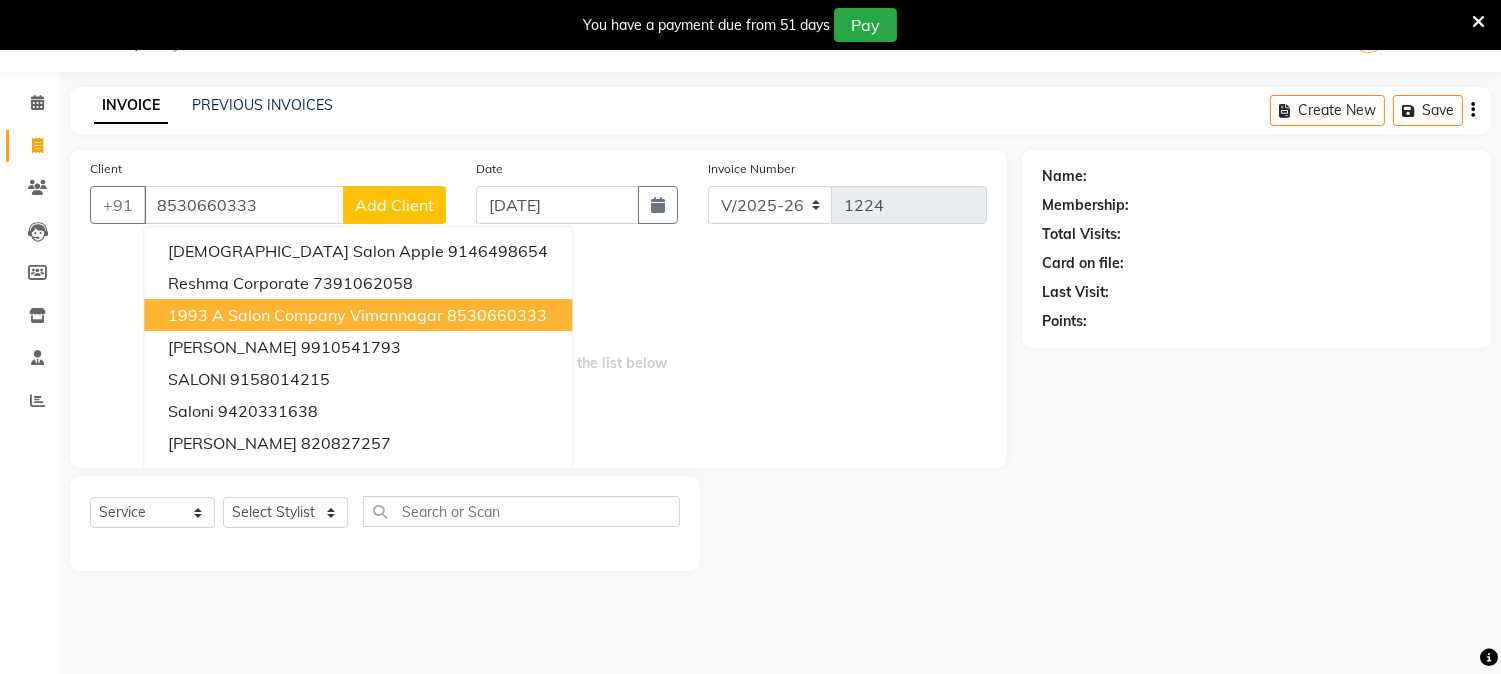 type on "8530660333" 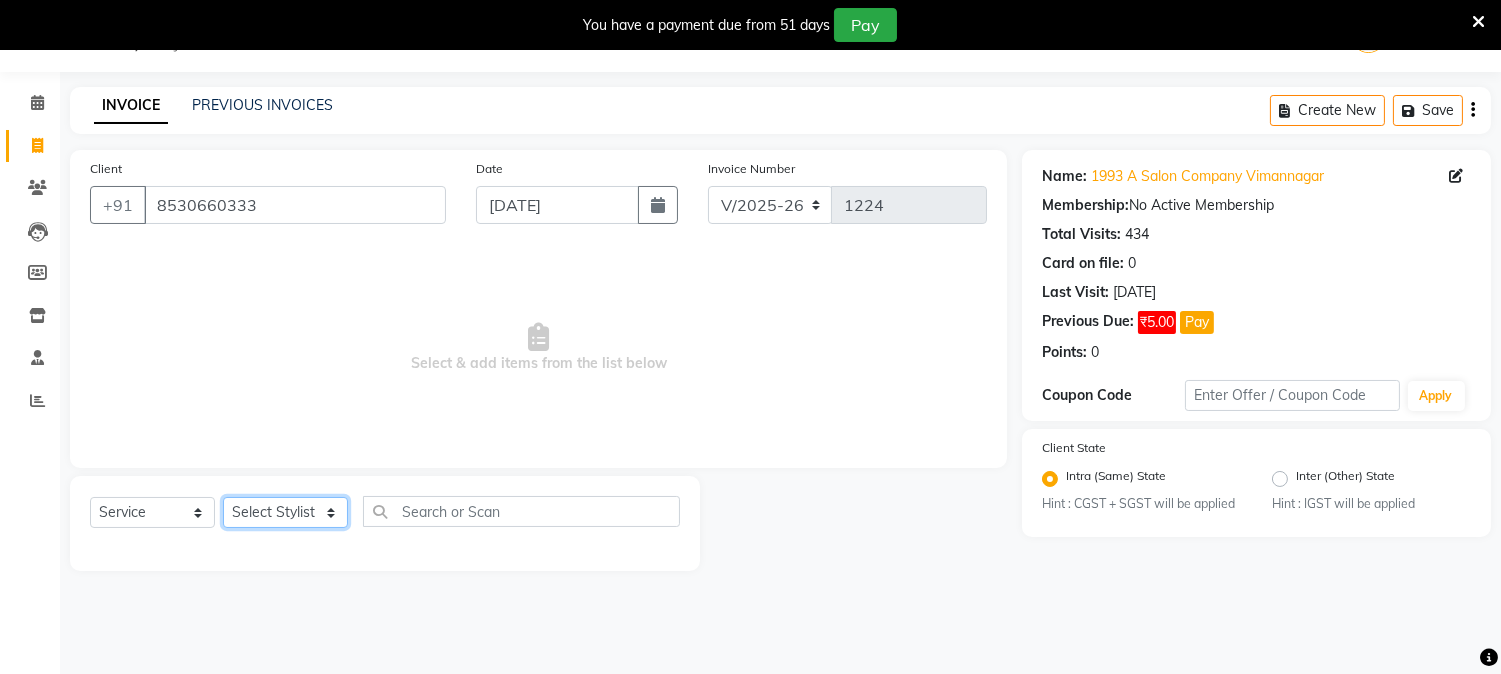 click on "Select Stylist Aniket Mane HEENA GAIKWAD kanchan tripathi  Reception  sarika yadav Training Department Vaibhav Randive Vinit Sir" 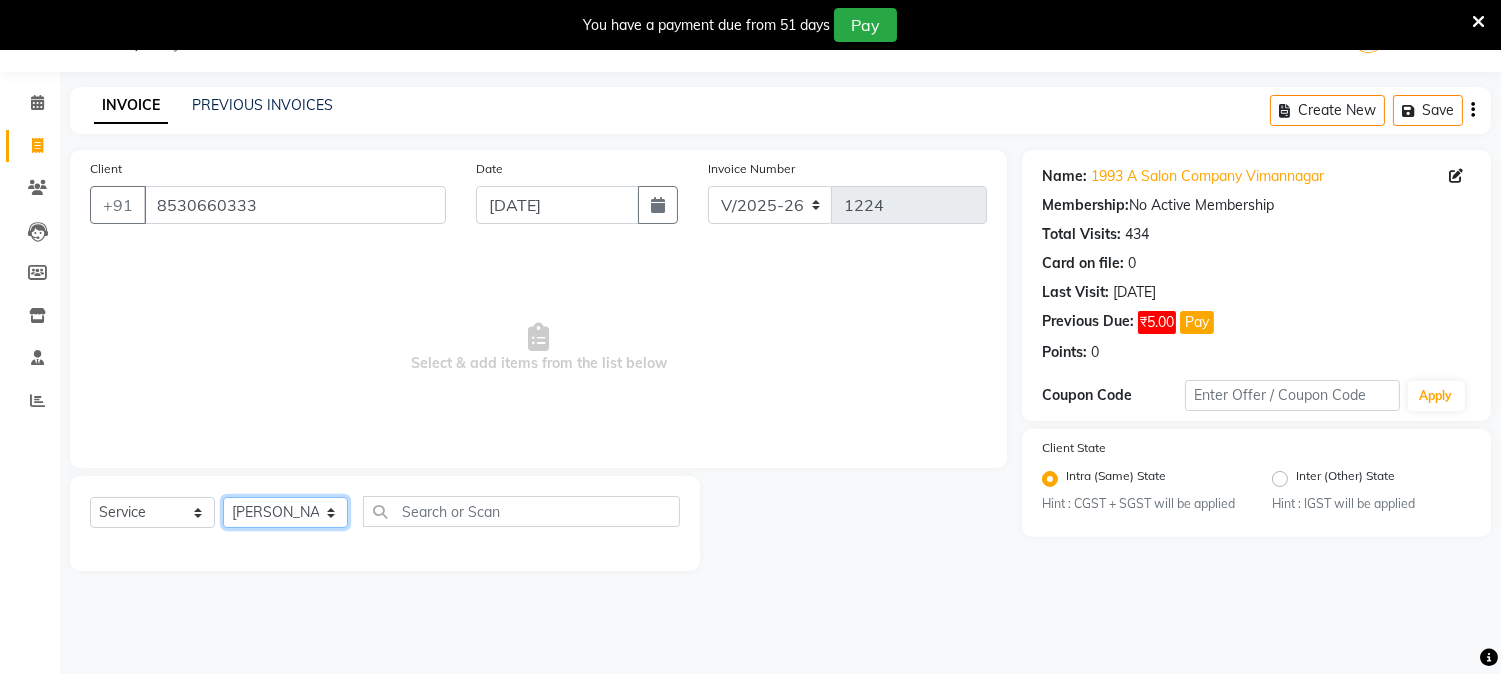 click on "Select Stylist Aniket Mane HEENA GAIKWAD kanchan tripathi  Reception  sarika yadav Training Department Vaibhav Randive Vinit Sir" 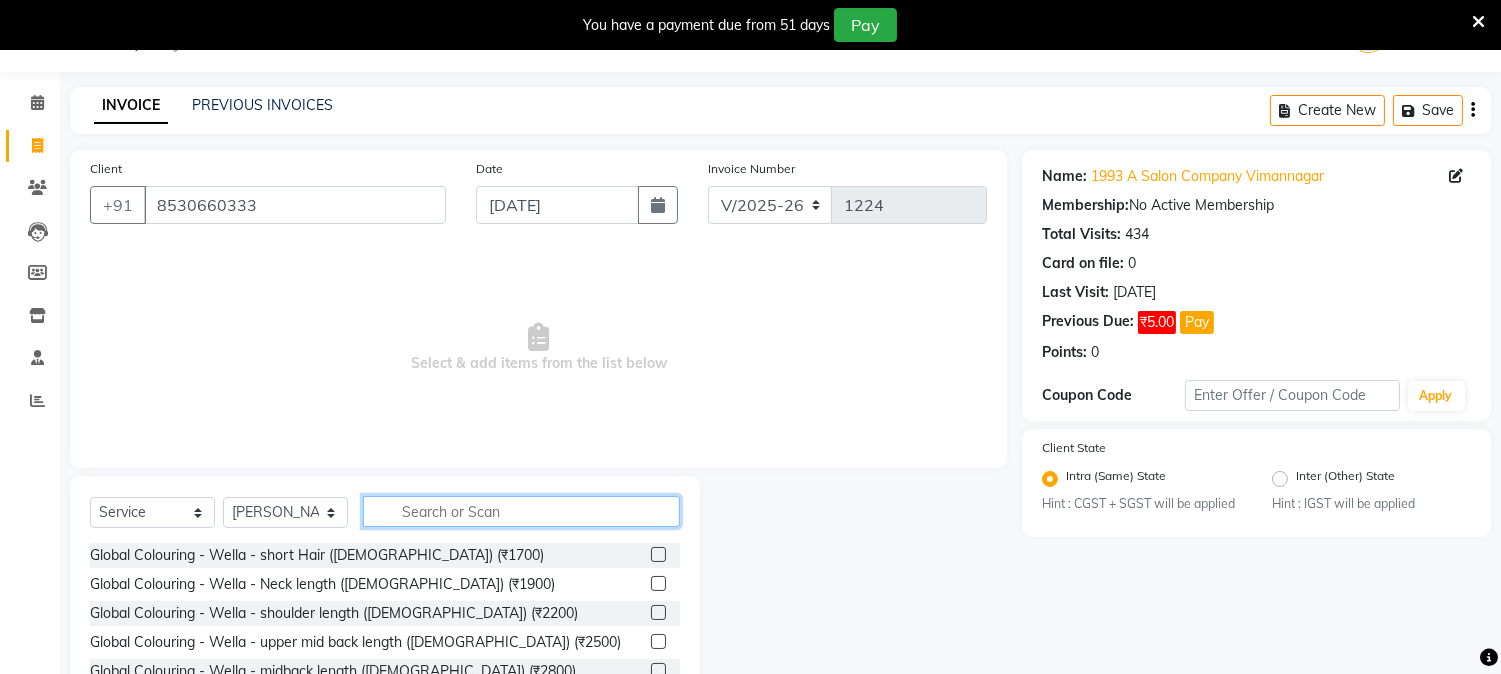 click 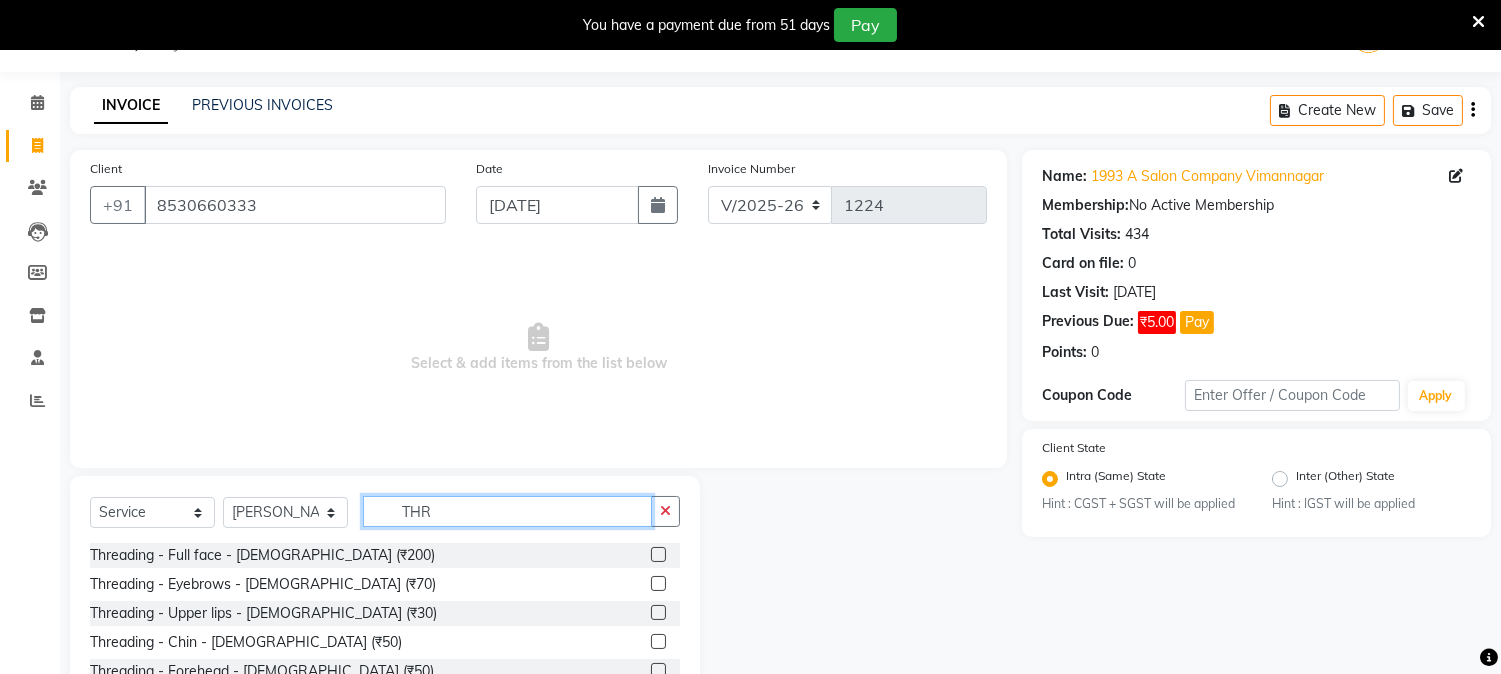 type on "THR" 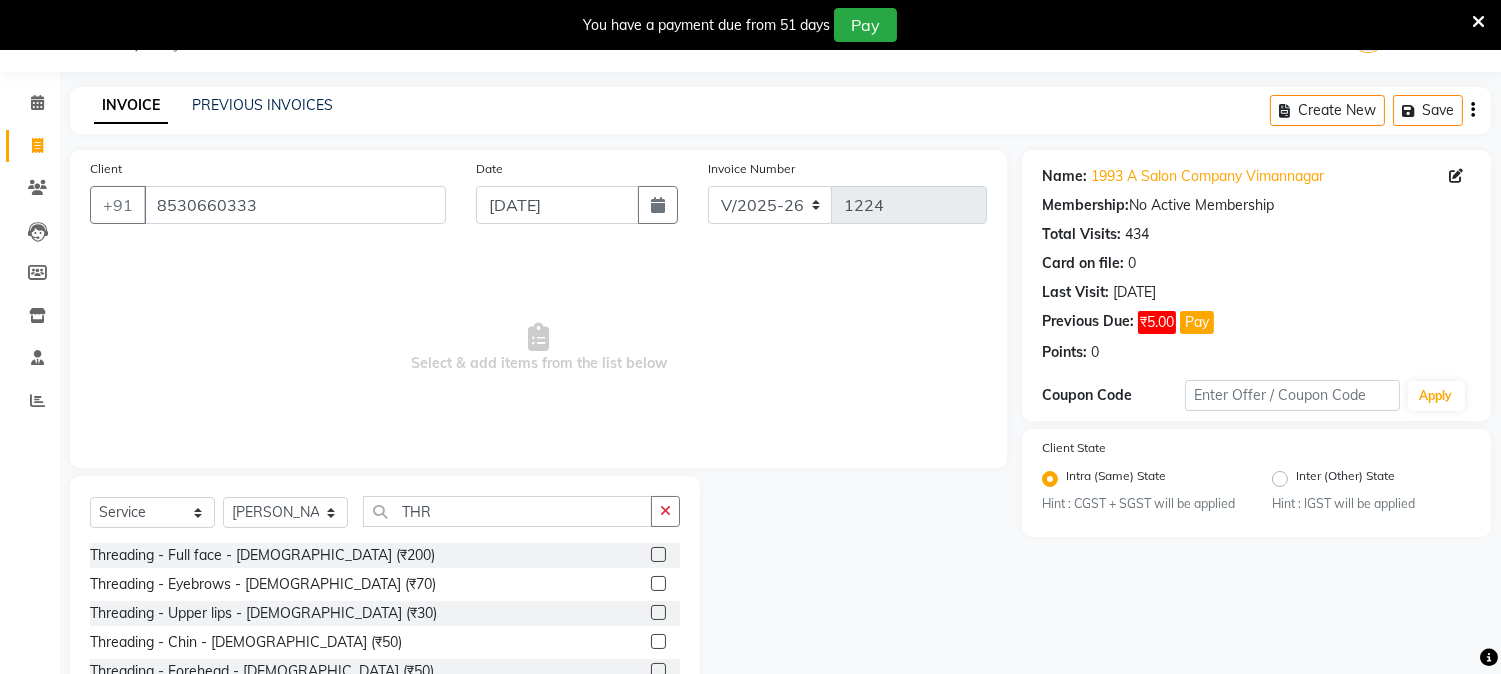 click 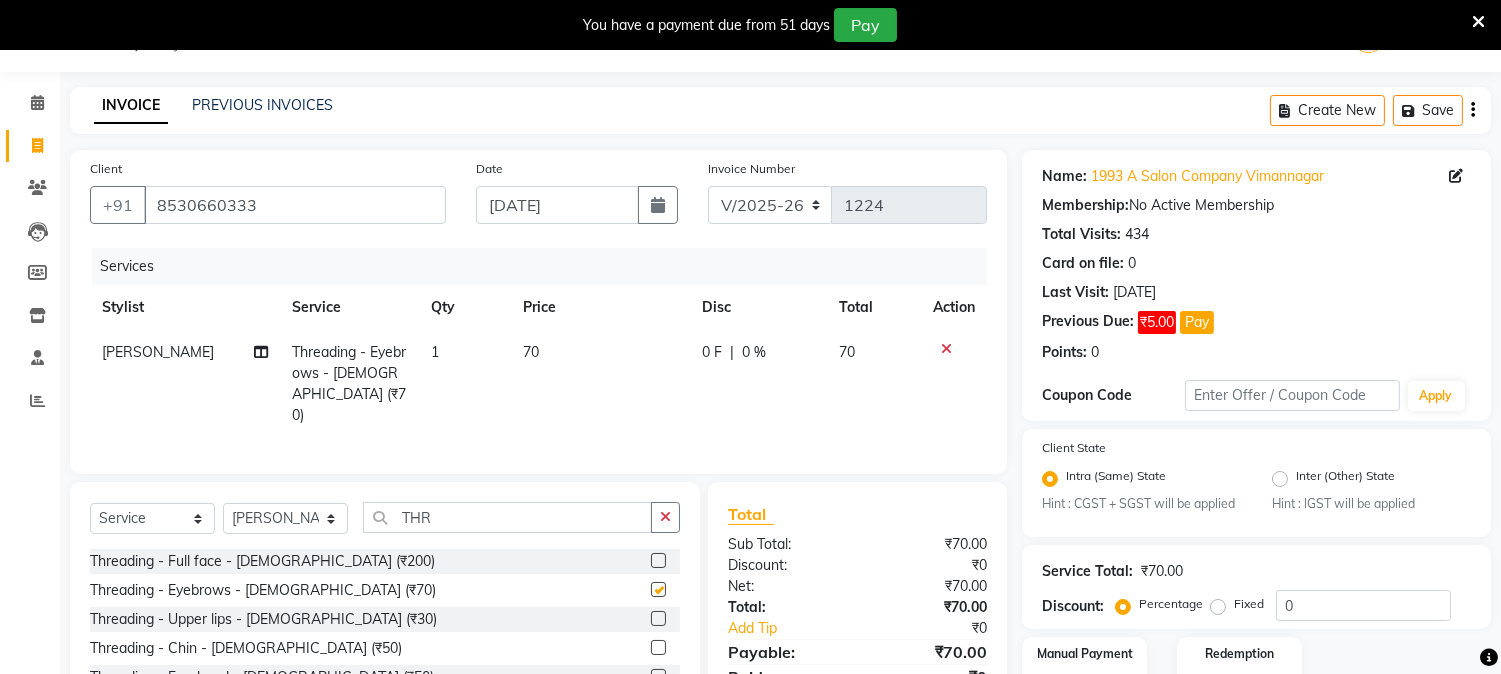 checkbox on "false" 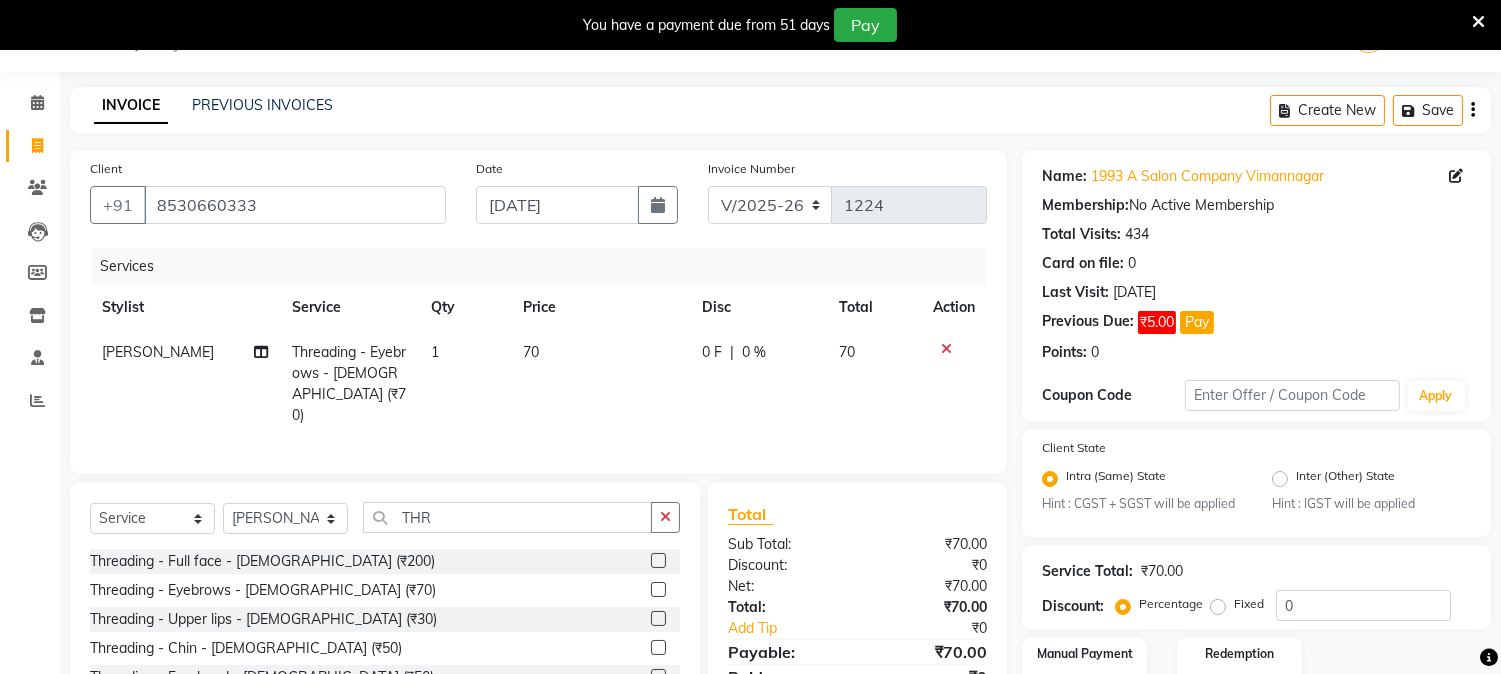 click 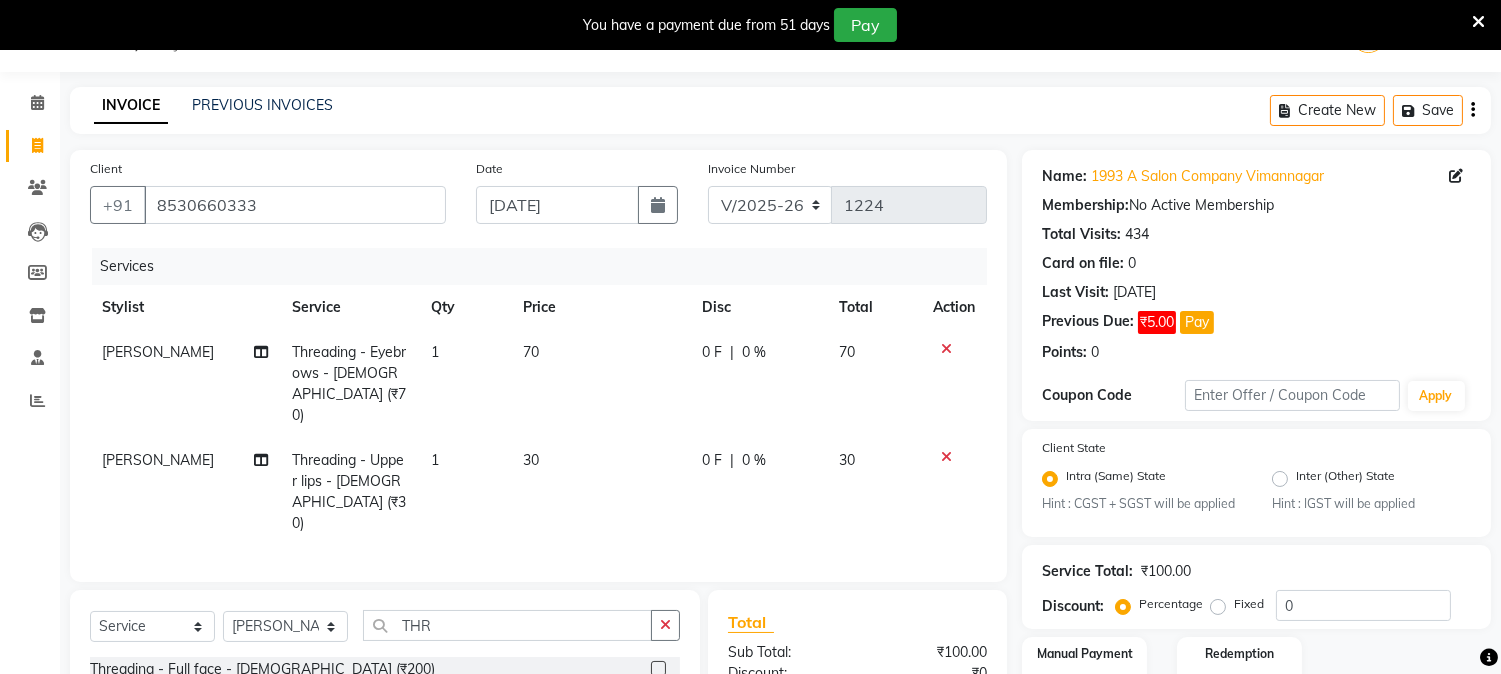 checkbox on "false" 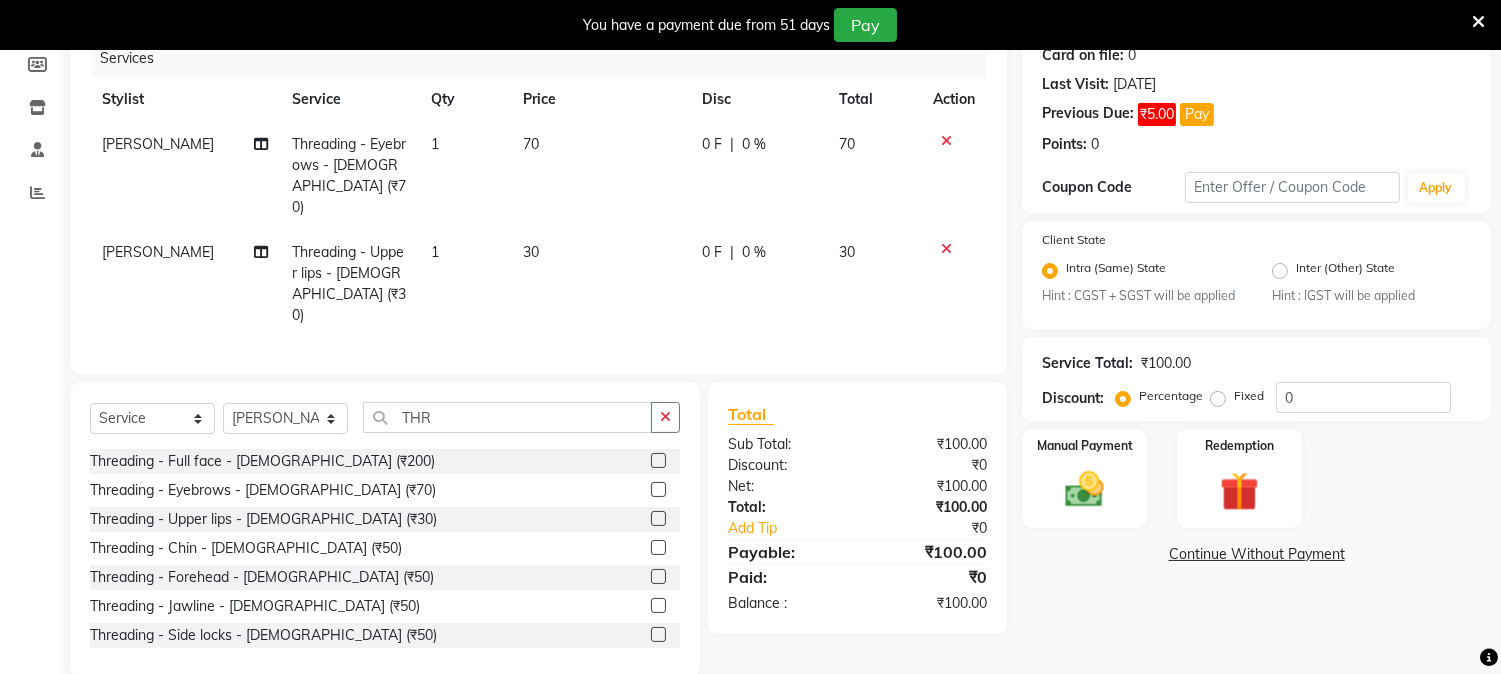 scroll, scrollTop: 265, scrollLeft: 0, axis: vertical 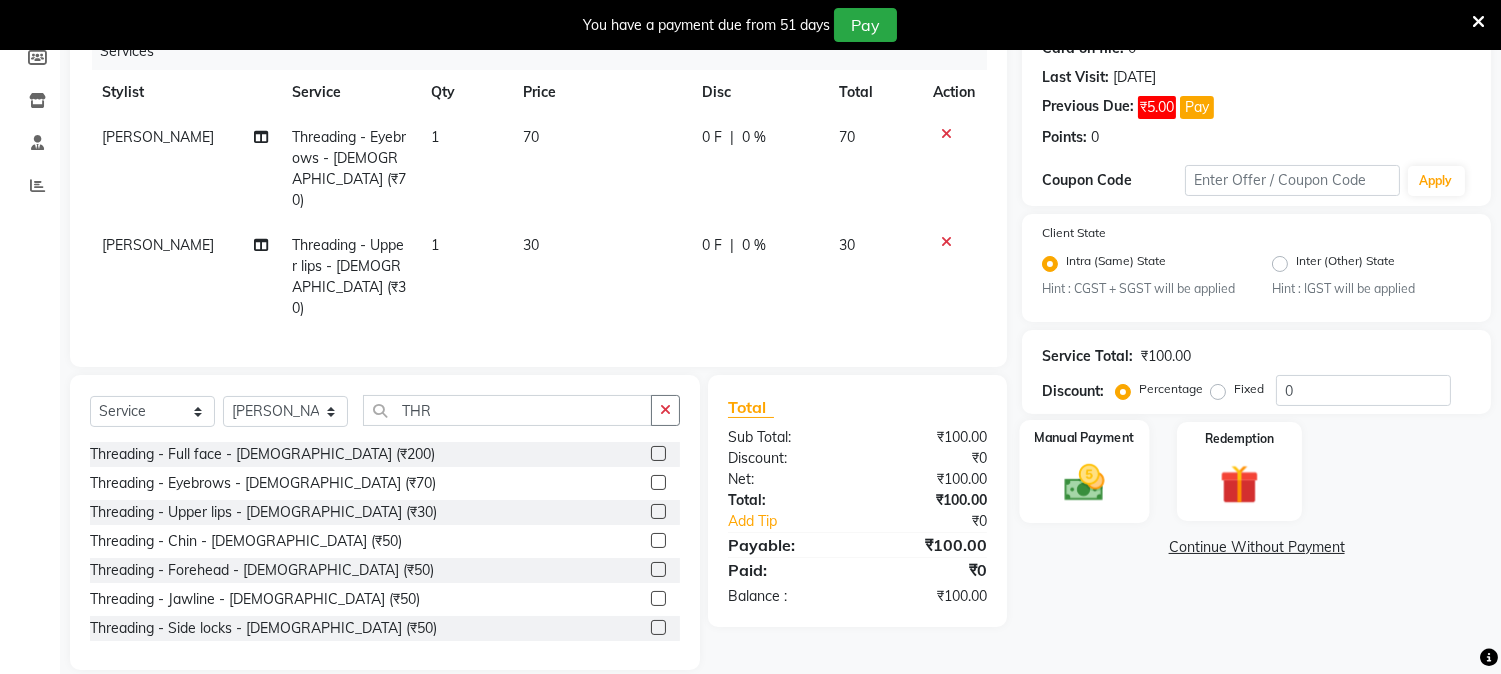 click 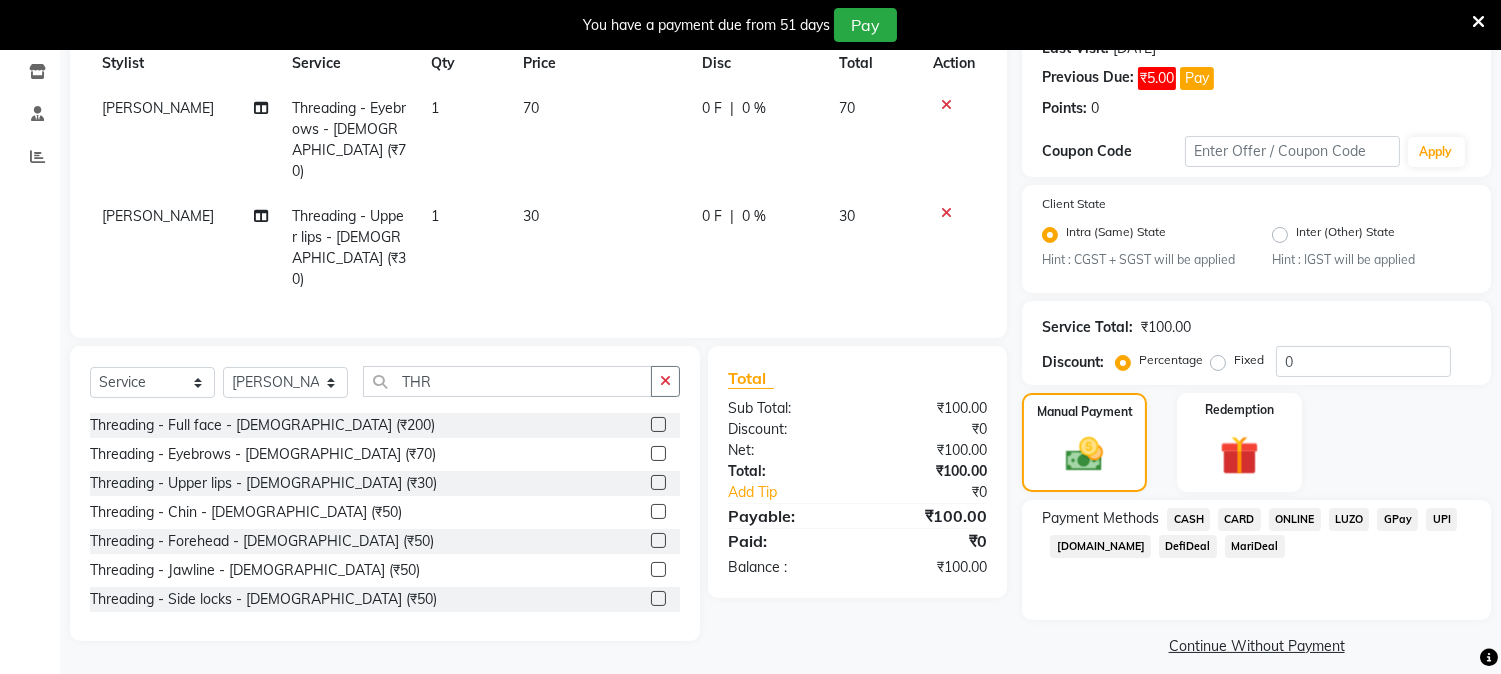 scroll, scrollTop: 311, scrollLeft: 0, axis: vertical 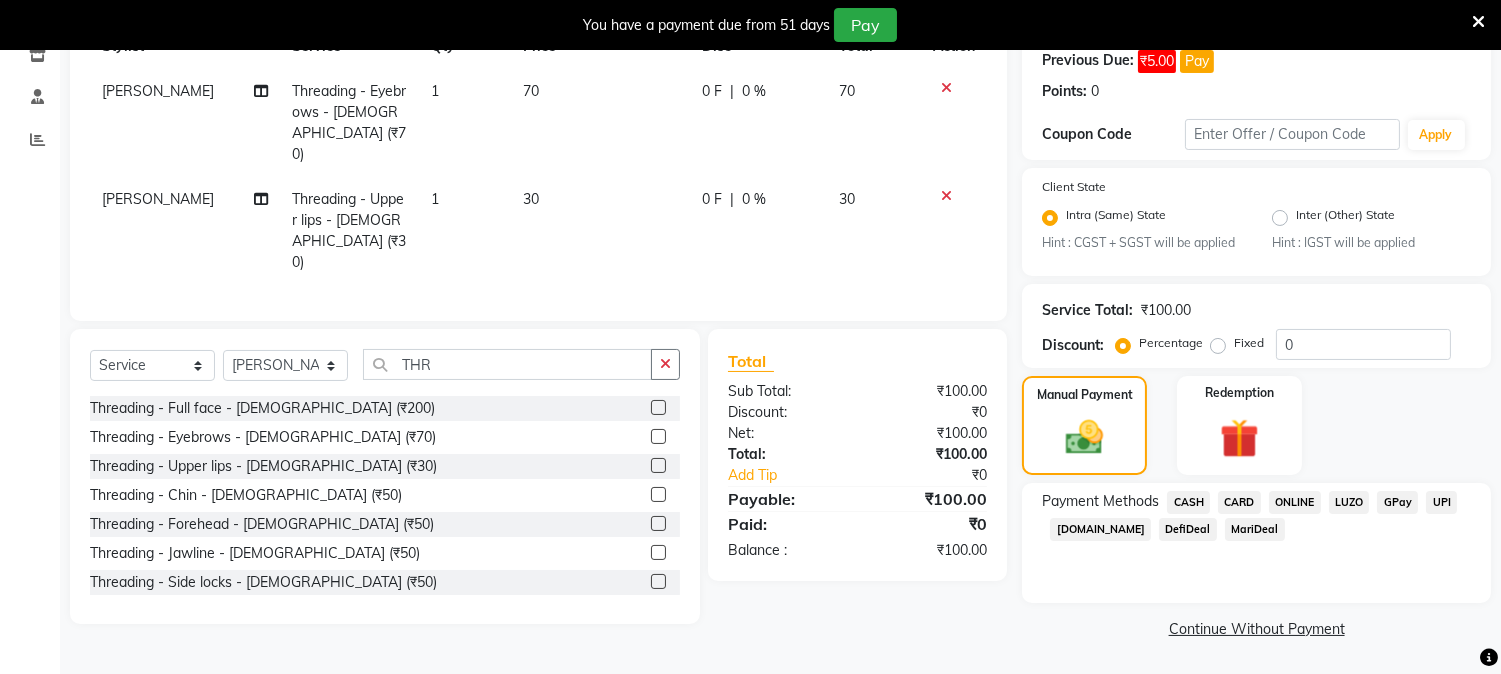 click on "ONLINE" 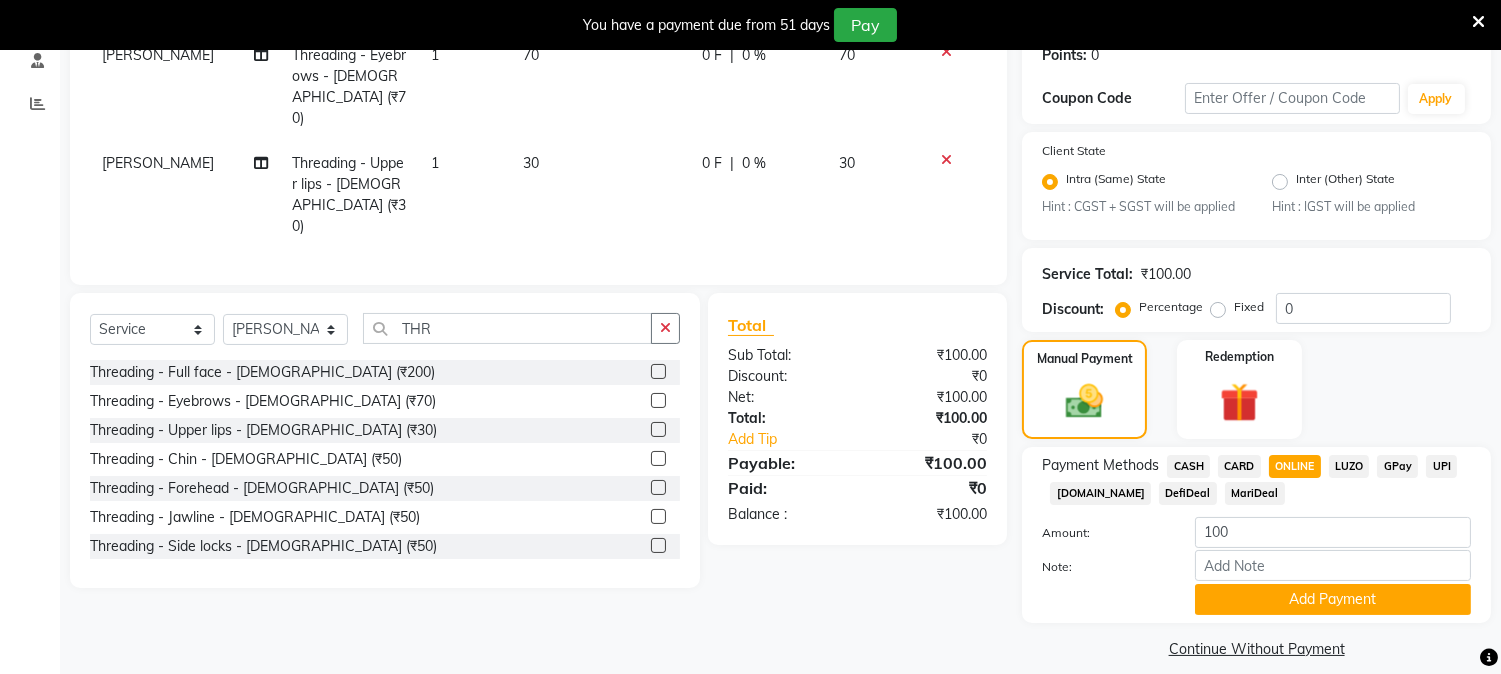 scroll, scrollTop: 367, scrollLeft: 0, axis: vertical 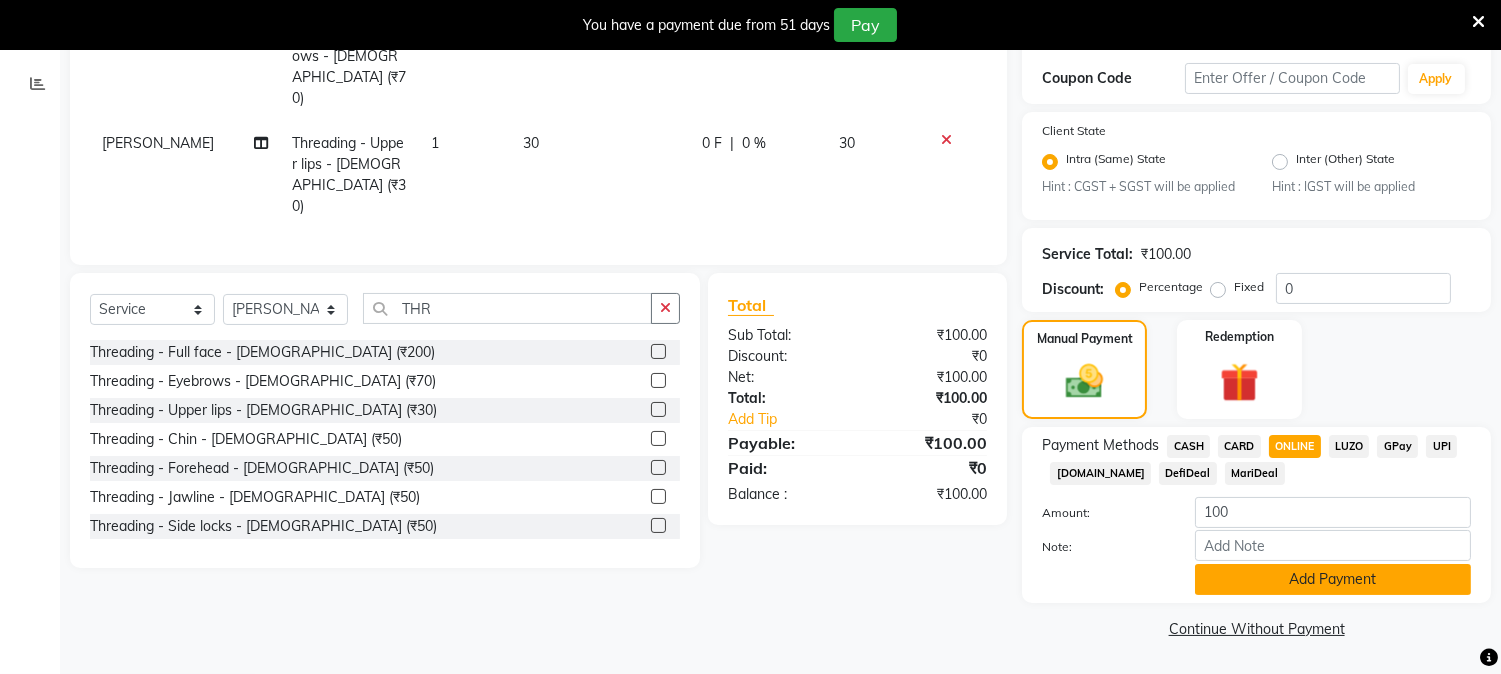 click on "Add Payment" 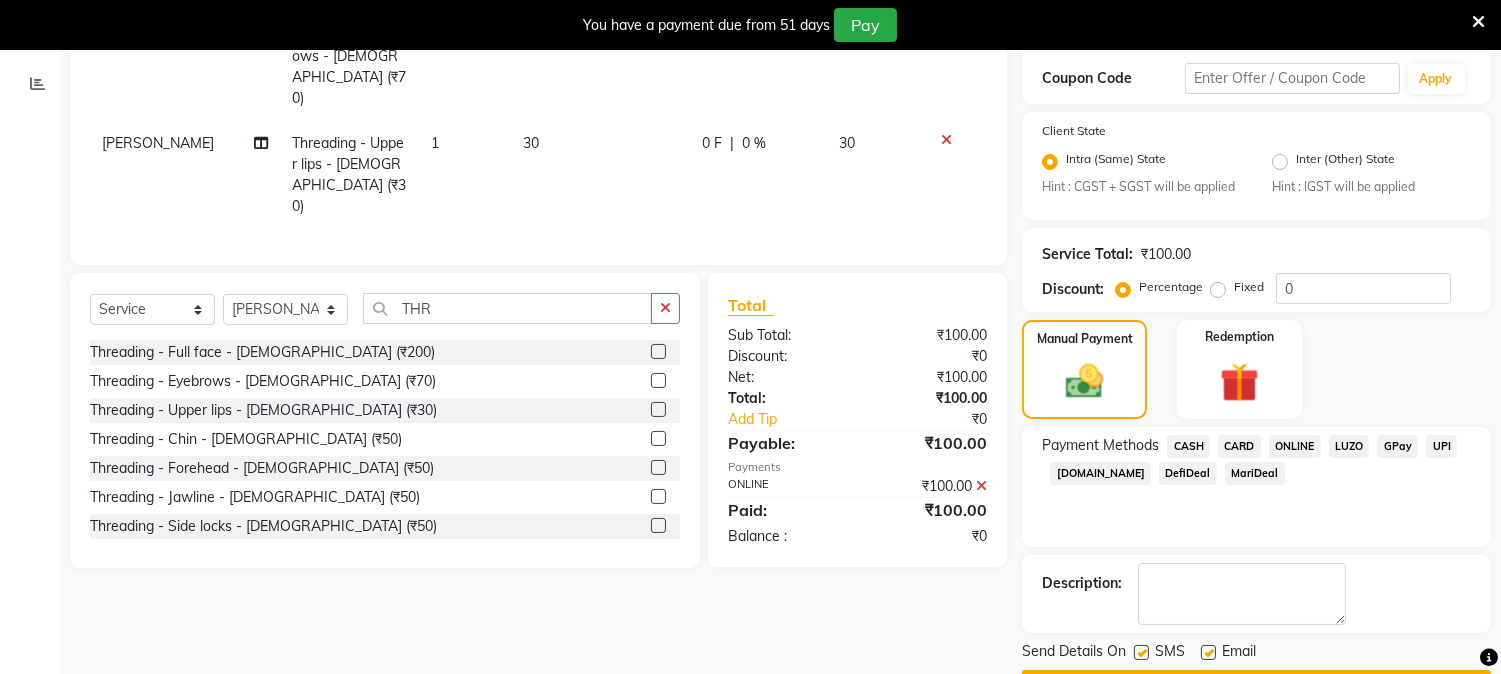 scroll, scrollTop: 424, scrollLeft: 0, axis: vertical 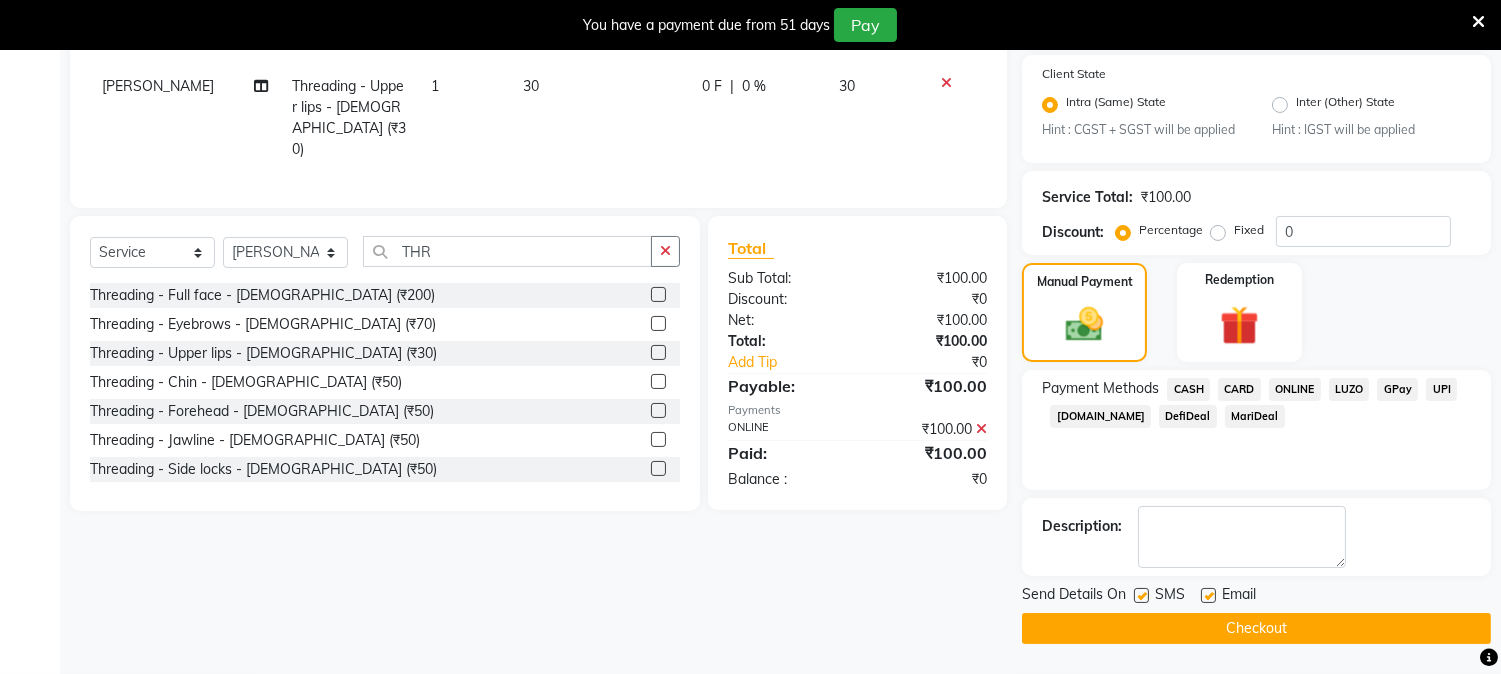 click on "Checkout" 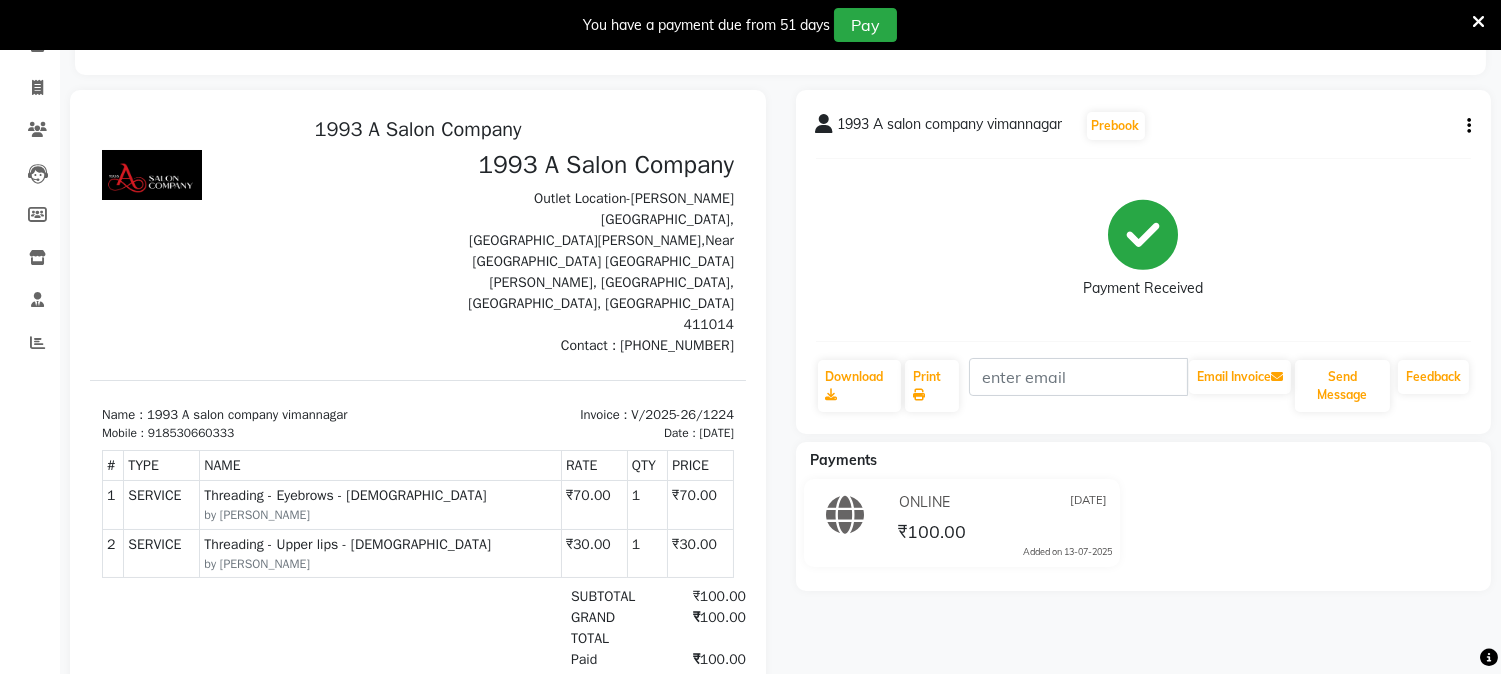 scroll, scrollTop: 0, scrollLeft: 0, axis: both 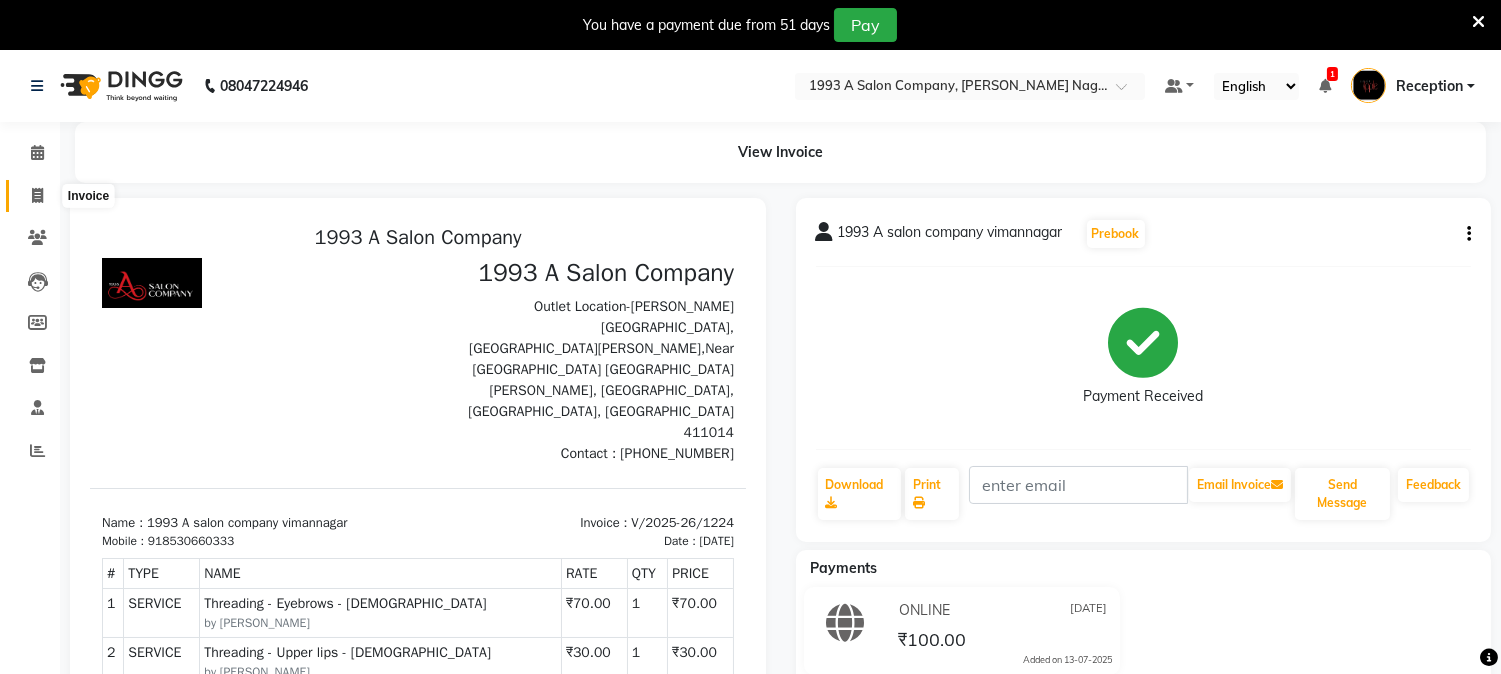 click 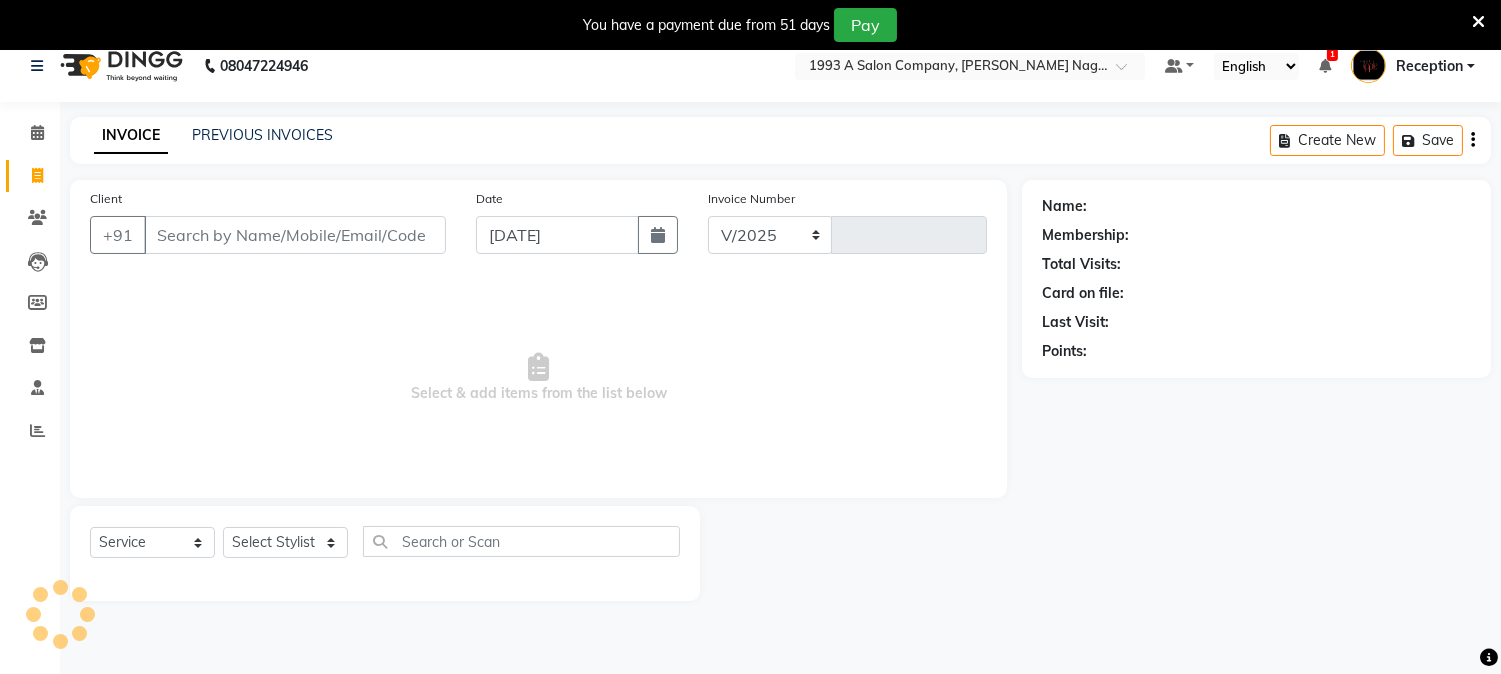 select on "144" 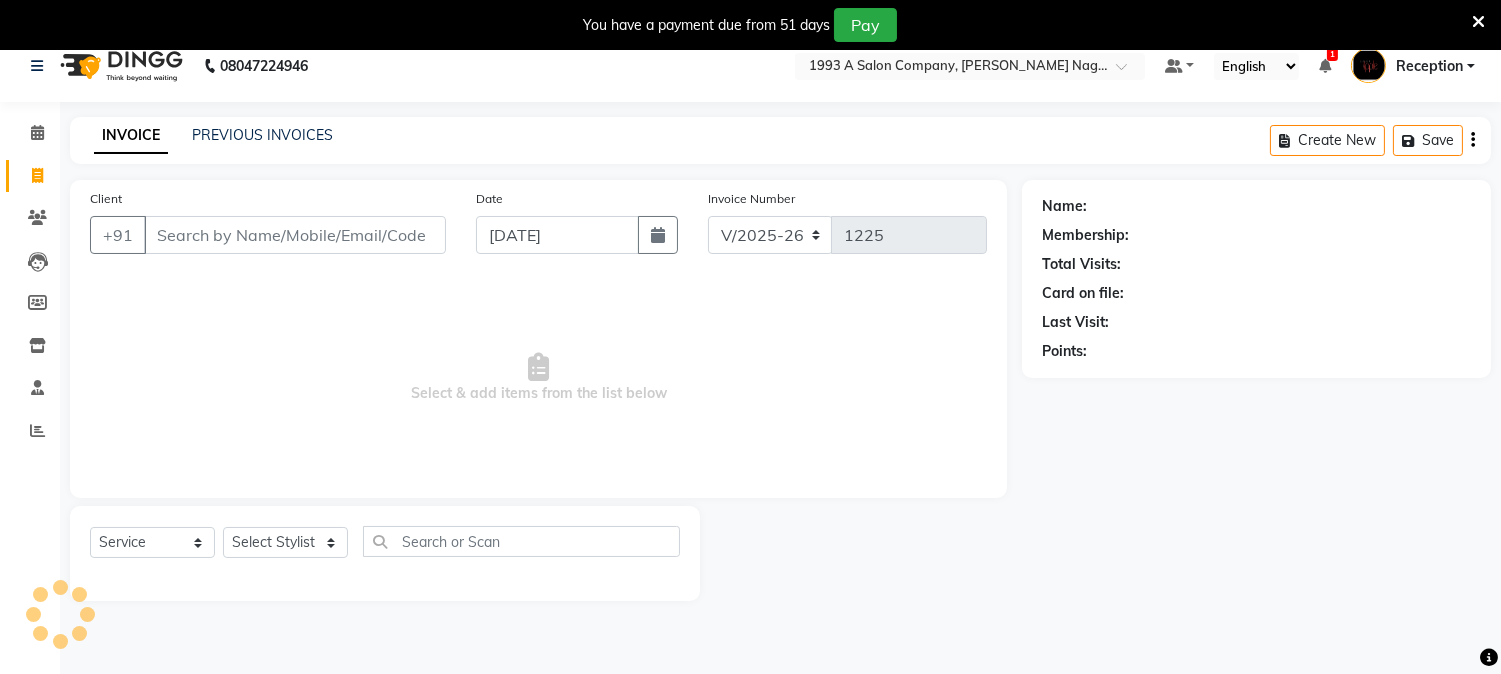 scroll, scrollTop: 50, scrollLeft: 0, axis: vertical 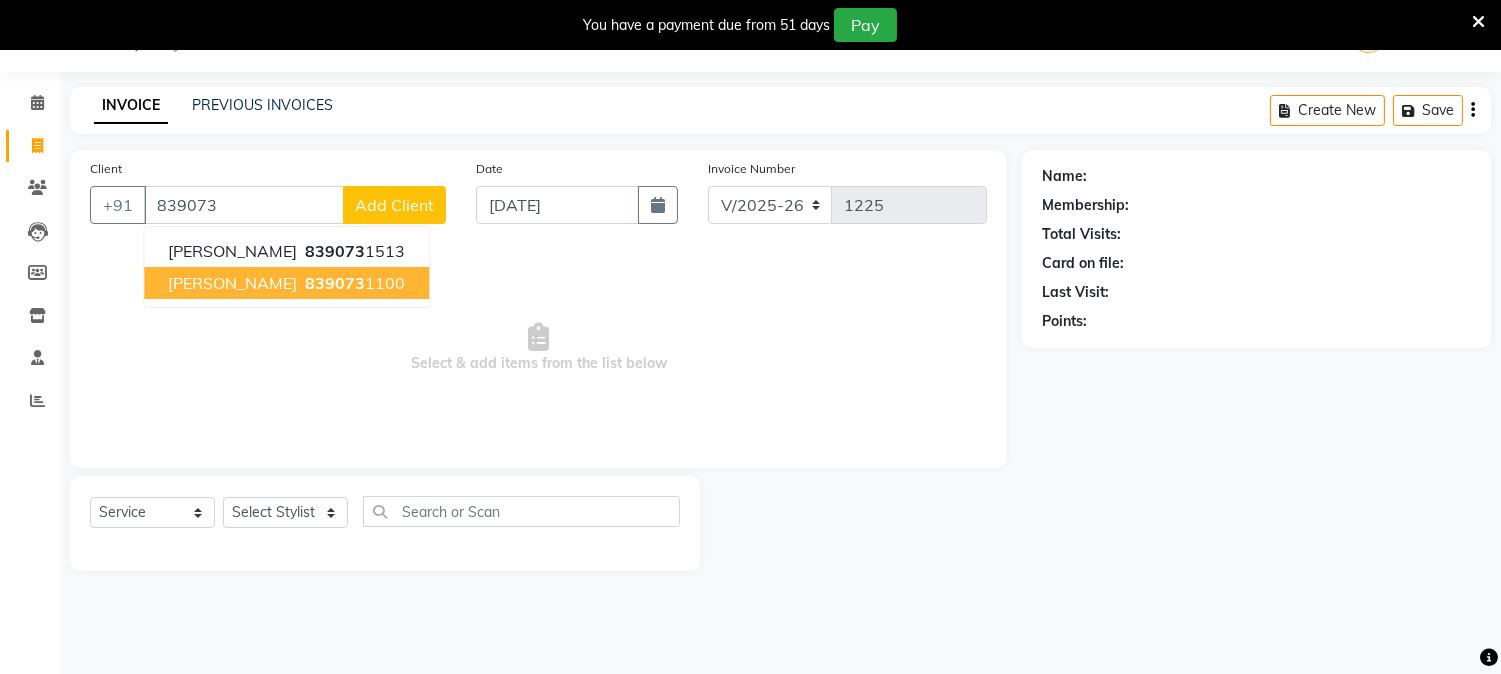 click on "839073" at bounding box center [335, 283] 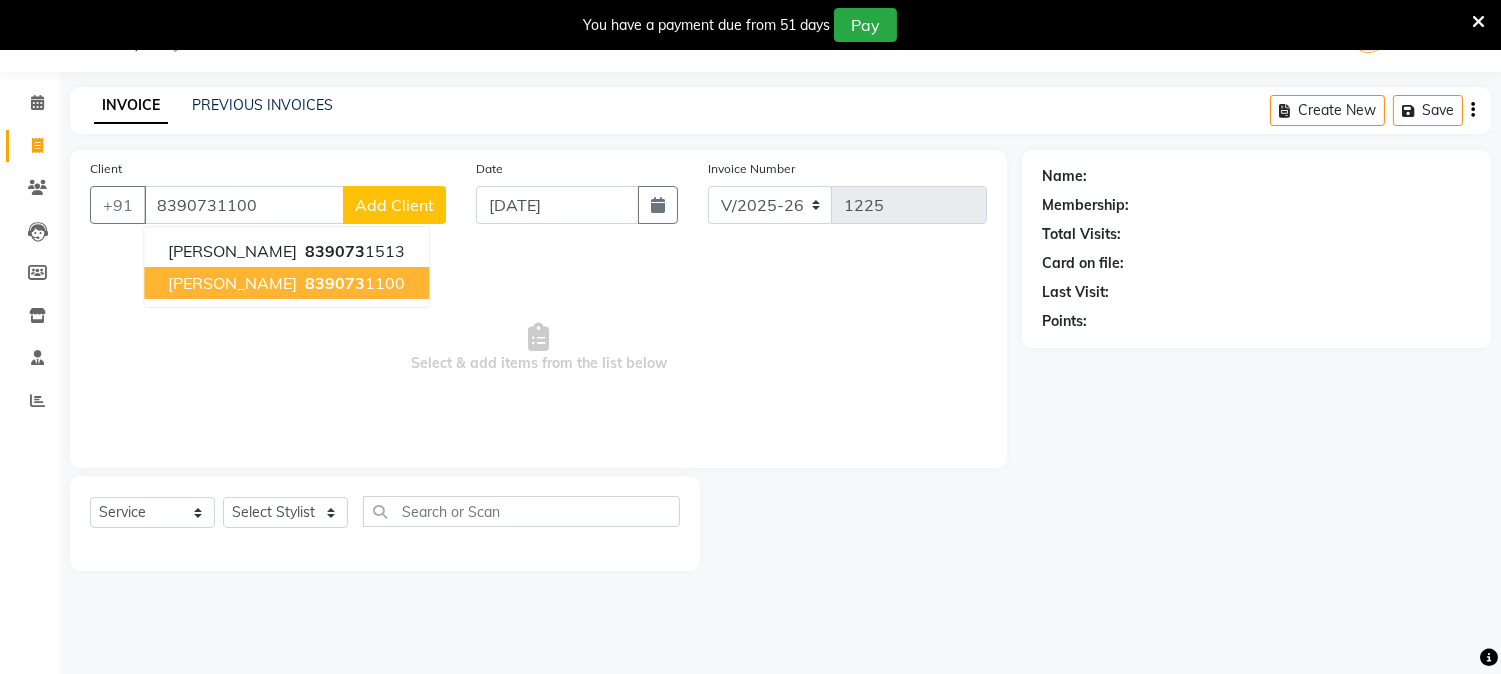 type on "8390731100" 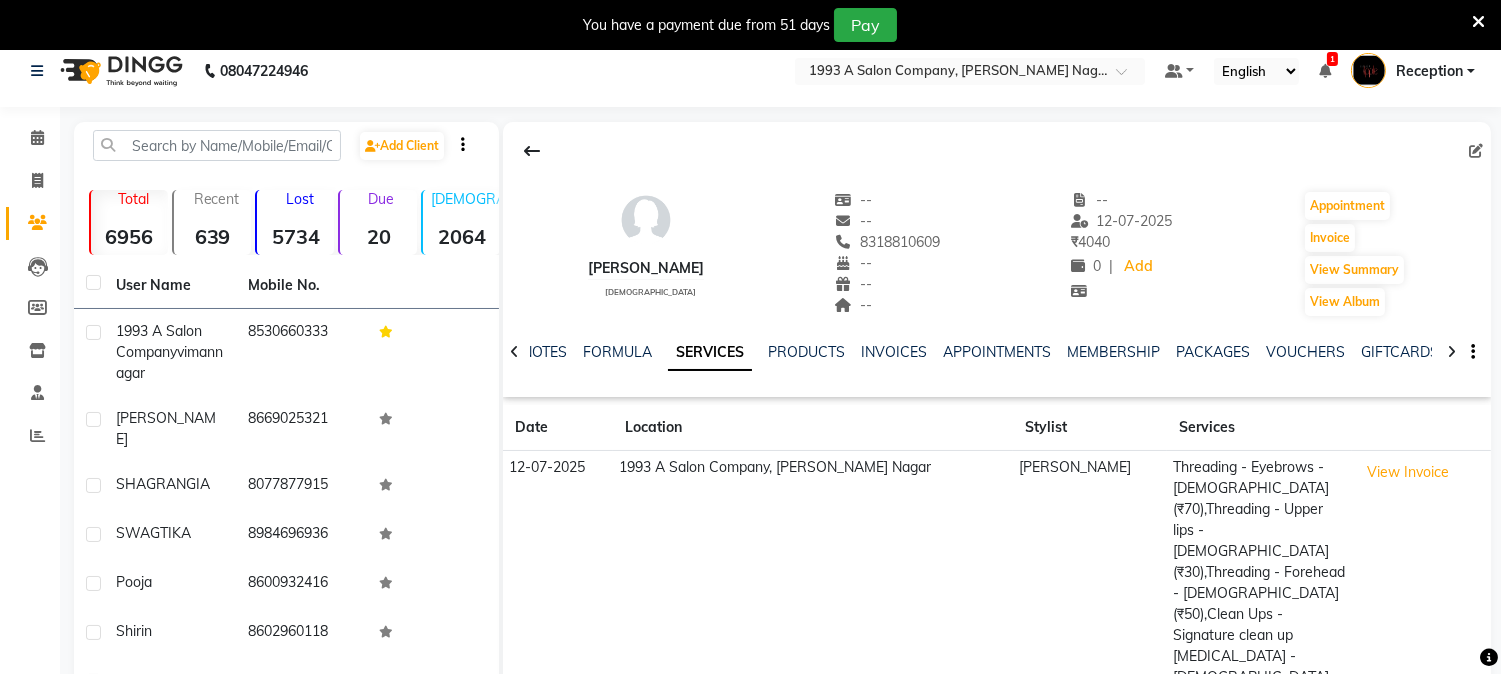 scroll, scrollTop: 0, scrollLeft: 0, axis: both 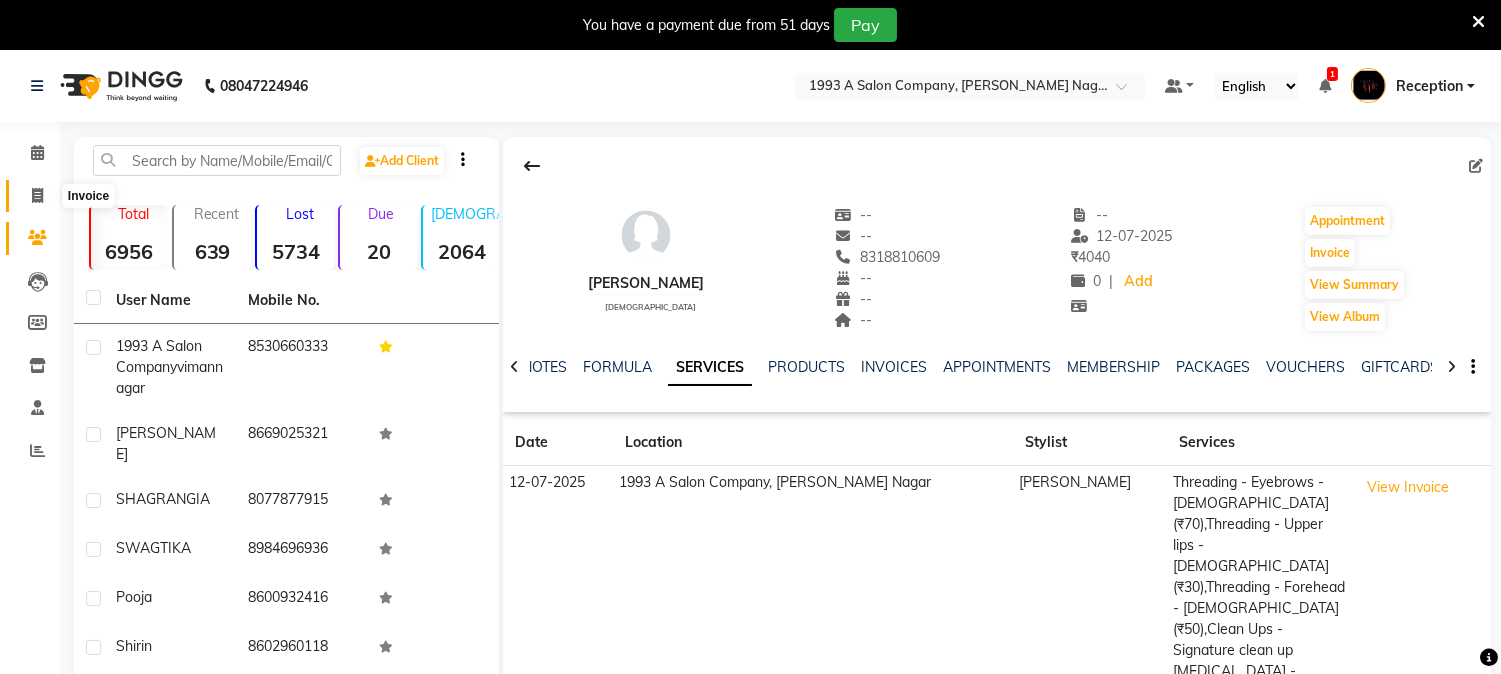 click 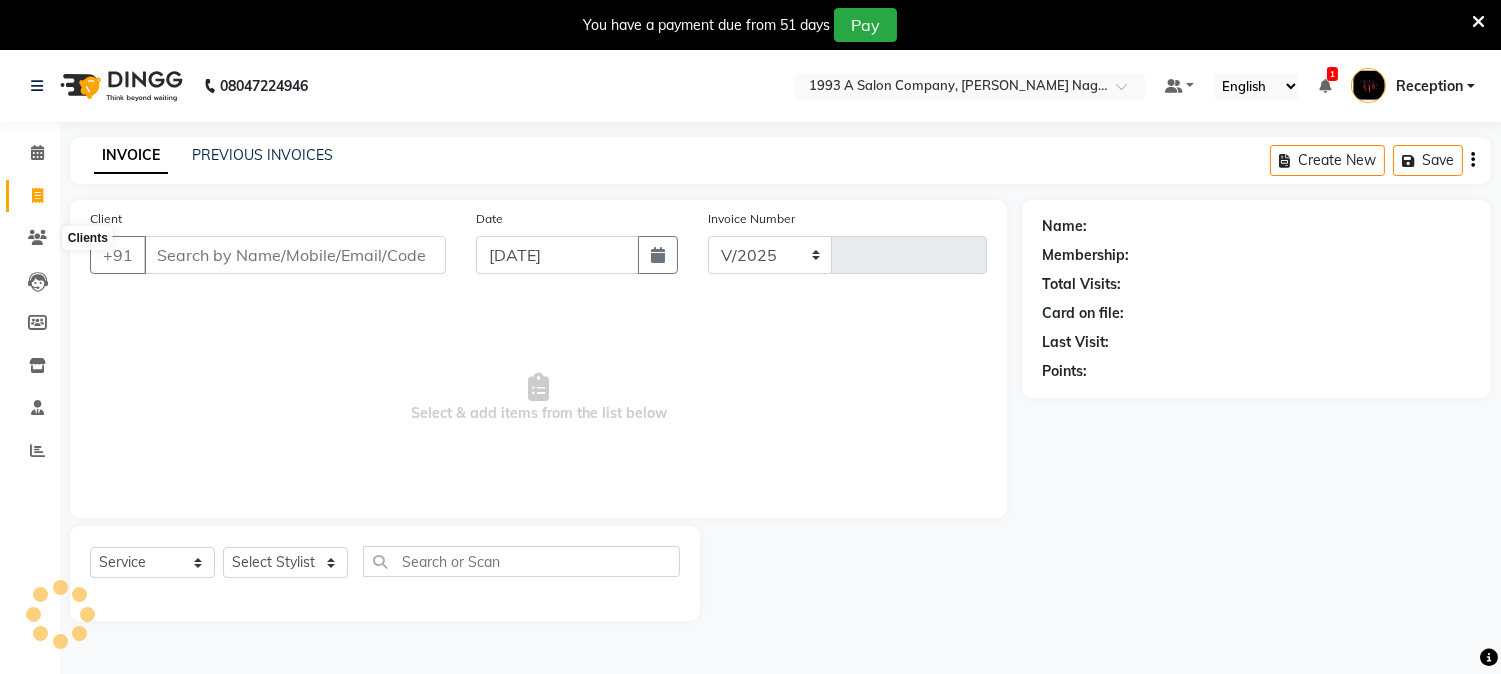 select on "144" 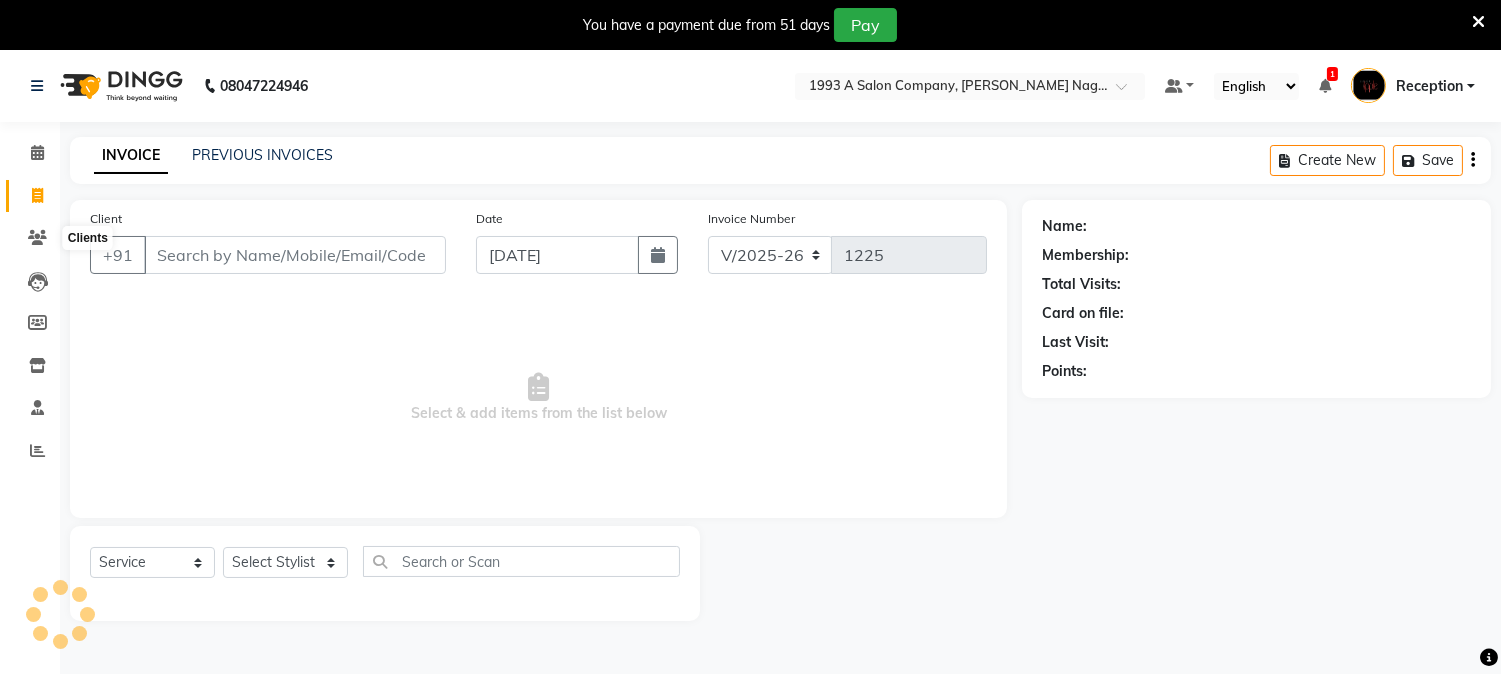 scroll, scrollTop: 50, scrollLeft: 0, axis: vertical 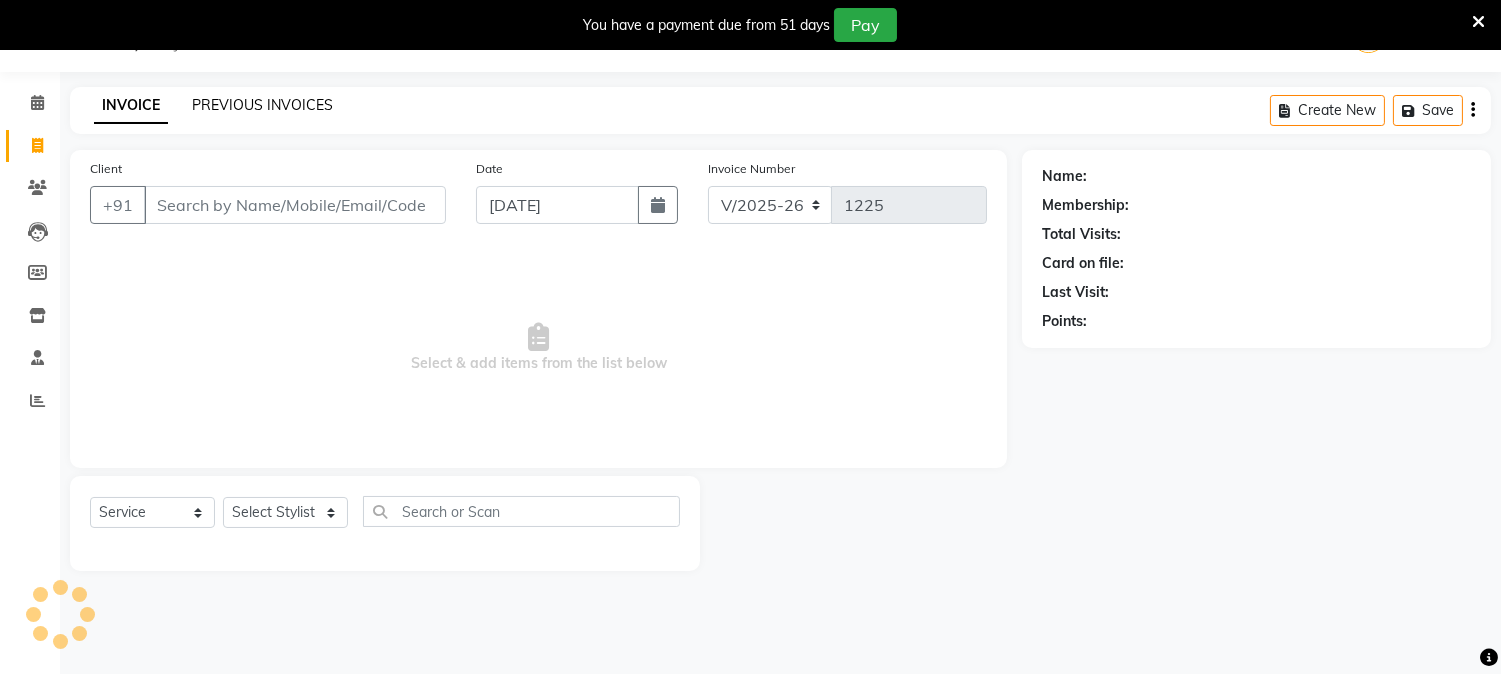 click on "PREVIOUS INVOICES" 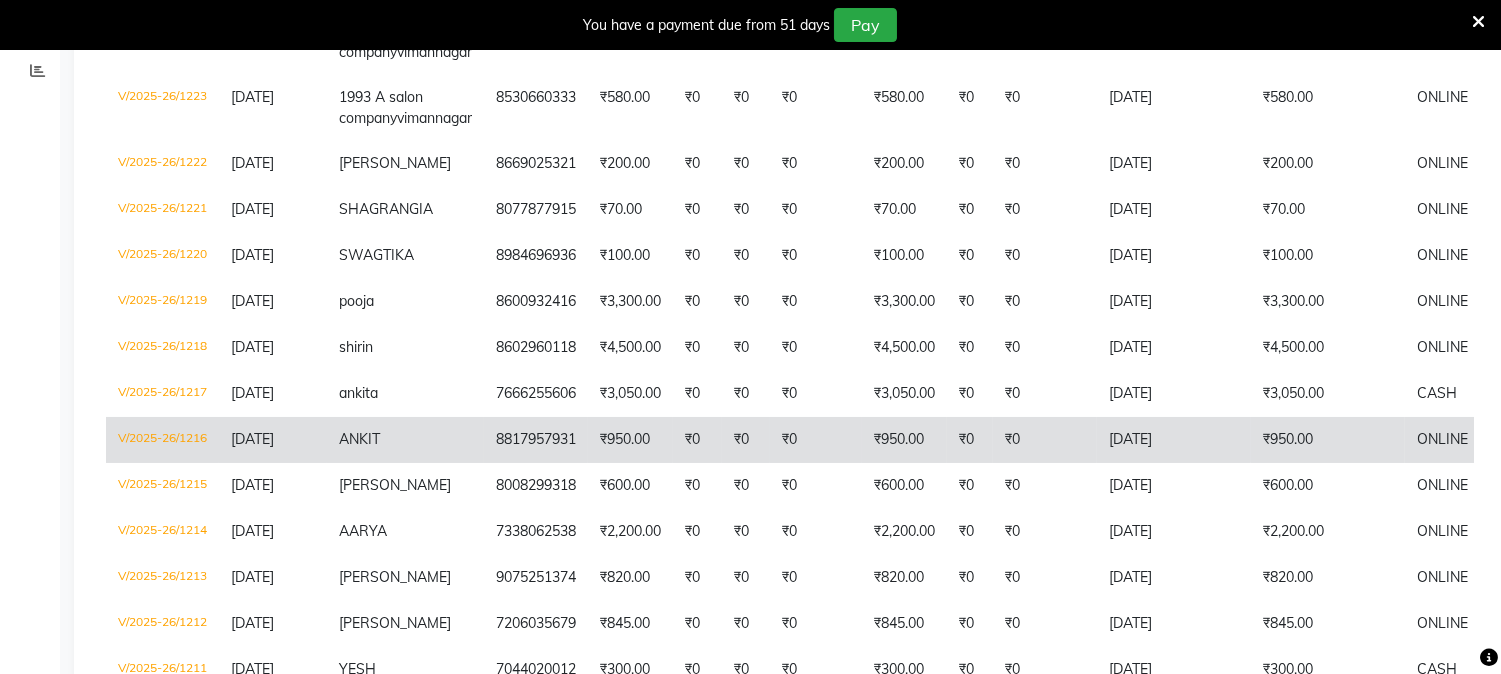 scroll, scrollTop: 383, scrollLeft: 0, axis: vertical 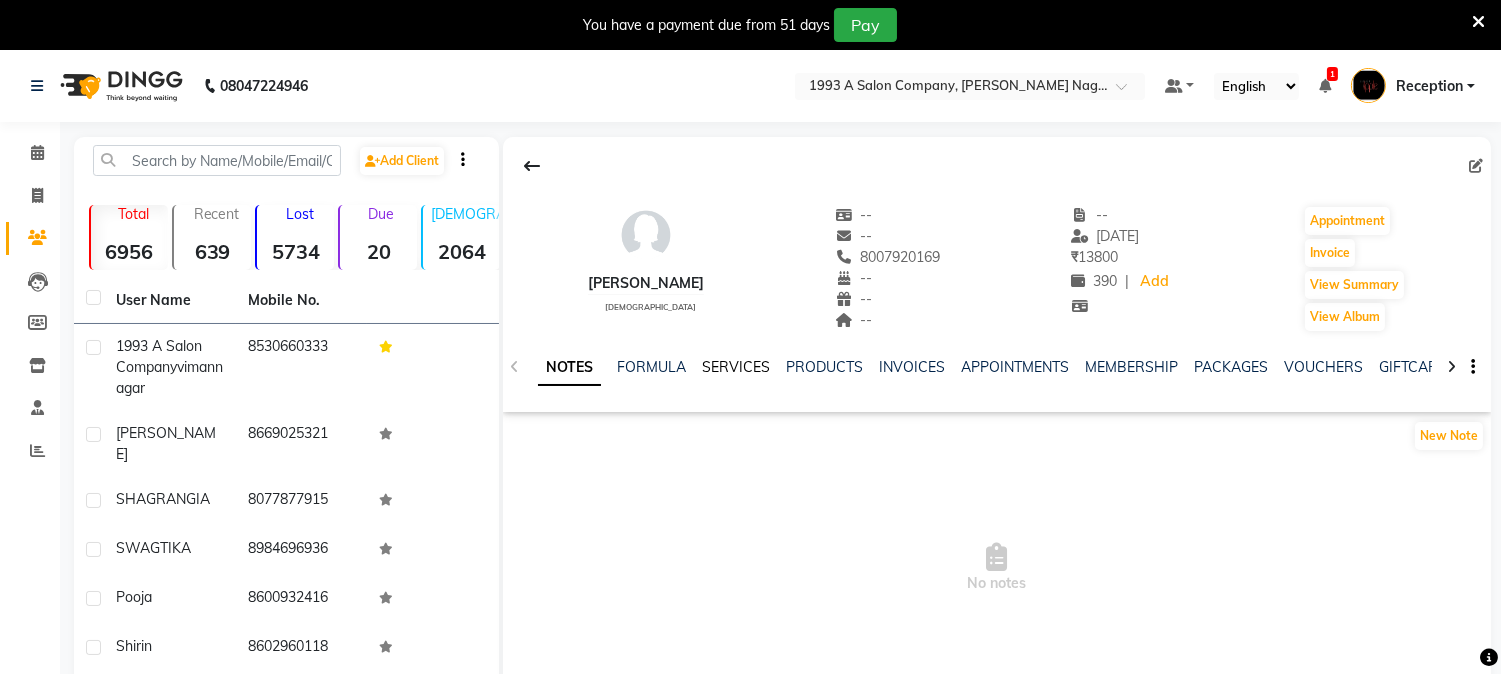 click on "SERVICES" 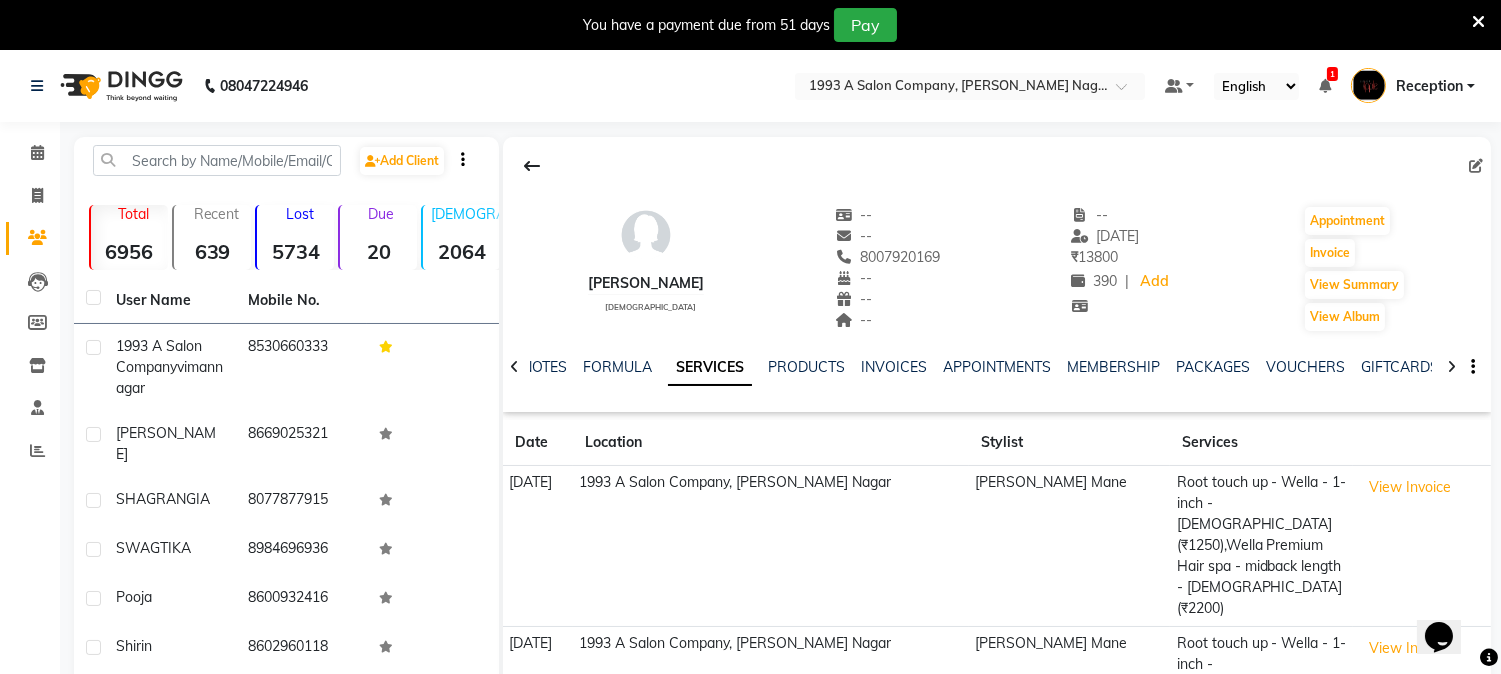 scroll, scrollTop: 0, scrollLeft: 0, axis: both 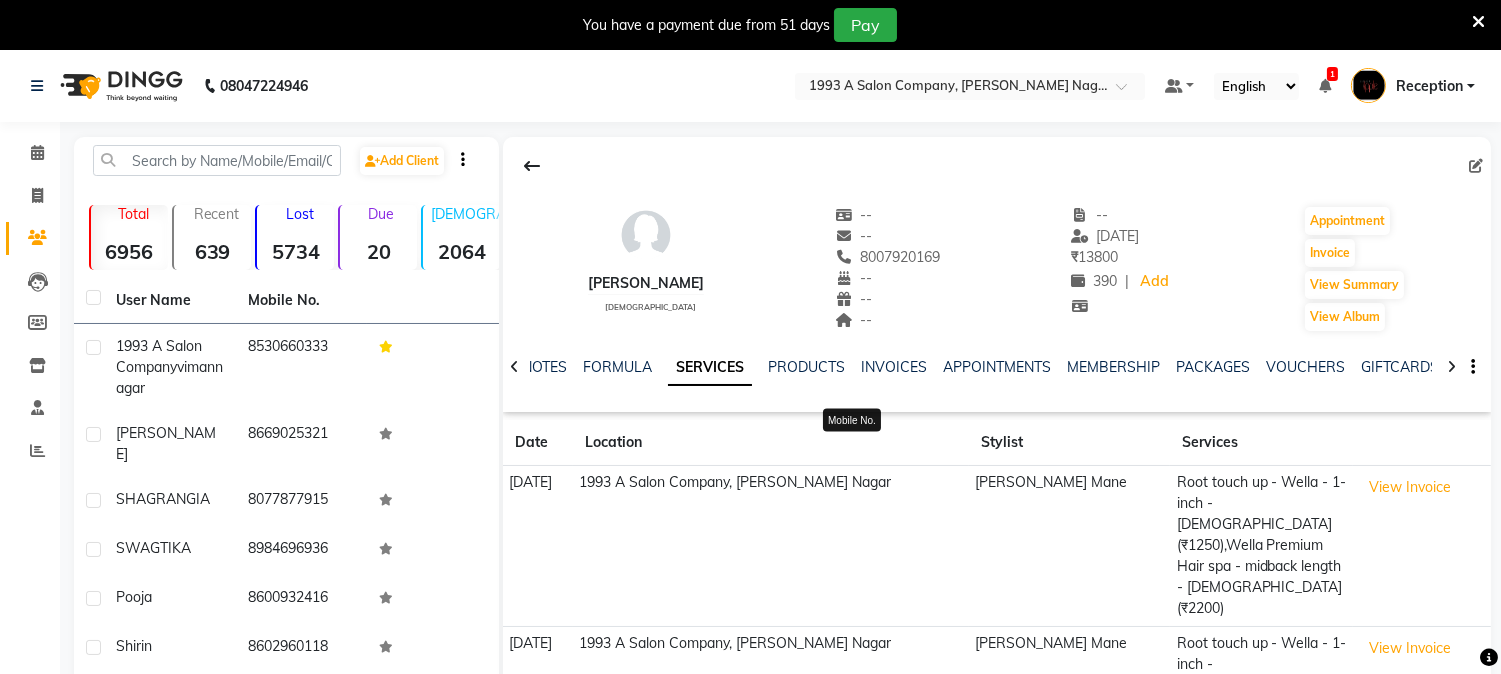 click on "8007920169" 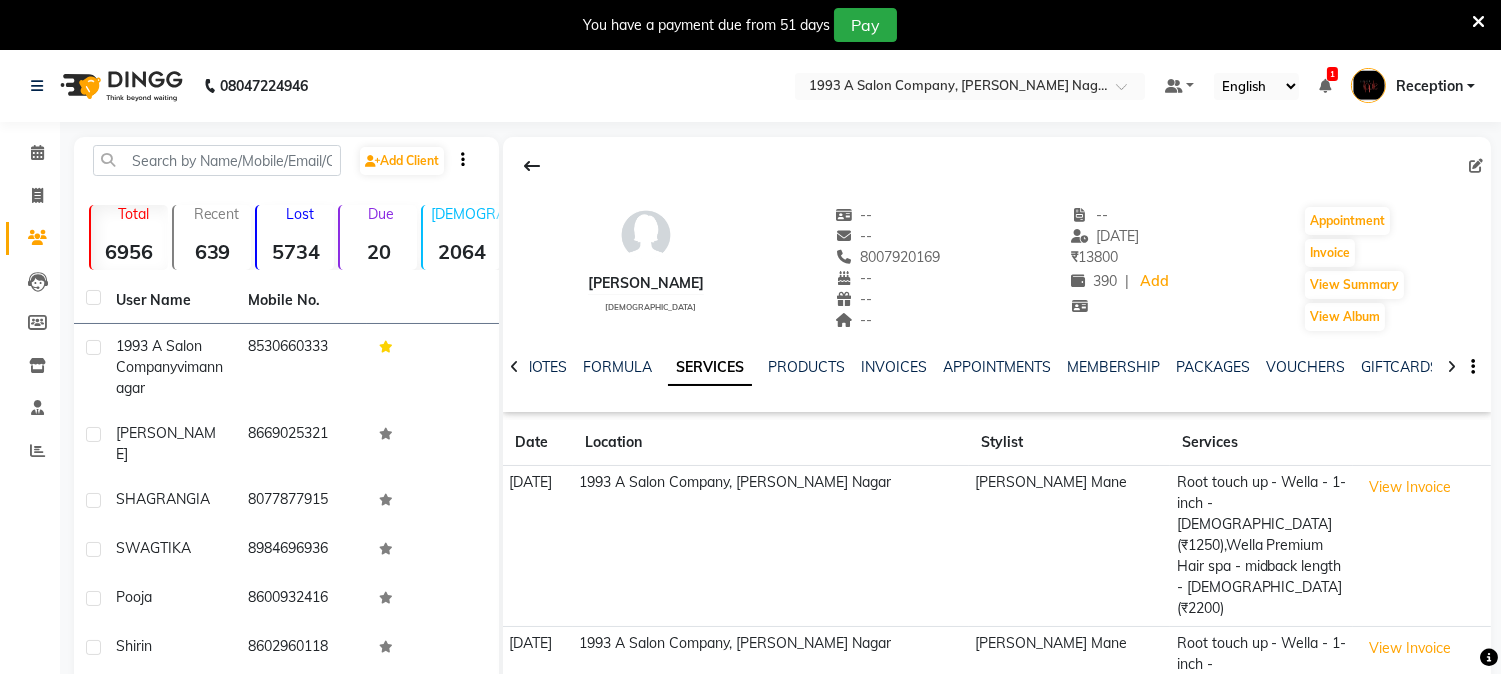 drag, startPoint x: 823, startPoint y: 248, endPoint x: 935, endPoint y: 257, distance: 112.36102 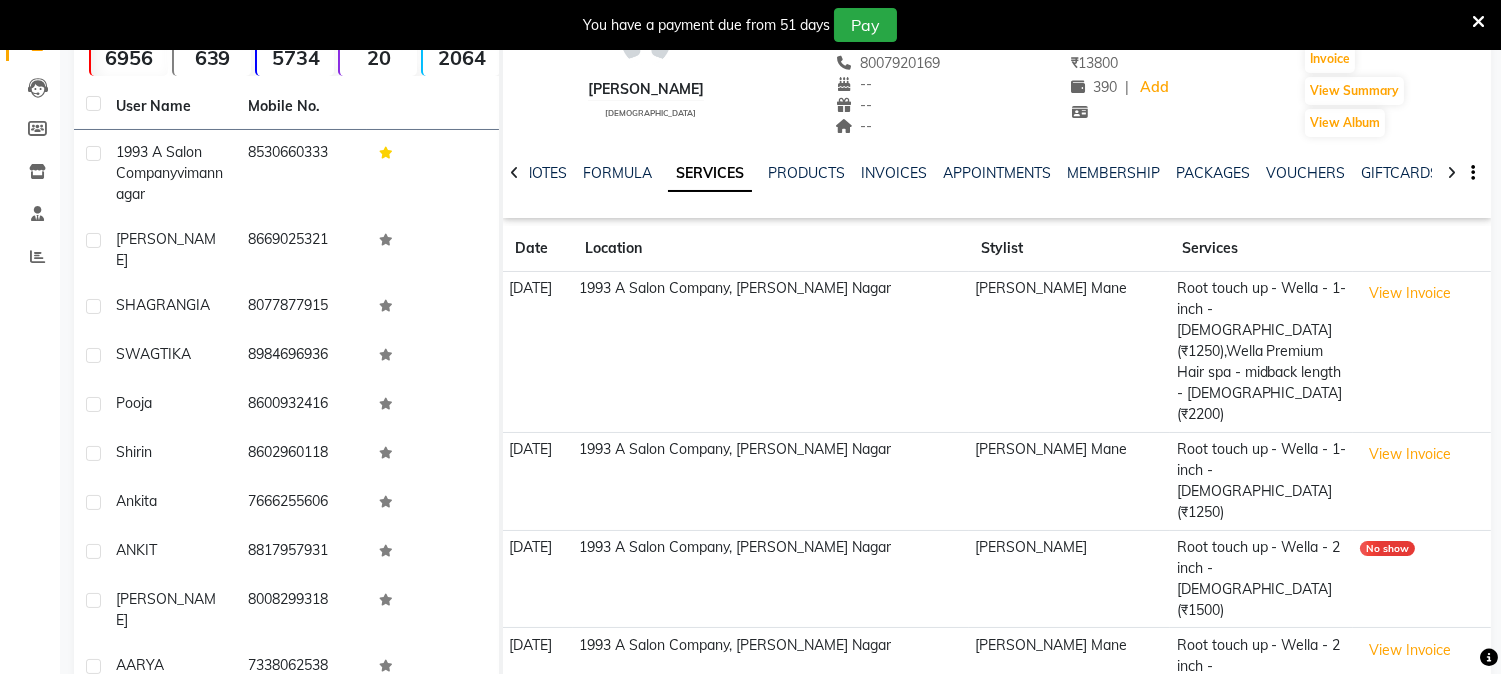 scroll, scrollTop: 222, scrollLeft: 0, axis: vertical 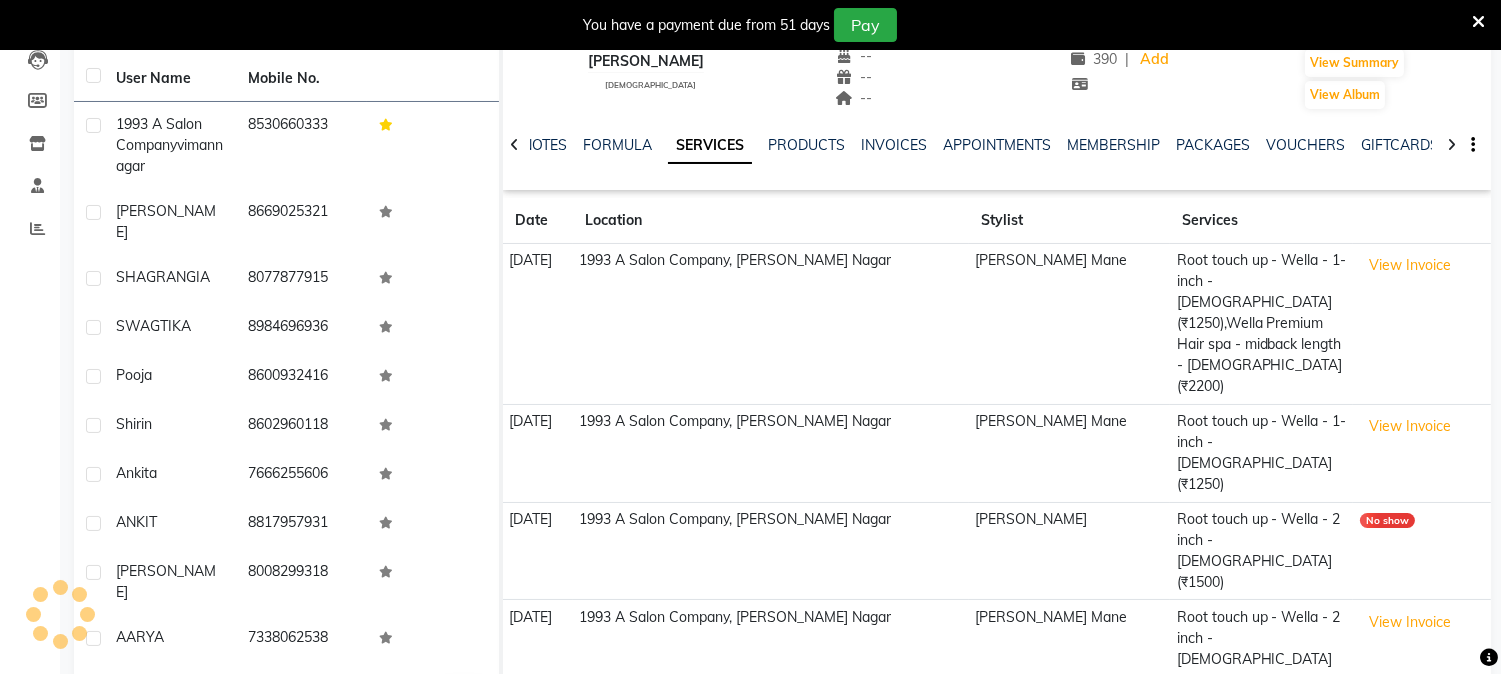 click 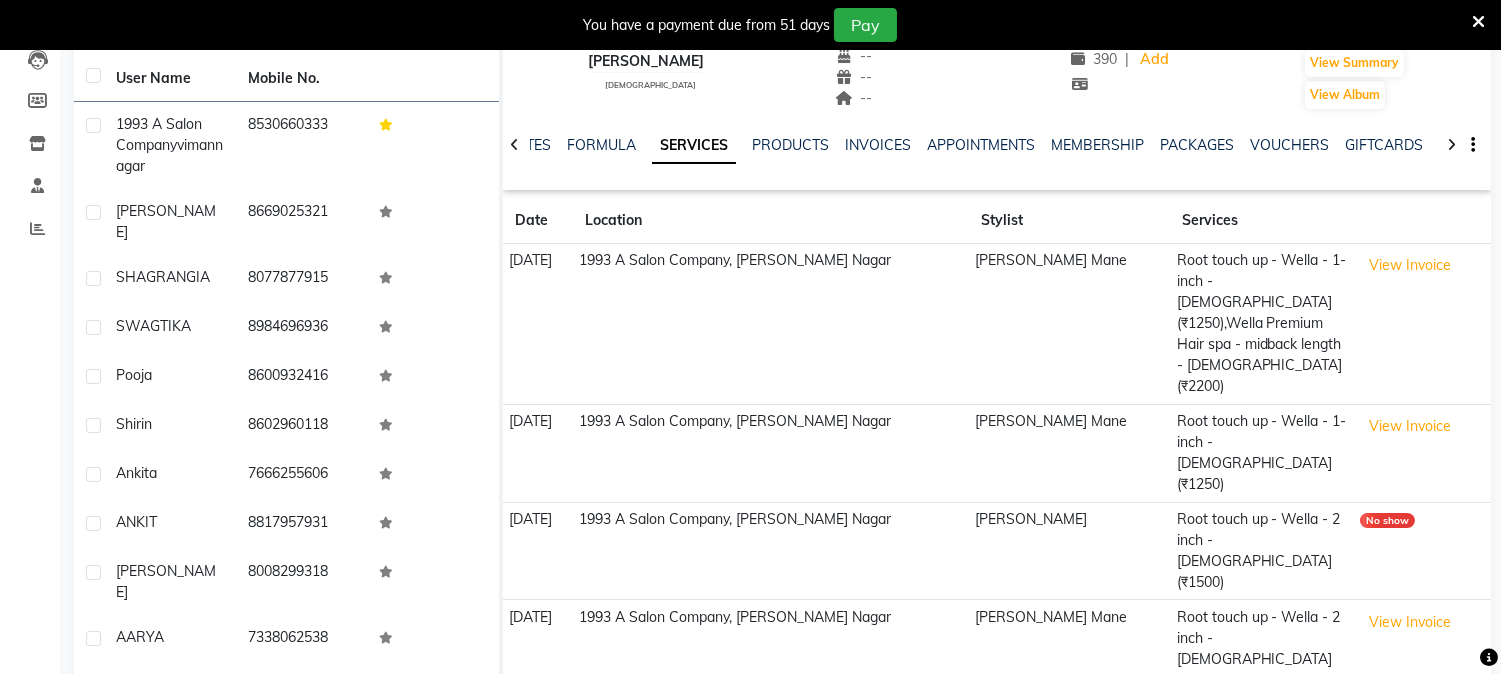 click 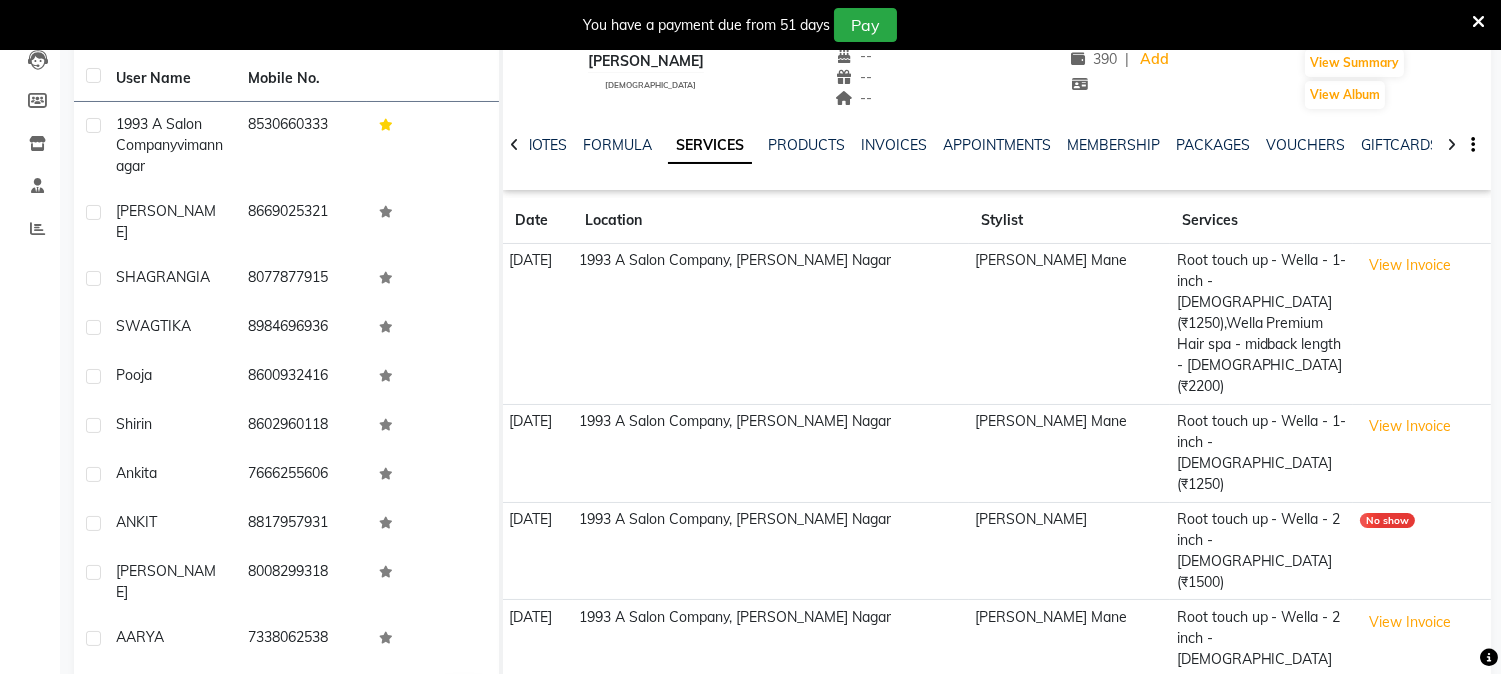 click 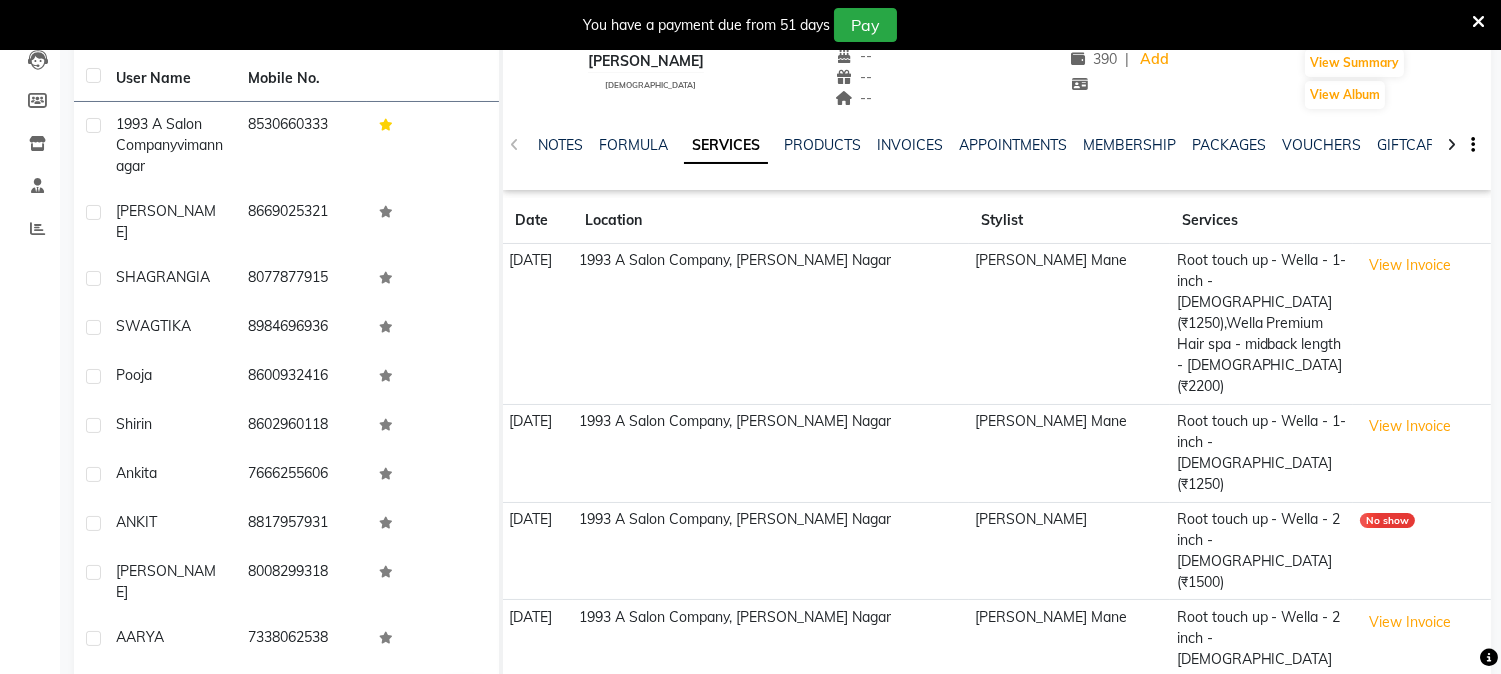 click on "NOTES FORMULA SERVICES PRODUCTS INVOICES APPOINTMENTS MEMBERSHIP PACKAGES VOUCHERS GIFTCARDS POINTS FORMS FAMILY CARDS WALLET" 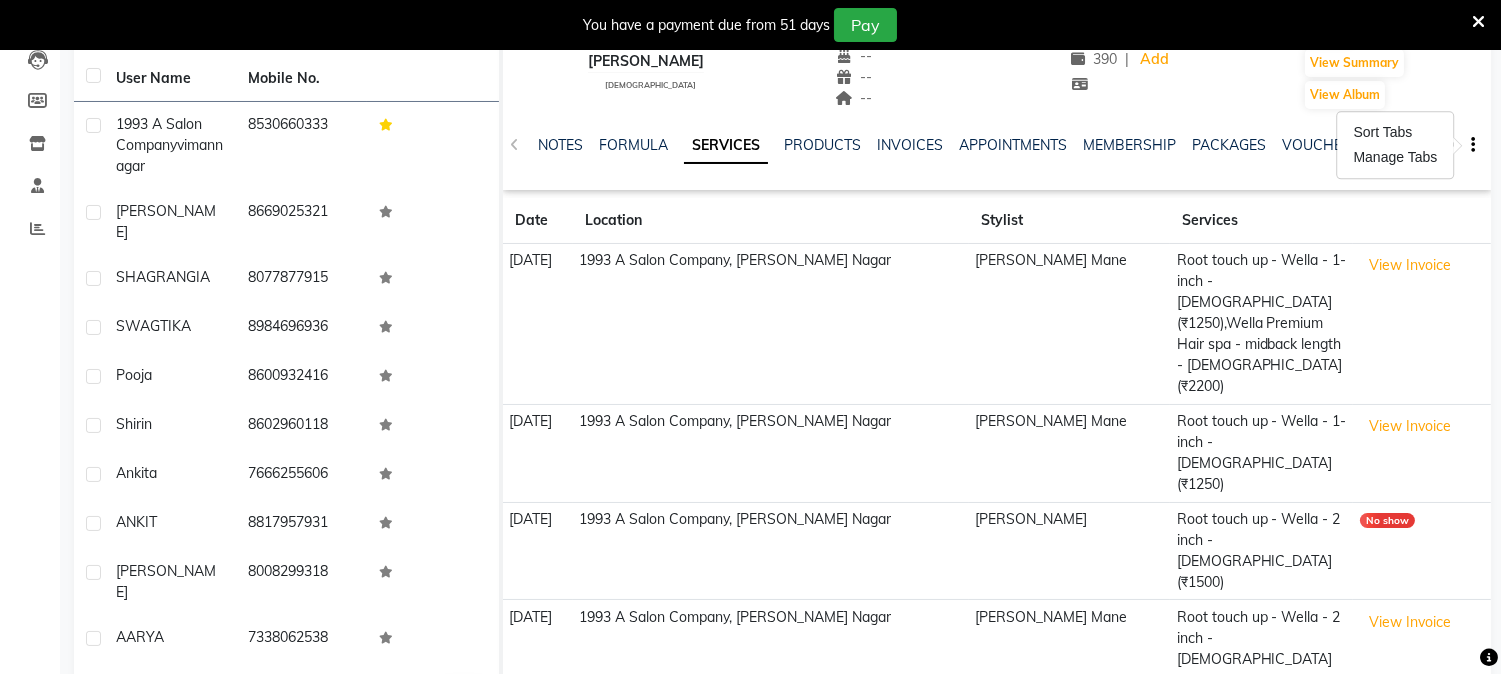 click on "PACKAGES" 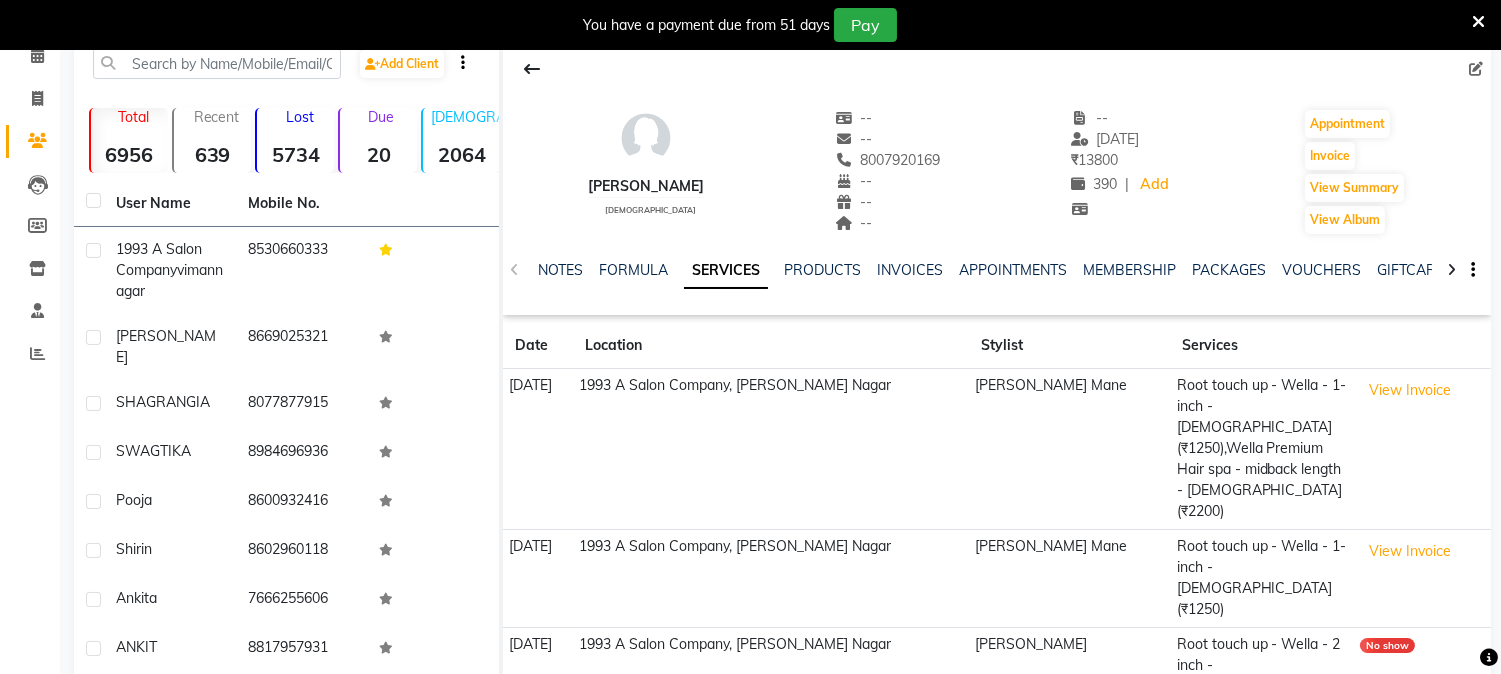 scroll, scrollTop: 0, scrollLeft: 0, axis: both 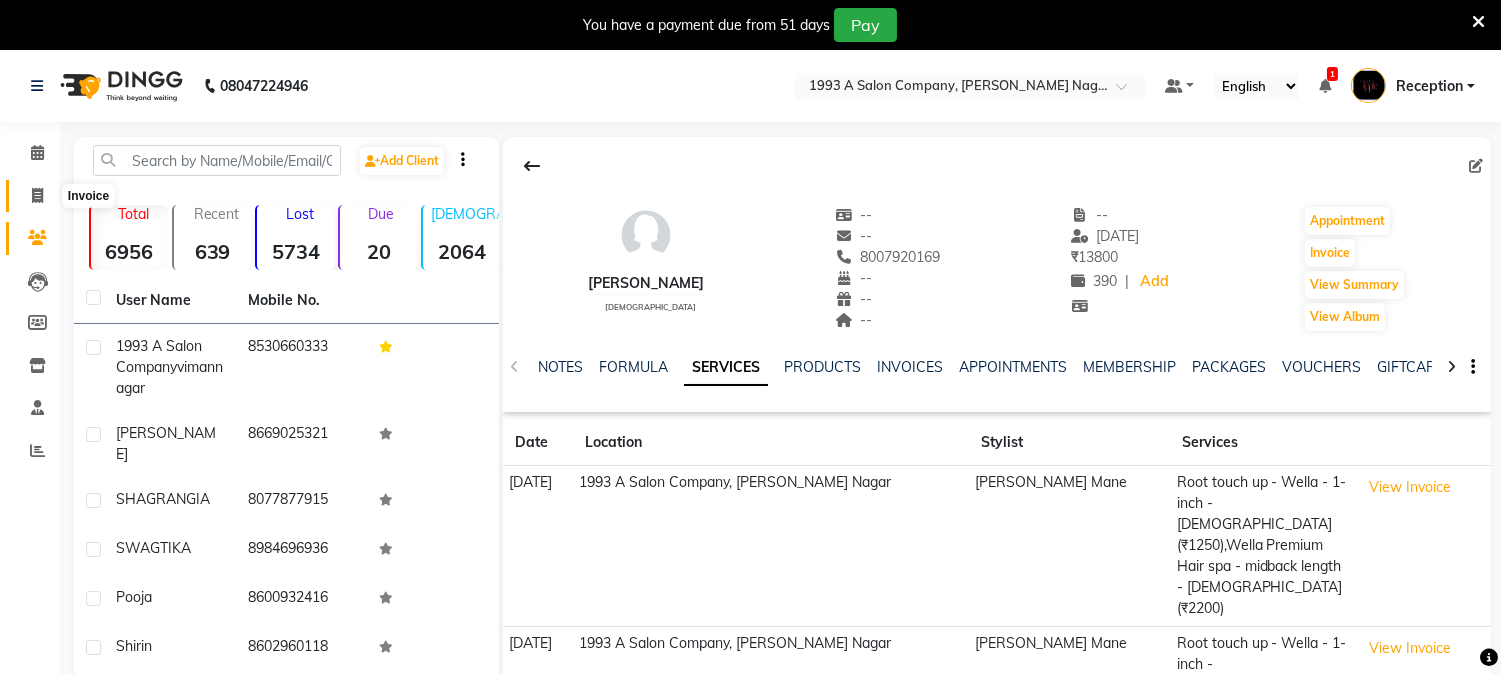 click 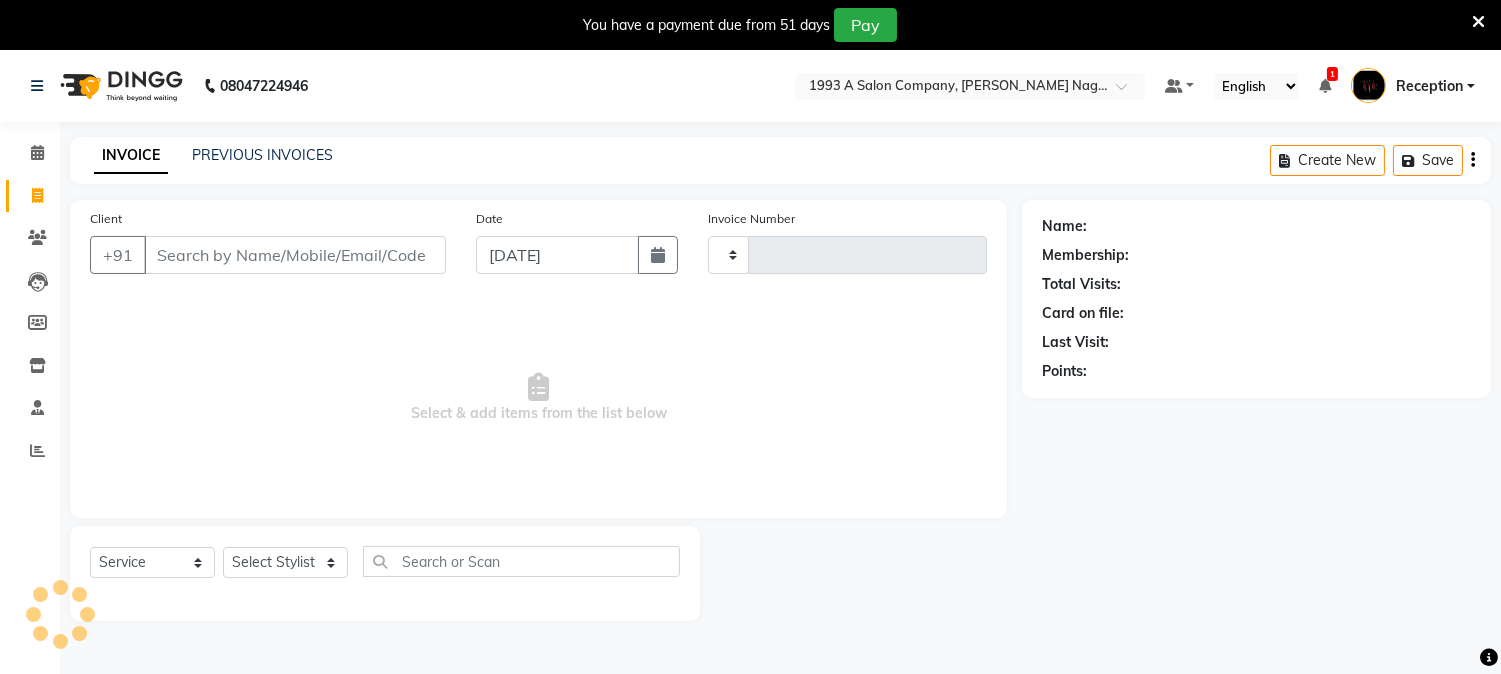 scroll, scrollTop: 50, scrollLeft: 0, axis: vertical 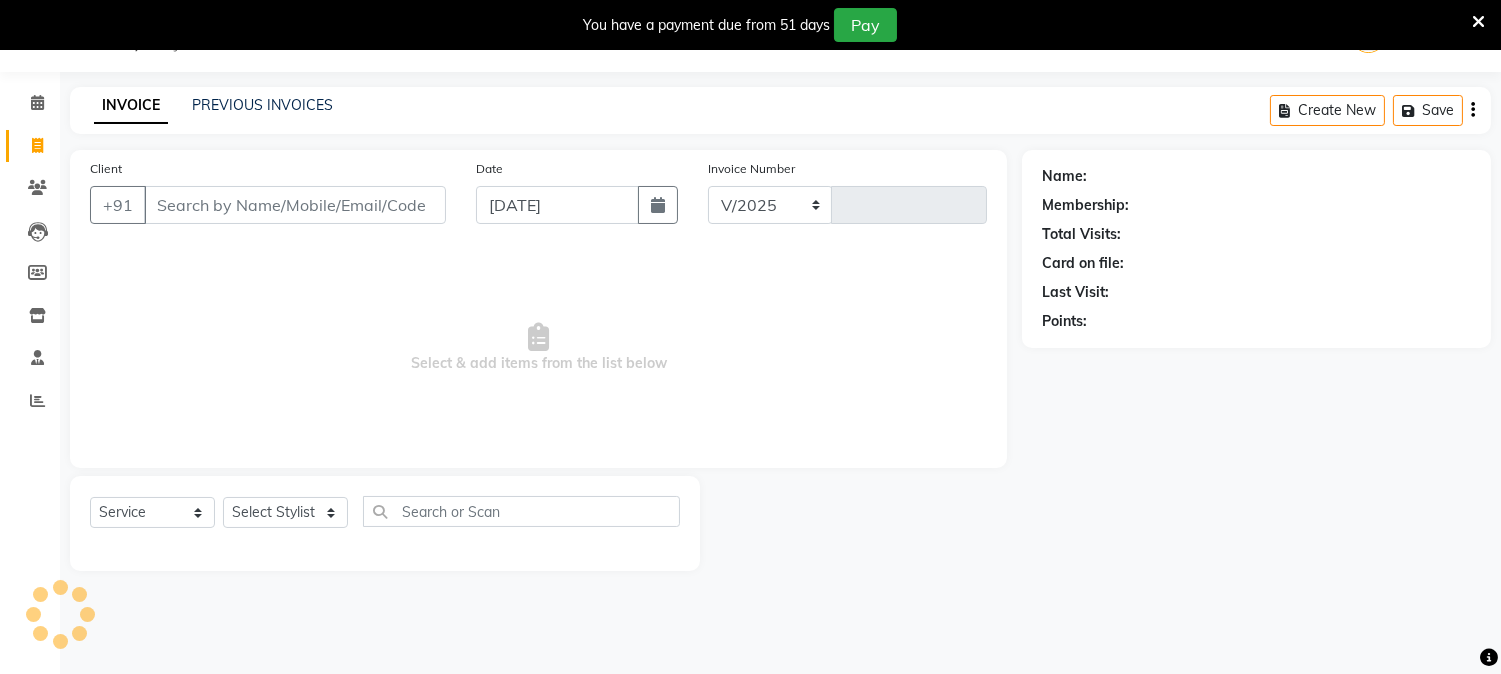 select on "144" 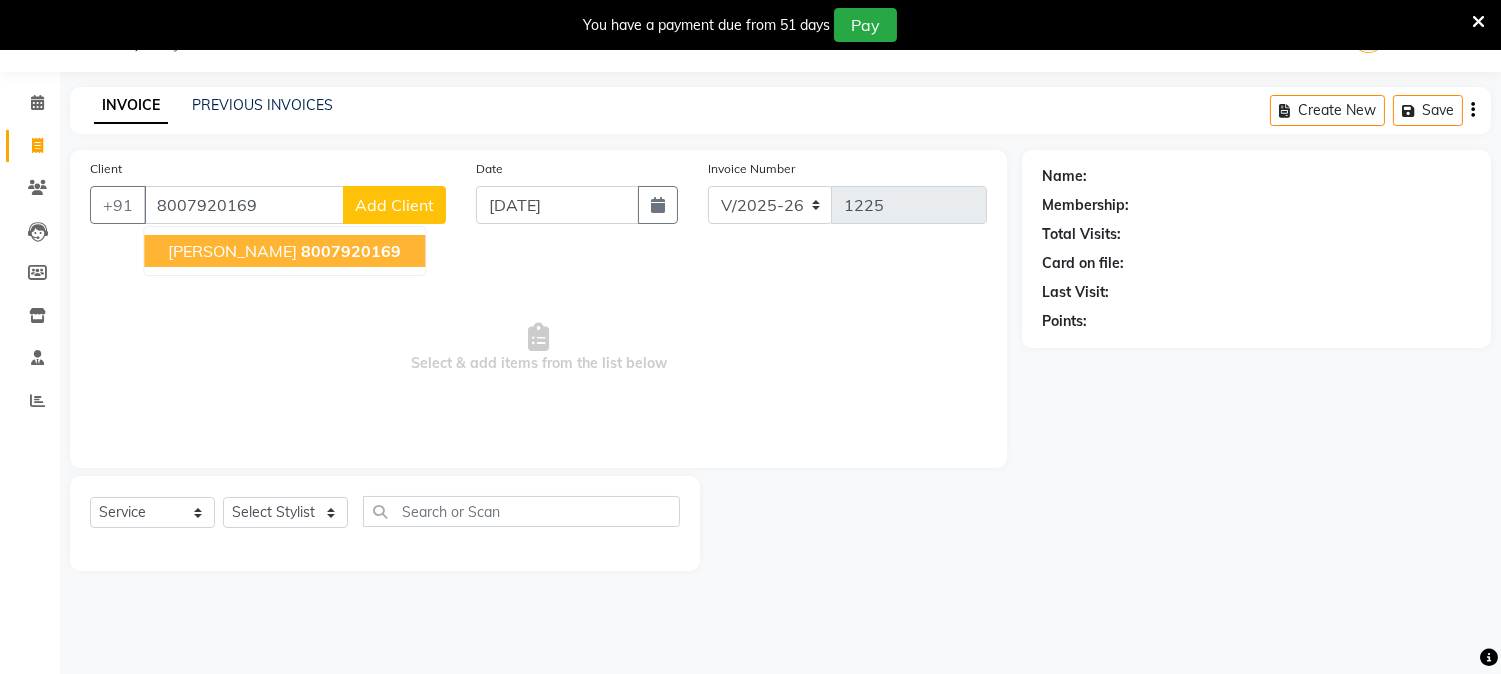 click on "8007920169" 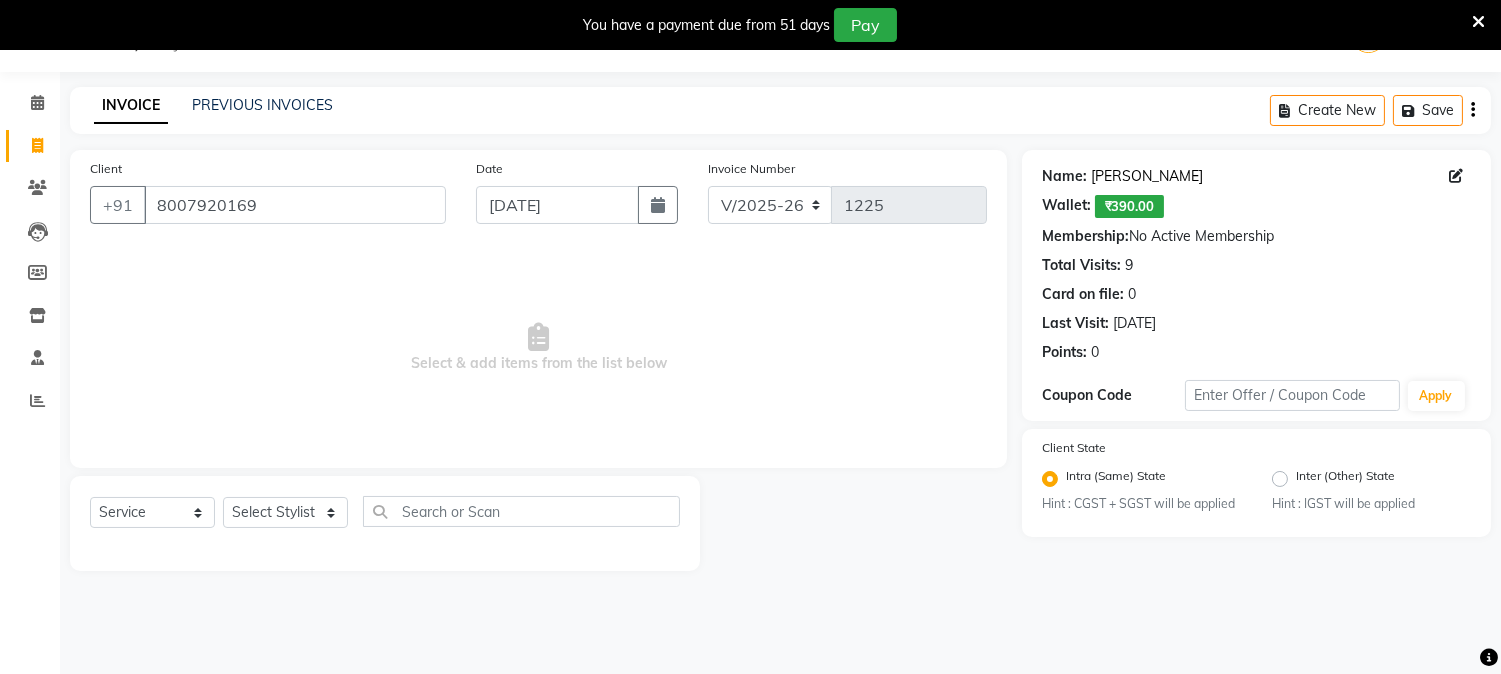 click on "[PERSON_NAME]" 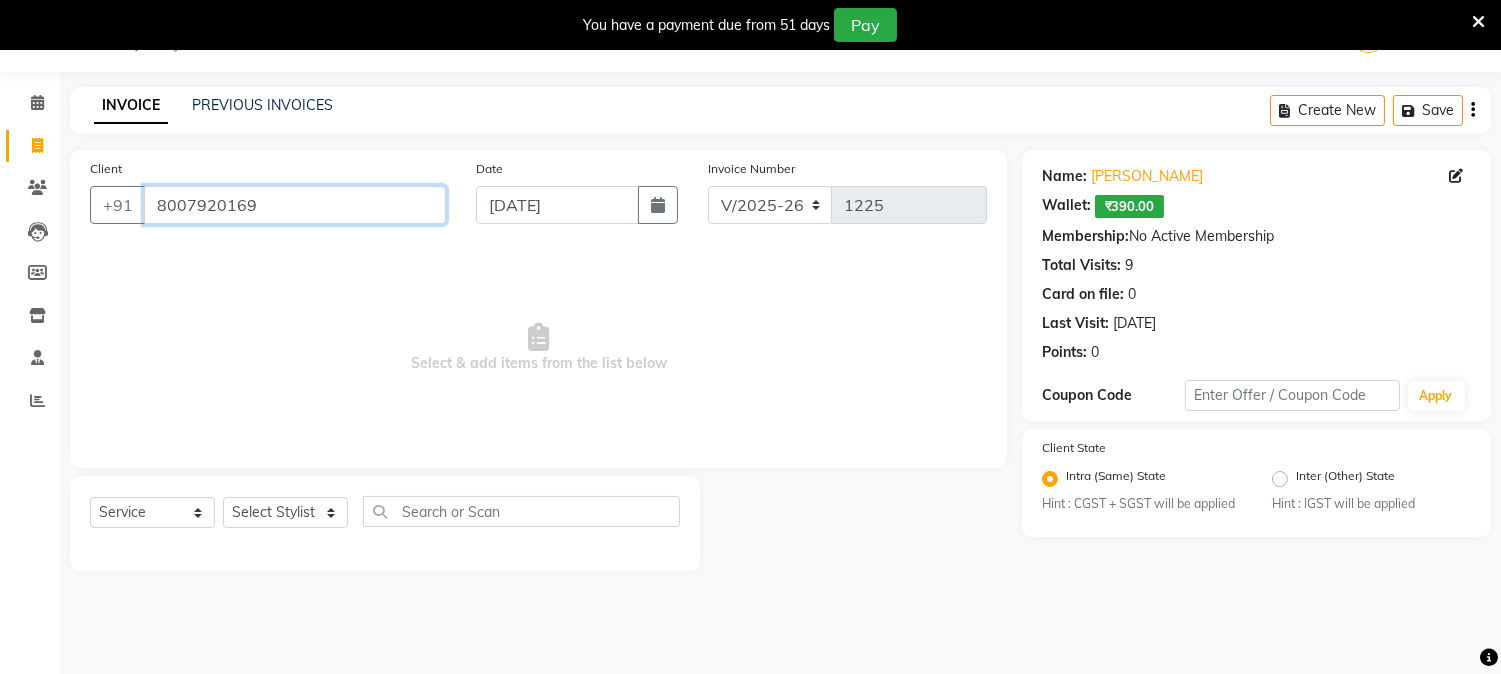 click on "8007920169" at bounding box center (295, 205) 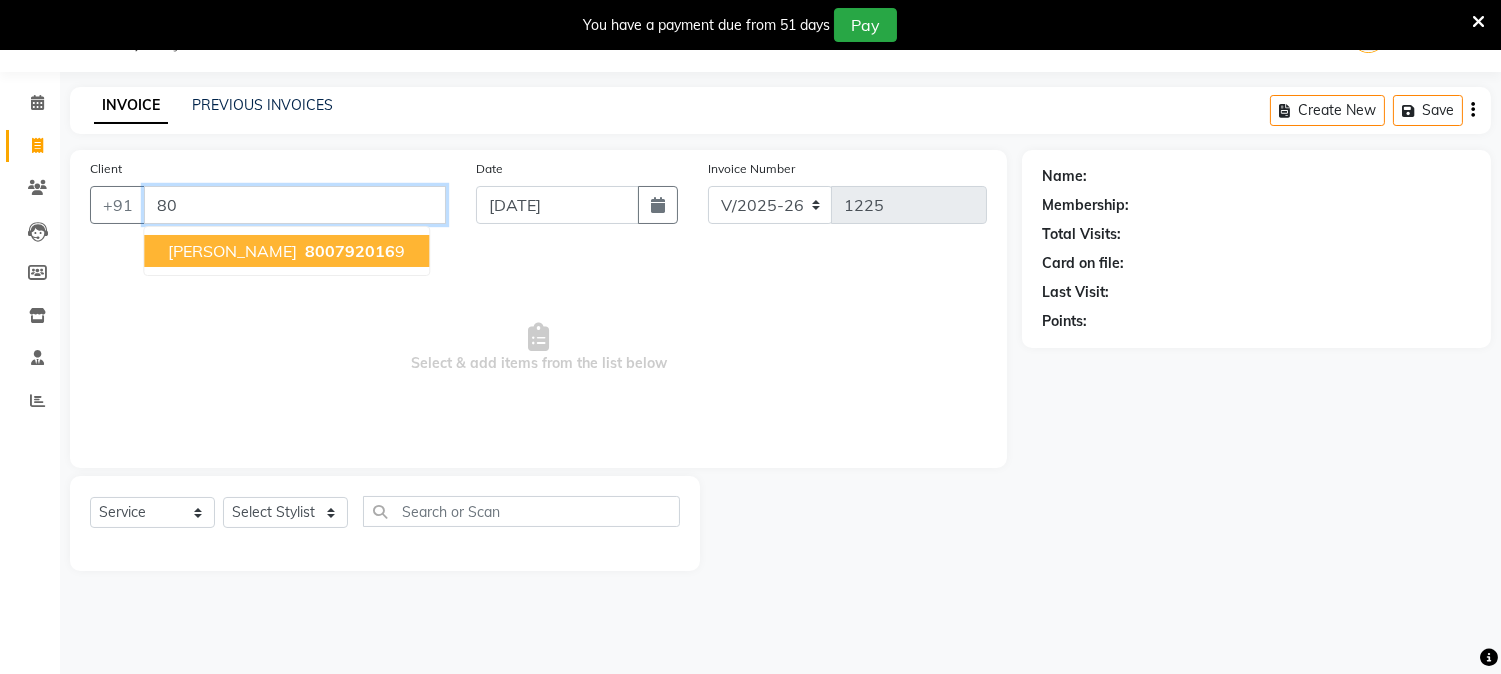 type on "8" 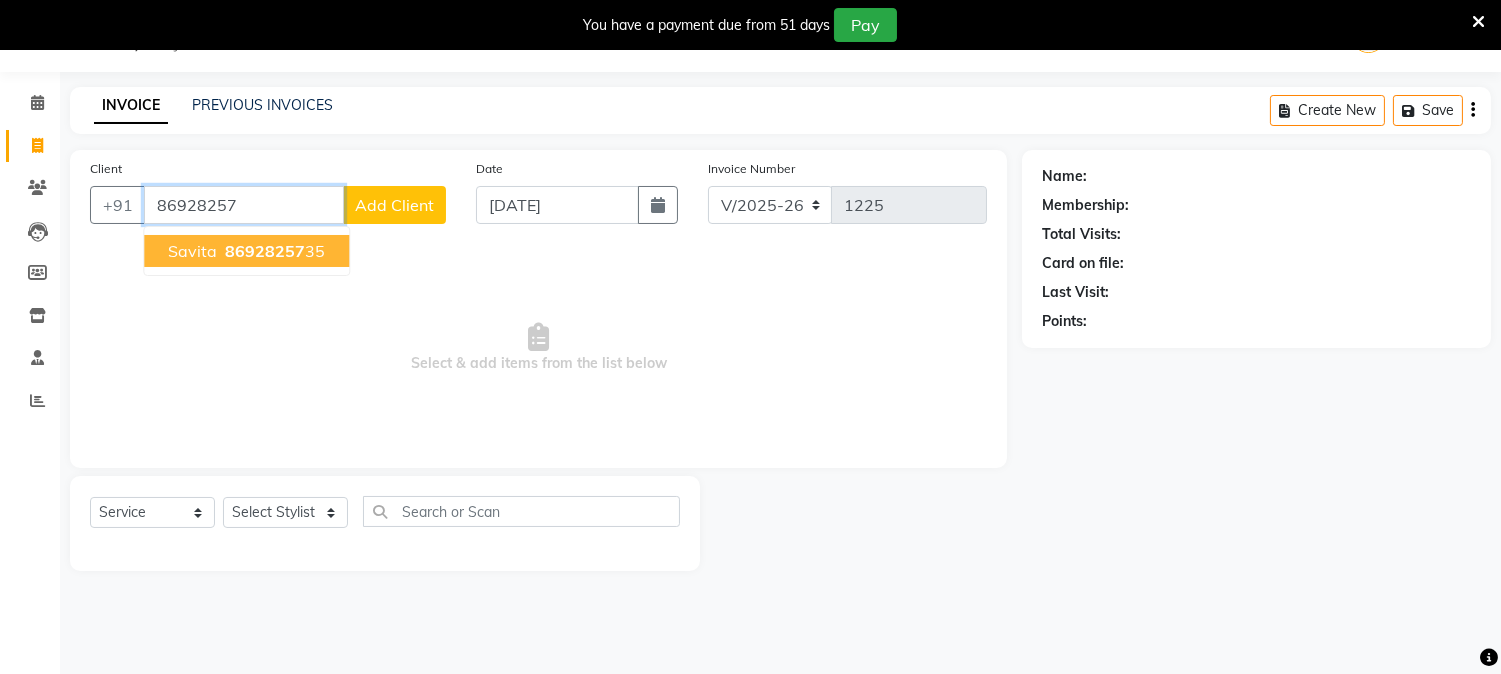 click on "86928257 35" at bounding box center (273, 251) 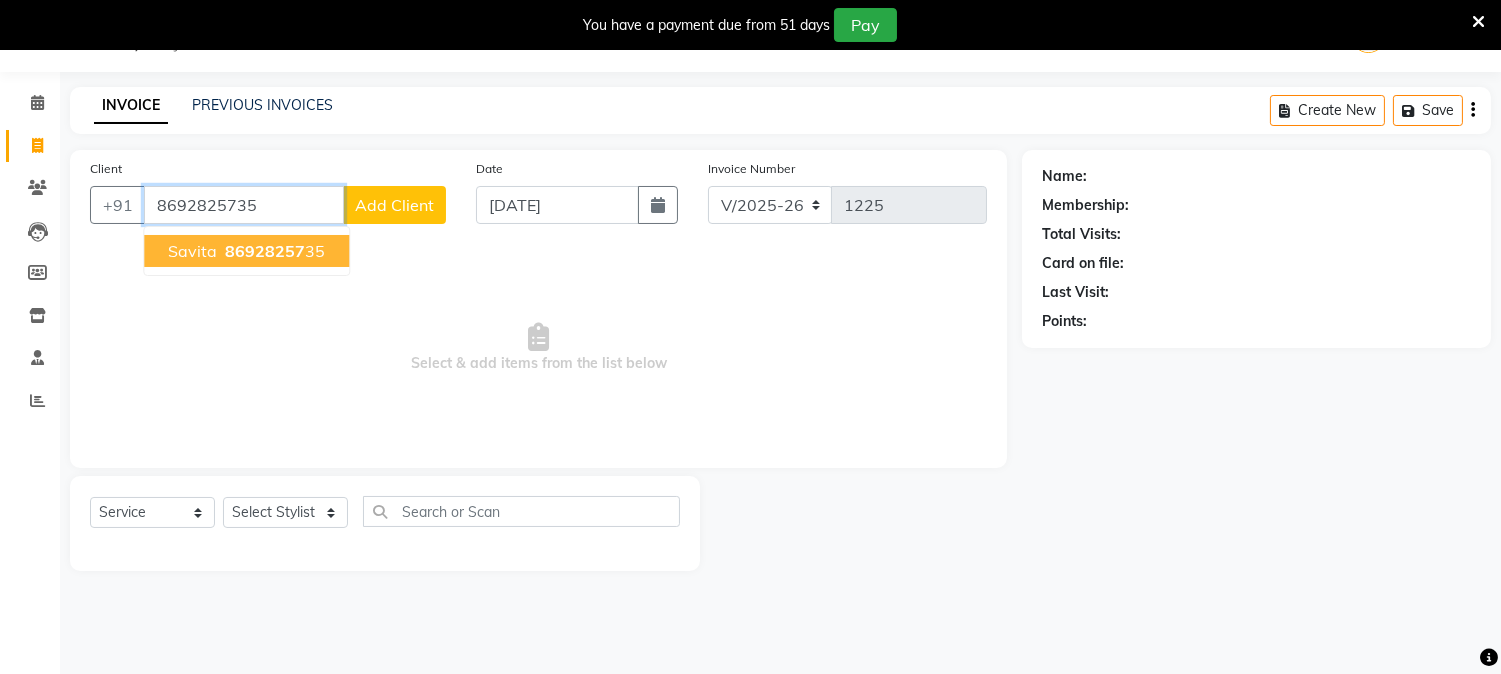 type on "8692825735" 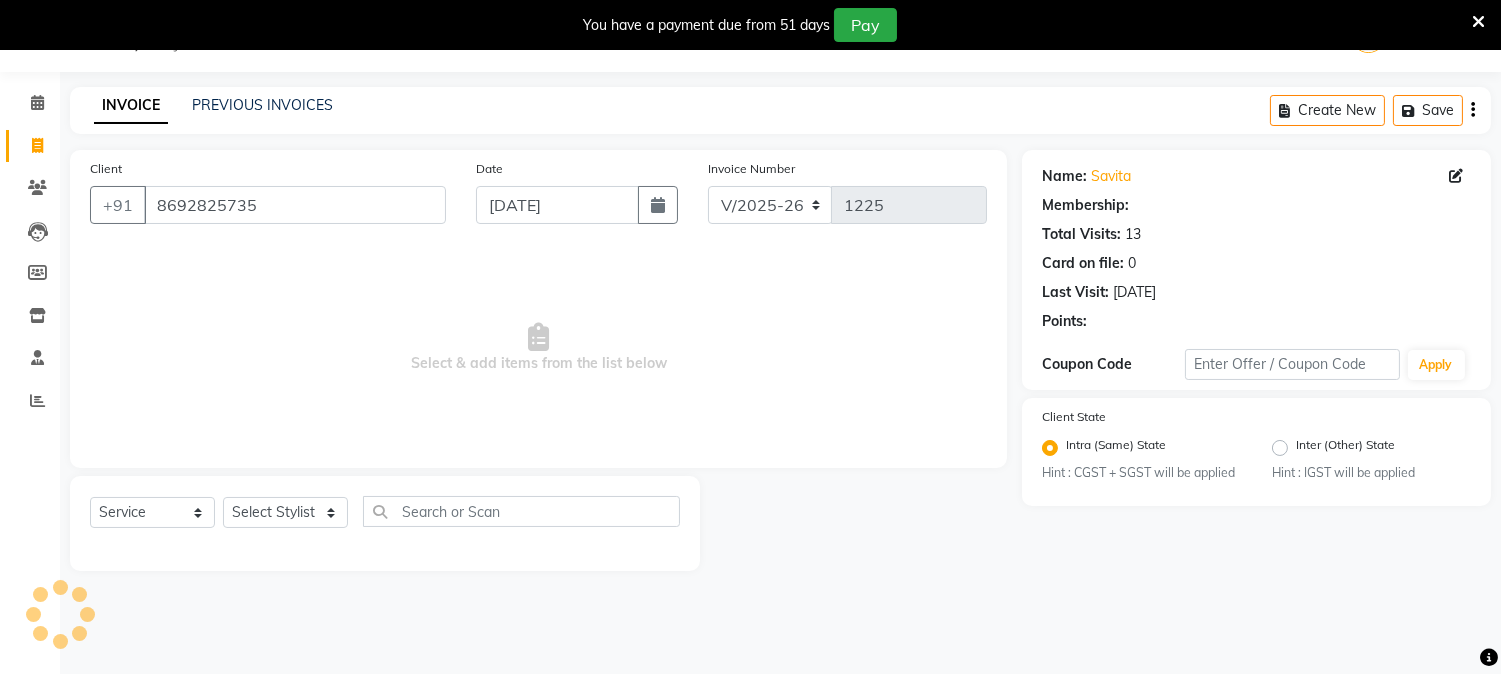 select on "1: Object" 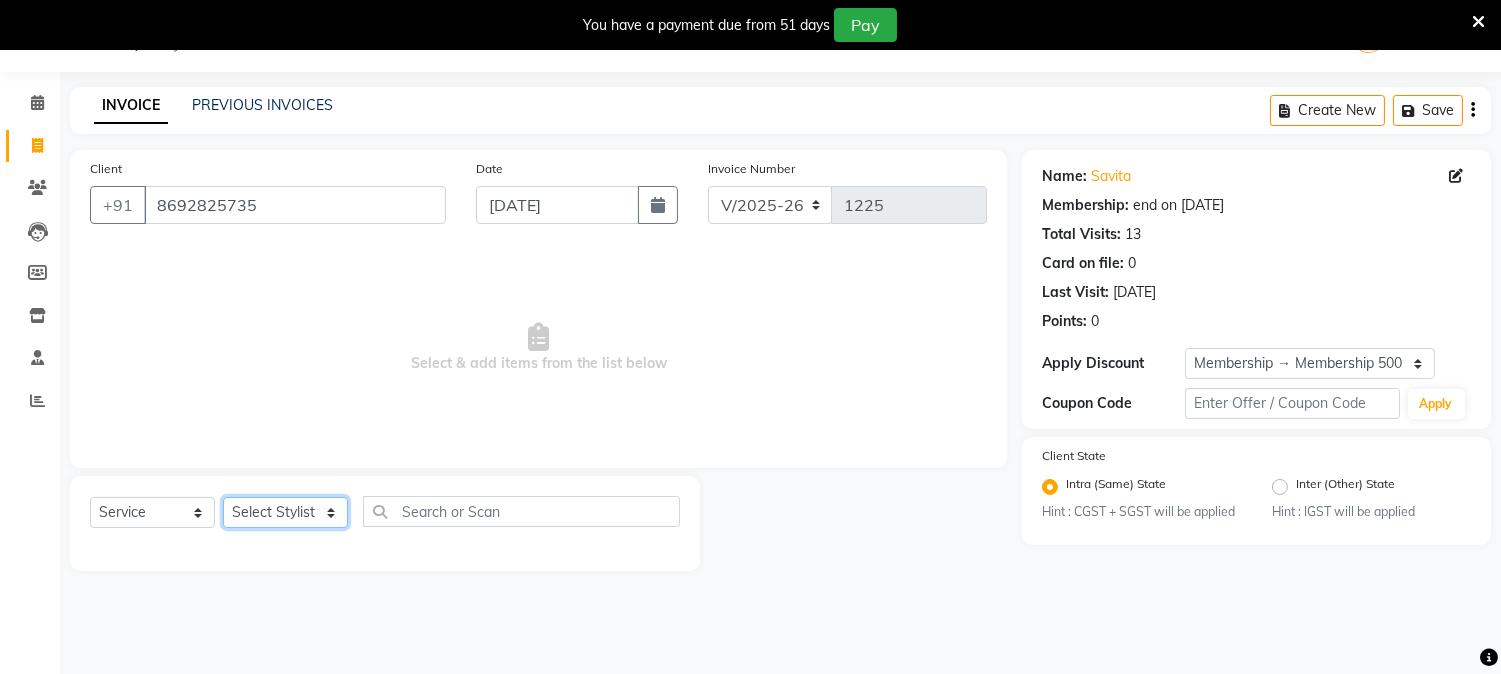 click on "Select Stylist Aniket Mane HEENA GAIKWAD kanchan tripathi  Reception  sarika yadav Training Department Vaibhav Randive Vinit Sir" 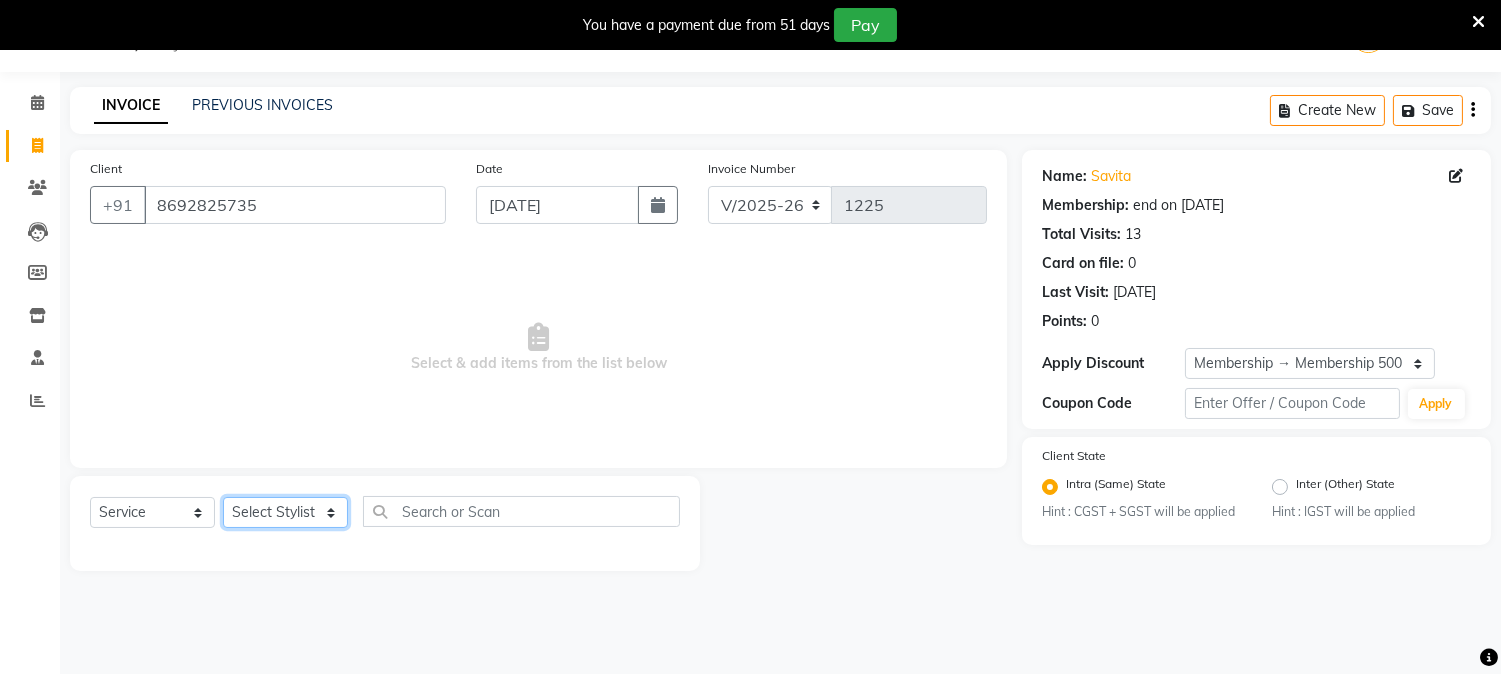 select on "14213" 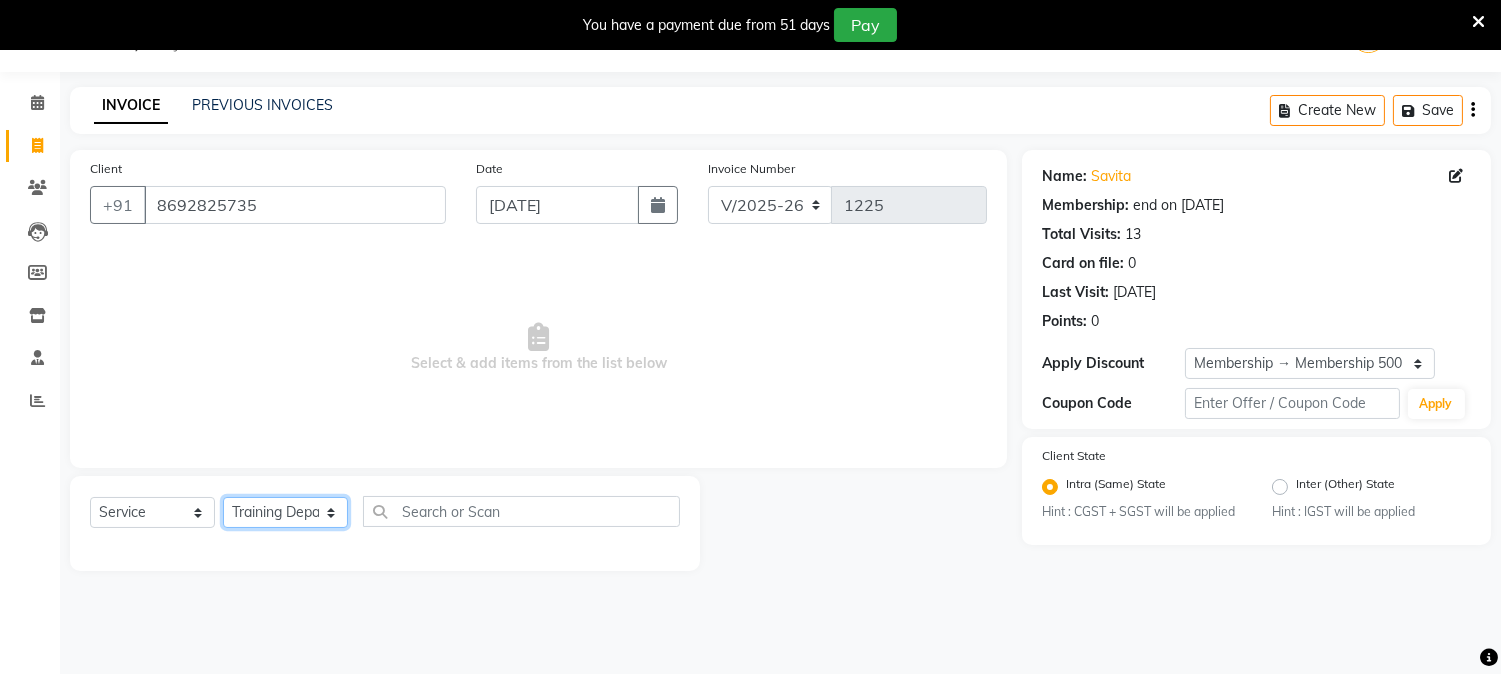 click on "Select Stylist Aniket Mane HEENA GAIKWAD kanchan tripathi  Reception  sarika yadav Training Department Vaibhav Randive Vinit Sir" 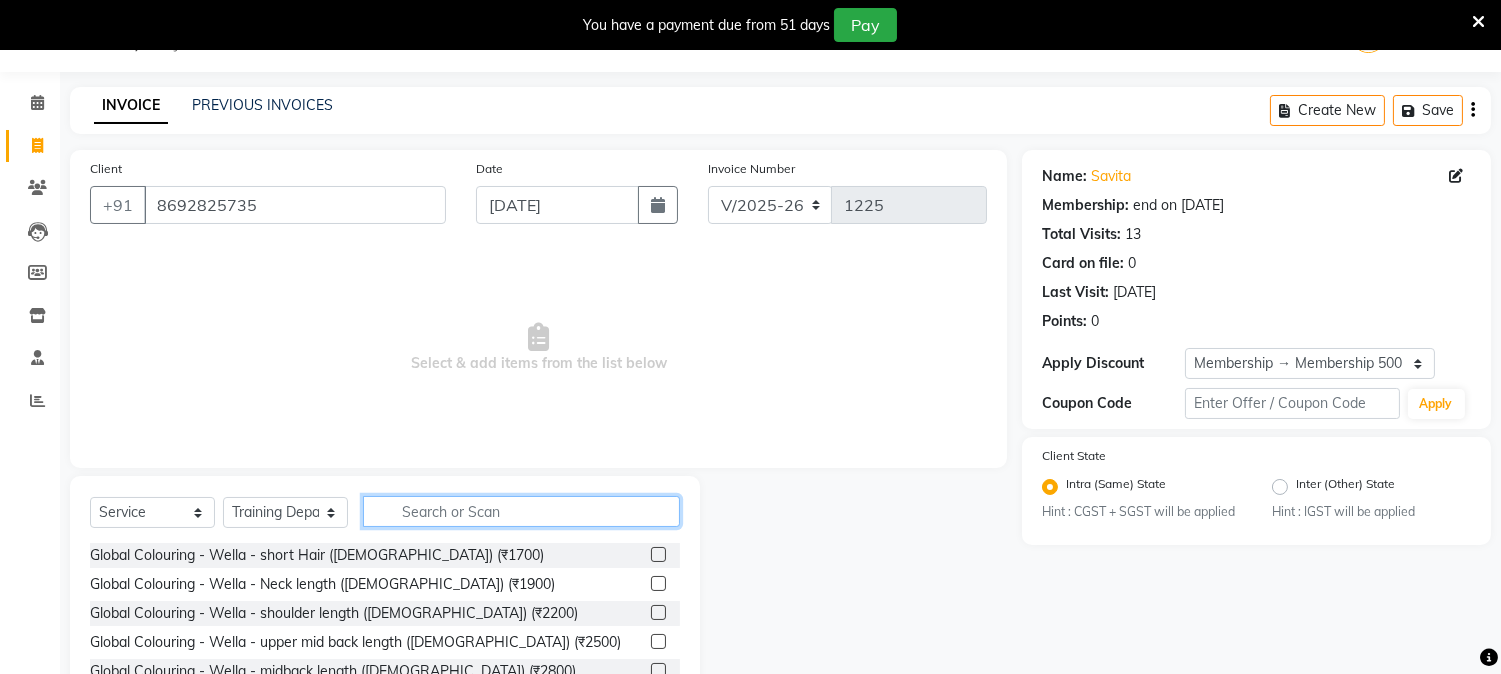 click 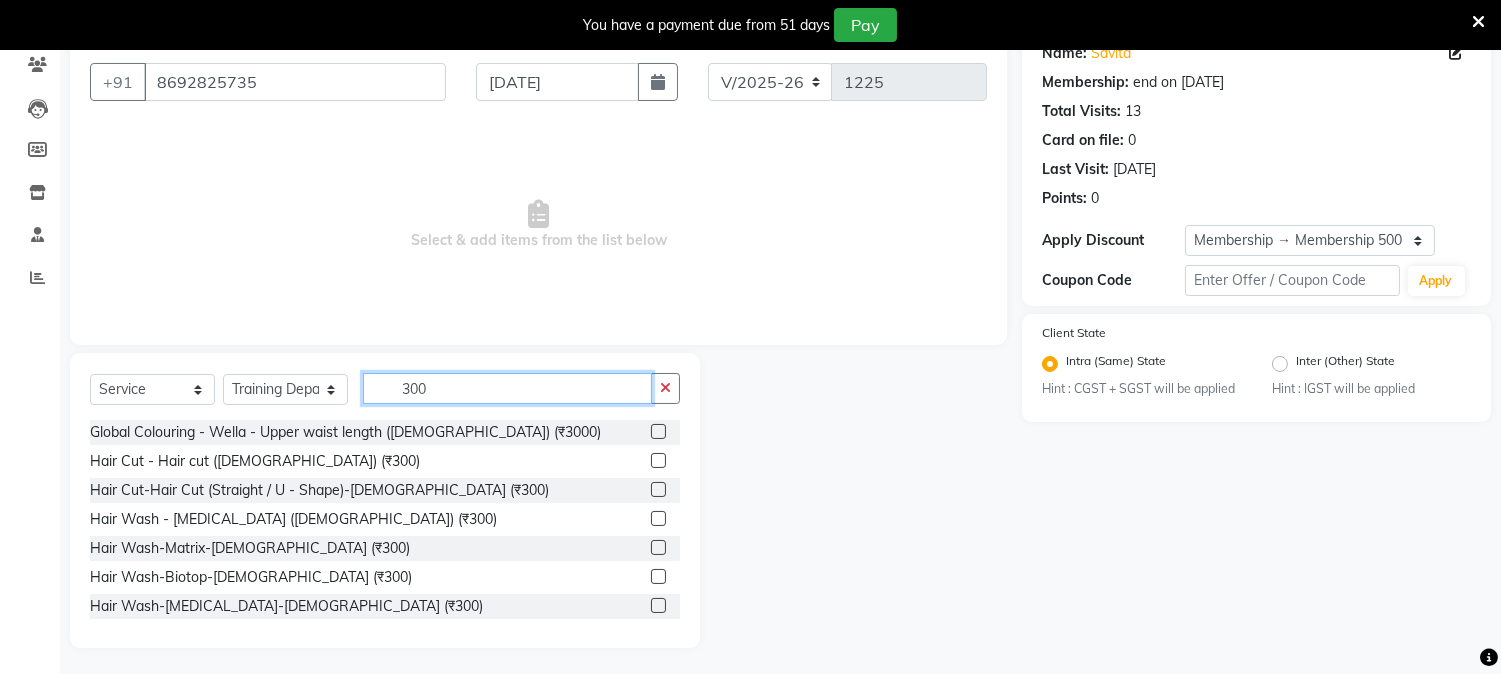 scroll, scrollTop: 176, scrollLeft: 0, axis: vertical 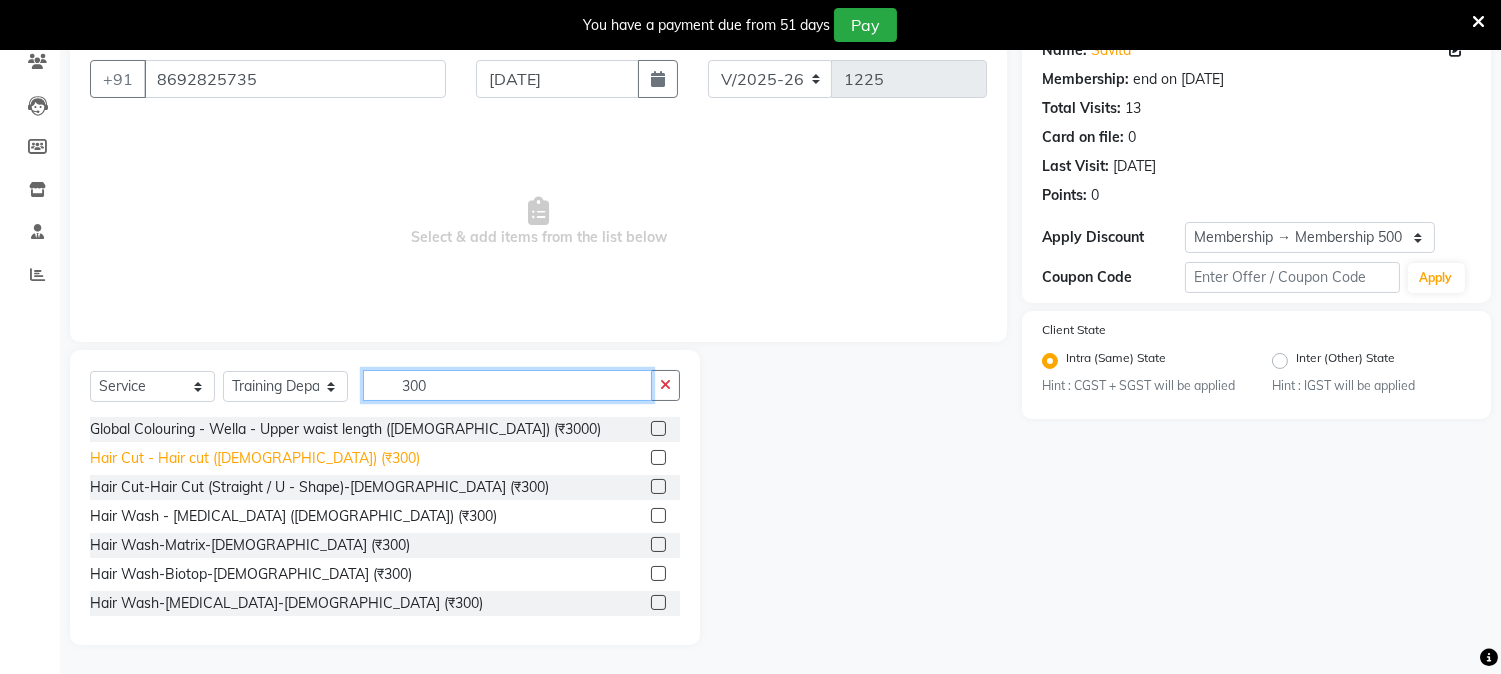 type on "300" 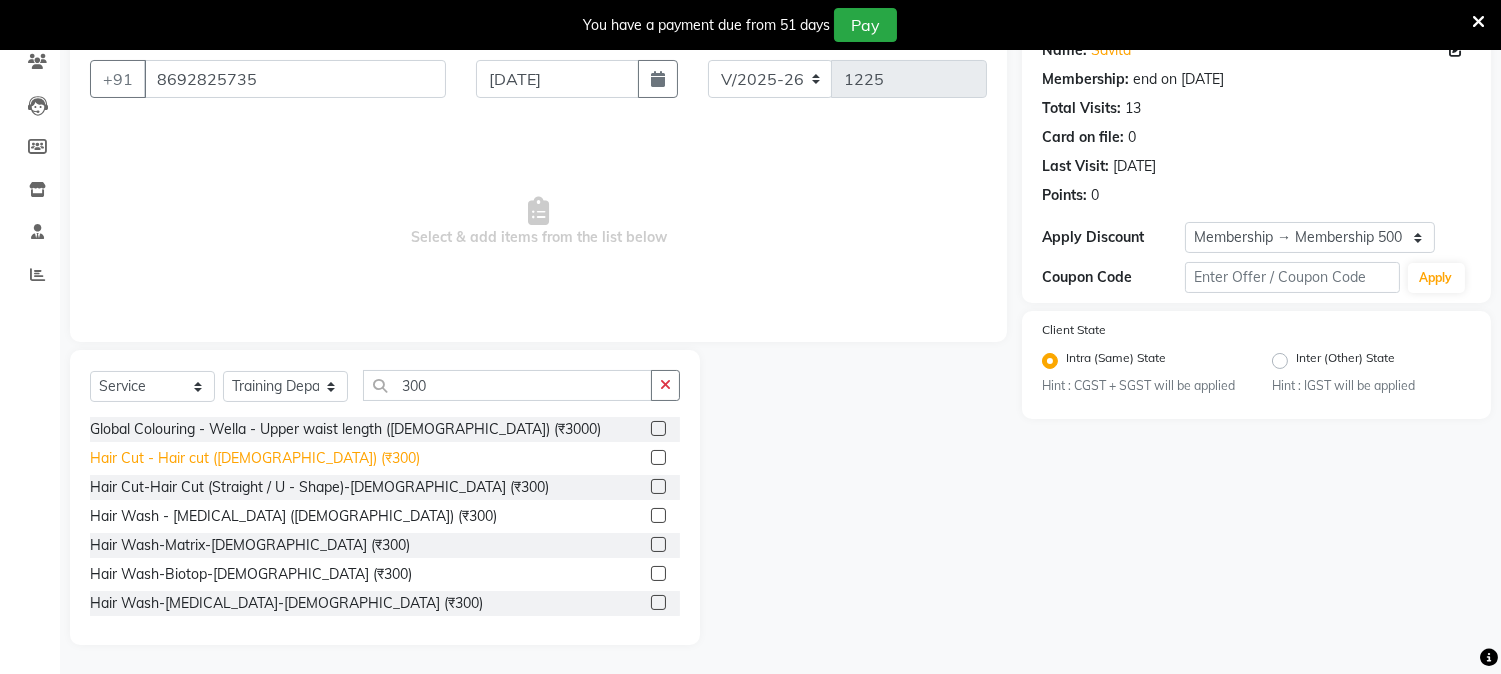 click on "Hair Cut - Hair cut (Male) (₹300)" 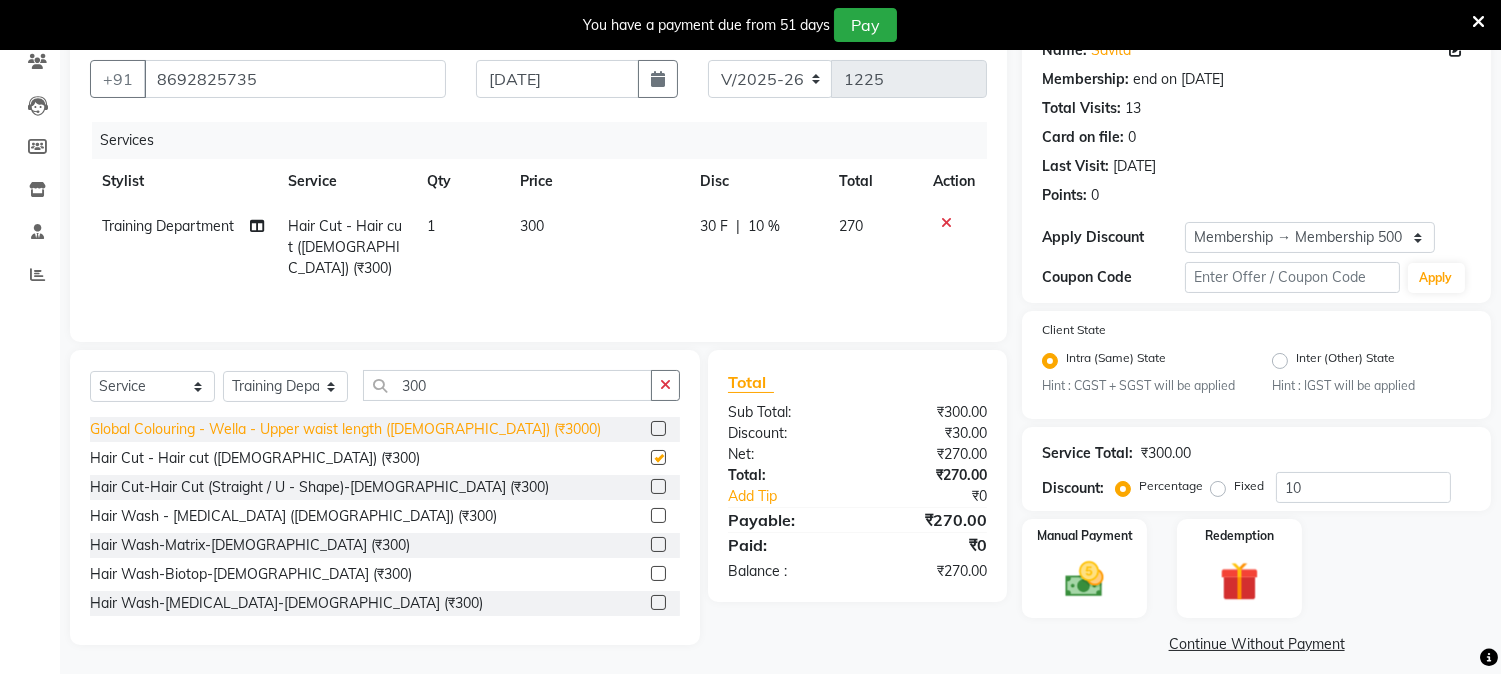 checkbox on "false" 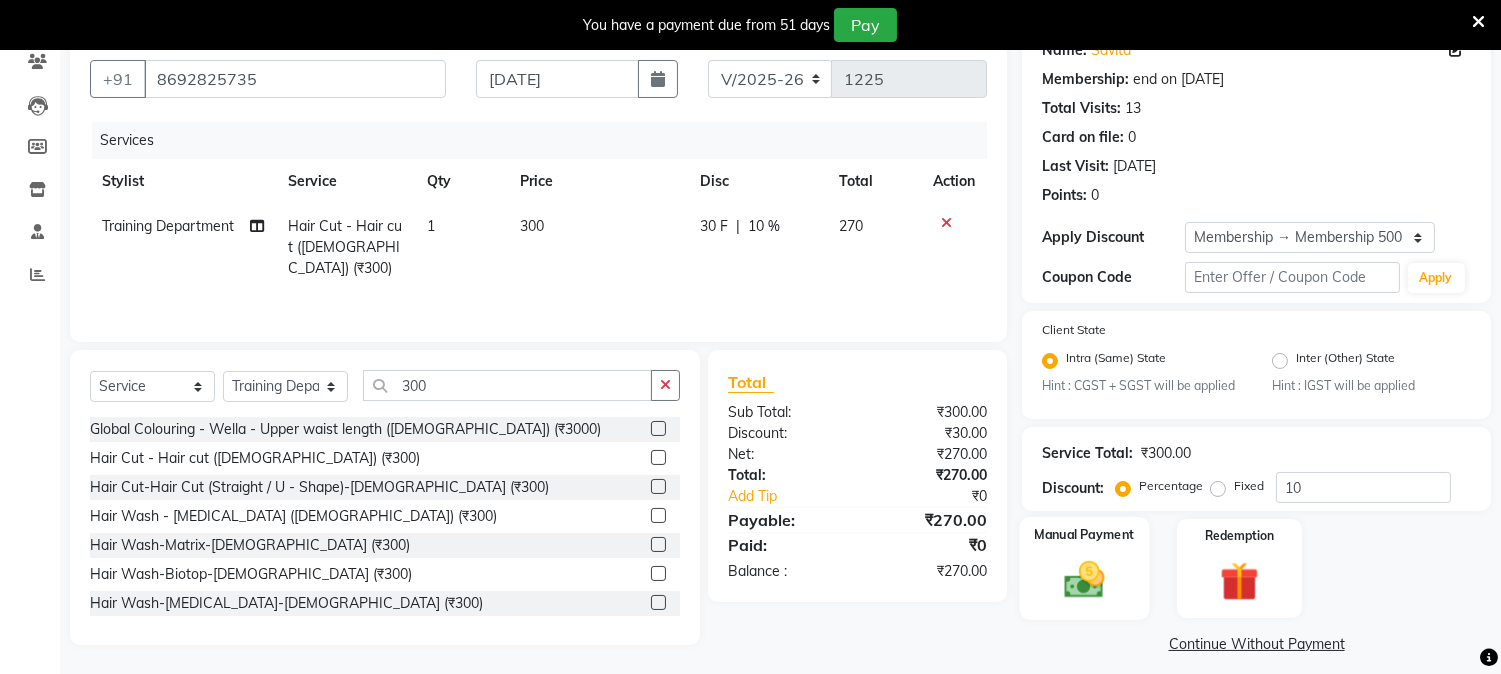 click 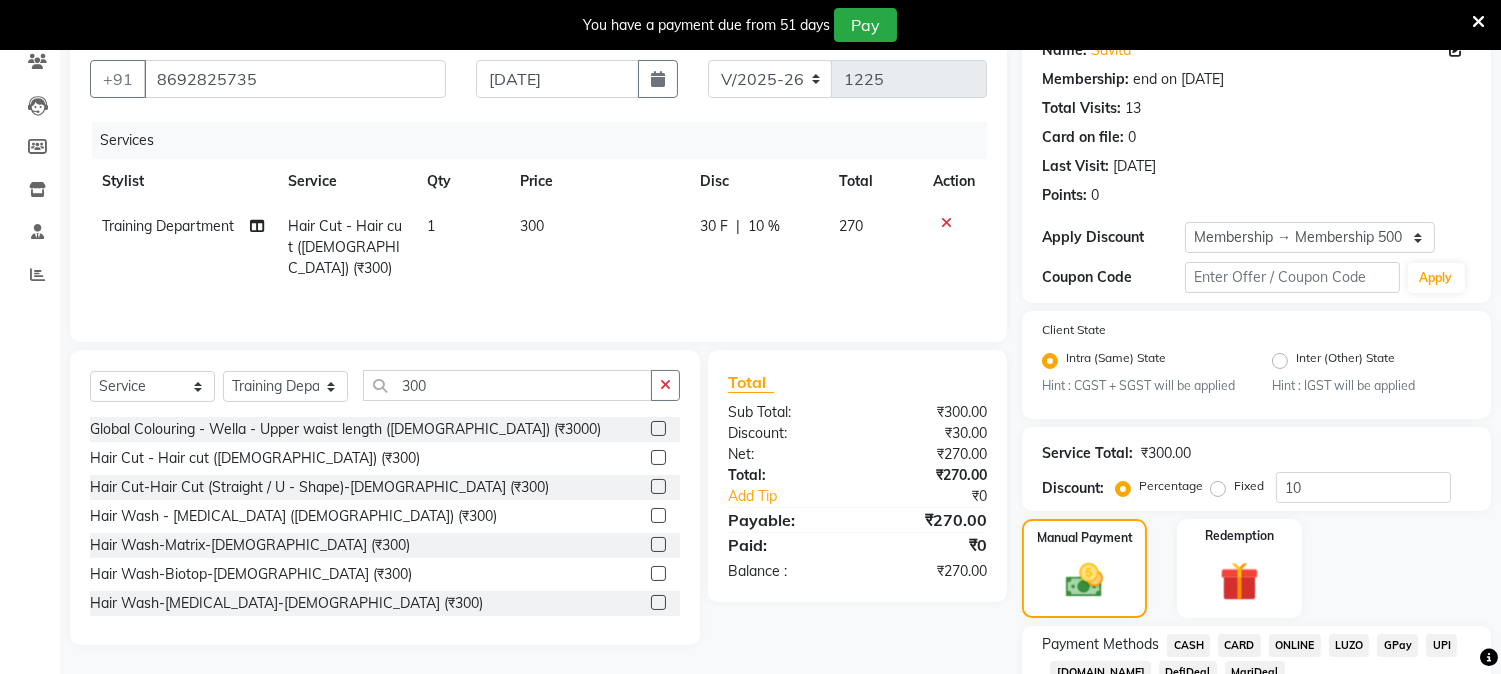 drag, startPoint x: 1286, startPoint y: 643, endPoint x: 1296, endPoint y: 636, distance: 12.206555 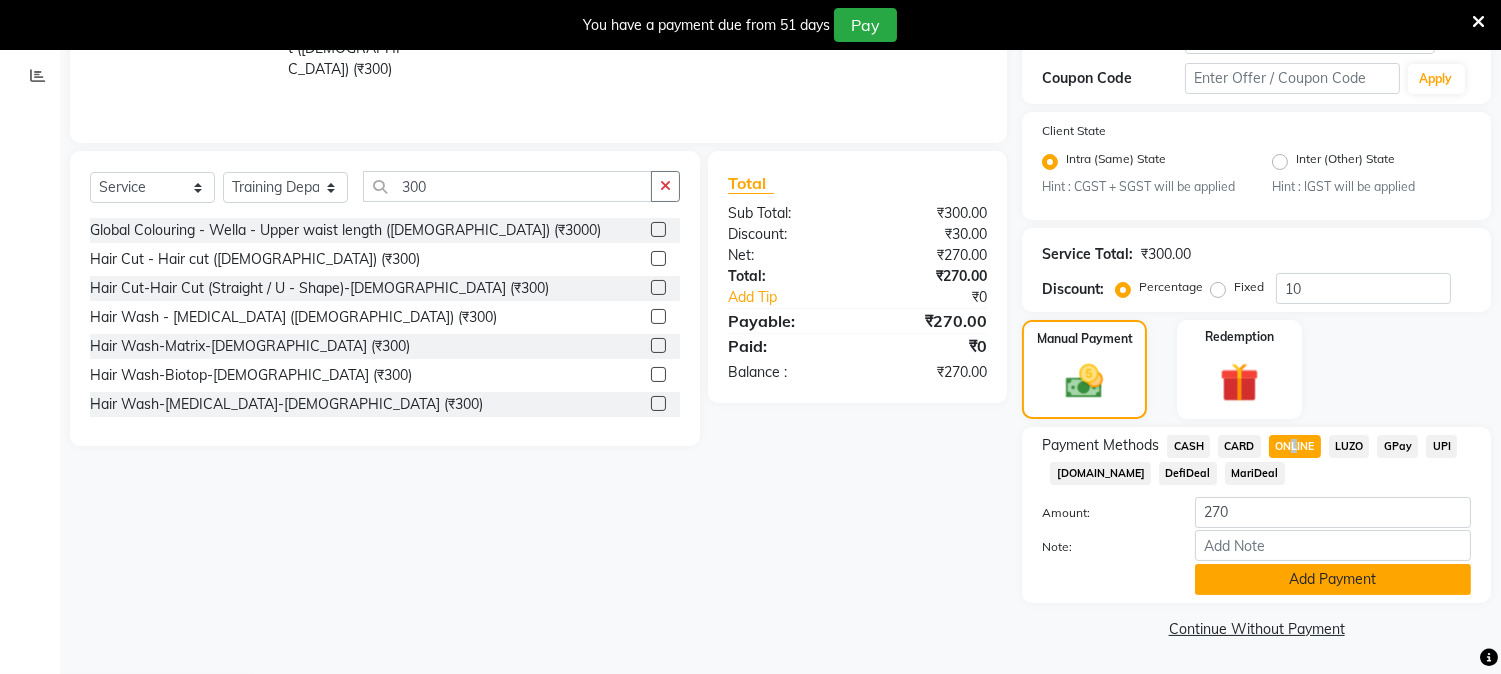 click on "Add Payment" 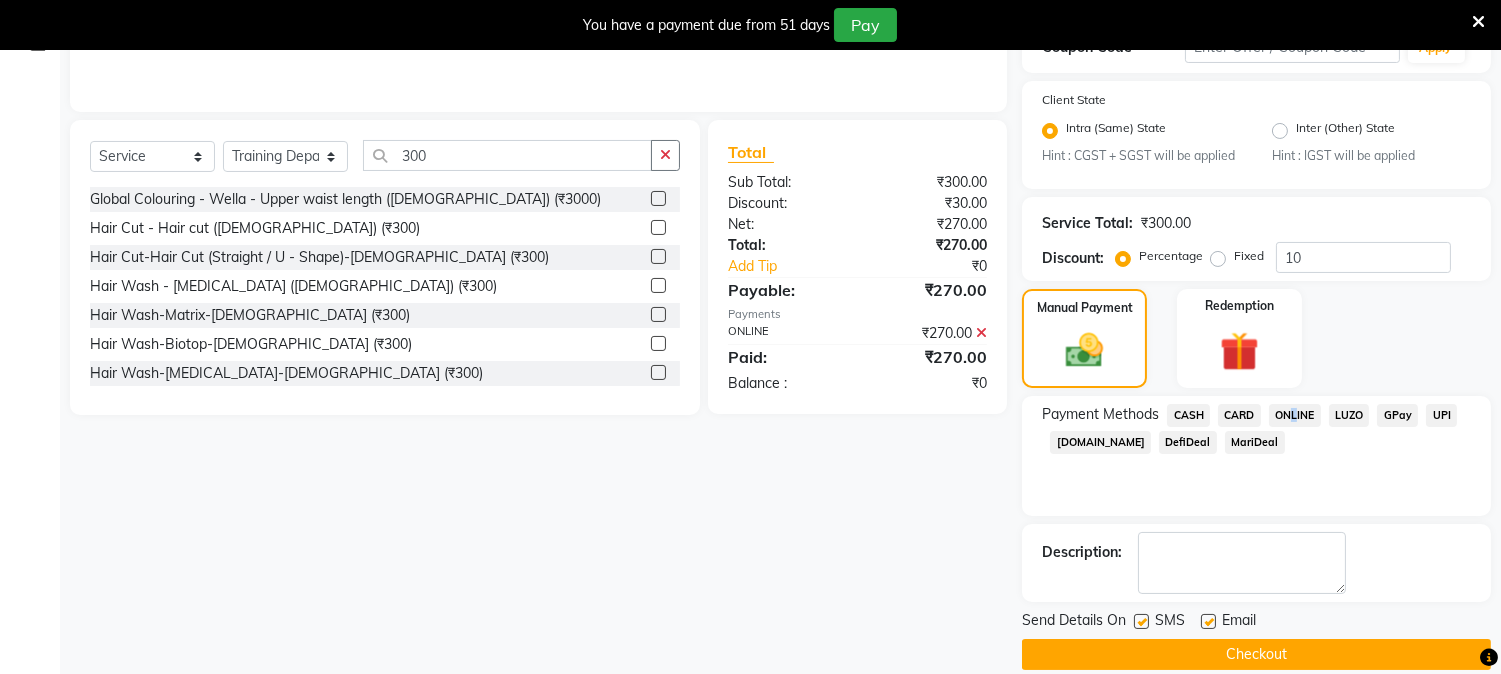 scroll, scrollTop: 432, scrollLeft: 0, axis: vertical 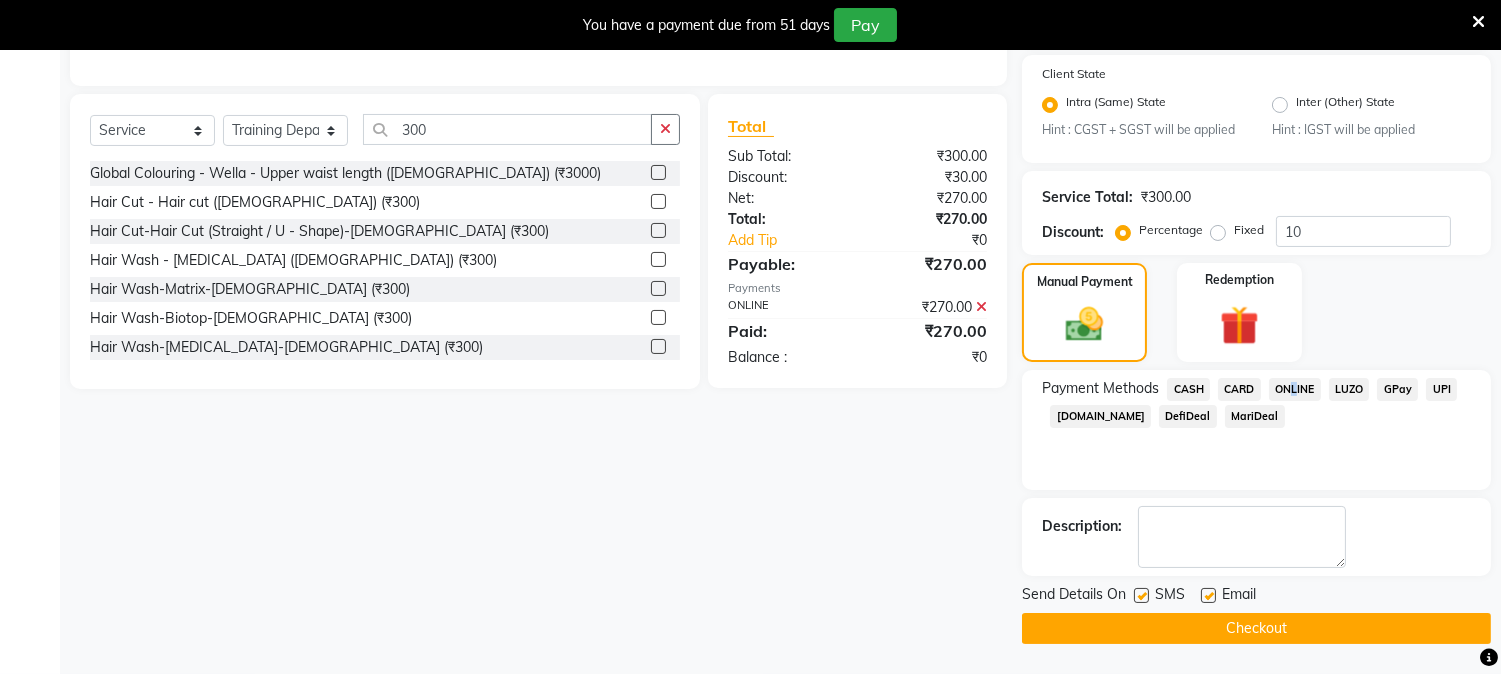 click on "Checkout" 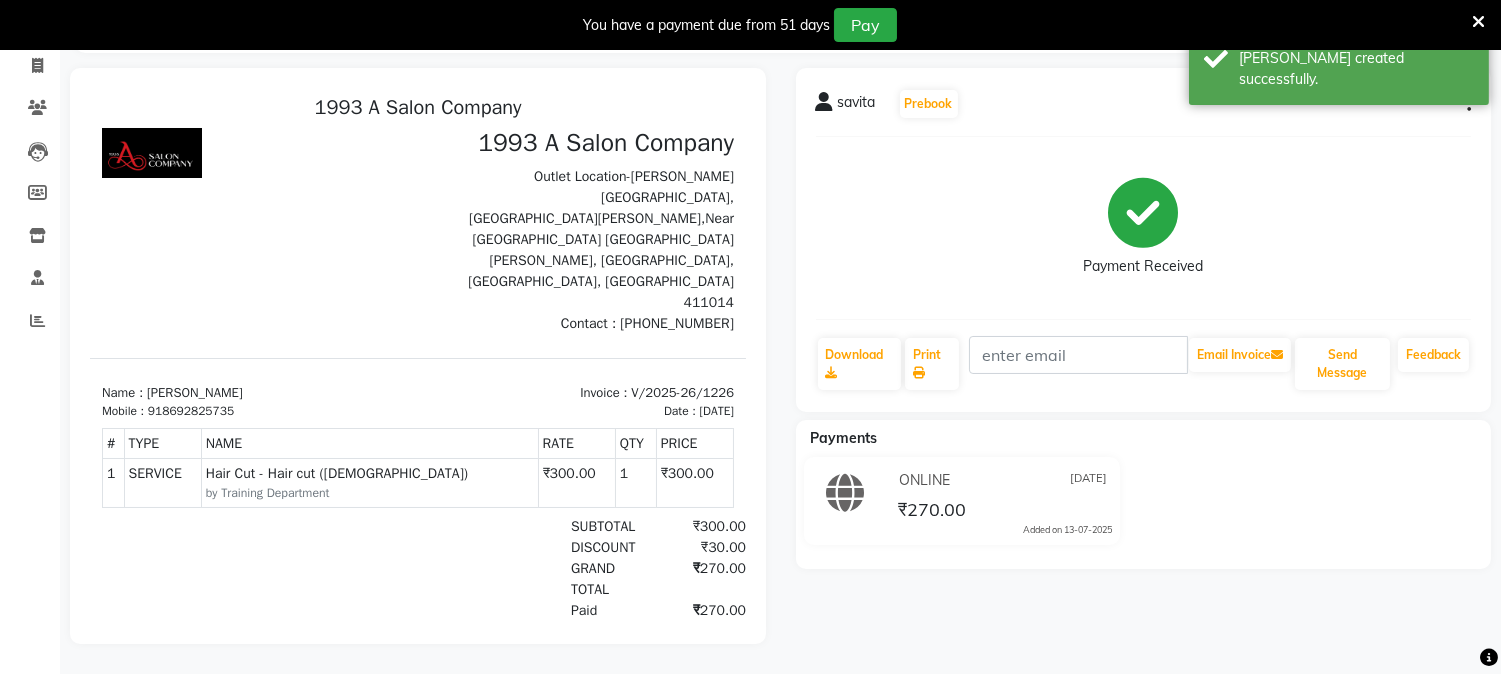 scroll, scrollTop: 0, scrollLeft: 0, axis: both 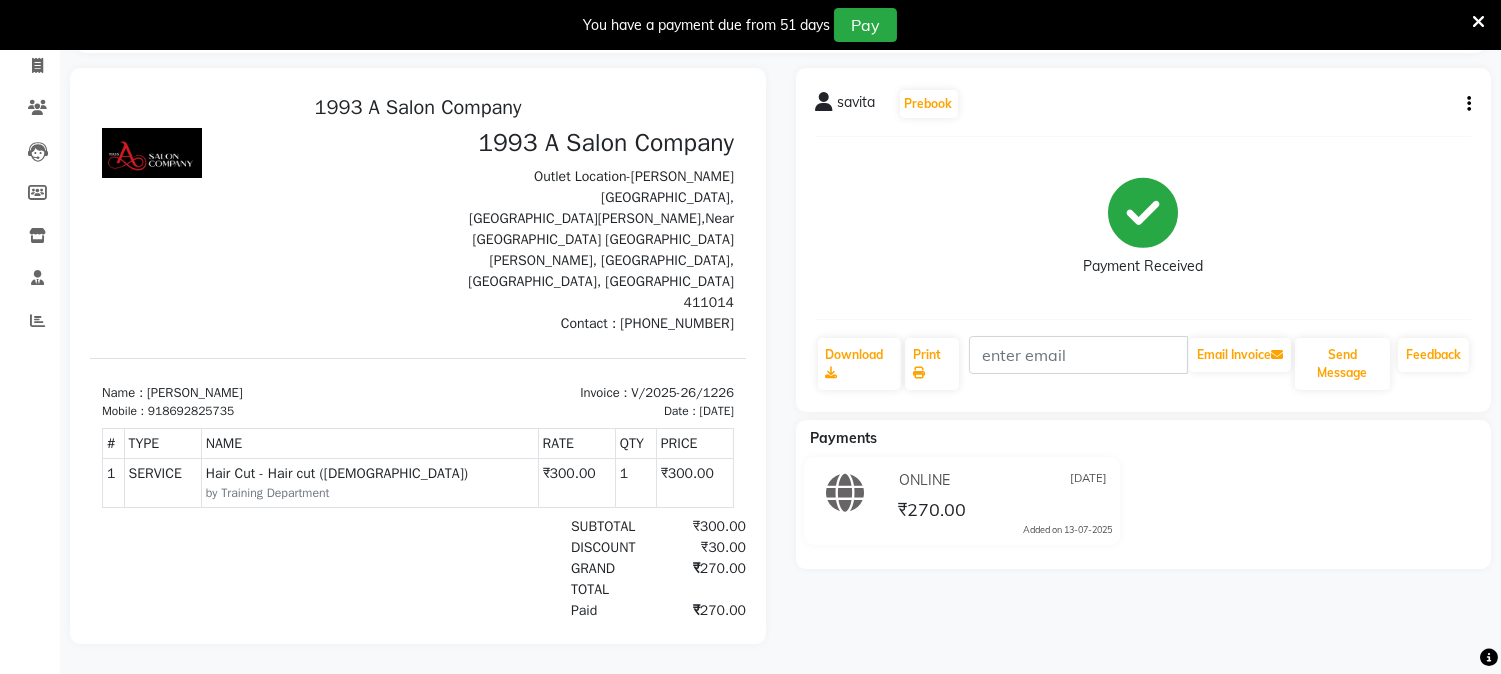 click on "savita   Prebook   Payment Received  Download  Print   Email Invoice   Send Message Feedback  Payments ONLINE 13-07-2025 ₹270.00  Added on 13-07-2025" 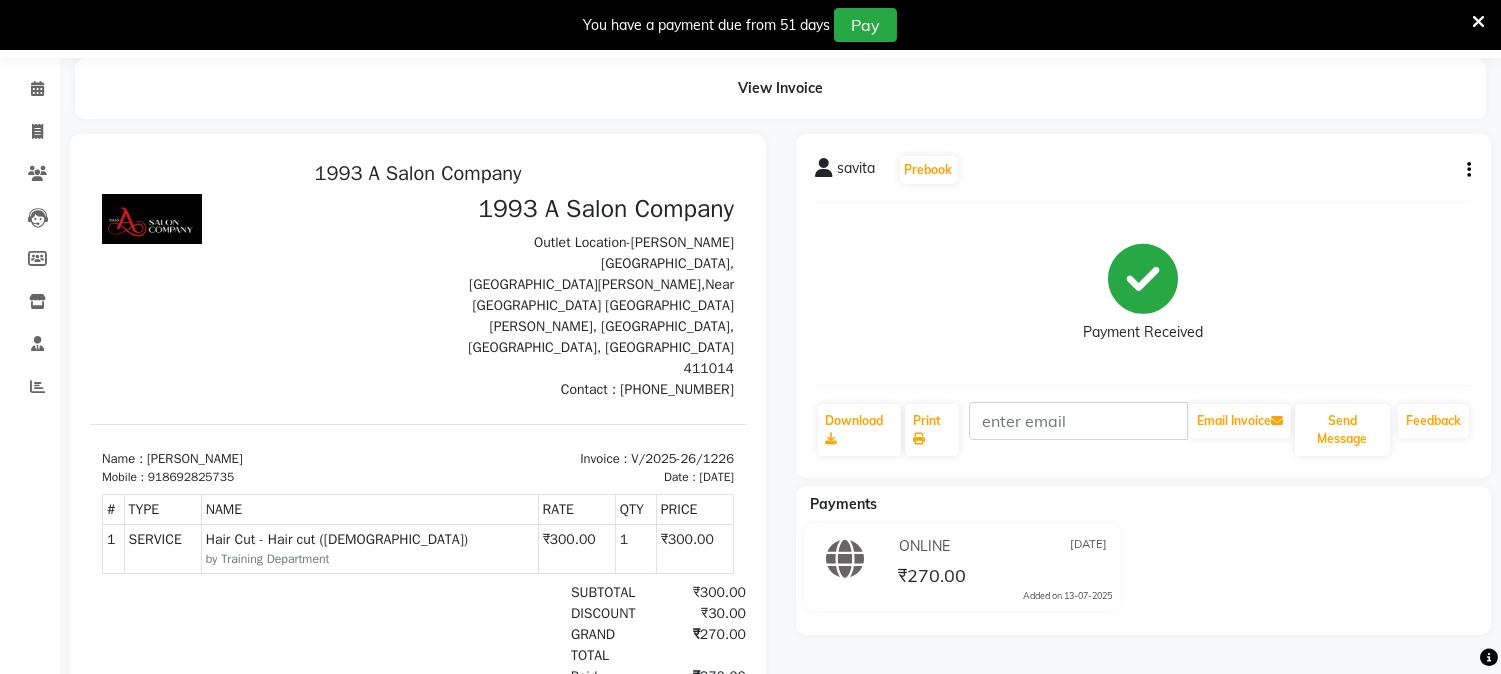scroll, scrollTop: 0, scrollLeft: 0, axis: both 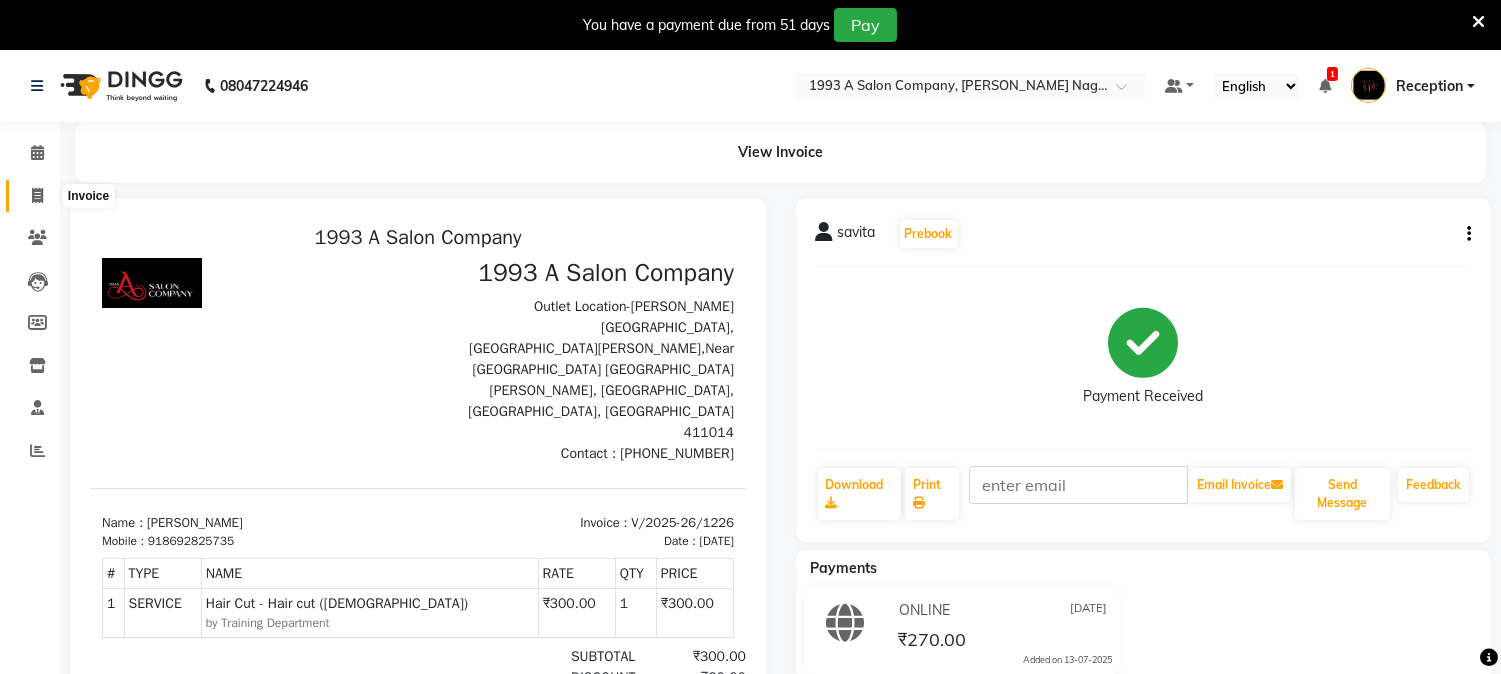 click 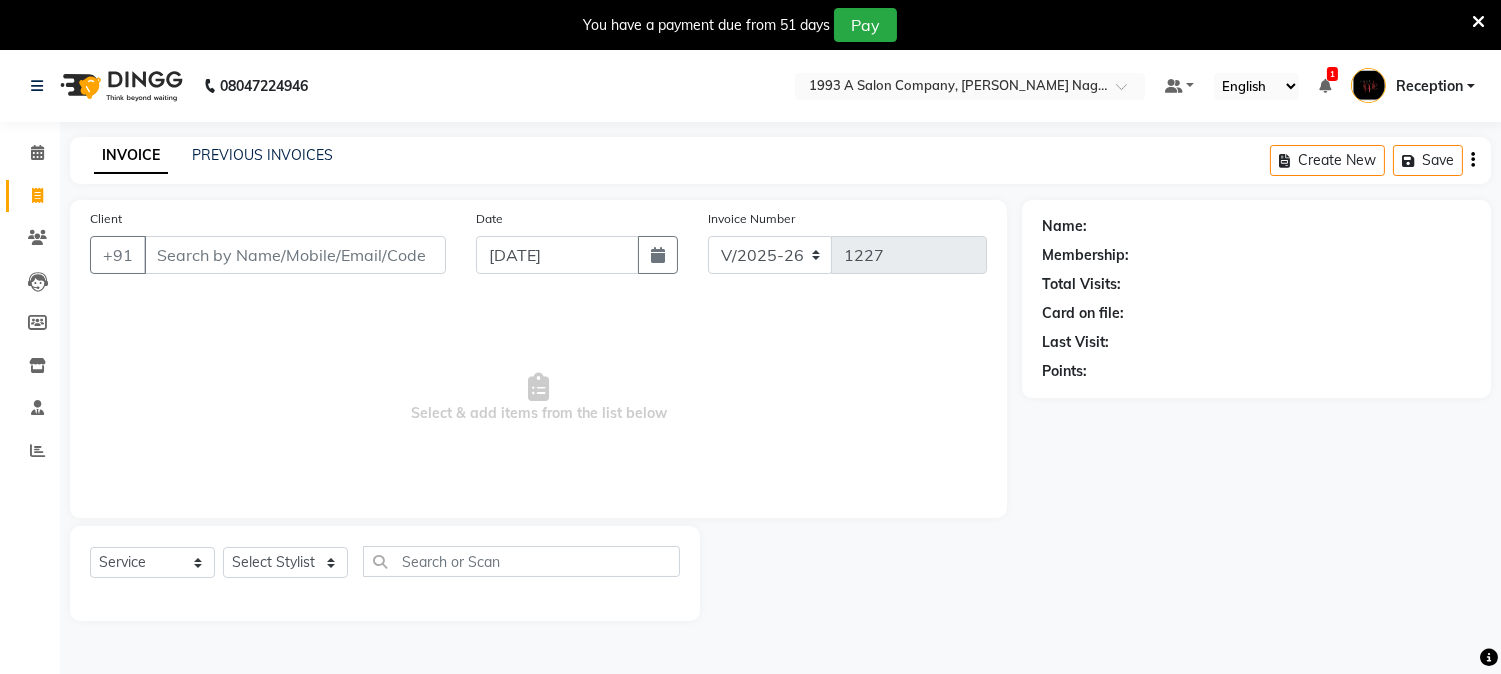 scroll, scrollTop: 50, scrollLeft: 0, axis: vertical 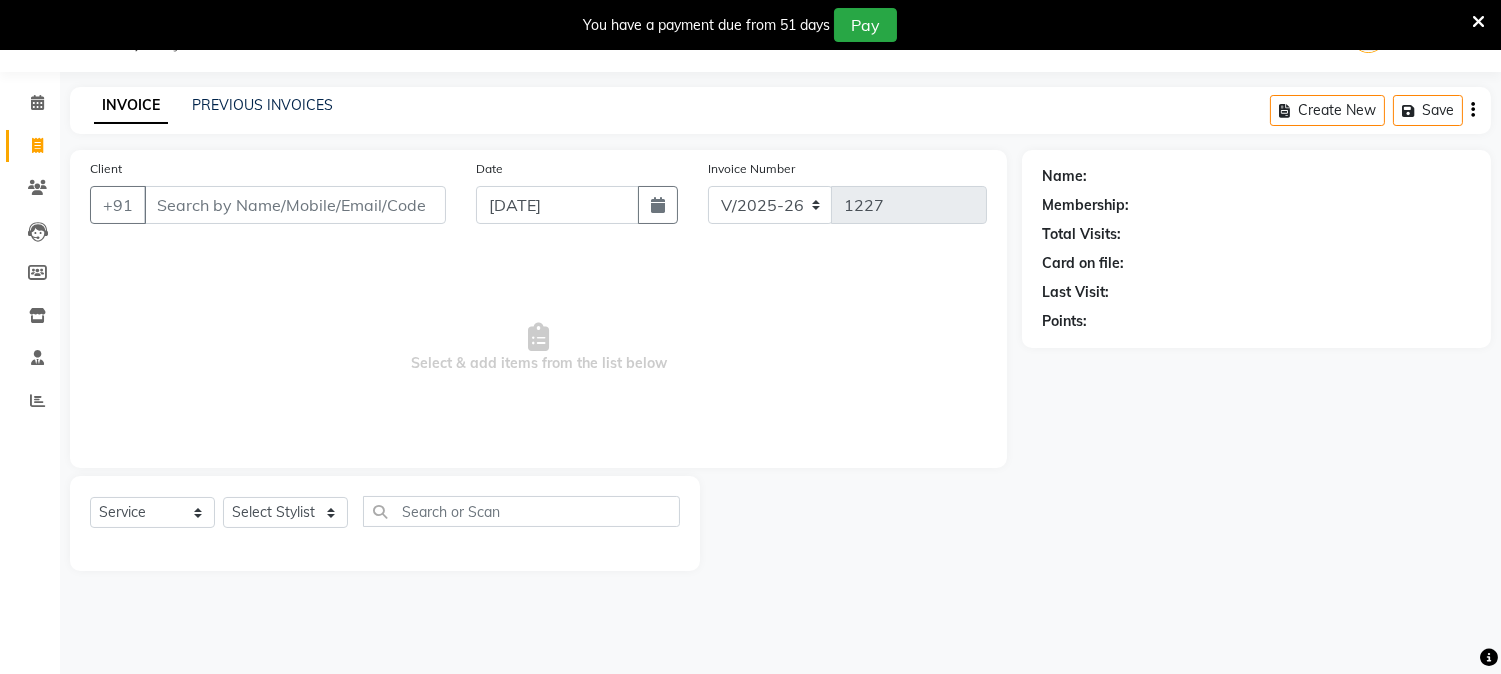 click on "Client" at bounding box center (295, 205) 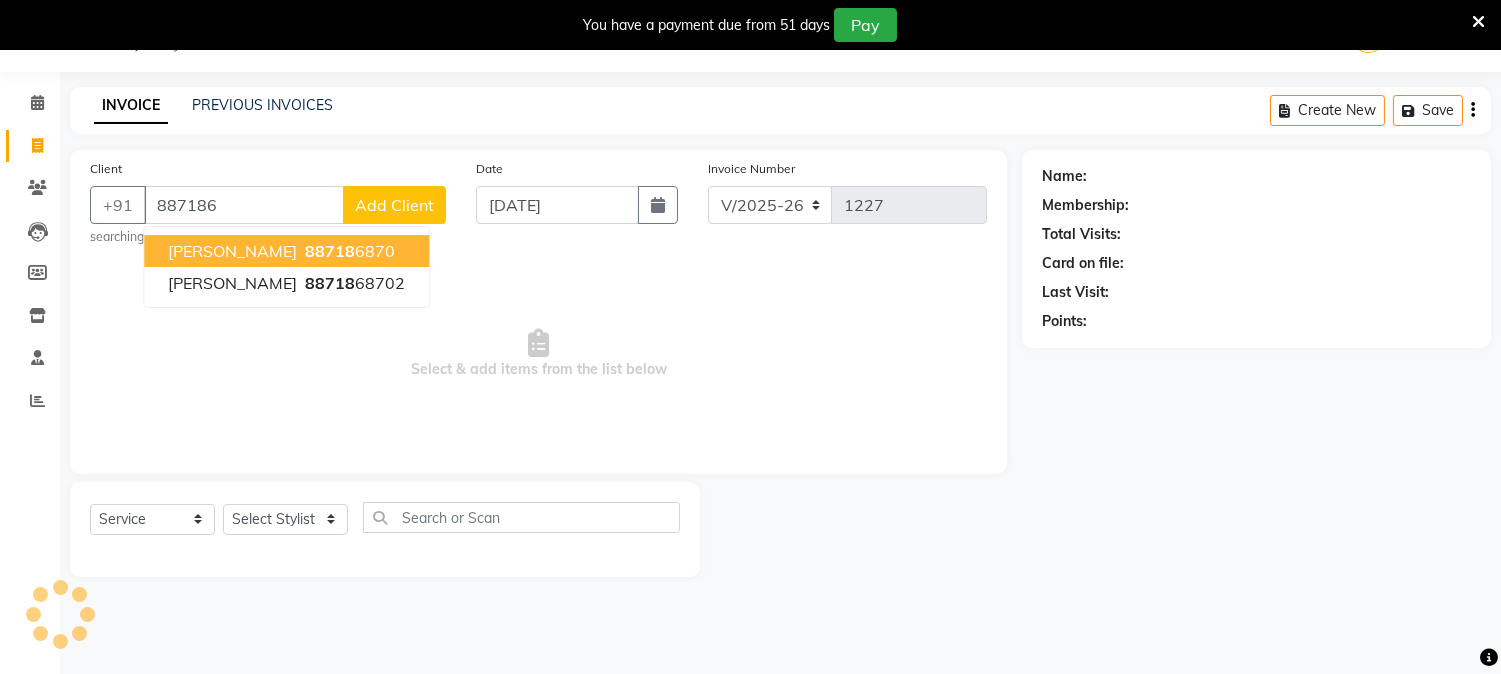 click on "88718" at bounding box center [330, 251] 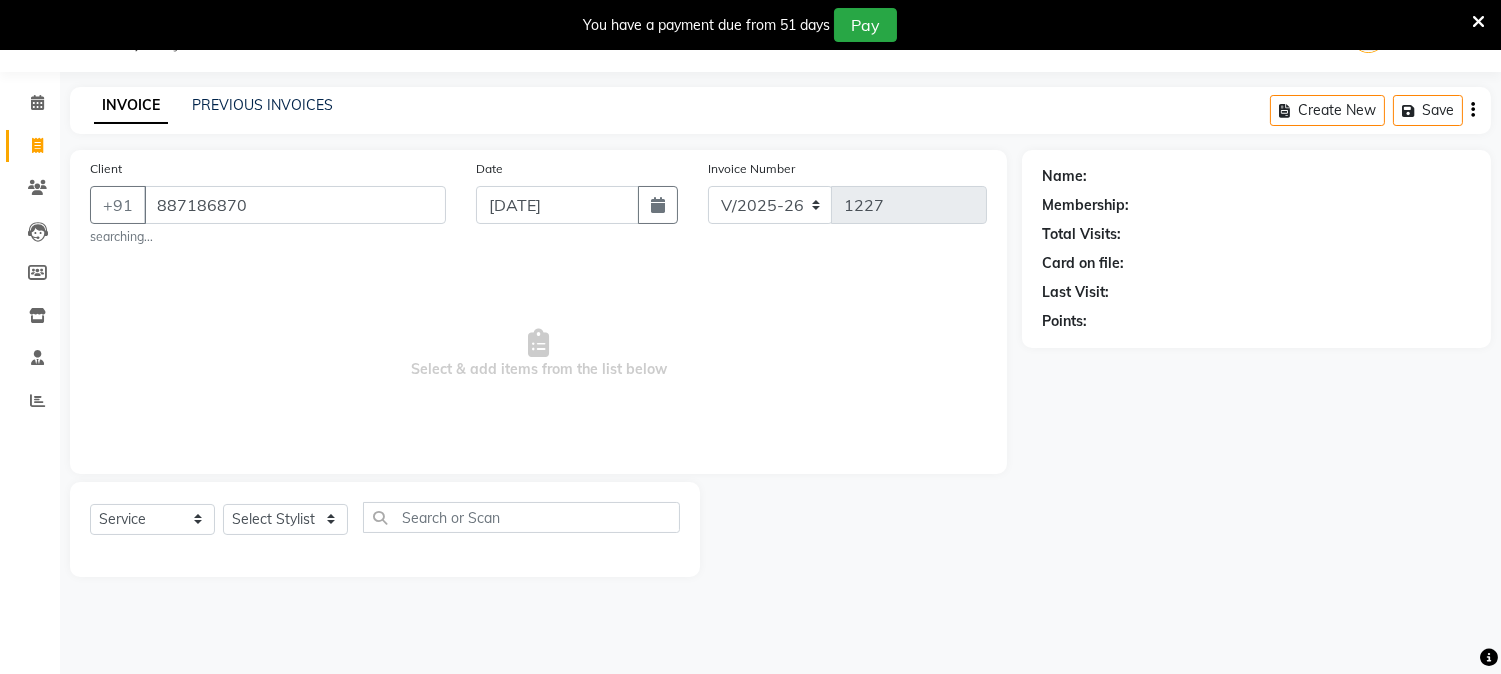 type on "887186870" 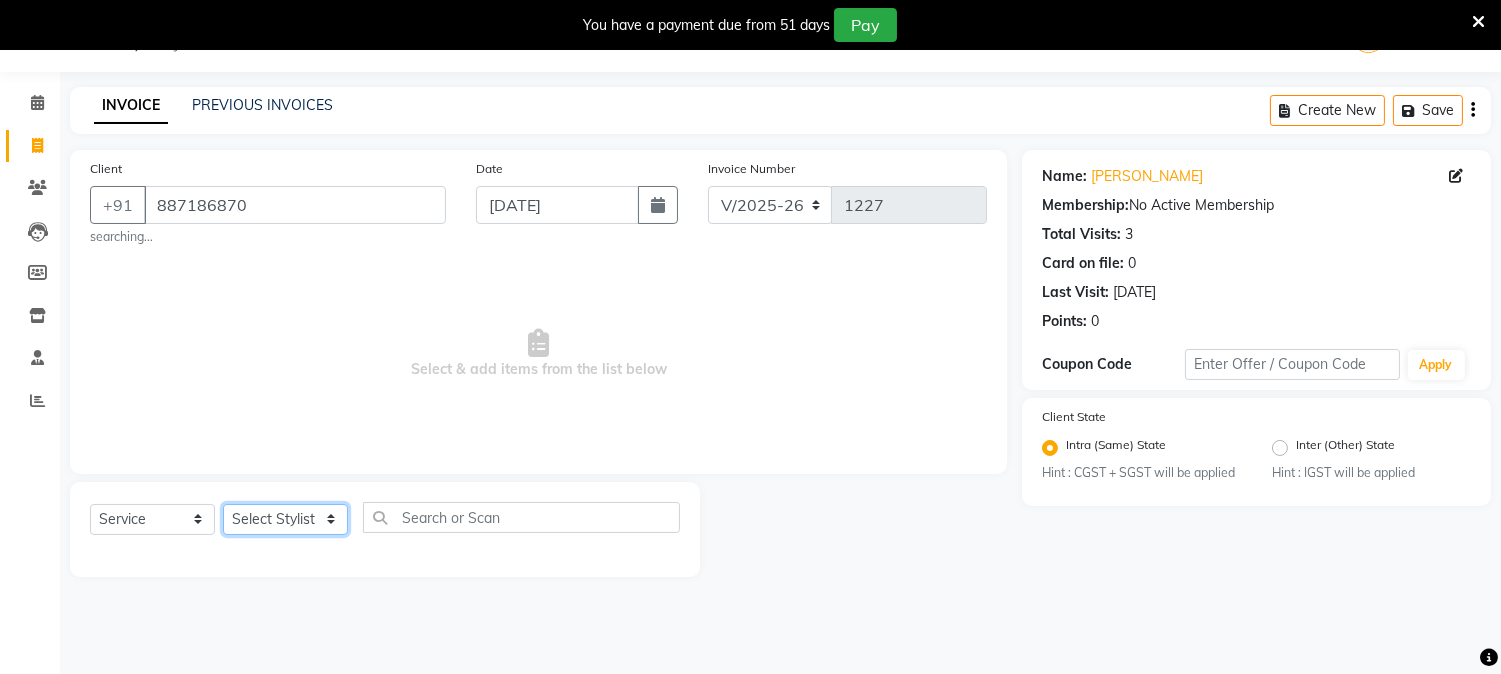 click on "Select Stylist Aniket Mane HEENA GAIKWAD kanchan tripathi  Reception  sarika yadav Training Department Vaibhav Randive Vinit Sir" 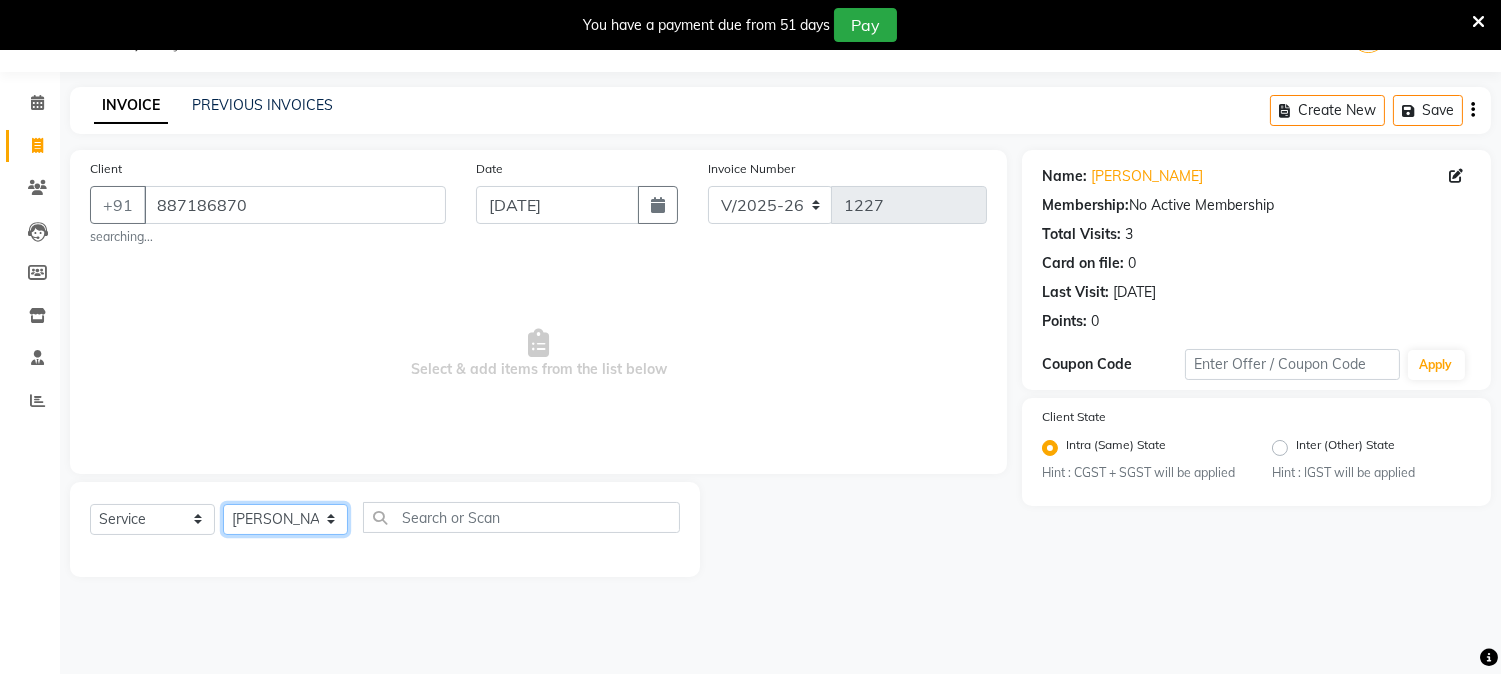 click on "Select Stylist Aniket Mane HEENA GAIKWAD kanchan tripathi  Reception  sarika yadav Training Department Vaibhav Randive Vinit Sir" 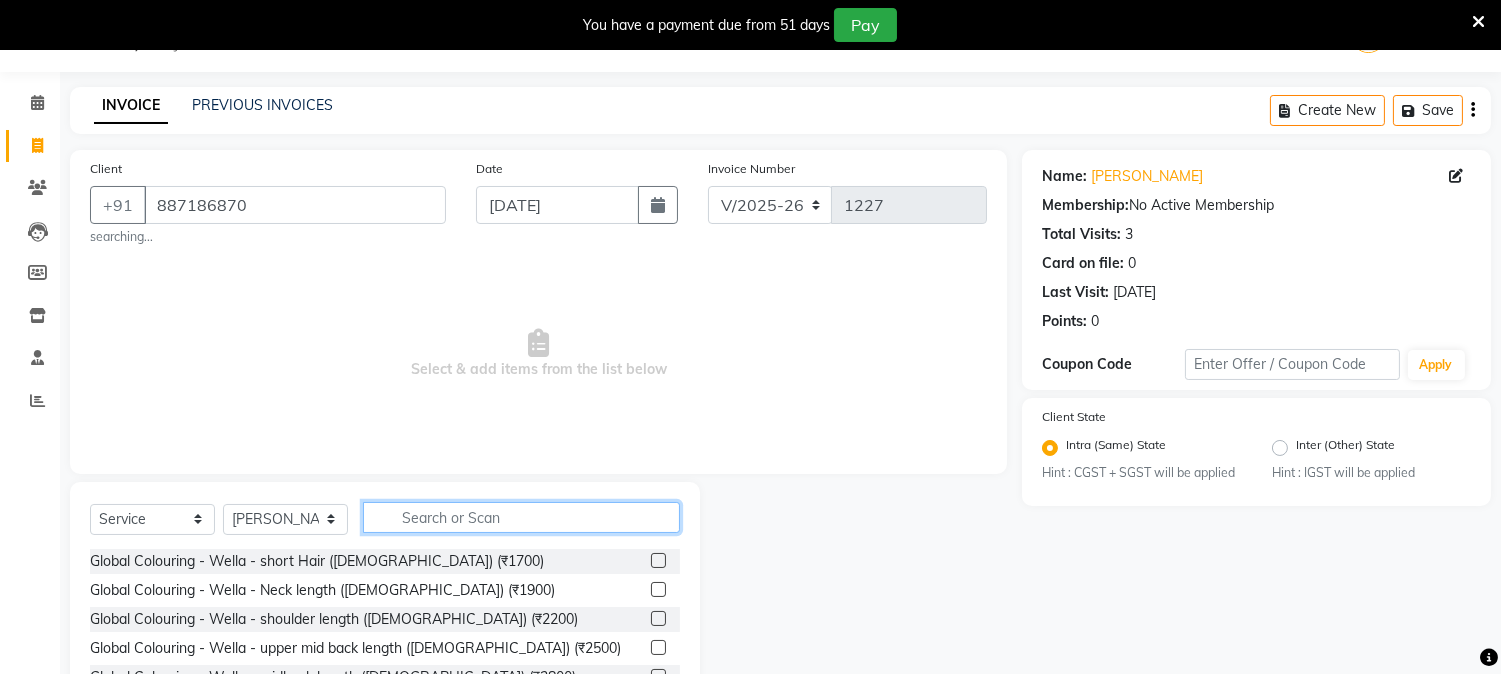 click 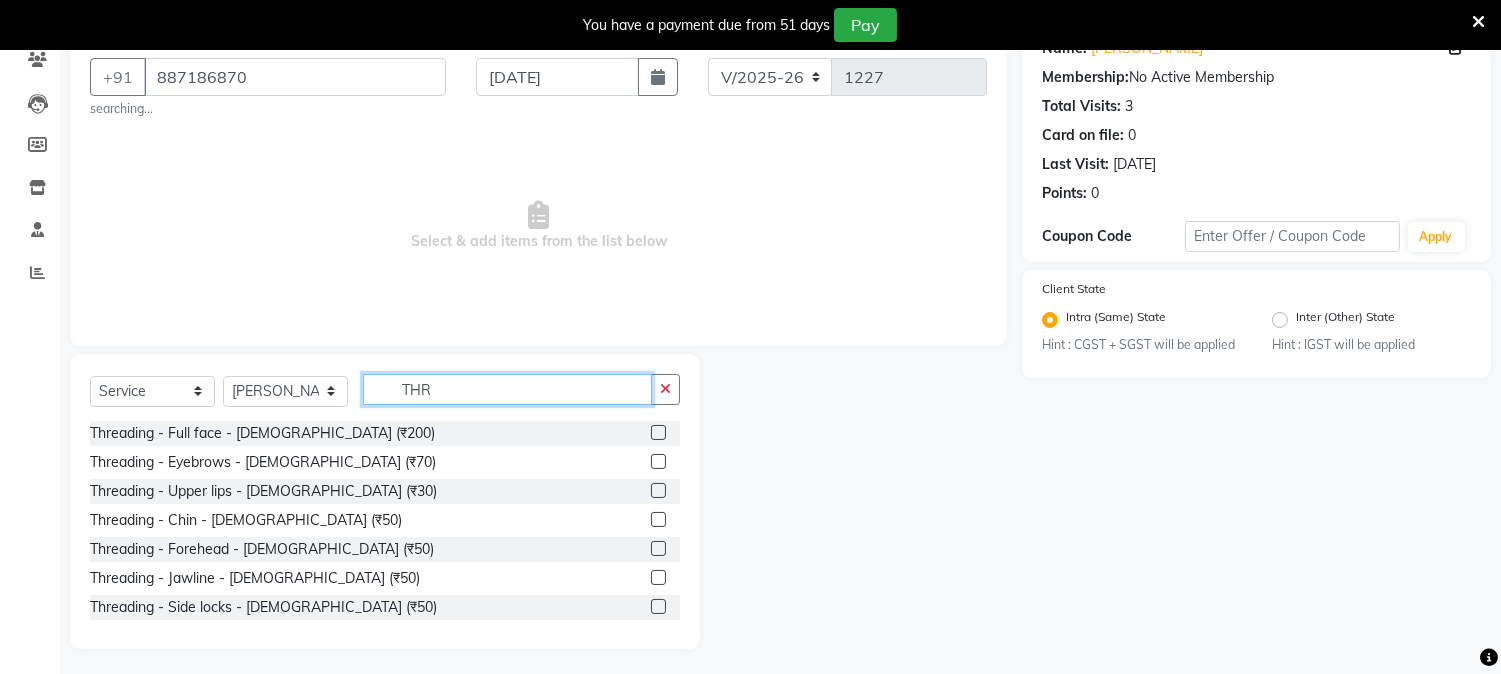 scroll, scrollTop: 183, scrollLeft: 0, axis: vertical 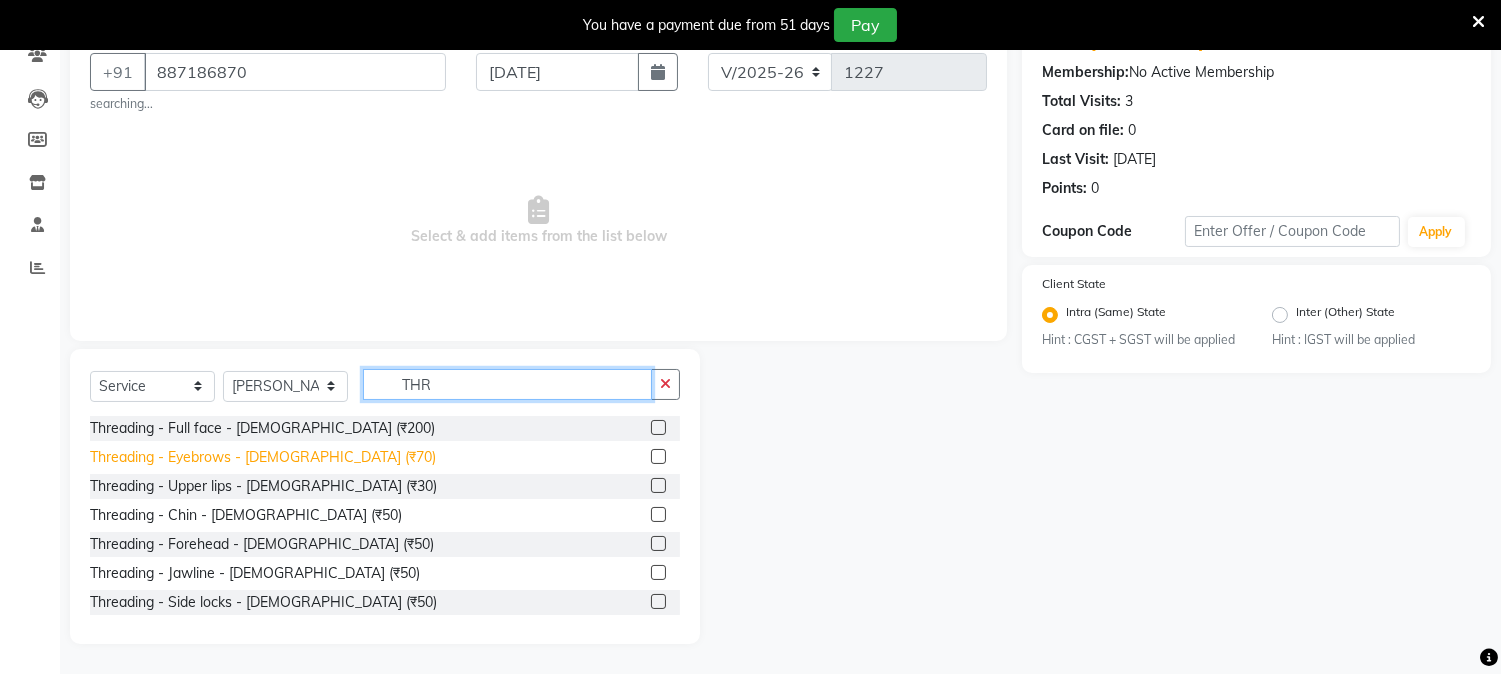 type on "THR" 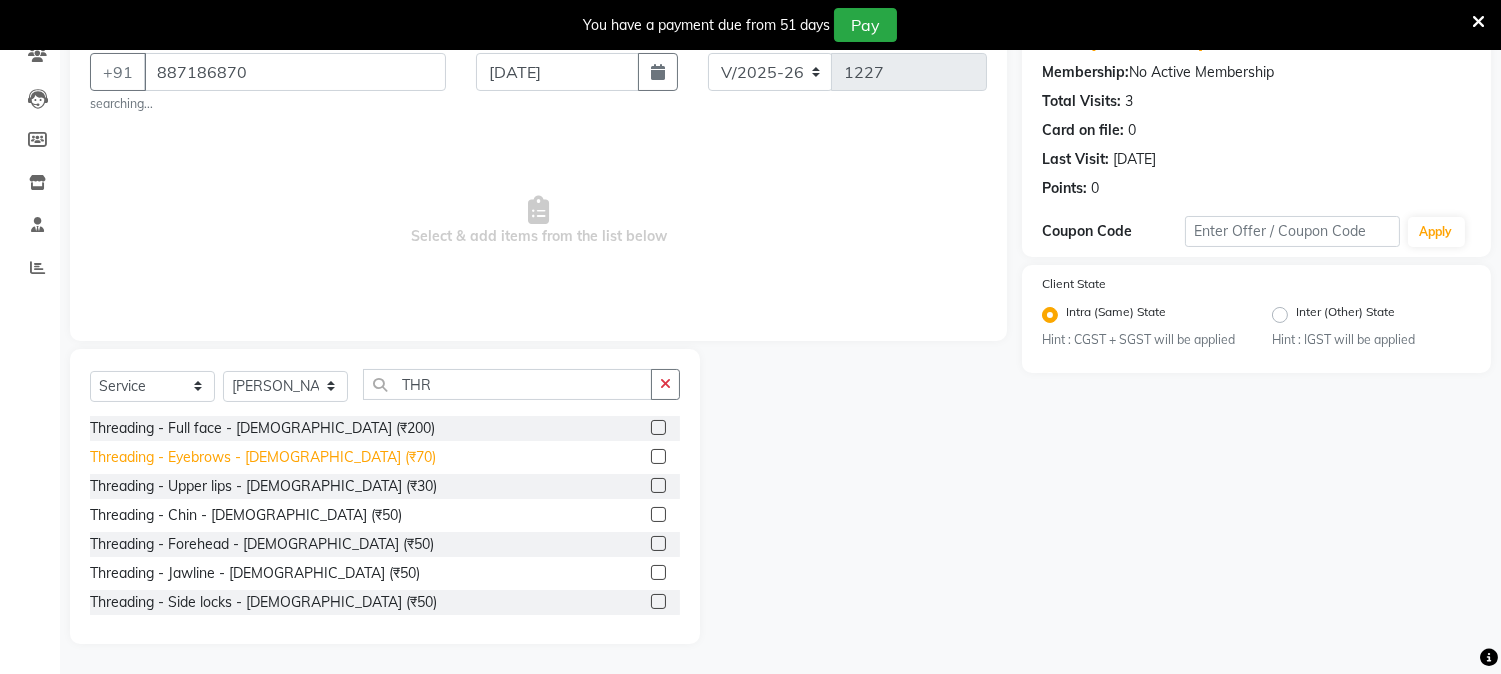 click on "Threading - Eyebrows - Female (₹70)" 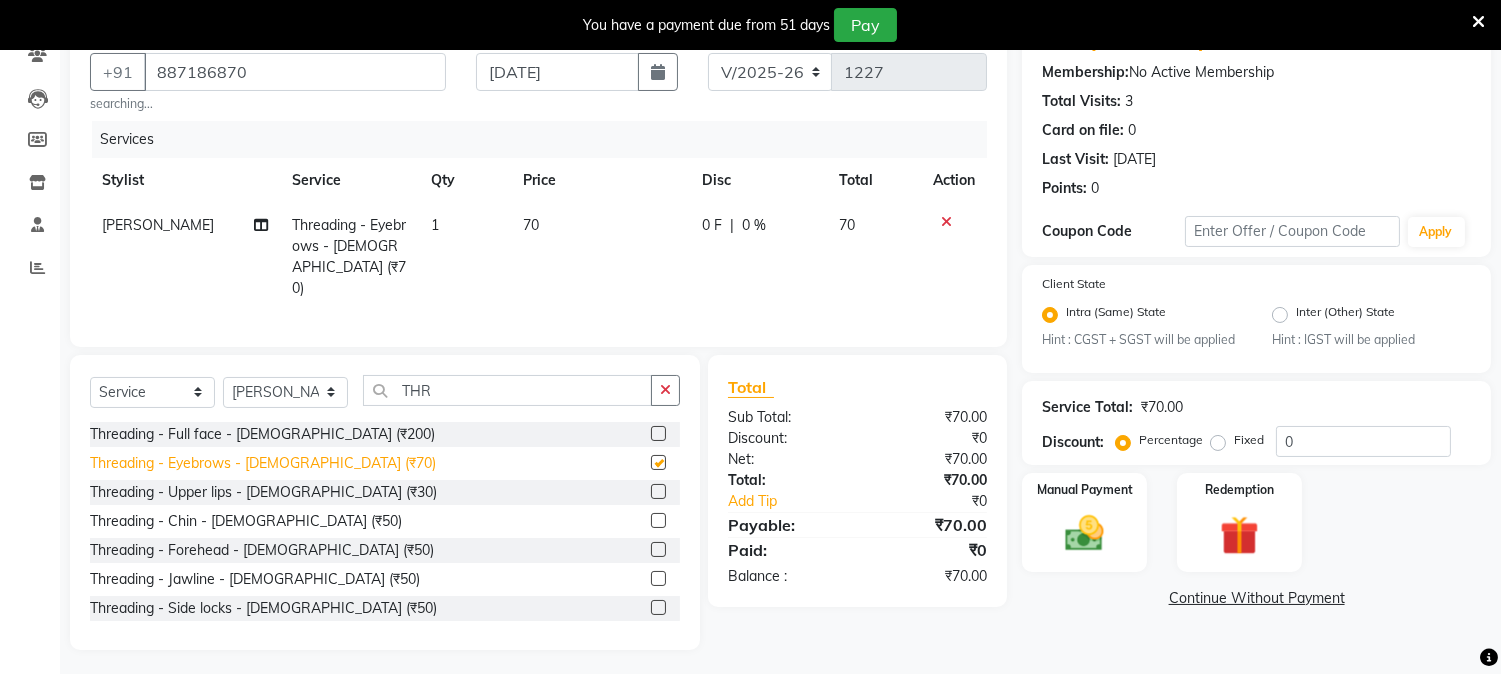 checkbox on "false" 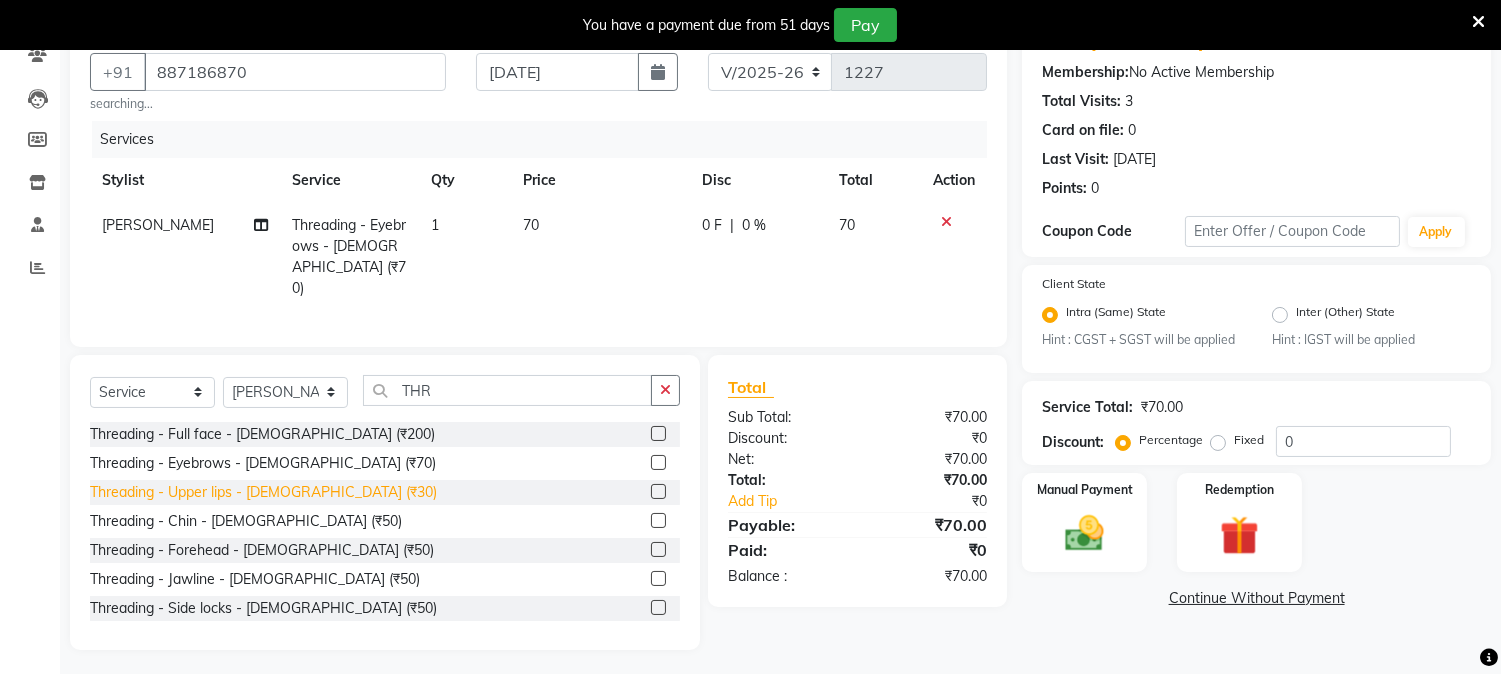 click on "Threading - Upper lips - Female (₹30)" 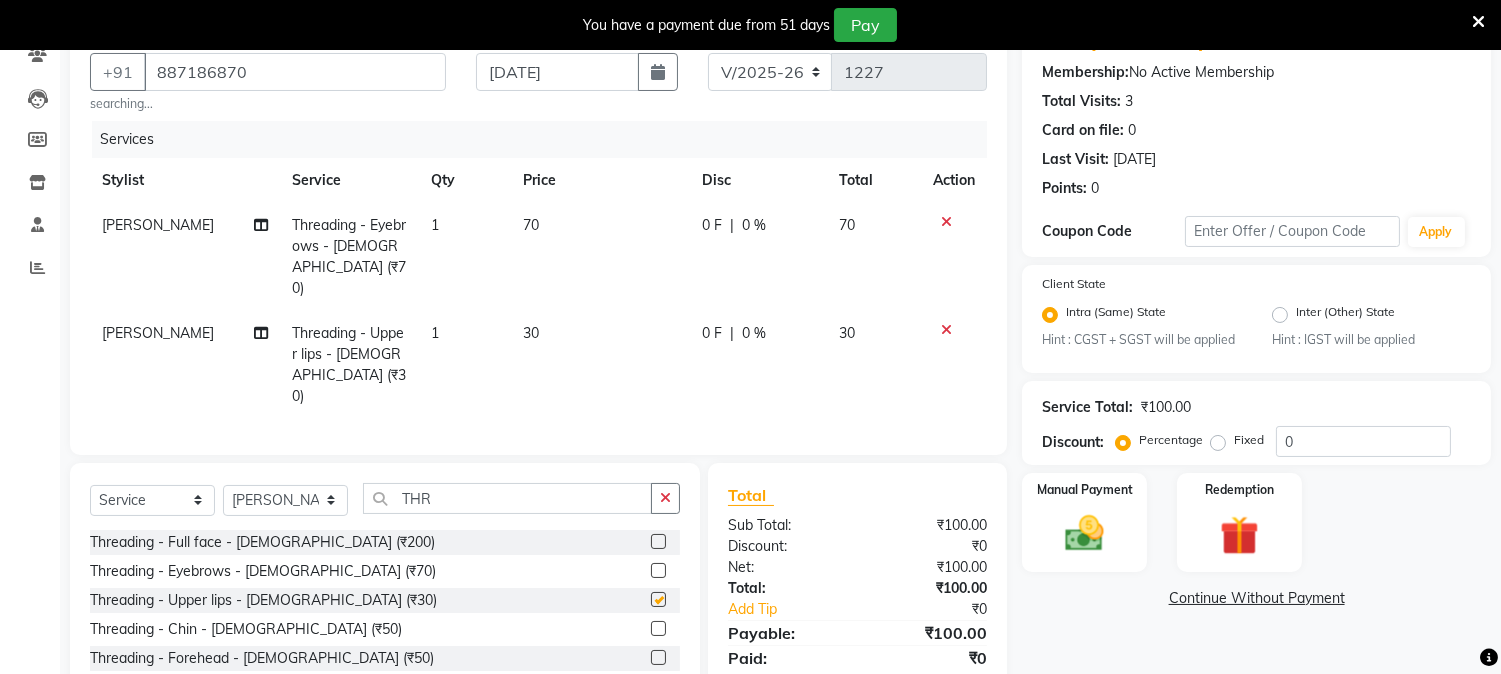 checkbox on "false" 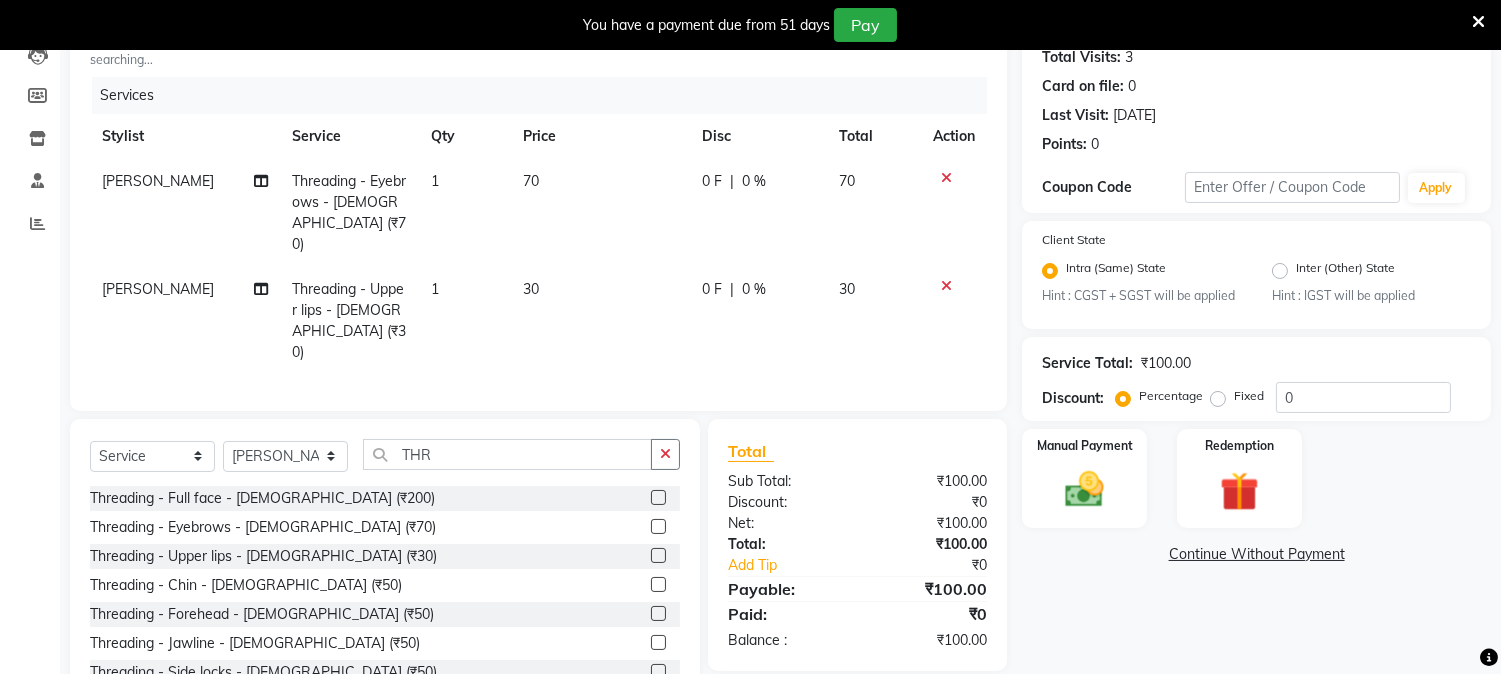 scroll, scrollTop: 272, scrollLeft: 0, axis: vertical 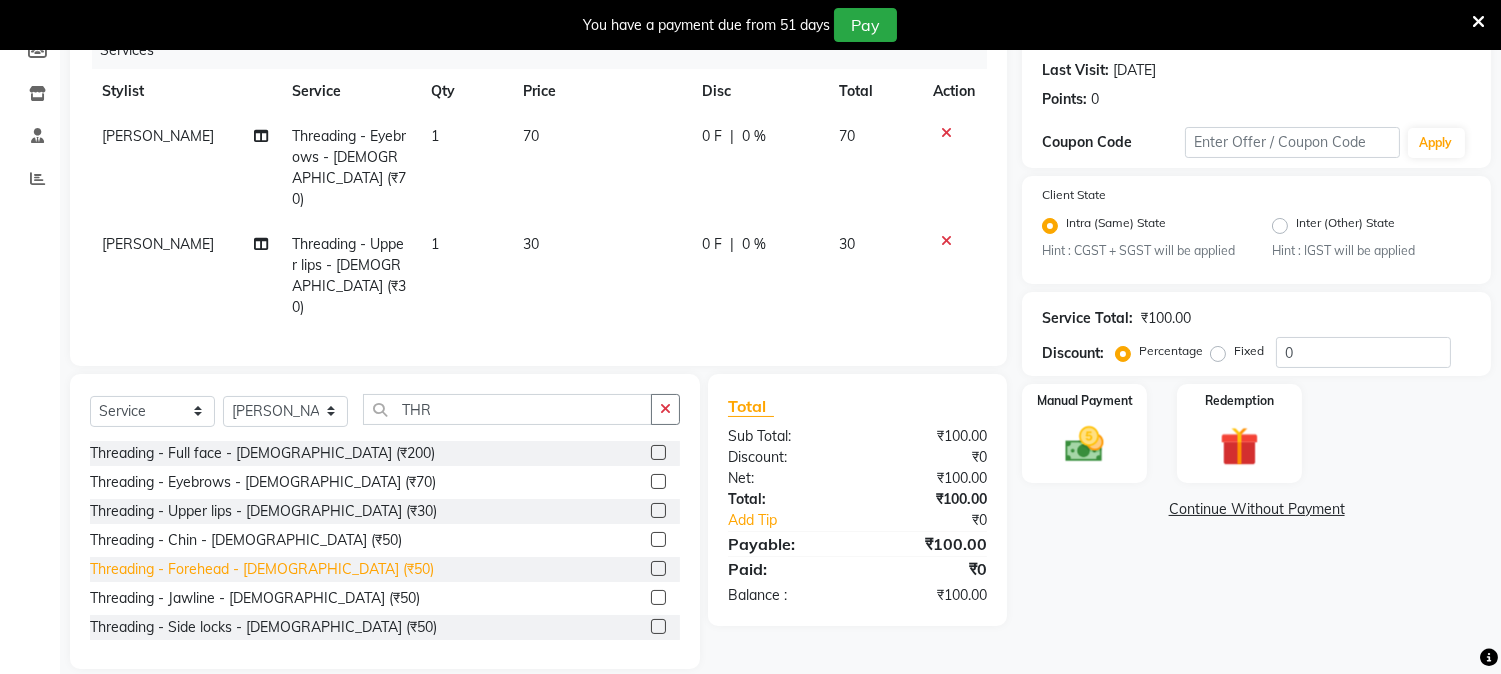 click on "Threading - Forehead - Female (₹50)" 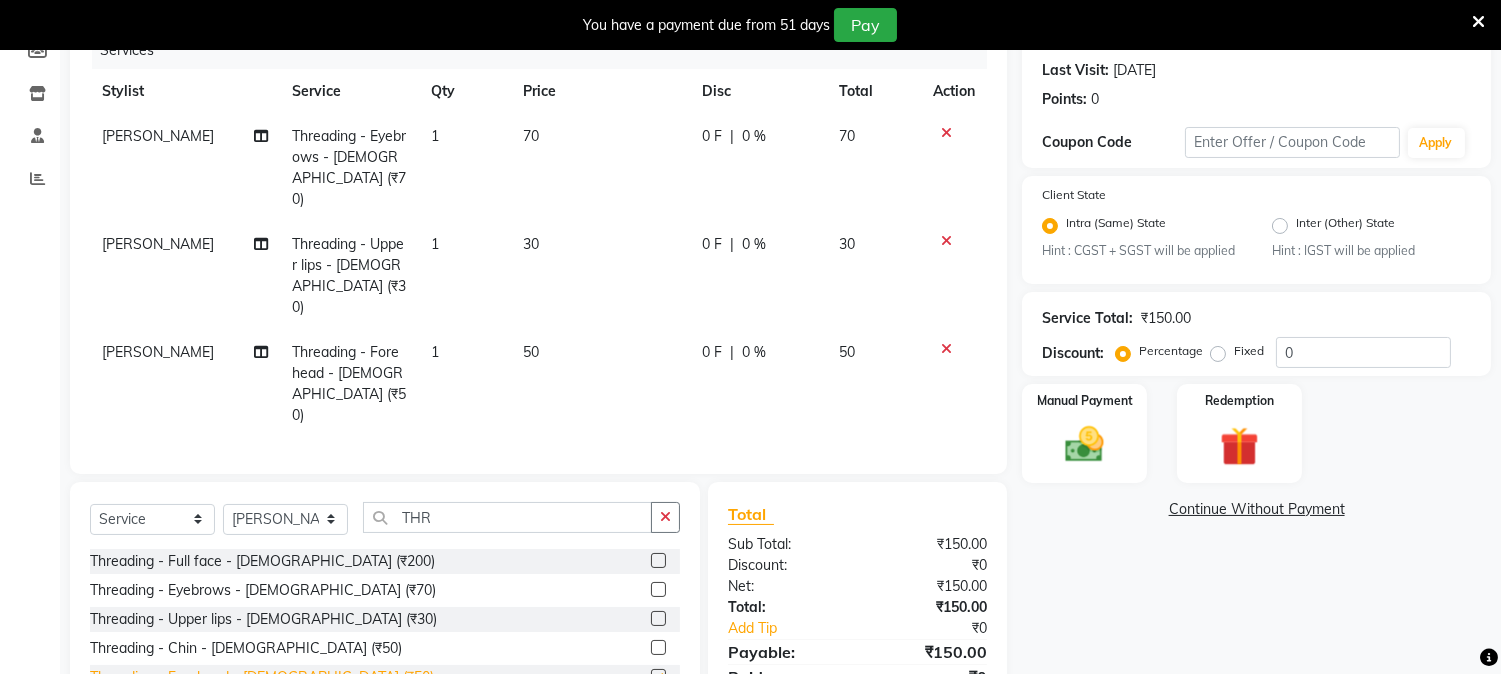 checkbox on "false" 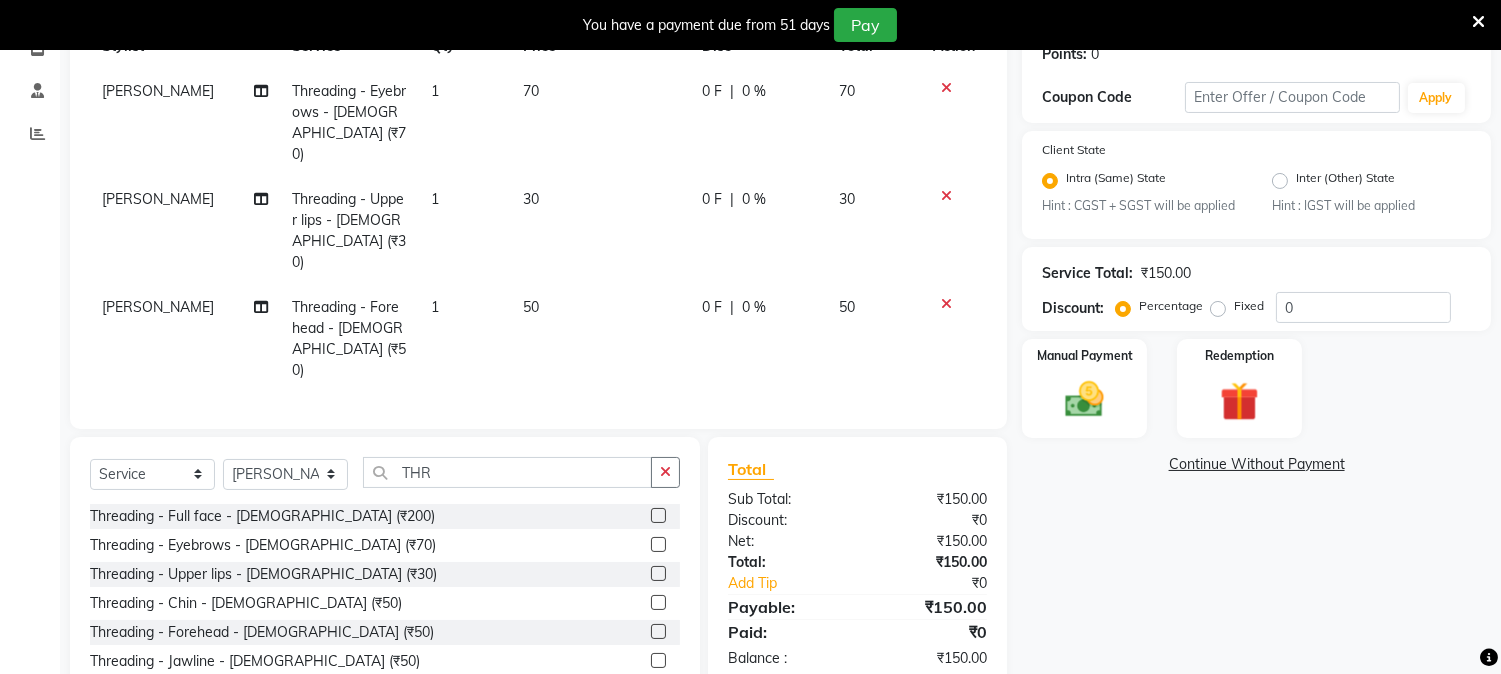 scroll, scrollTop: 358, scrollLeft: 0, axis: vertical 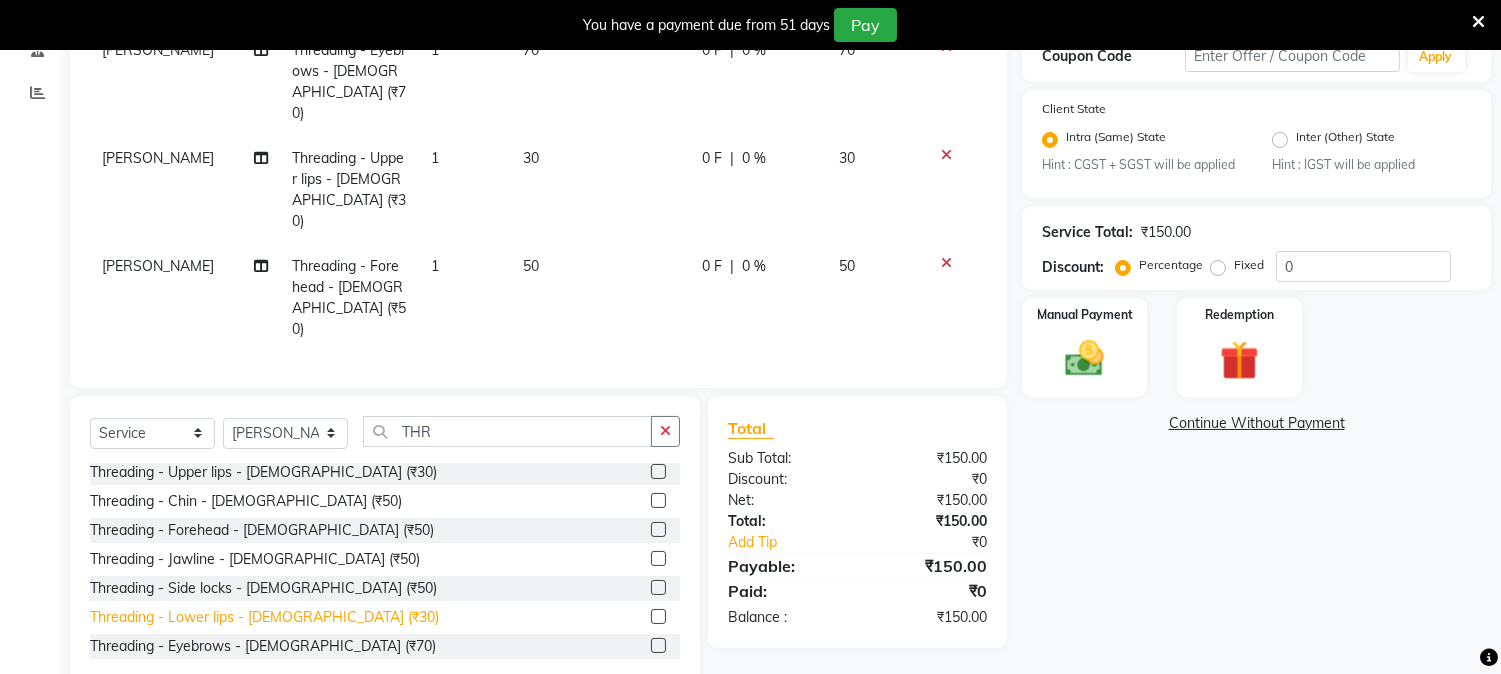 click on "Threading - Lower lips - Female (₹30)" 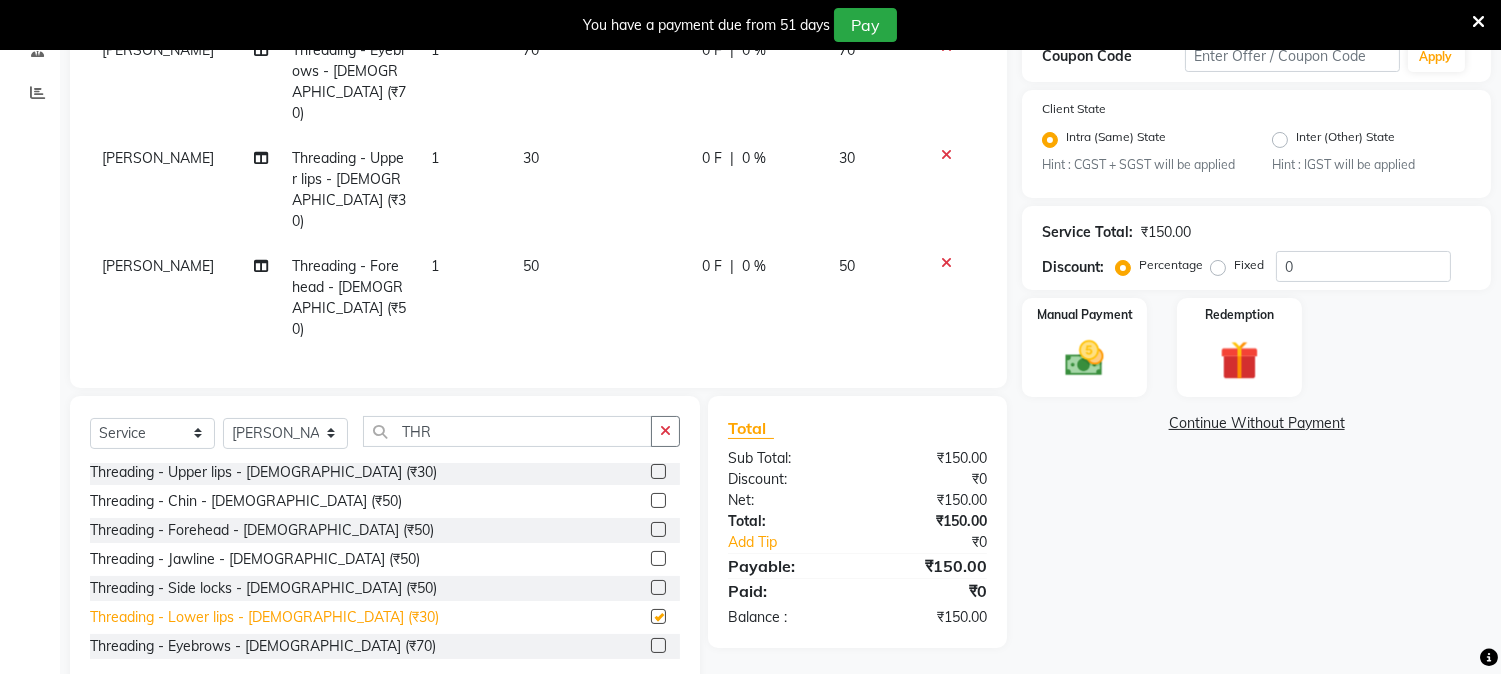 checkbox on "false" 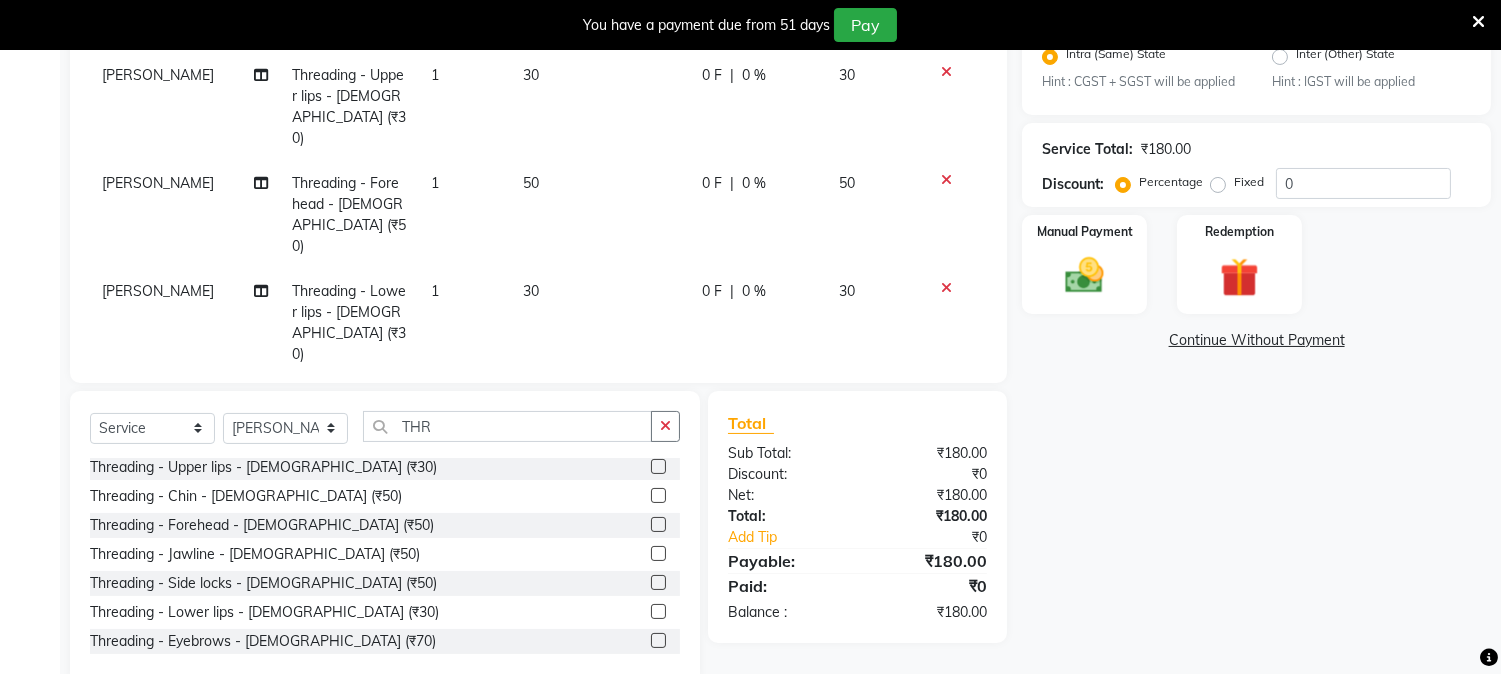 scroll, scrollTop: 445, scrollLeft: 0, axis: vertical 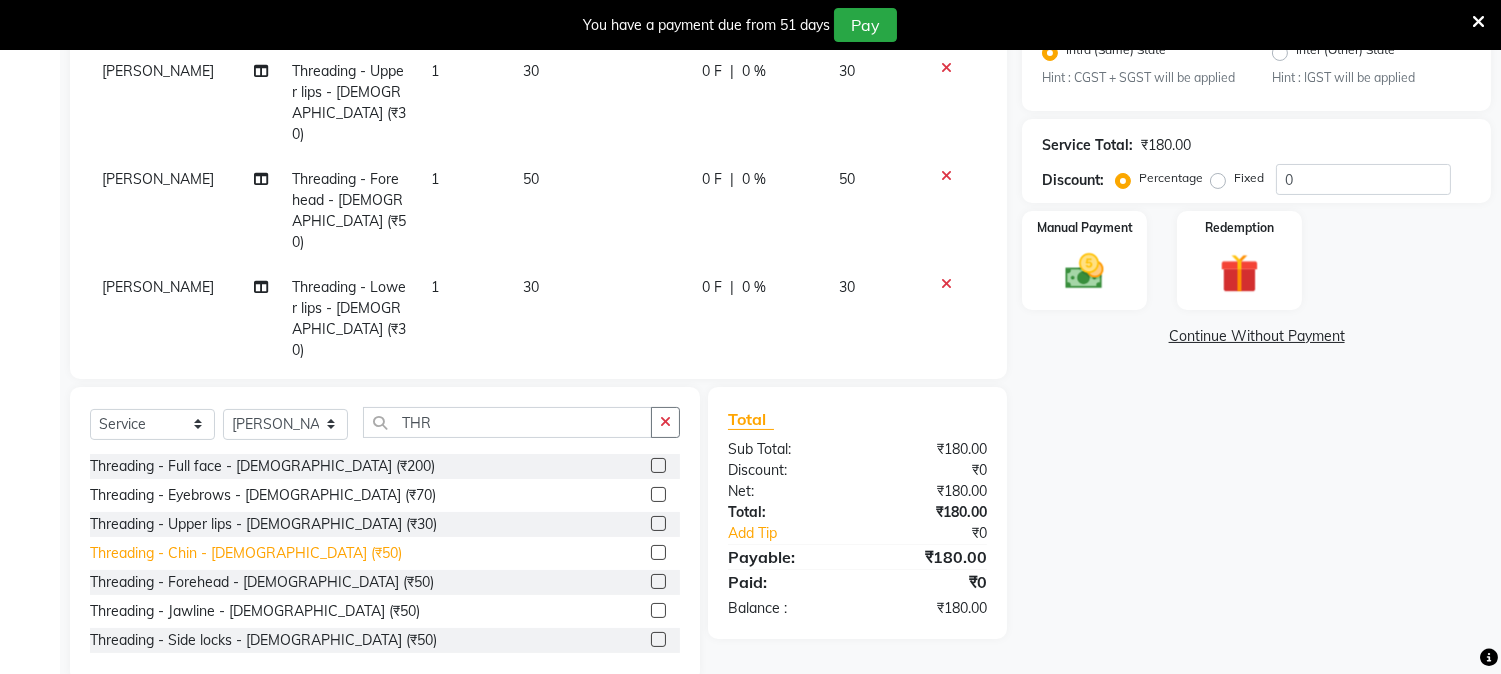 click on "Threading - Chin - Female (₹50)" 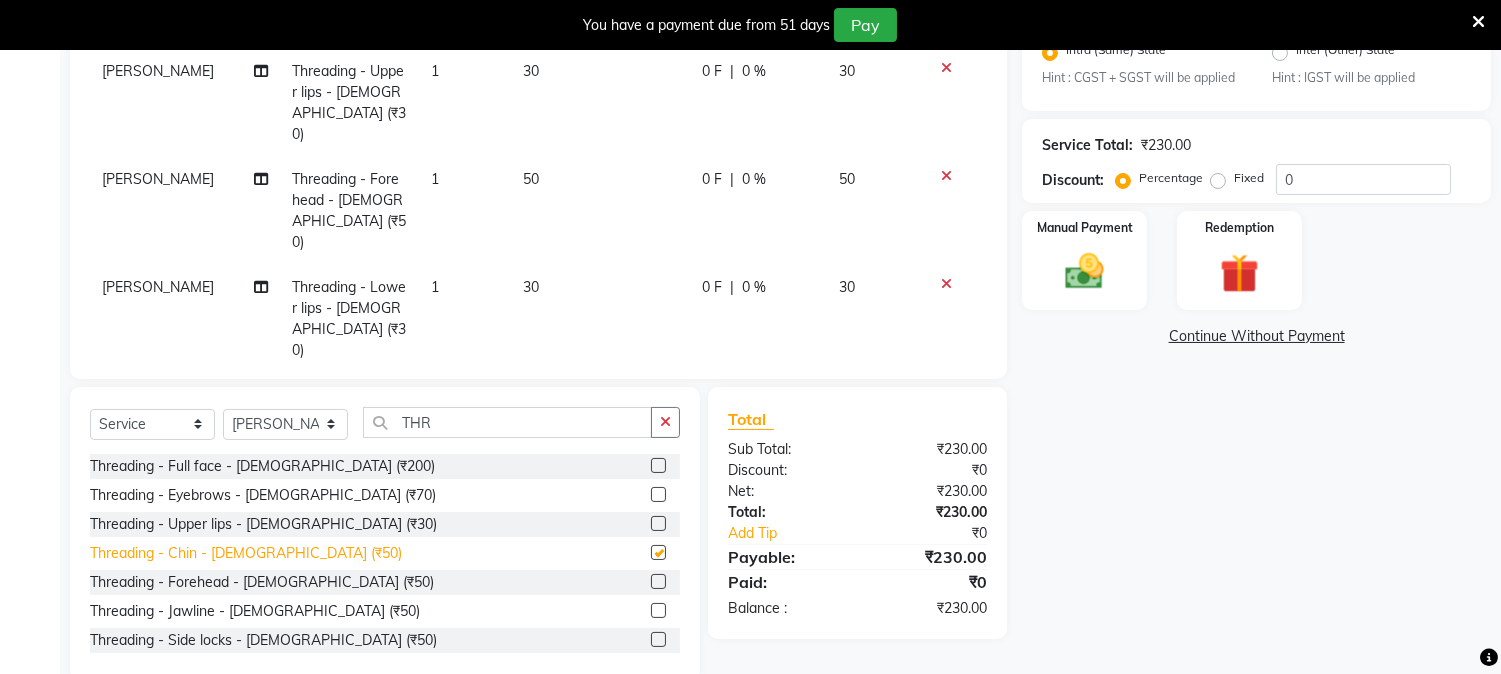 checkbox on "false" 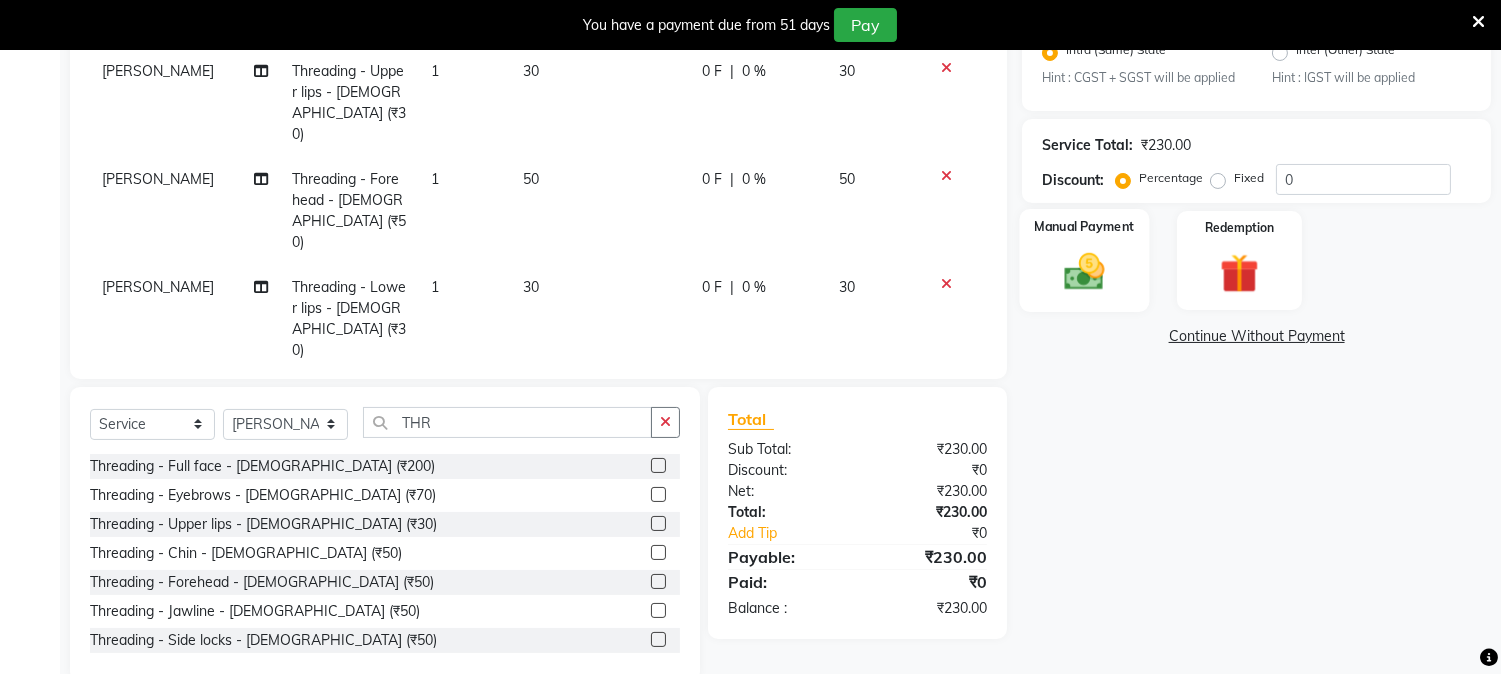 click 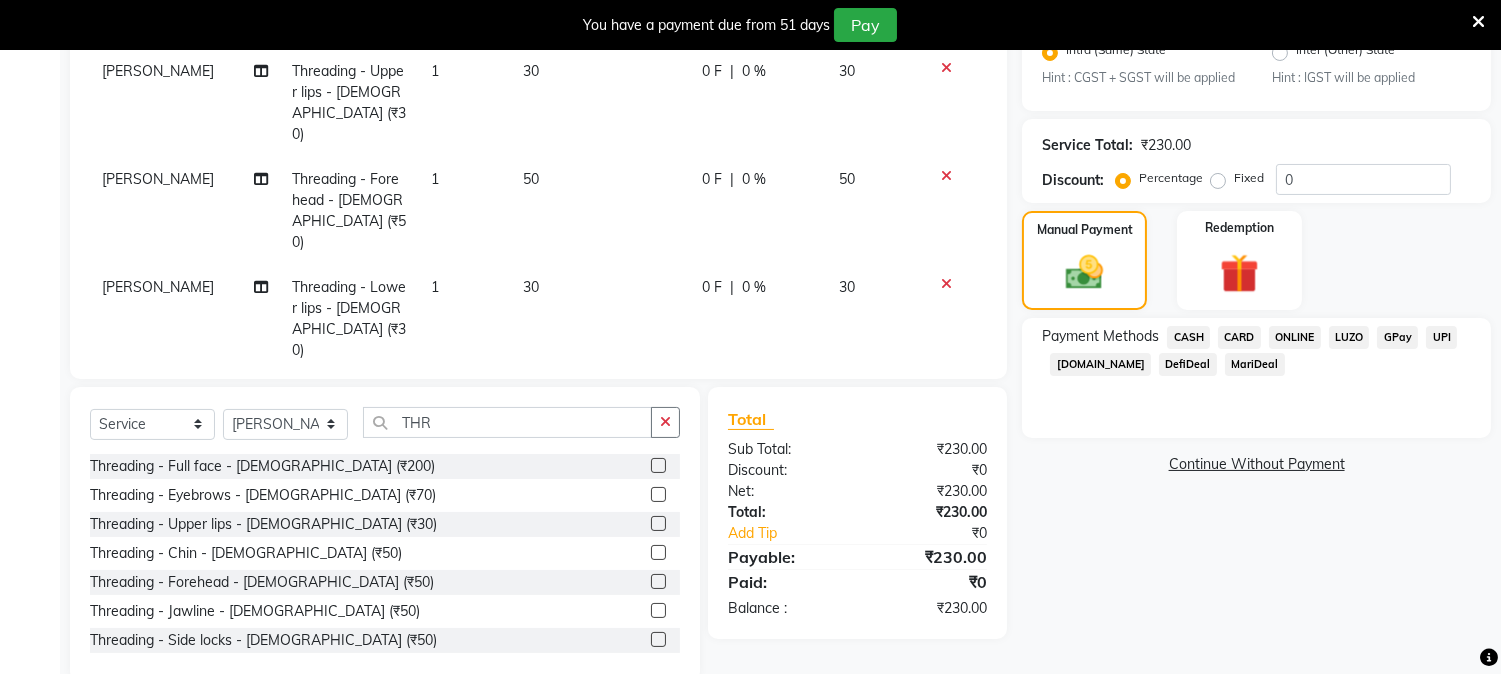 click on "ONLINE" 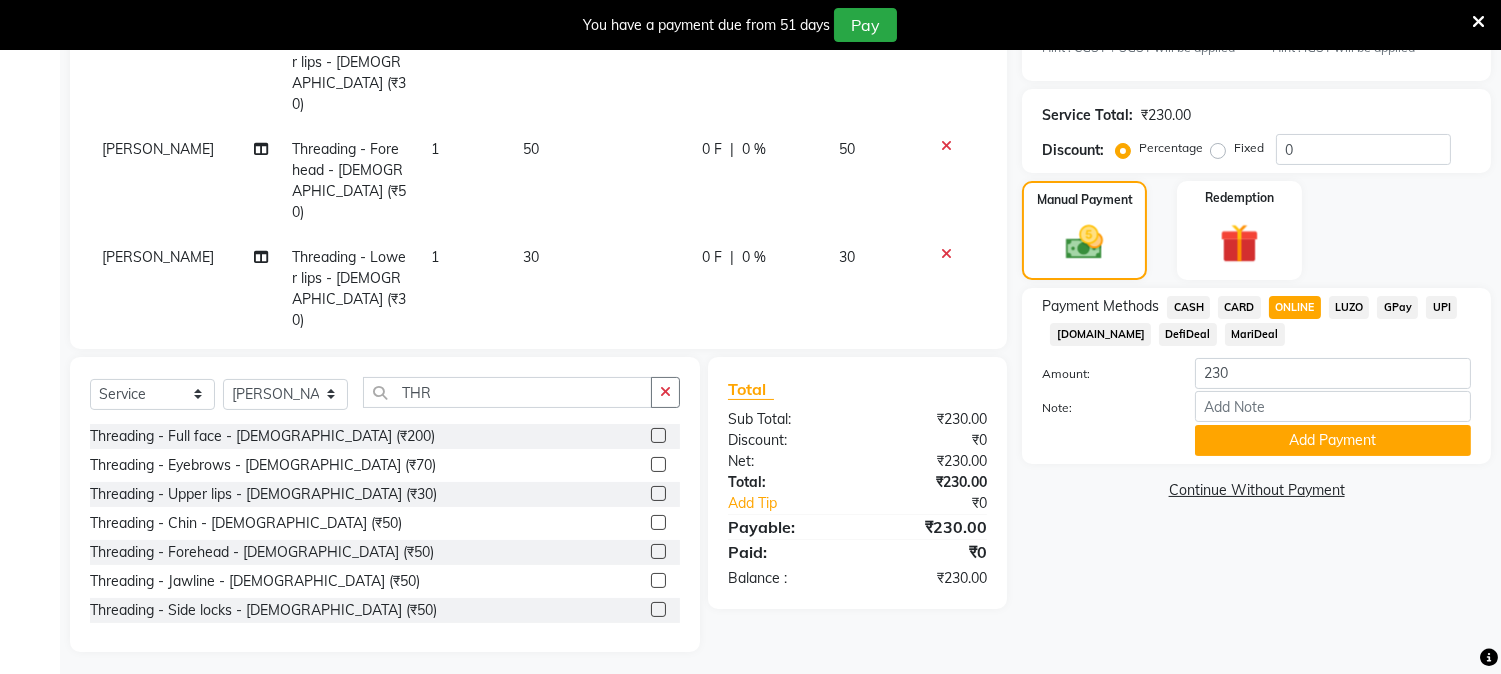 scroll, scrollTop: 483, scrollLeft: 0, axis: vertical 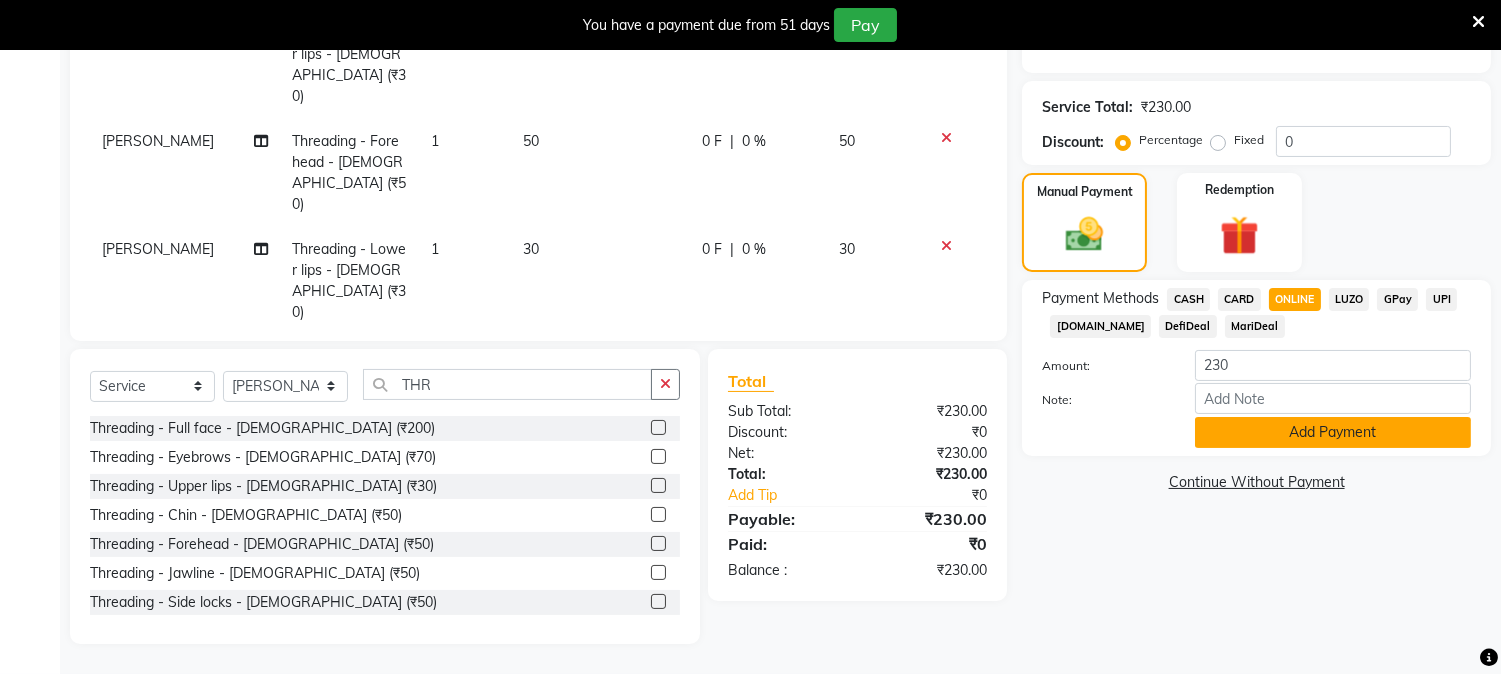 click on "Add Payment" 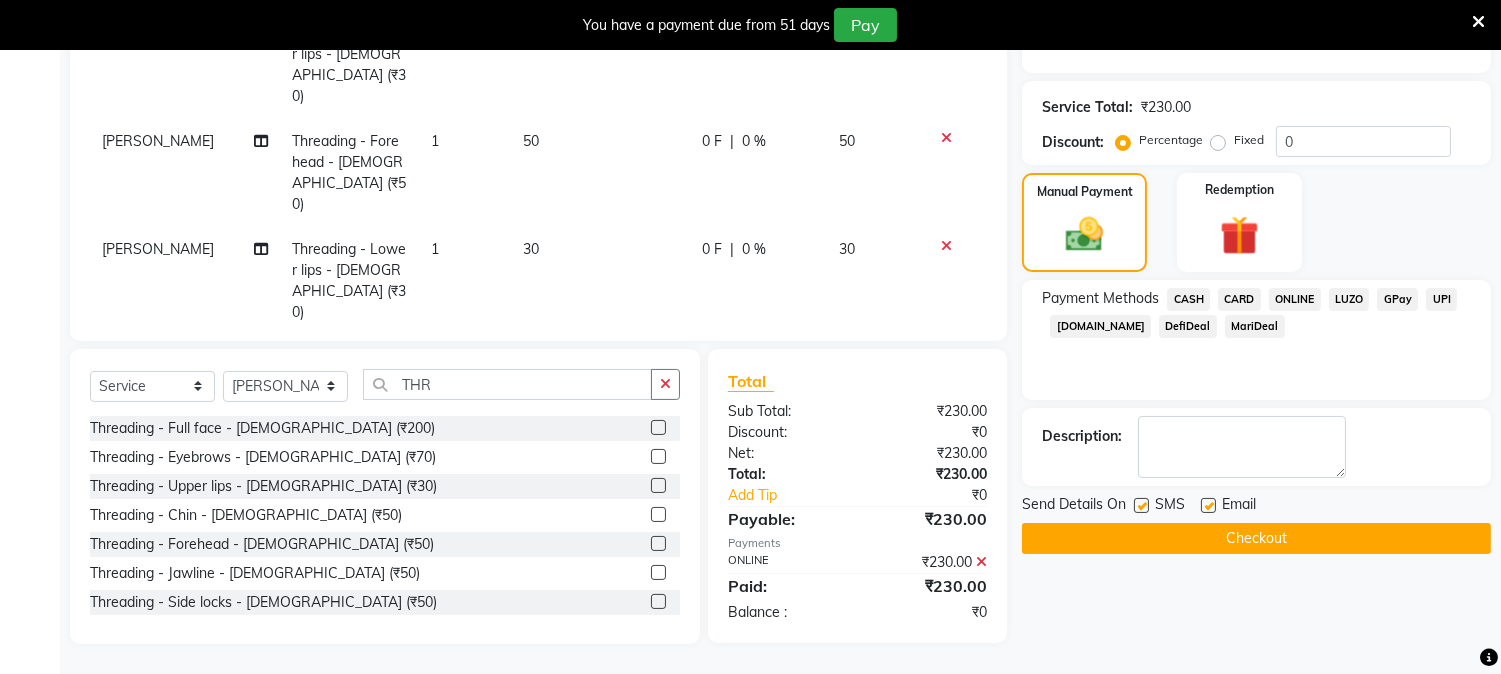 click on "Checkout" 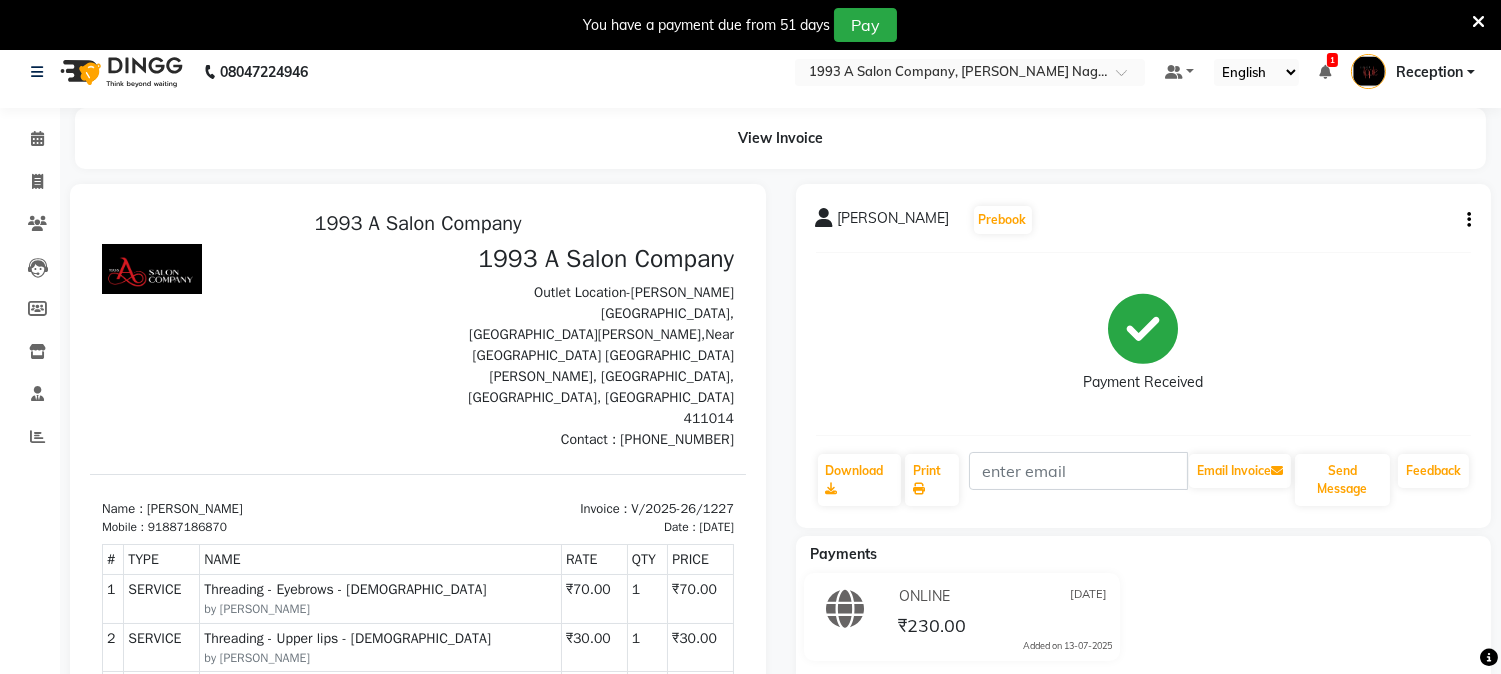 scroll, scrollTop: 0, scrollLeft: 0, axis: both 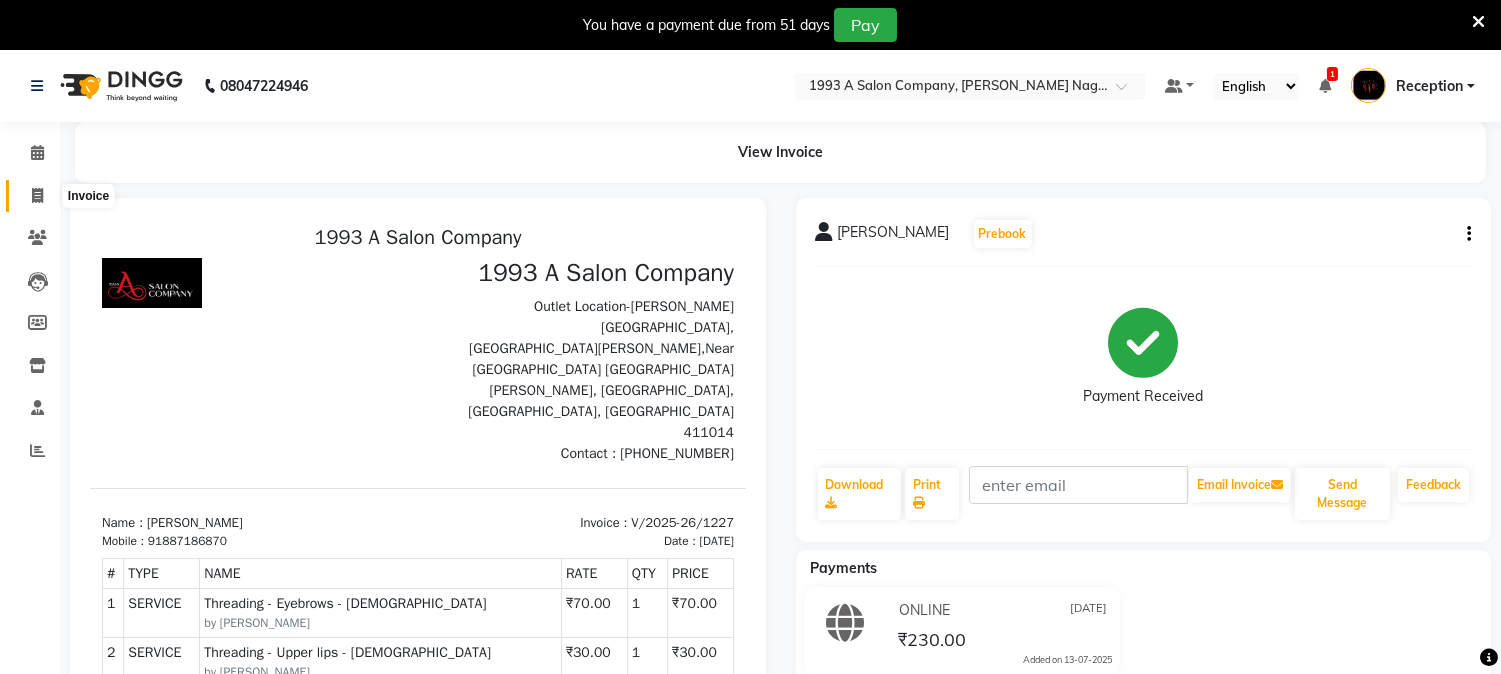 click 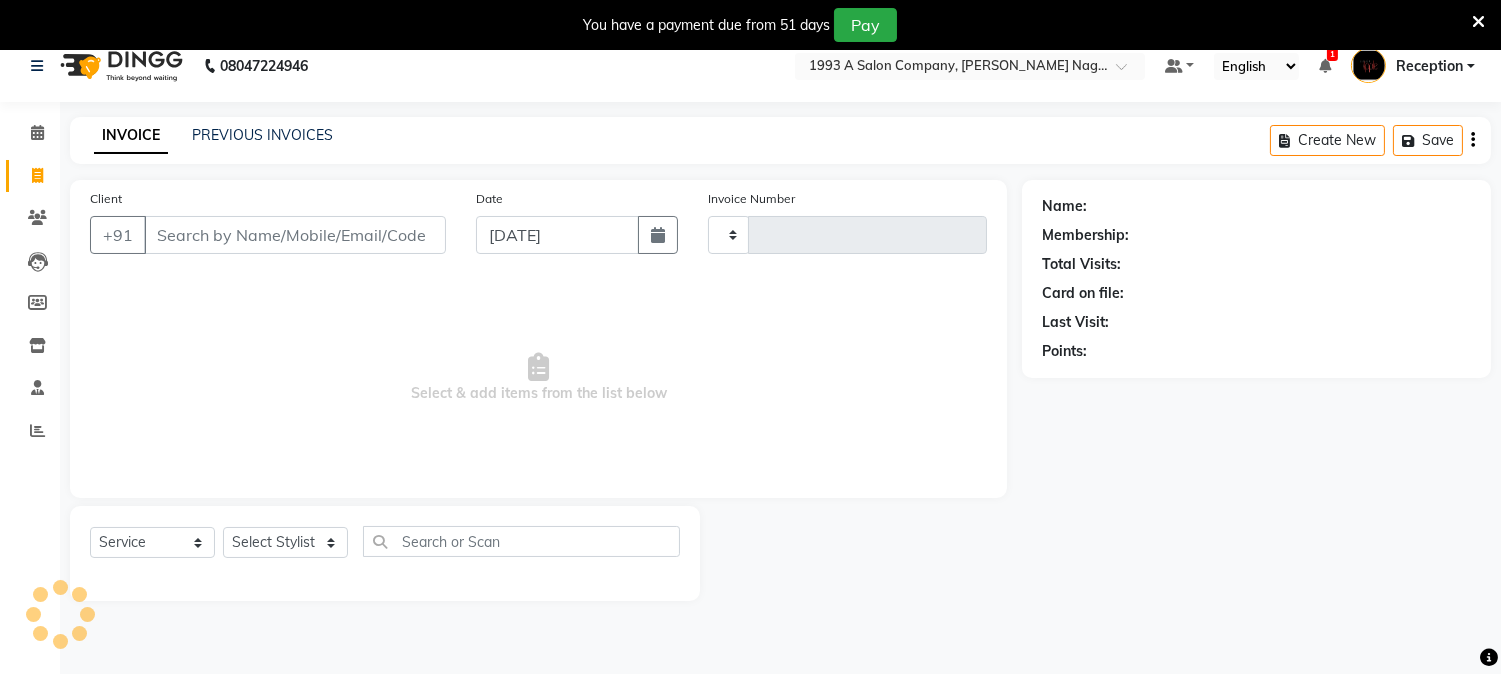 type on "1228" 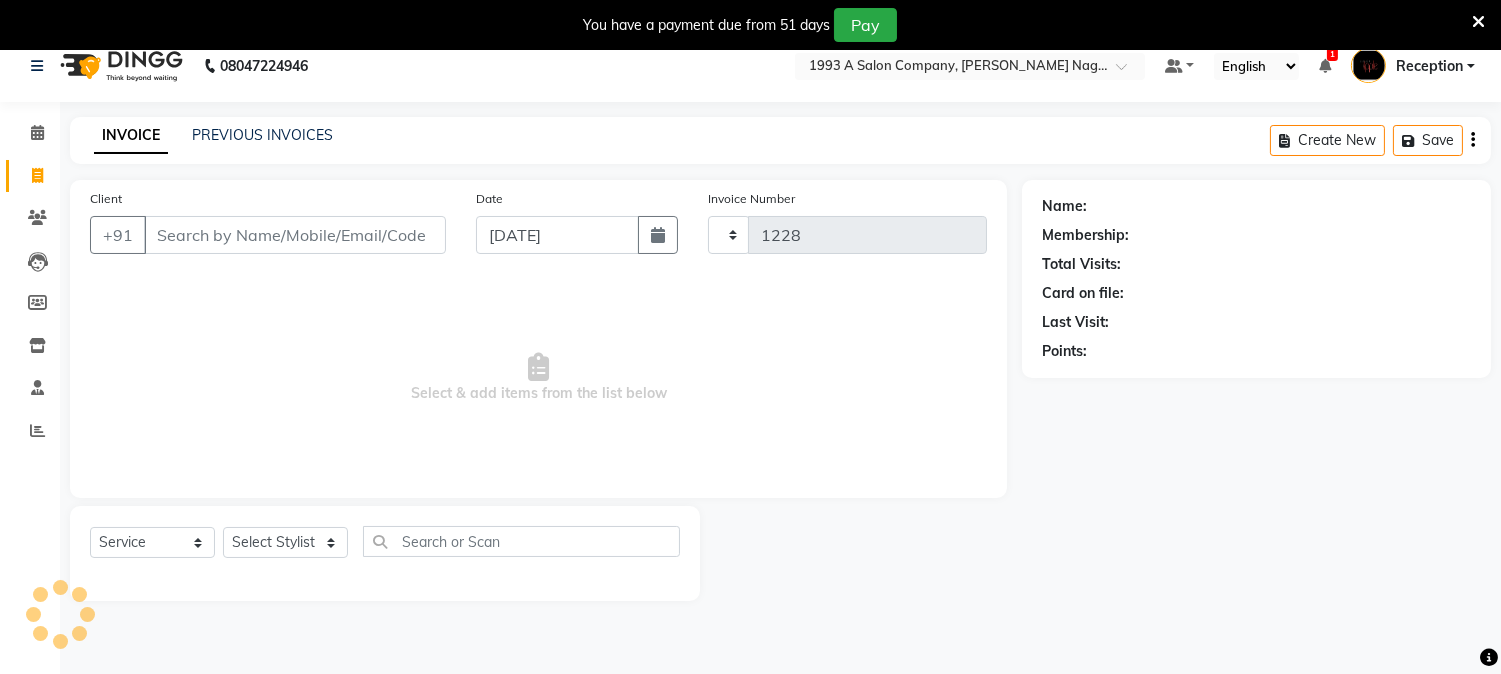 select on "144" 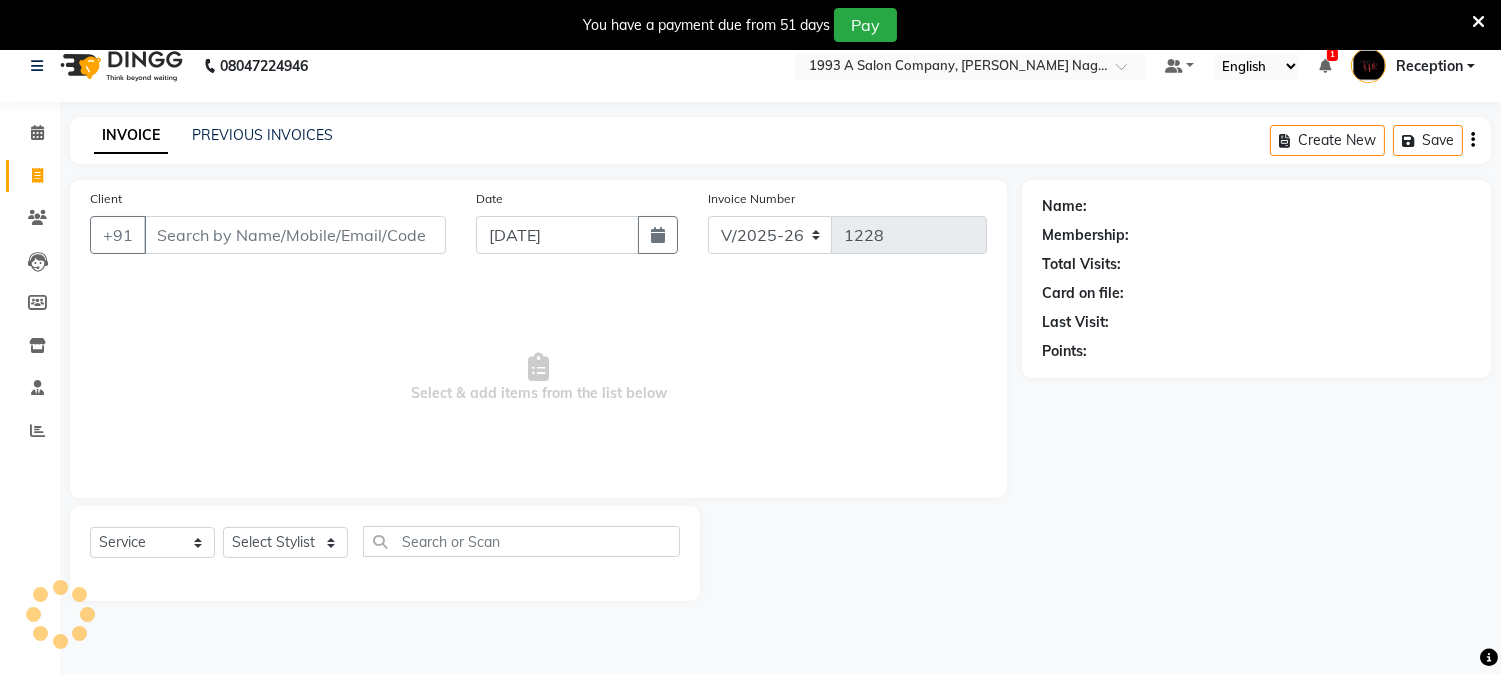 scroll, scrollTop: 50, scrollLeft: 0, axis: vertical 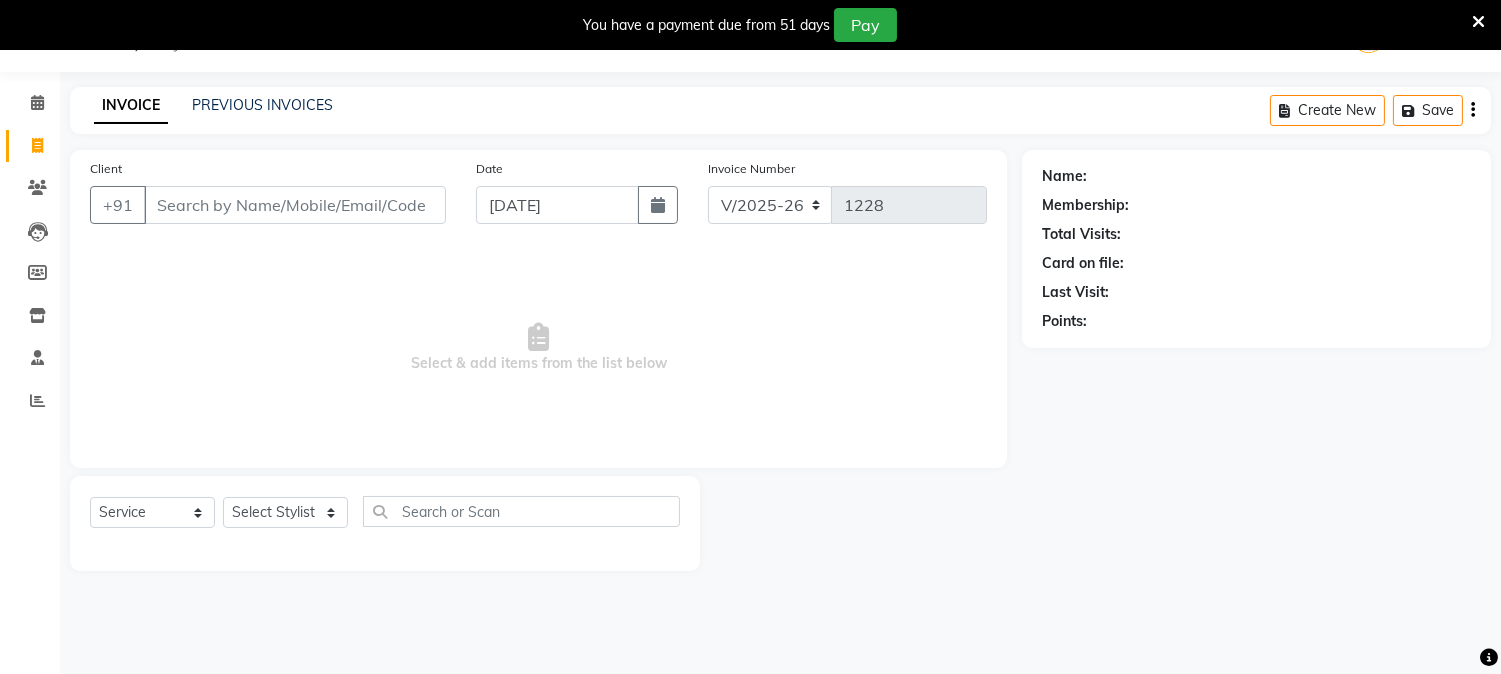 click on "Client" at bounding box center [295, 205] 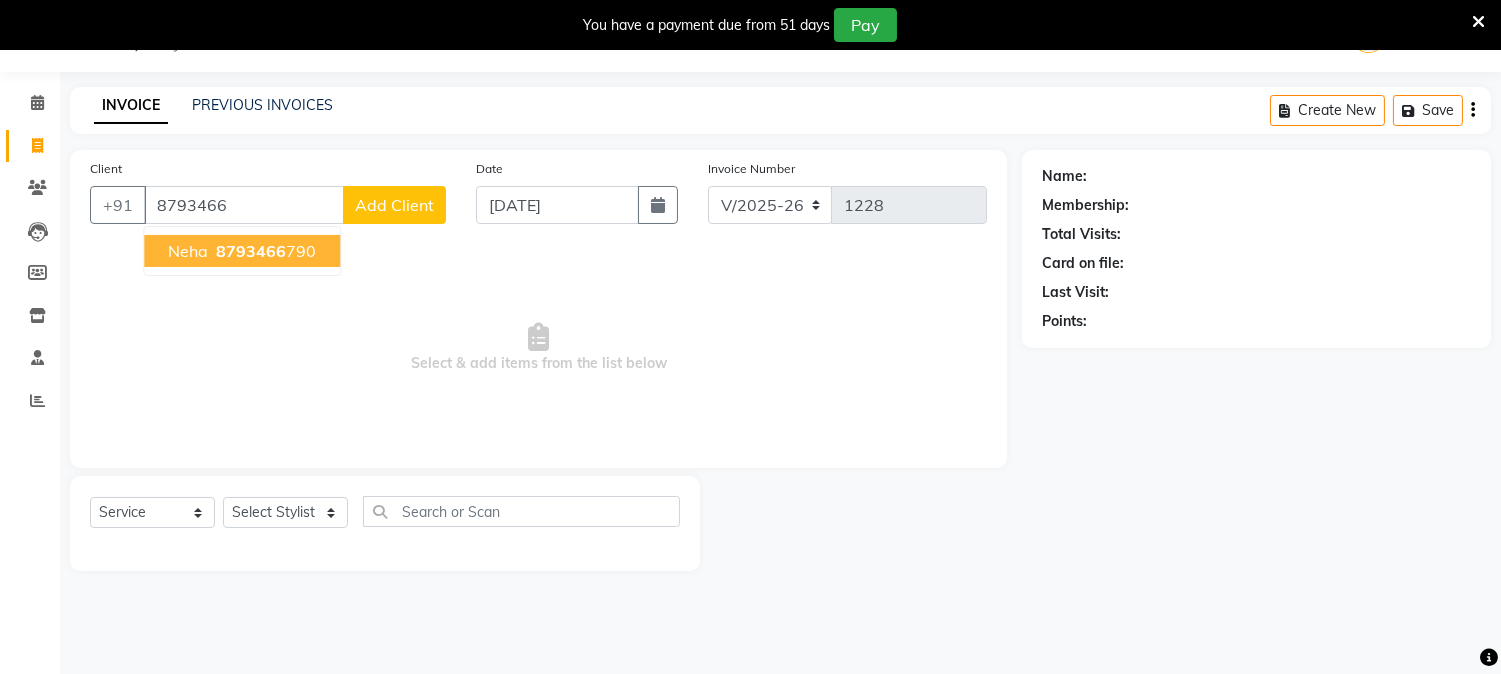 click on "8793466" at bounding box center [251, 251] 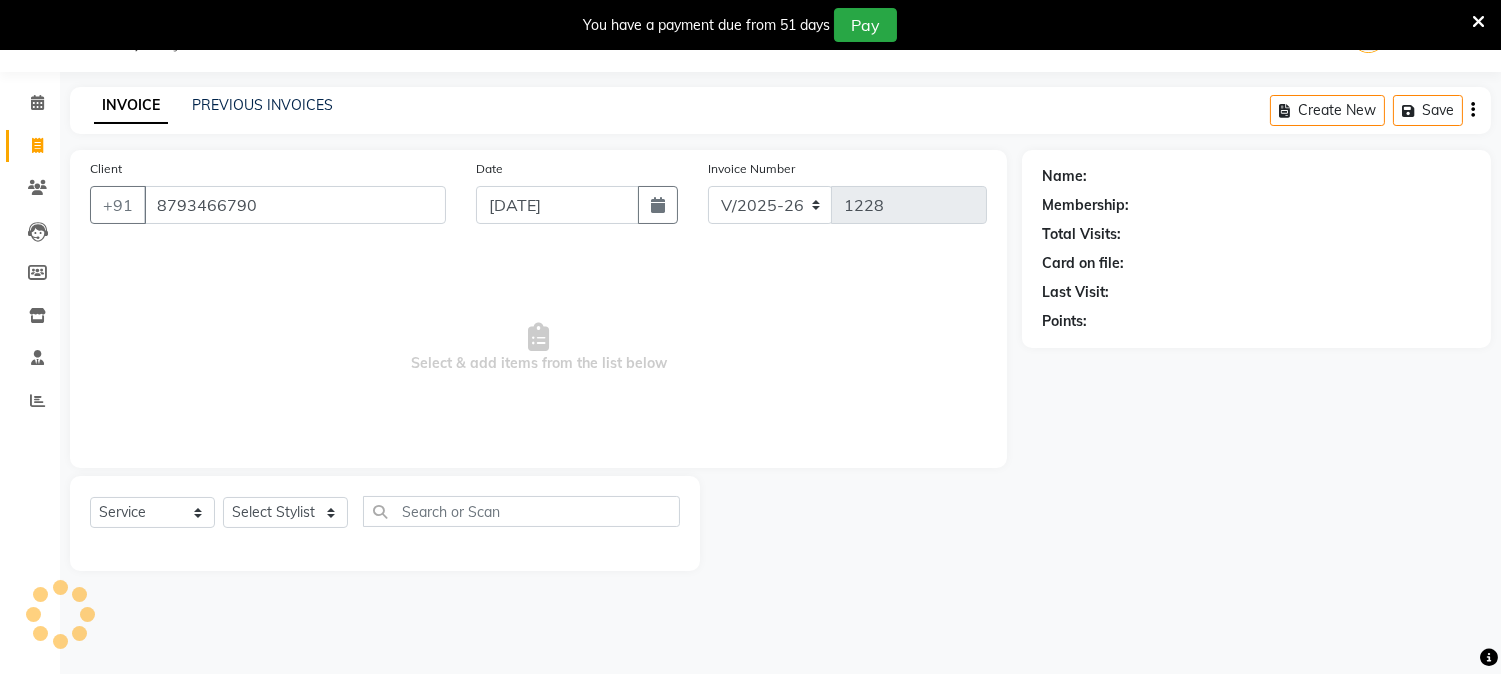 type on "8793466790" 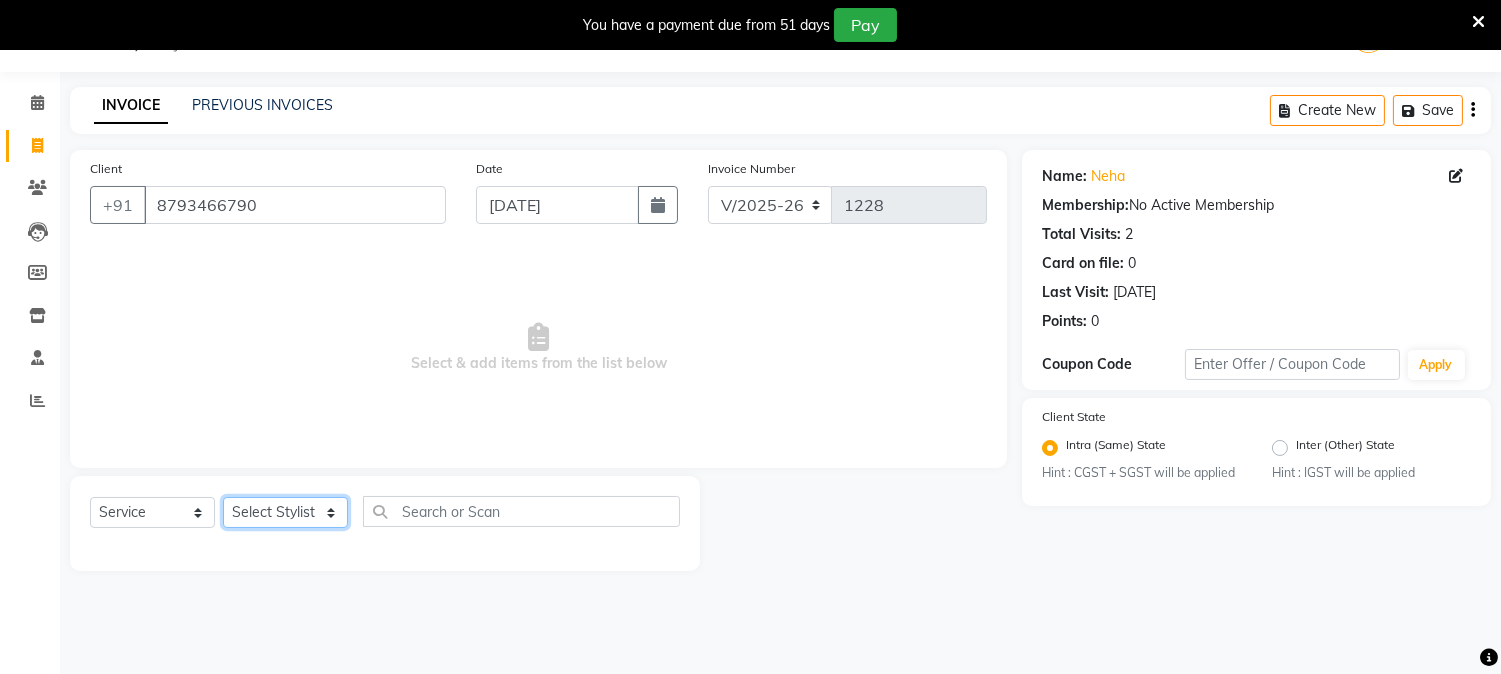 click on "Select Stylist Aniket Mane HEENA GAIKWAD kanchan tripathi  Reception  sarika yadav Training Department Vaibhav Randive Vinit Sir" 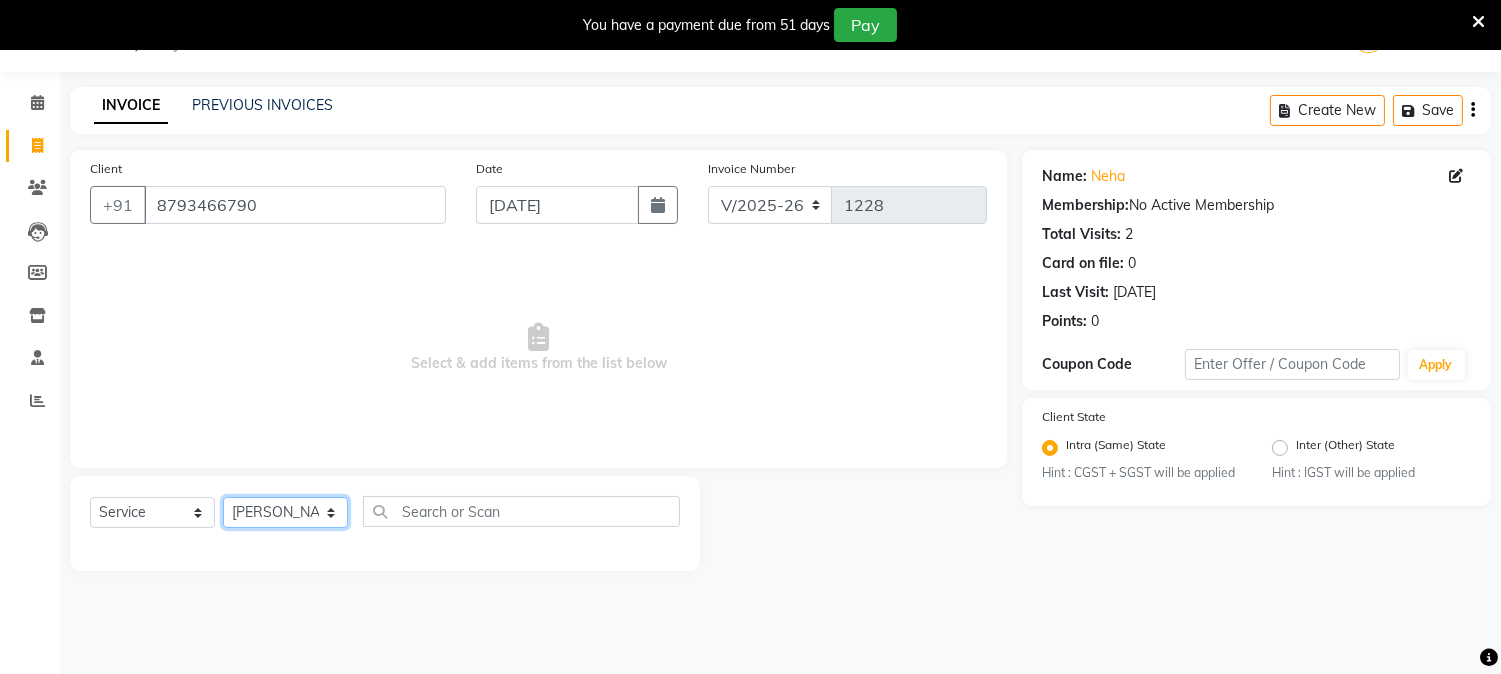 click on "Select Stylist Aniket Mane HEENA GAIKWAD kanchan tripathi  Reception  sarika yadav Training Department Vaibhav Randive Vinit Sir" 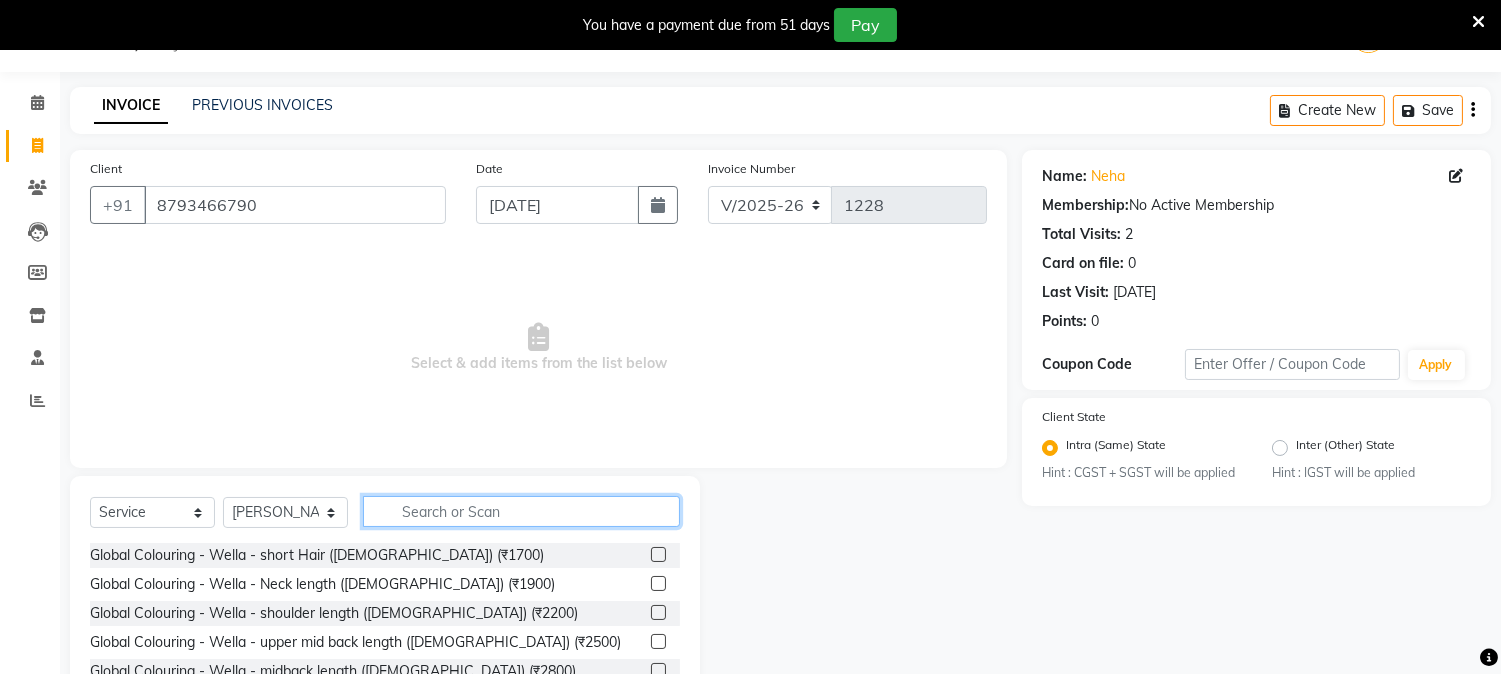 click 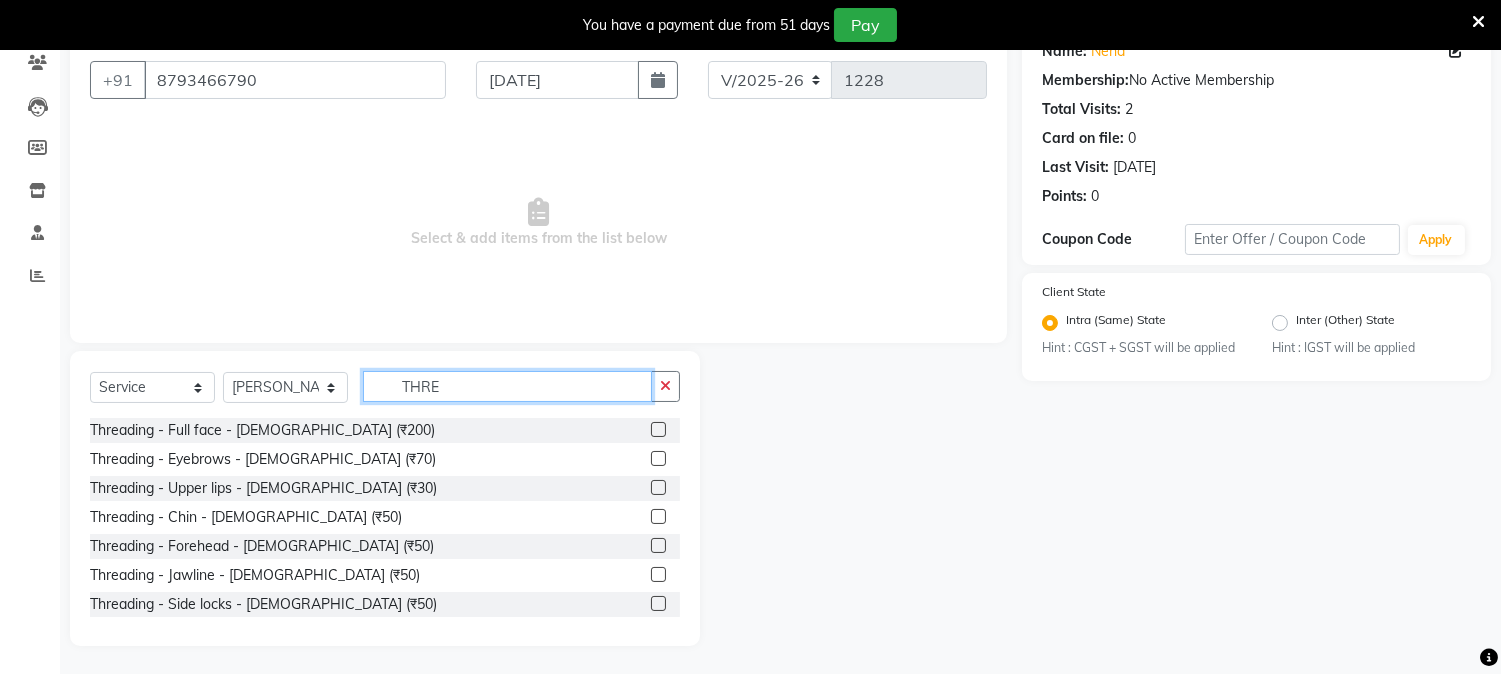 scroll, scrollTop: 176, scrollLeft: 0, axis: vertical 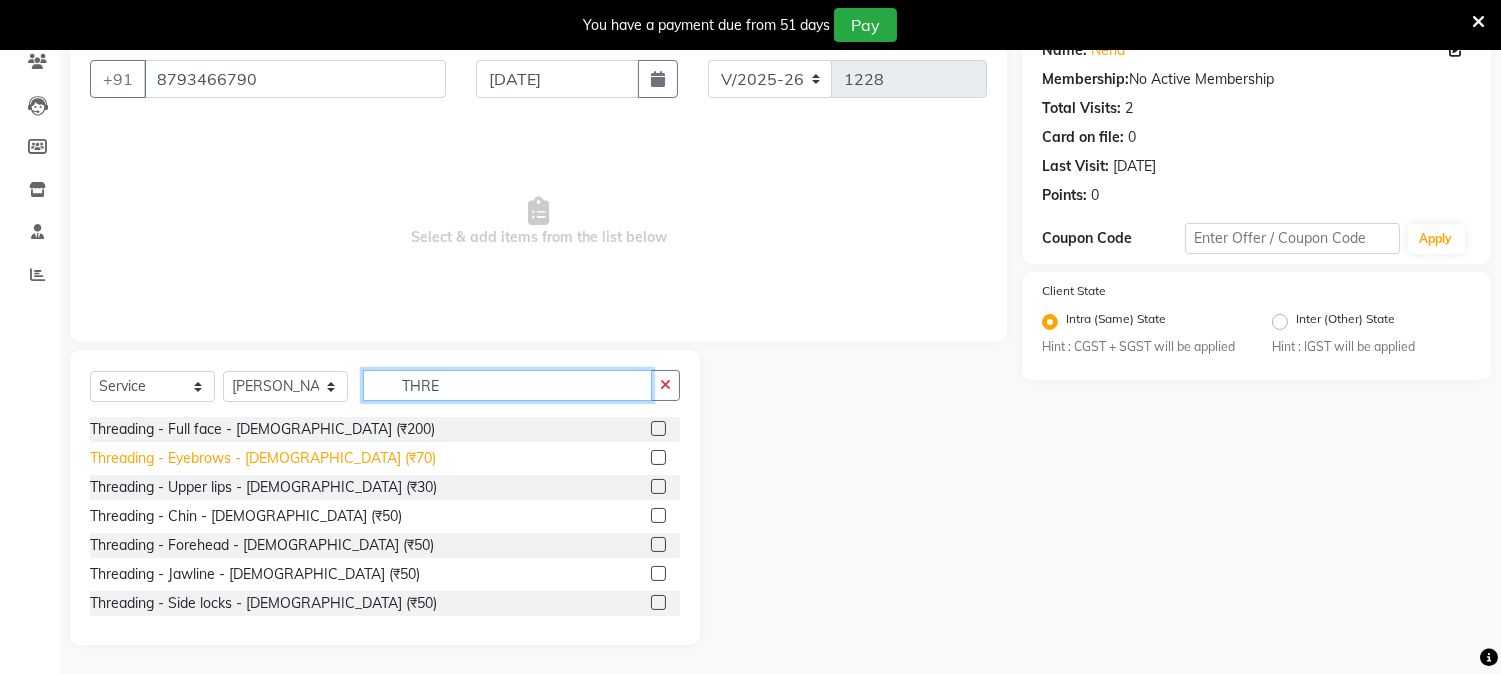 type on "THRE" 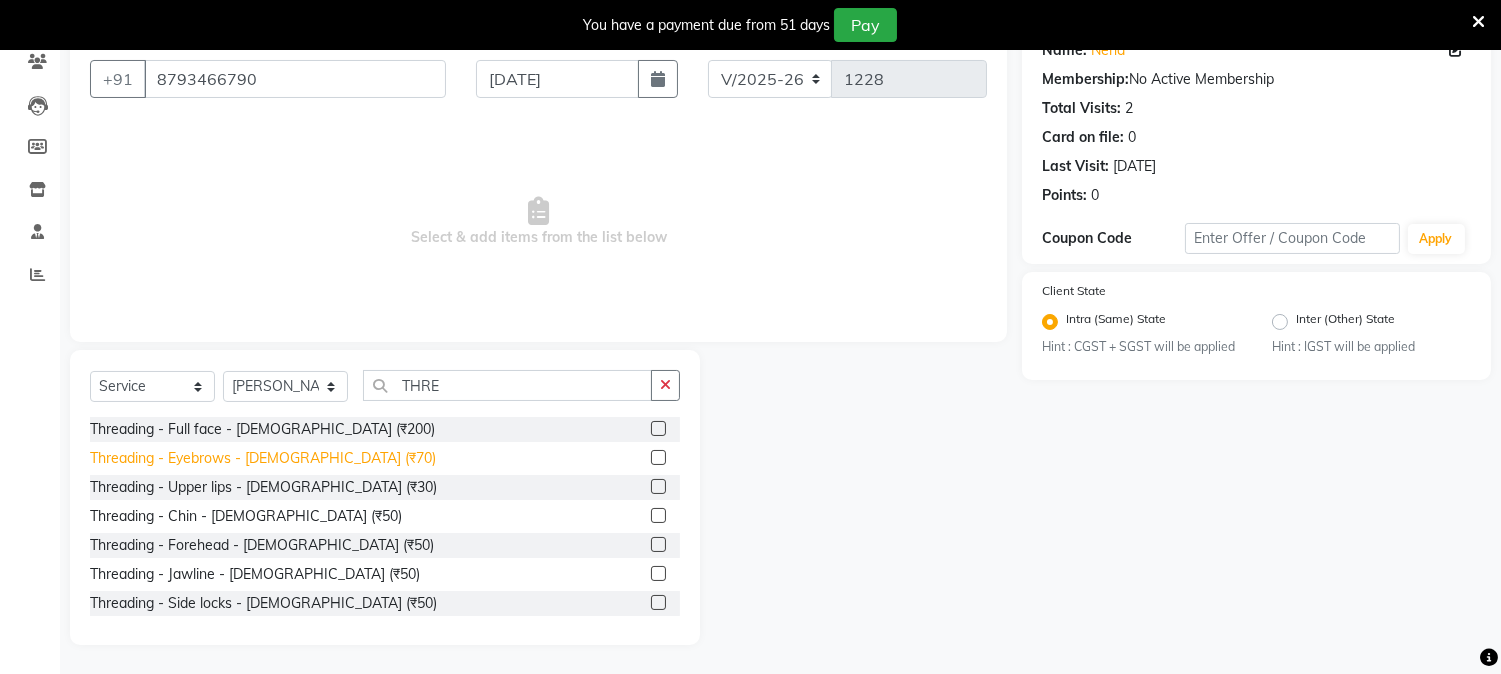 click on "Threading - Eyebrows - [DEMOGRAPHIC_DATA] (₹70)" 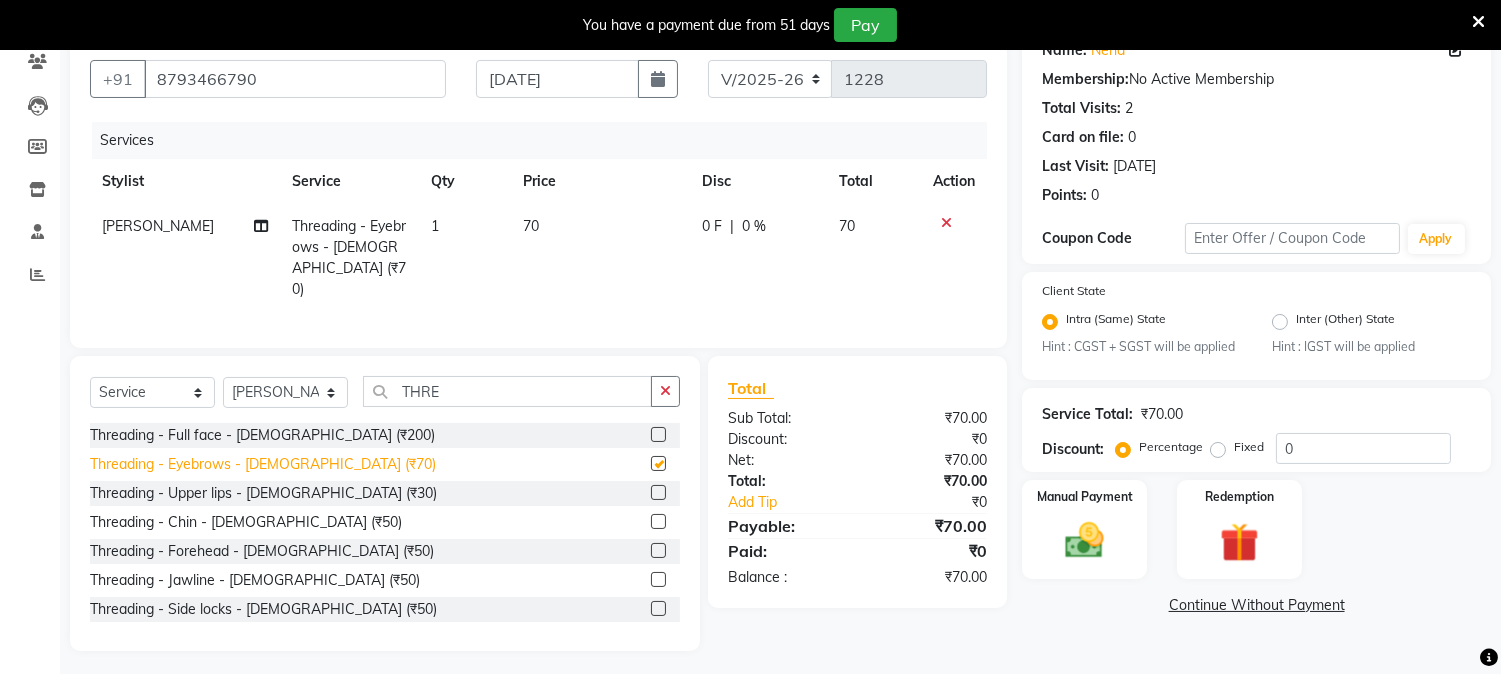checkbox on "false" 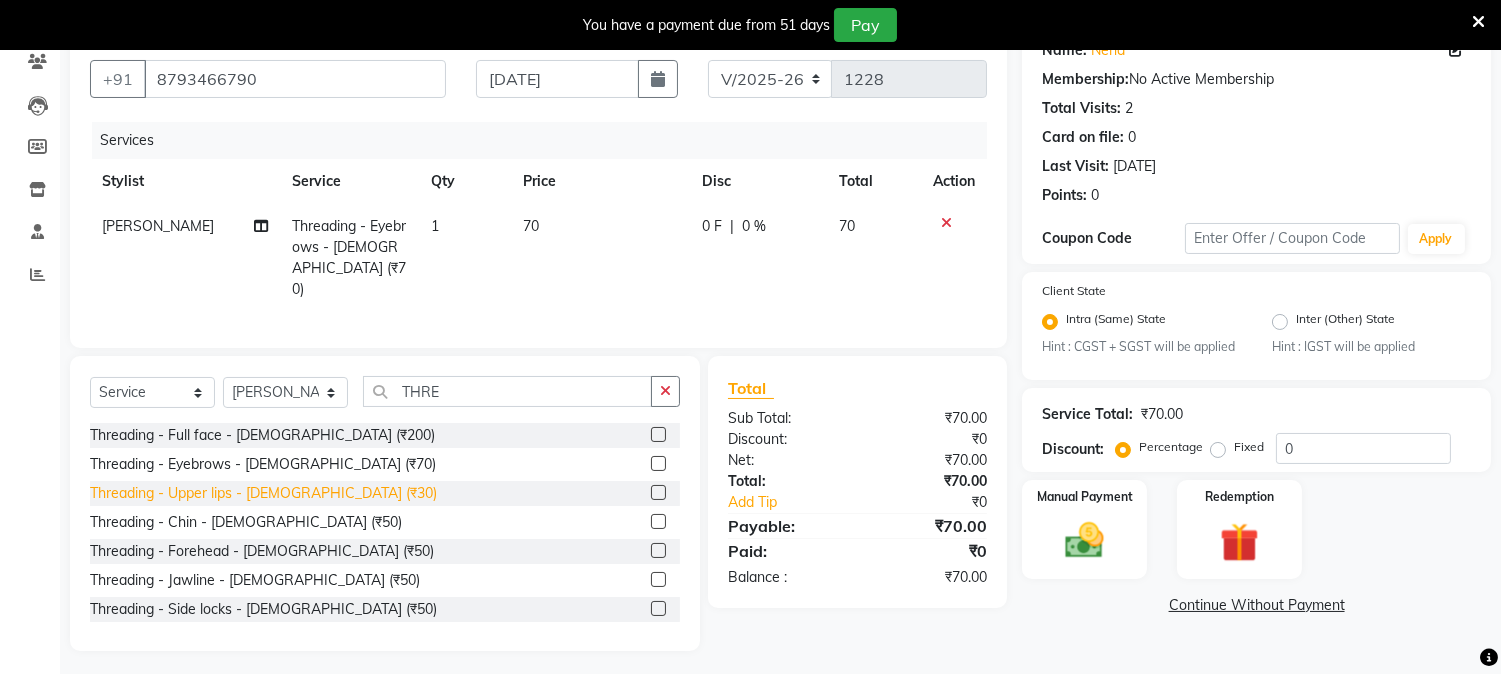 click on "Threading - Upper lips - [DEMOGRAPHIC_DATA] (₹30)" 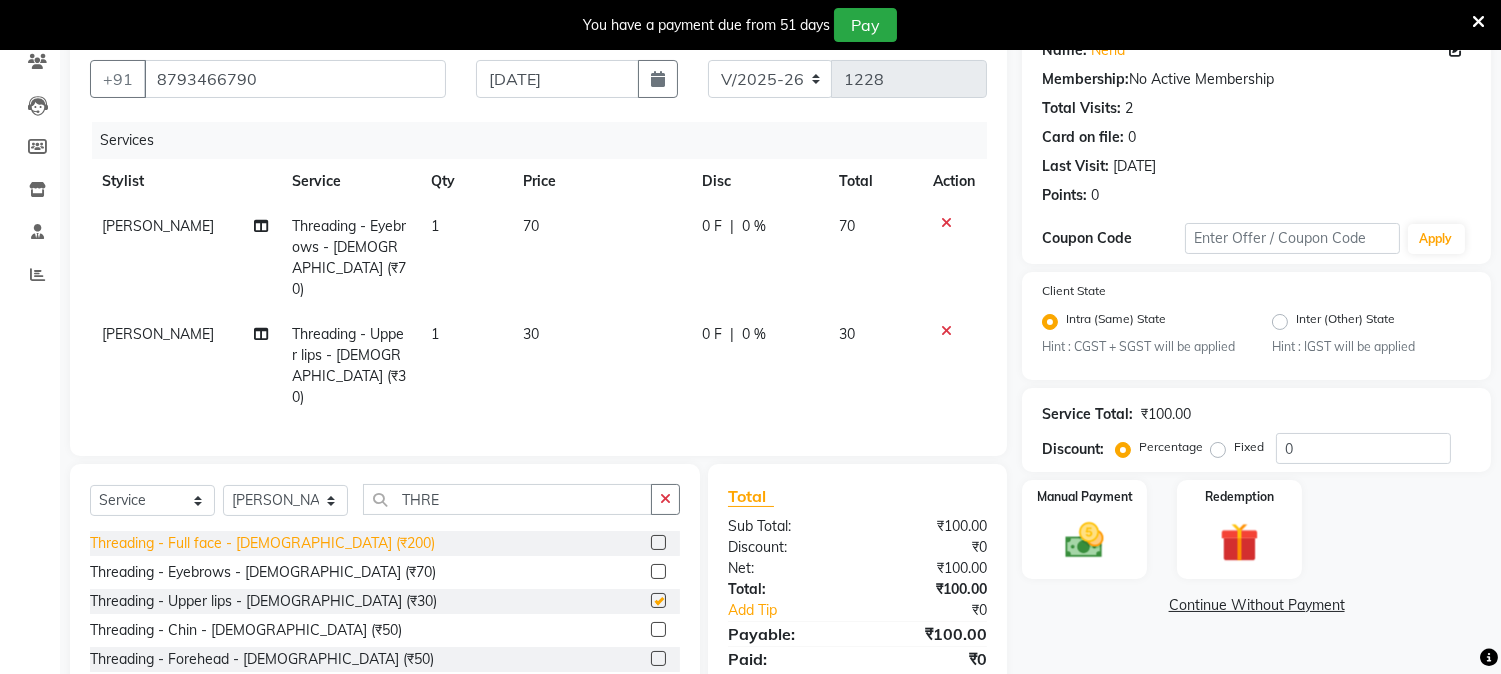 checkbox on "false" 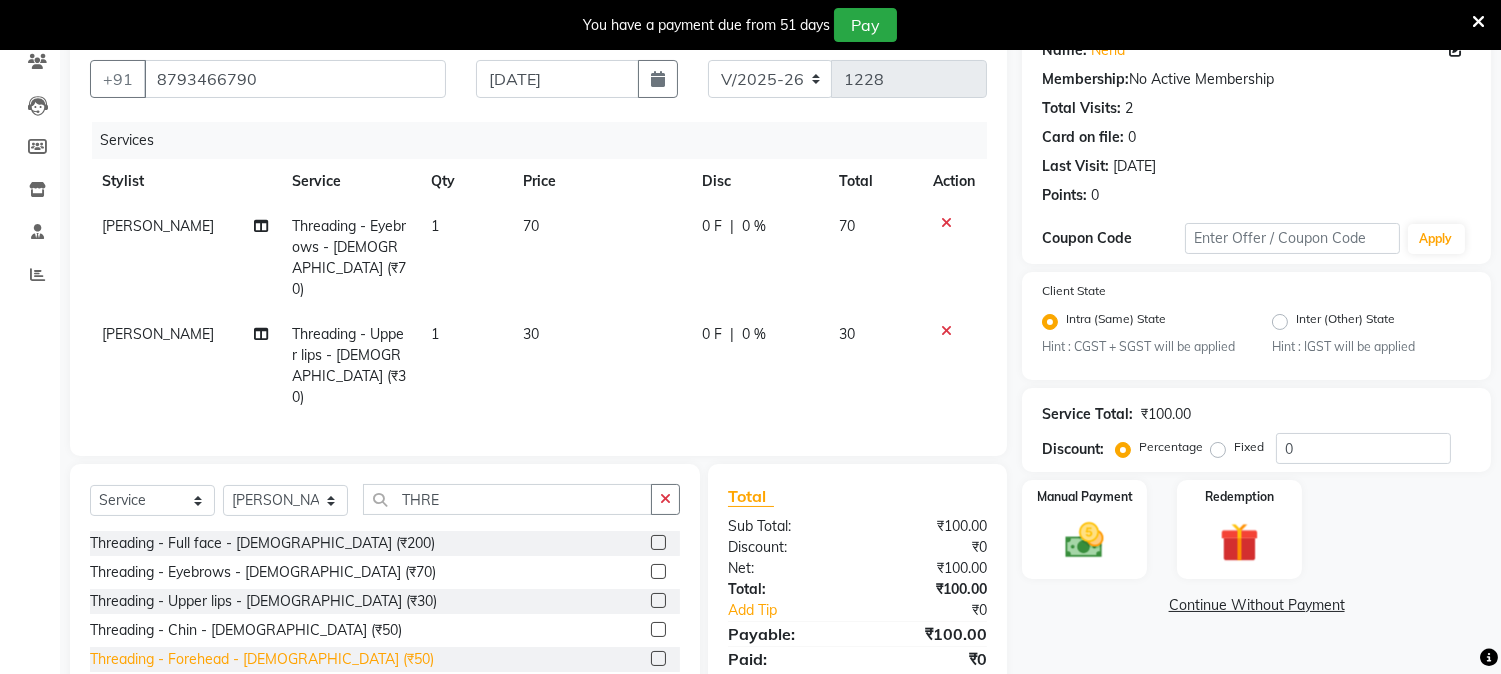 click on "Threading - Forehead - [DEMOGRAPHIC_DATA] (₹50)" 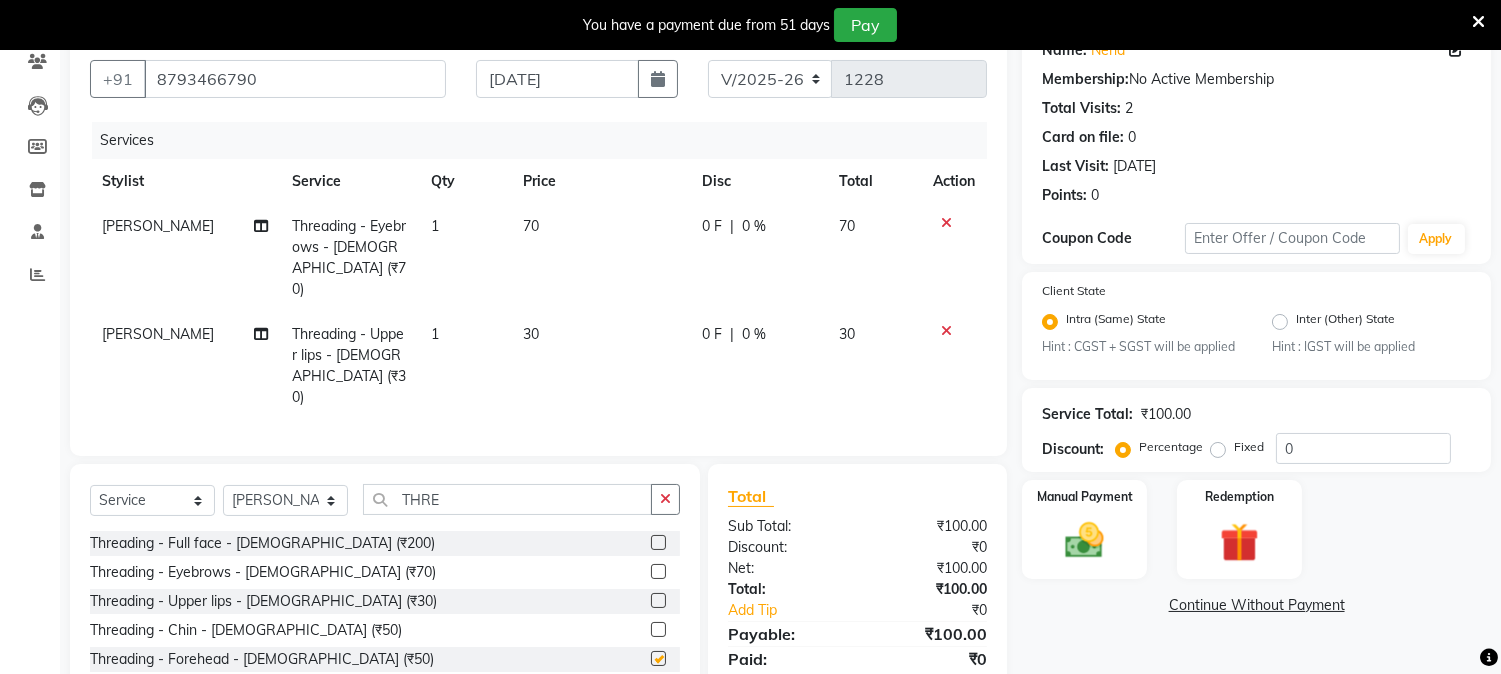 checkbox on "false" 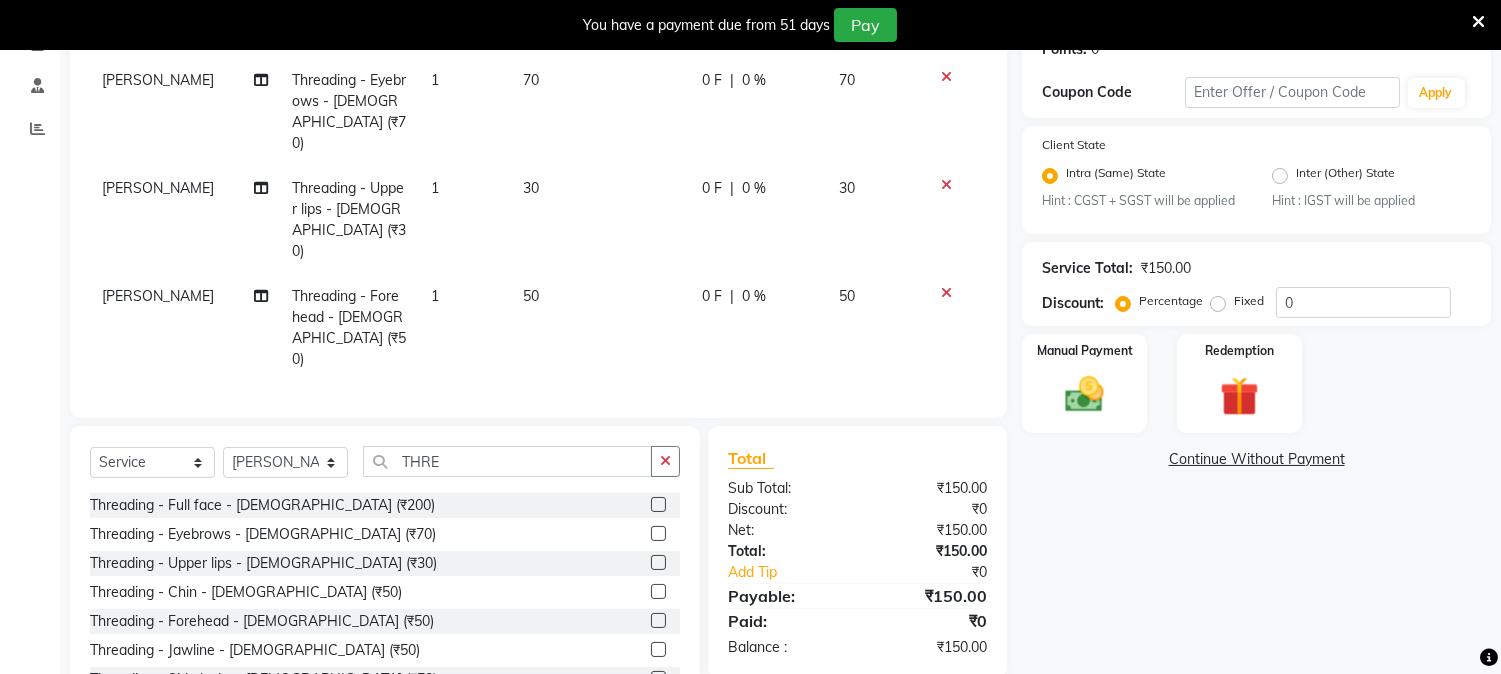 scroll, scrollTop: 352, scrollLeft: 0, axis: vertical 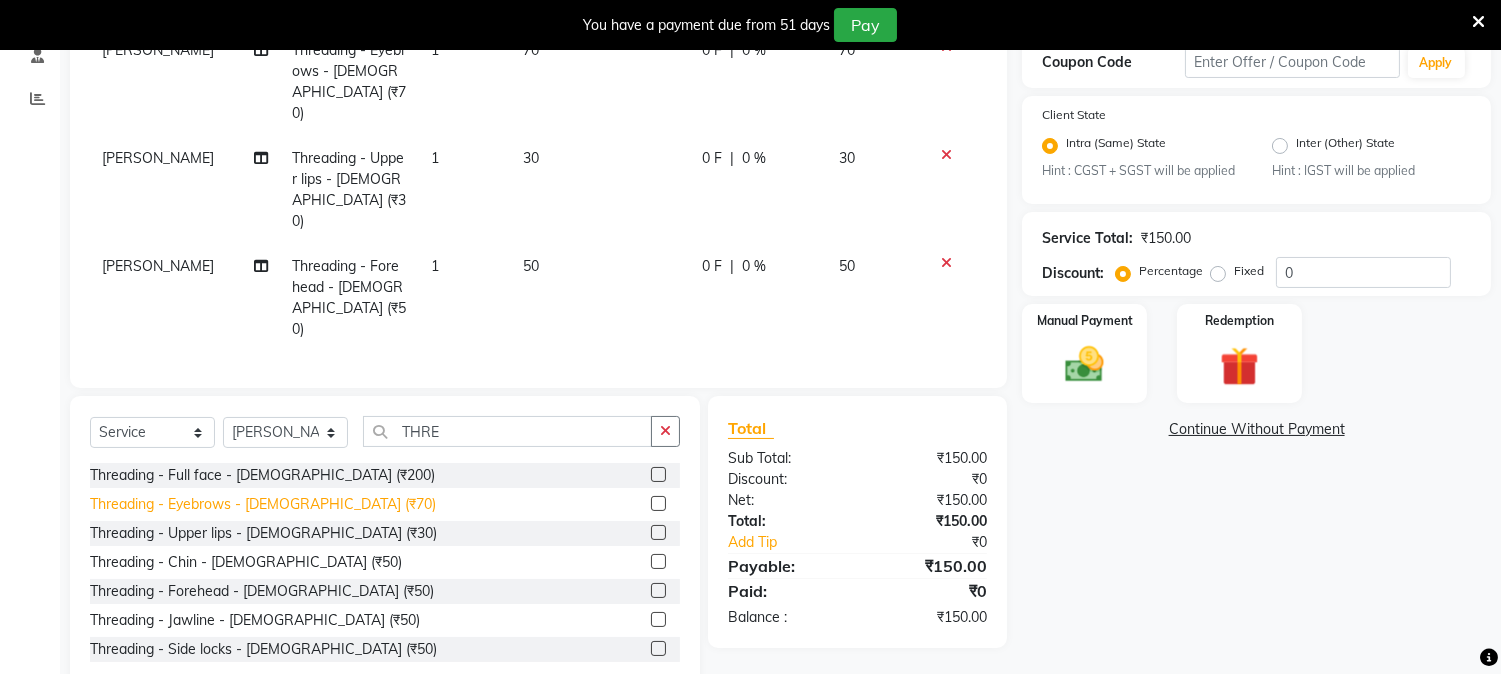 click on "Threading - Eyebrows - [DEMOGRAPHIC_DATA] (₹70)" 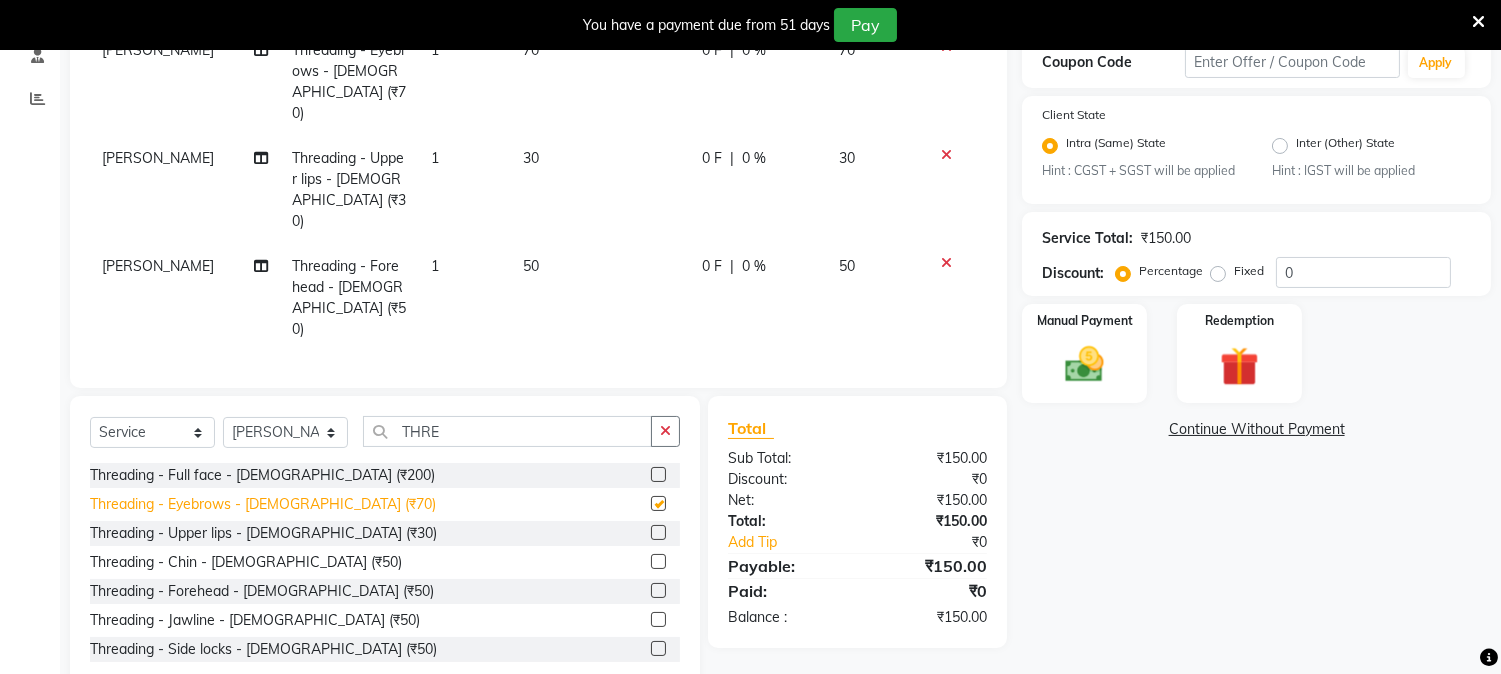 checkbox on "false" 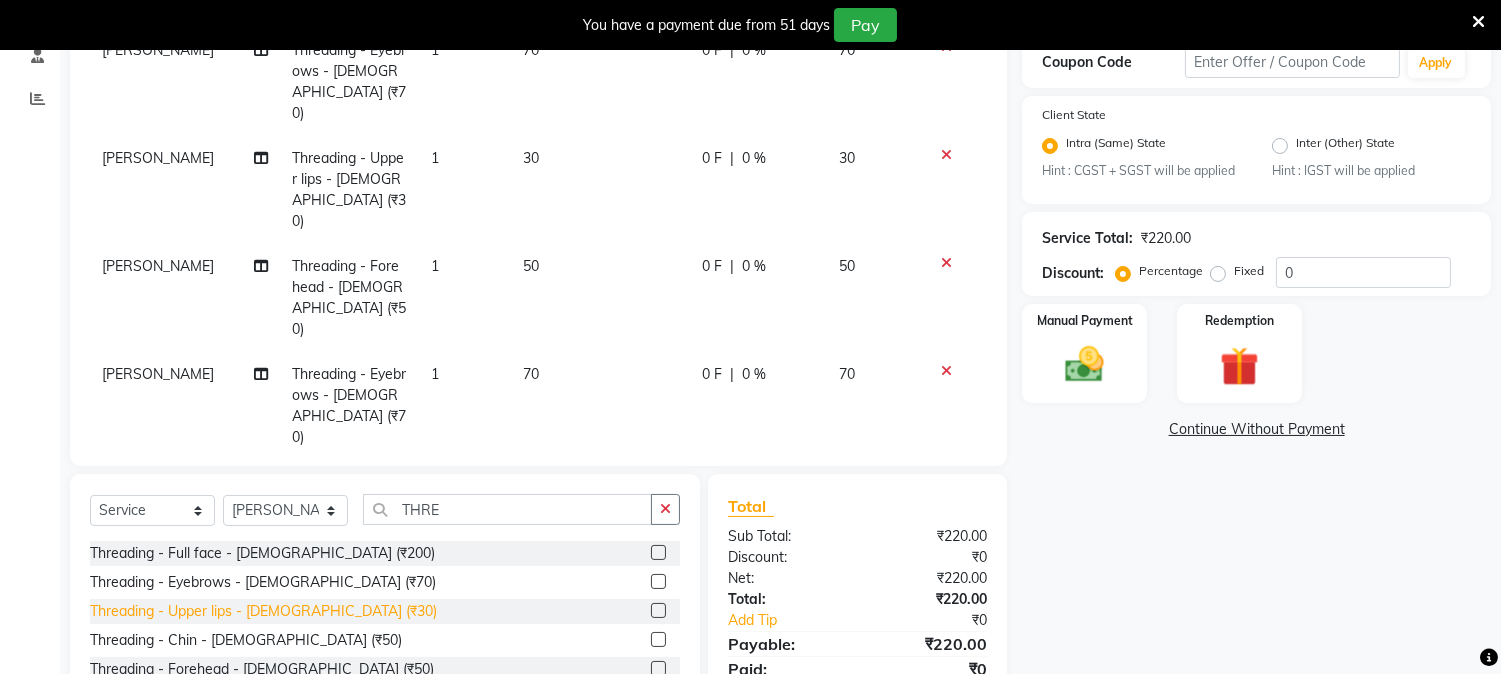 click on "Threading - Upper lips - [DEMOGRAPHIC_DATA] (₹30)" 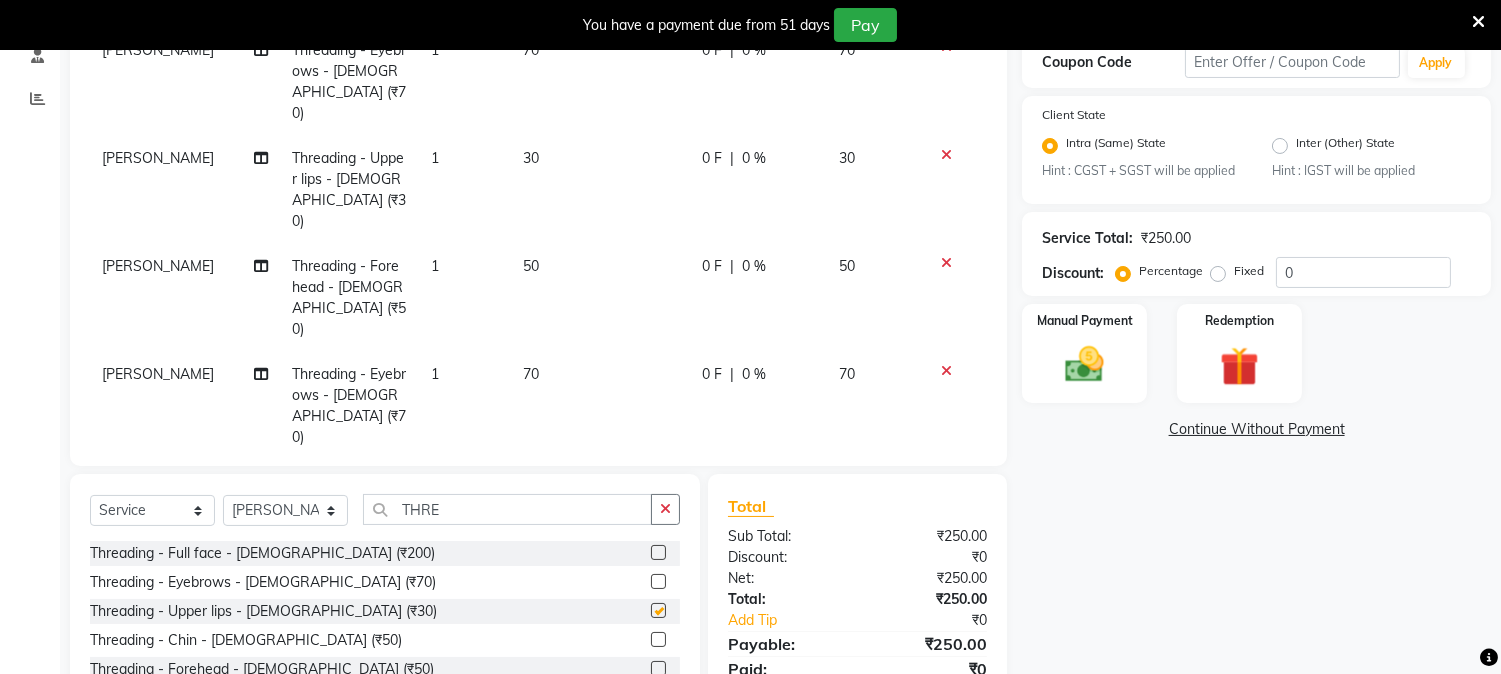 checkbox on "false" 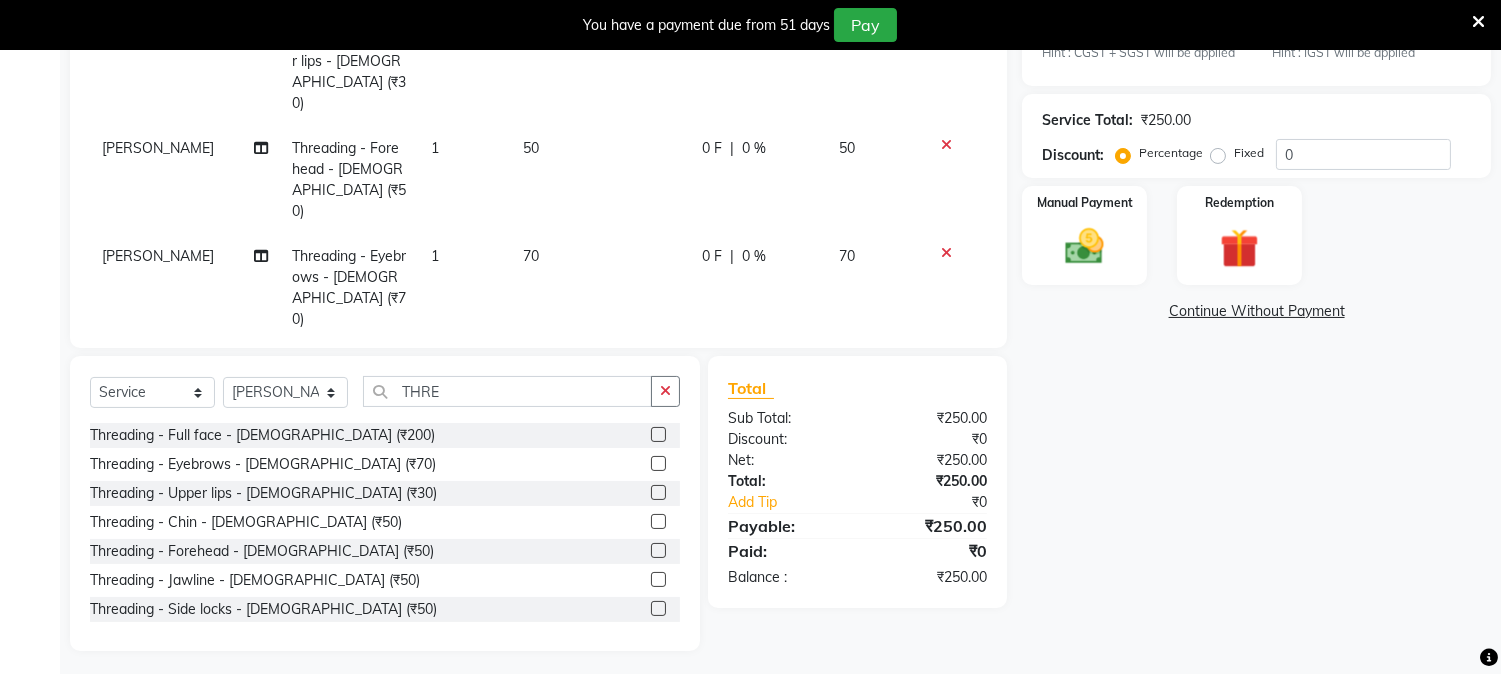 scroll, scrollTop: 476, scrollLeft: 0, axis: vertical 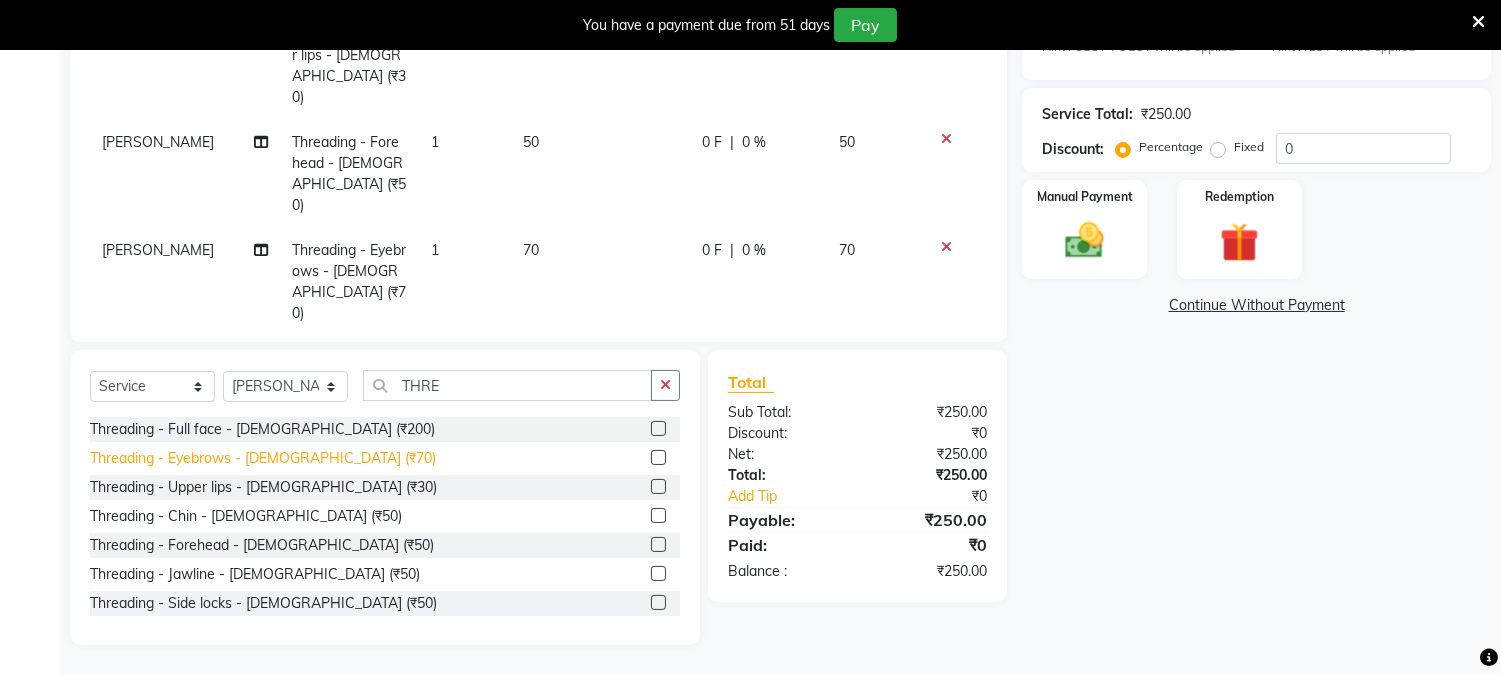 click on "Threading - Eyebrows - [DEMOGRAPHIC_DATA] (₹70)" 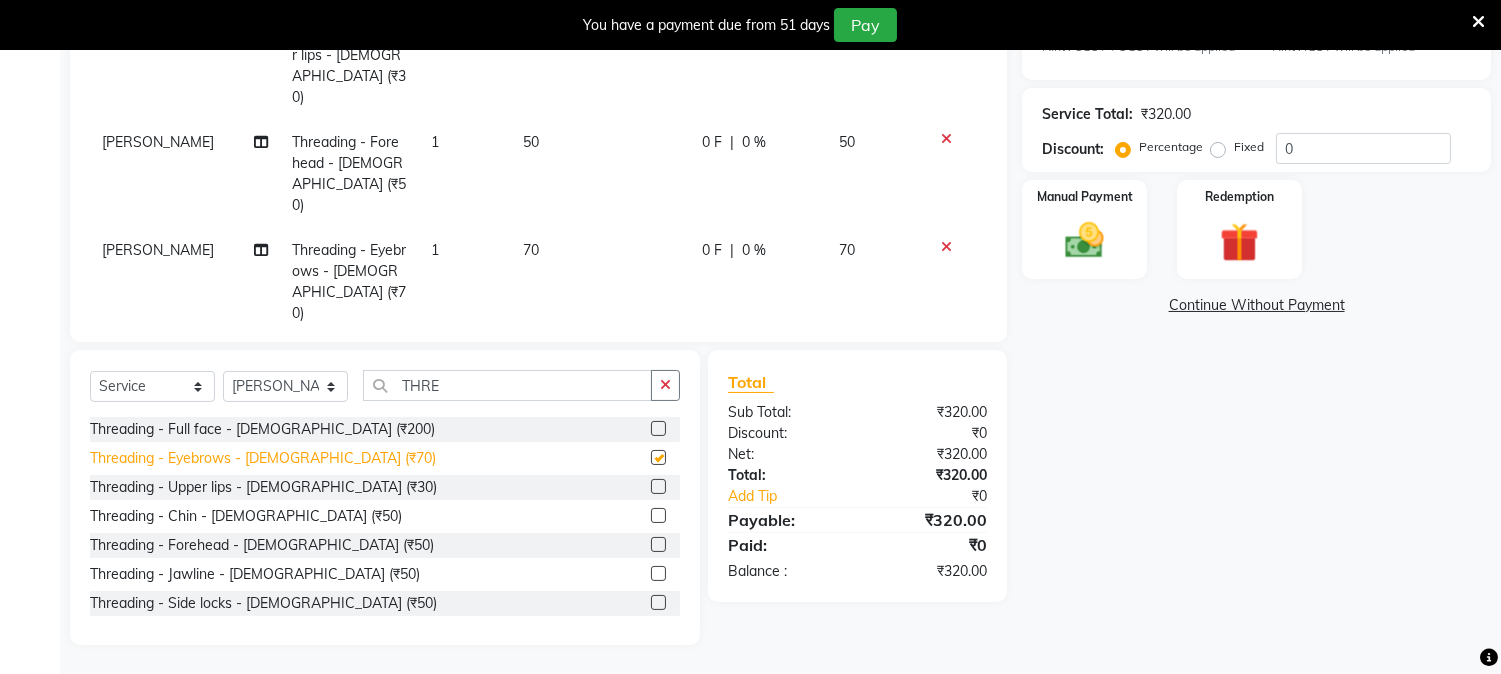 checkbox on "false" 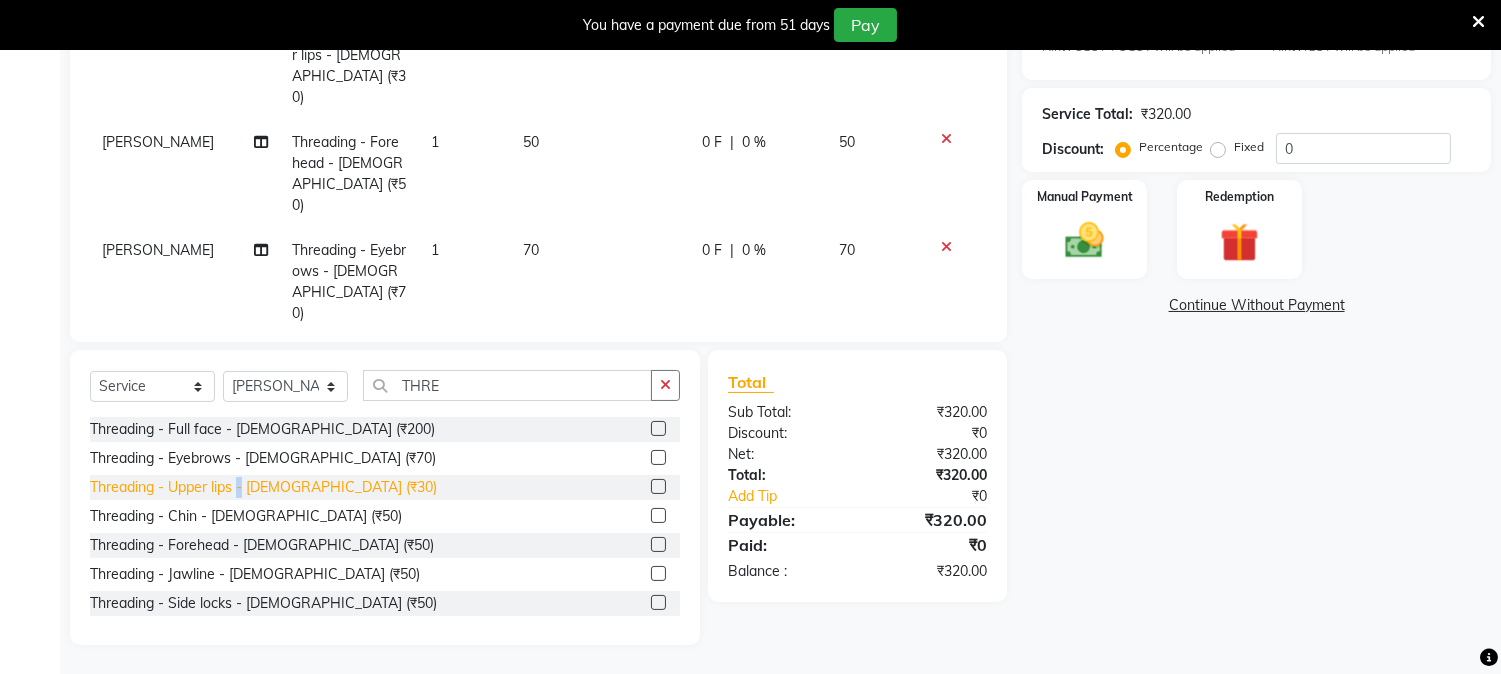 click on "Threading - Upper lips - [DEMOGRAPHIC_DATA] (₹30)" 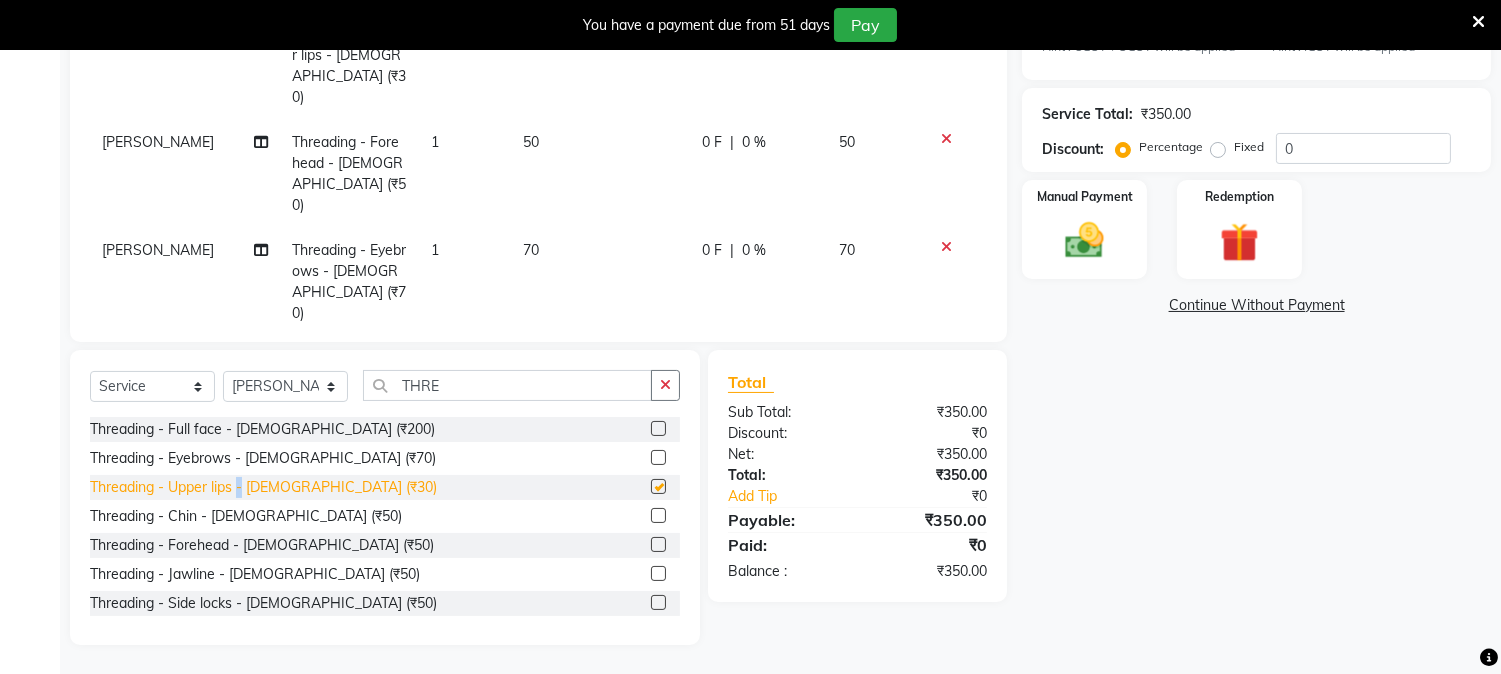 checkbox on "false" 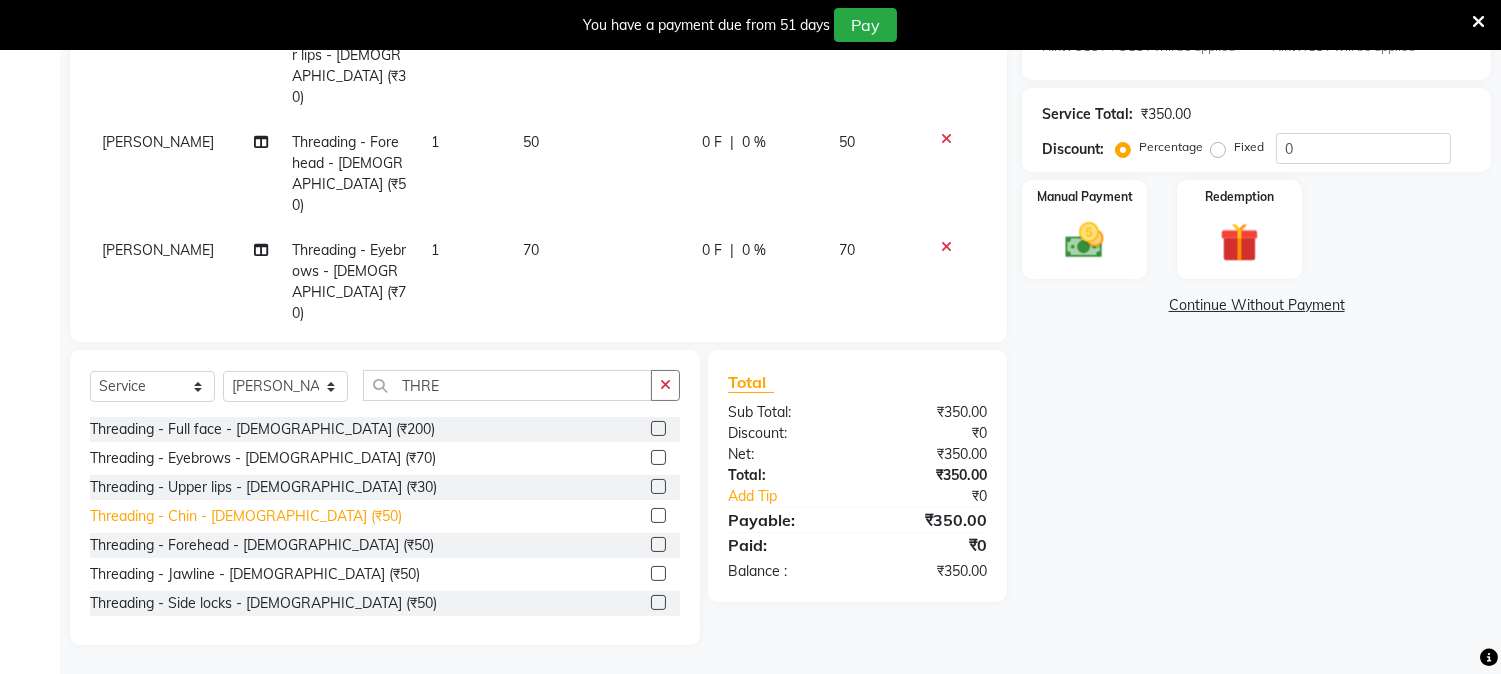 click on "Threading - Chin - [DEMOGRAPHIC_DATA] (₹50)" 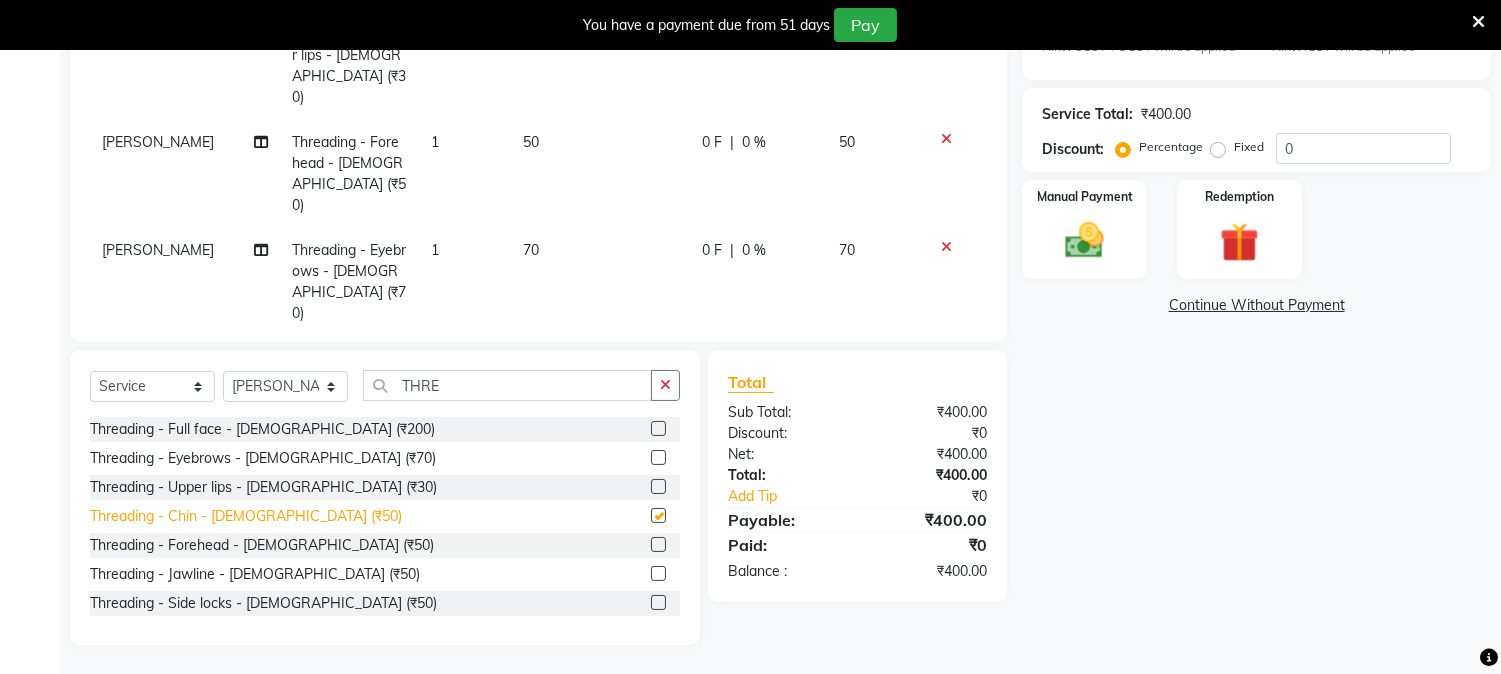 checkbox on "false" 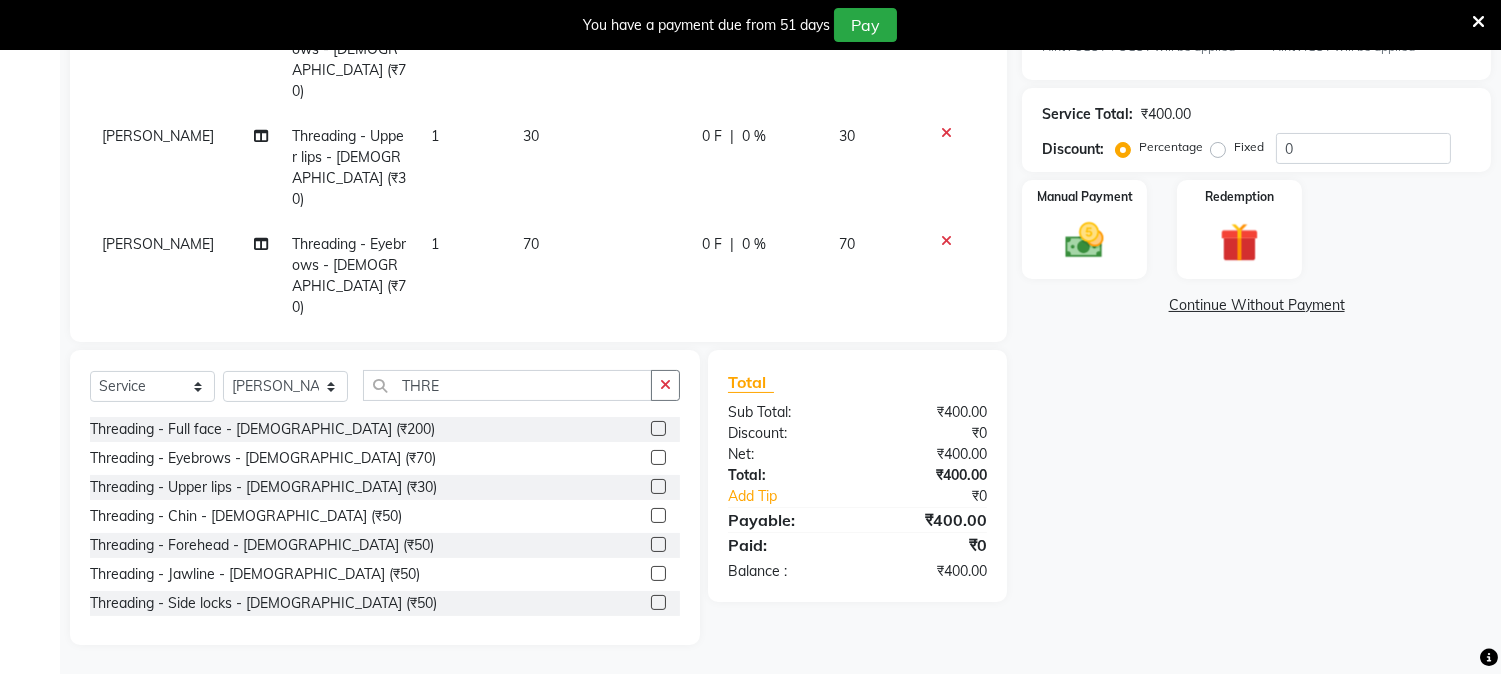 scroll, scrollTop: 288, scrollLeft: 0, axis: vertical 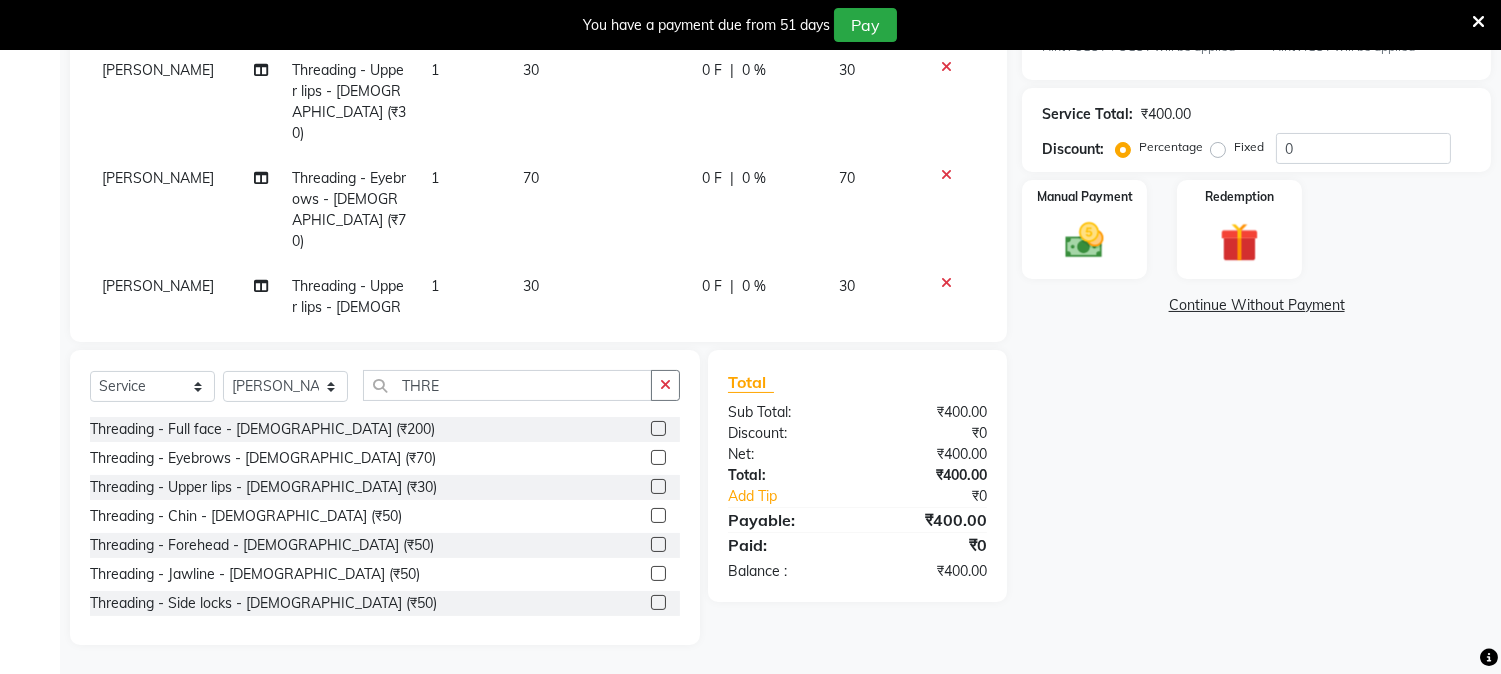click 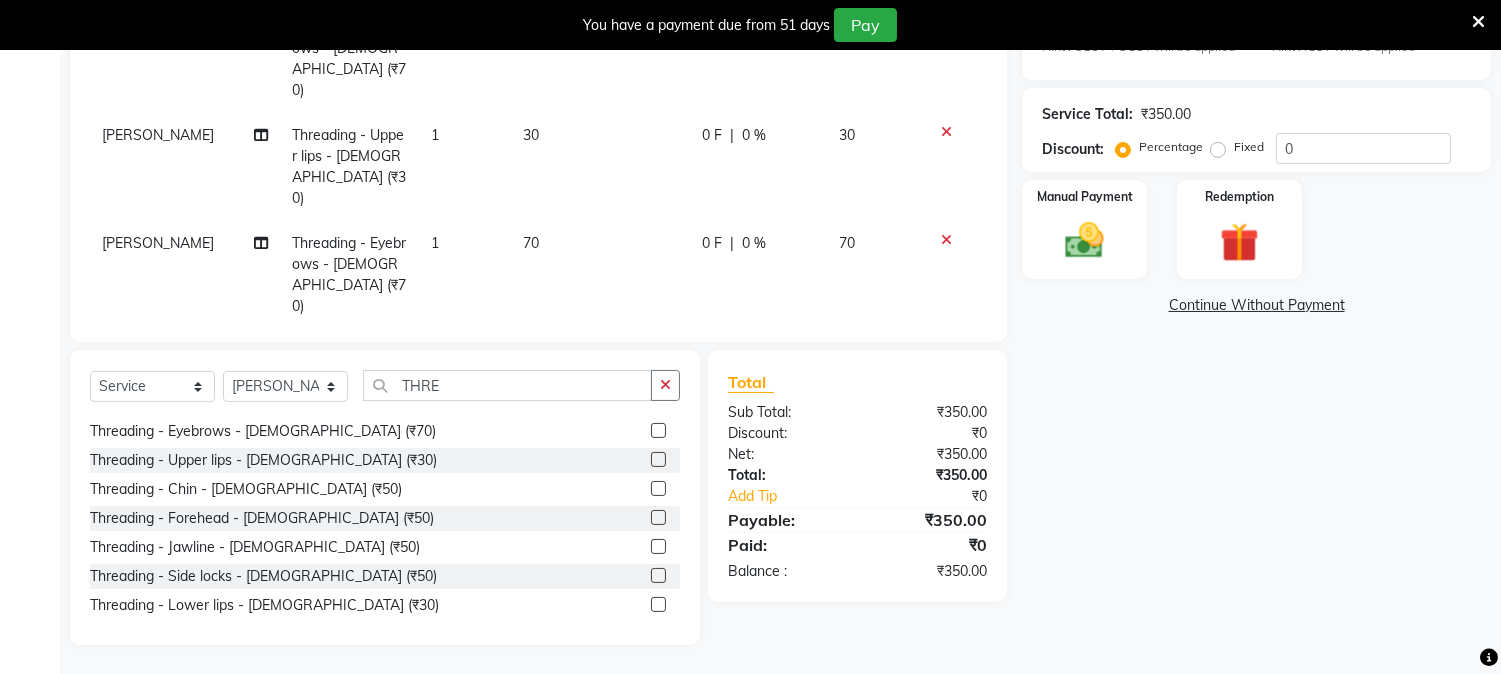 scroll, scrollTop: 0, scrollLeft: 0, axis: both 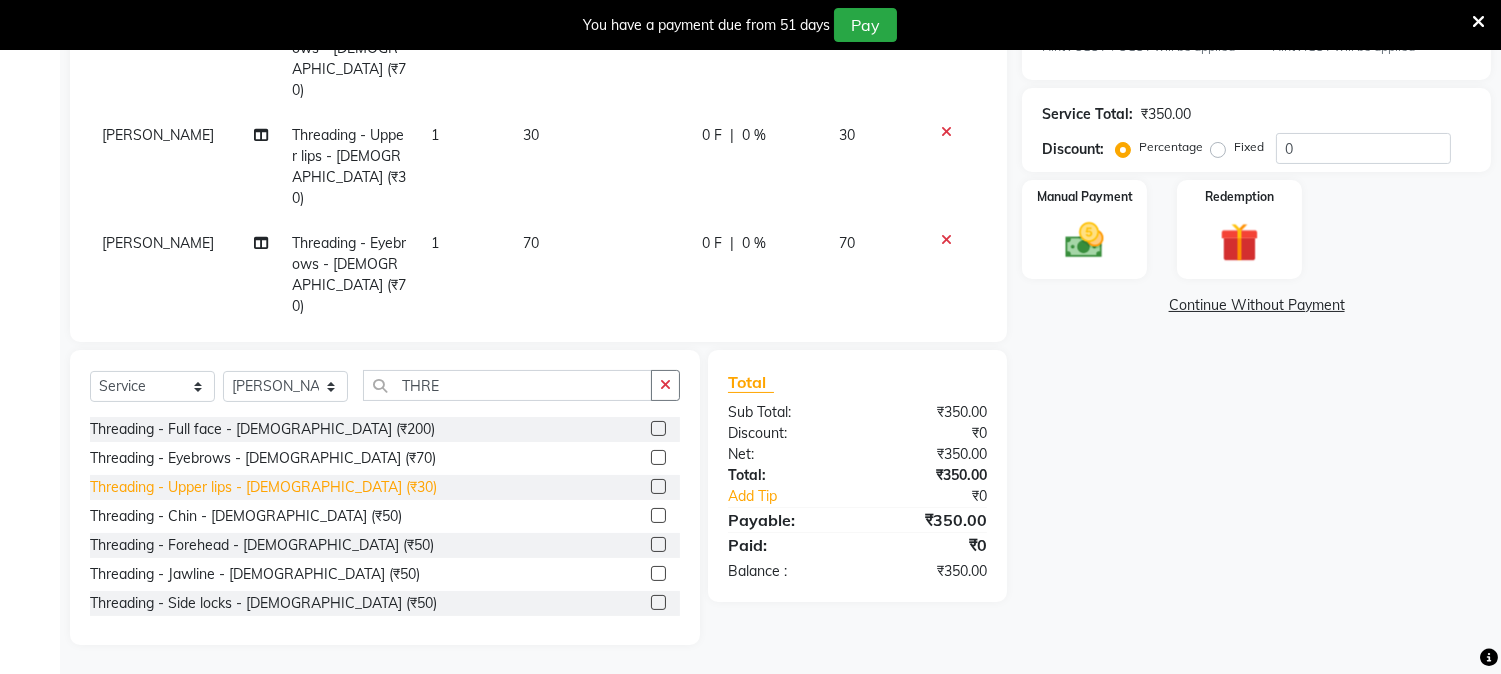 click on "Threading - Upper lips - [DEMOGRAPHIC_DATA] (₹30)" 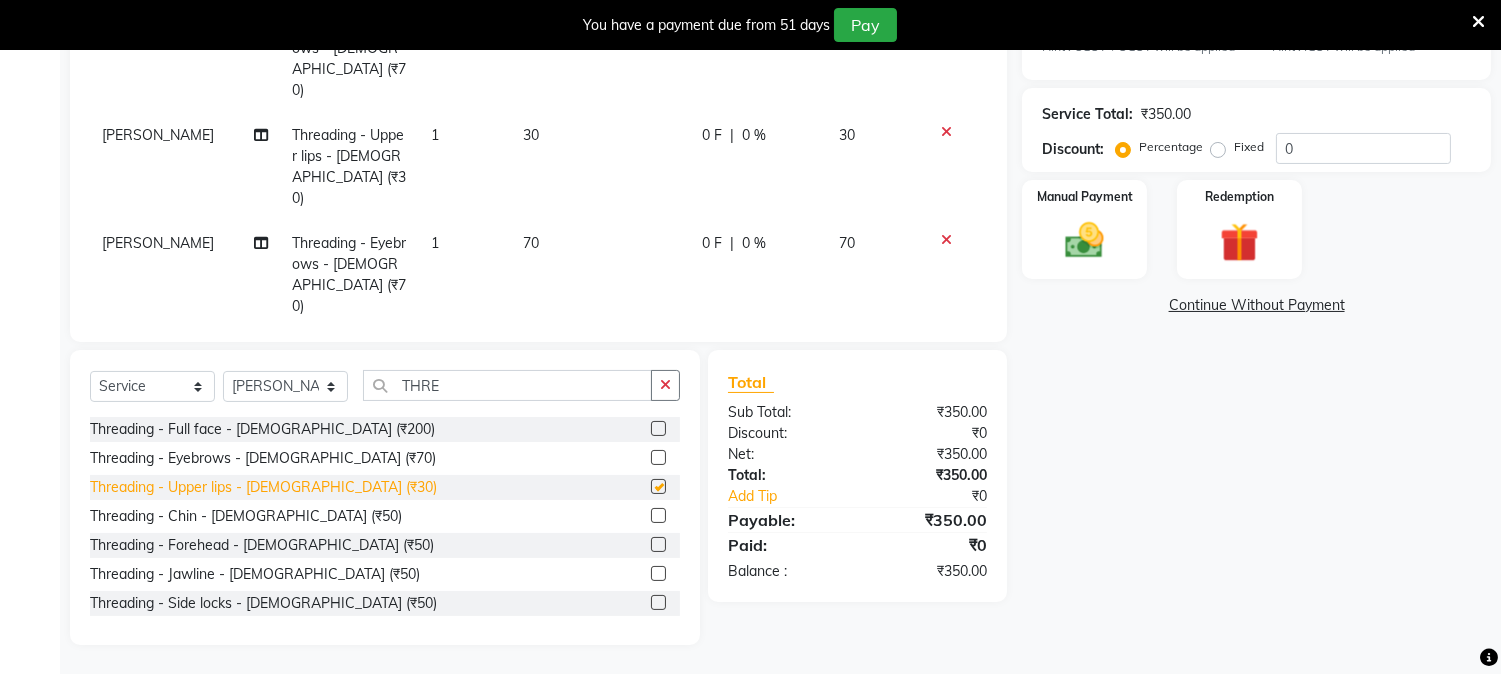 scroll, scrollTop: 288, scrollLeft: 0, axis: vertical 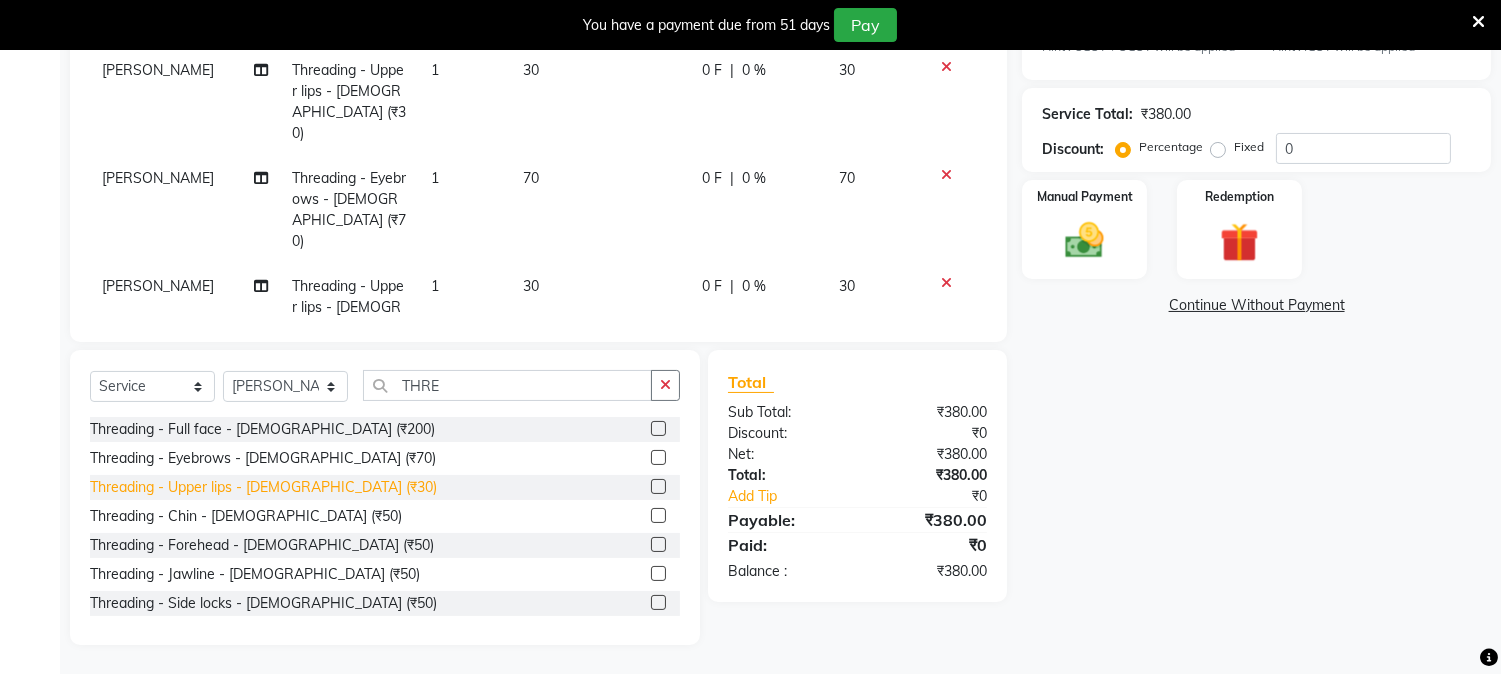 checkbox on "false" 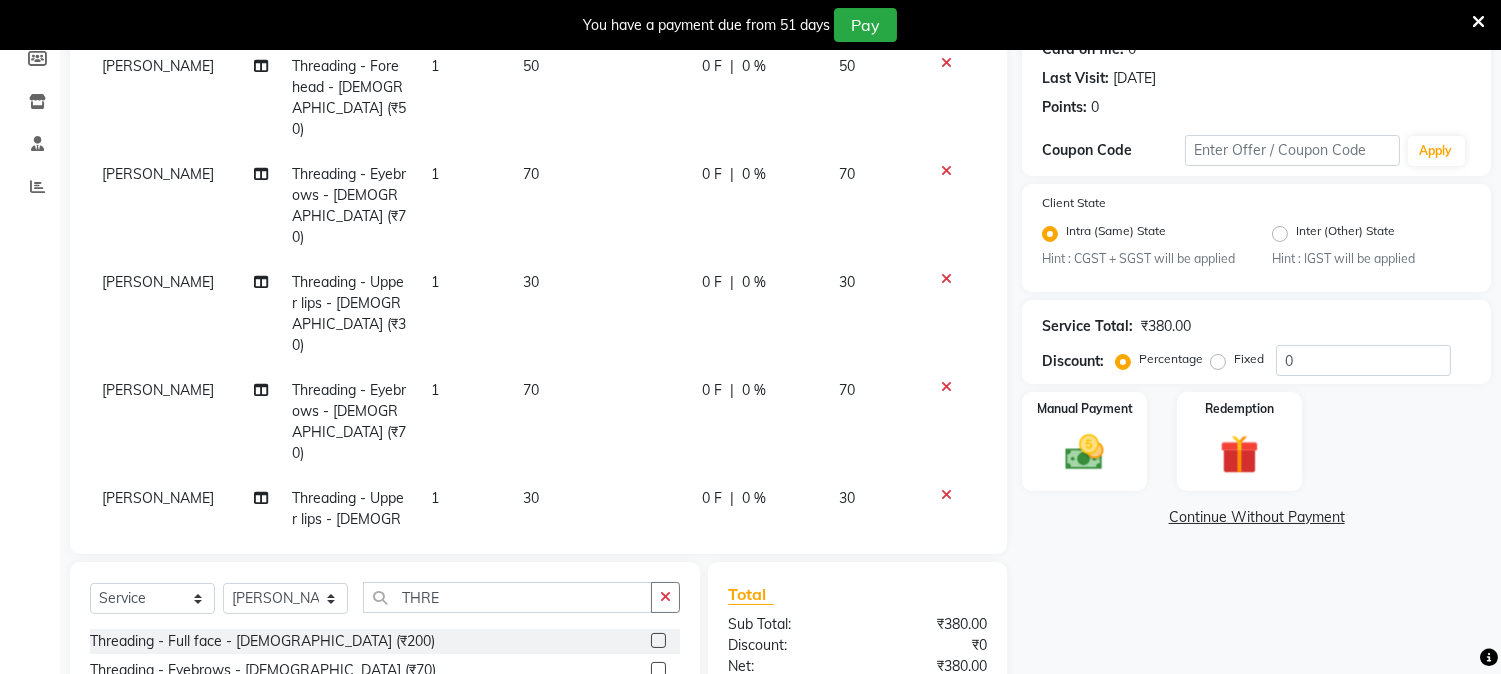 scroll, scrollTop: 254, scrollLeft: 0, axis: vertical 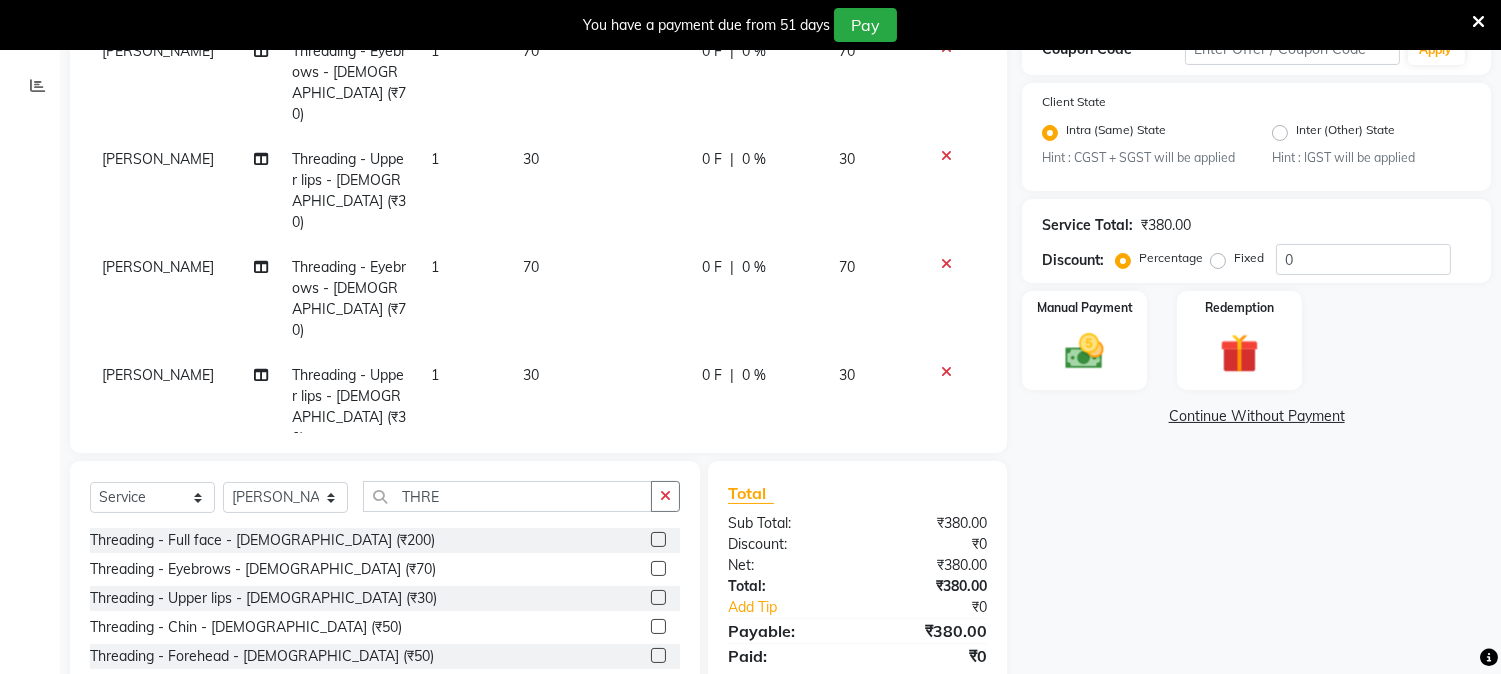 click 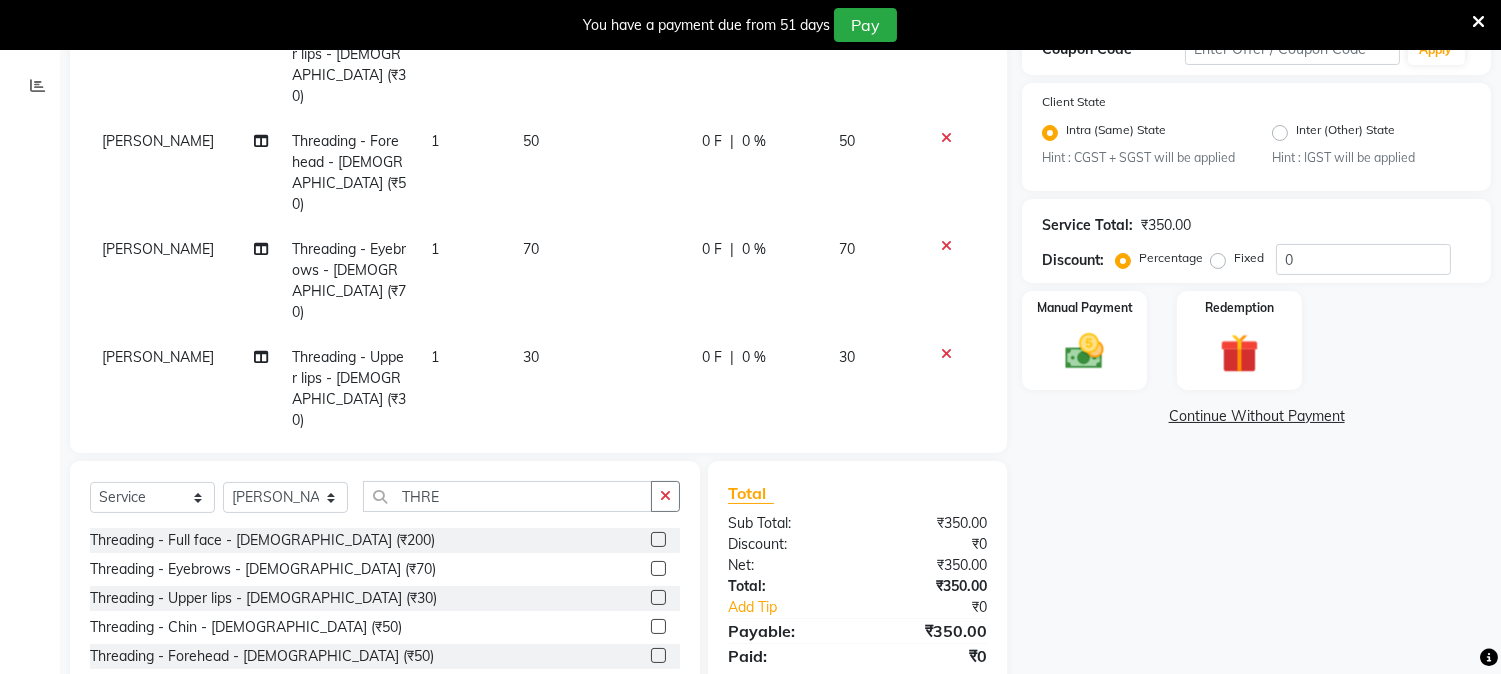 scroll, scrollTop: 223, scrollLeft: 0, axis: vertical 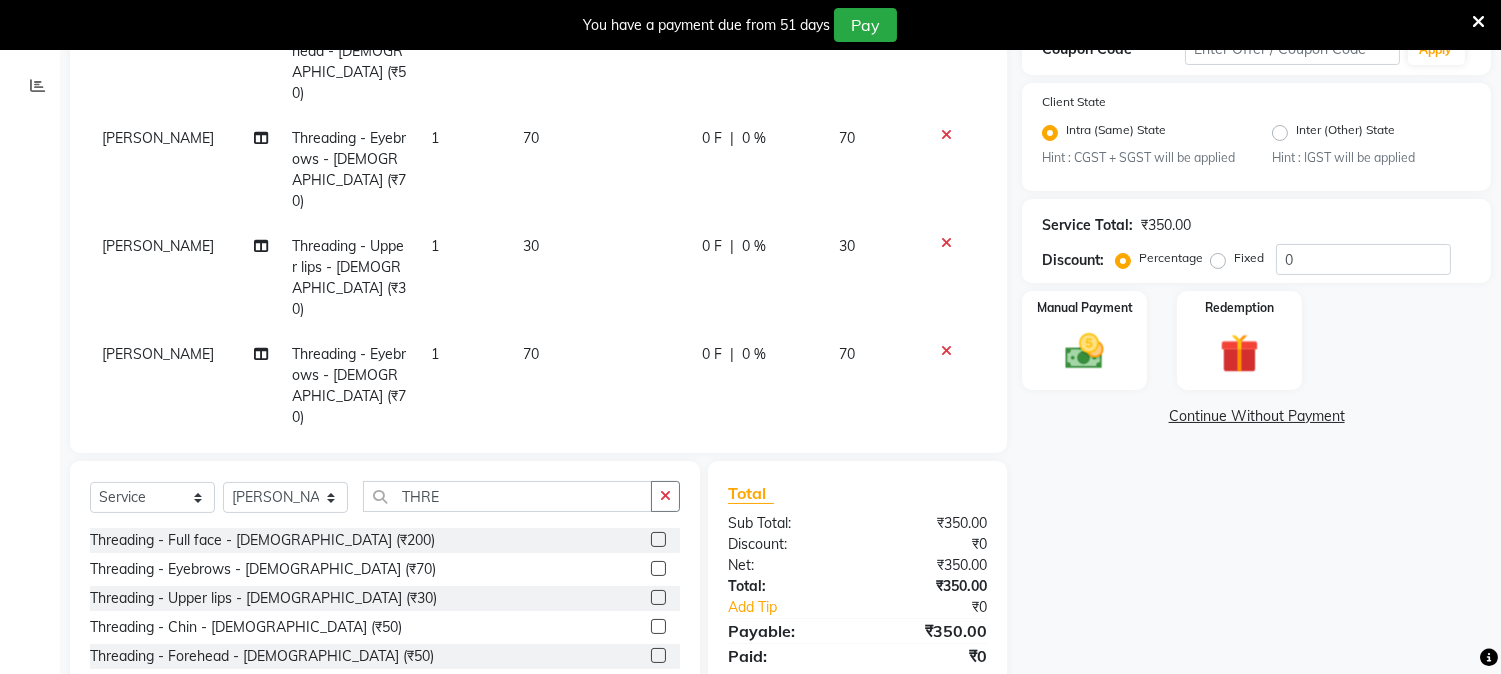 click 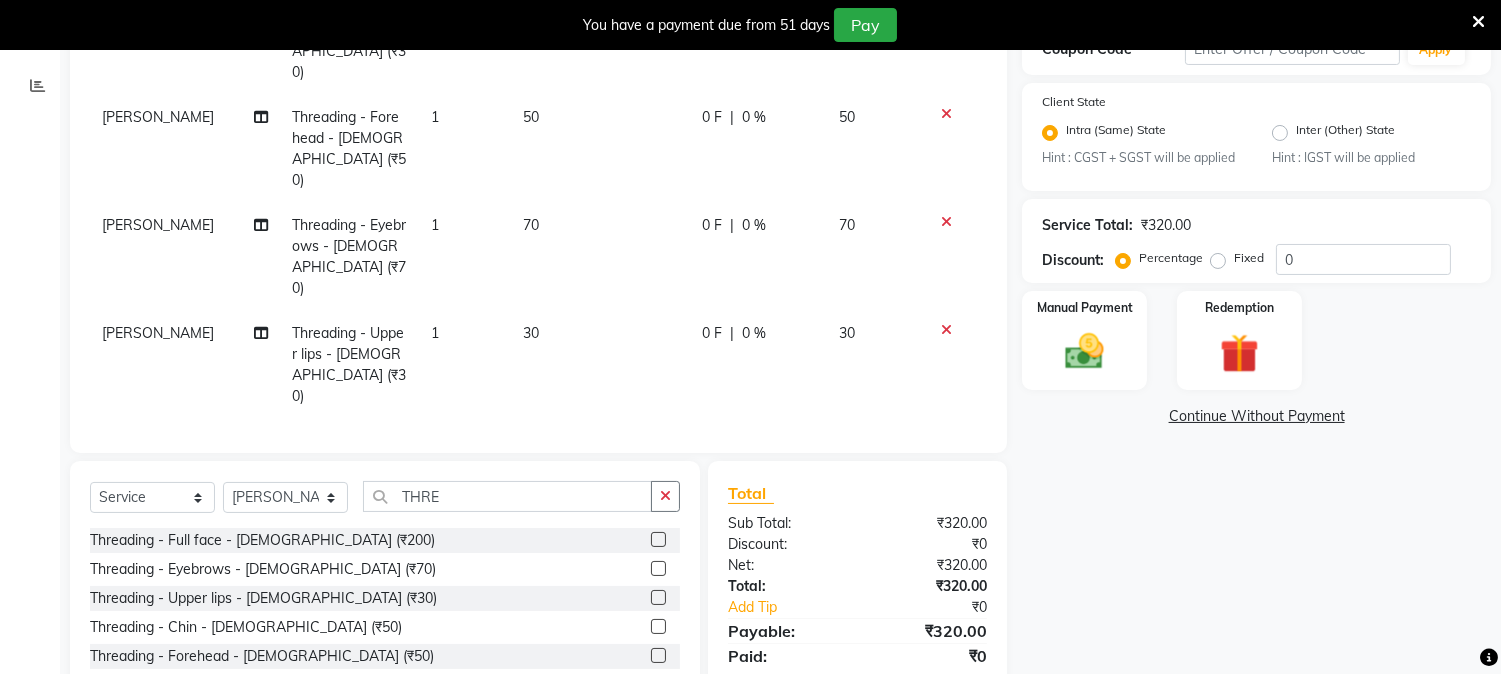 scroll, scrollTop: 476, scrollLeft: 0, axis: vertical 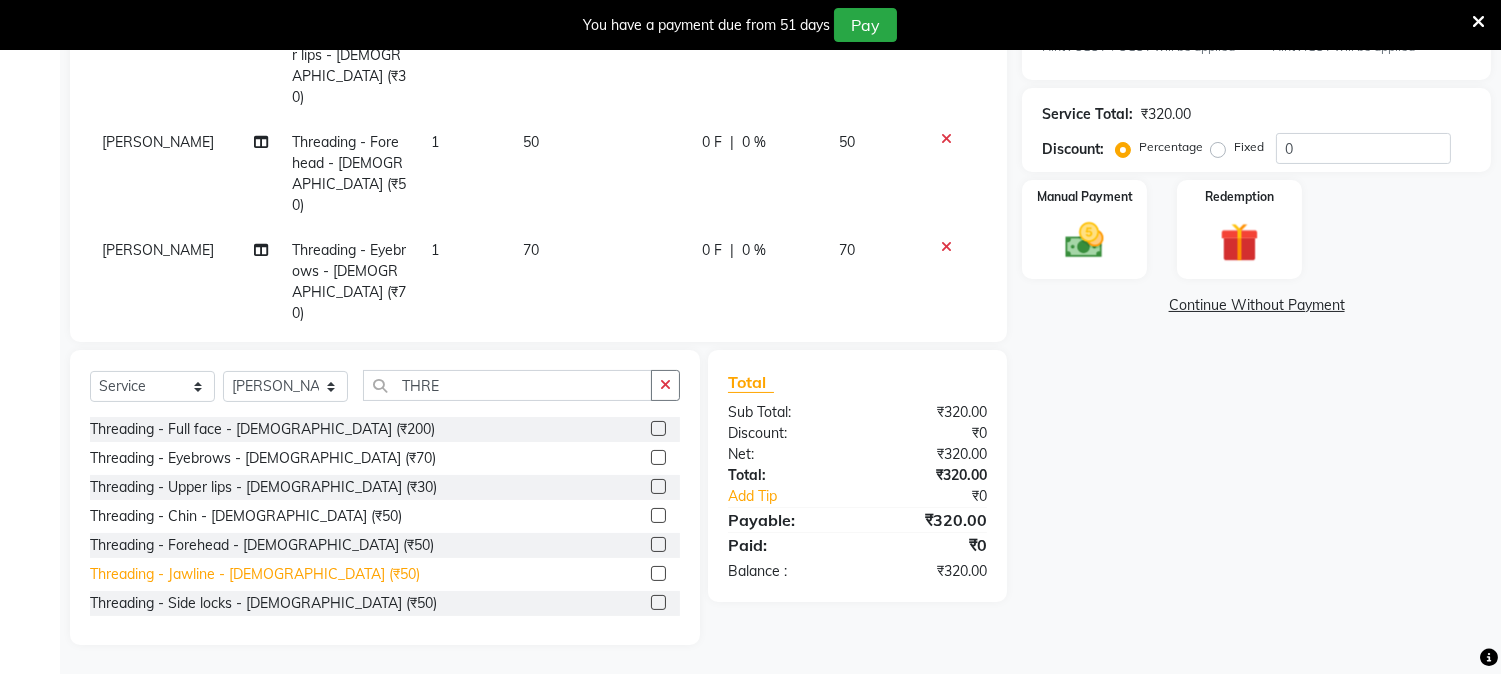 click on "Threading - Jawline - [DEMOGRAPHIC_DATA] (₹50)" 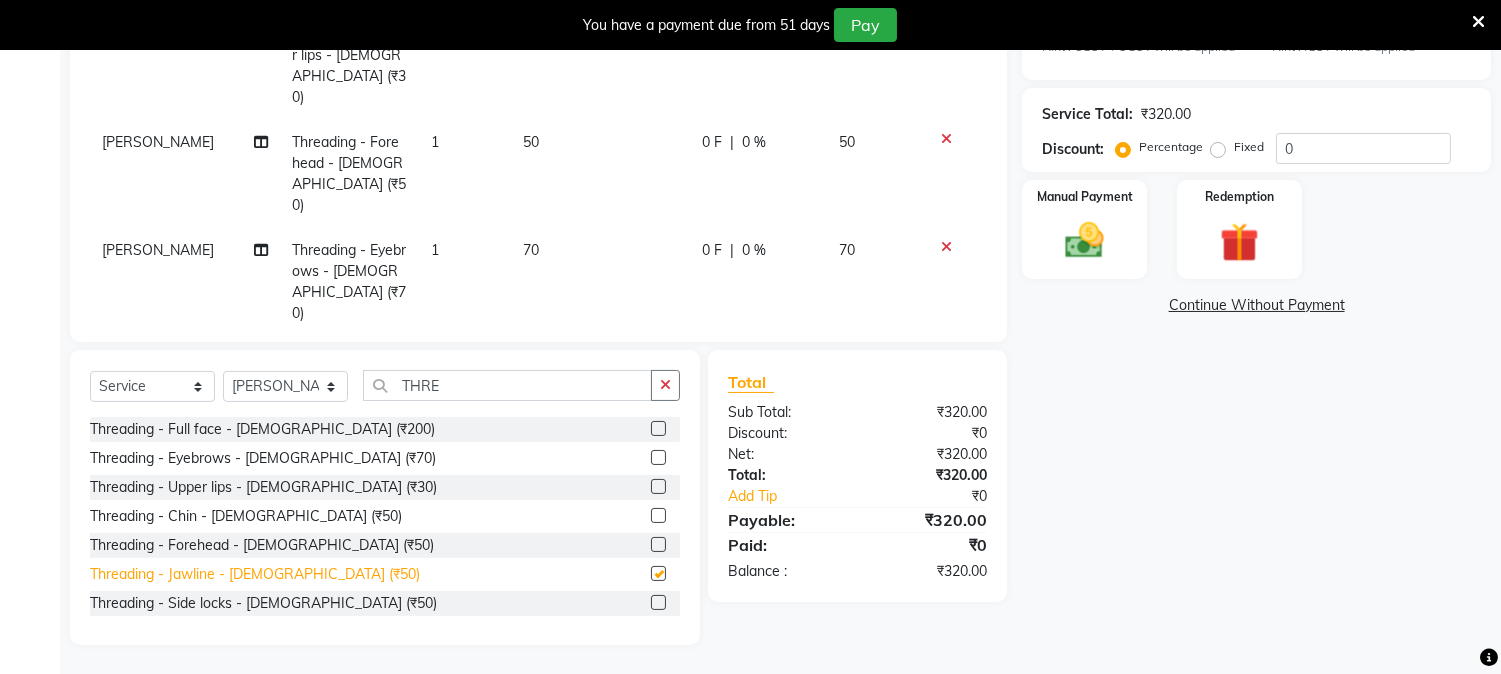 checkbox on "false" 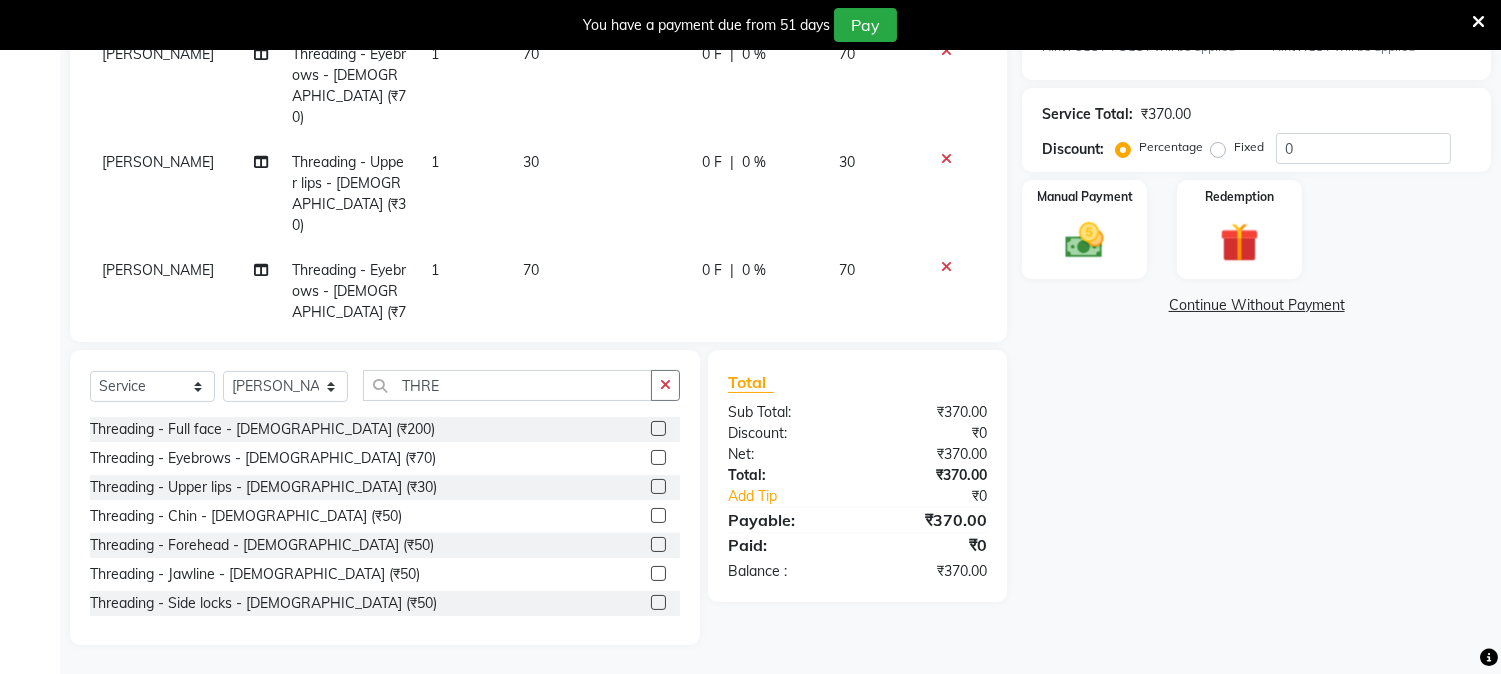 scroll, scrollTop: 223, scrollLeft: 0, axis: vertical 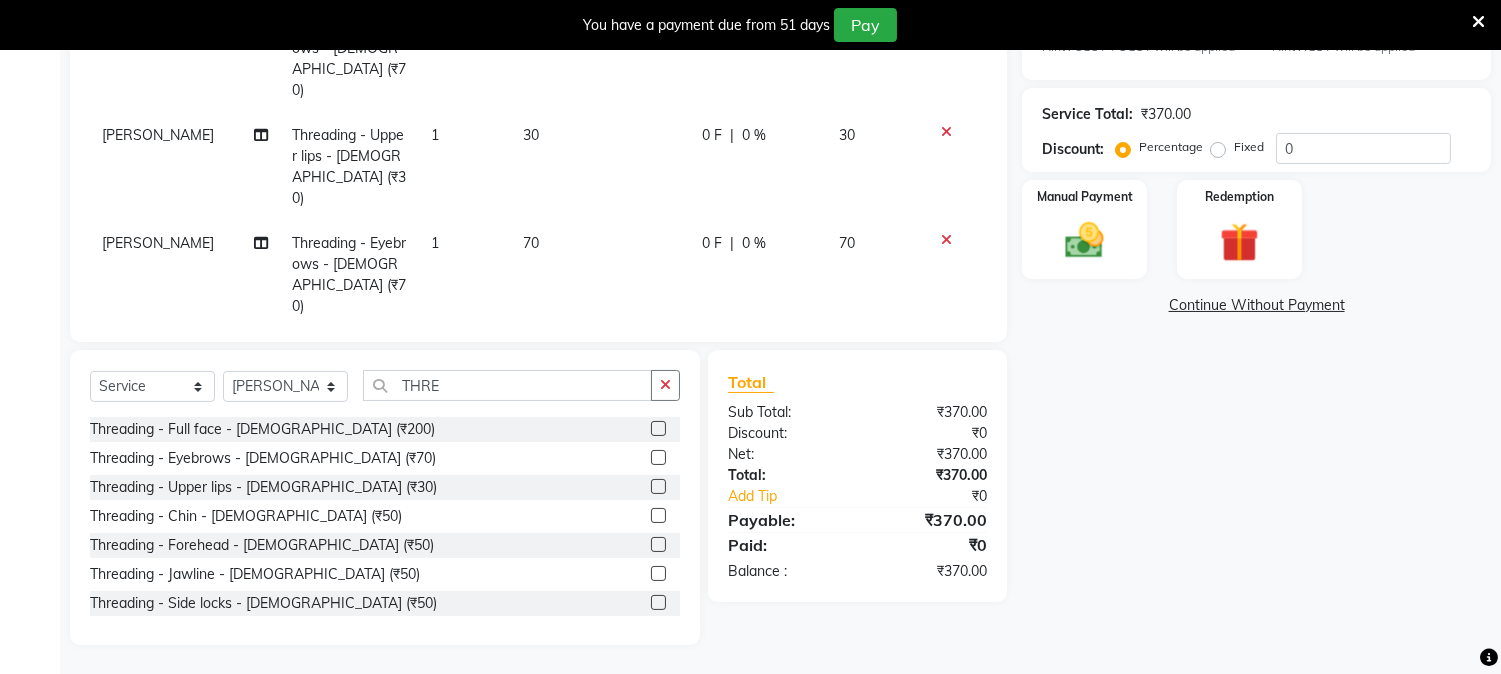 click 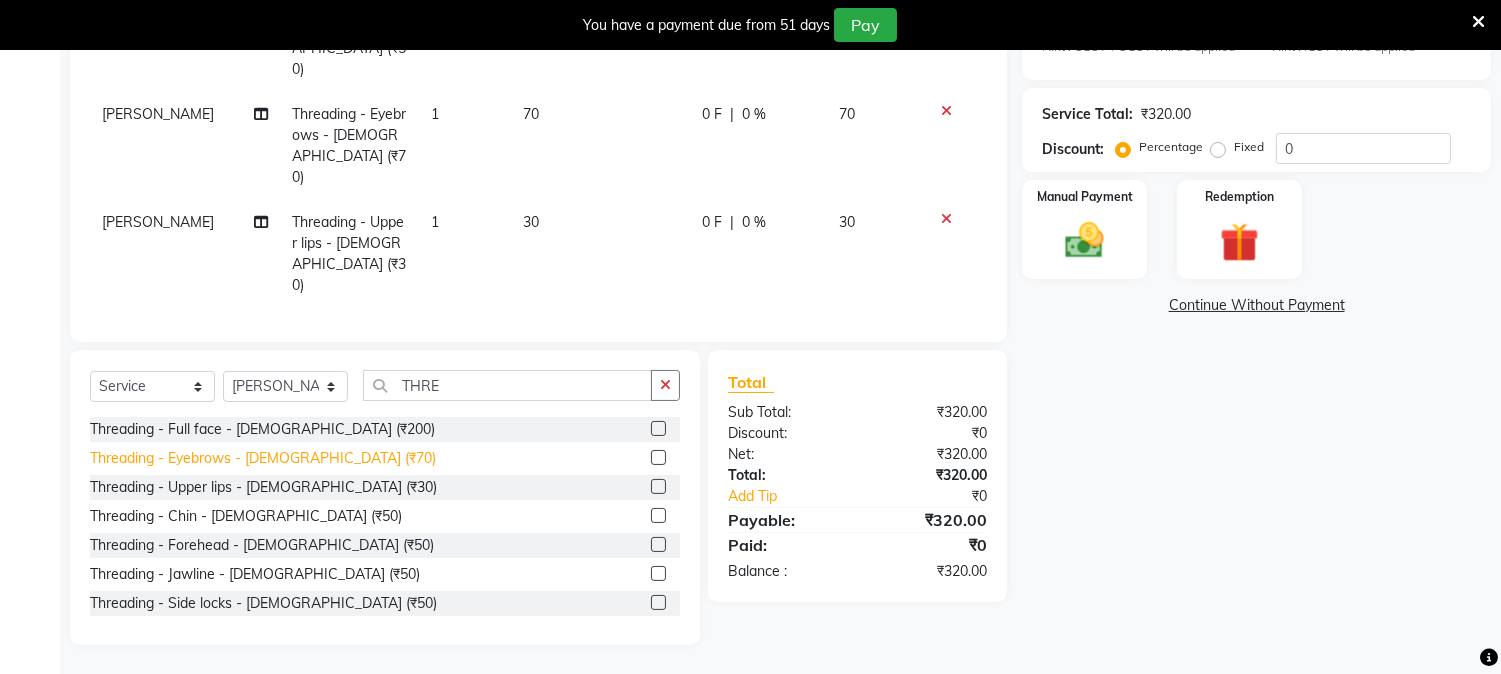 click on "Threading - Eyebrows - [DEMOGRAPHIC_DATA] (₹70)" 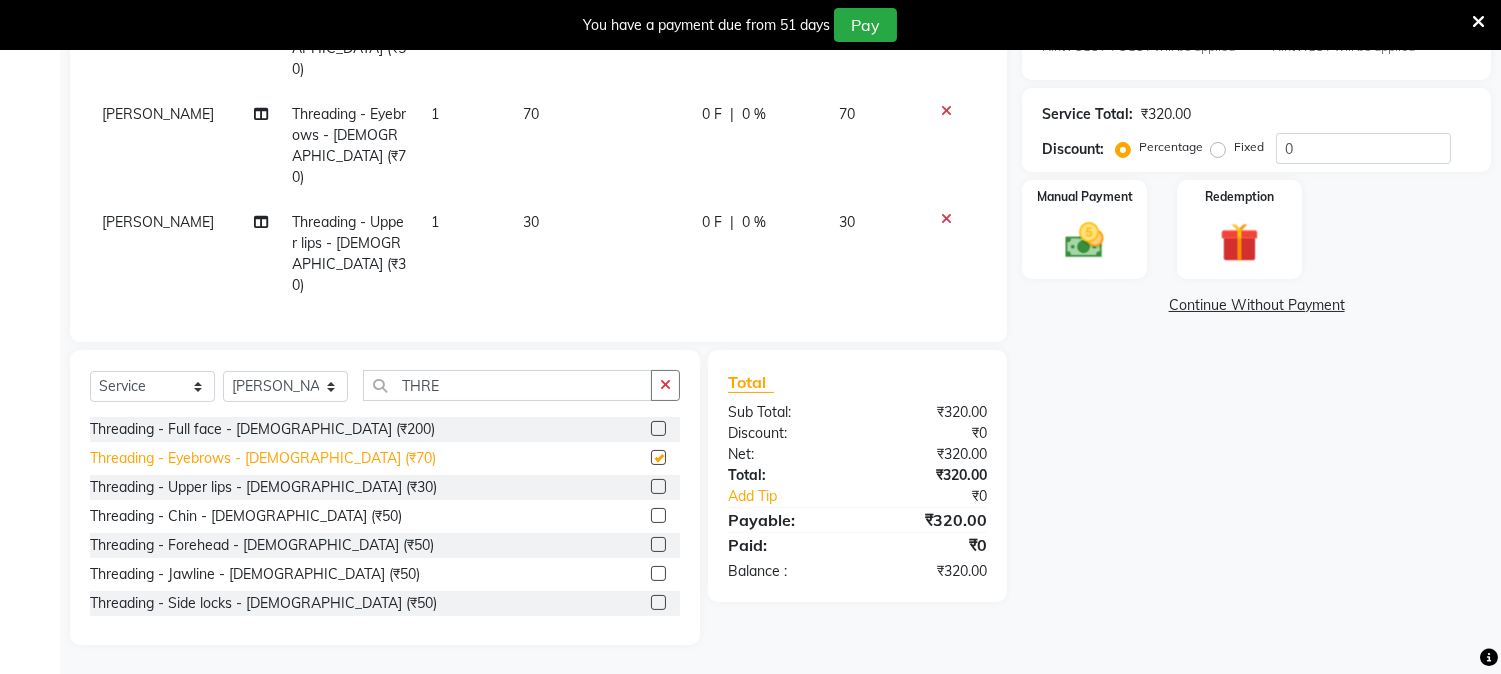 scroll, scrollTop: 223, scrollLeft: 0, axis: vertical 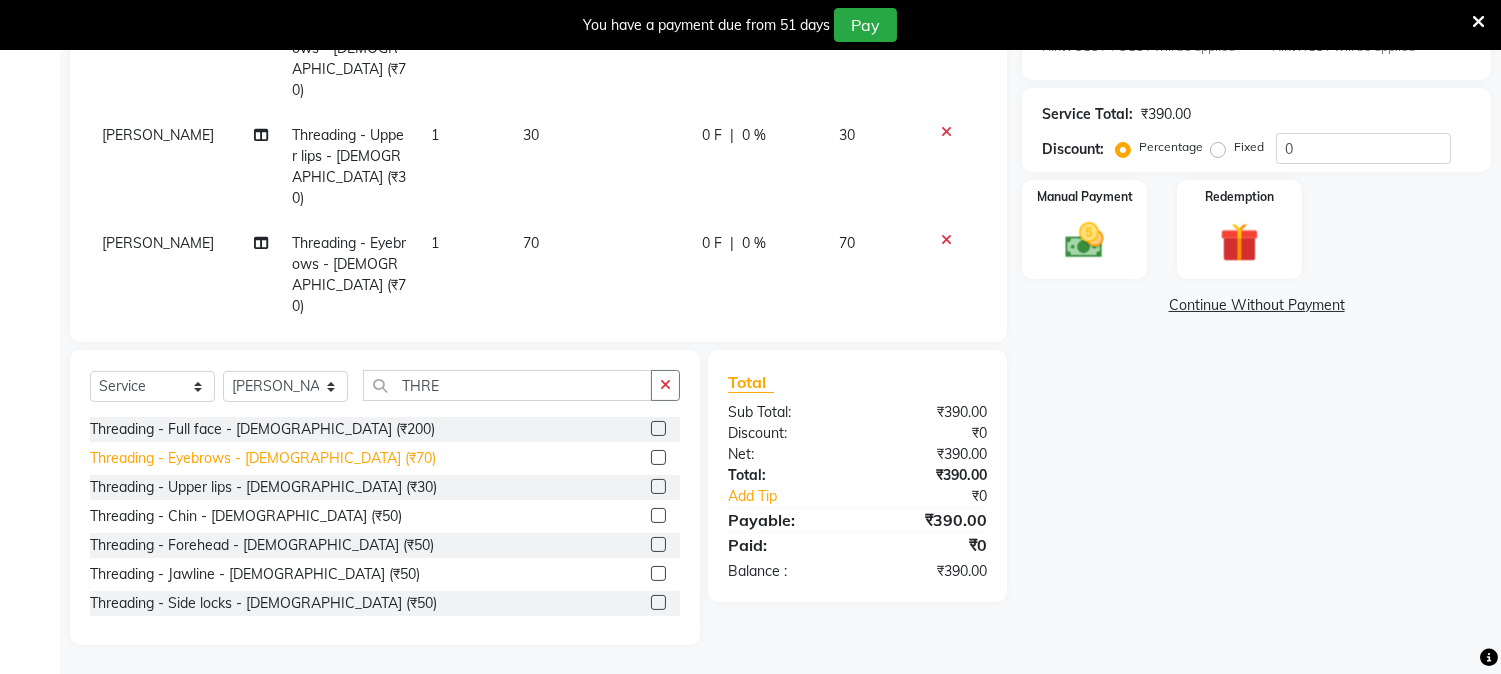 checkbox on "false" 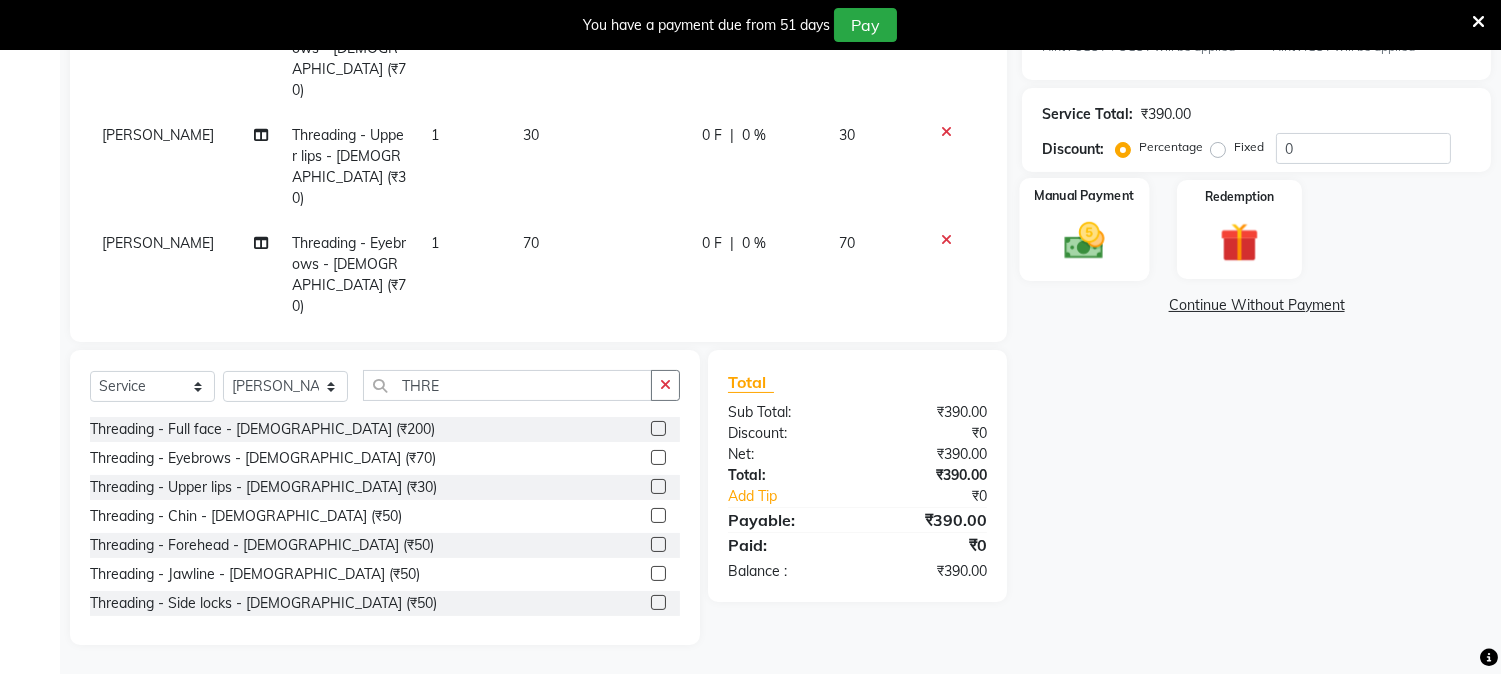 click 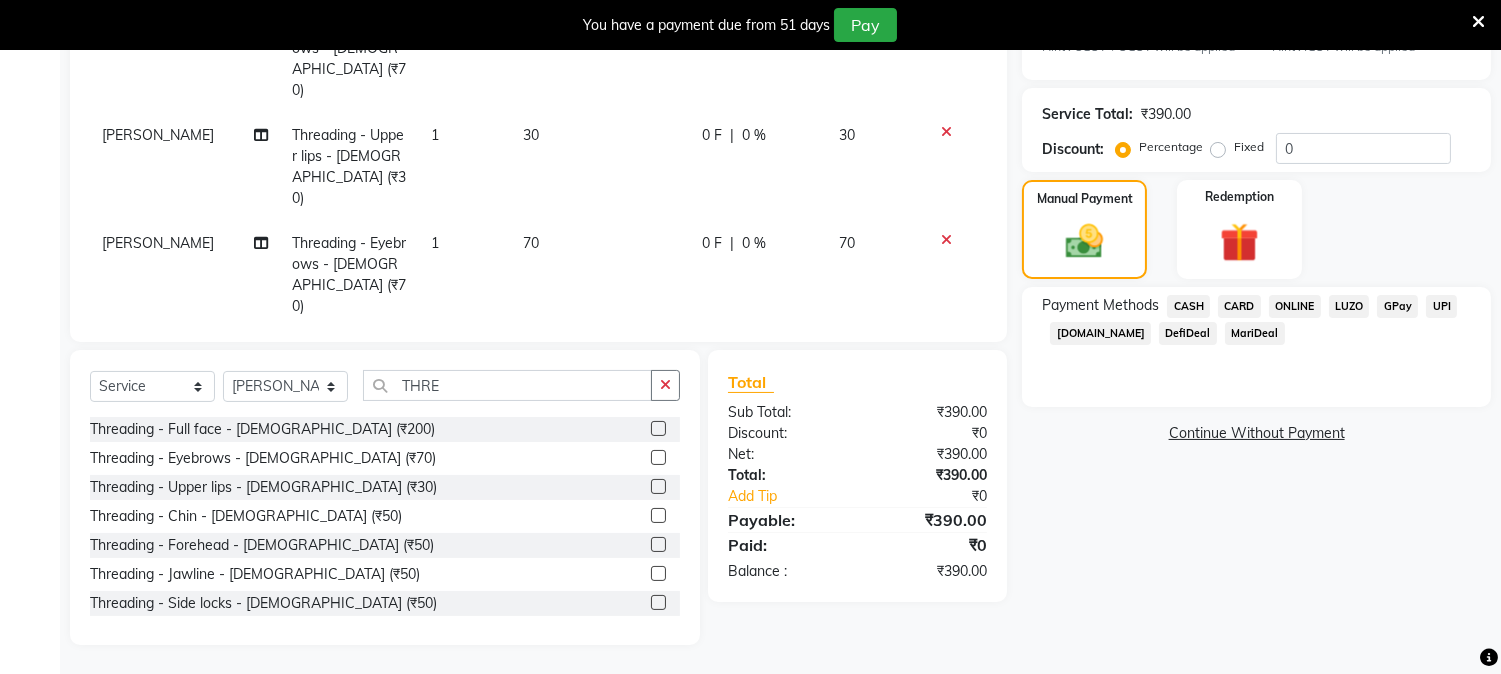 click on "CASH" 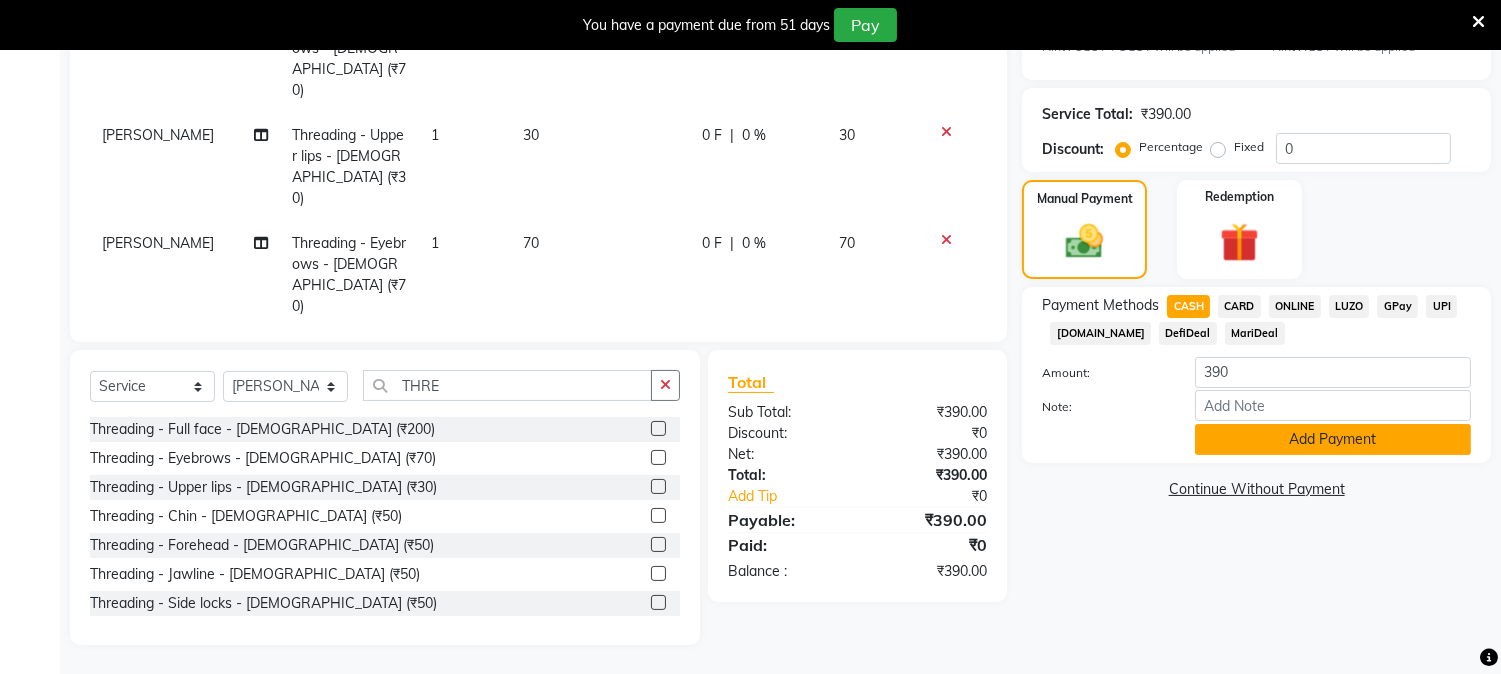 click on "Add Payment" 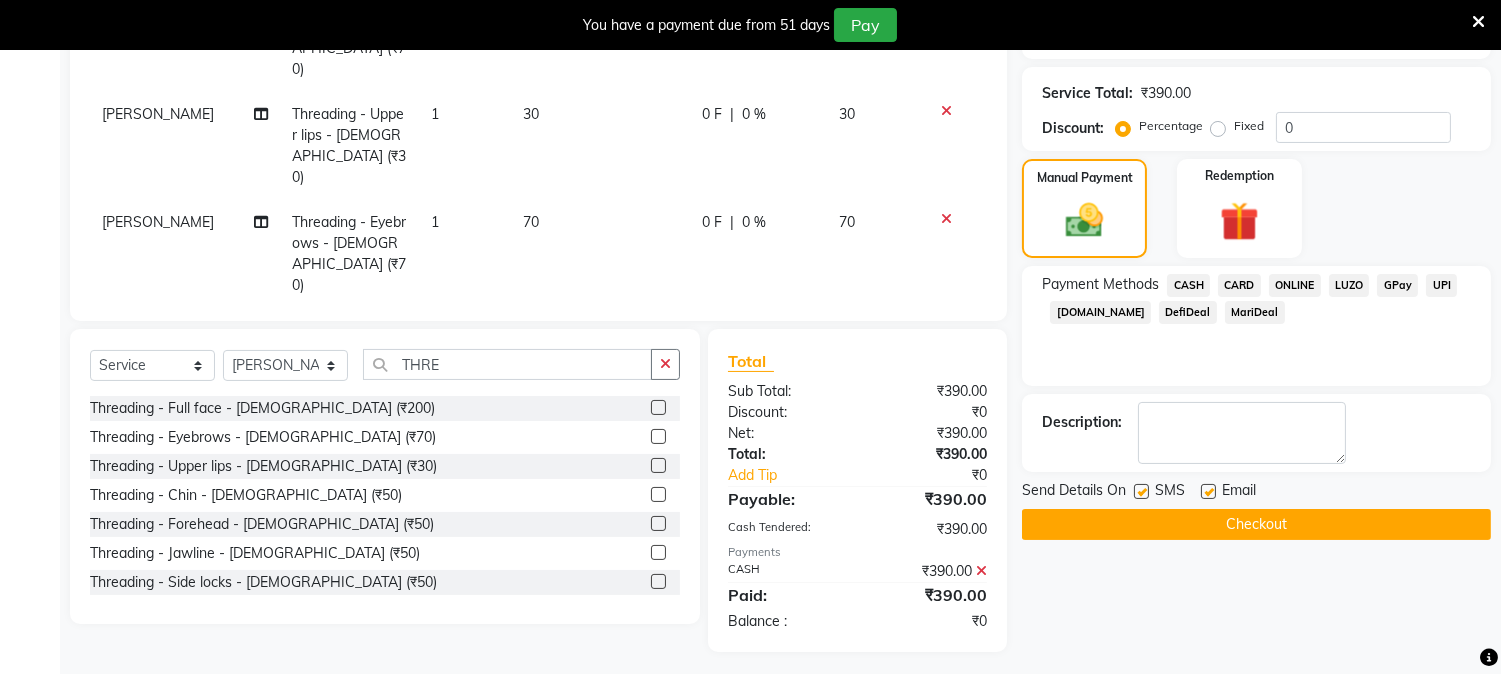 scroll, scrollTop: 504, scrollLeft: 0, axis: vertical 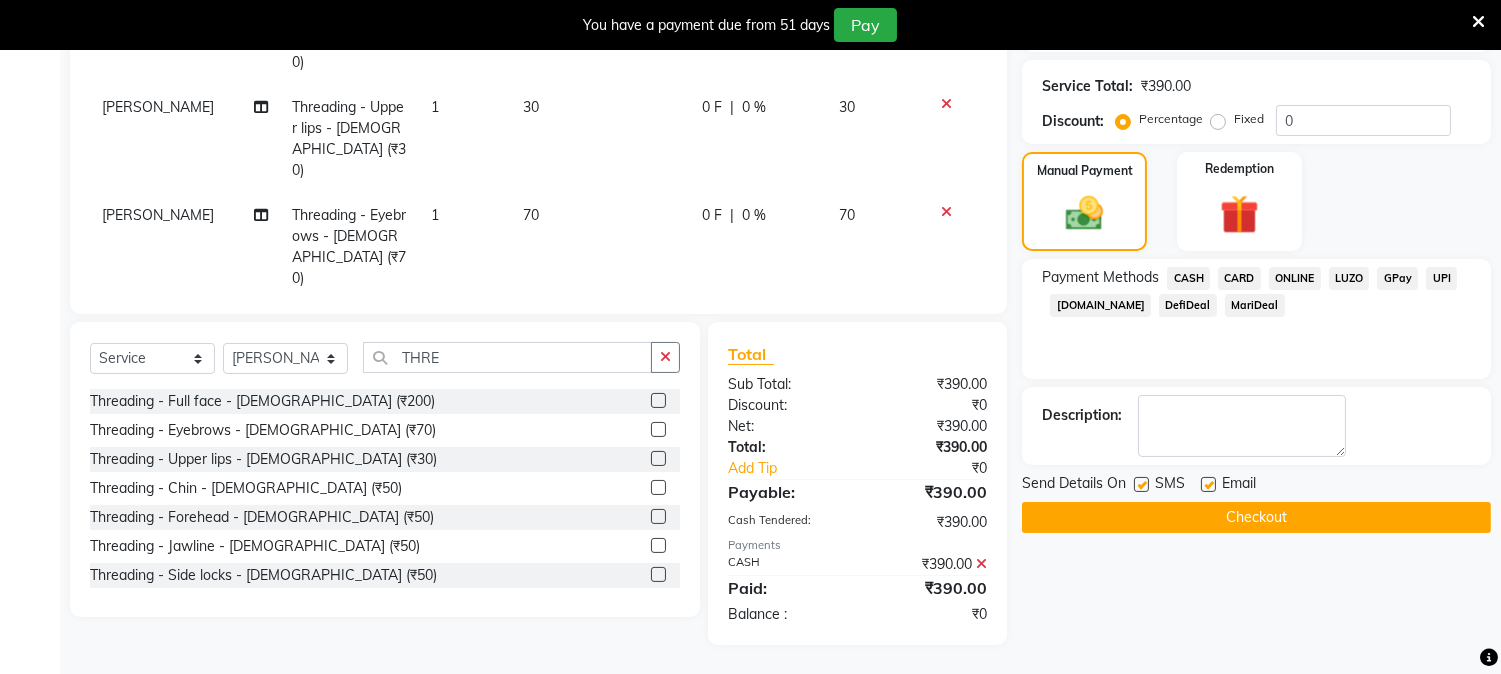 click on "Checkout" 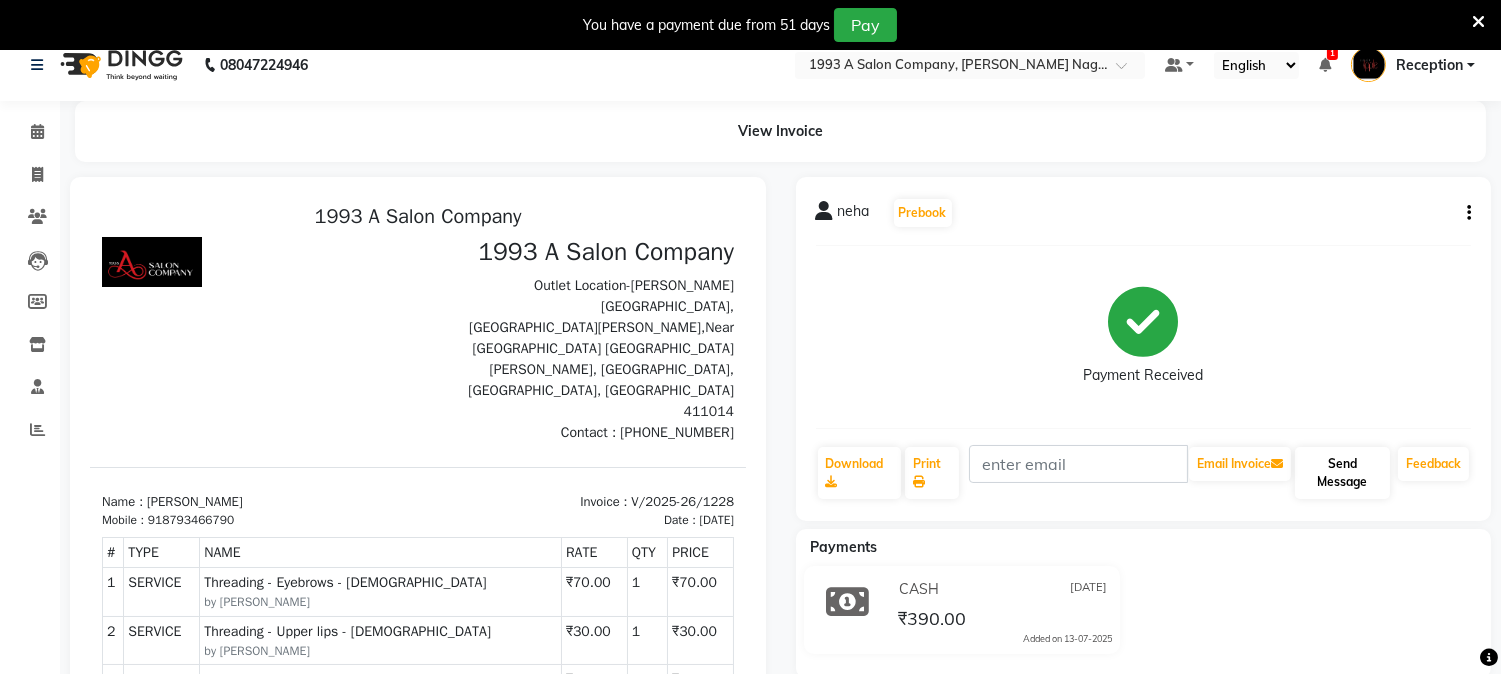 scroll, scrollTop: 0, scrollLeft: 0, axis: both 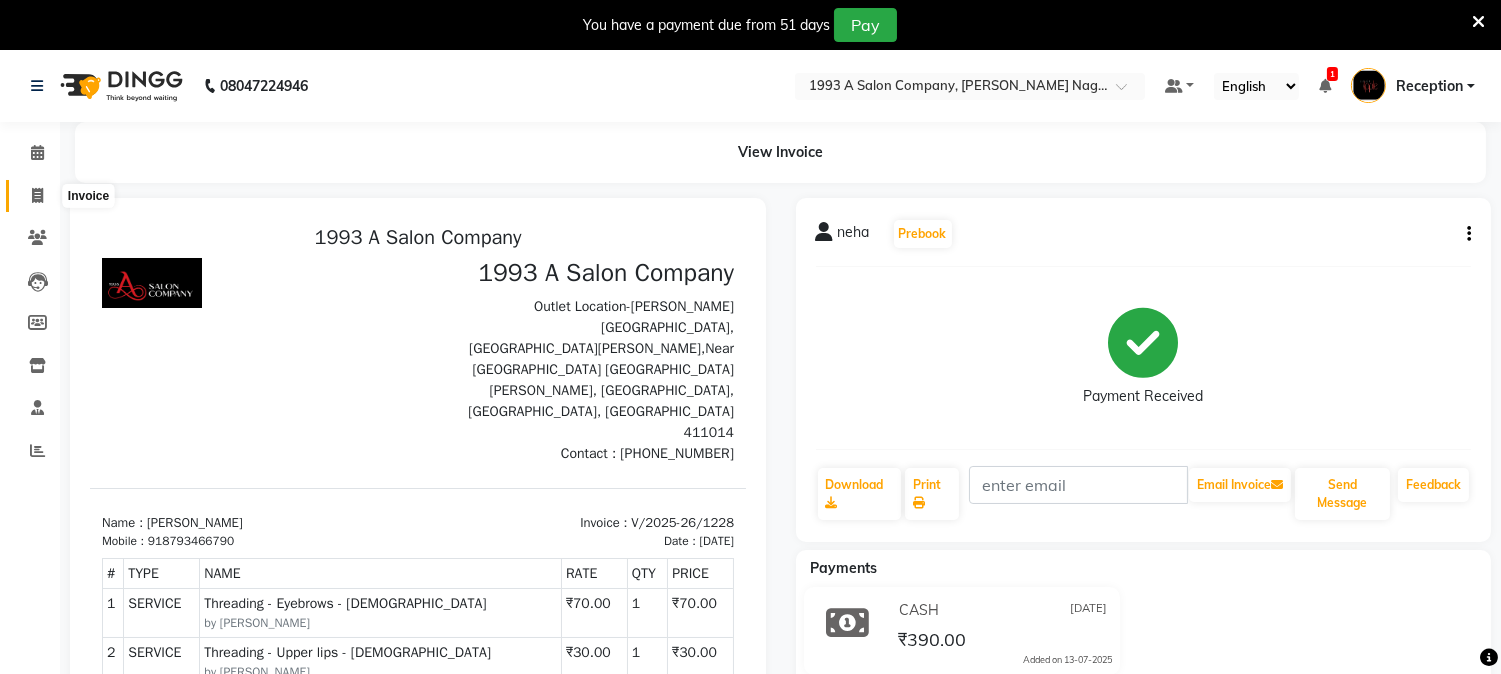 click 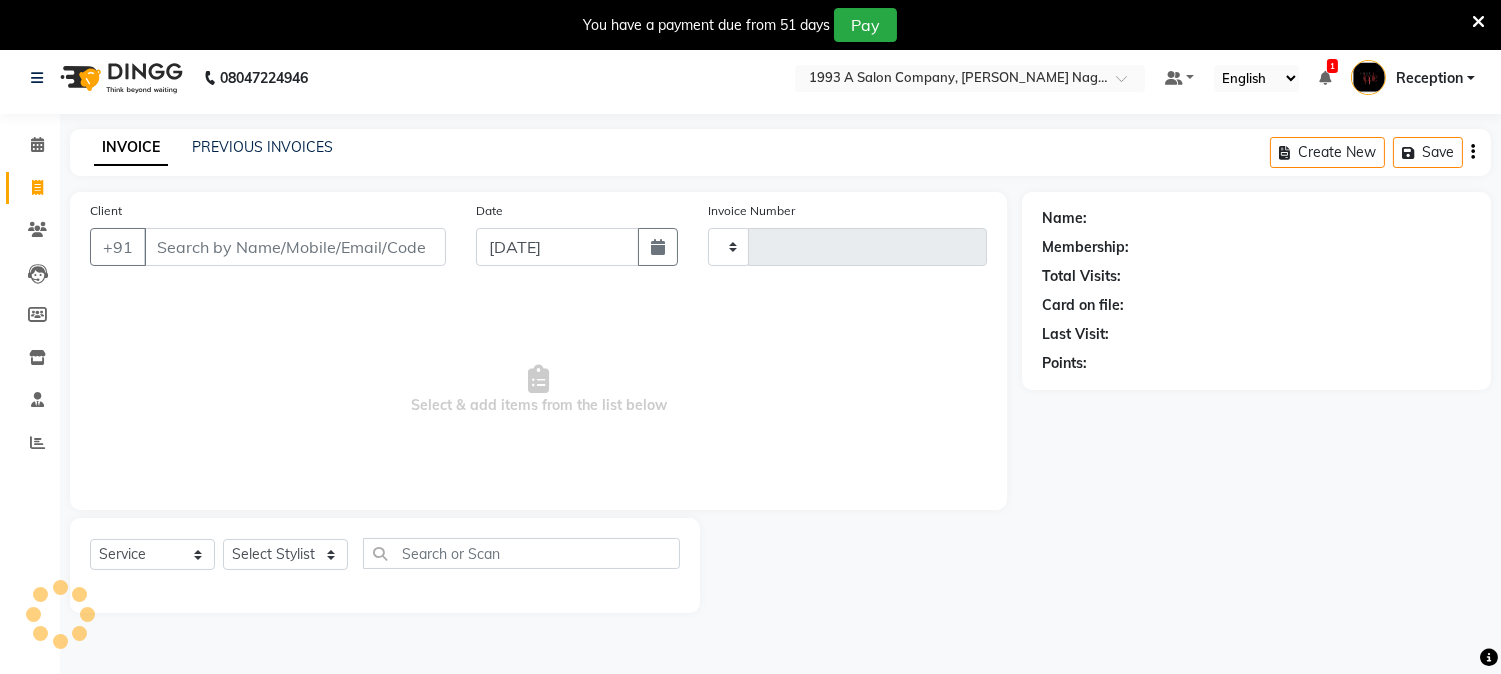 scroll, scrollTop: 50, scrollLeft: 0, axis: vertical 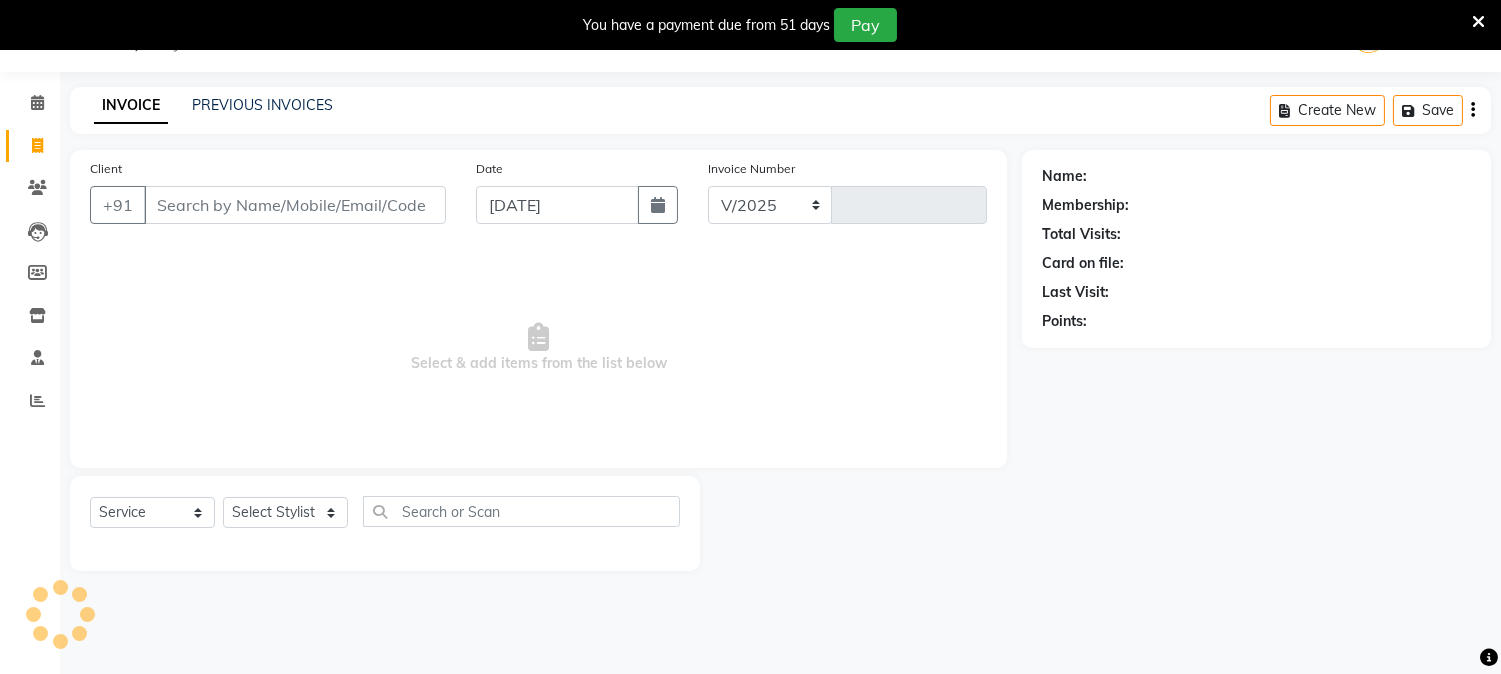 select on "144" 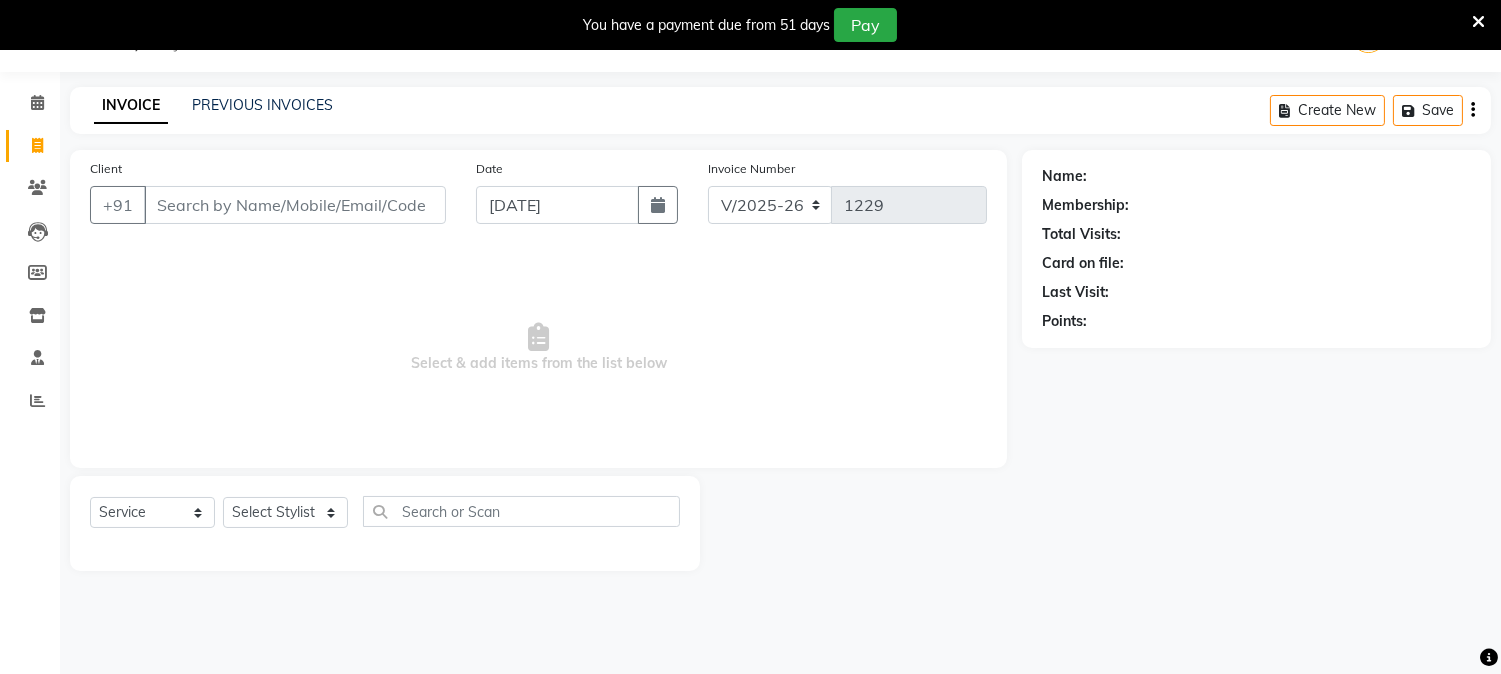 click on "Client" at bounding box center [295, 205] 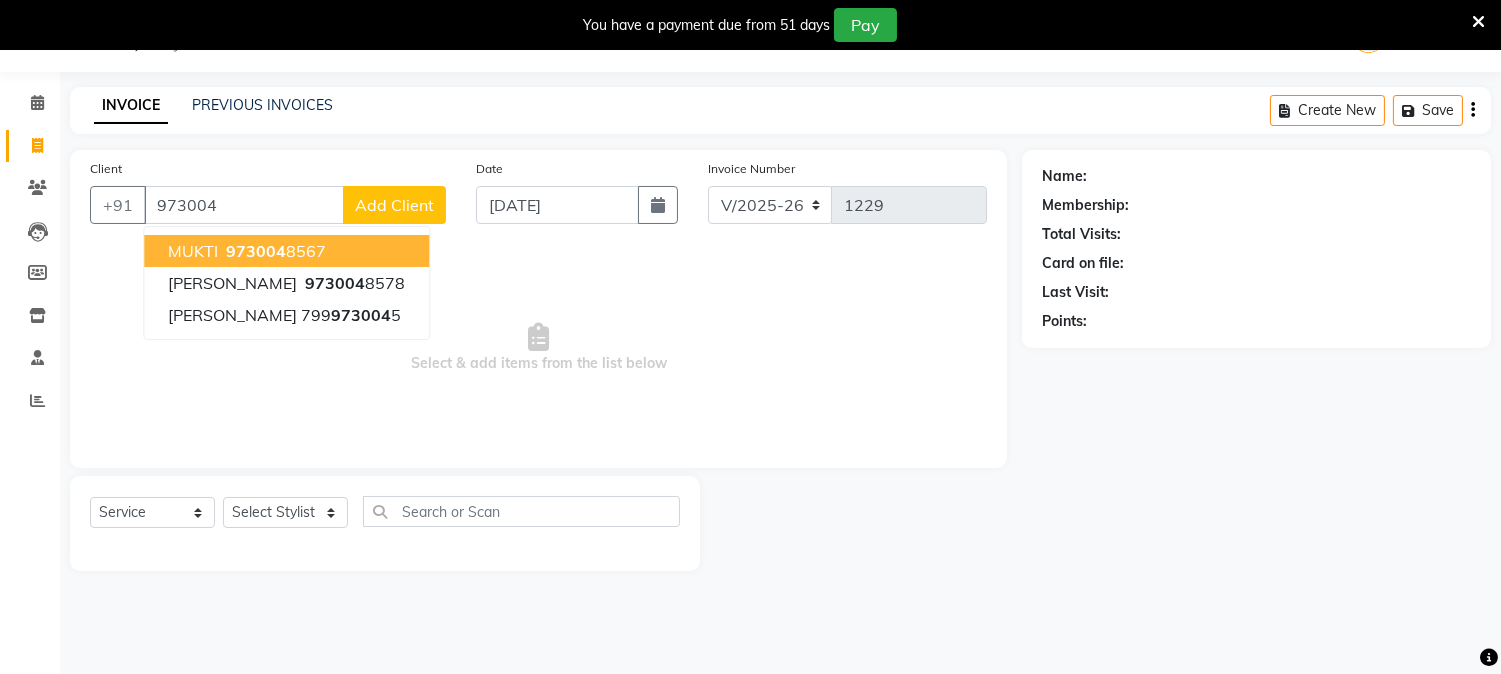 click on "973004 8567" at bounding box center (274, 251) 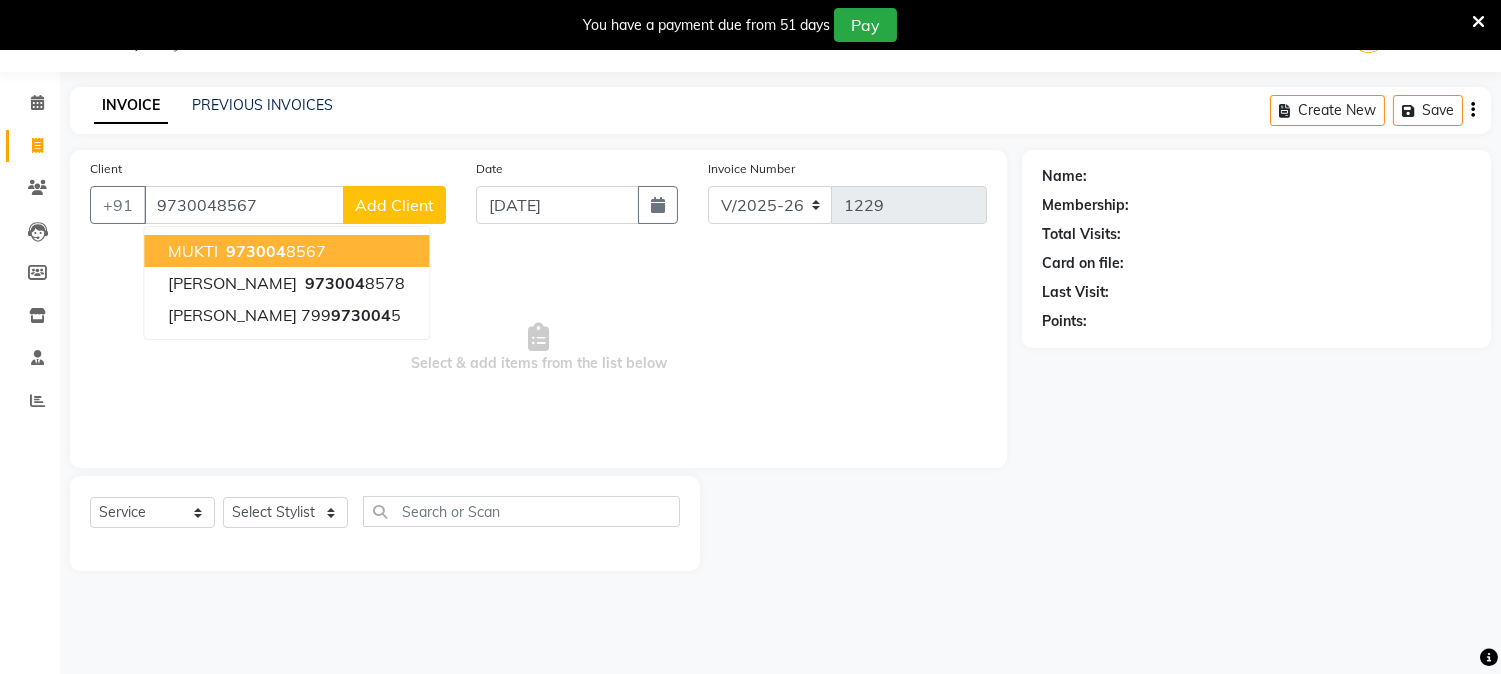 type on "9730048567" 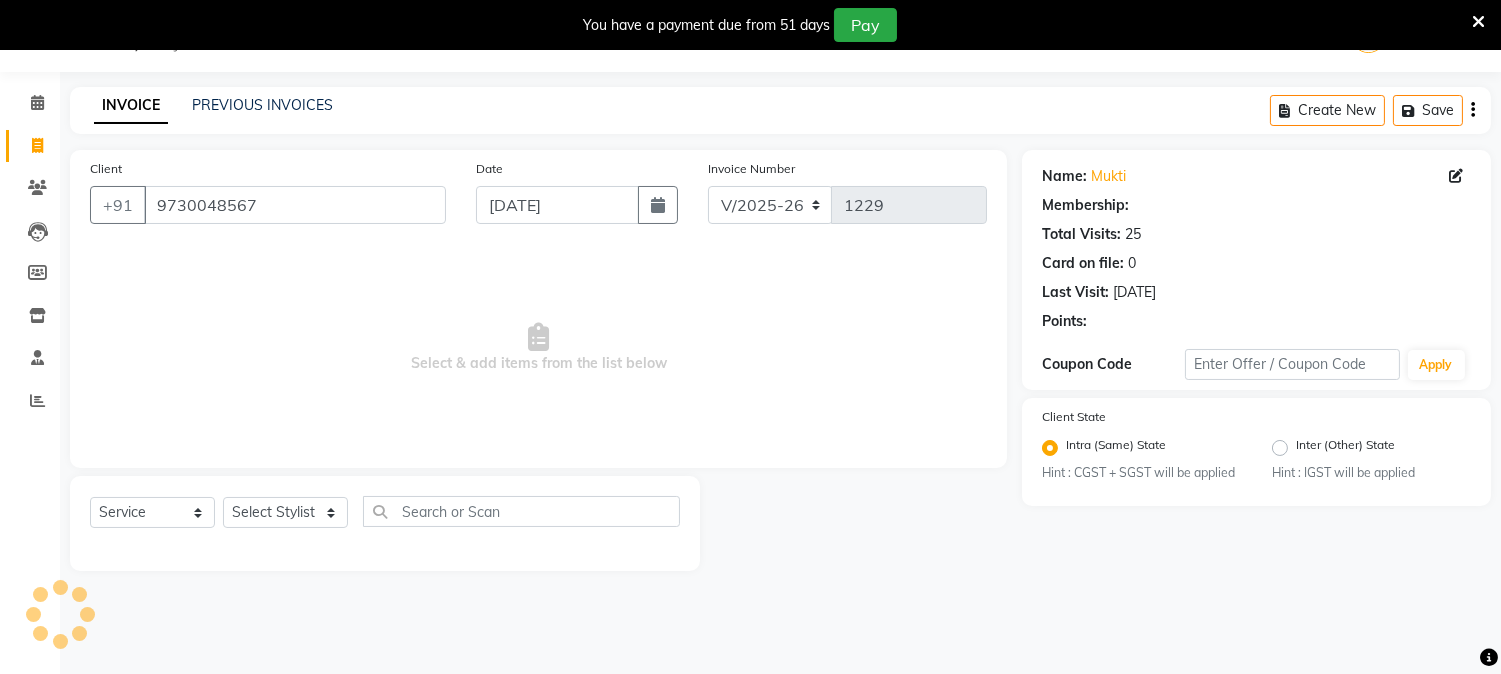 select on "1: Object" 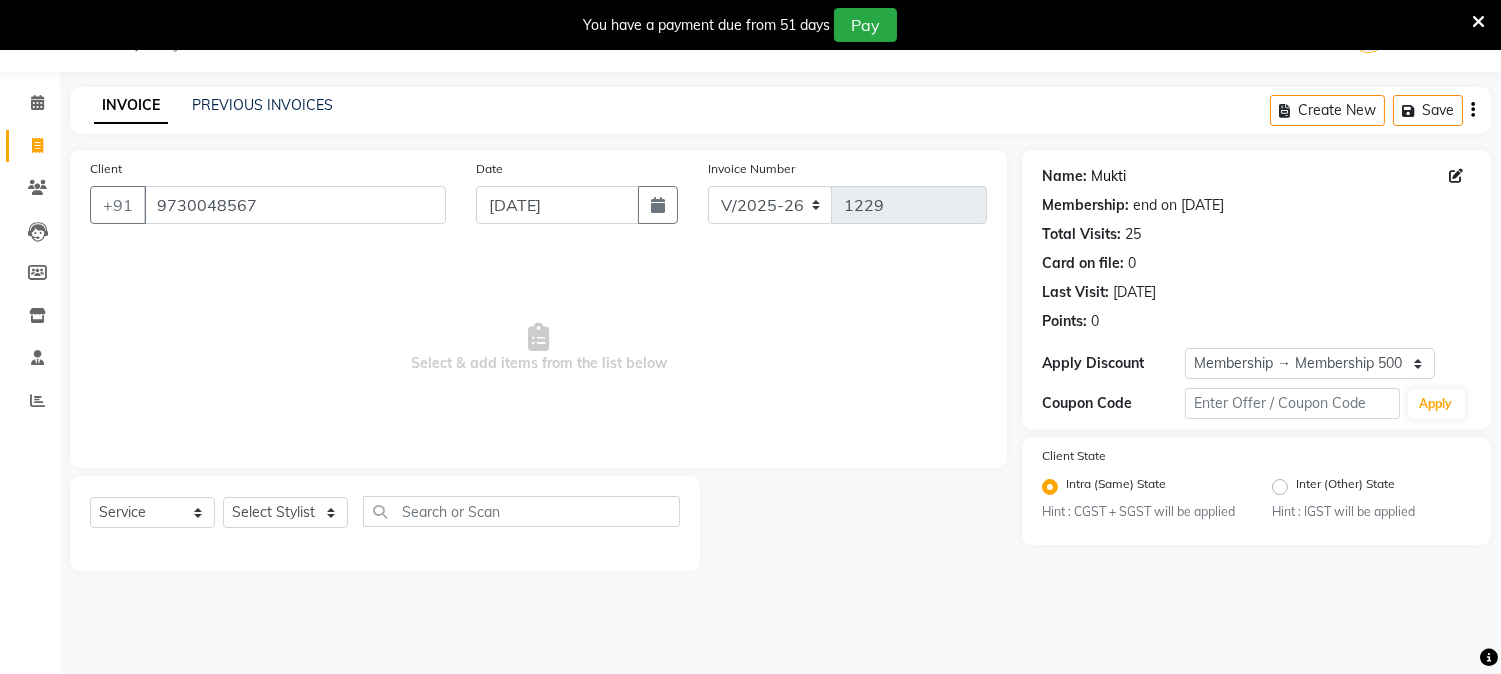 click on "Mukti" 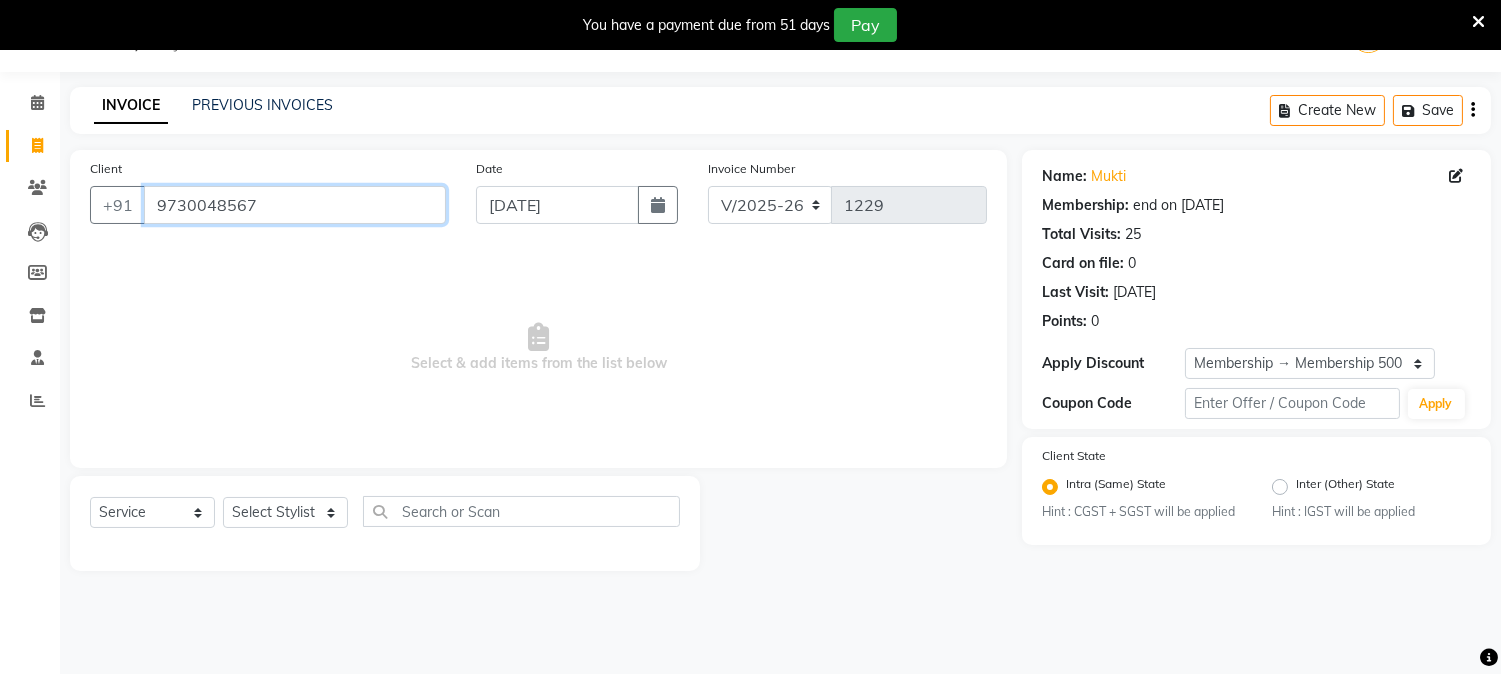 click on "9730048567" at bounding box center [295, 205] 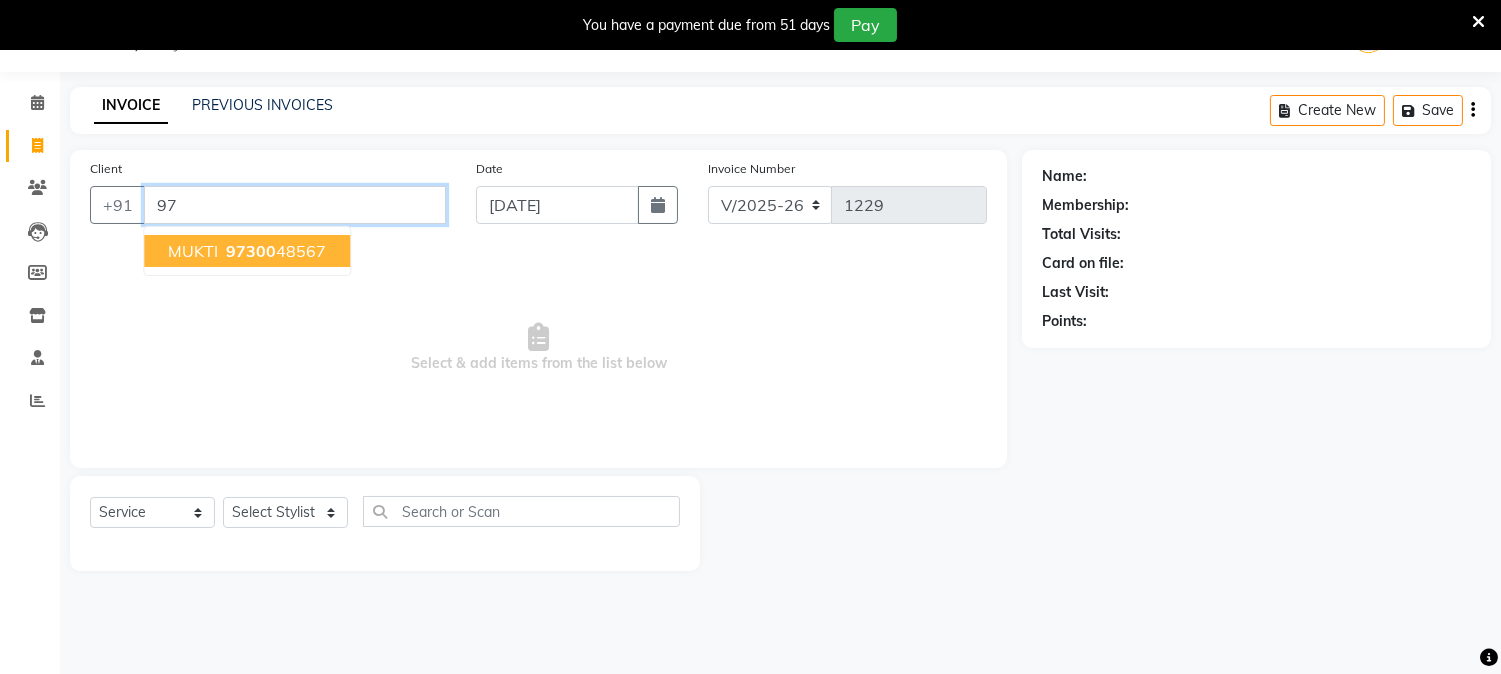 type on "9" 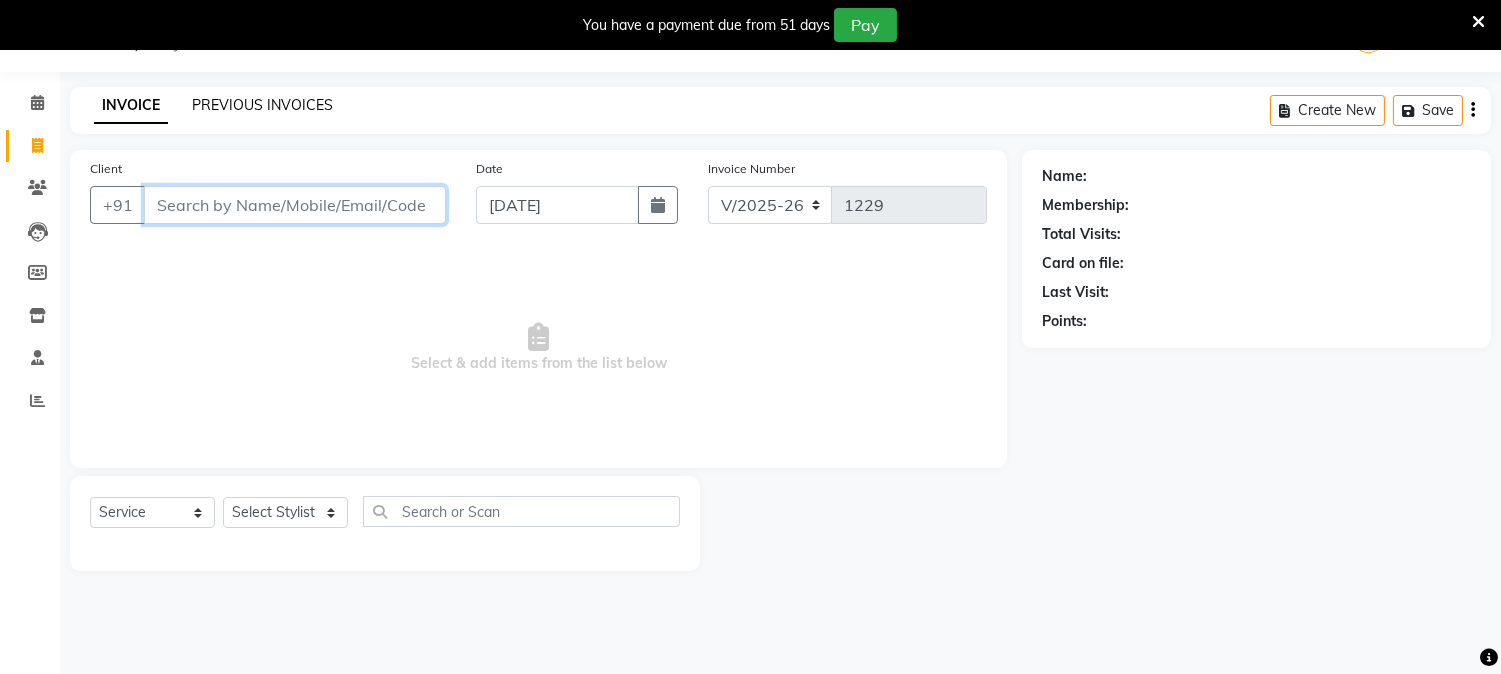 type 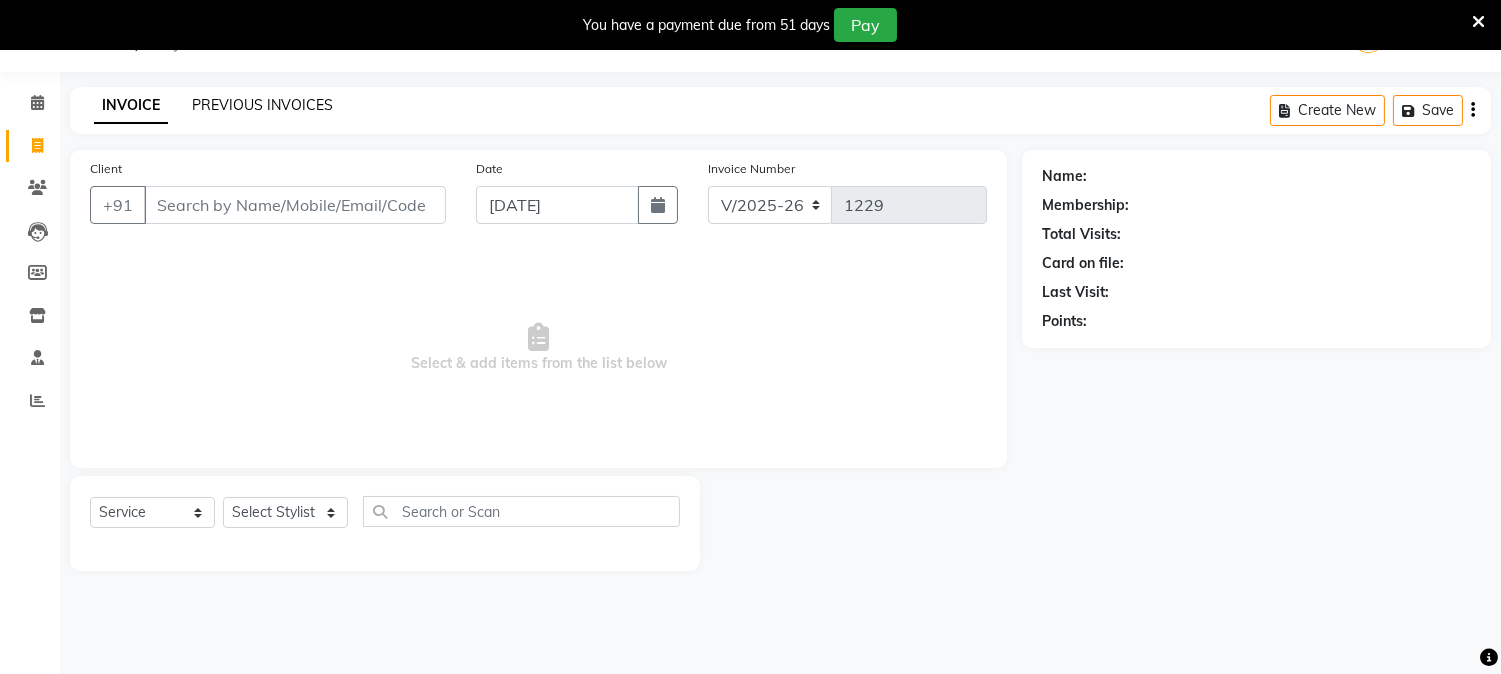 click on "PREVIOUS INVOICES" 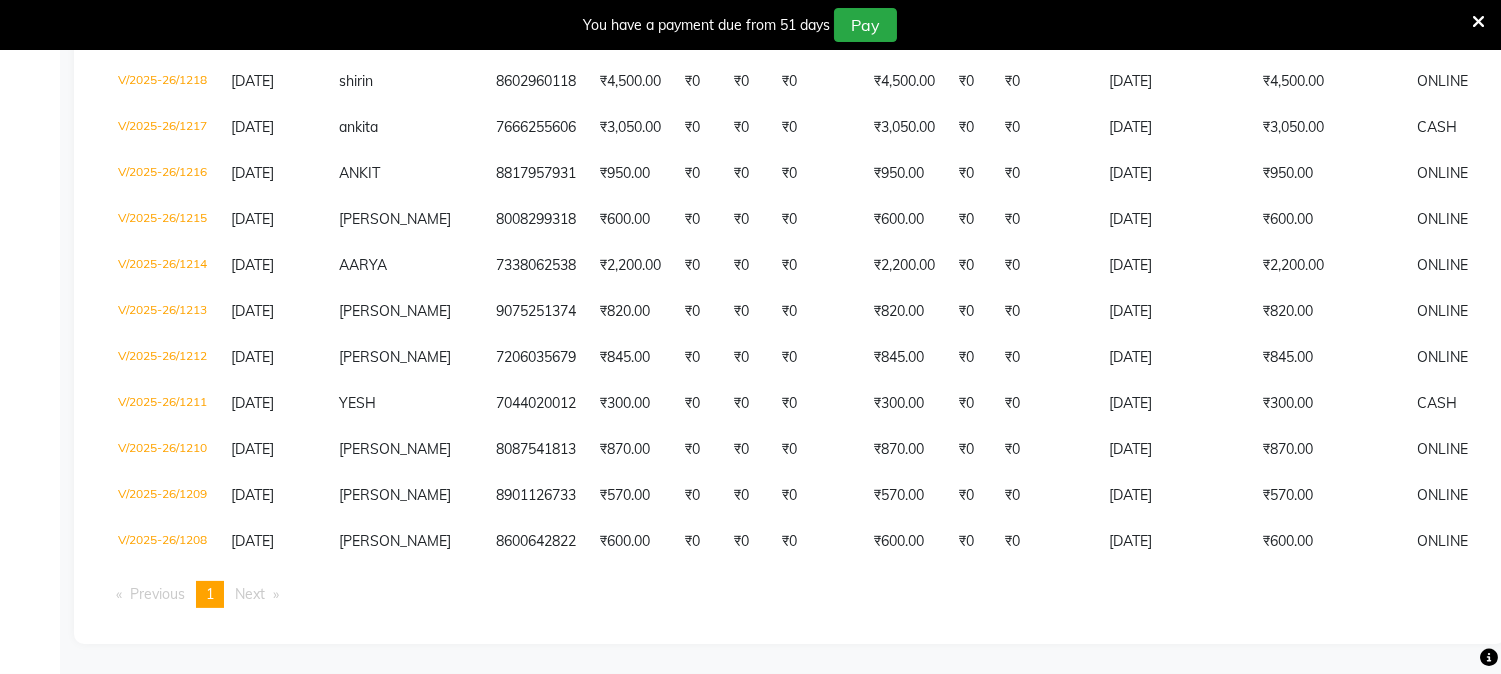 scroll, scrollTop: 882, scrollLeft: 0, axis: vertical 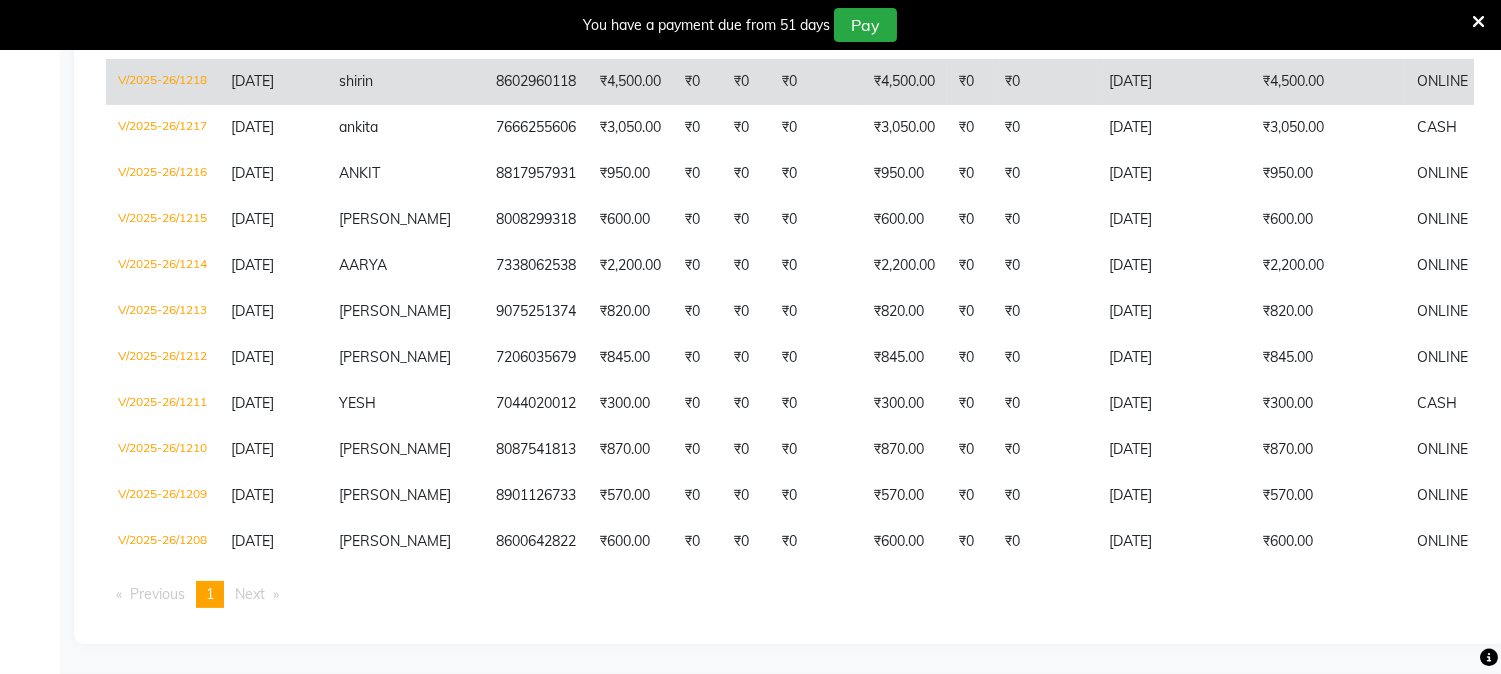click on "₹4,500.00" 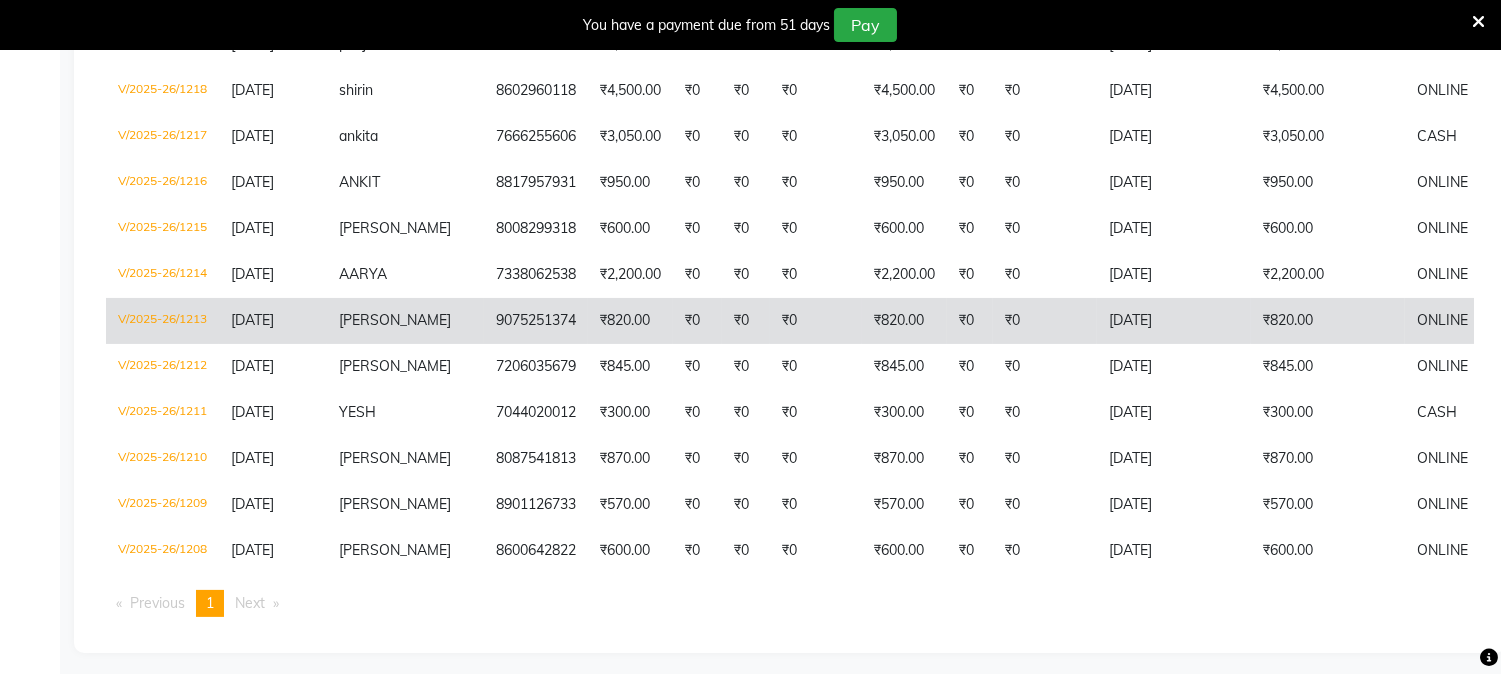 scroll, scrollTop: 771, scrollLeft: 0, axis: vertical 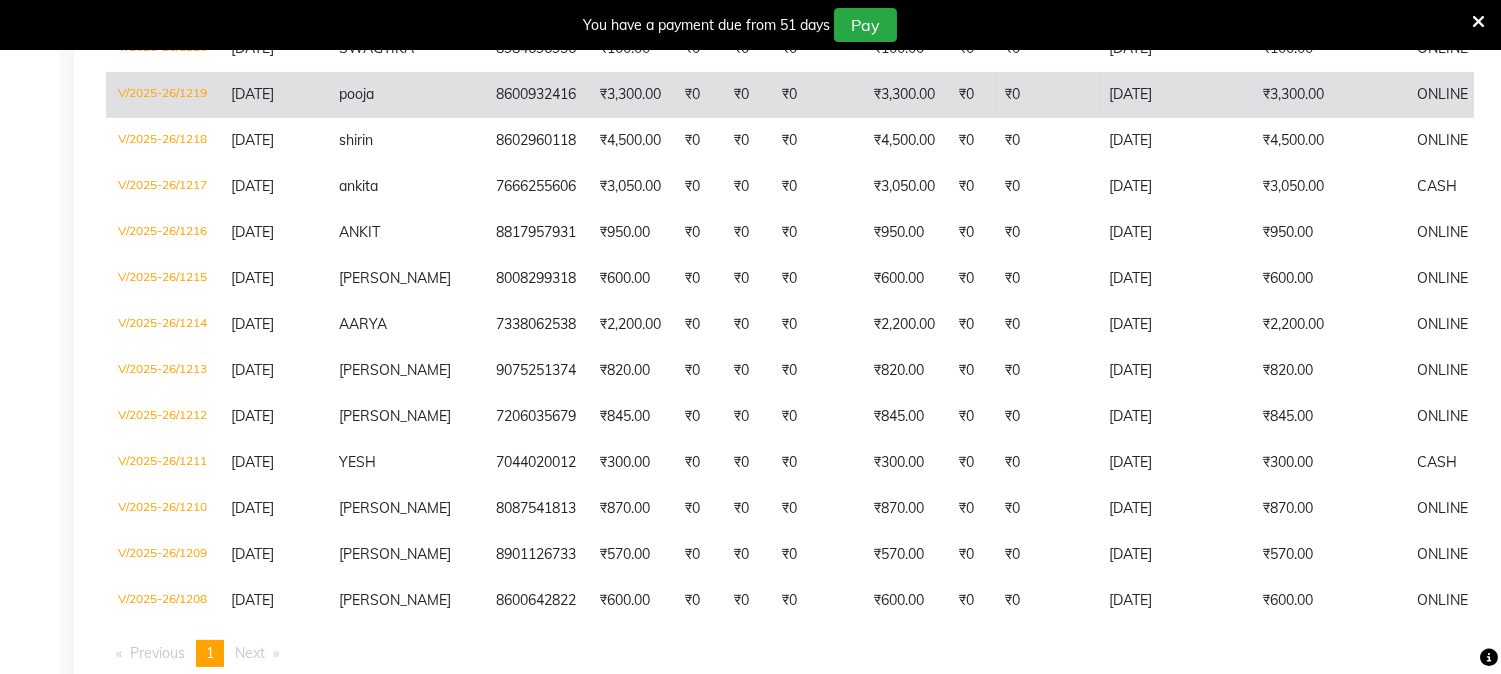click on "[DATE]" 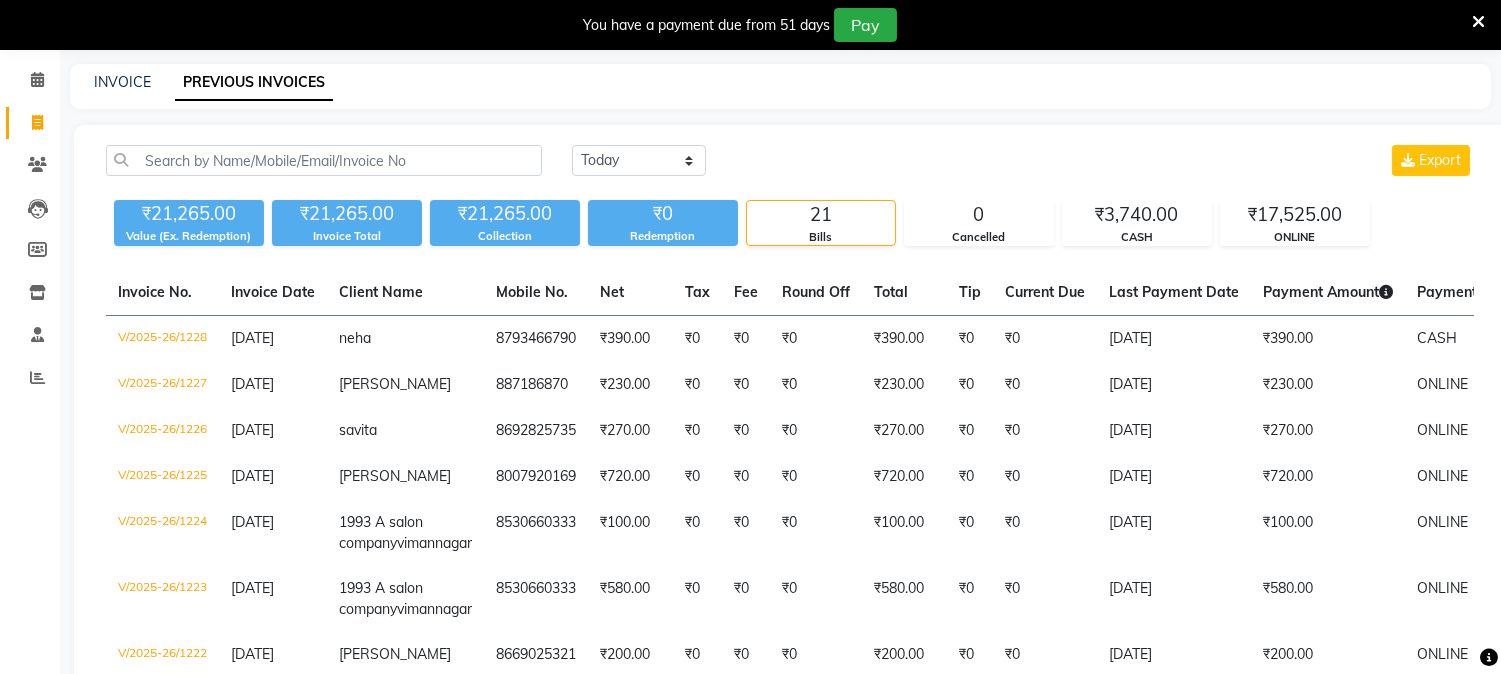 scroll, scrollTop: 0, scrollLeft: 0, axis: both 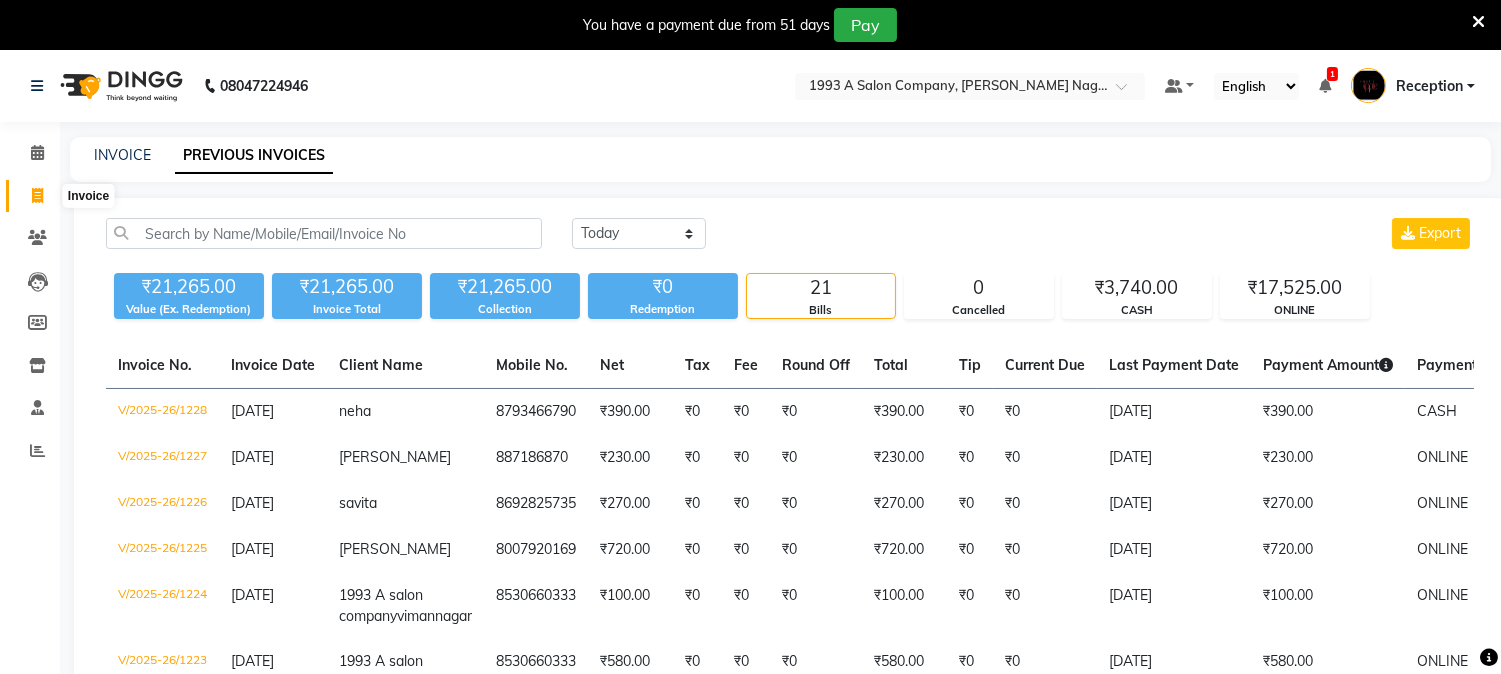 click 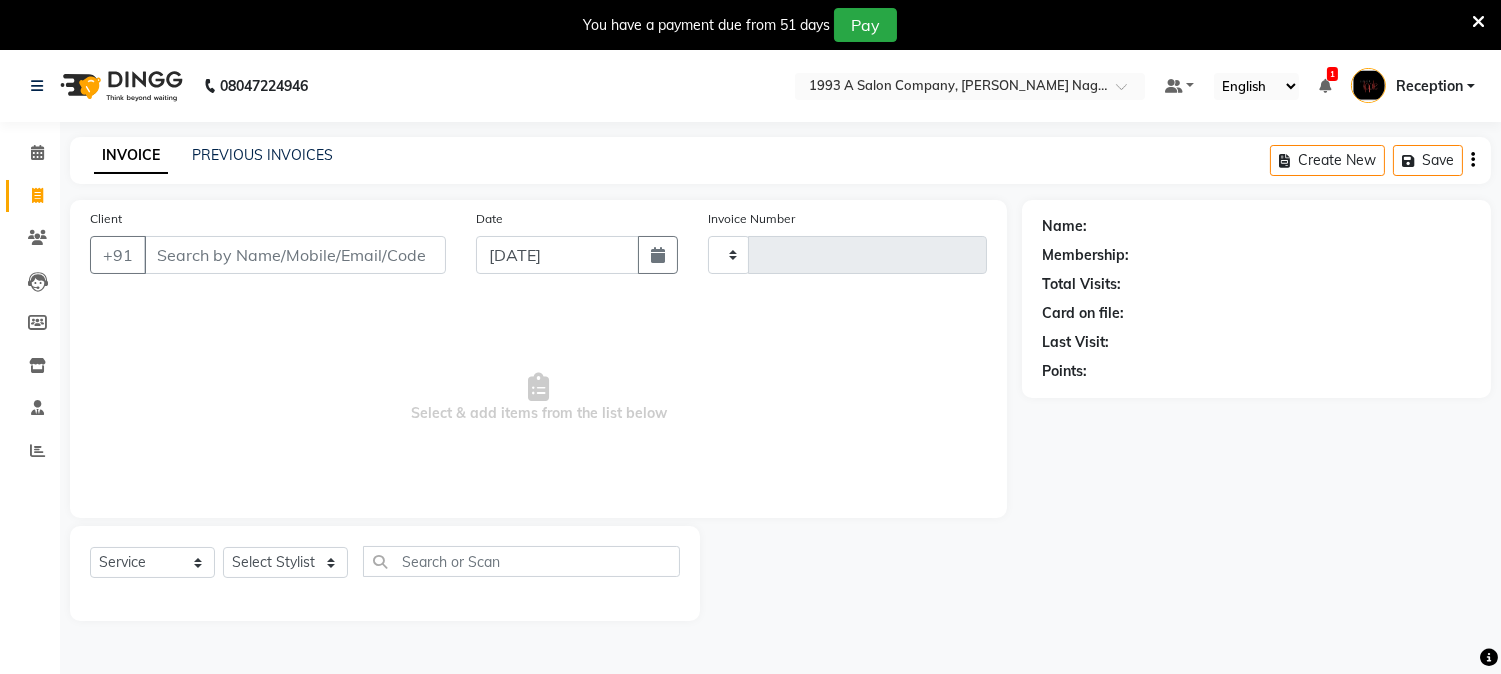 type on "1229" 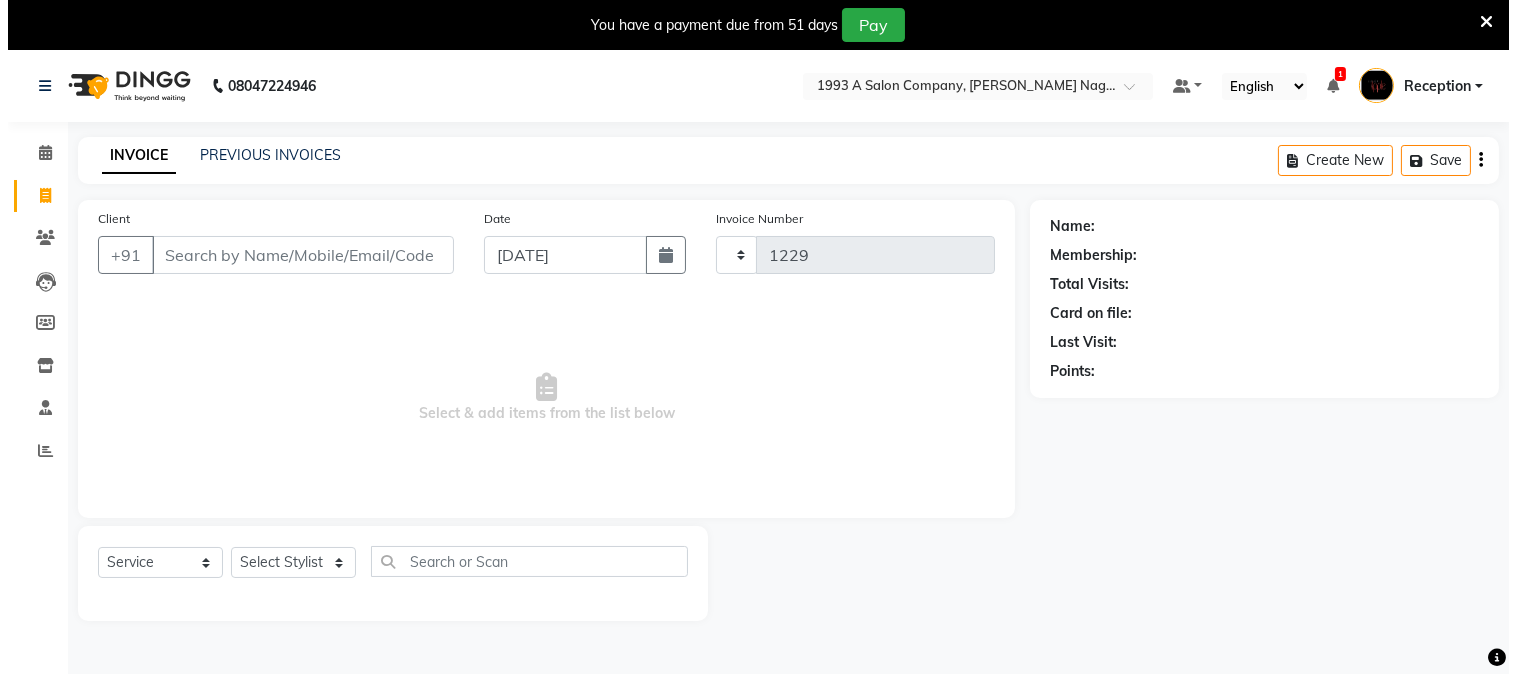 scroll, scrollTop: 50, scrollLeft: 0, axis: vertical 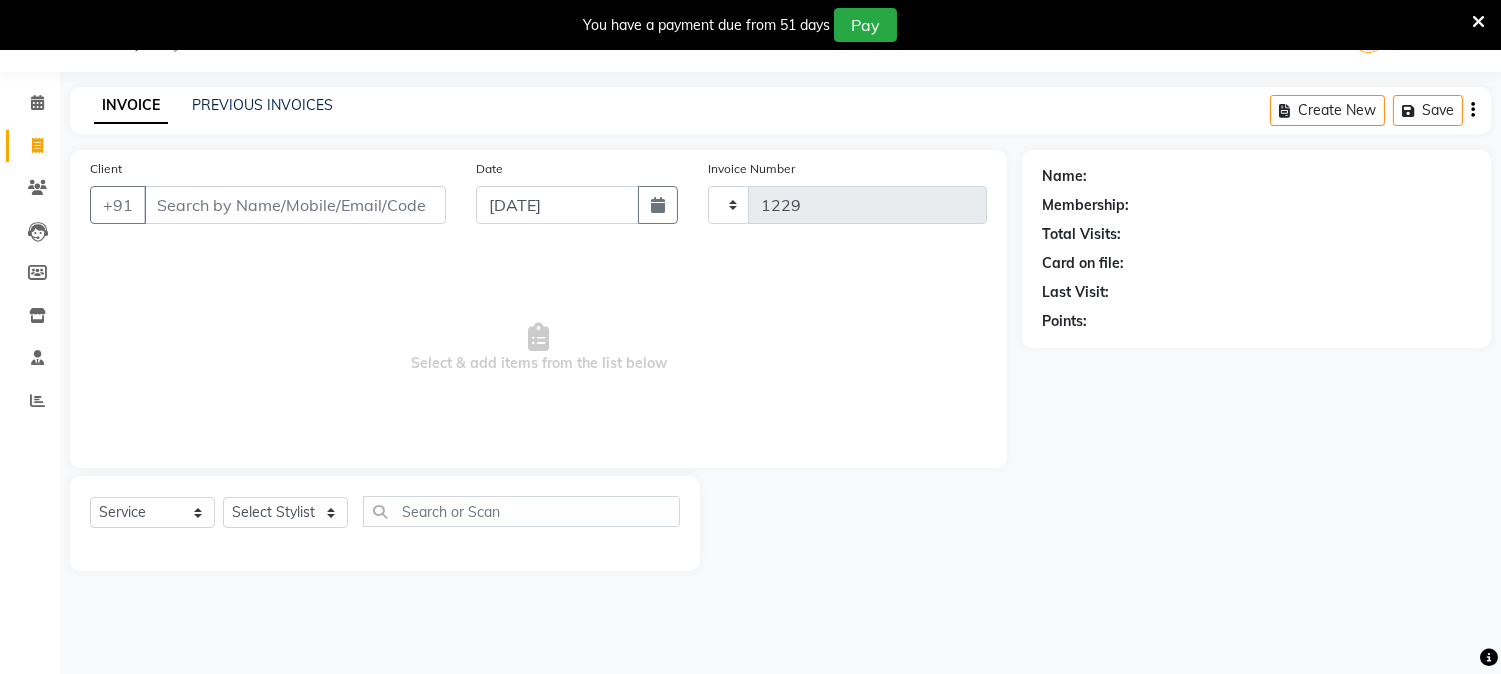 select on "144" 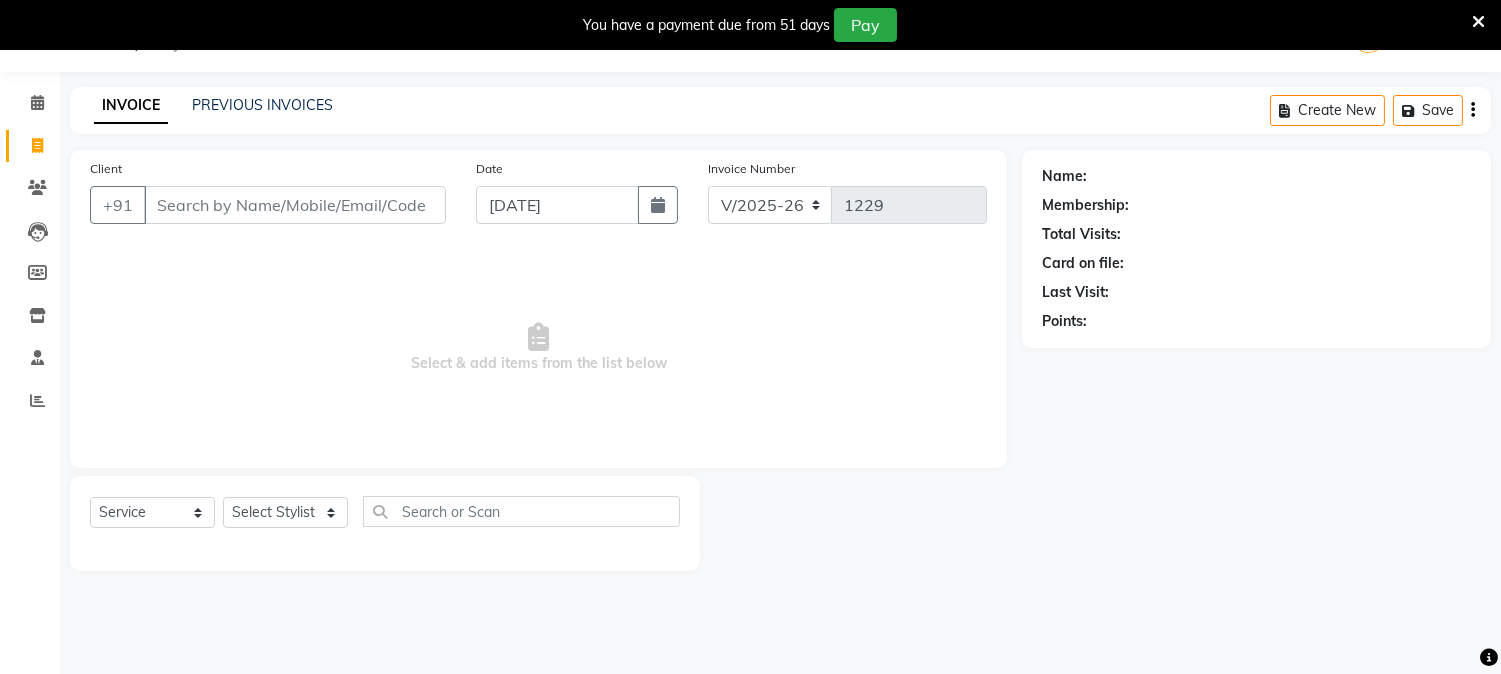 click on "Client" at bounding box center (295, 205) 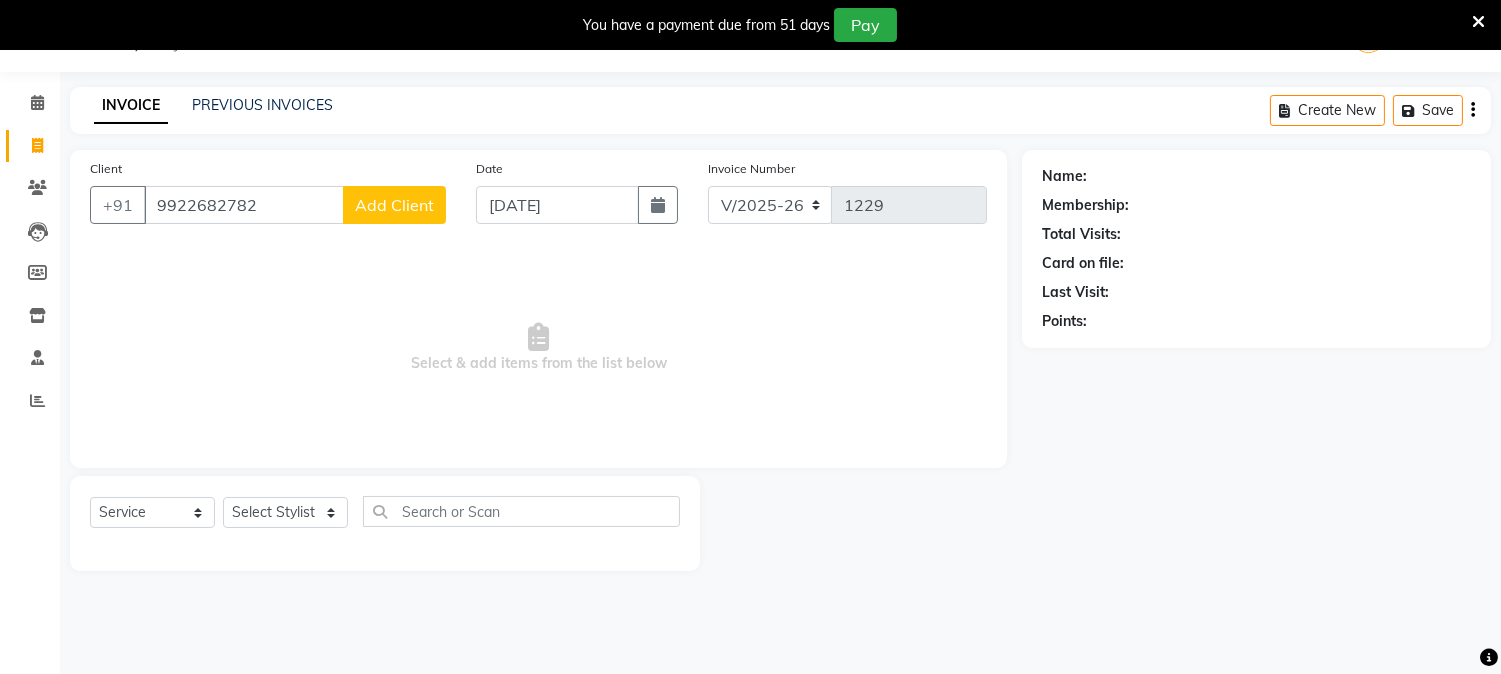 type on "9922682782" 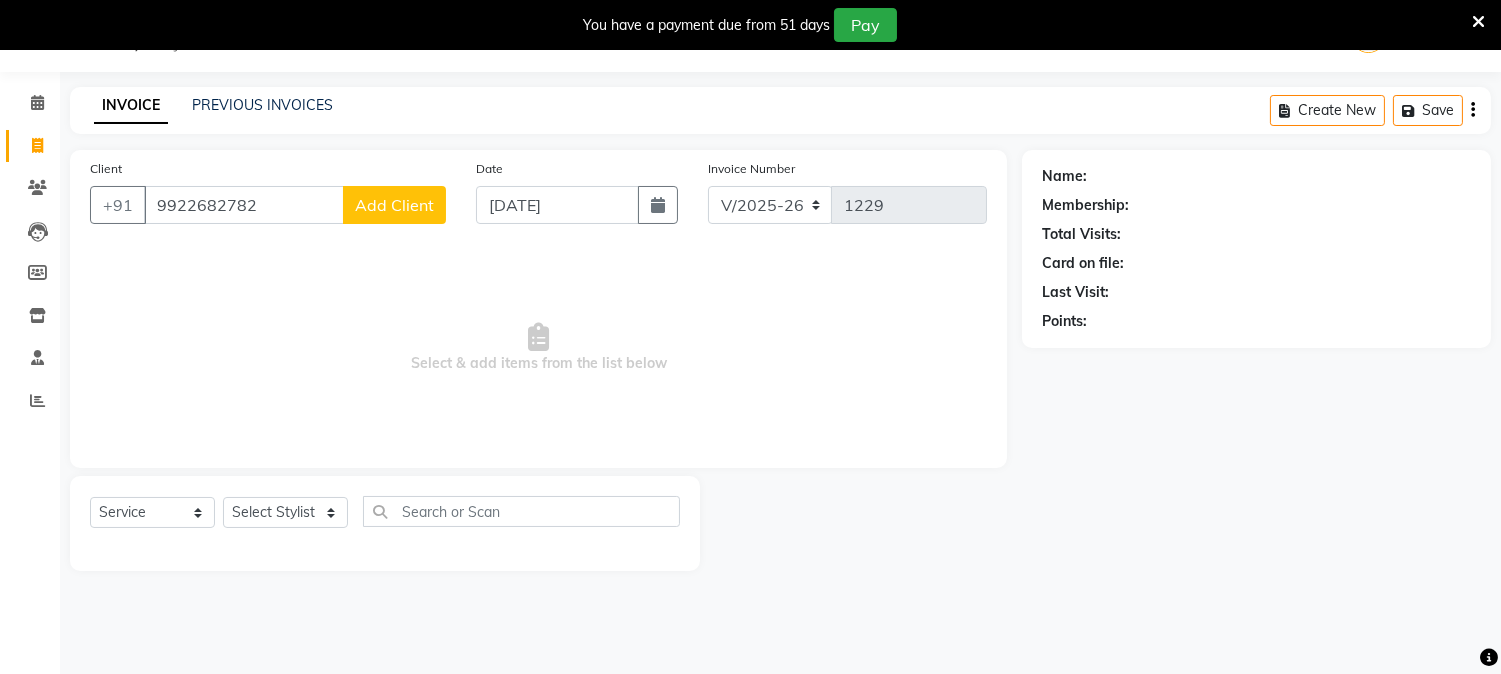 click on "Add Client" 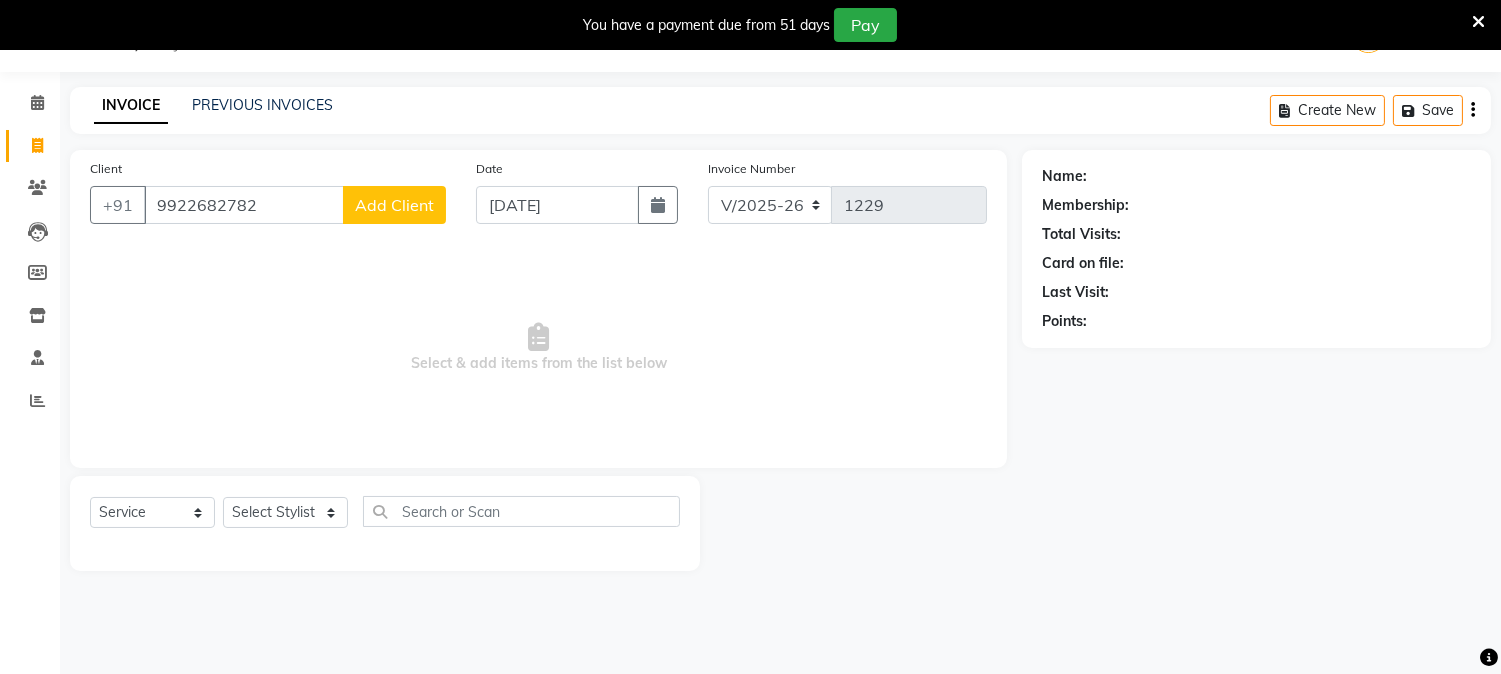select on "22" 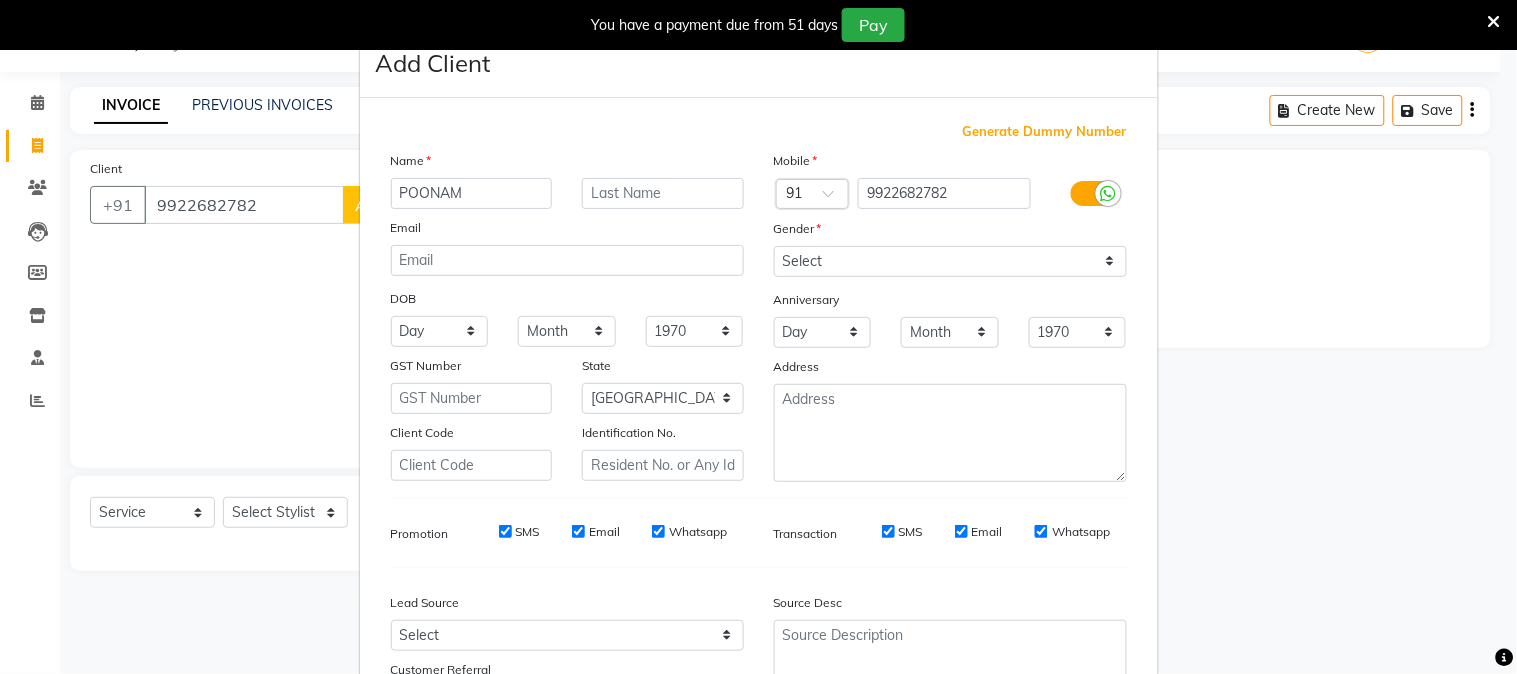 type on "POONAM" 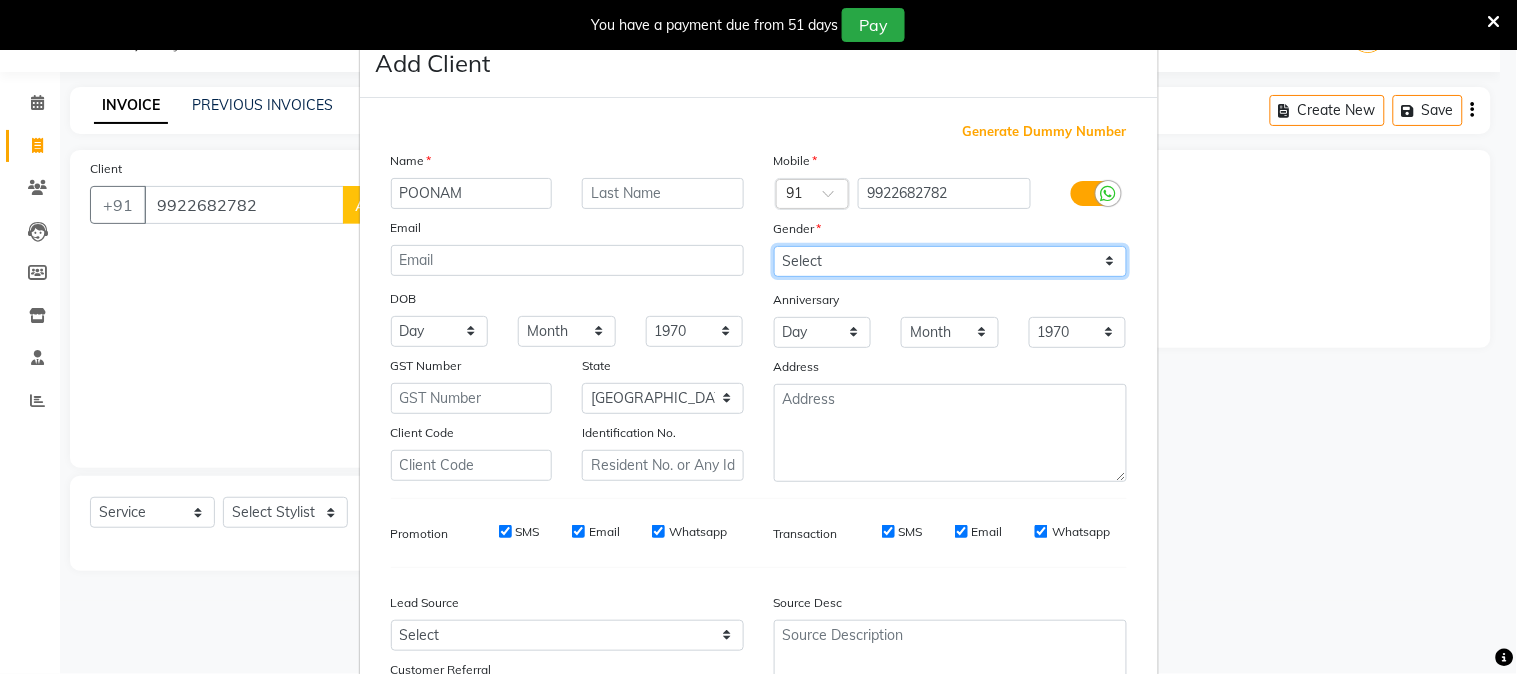 click on "Select Male Female Other Prefer Not To Say" at bounding box center (950, 261) 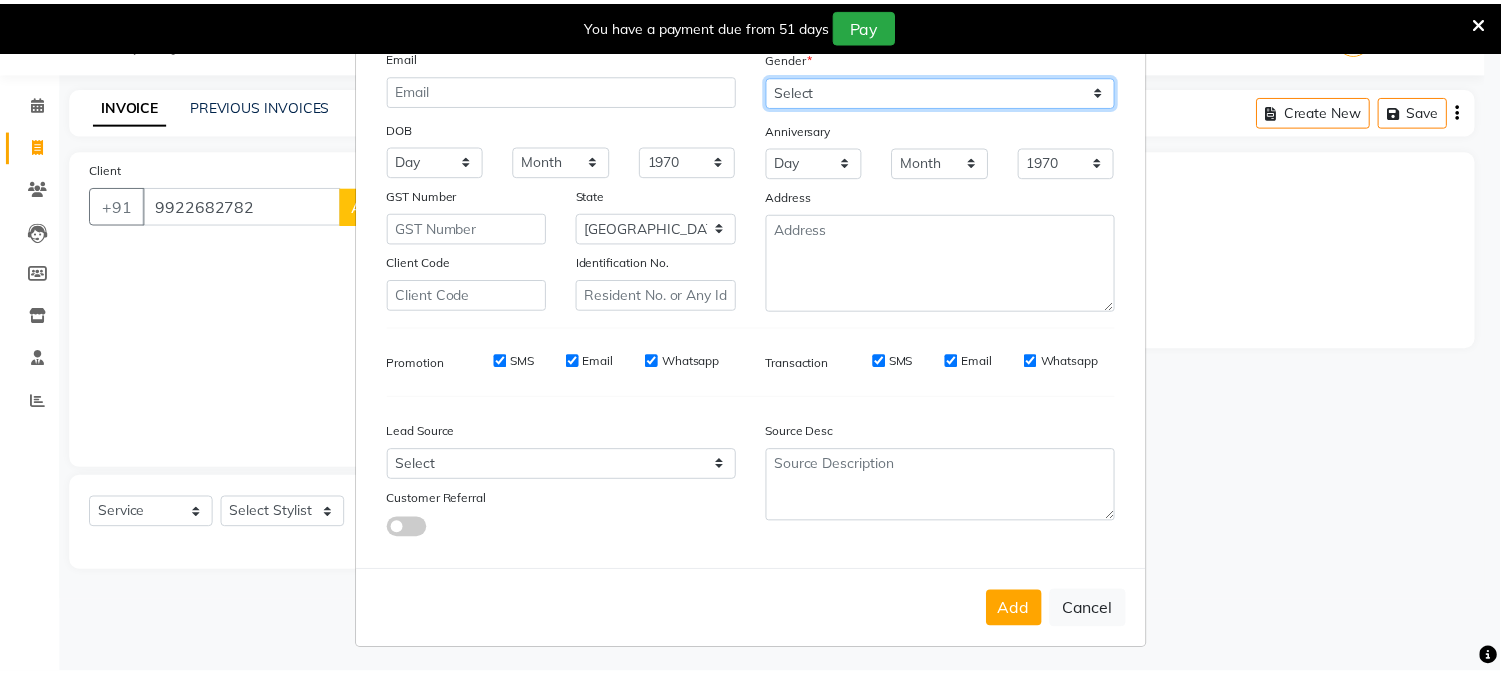 scroll, scrollTop: 176, scrollLeft: 0, axis: vertical 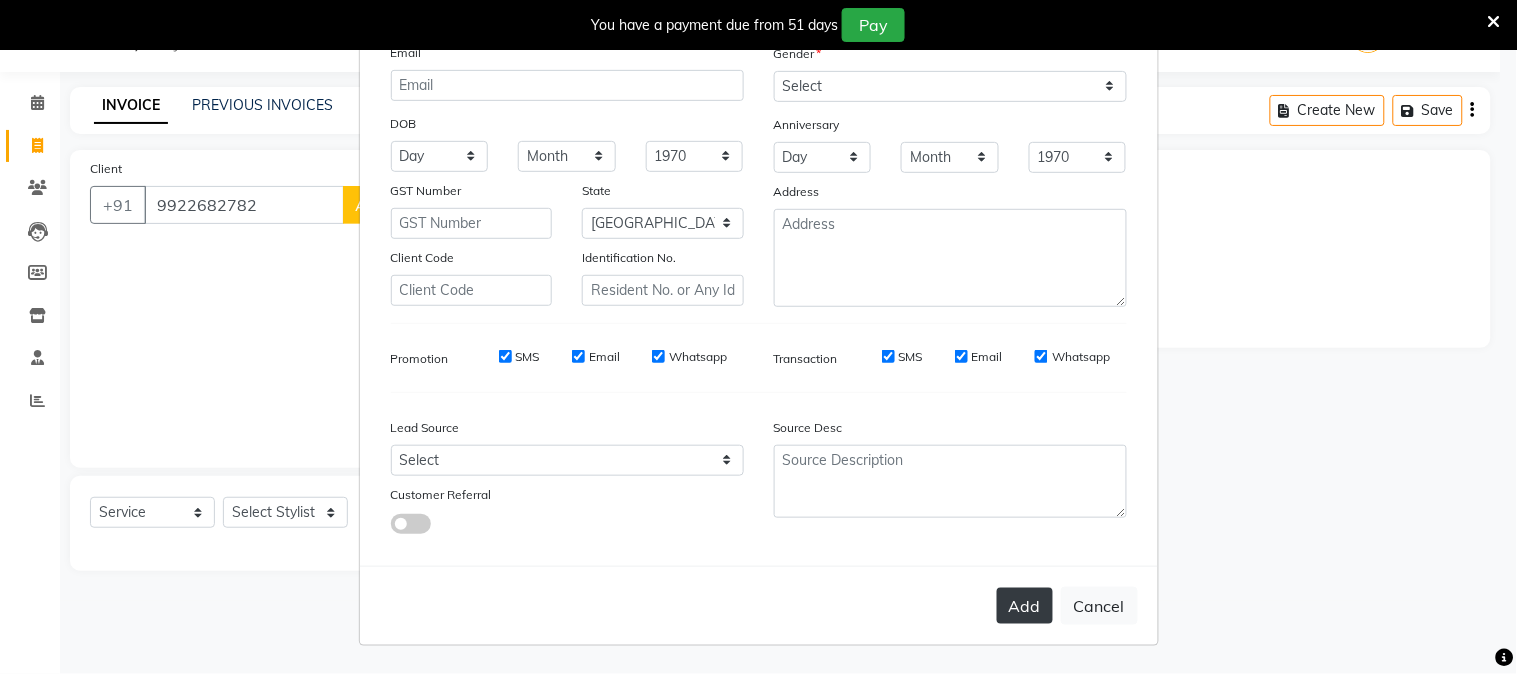 click on "Add" at bounding box center (1025, 606) 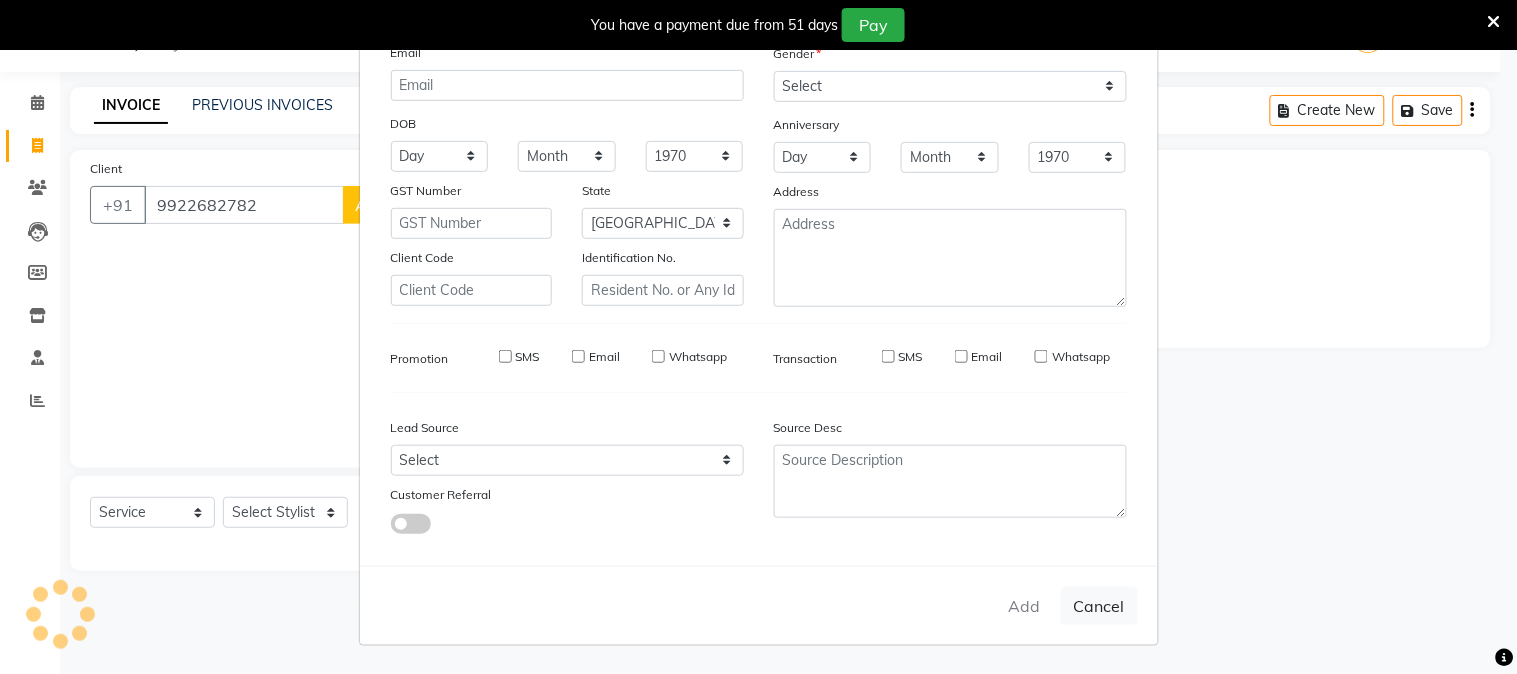 type 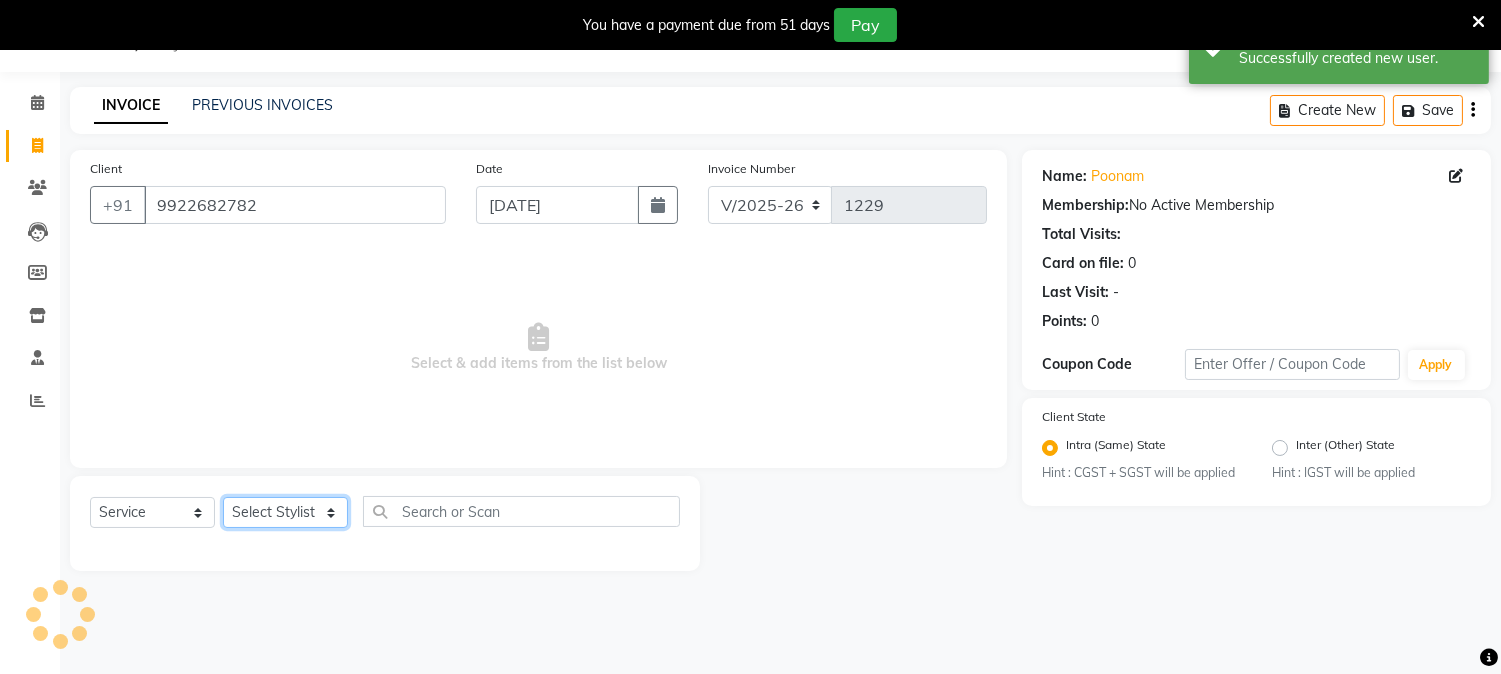 click on "Select Stylist [PERSON_NAME] Mane [PERSON_NAME] [PERSON_NAME]  Reception  [PERSON_NAME] Training Department [PERSON_NAME] [PERSON_NAME] Sir" 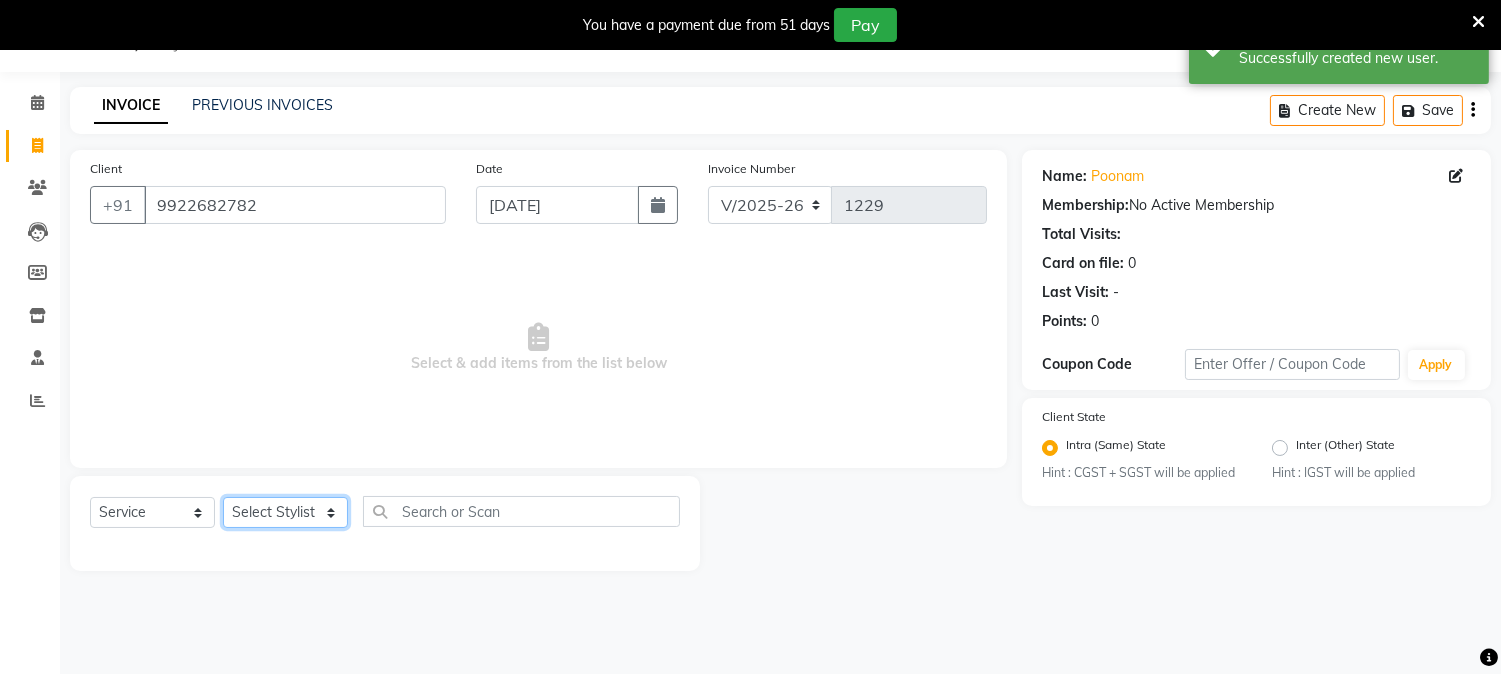 select on "14213" 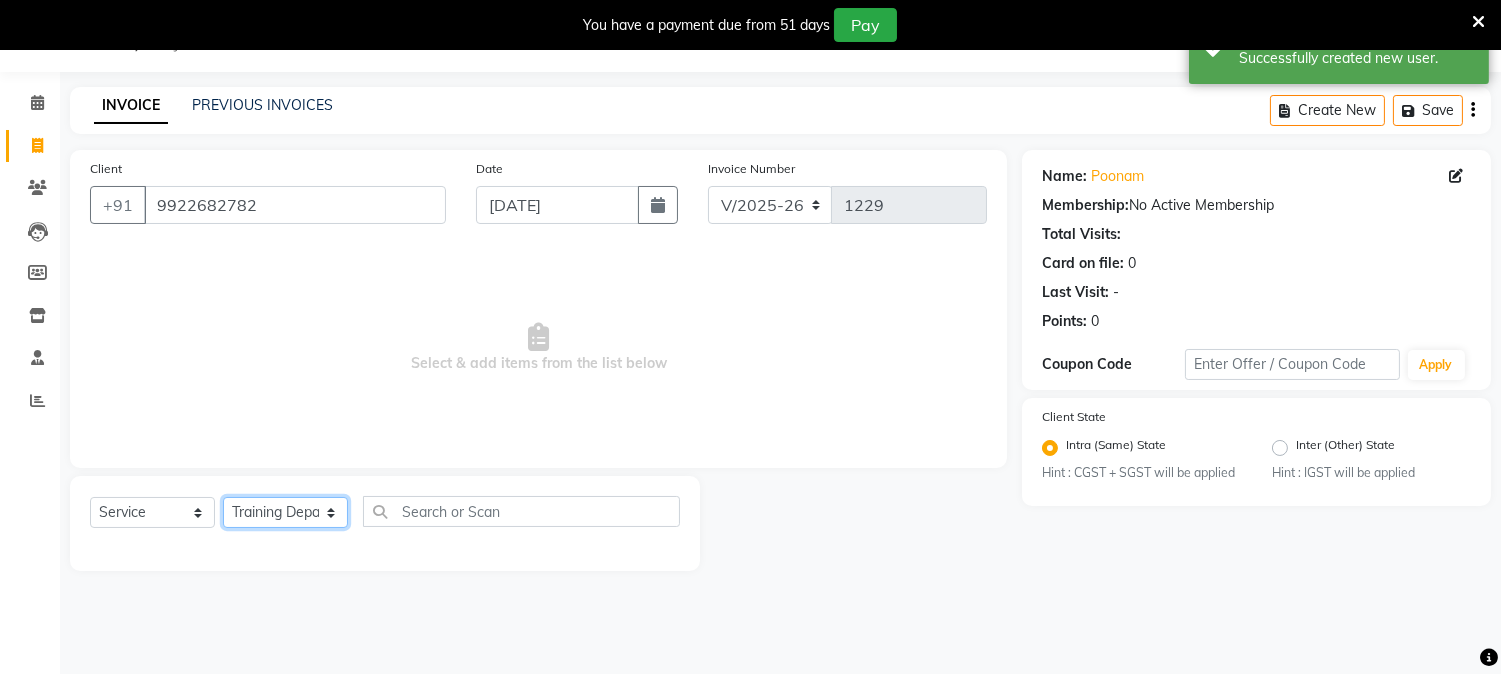 click on "Select Stylist [PERSON_NAME] Mane [PERSON_NAME] [PERSON_NAME]  Reception  [PERSON_NAME] Training Department [PERSON_NAME] [PERSON_NAME] Sir" 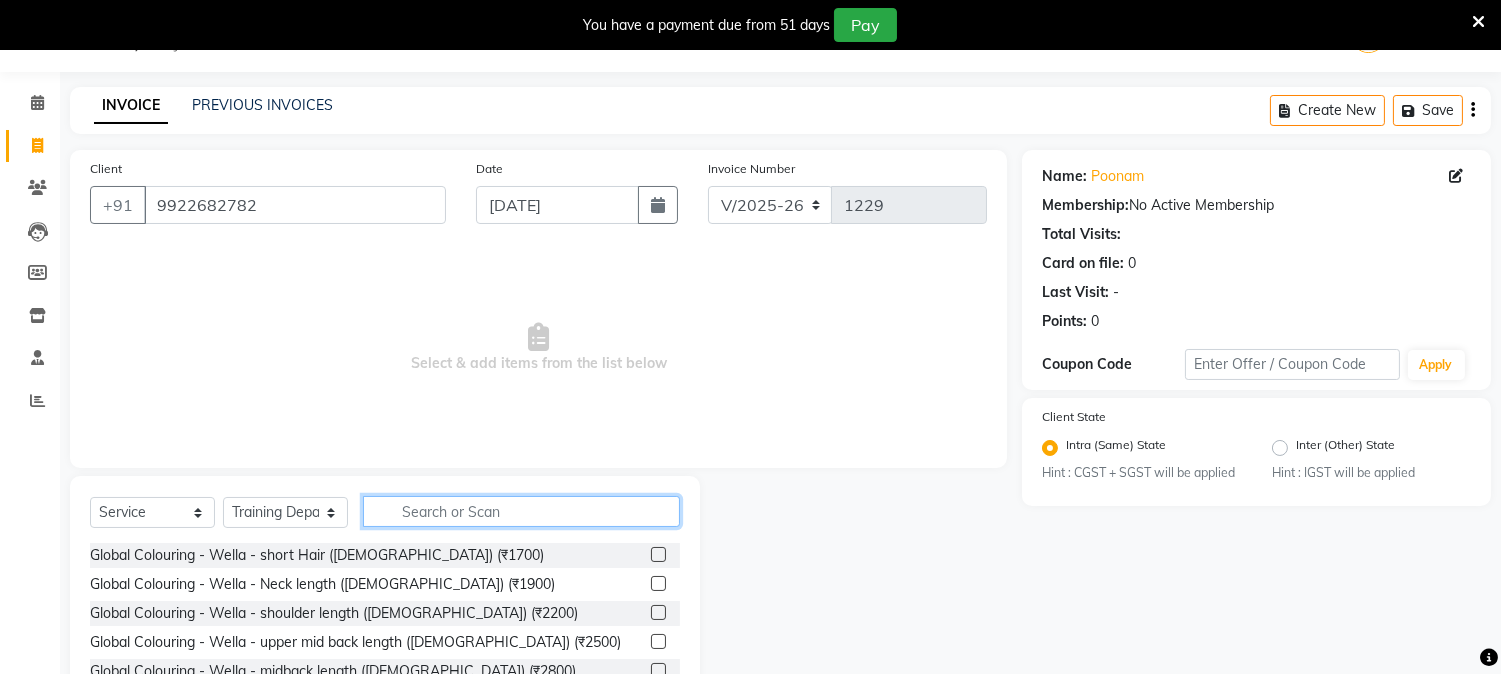 click 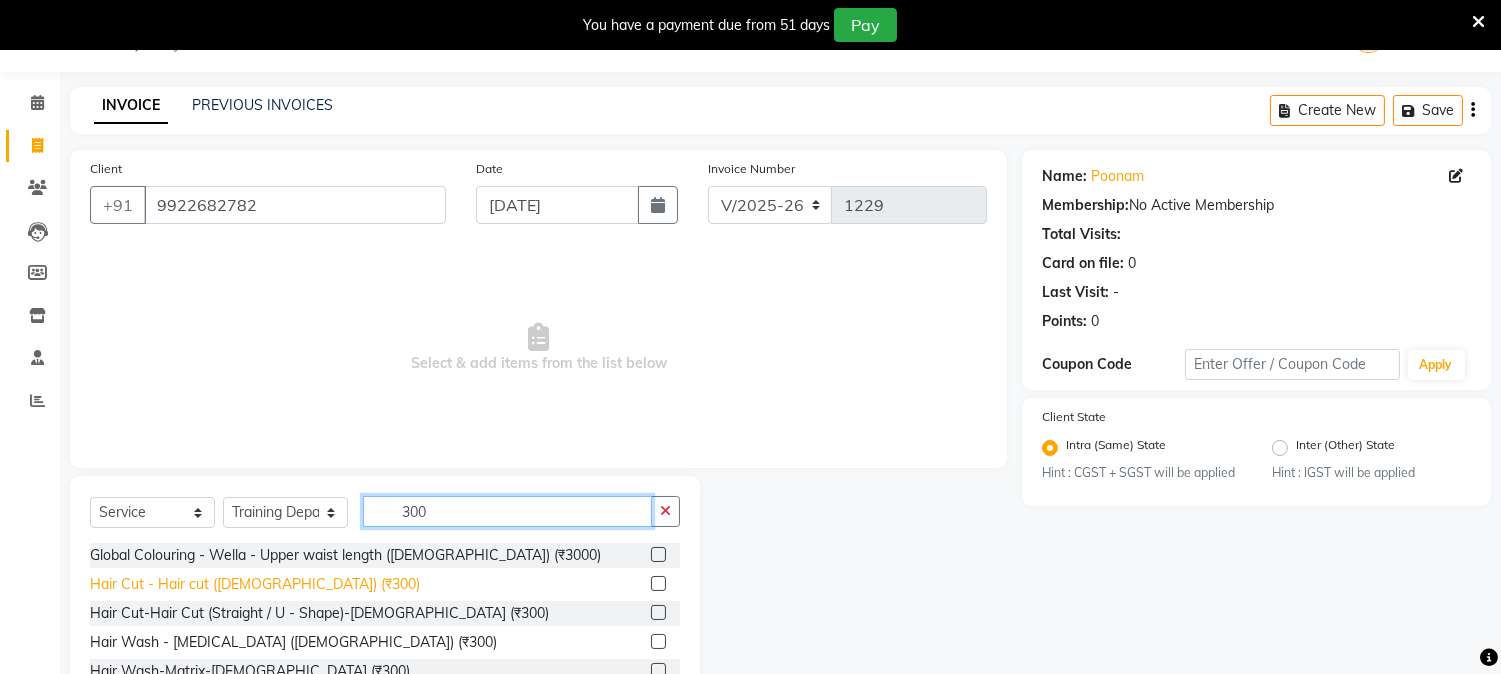type on "300" 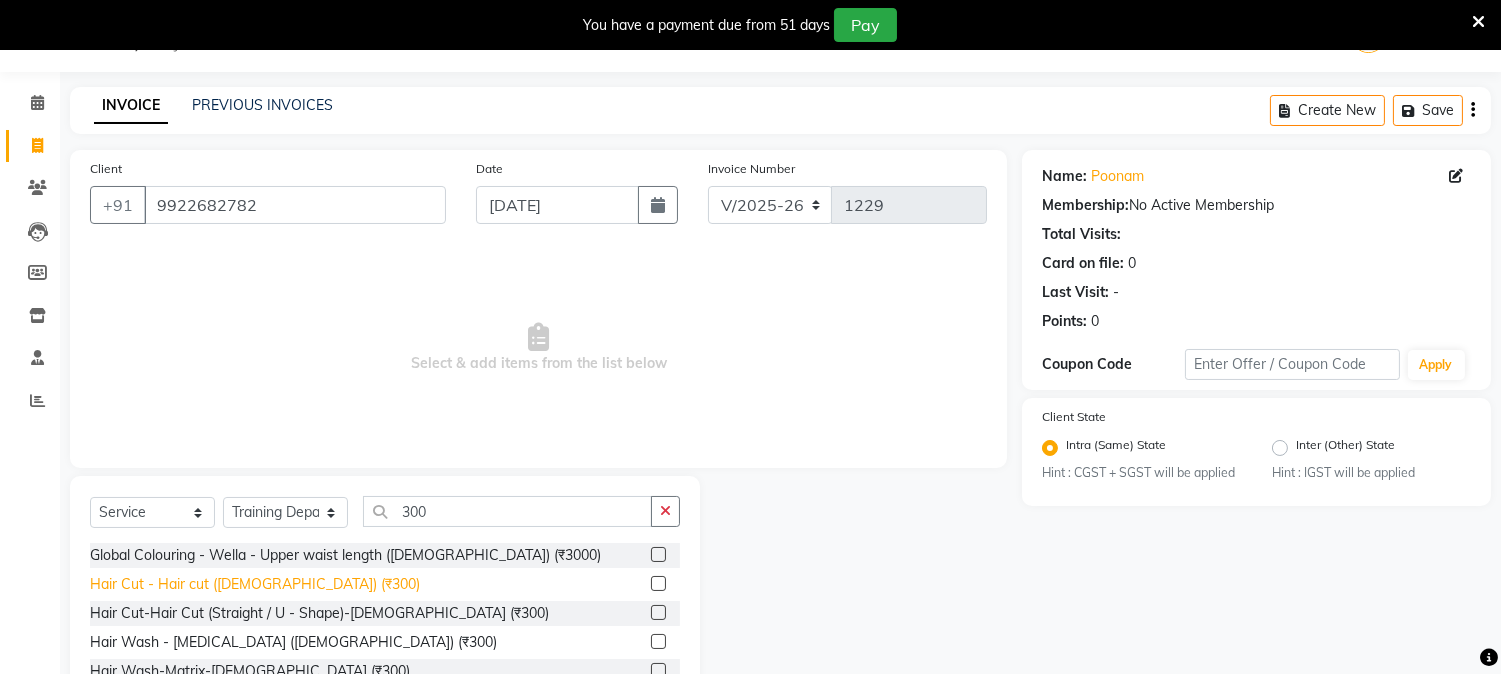 click on "Hair Cut - Hair cut ([DEMOGRAPHIC_DATA]) (₹300)" 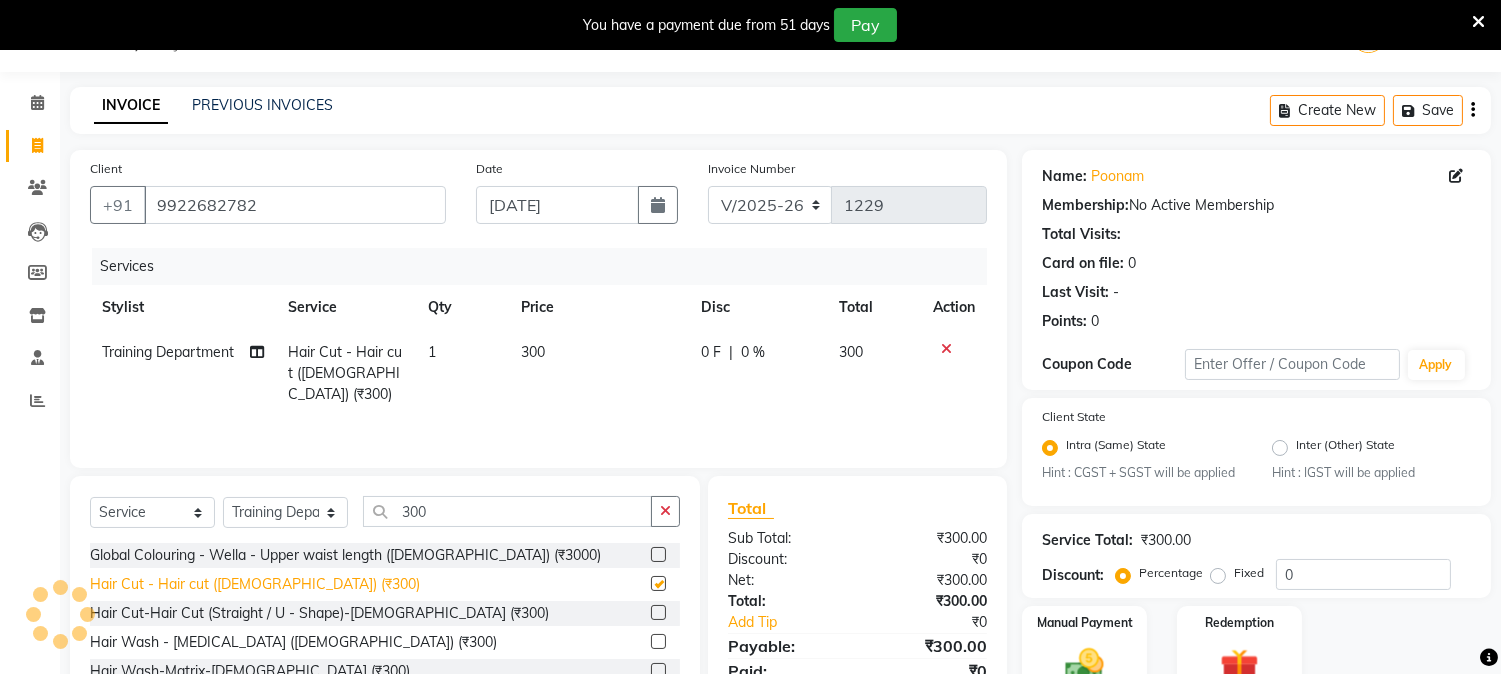 checkbox on "false" 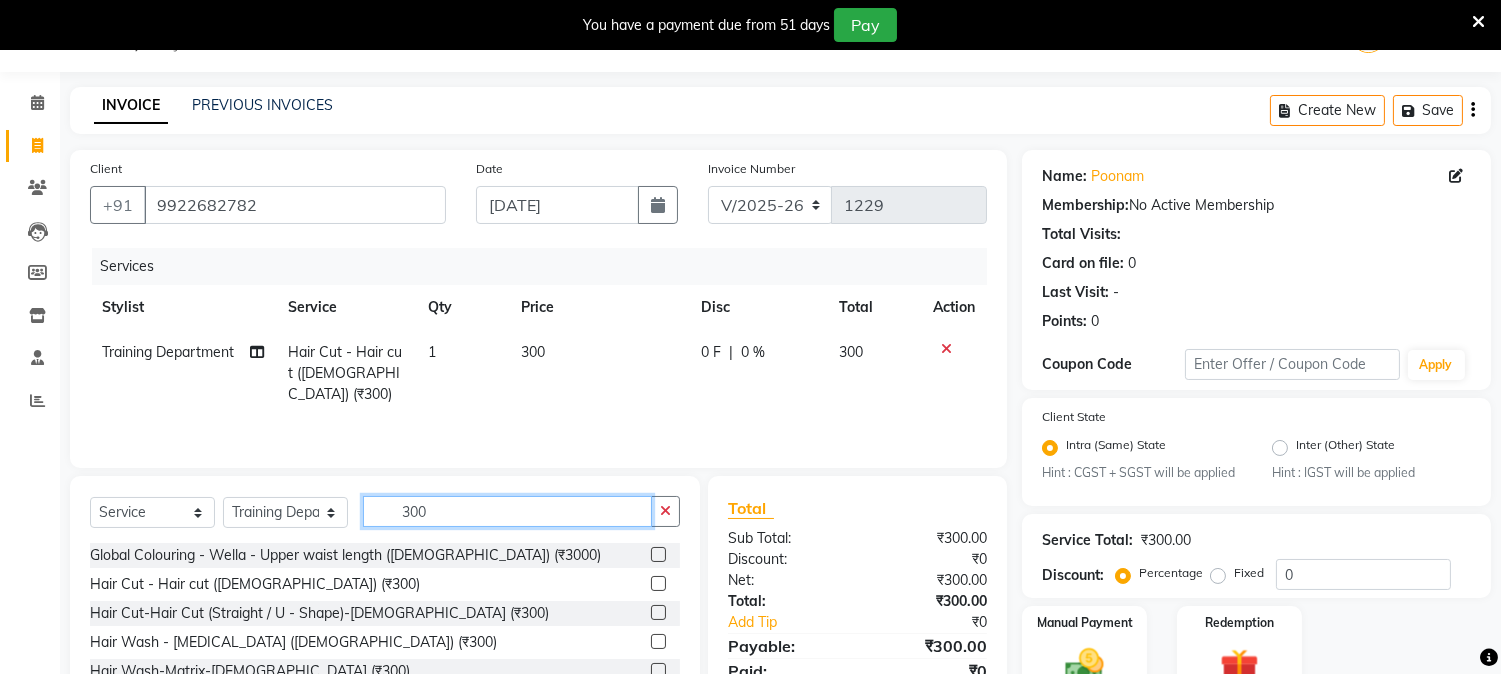click on "300" 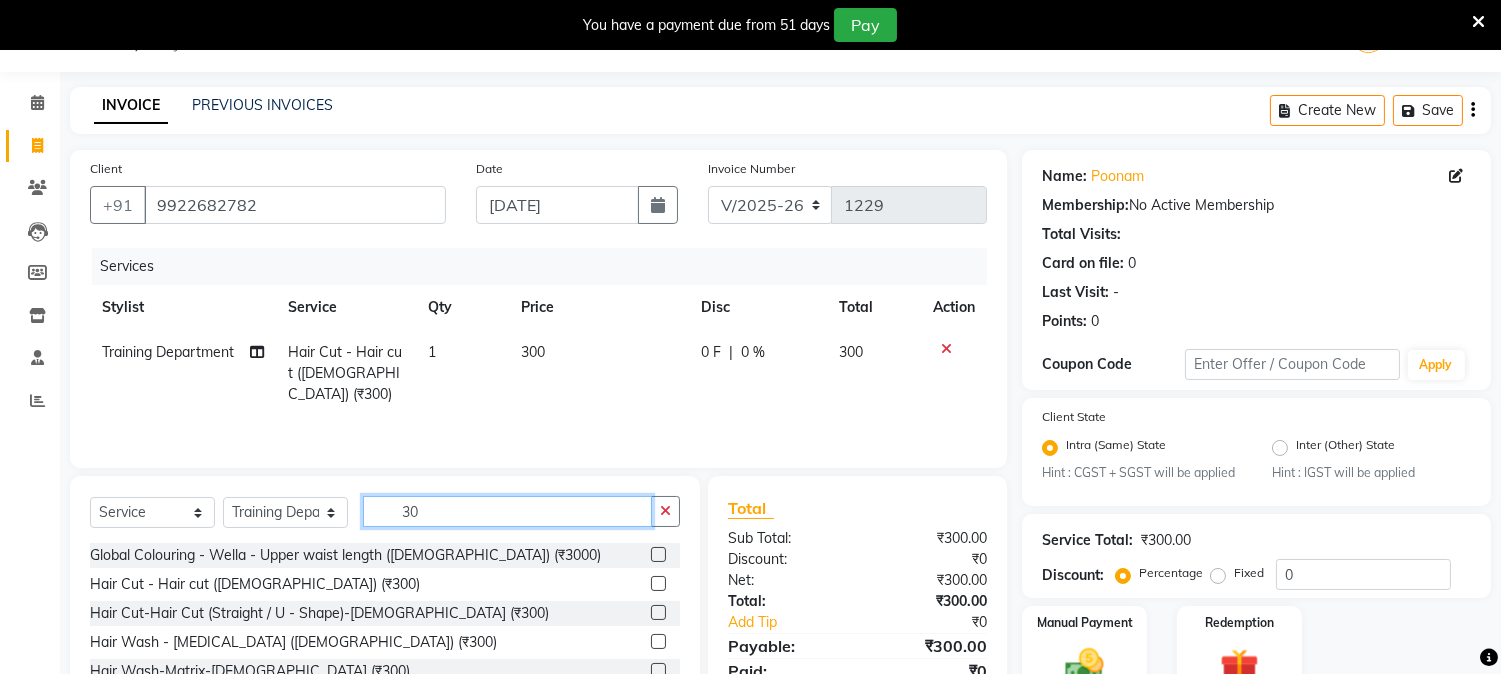 type on "3" 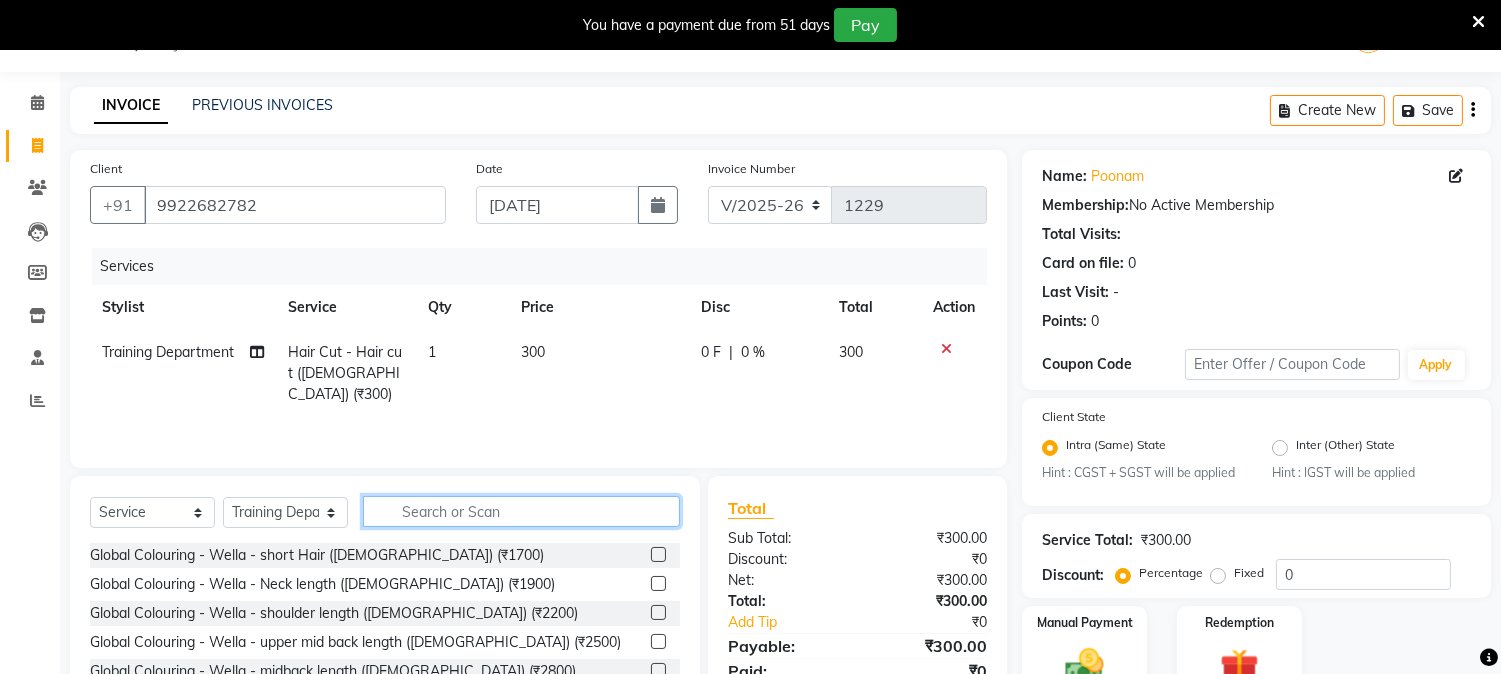 type 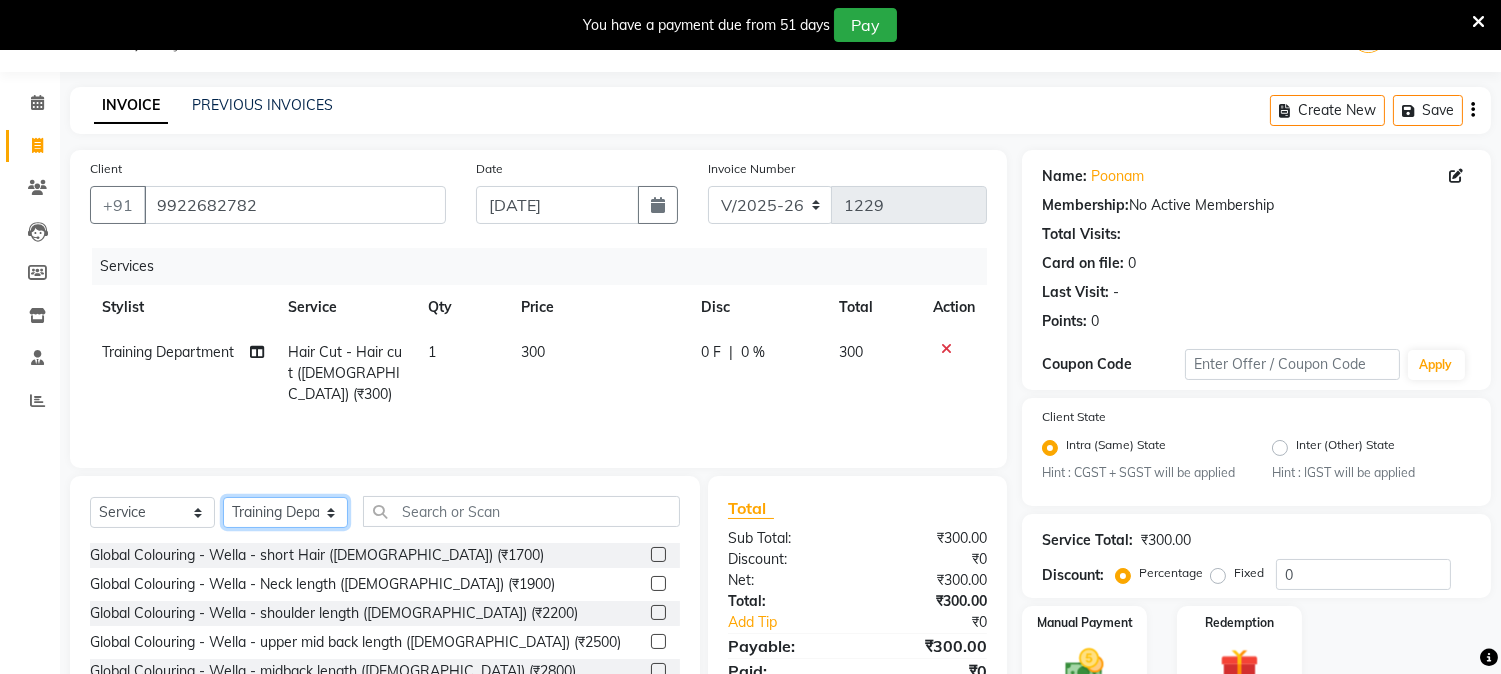 click on "Select Stylist [PERSON_NAME] Mane [PERSON_NAME] [PERSON_NAME]  Reception  [PERSON_NAME] Training Department [PERSON_NAME] [PERSON_NAME] Sir" 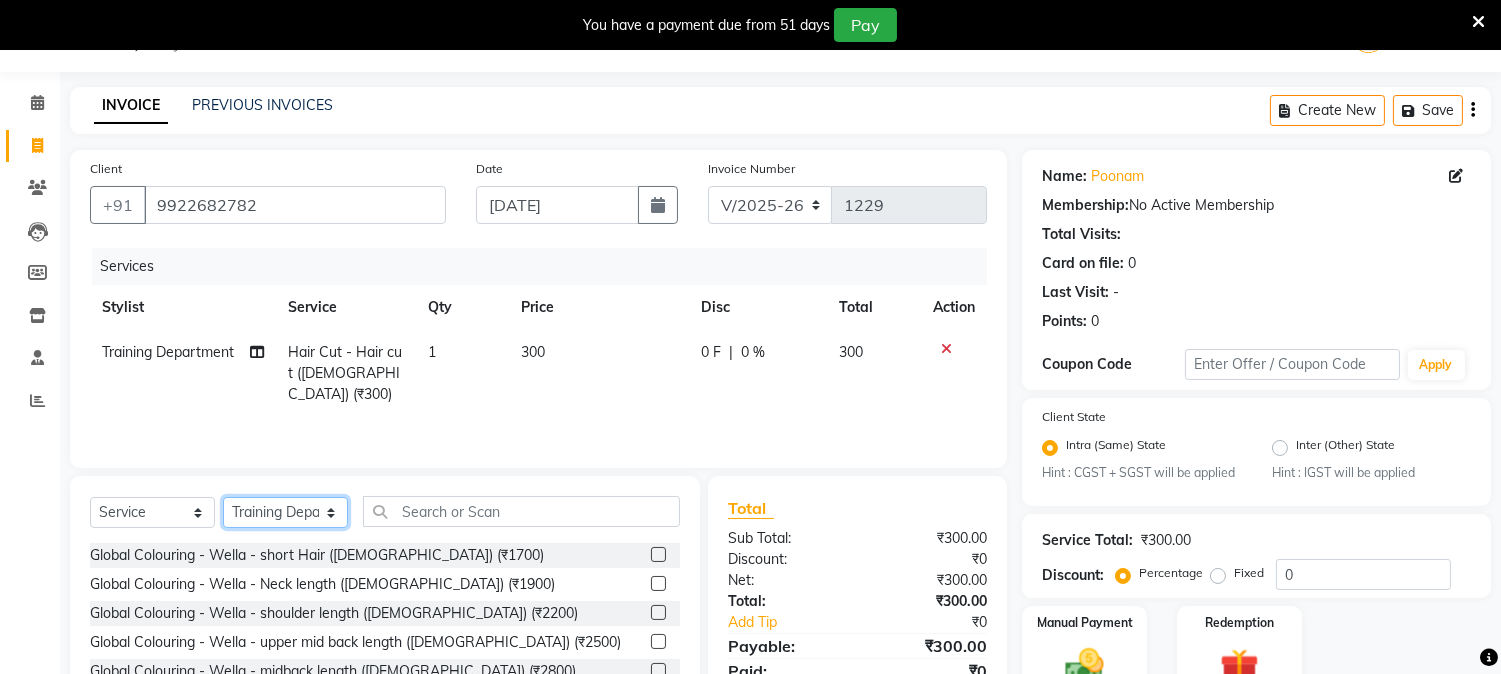 select on "48179" 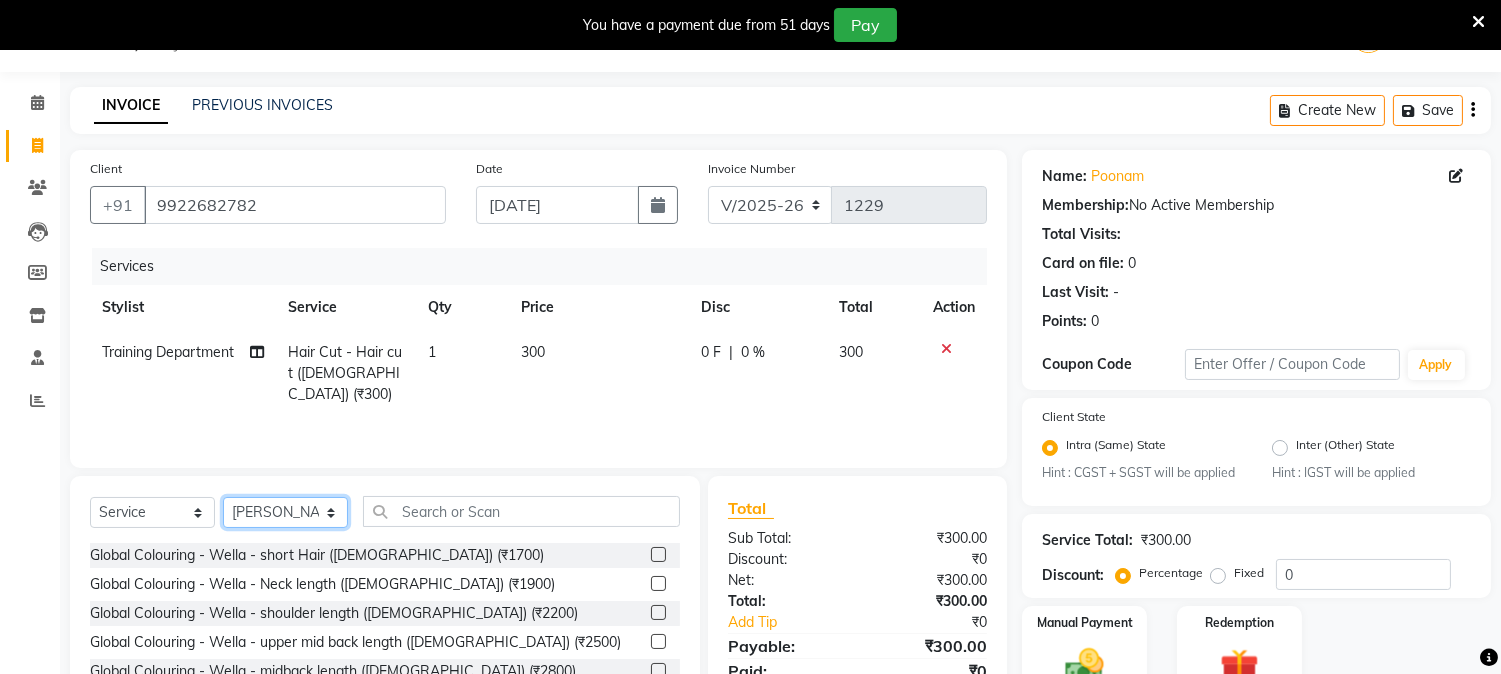 click on "Select Stylist [PERSON_NAME] Mane [PERSON_NAME] [PERSON_NAME]  Reception  [PERSON_NAME] Training Department [PERSON_NAME] [PERSON_NAME] Sir" 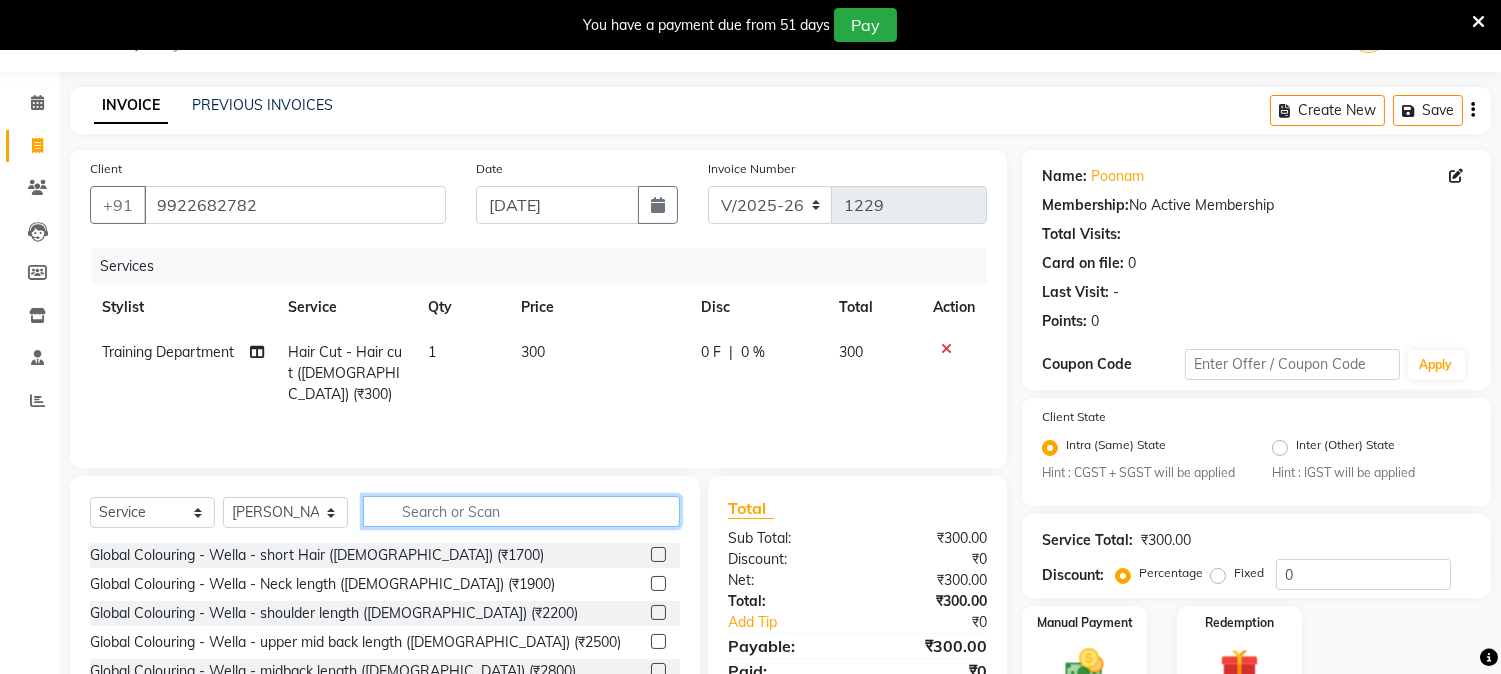 click 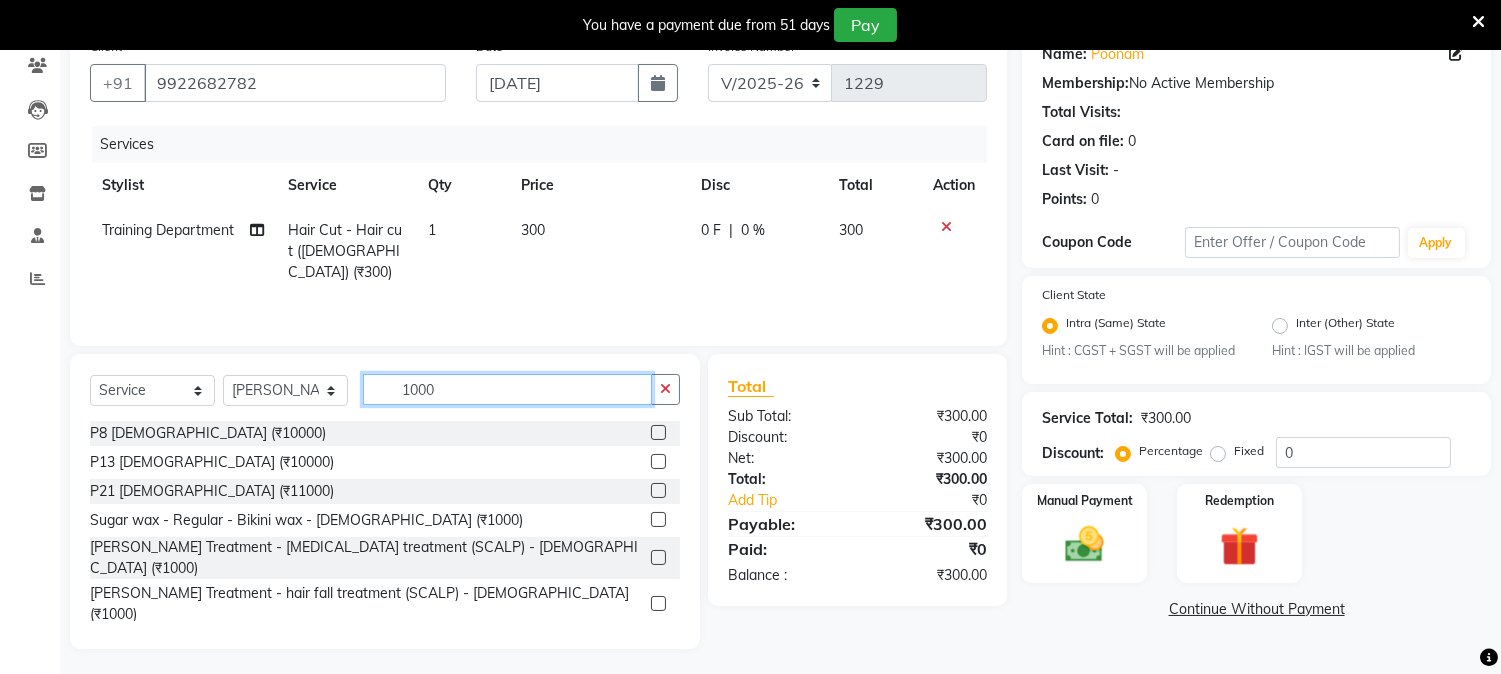 scroll, scrollTop: 176, scrollLeft: 0, axis: vertical 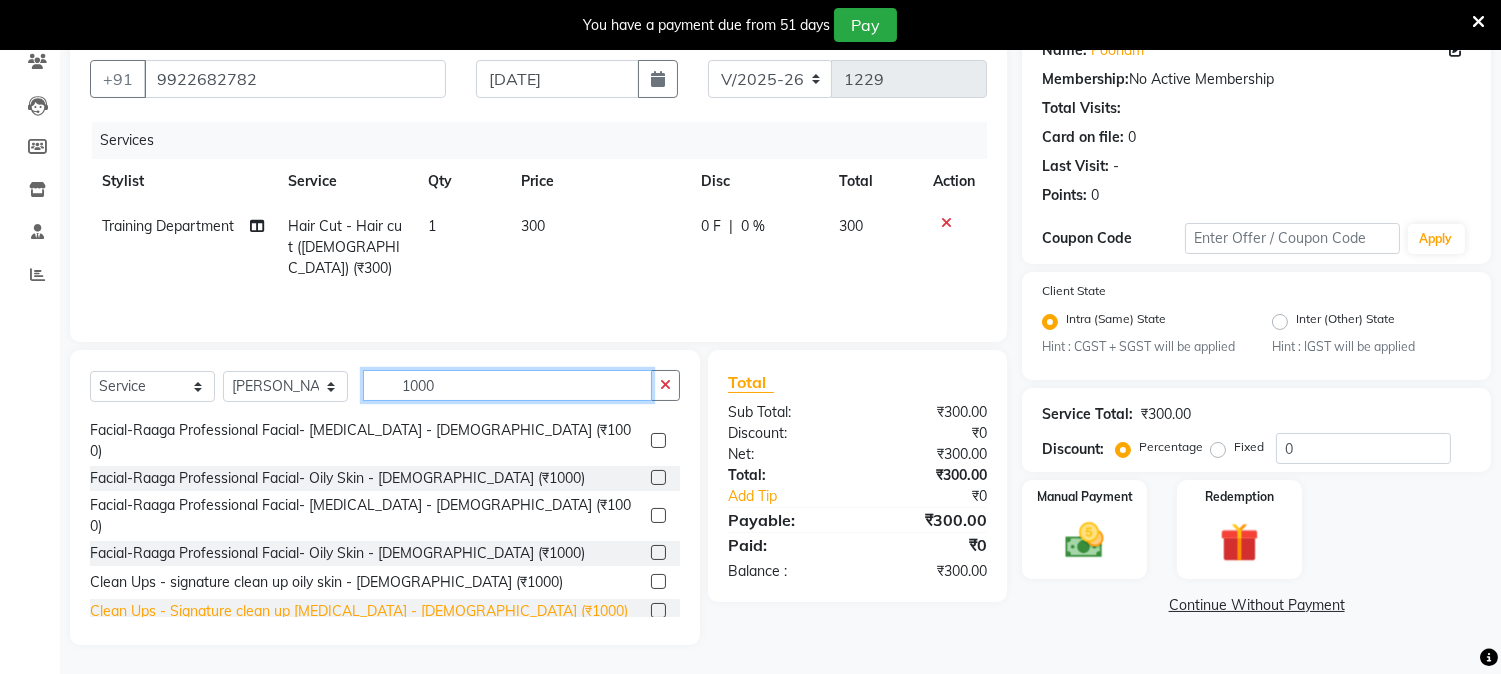 type on "1000" 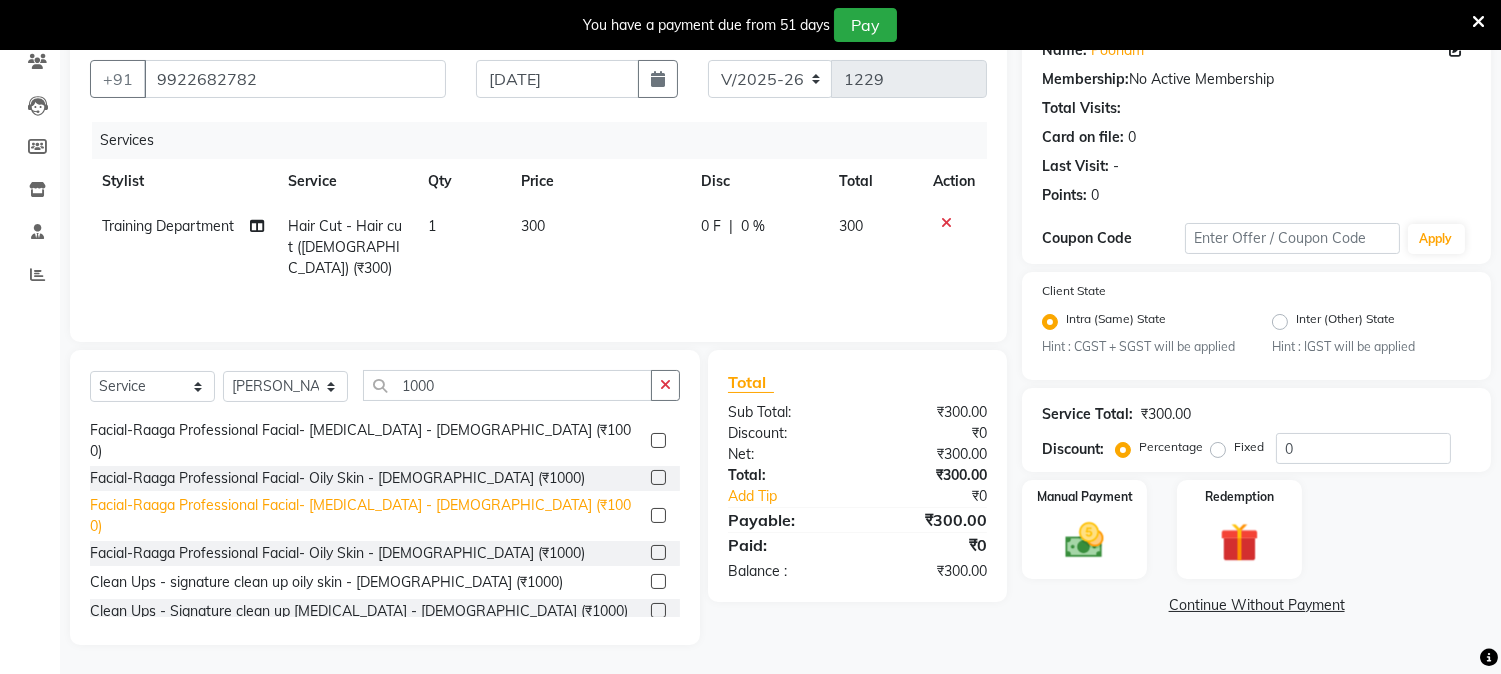 click on "Clean Ups - Signature clean up [MEDICAL_DATA] - [DEMOGRAPHIC_DATA] (₹1000)" 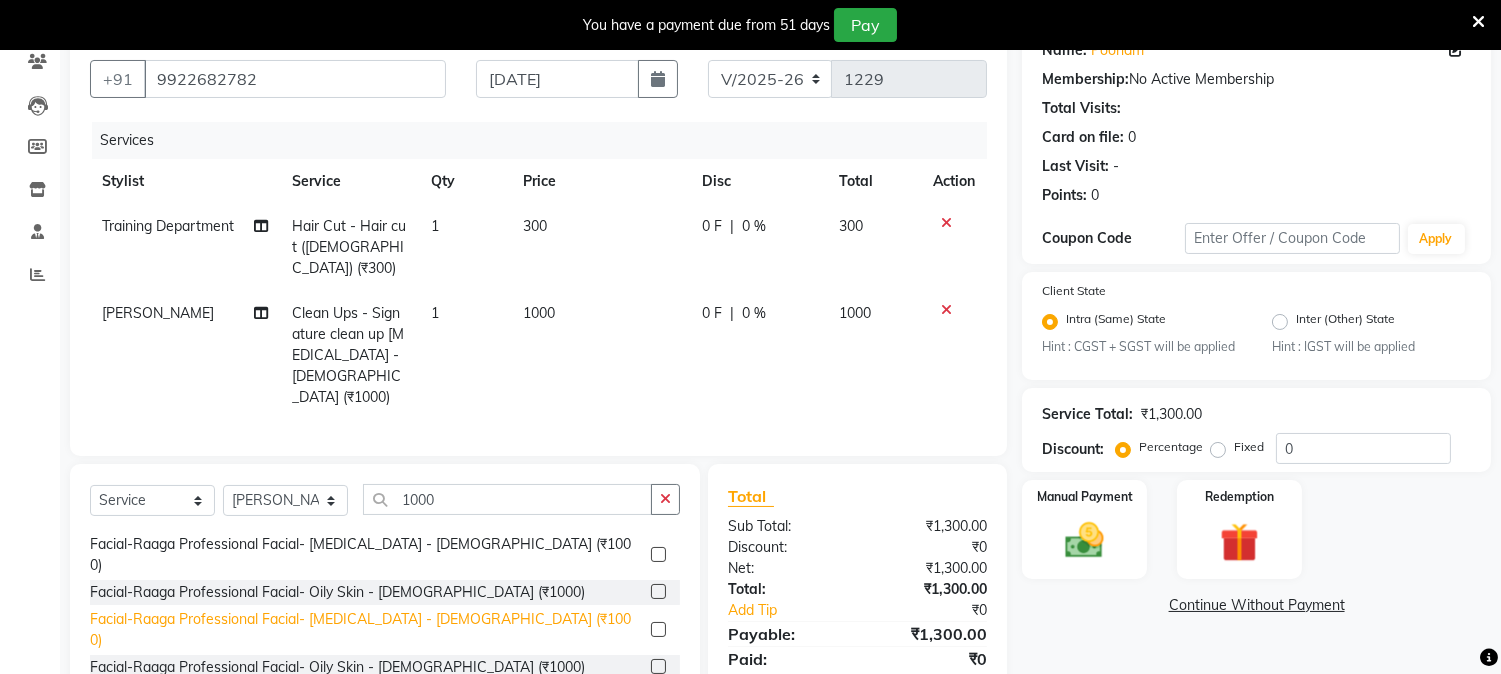 checkbox on "false" 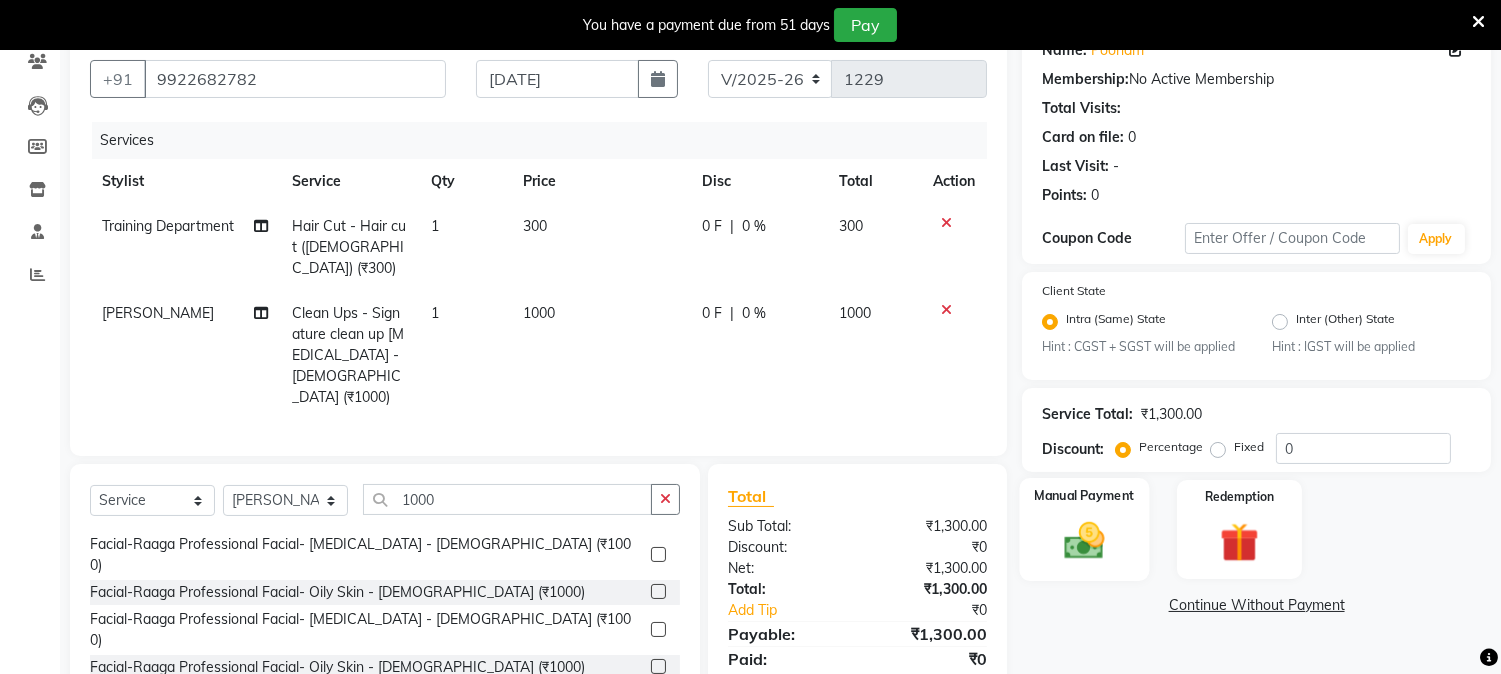 click 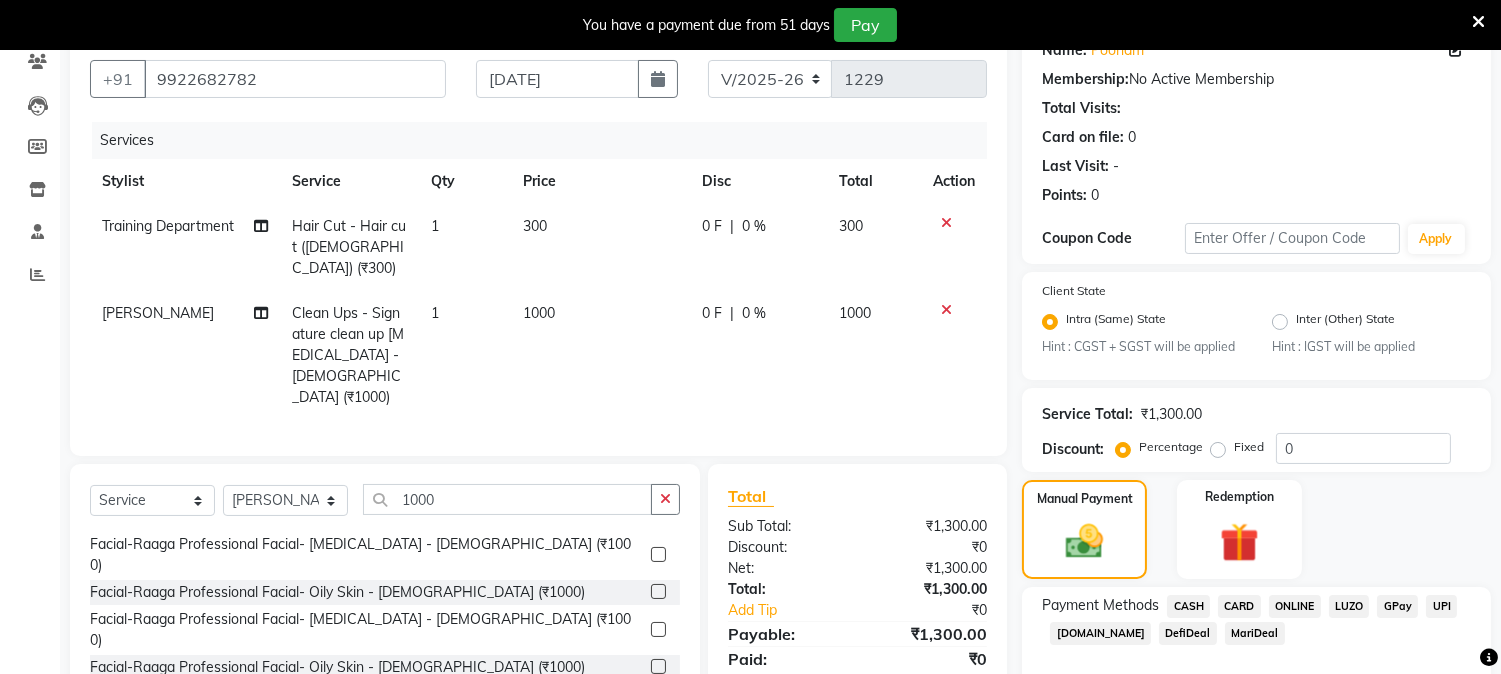 click on "CASH" 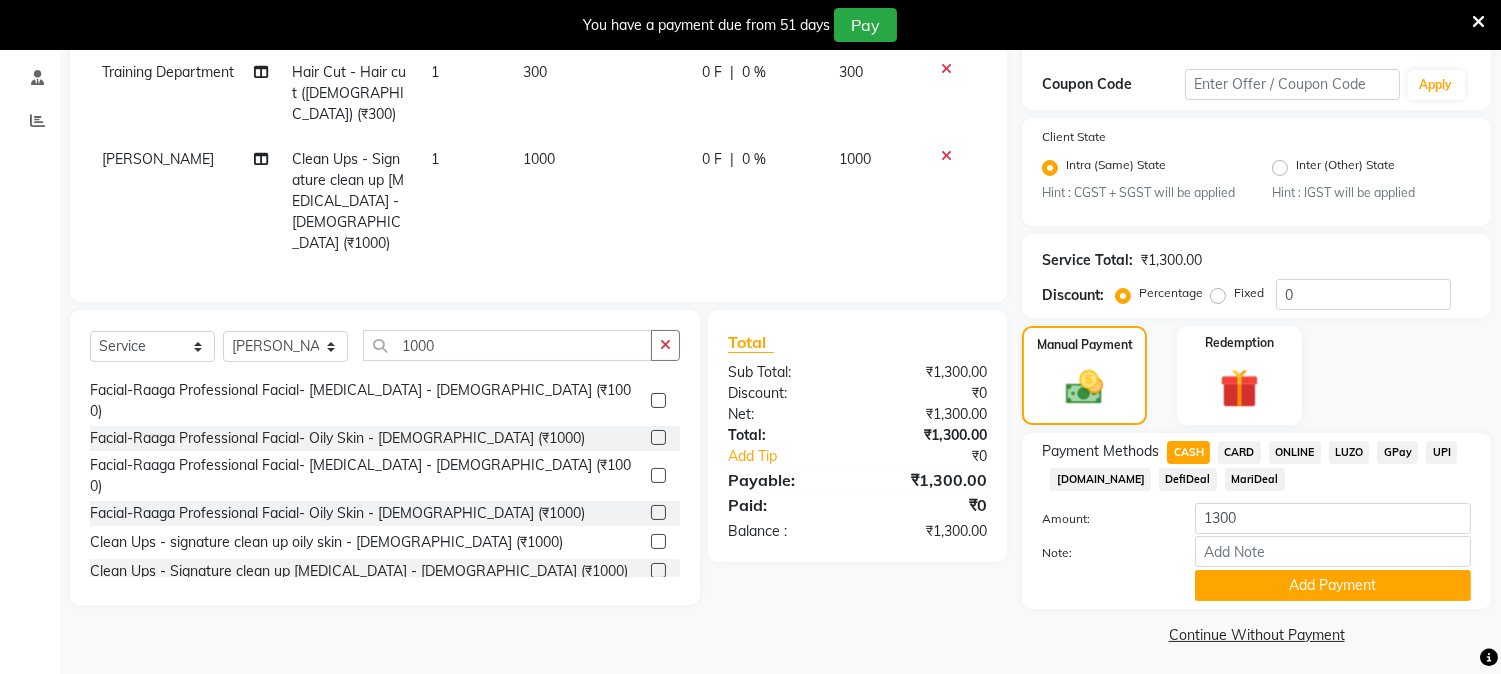 scroll, scrollTop: 336, scrollLeft: 0, axis: vertical 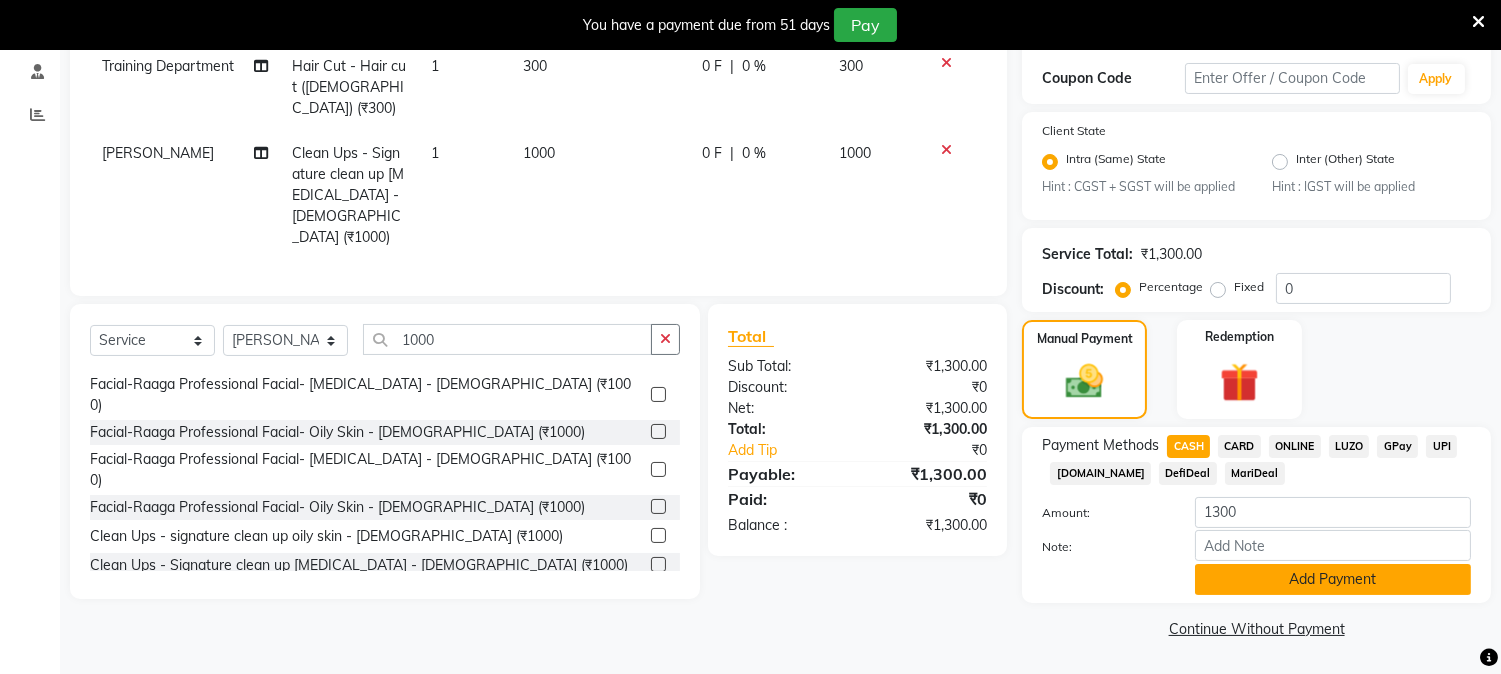 click on "Add Payment" 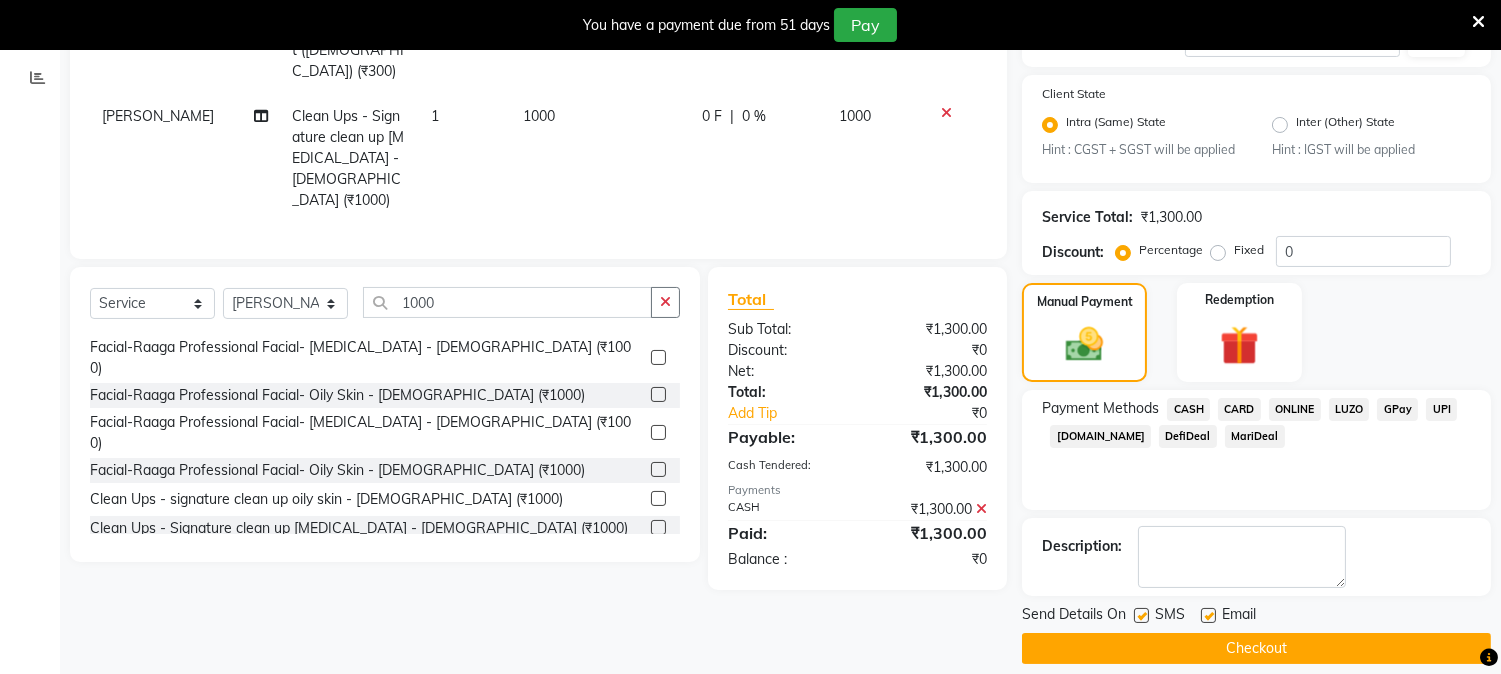 scroll, scrollTop: 393, scrollLeft: 0, axis: vertical 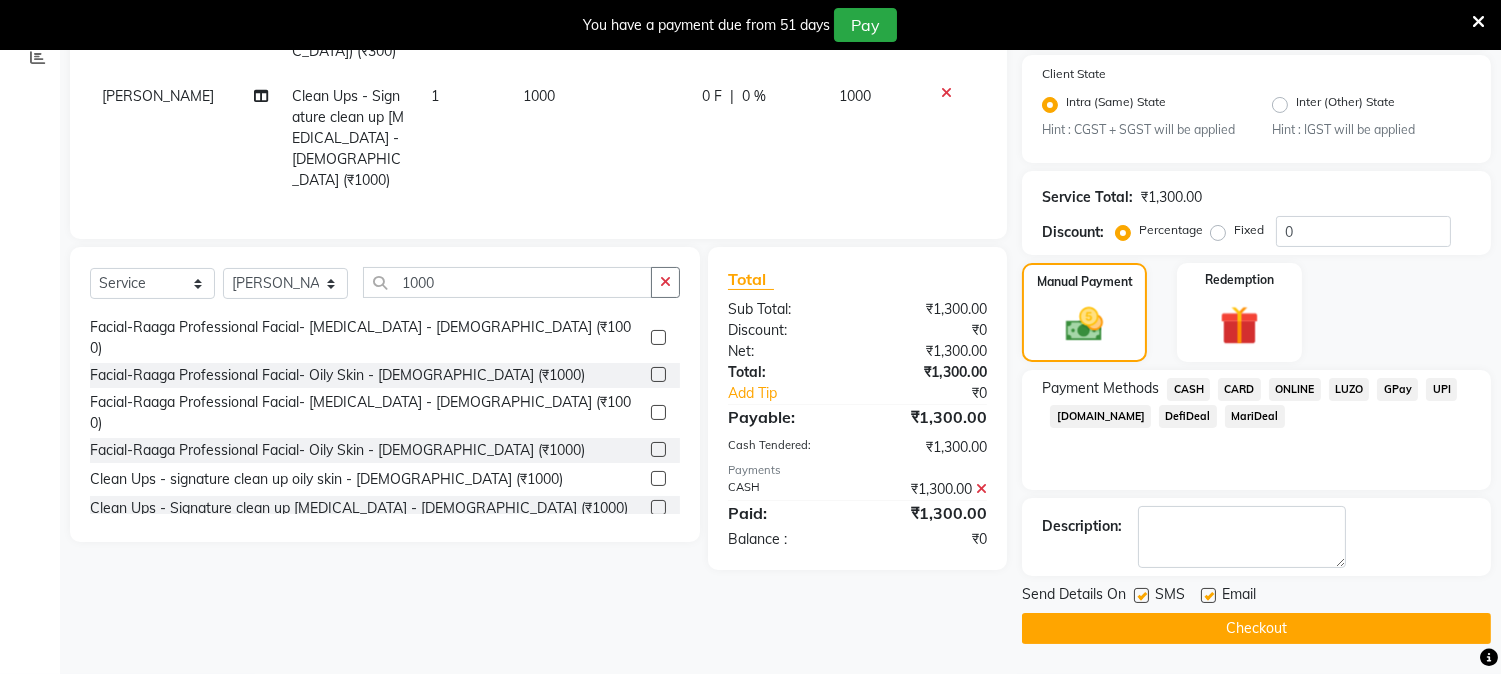 click on "Checkout" 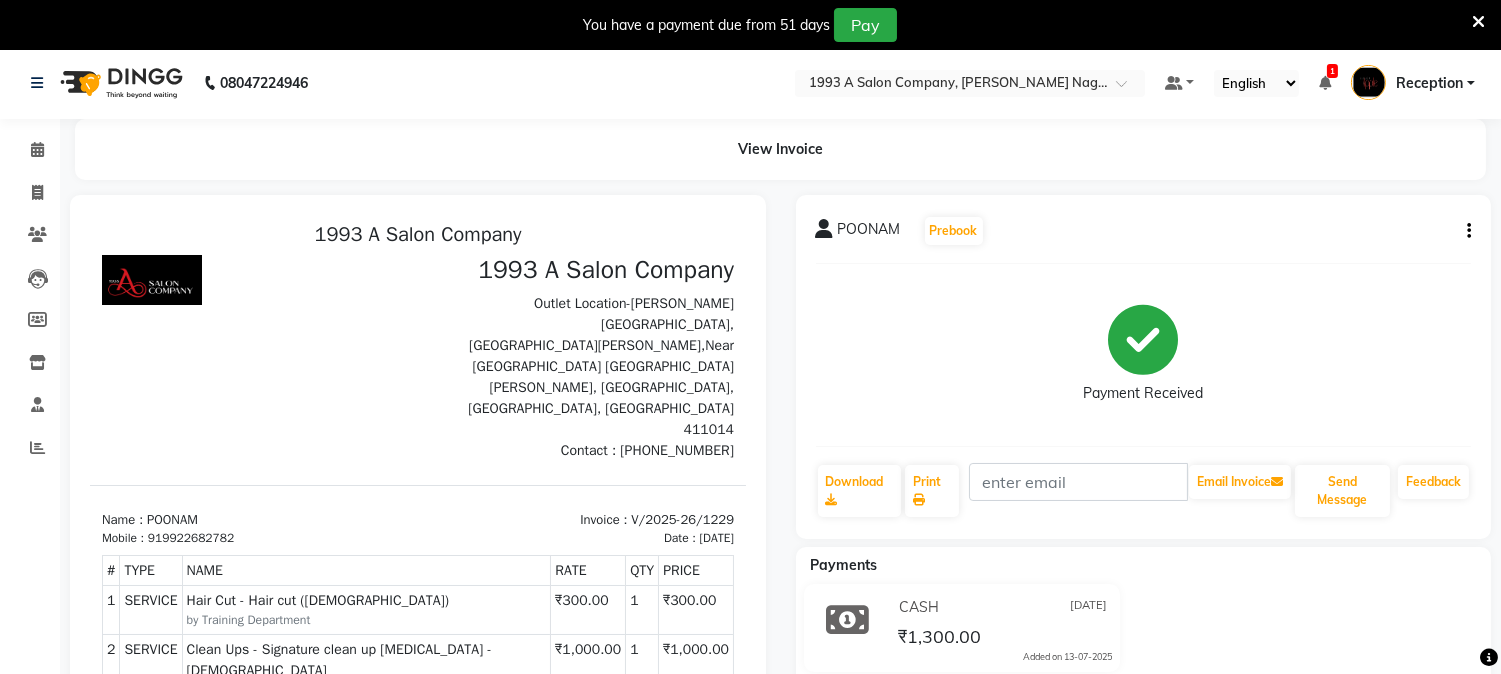 scroll, scrollTop: 0, scrollLeft: 0, axis: both 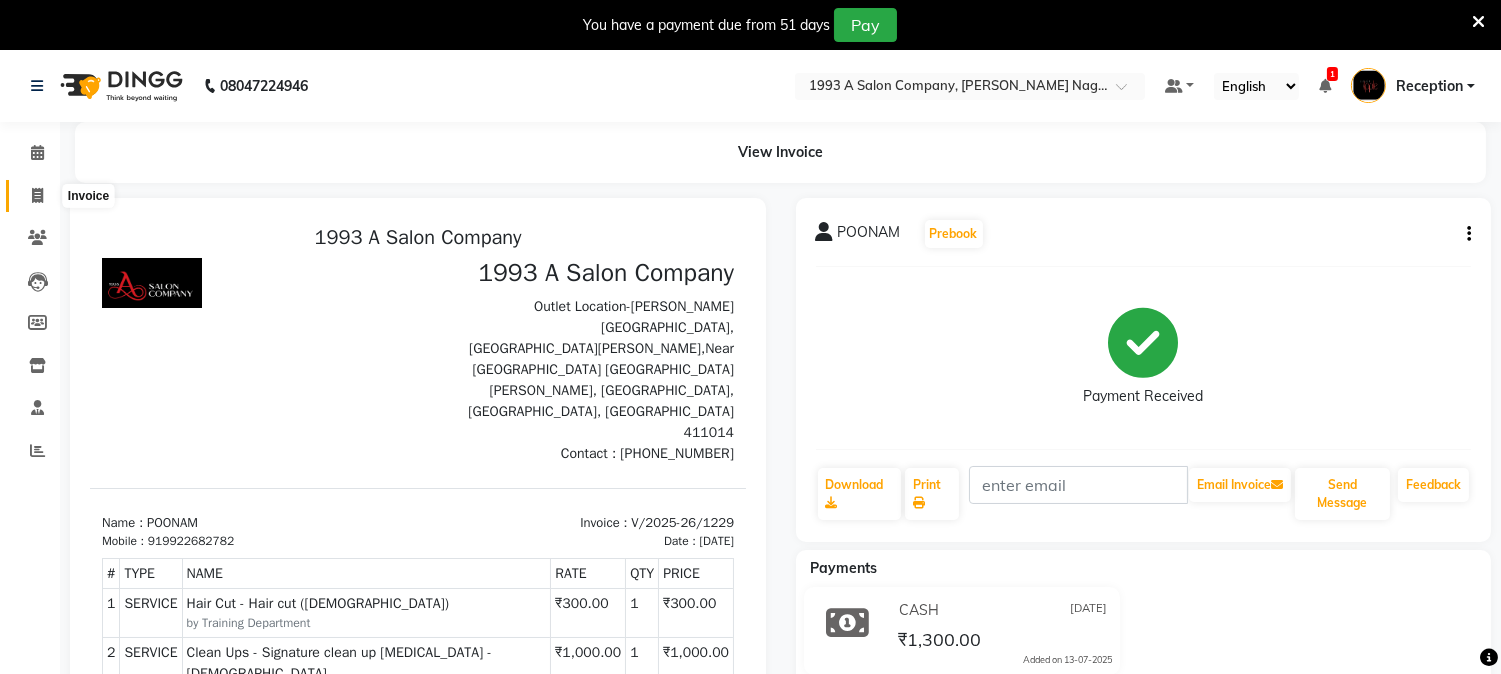 click 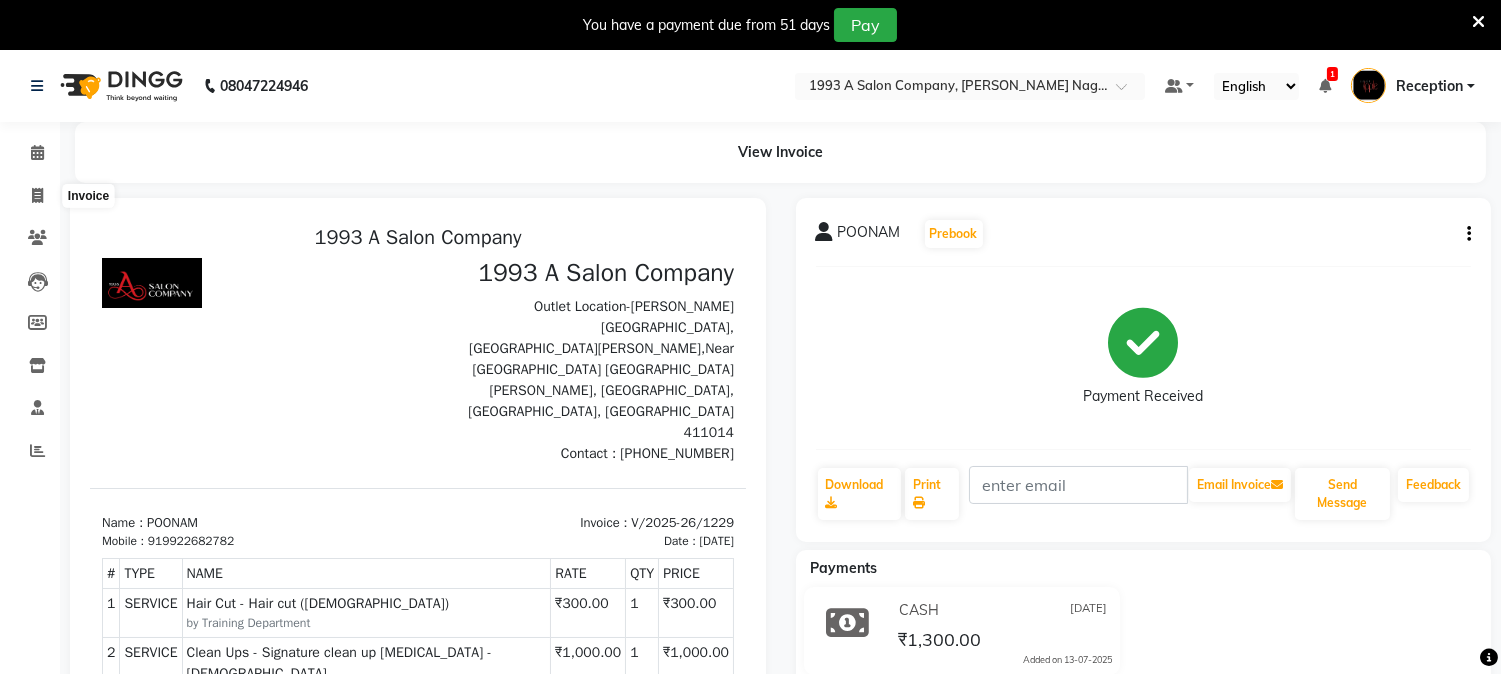 select on "service" 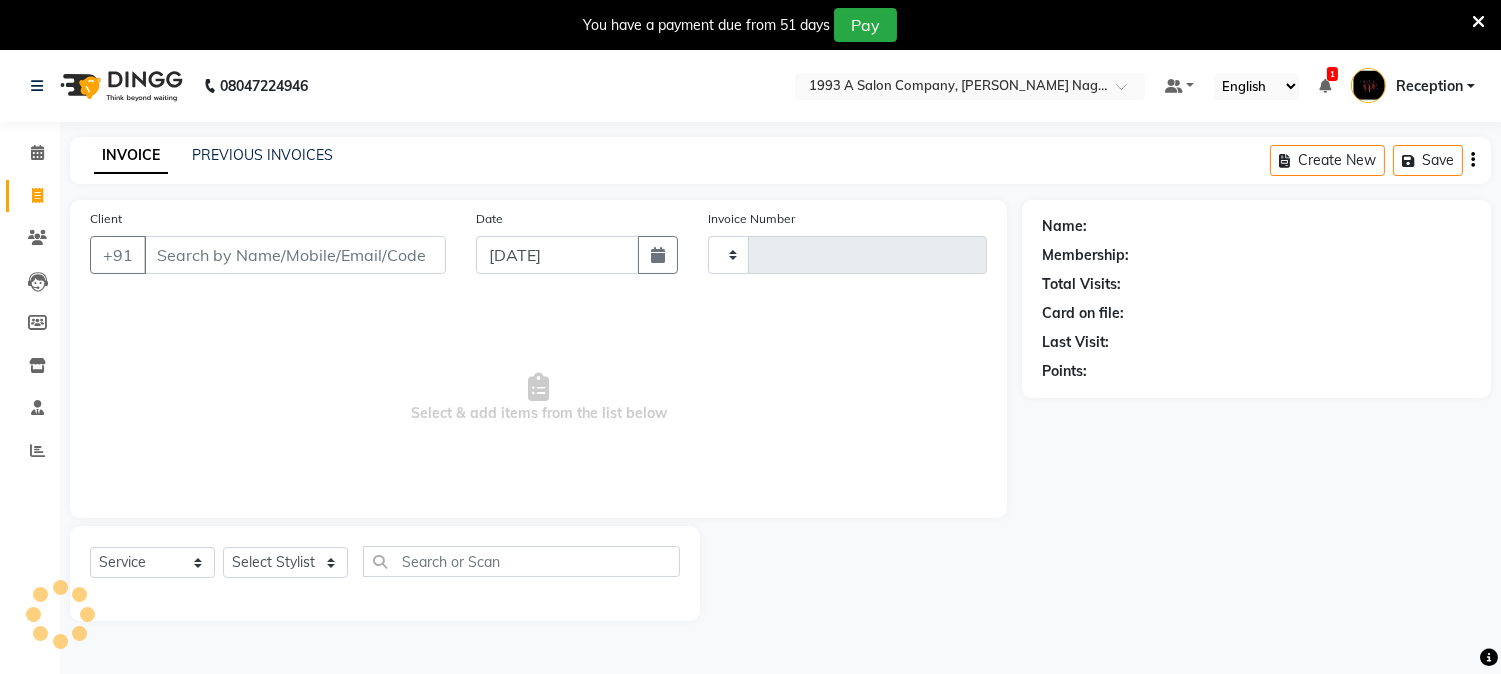 scroll, scrollTop: 50, scrollLeft: 0, axis: vertical 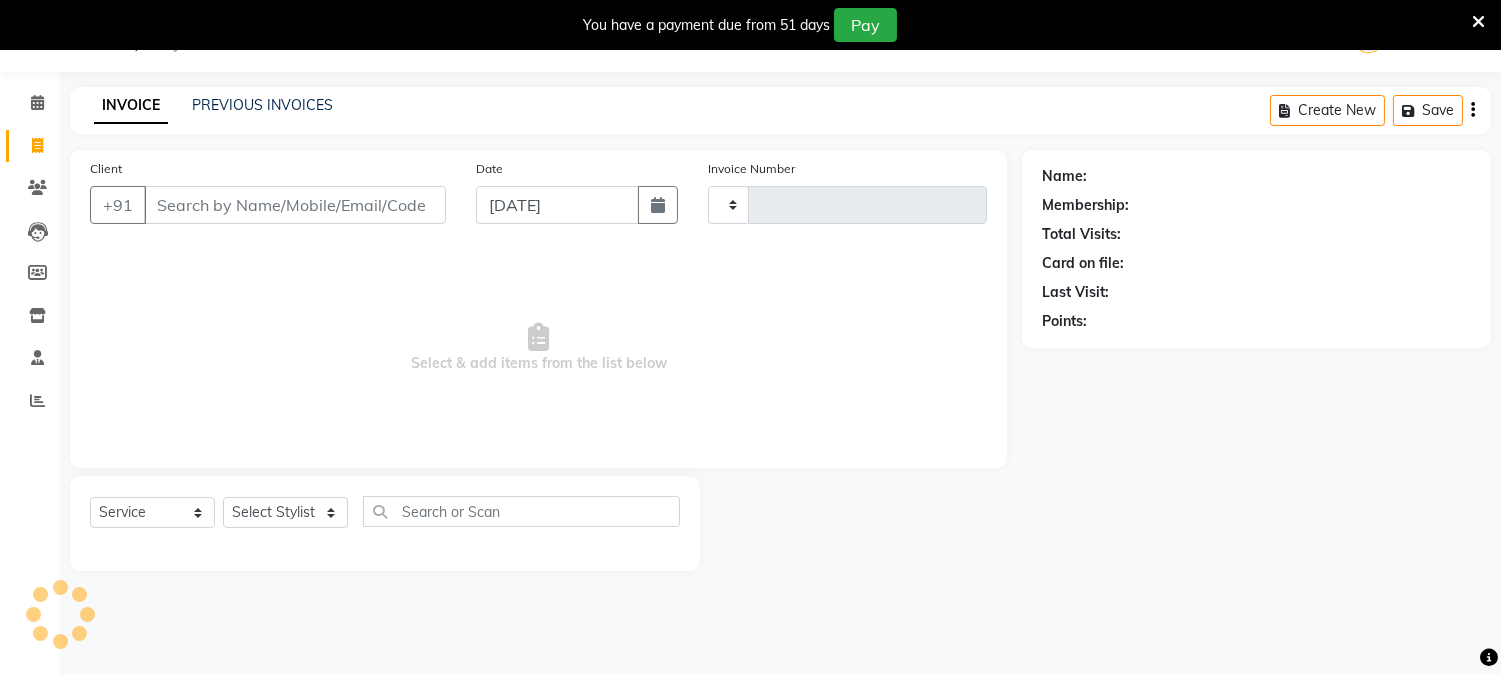 type on "1230" 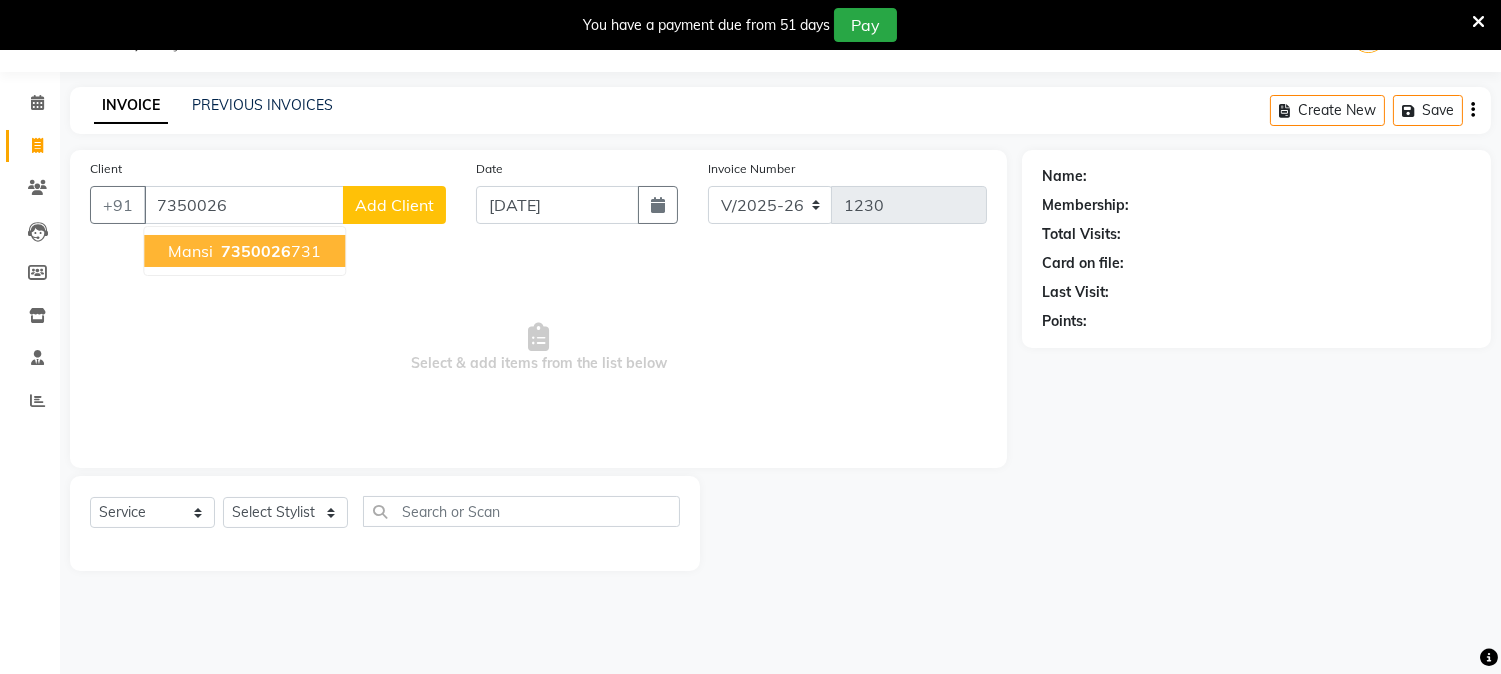 click on "7350026" at bounding box center [256, 251] 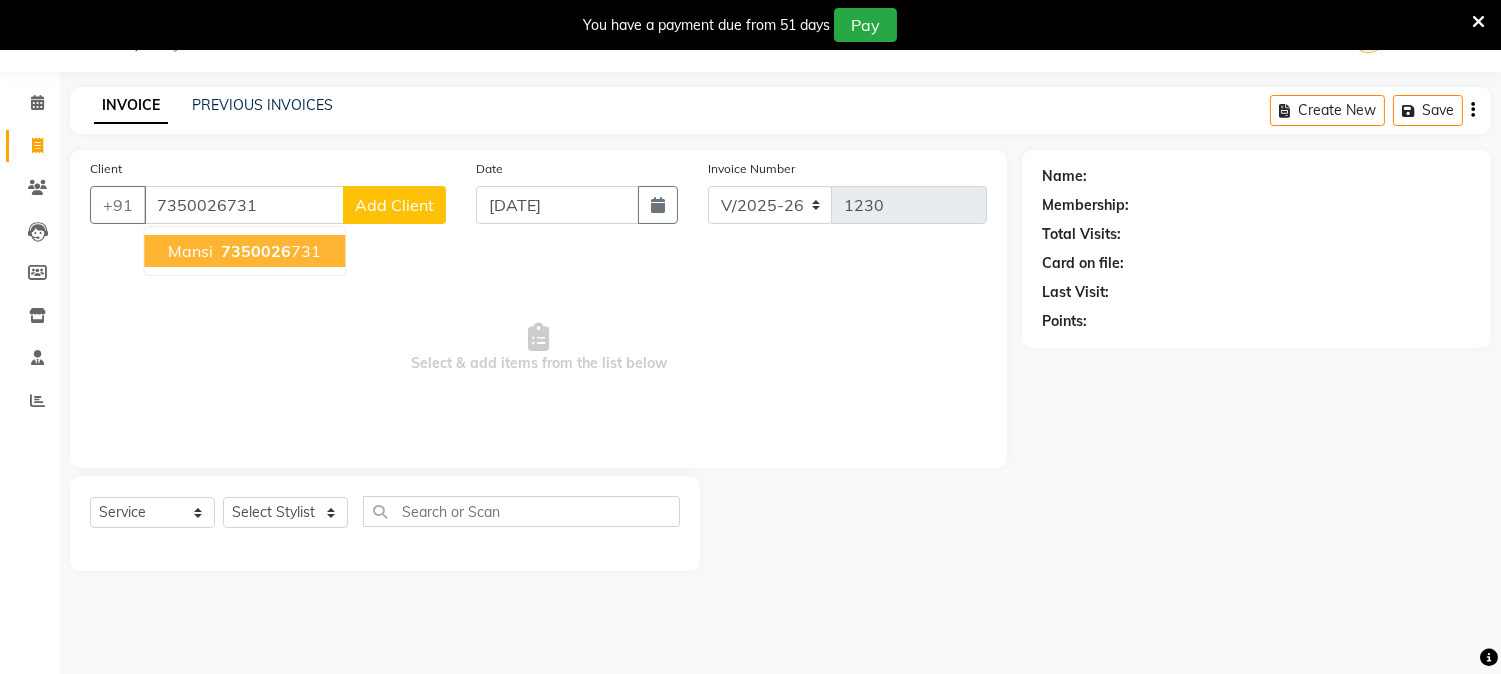 type on "7350026731" 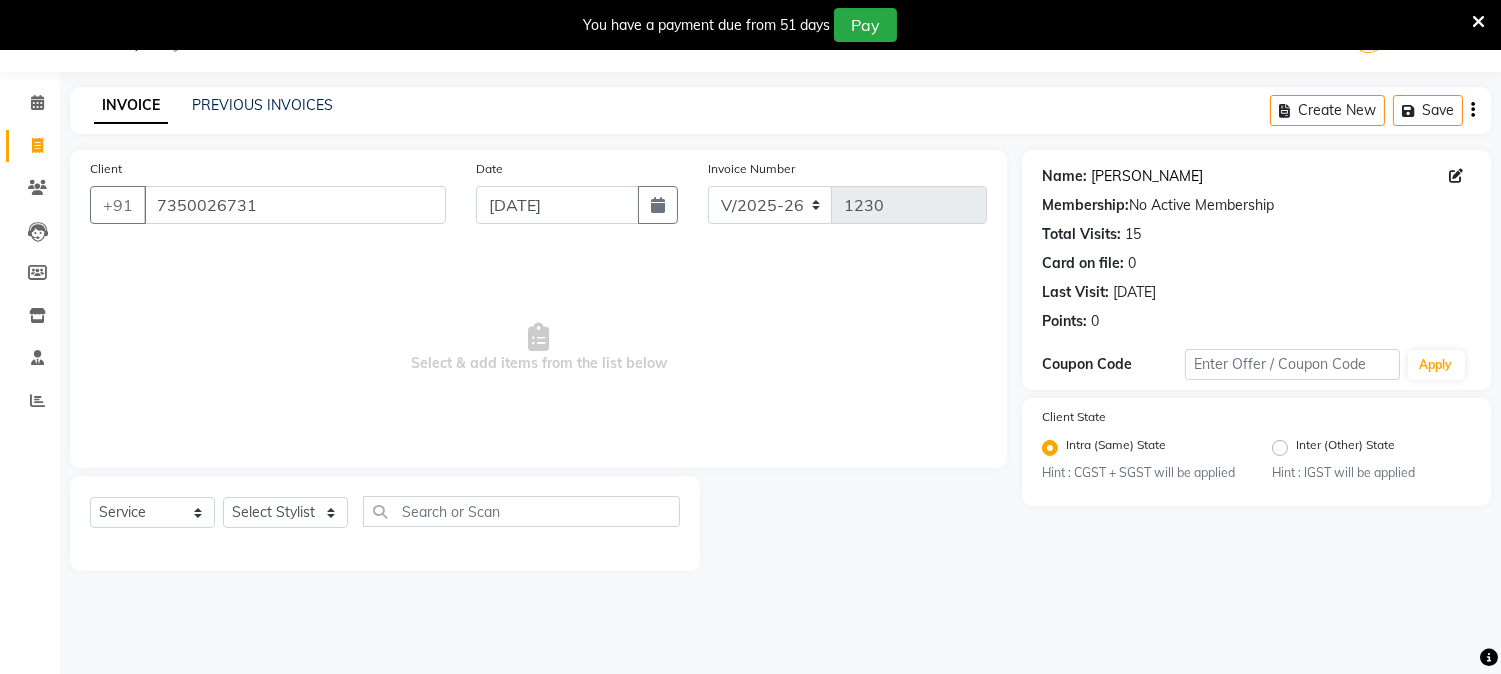 click on "Mansi" 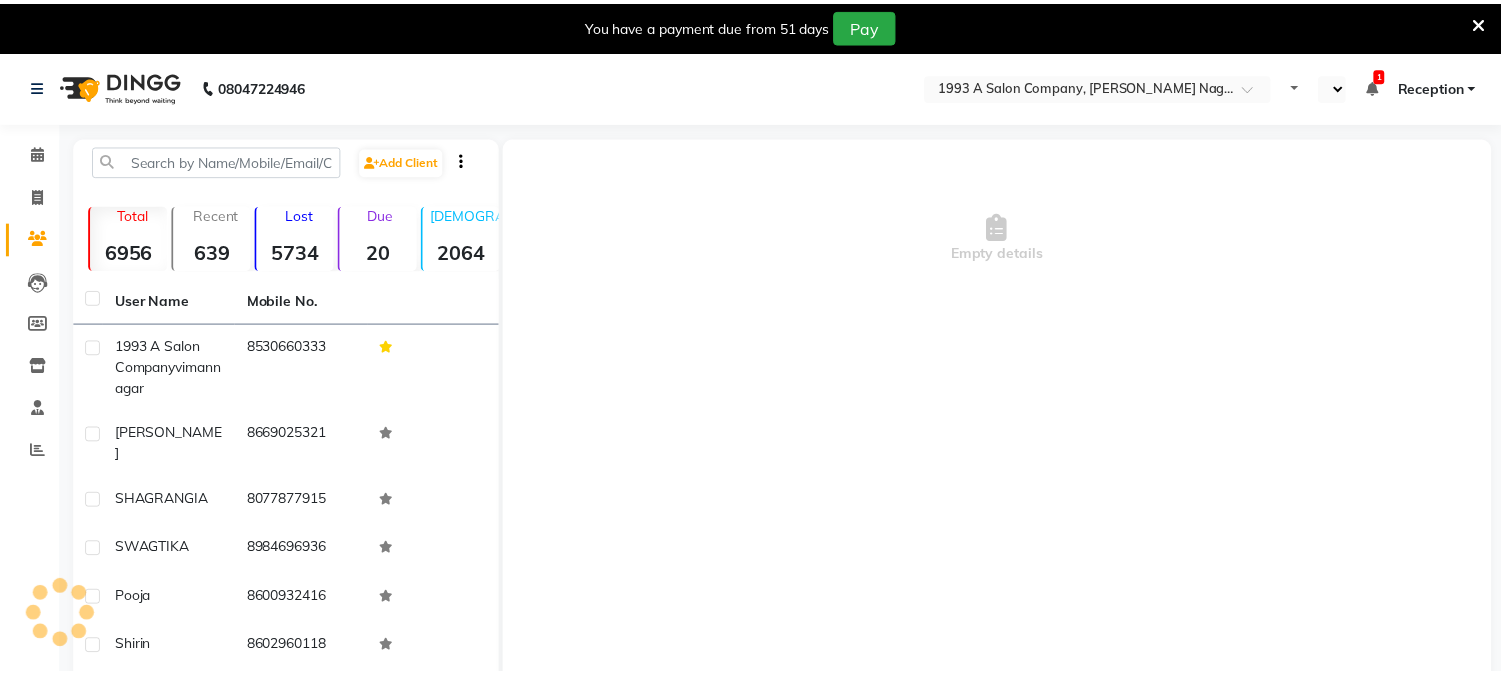scroll, scrollTop: 0, scrollLeft: 0, axis: both 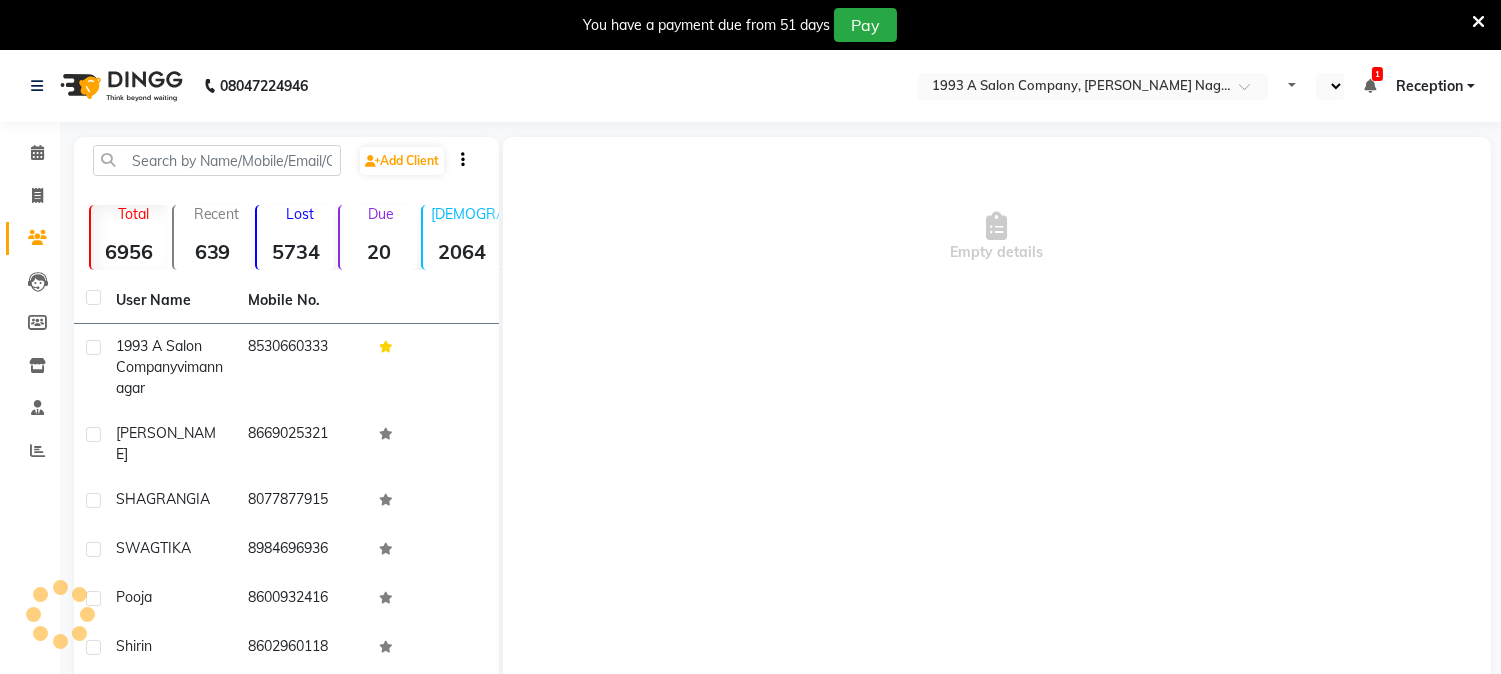 select on "en" 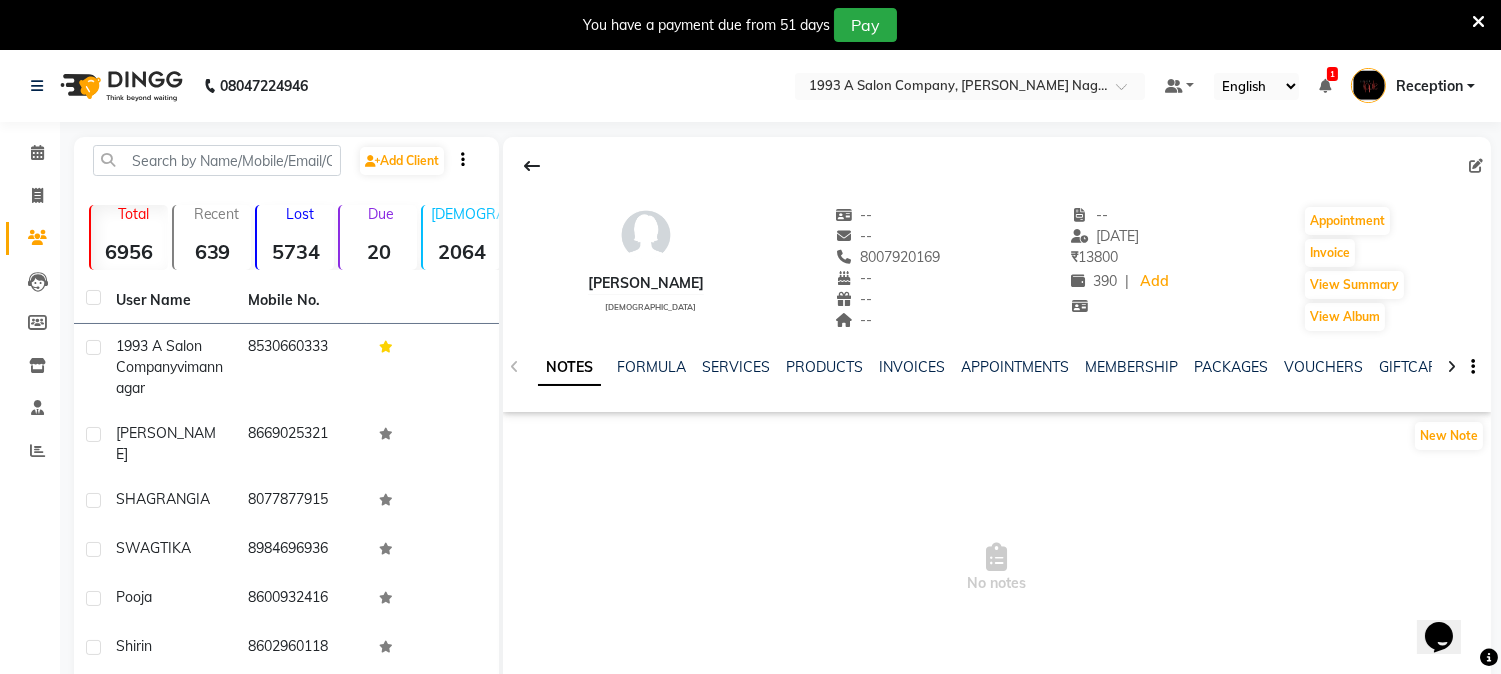 scroll, scrollTop: 0, scrollLeft: 0, axis: both 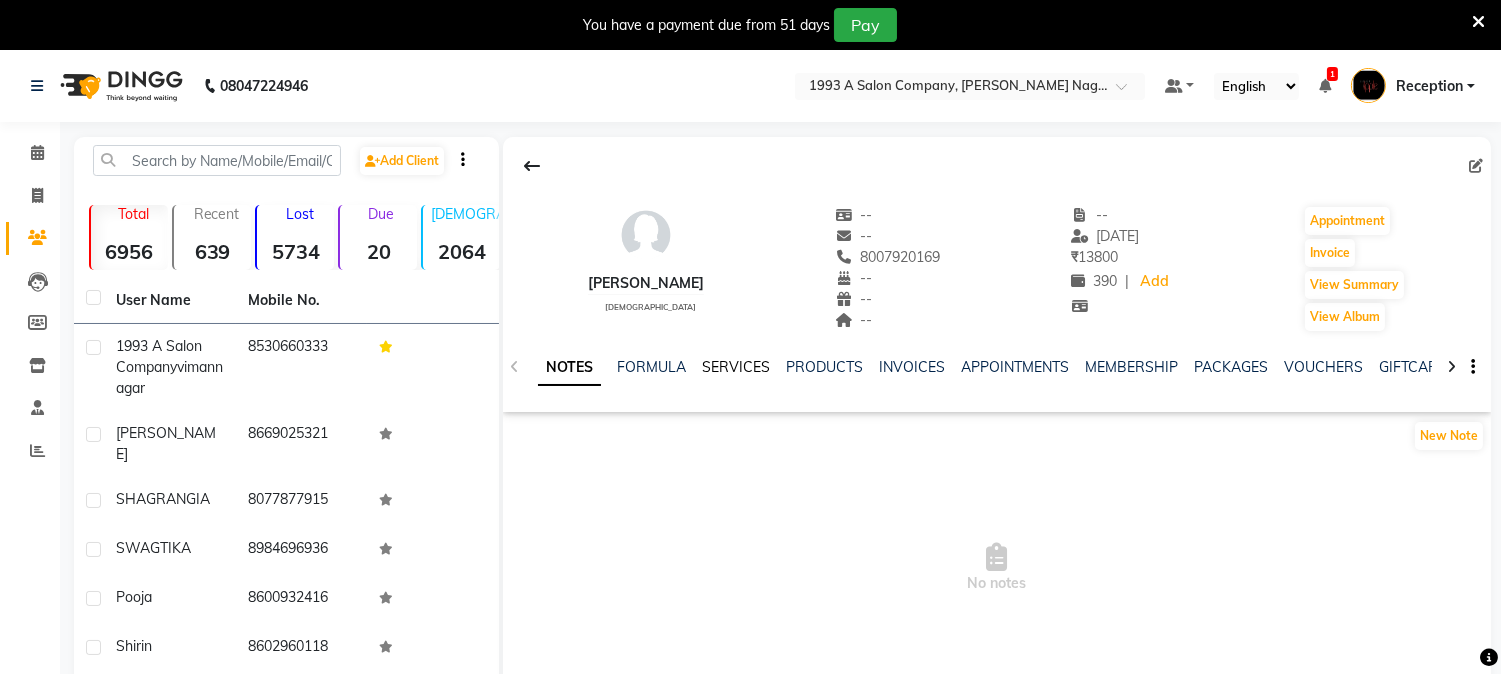 click on "SERVICES" 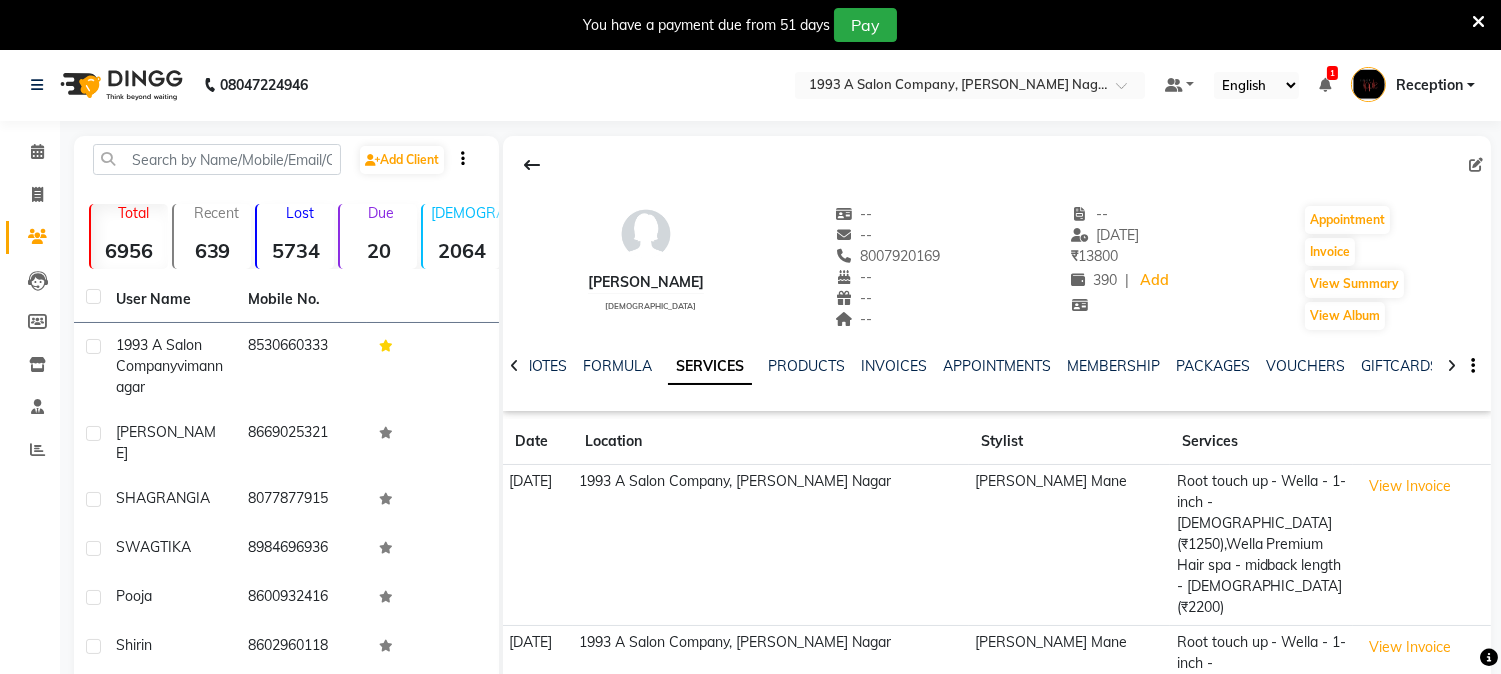 scroll, scrollTop: 0, scrollLeft: 0, axis: both 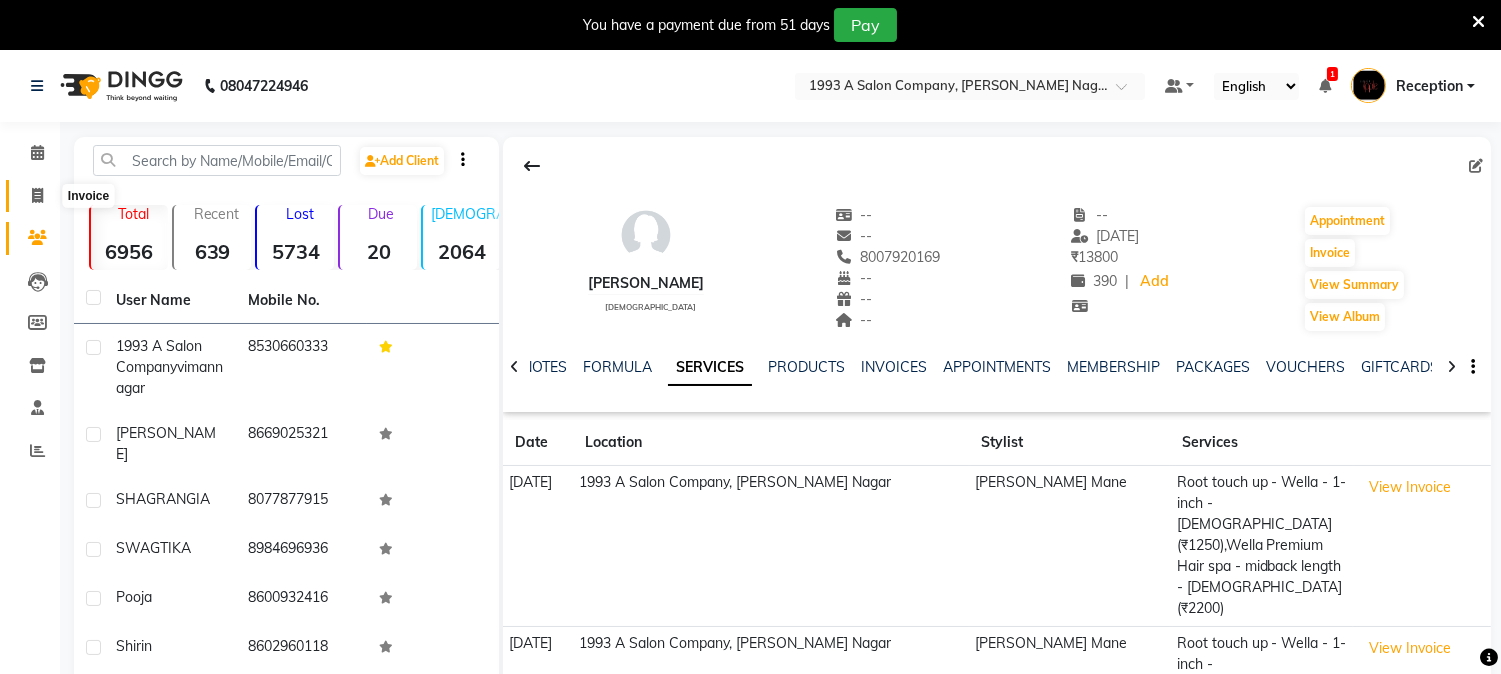 click 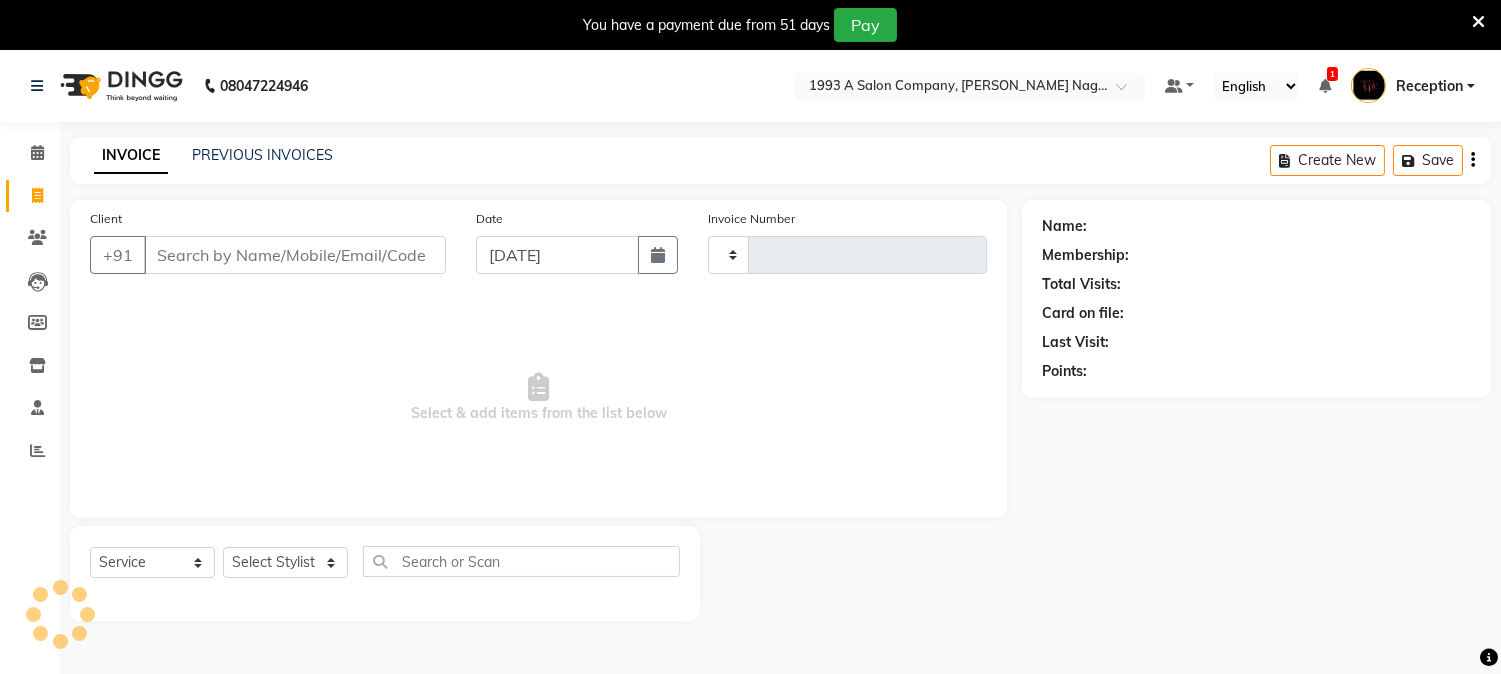 type on "1226" 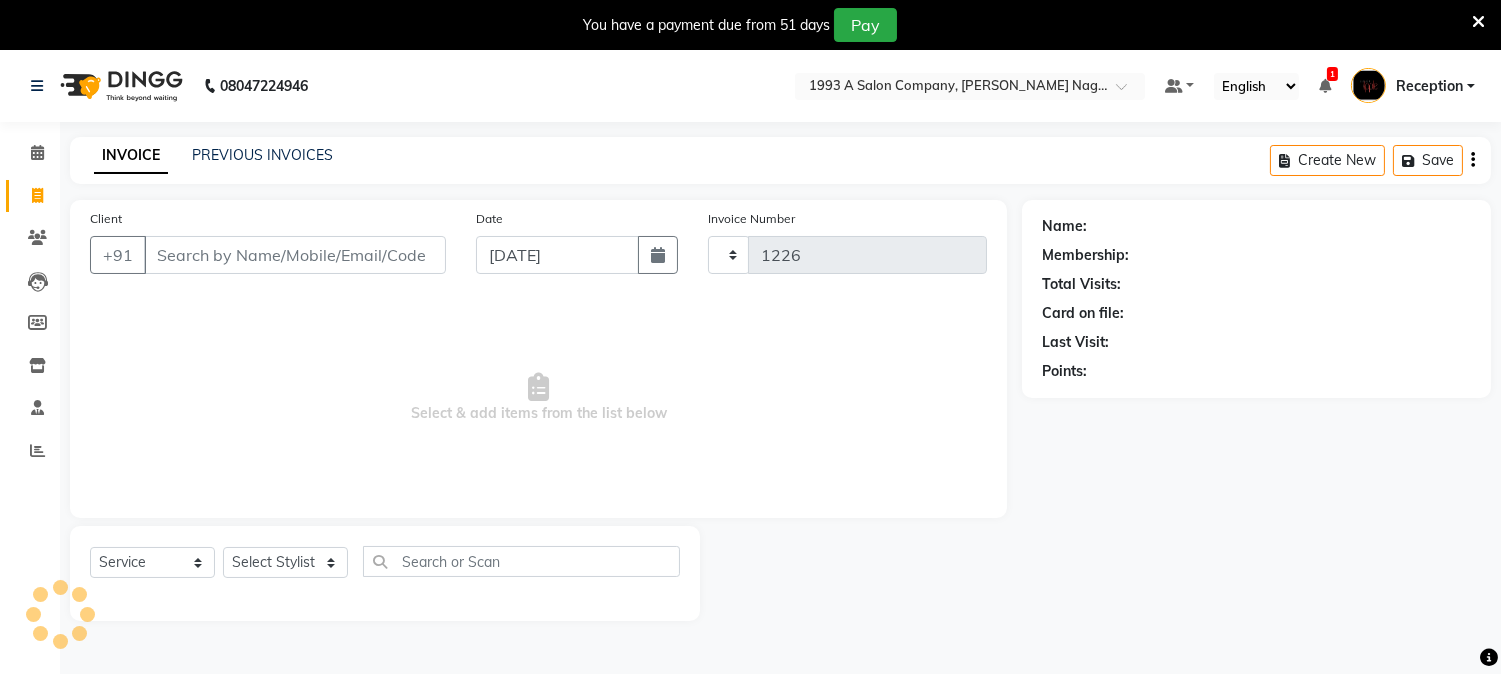 select on "144" 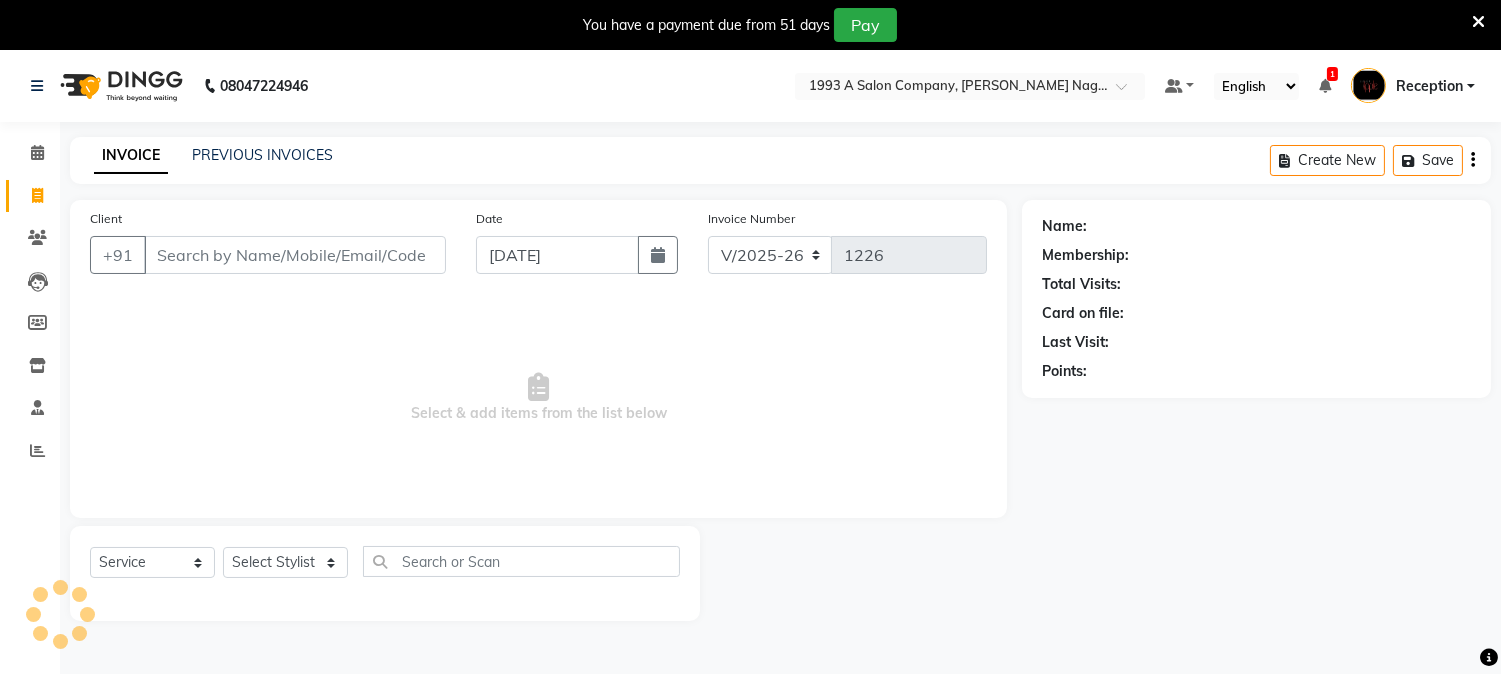 scroll, scrollTop: 50, scrollLeft: 0, axis: vertical 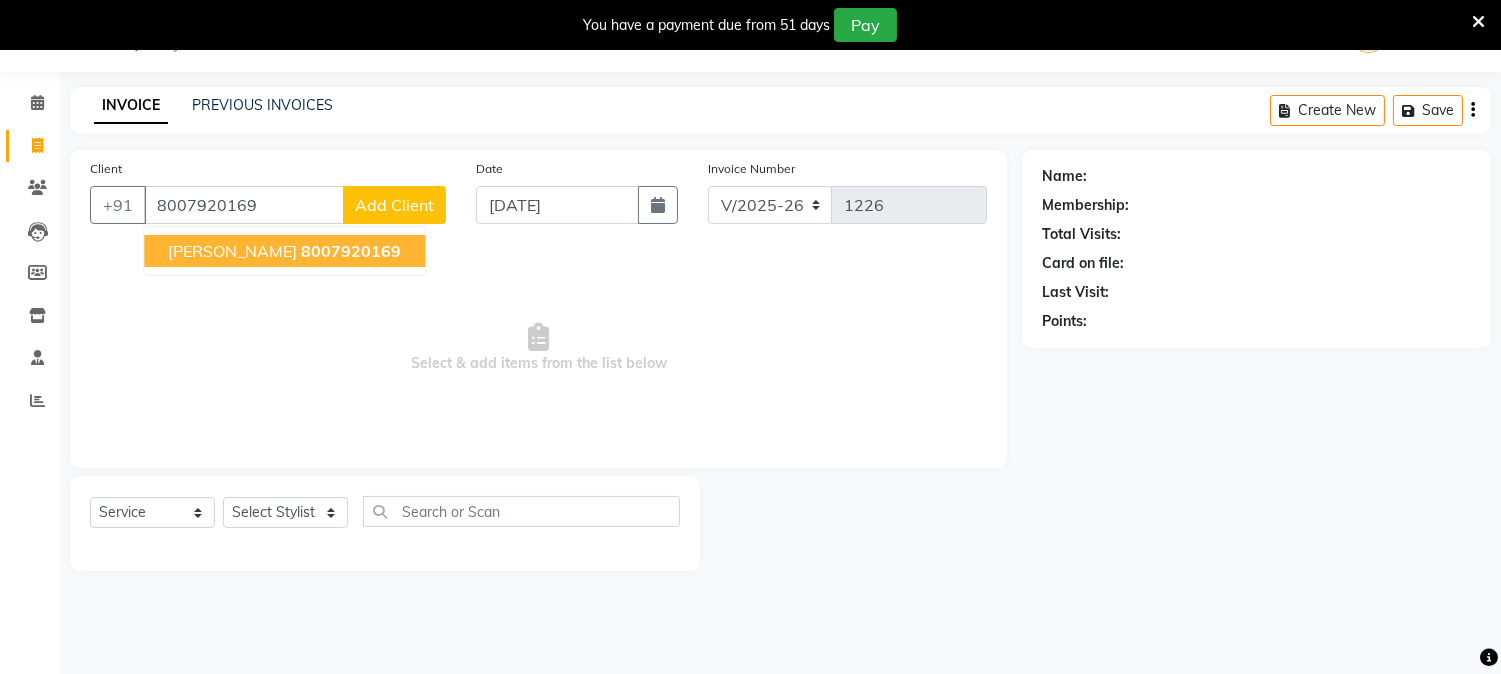 click on "8007920169" 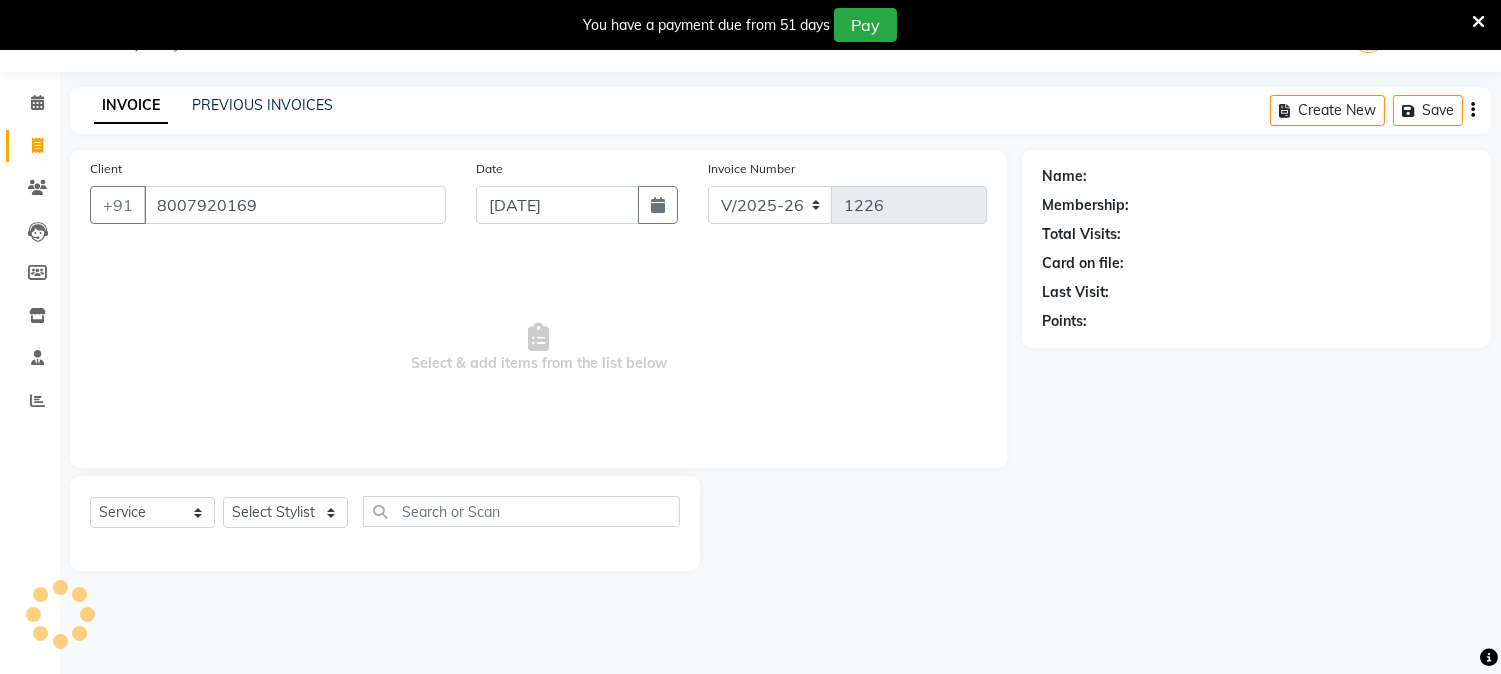 type on "8007920169" 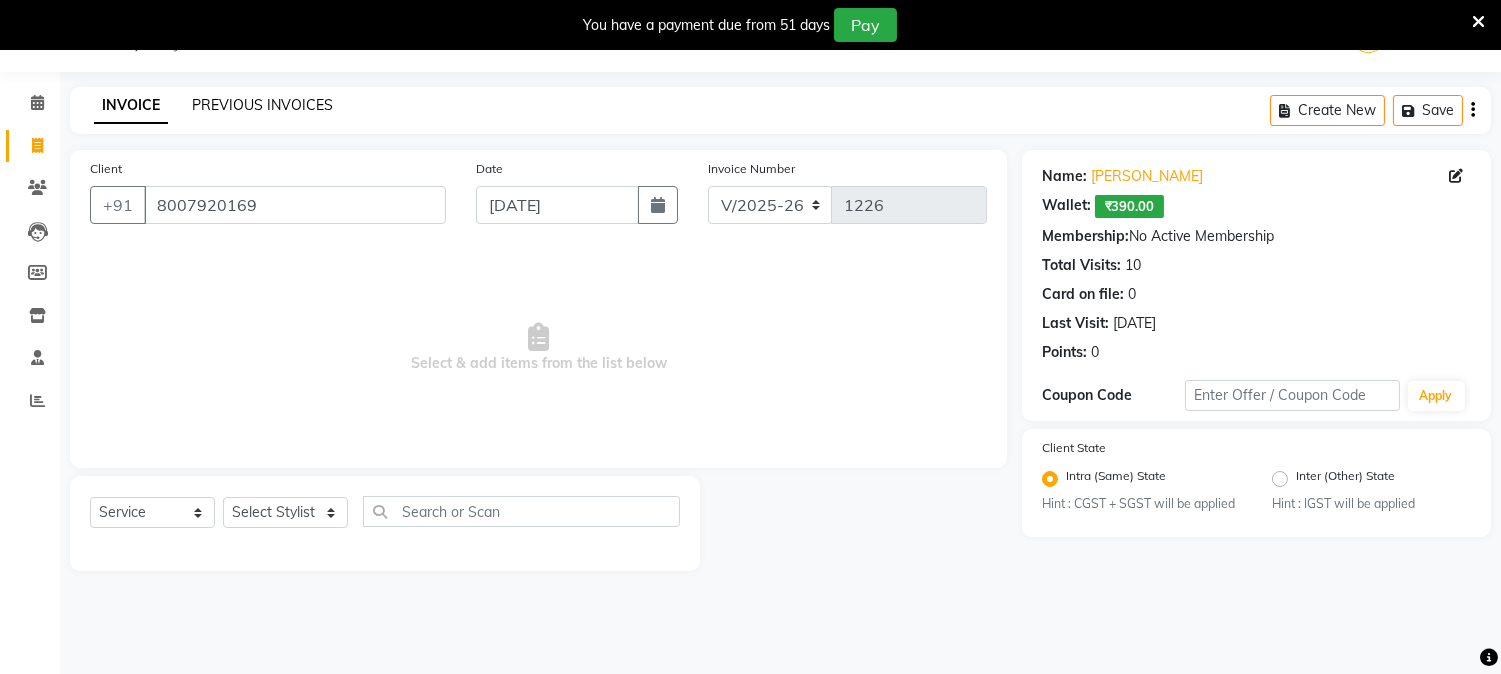 click on "PREVIOUS INVOICES" 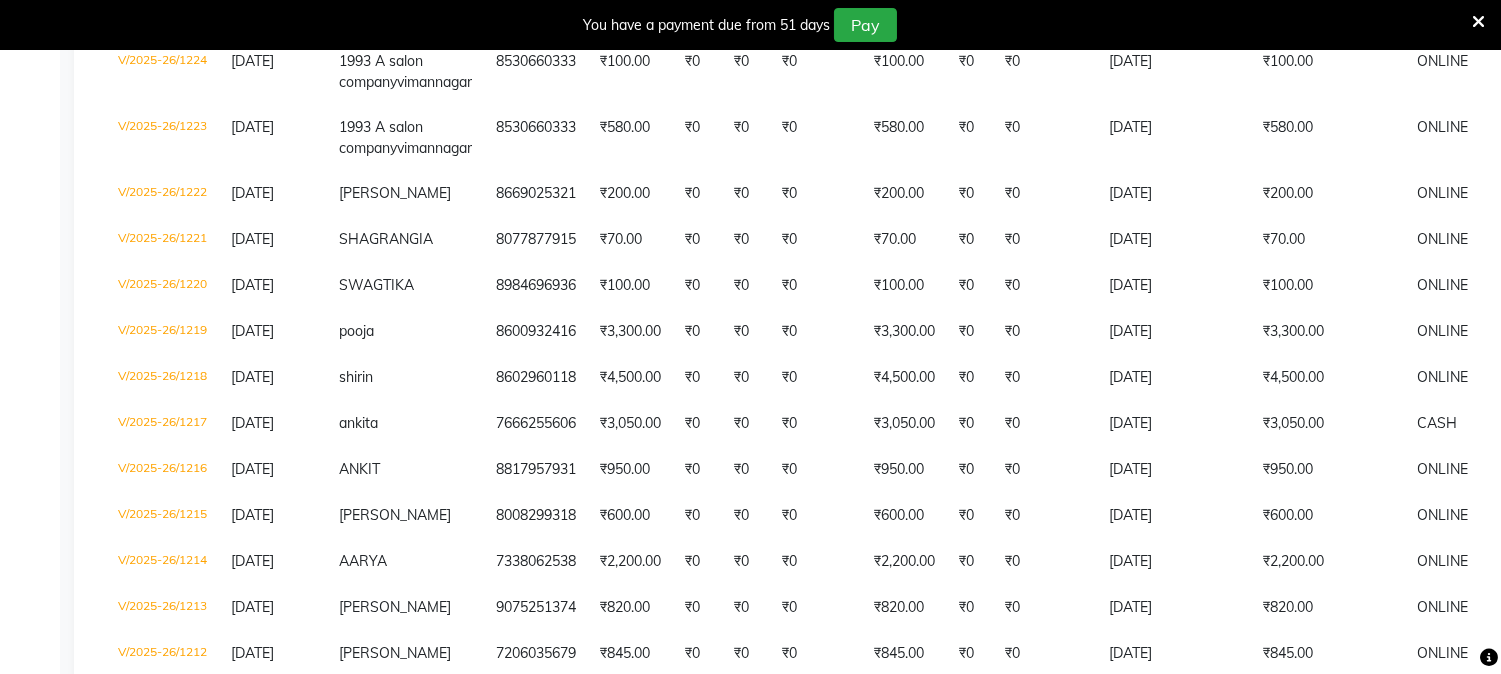 scroll, scrollTop: 0, scrollLeft: 0, axis: both 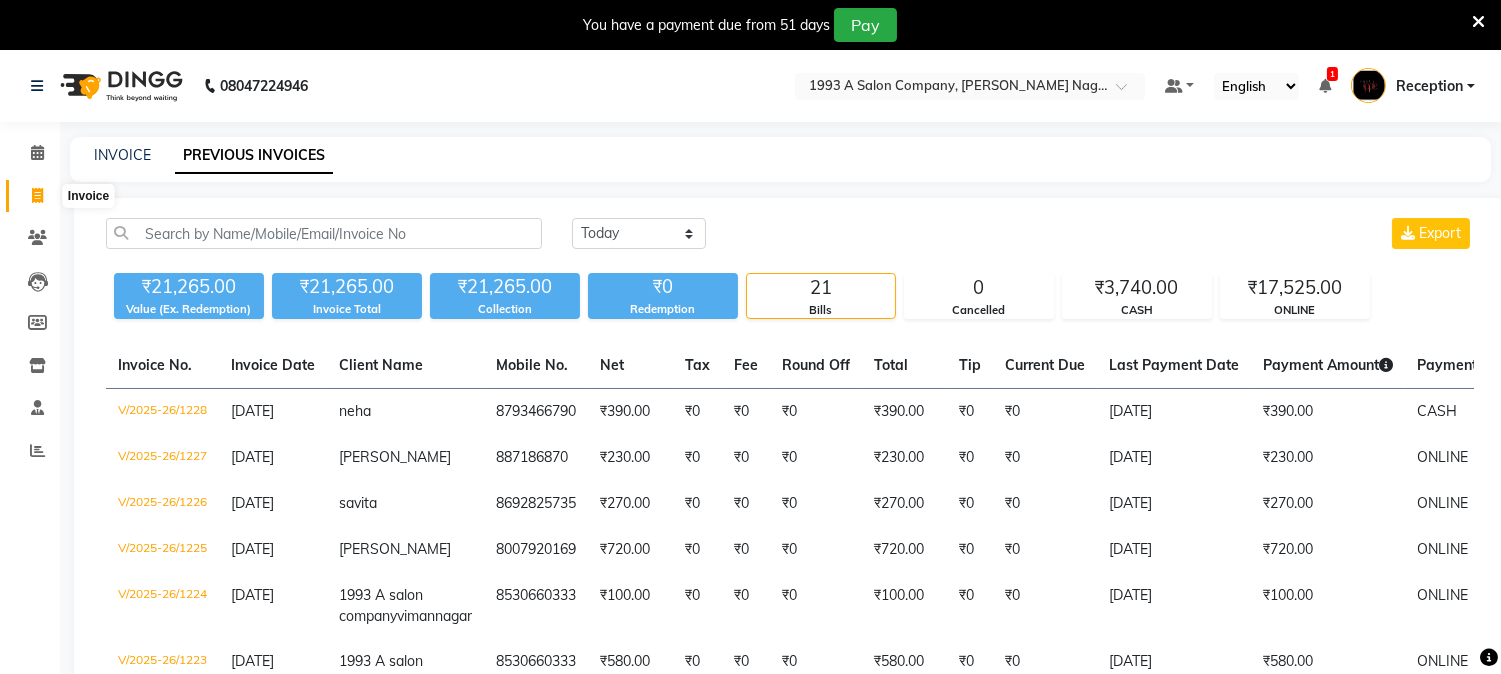 click 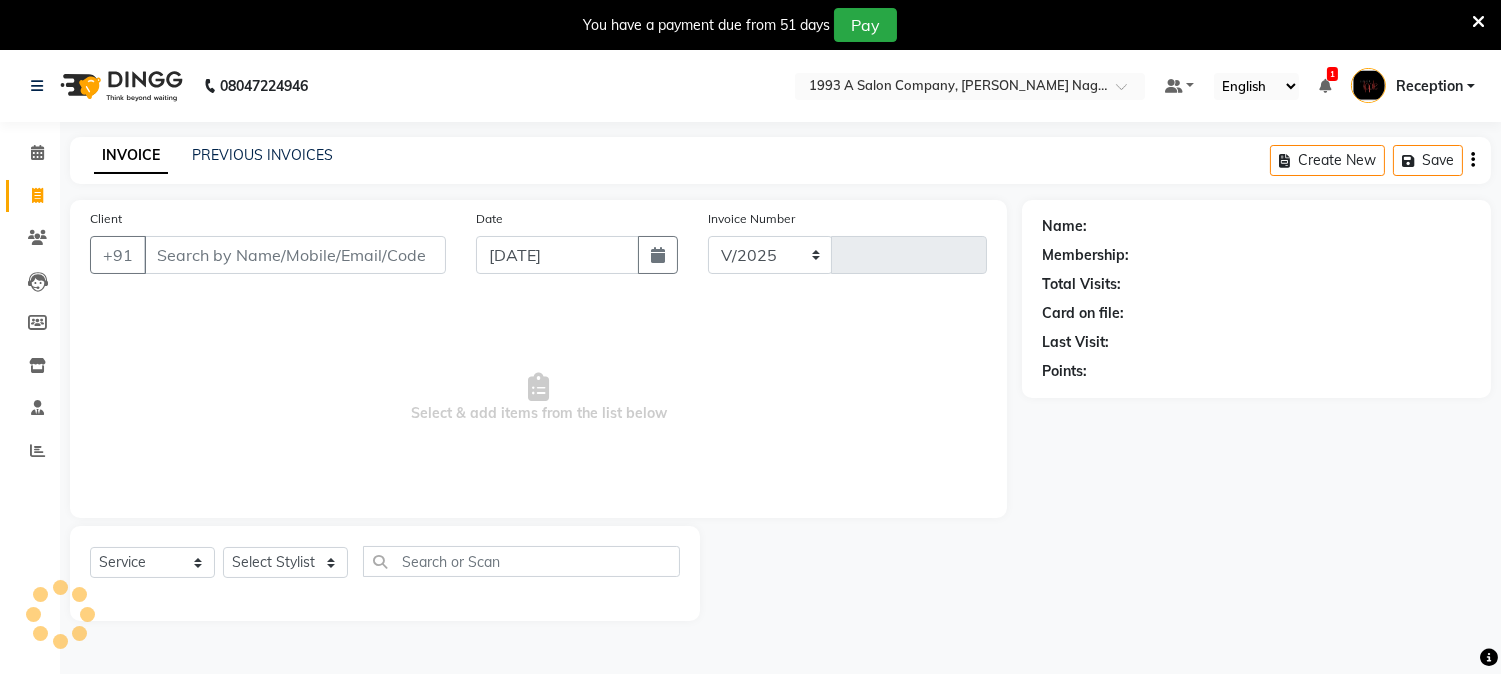 scroll, scrollTop: 50, scrollLeft: 0, axis: vertical 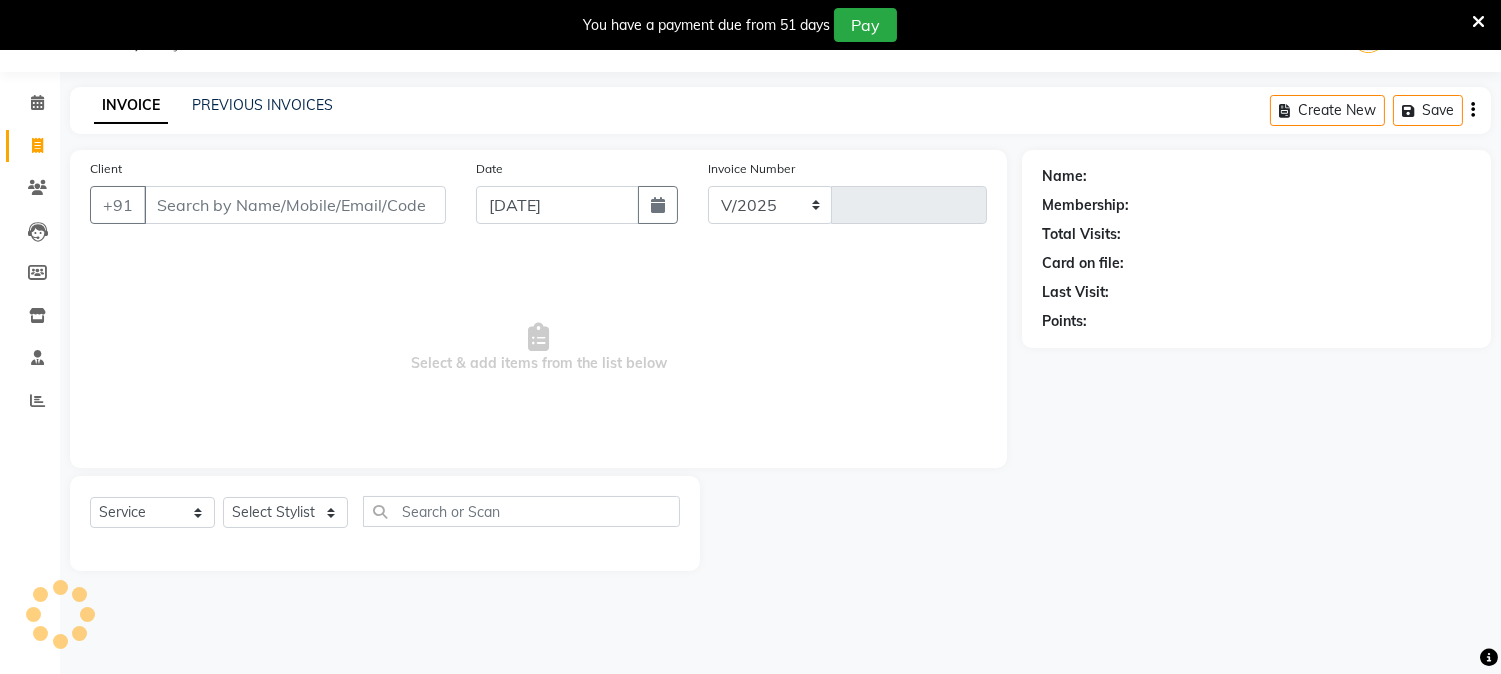 select on "144" 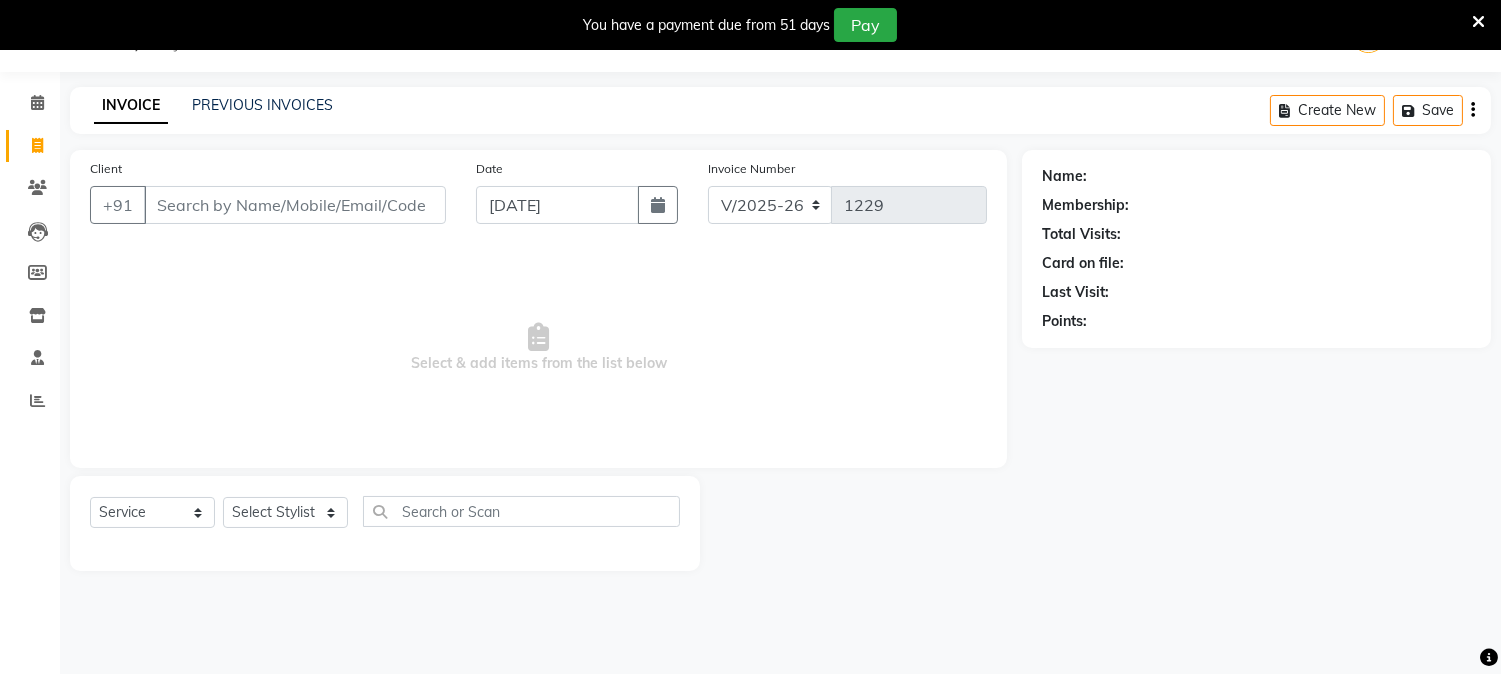 click on "PREVIOUS INVOICES" 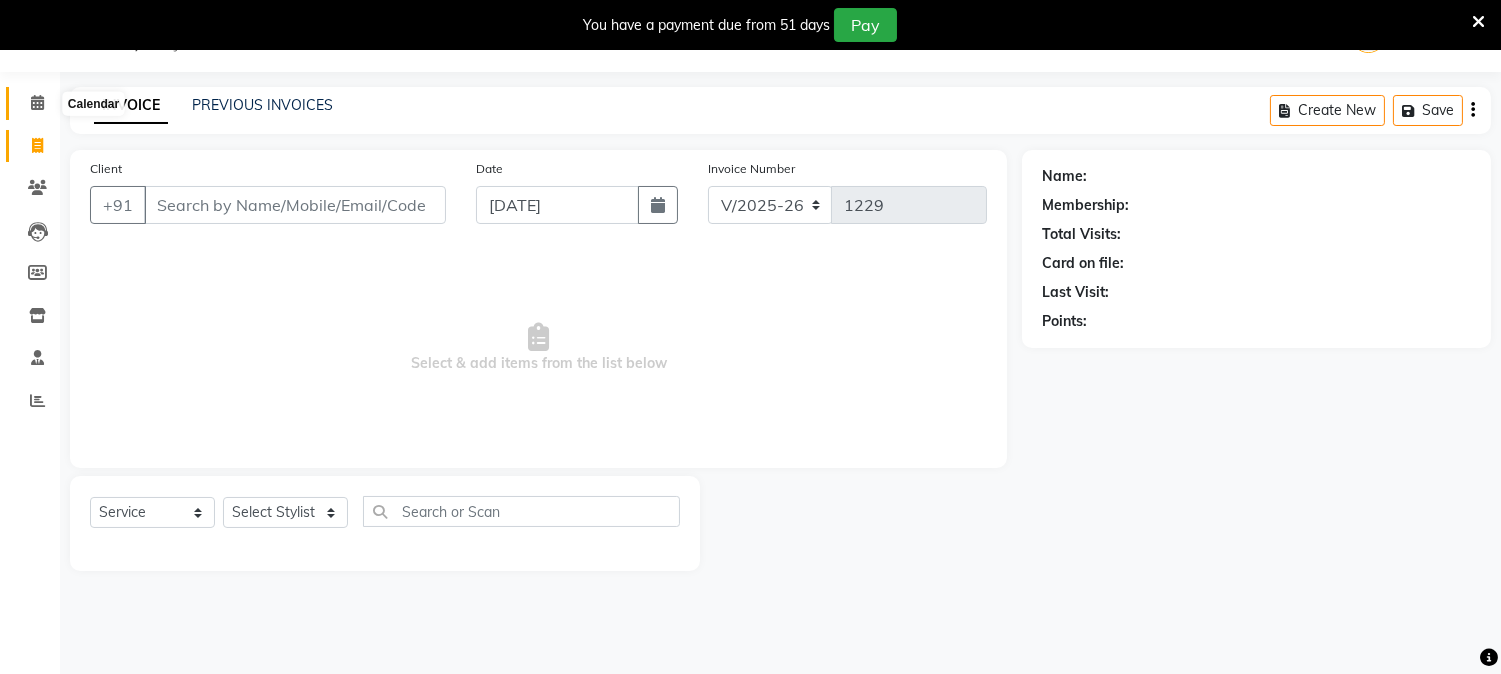 click 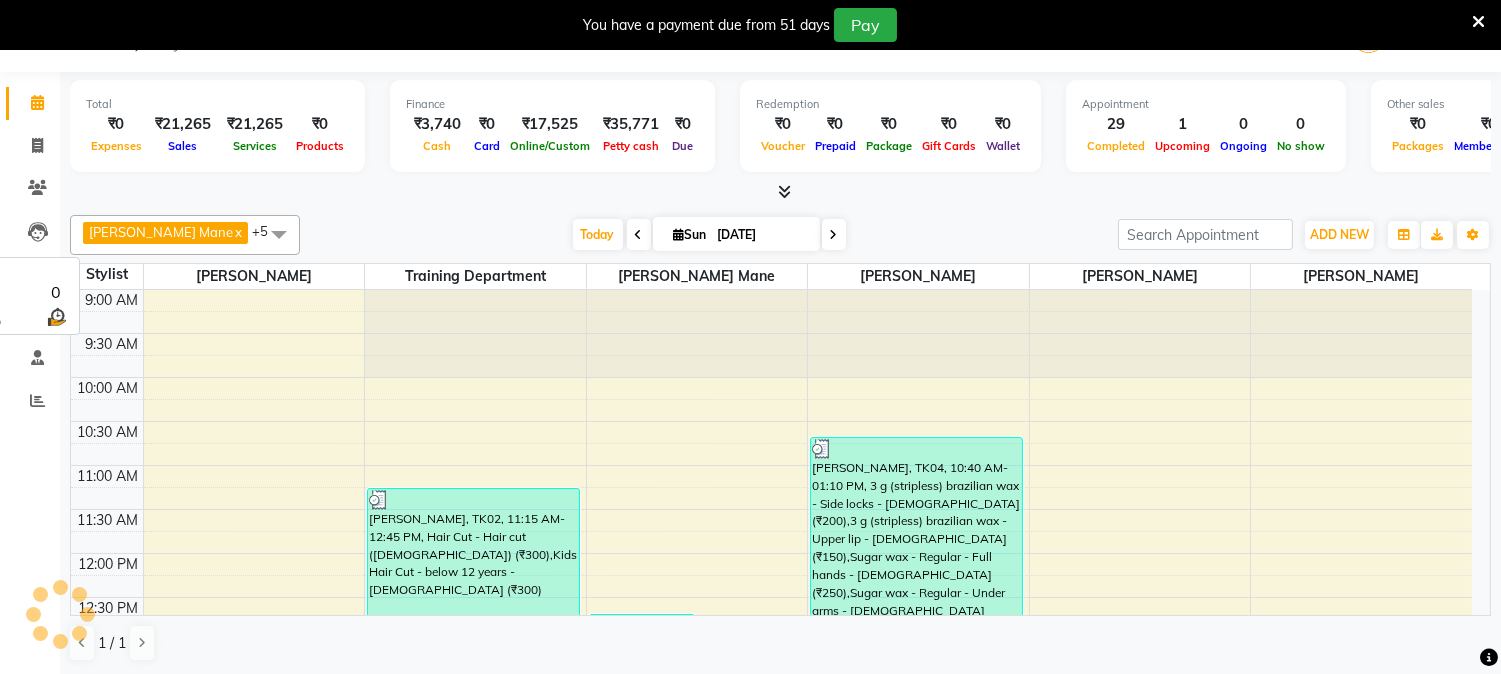 scroll, scrollTop: 0, scrollLeft: 0, axis: both 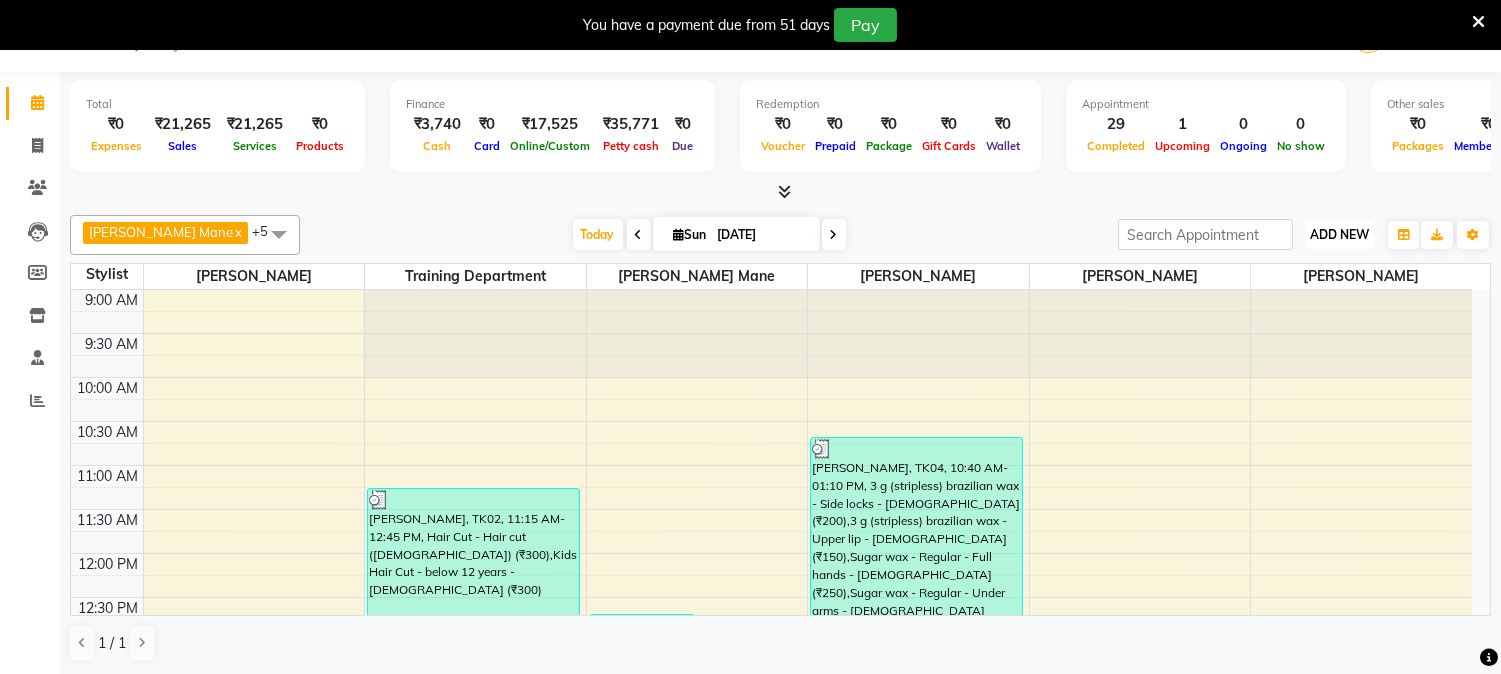 click on "ADD NEW" at bounding box center [1339, 234] 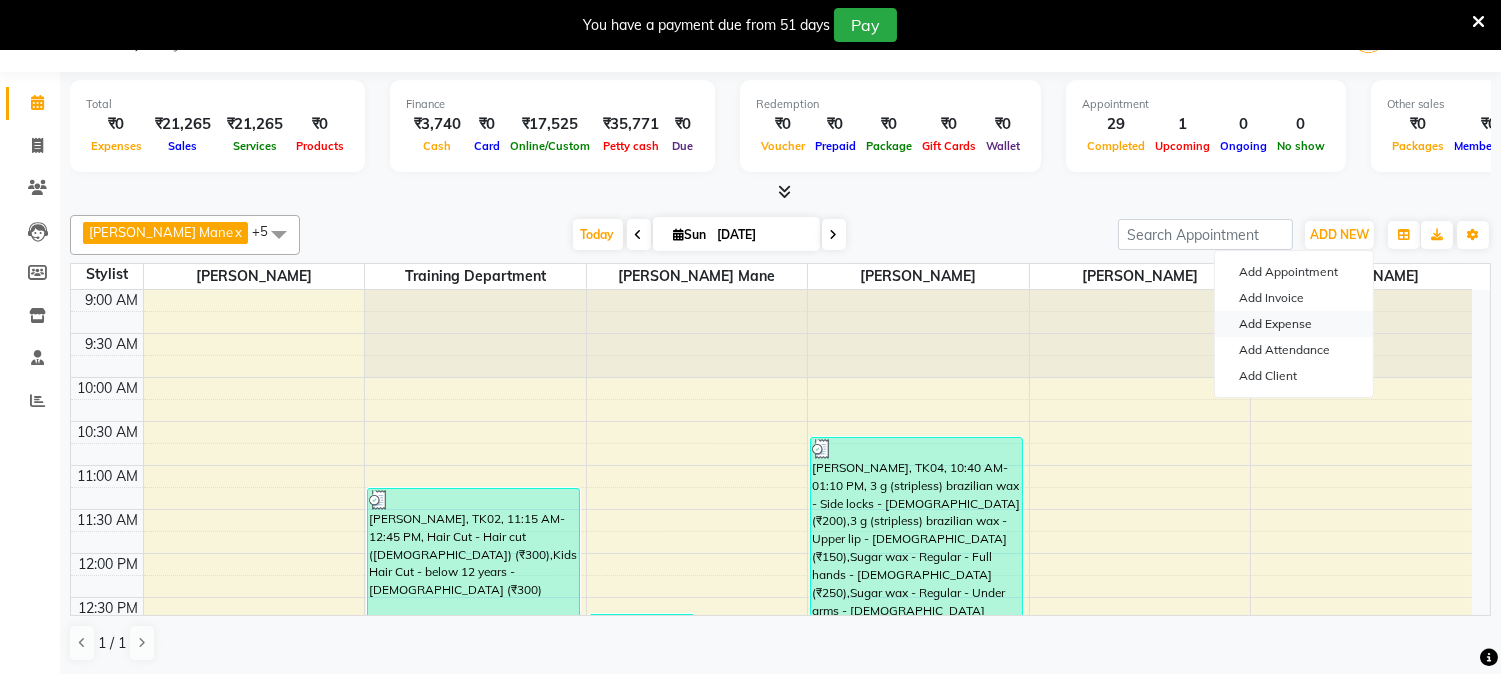 click on "Add Expense" at bounding box center [1294, 324] 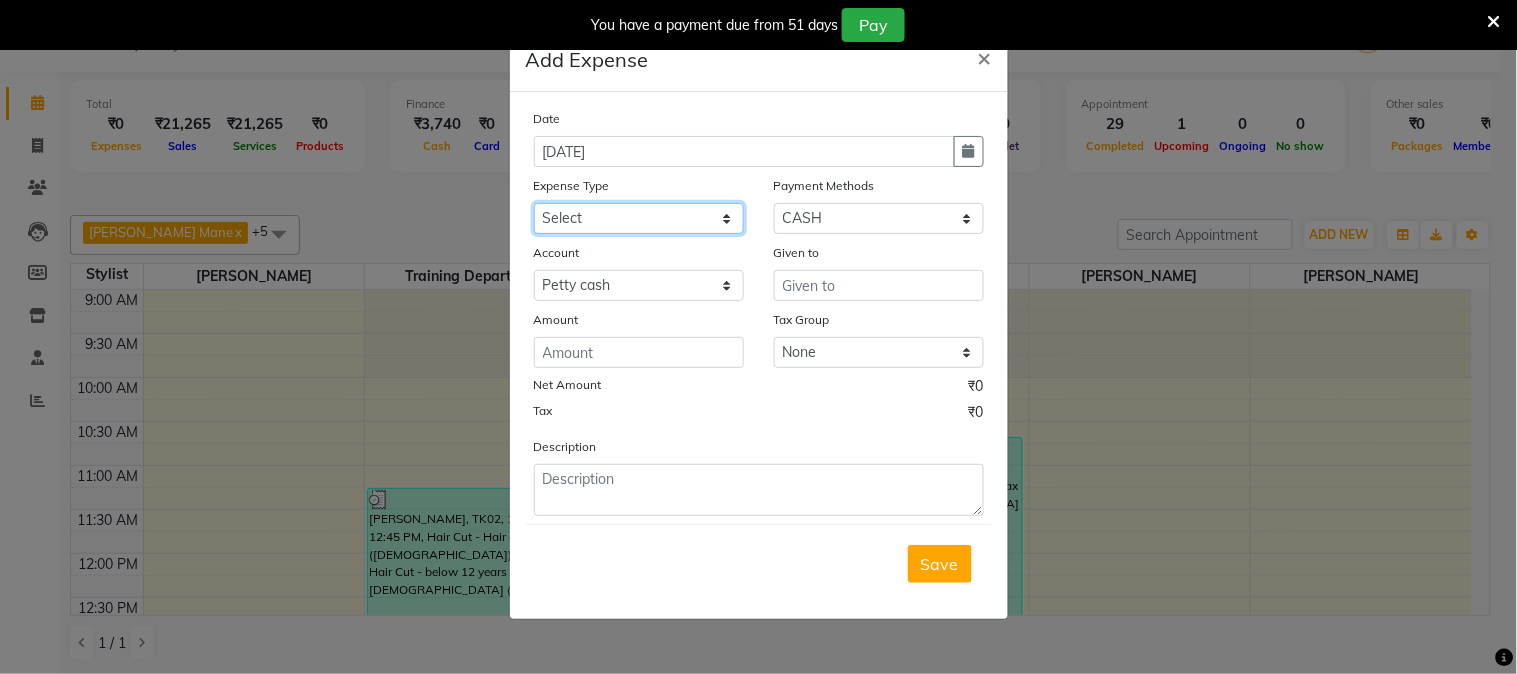 click on "Select CASH HANDED OVER TO OWNER client refund Client Snacks Donation Electricity bill Equipment Flower bill Garbage Collection Groceries House keeping material Internet bill Laundry Maintenance Marketing milk Milk Mobile bill Other Pantry Product Rent Royalty Staff advance salary Staff incentive Staff incentive staff salary Staff Snacks Staff Travel Tea & Refreshment Tea & Refreshment Tip water bill" 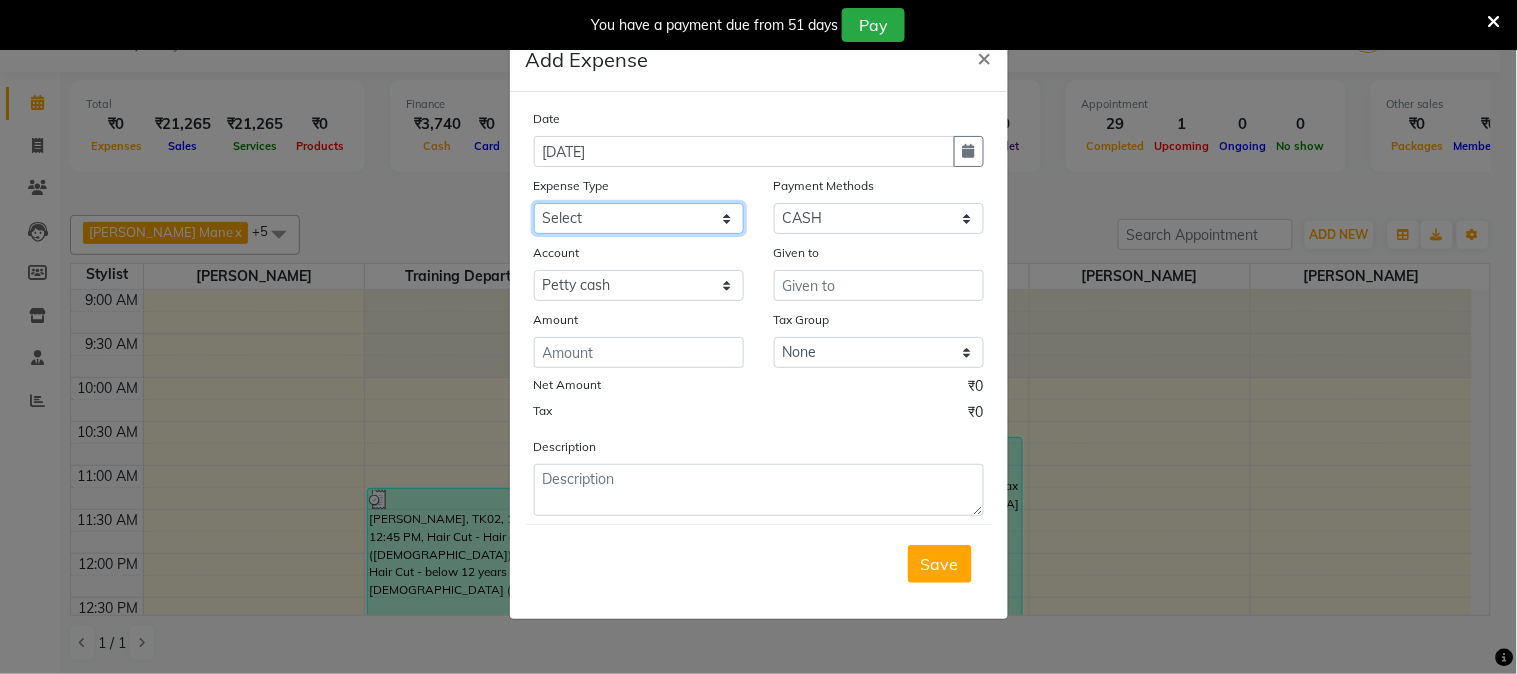 select on "21606" 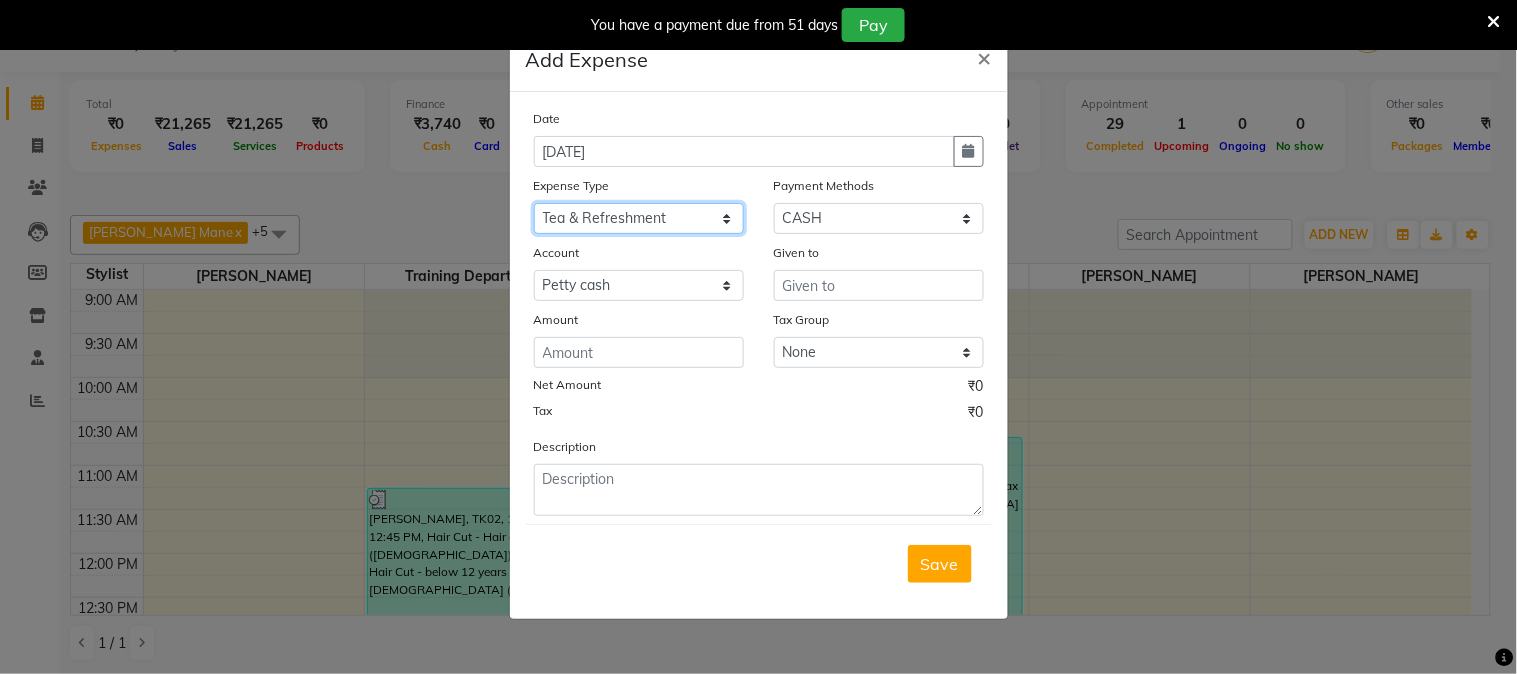 click on "Select CASH HANDED OVER TO OWNER client refund Client Snacks Donation Electricity bill Equipment Flower bill Garbage Collection Groceries House keeping material Internet bill Laundry Maintenance Marketing milk Milk Mobile bill Other Pantry Product Rent Royalty Staff advance salary Staff incentive Staff incentive staff salary Staff Snacks Staff Travel Tea & Refreshment Tea & Refreshment Tip water bill" 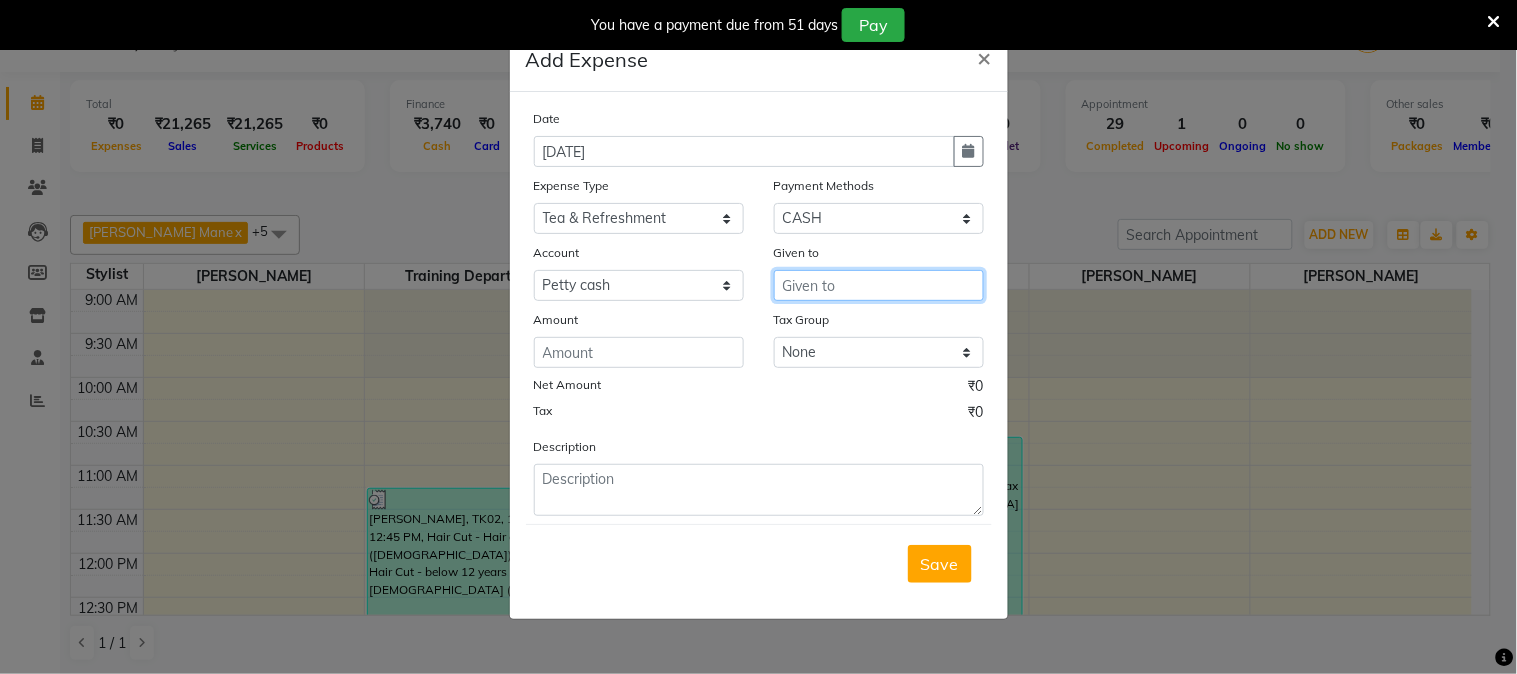 click at bounding box center (879, 285) 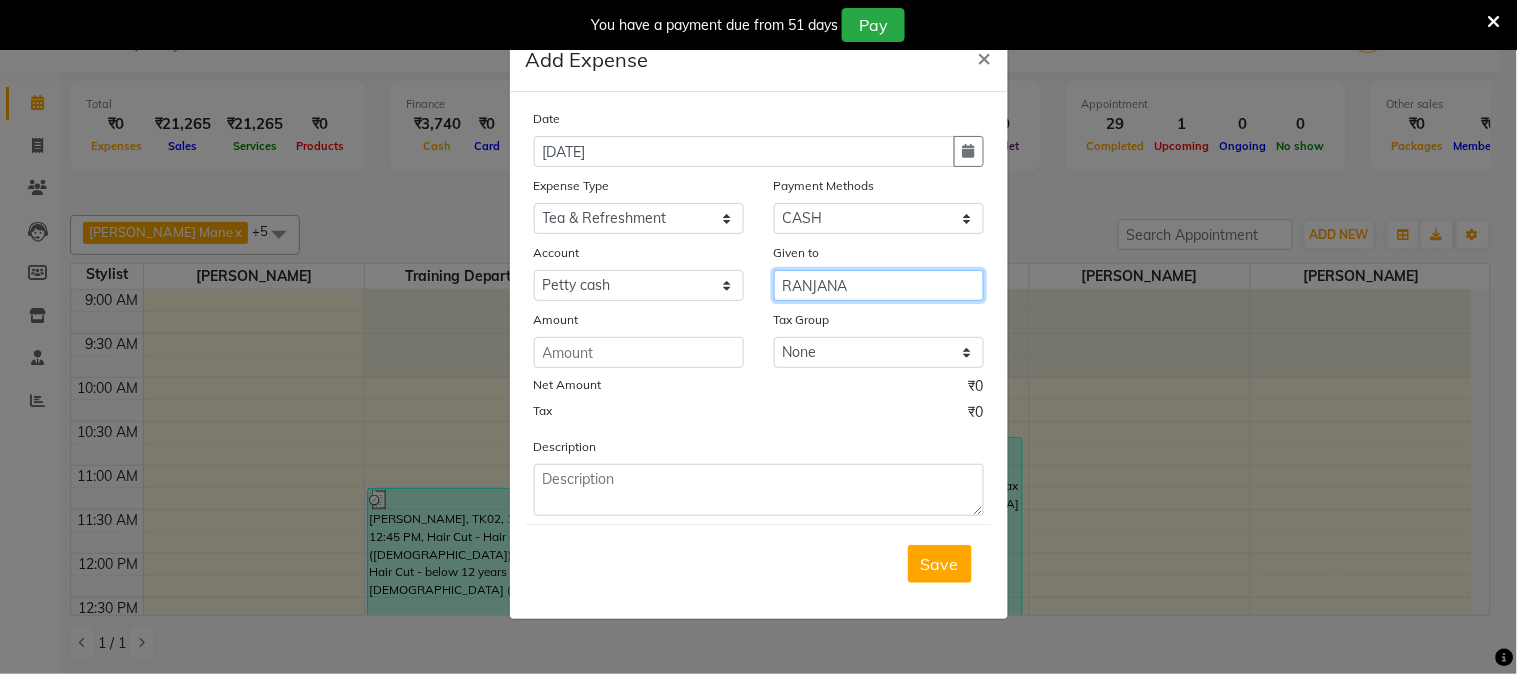 type on "RANJANA" 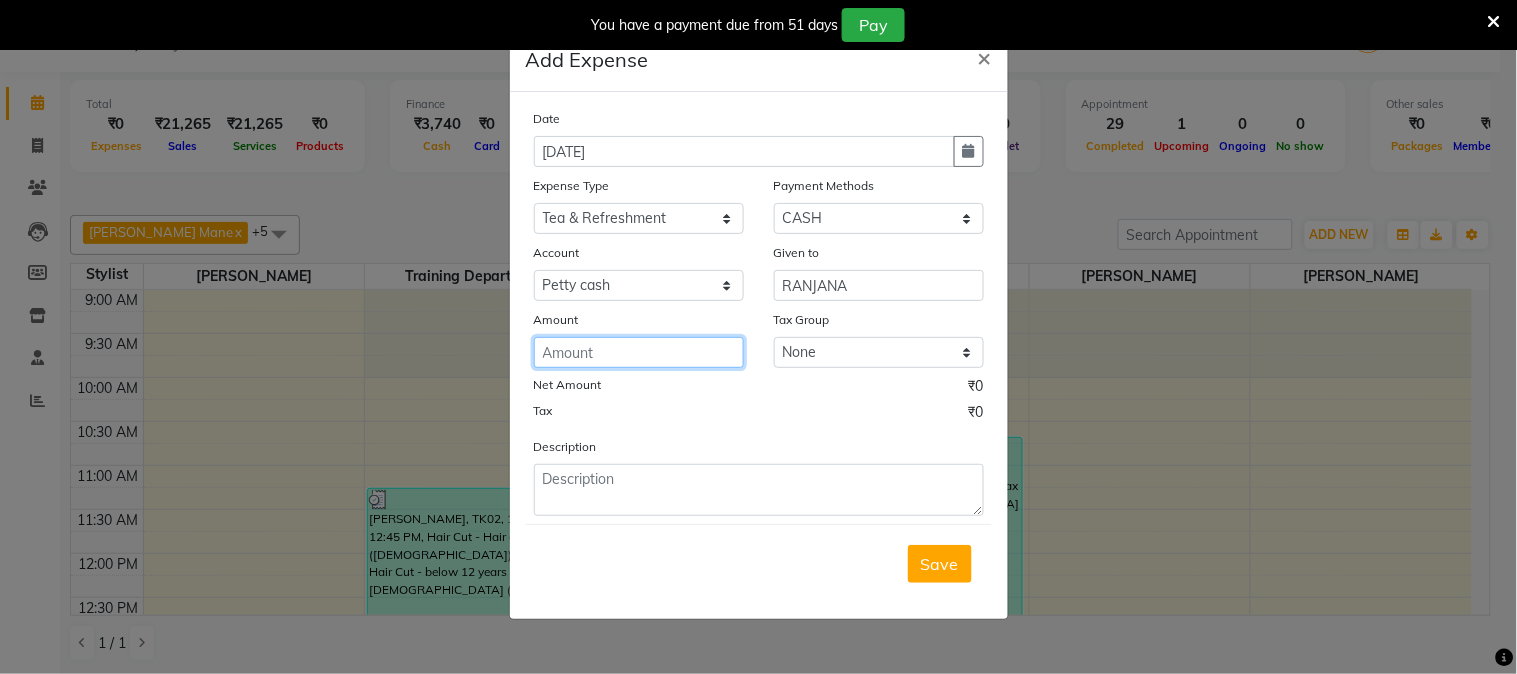 click 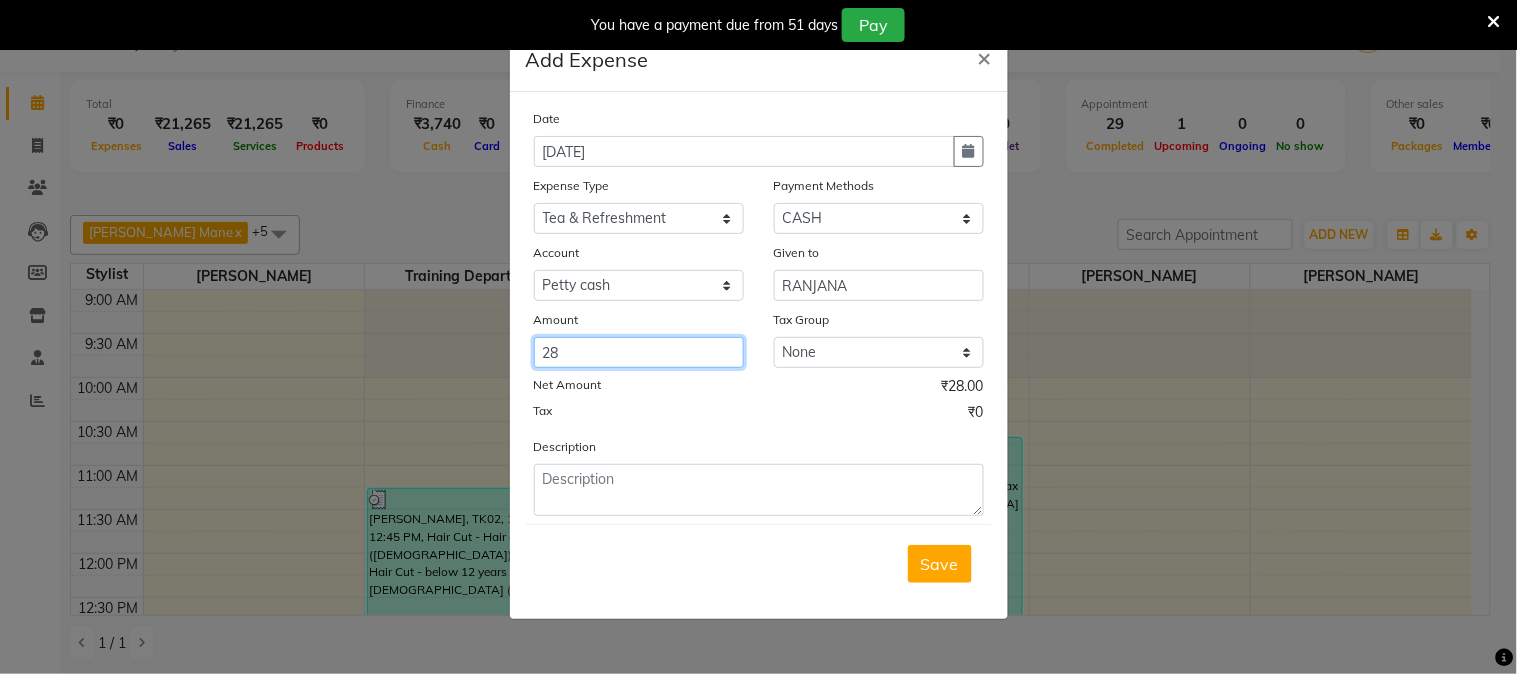 type on "28" 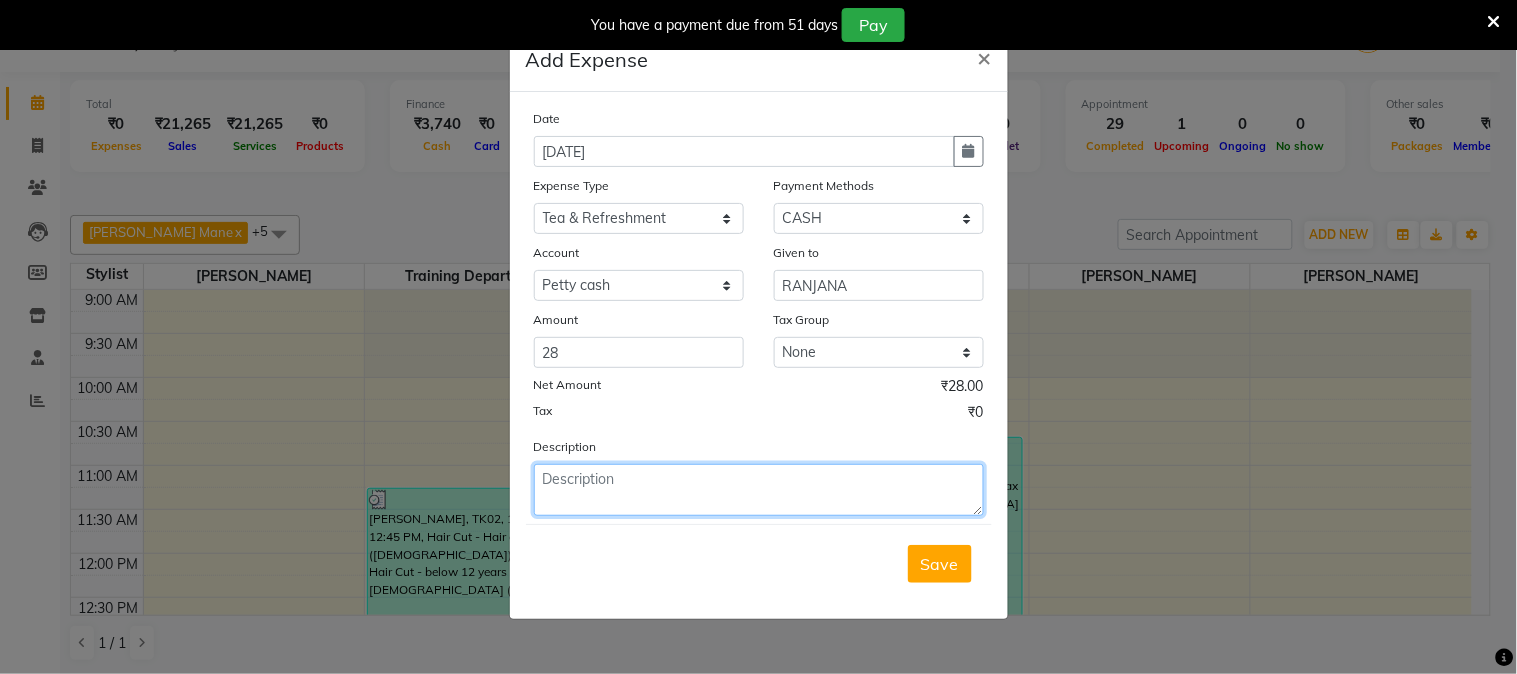 click 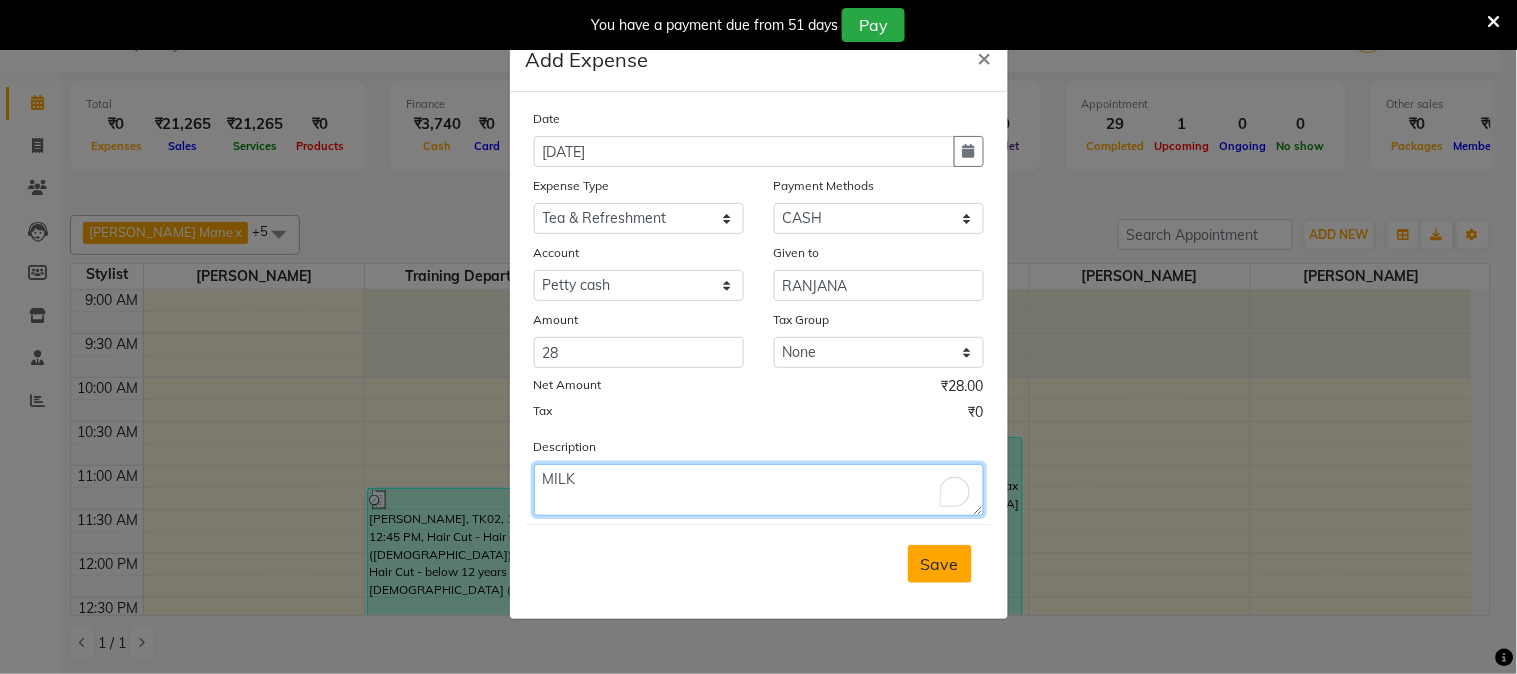 type on "MILK" 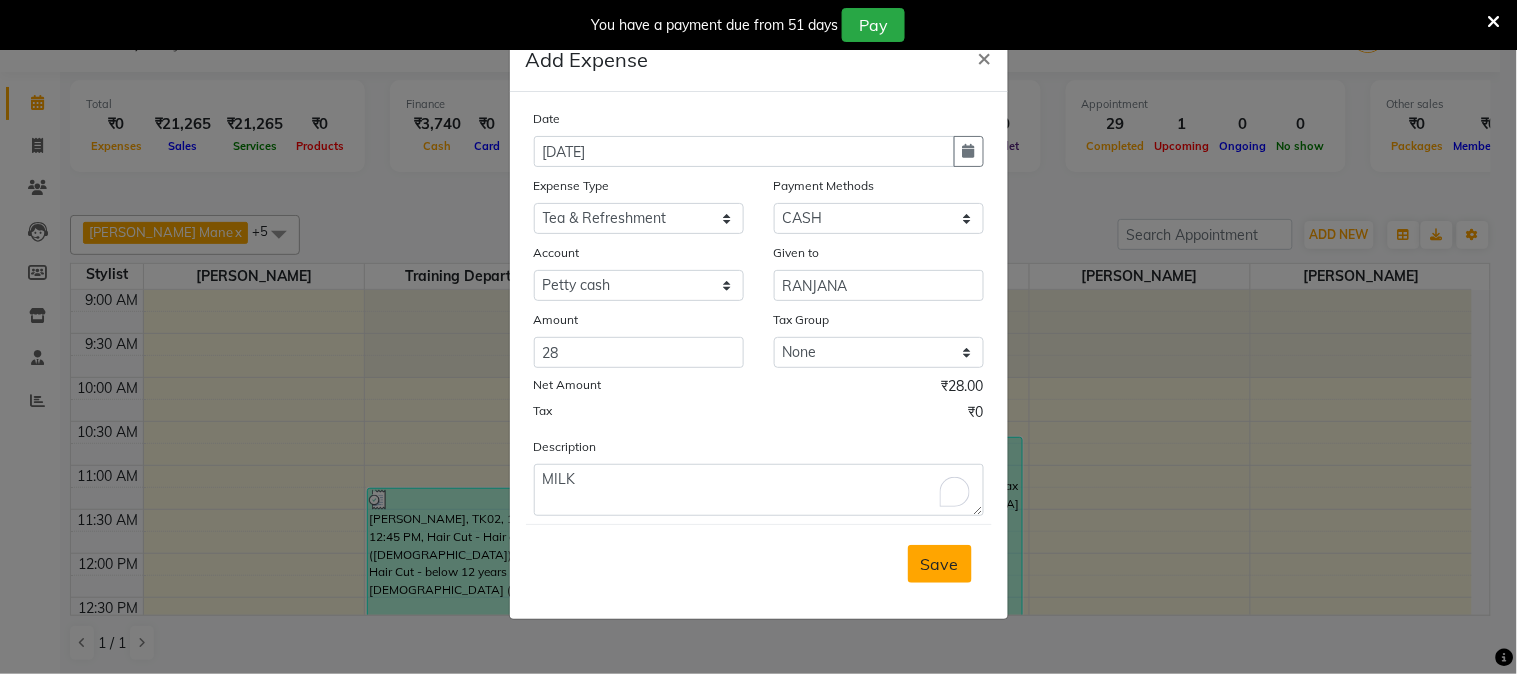 click on "Save" at bounding box center (940, 564) 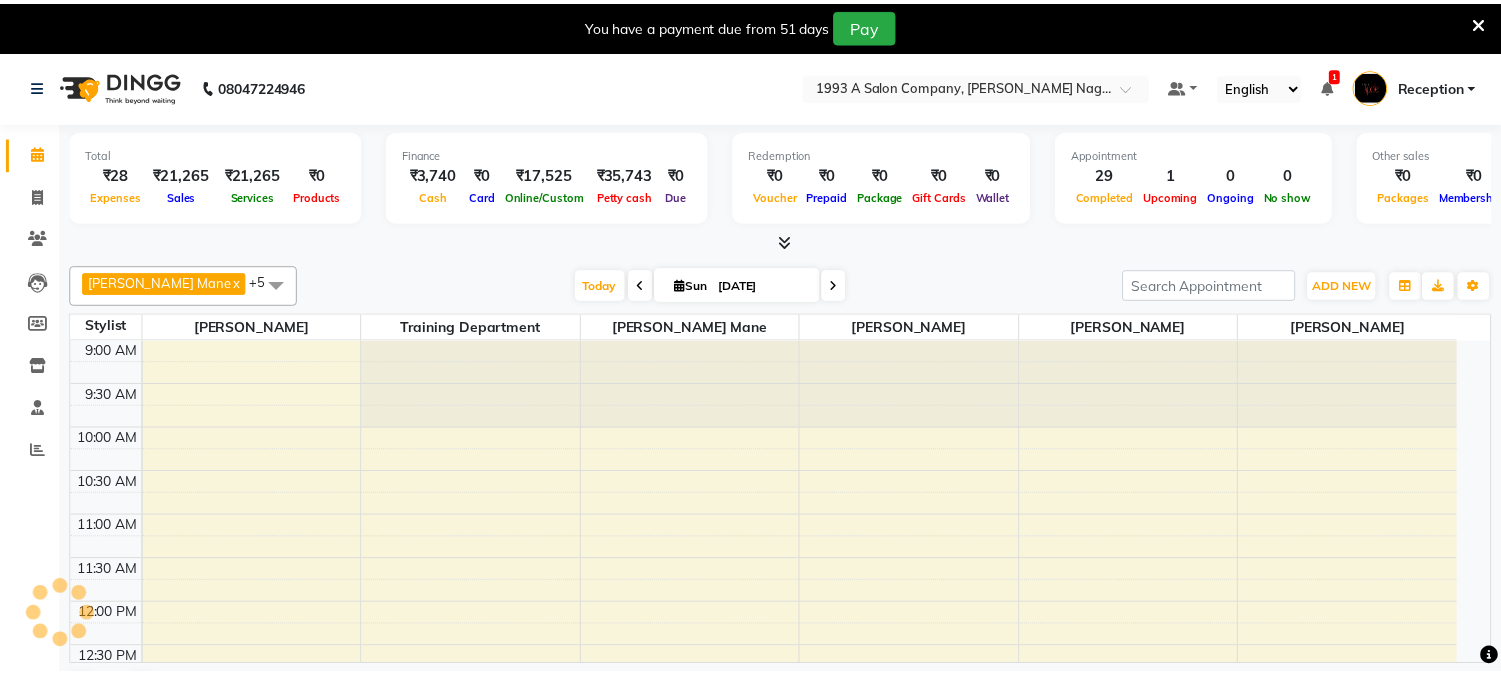 scroll, scrollTop: 0, scrollLeft: 0, axis: both 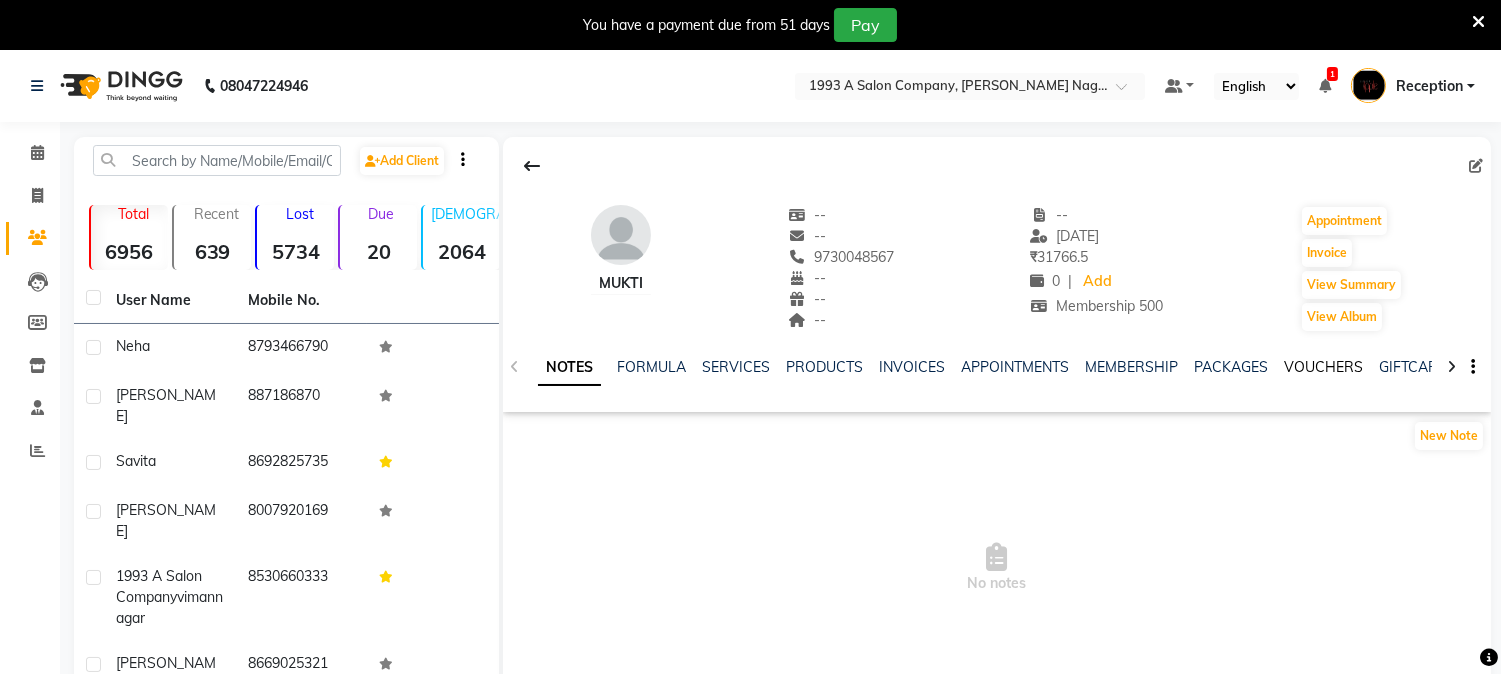 click on "VOUCHERS" 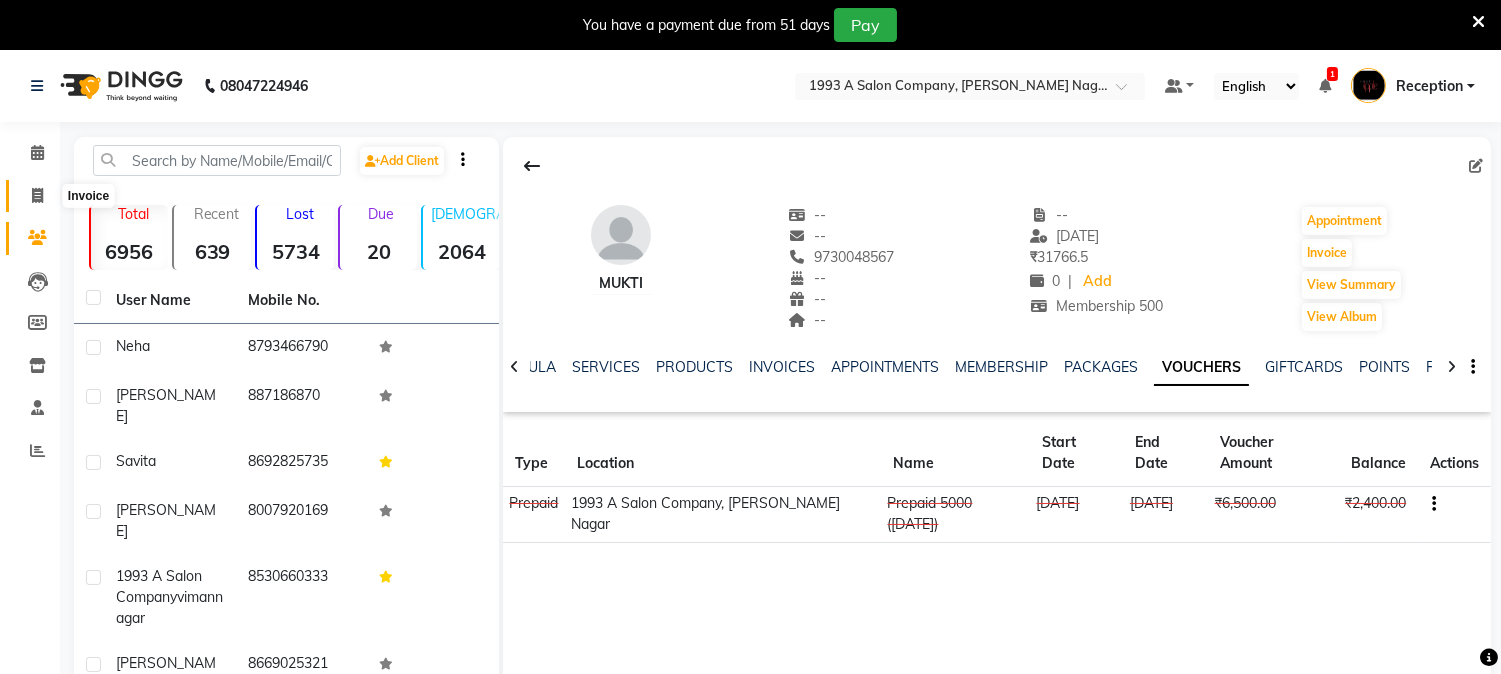 click 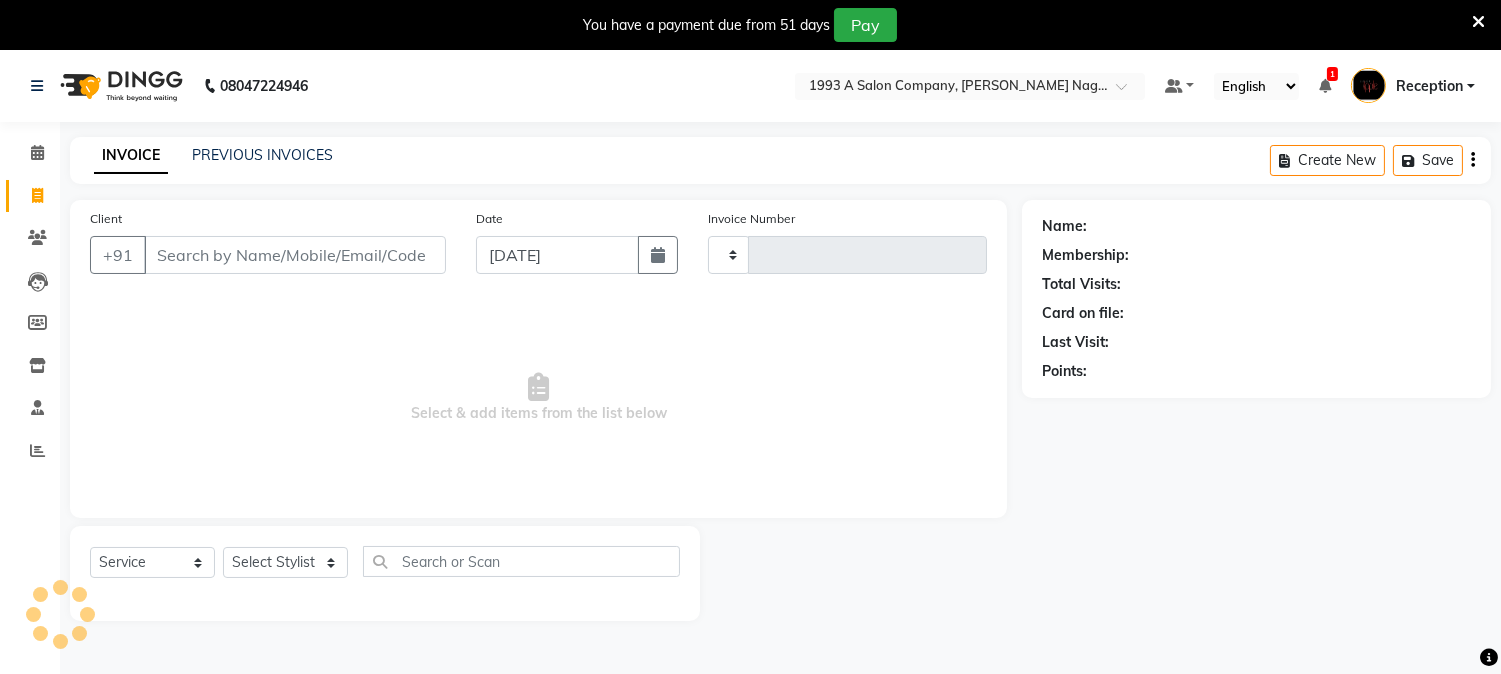 type on "1229" 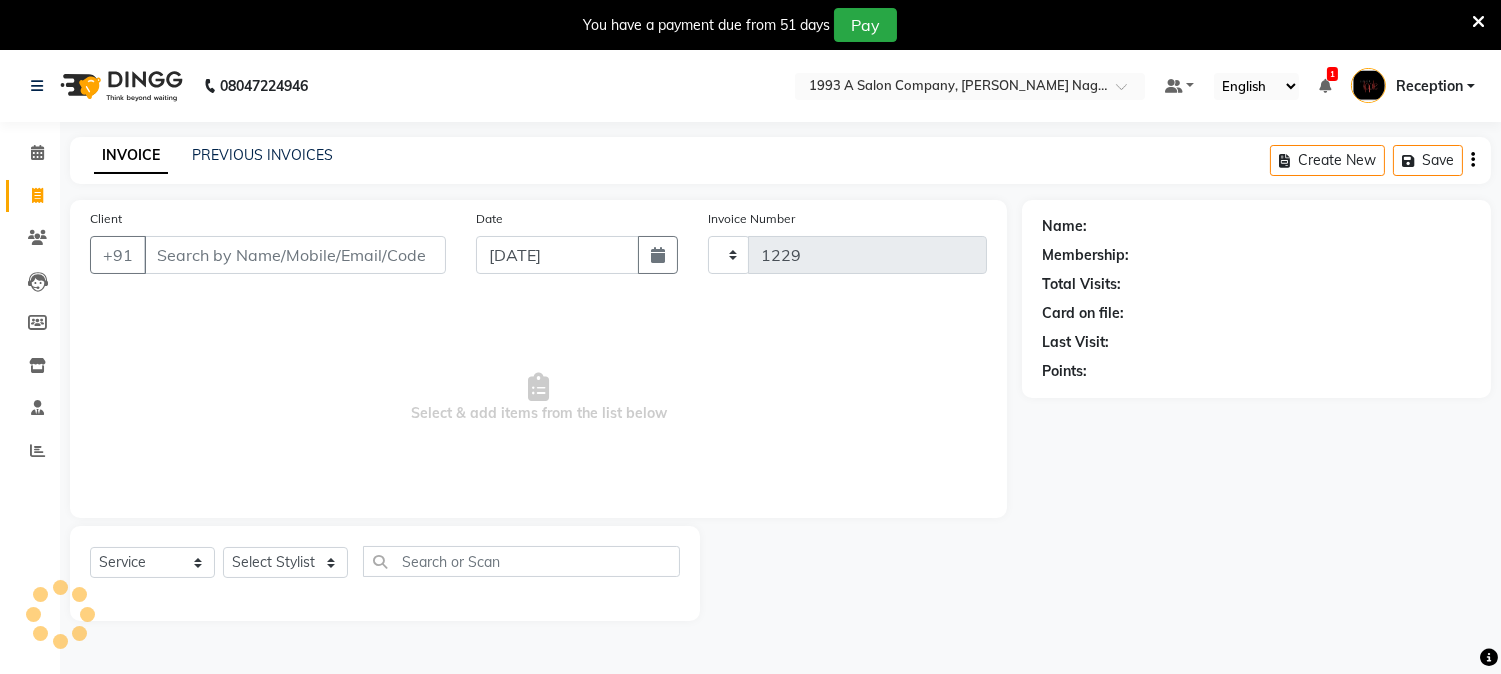 select on "144" 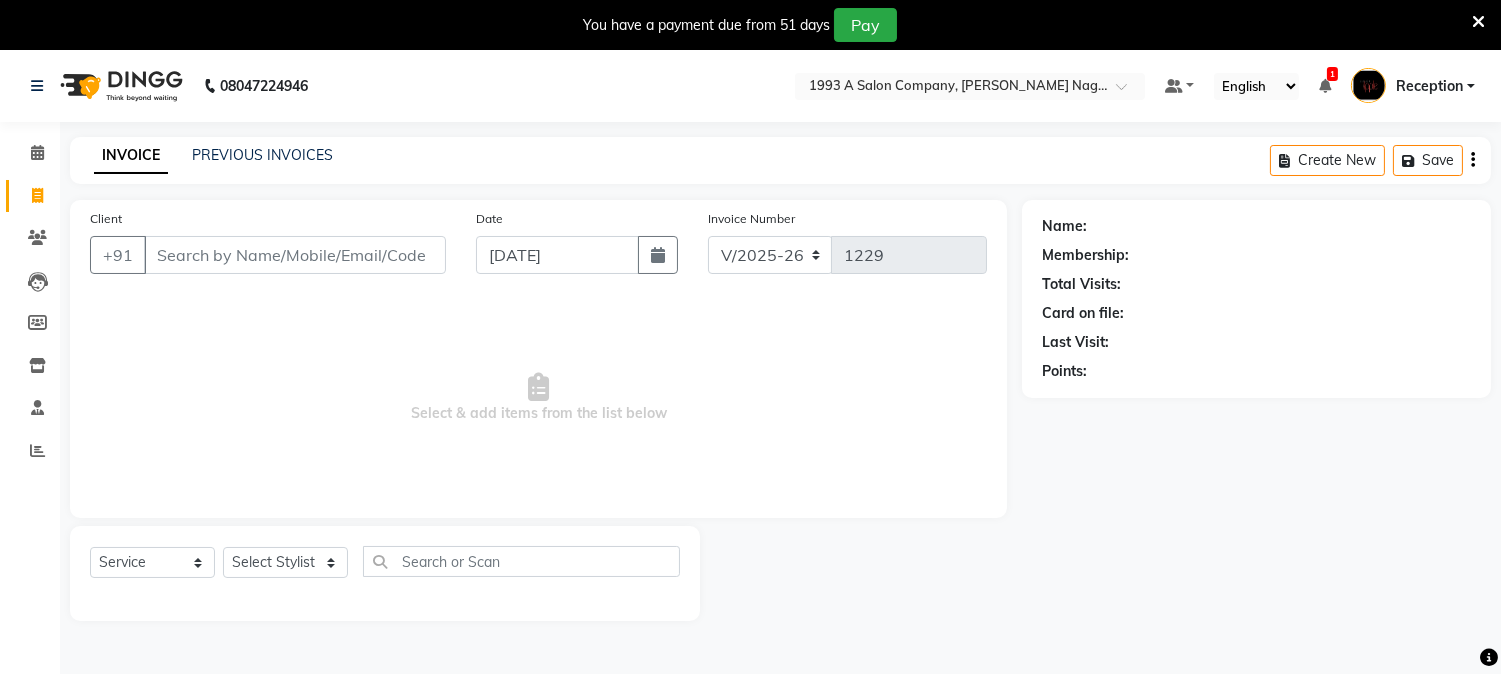 scroll, scrollTop: 50, scrollLeft: 0, axis: vertical 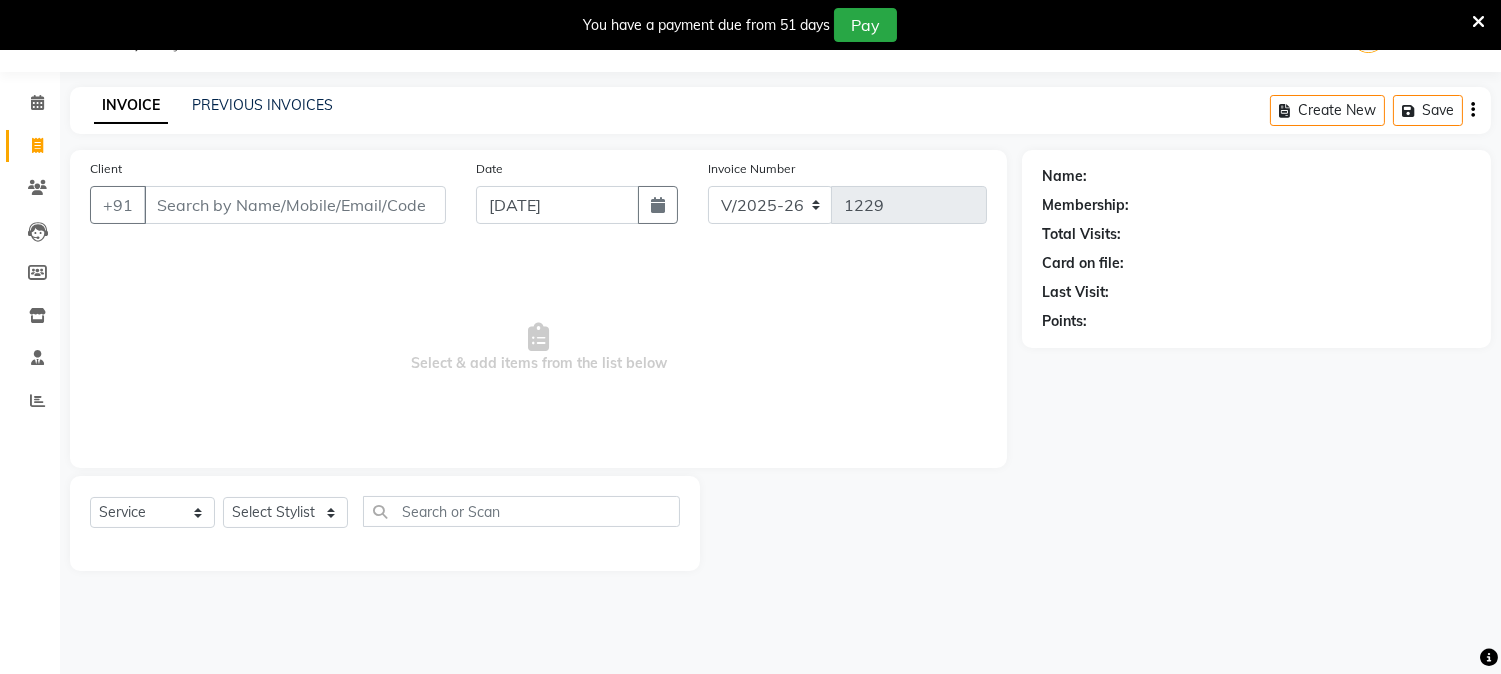 click on "Client" at bounding box center [295, 205] 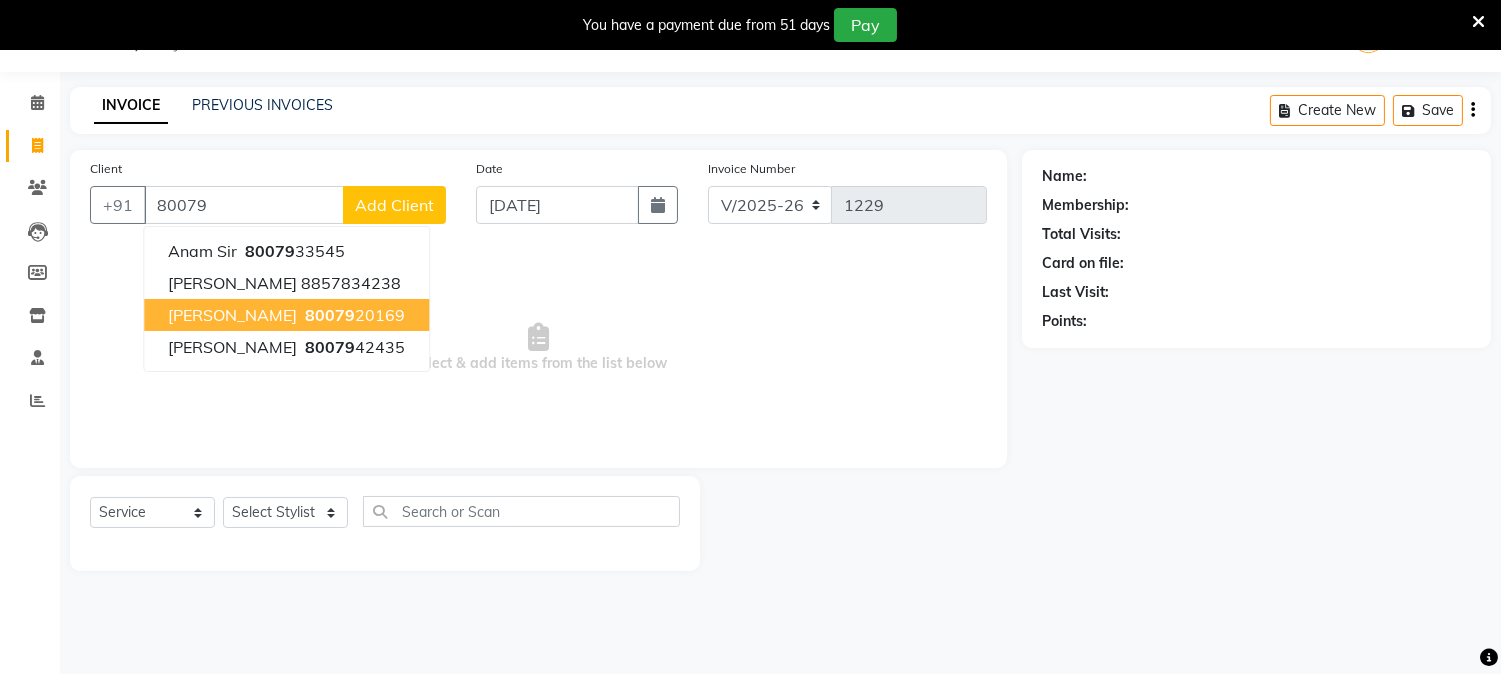 click on "80079" at bounding box center (330, 315) 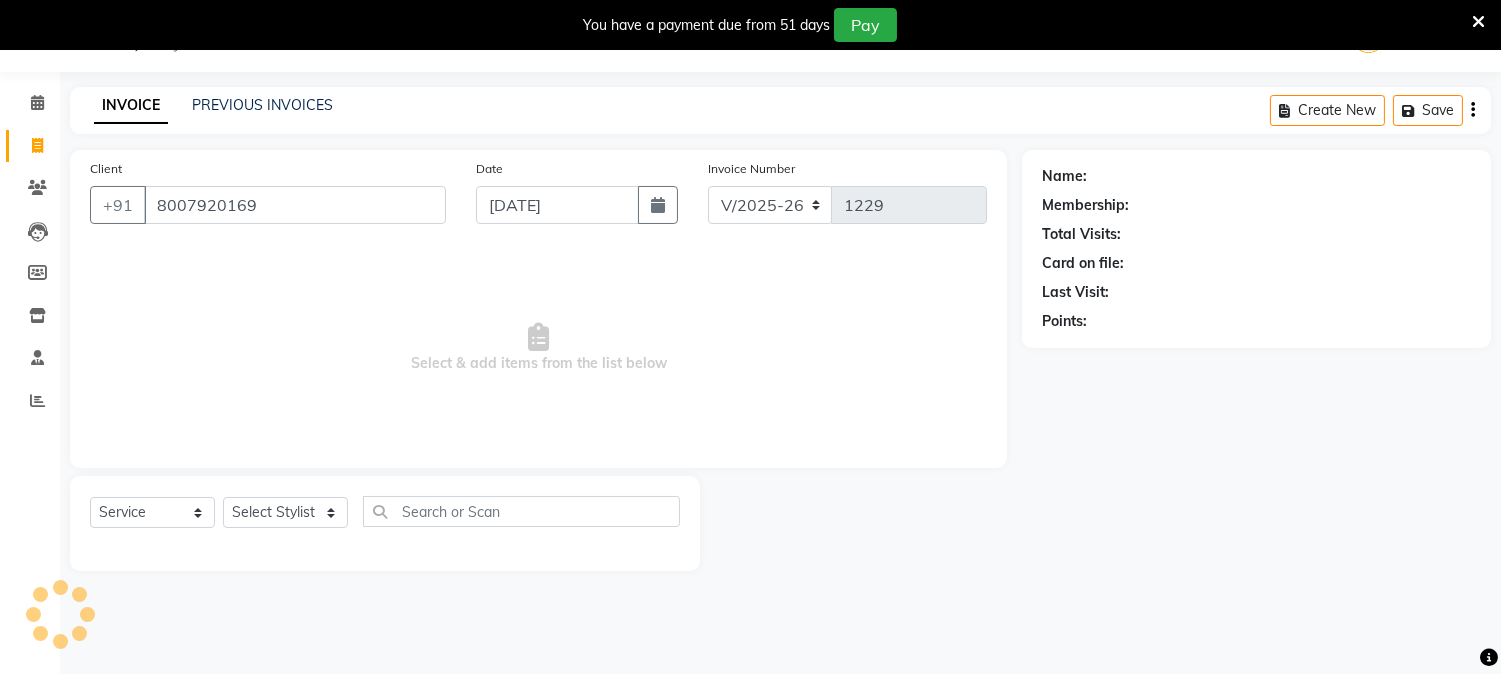 type on "8007920169" 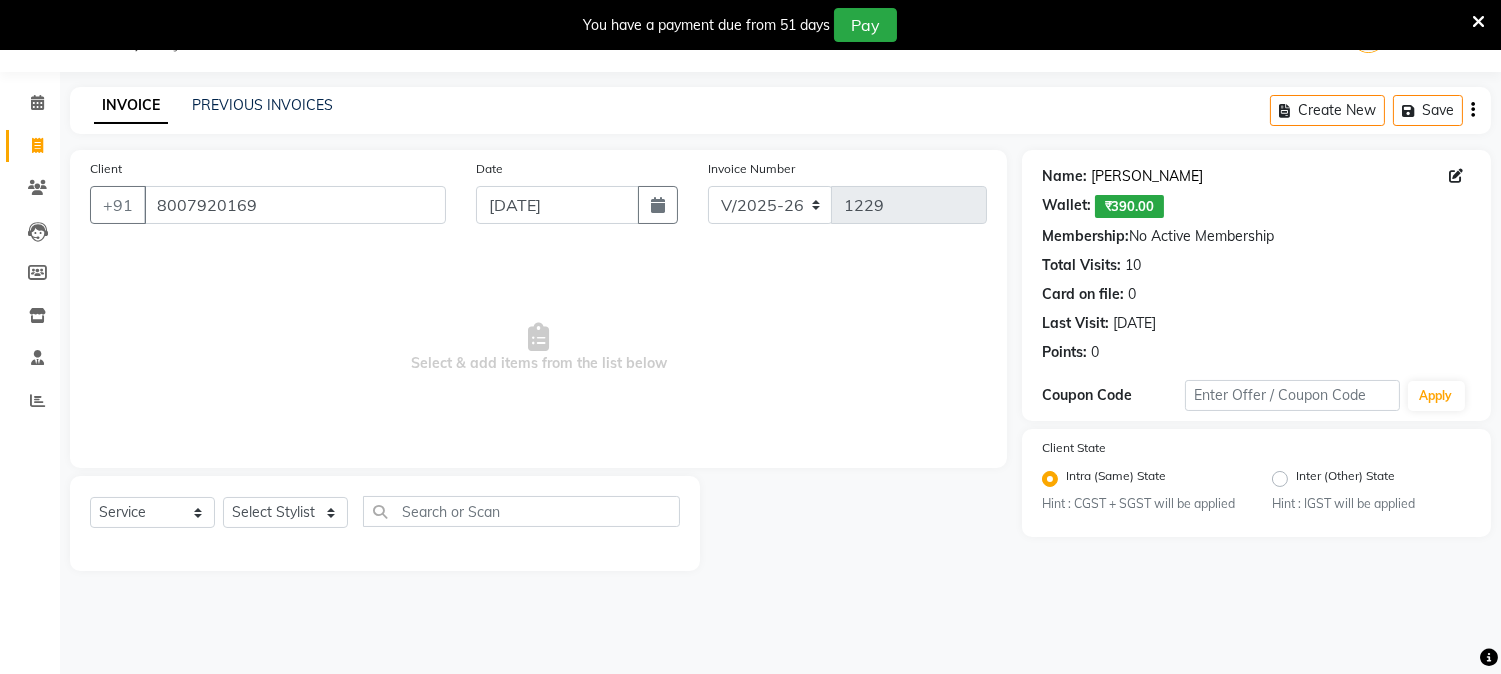 click on "Rutuja" 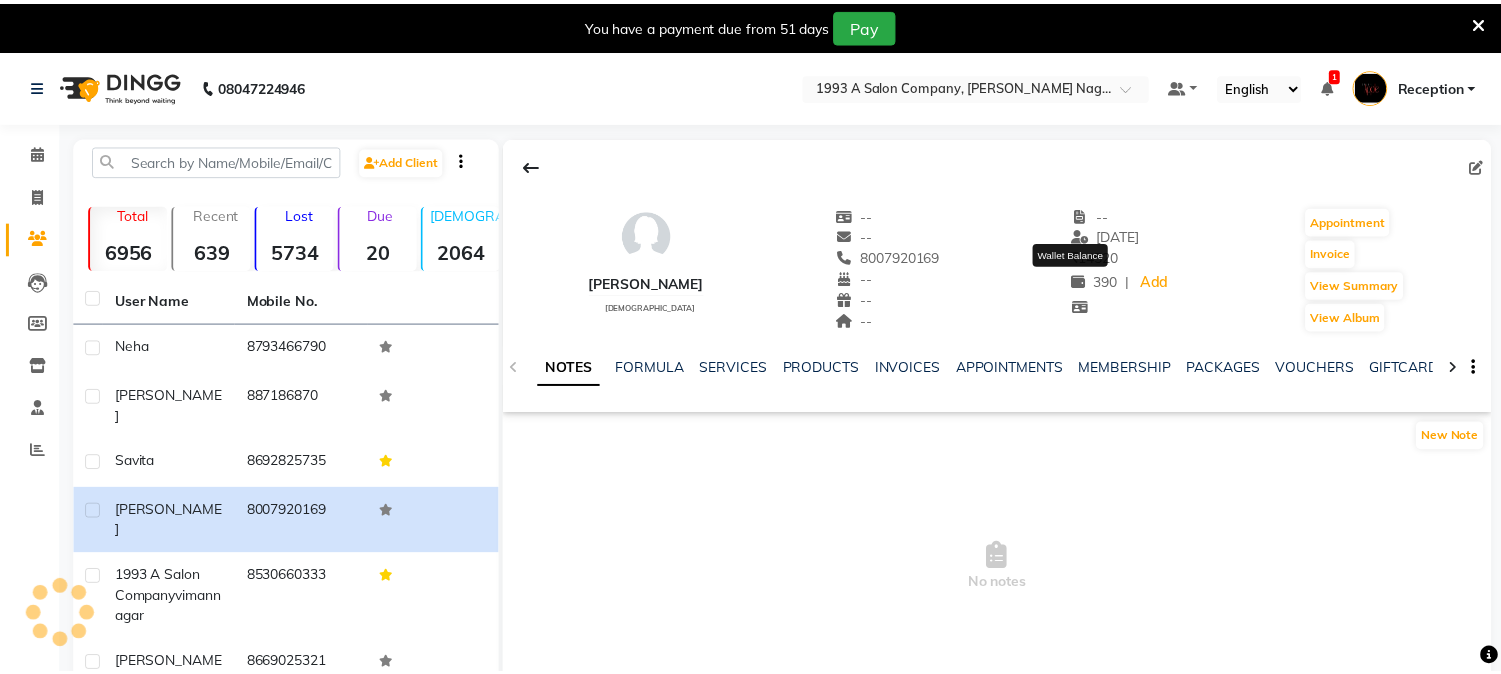 scroll, scrollTop: 0, scrollLeft: 0, axis: both 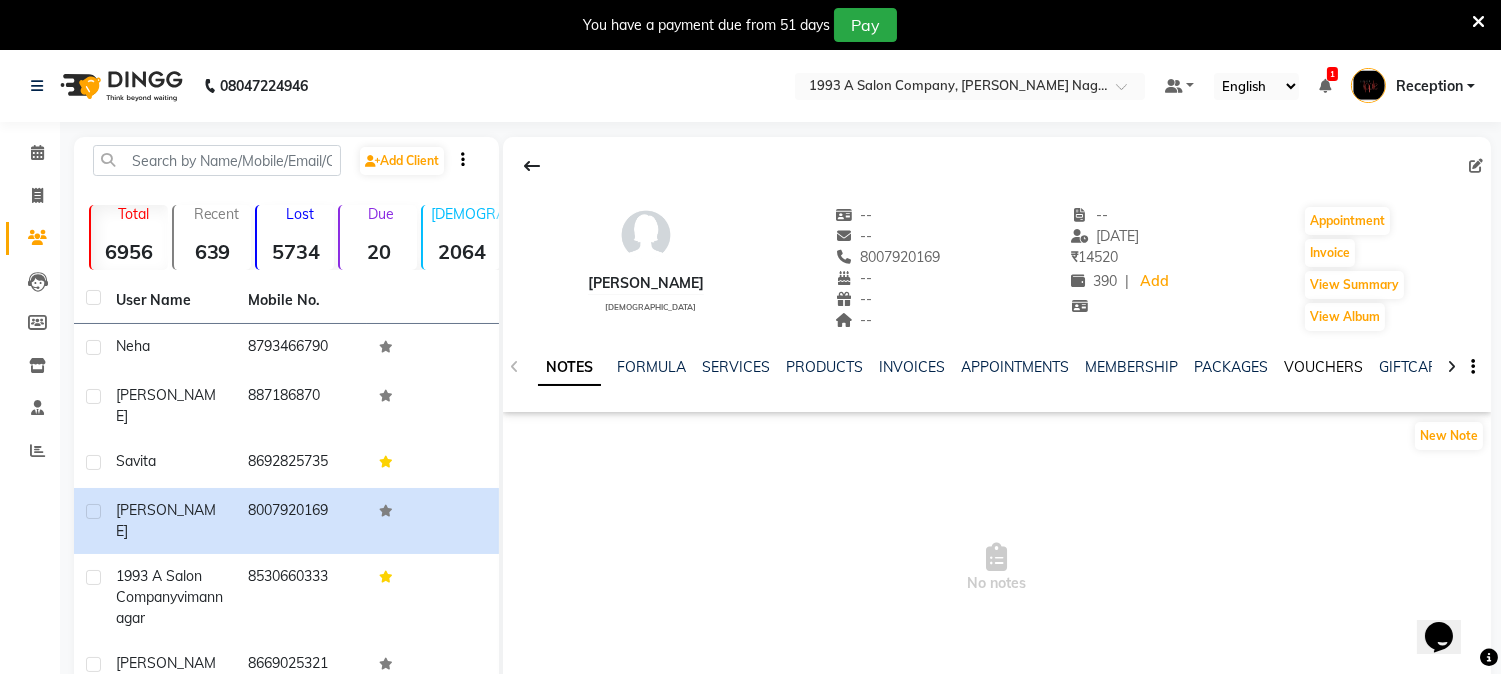 click on "VOUCHERS" 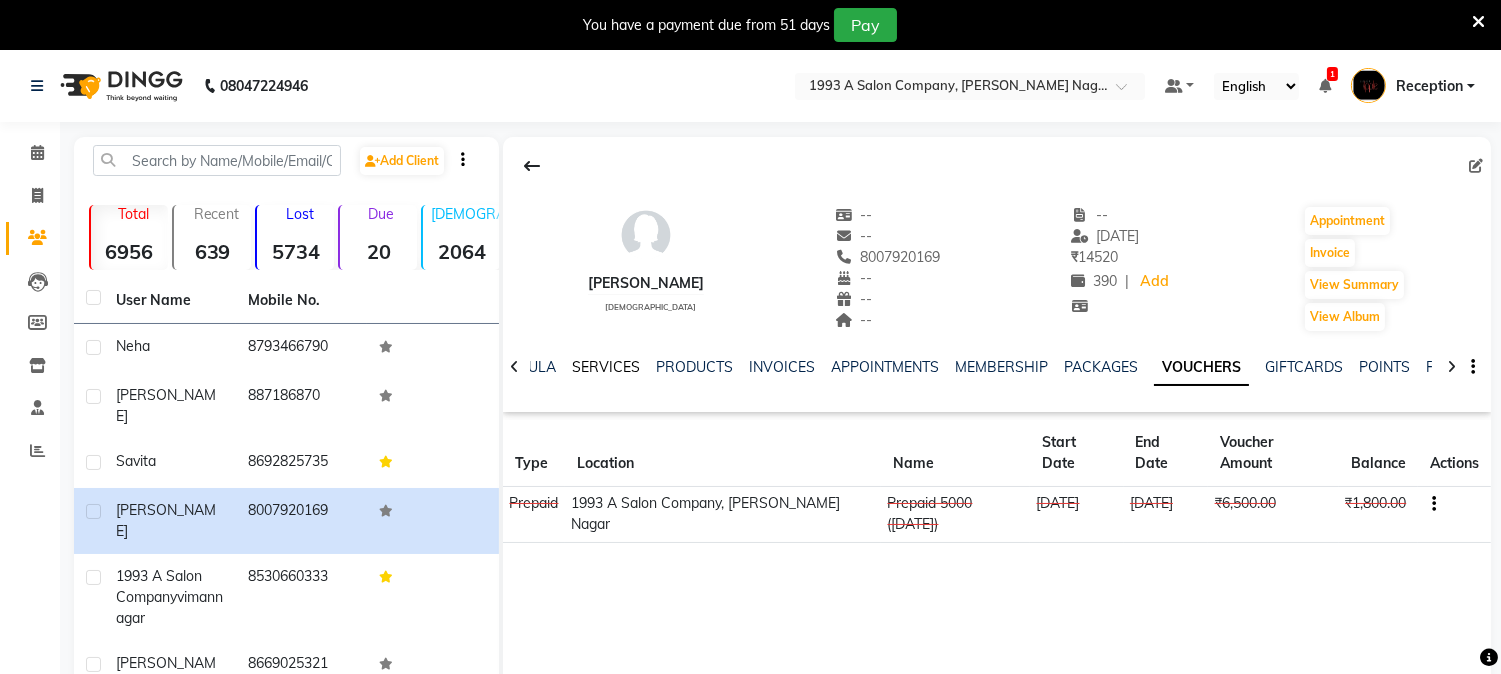 click on "SERVICES" 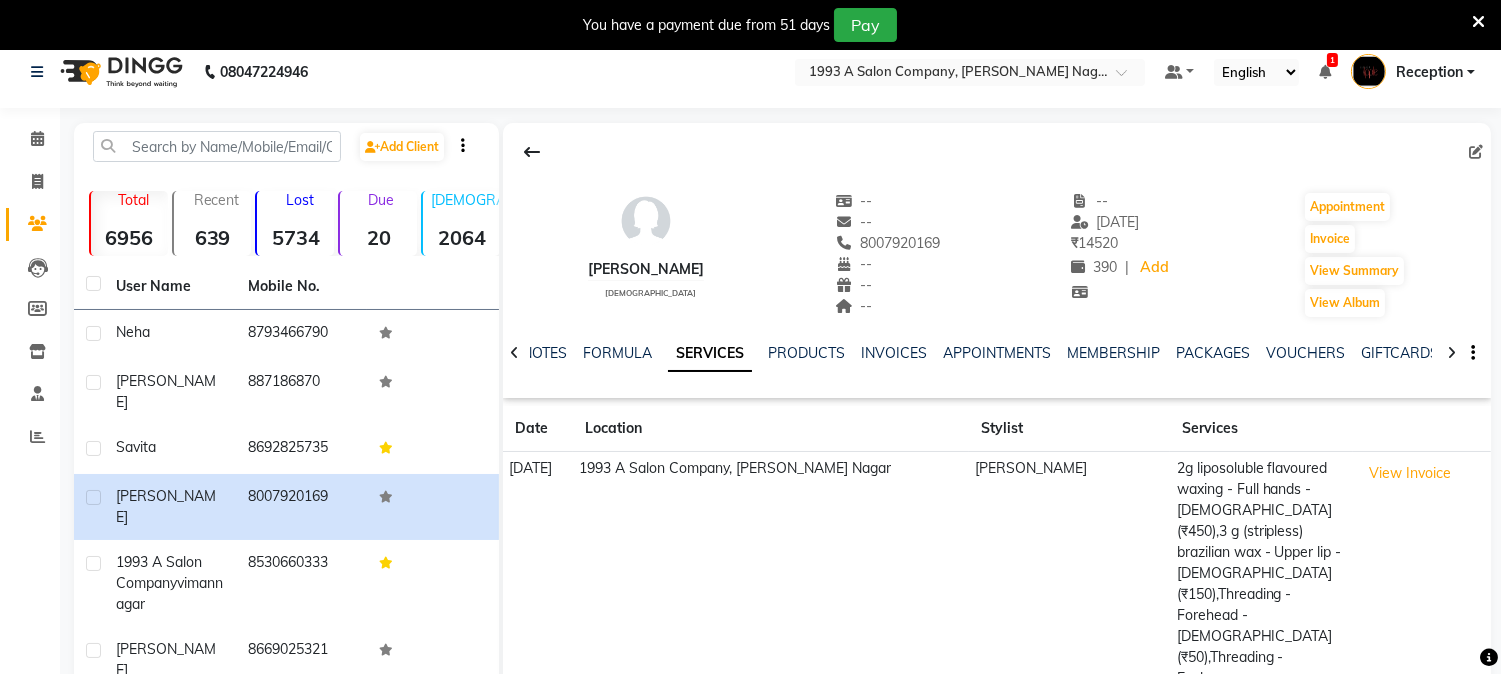 scroll, scrollTop: 0, scrollLeft: 0, axis: both 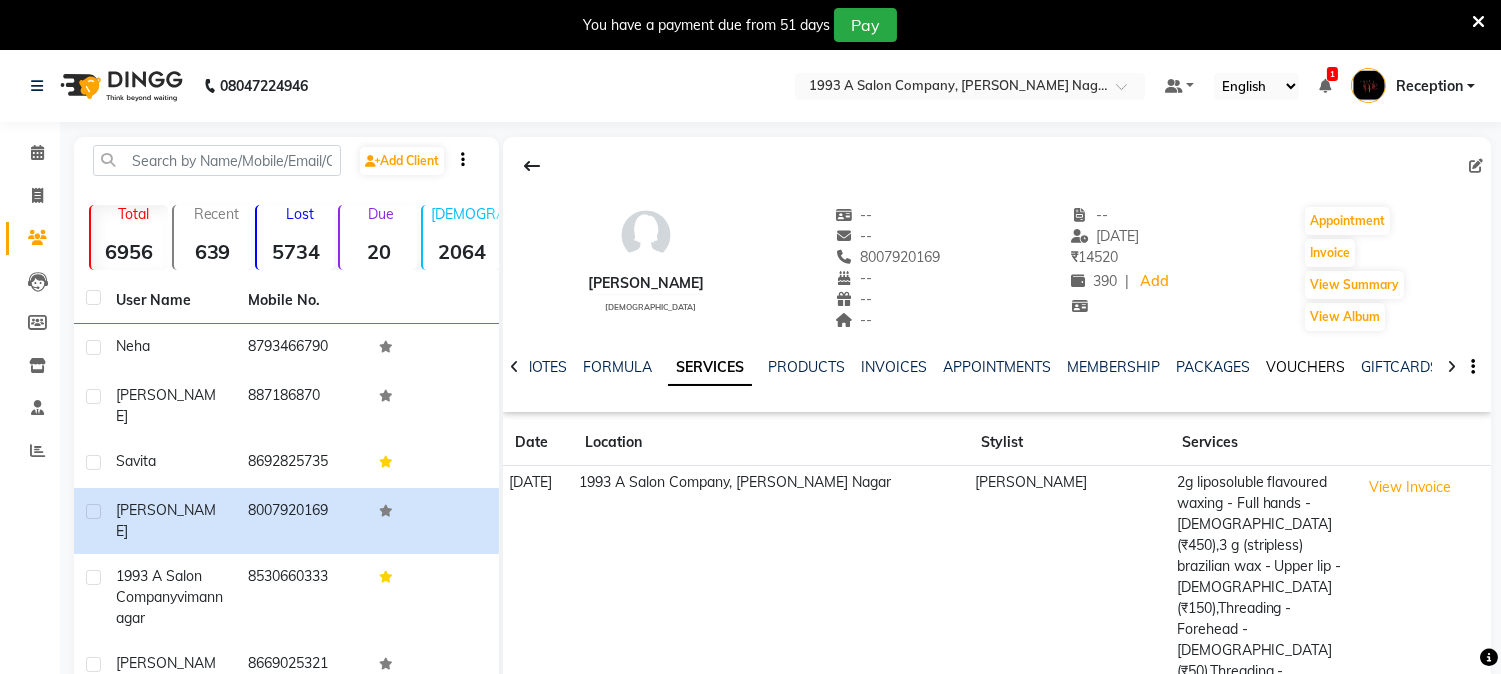 click on "VOUCHERS" 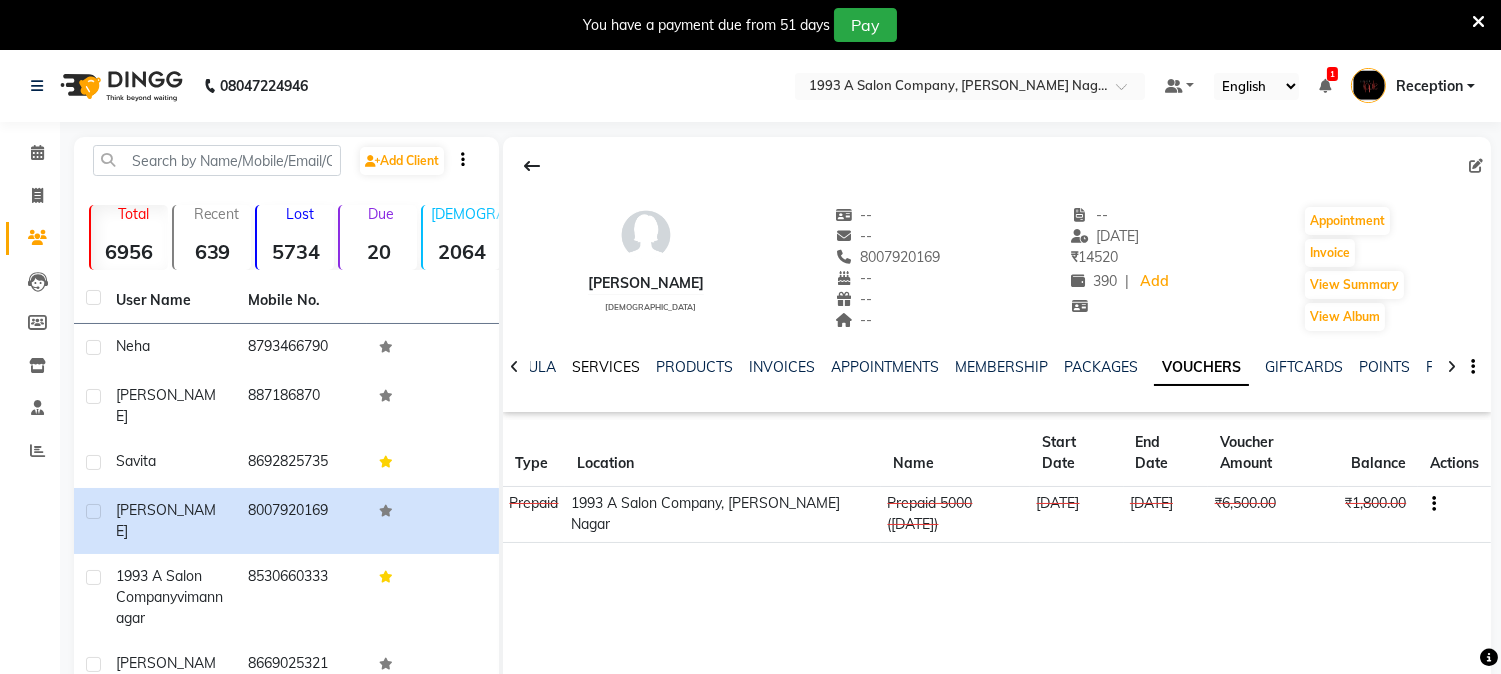 click on "SERVICES" 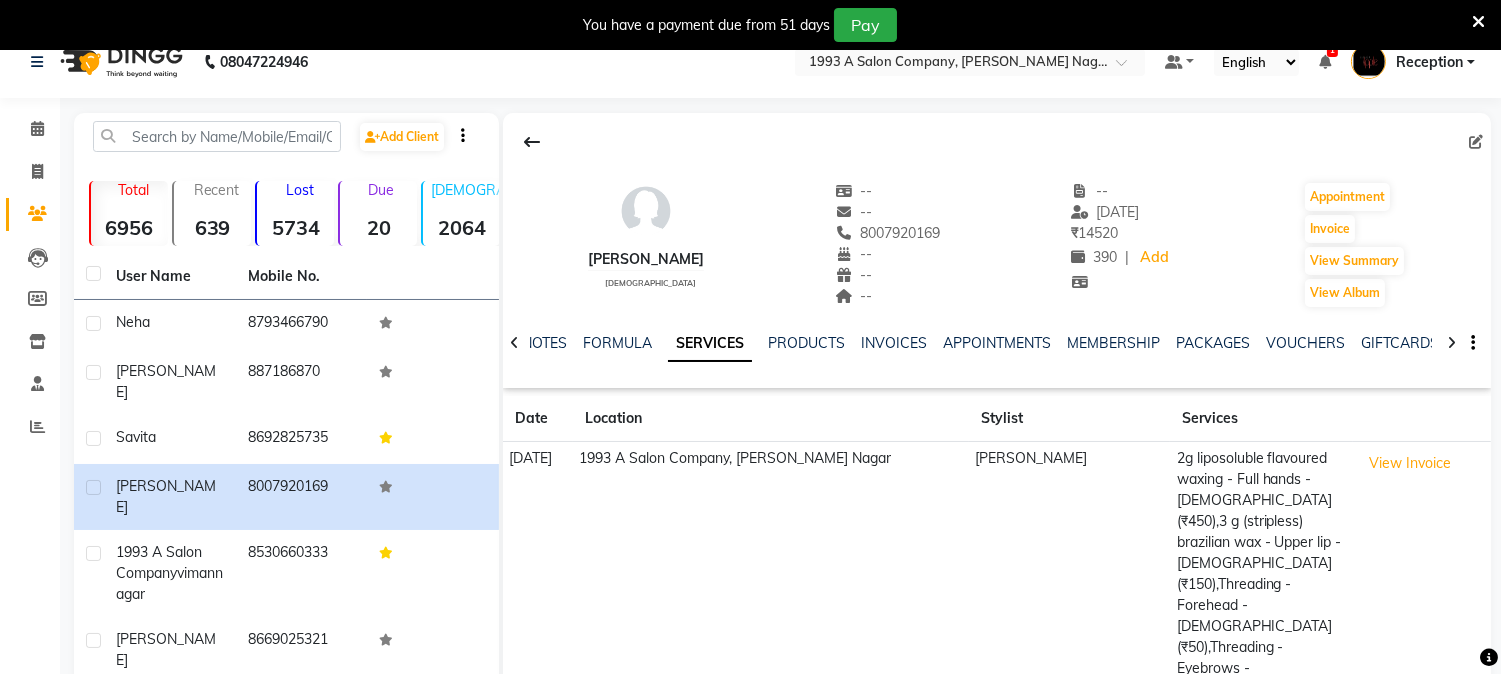 scroll, scrollTop: 0, scrollLeft: 0, axis: both 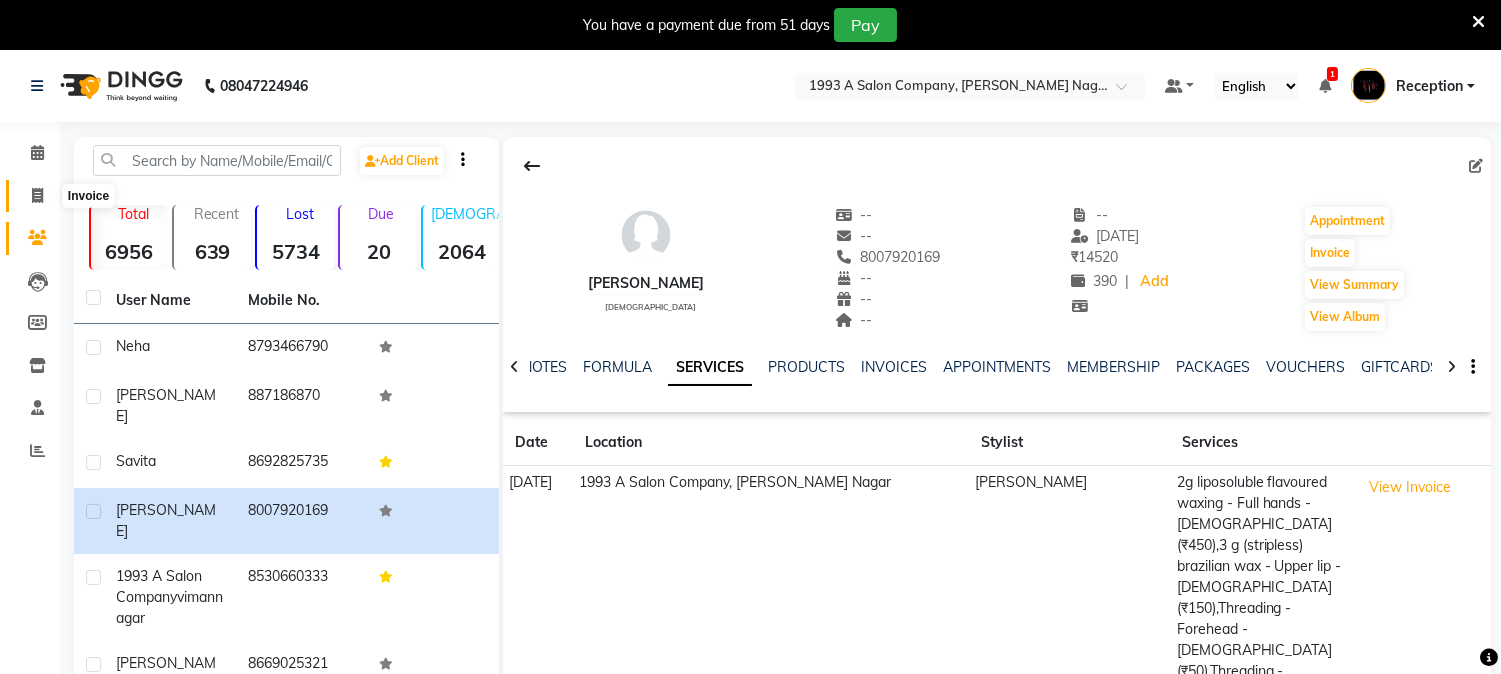 click 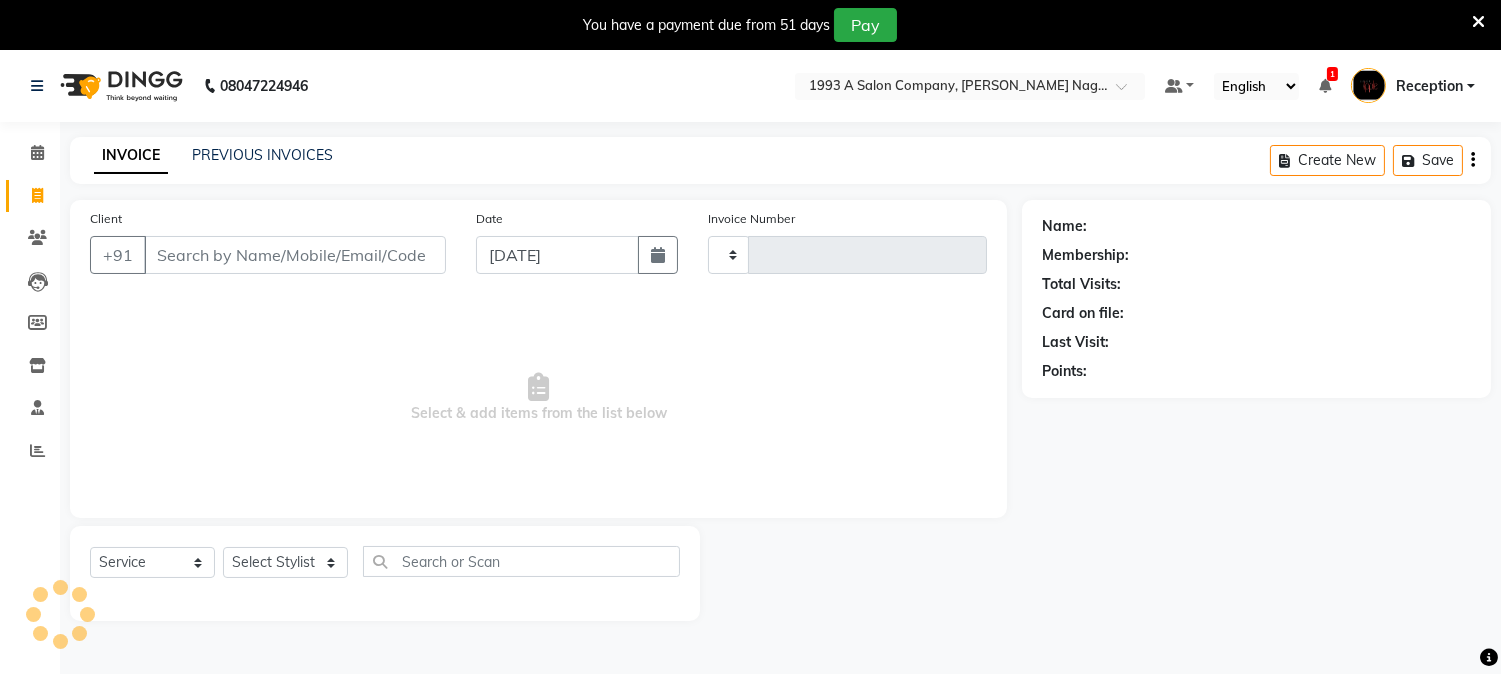 type on "1229" 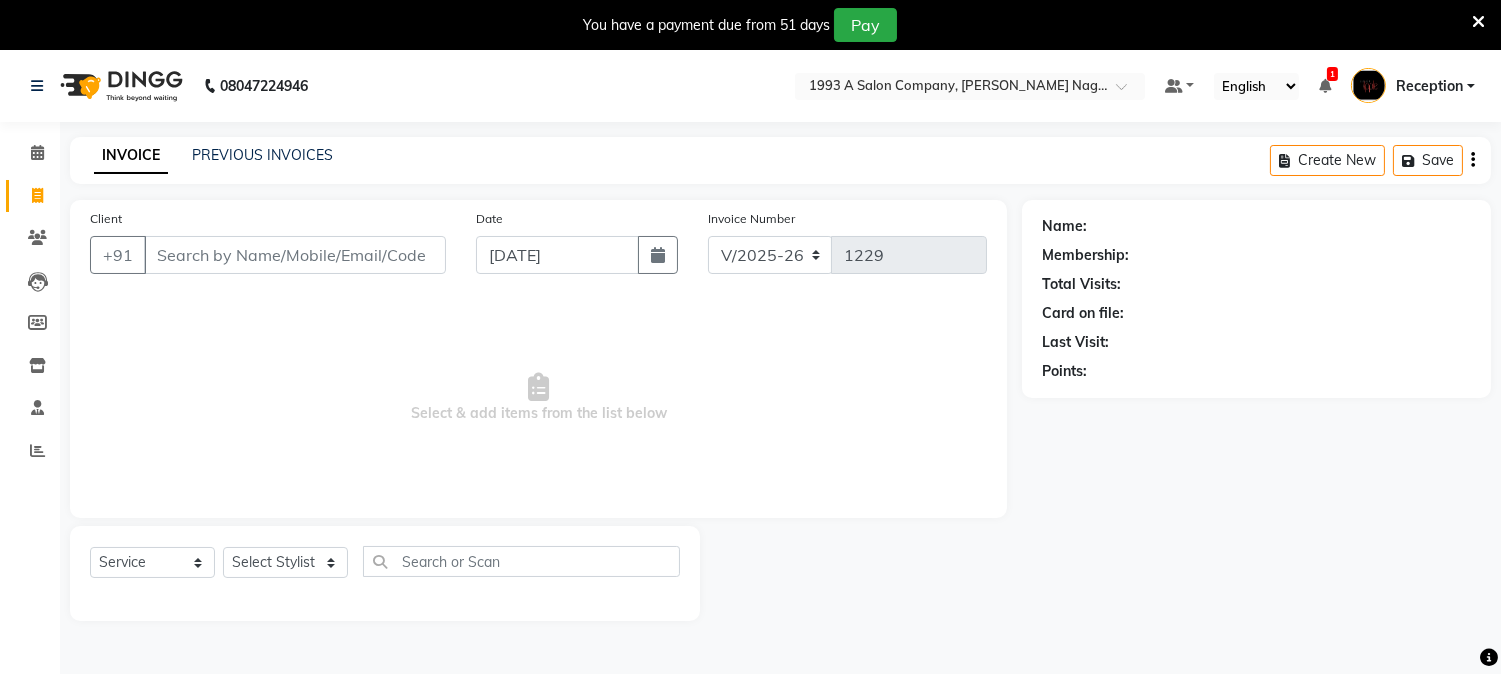 scroll, scrollTop: 50, scrollLeft: 0, axis: vertical 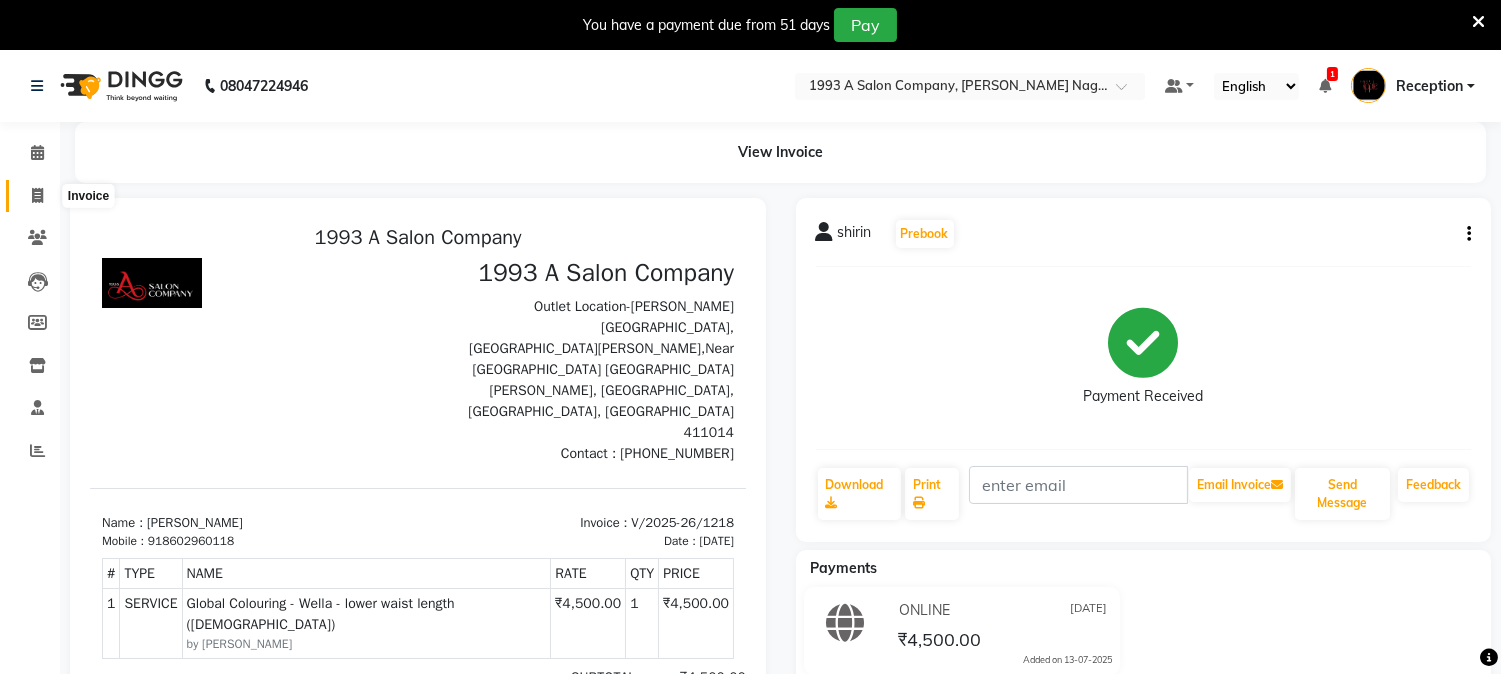 click 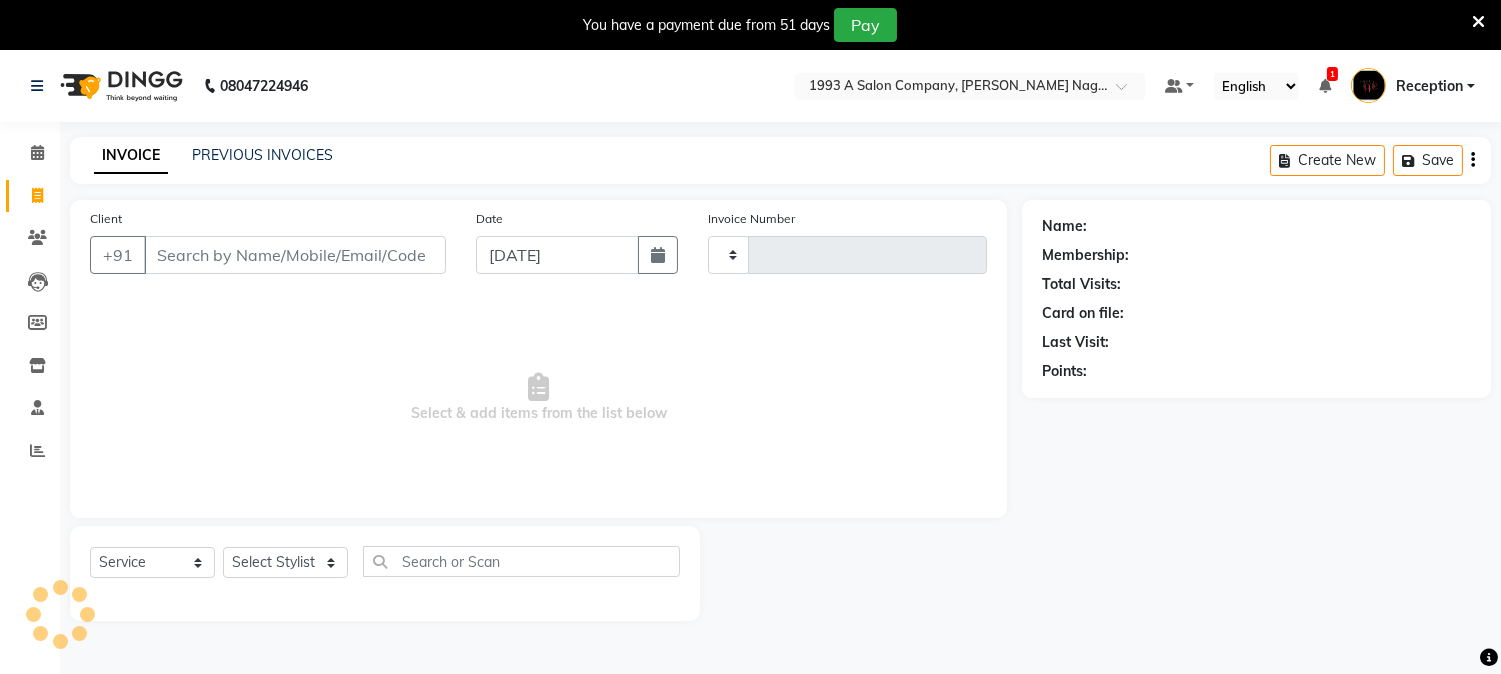 scroll, scrollTop: 50, scrollLeft: 0, axis: vertical 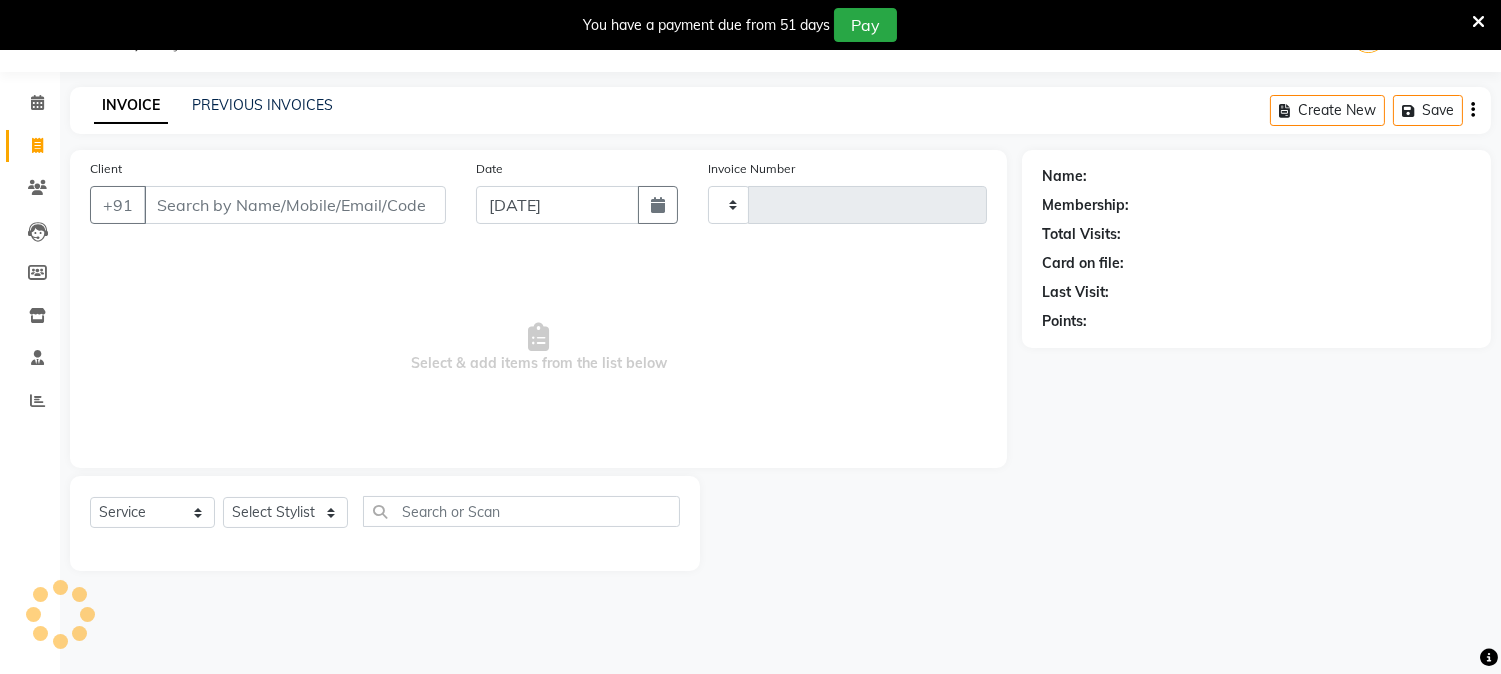 type on "1230" 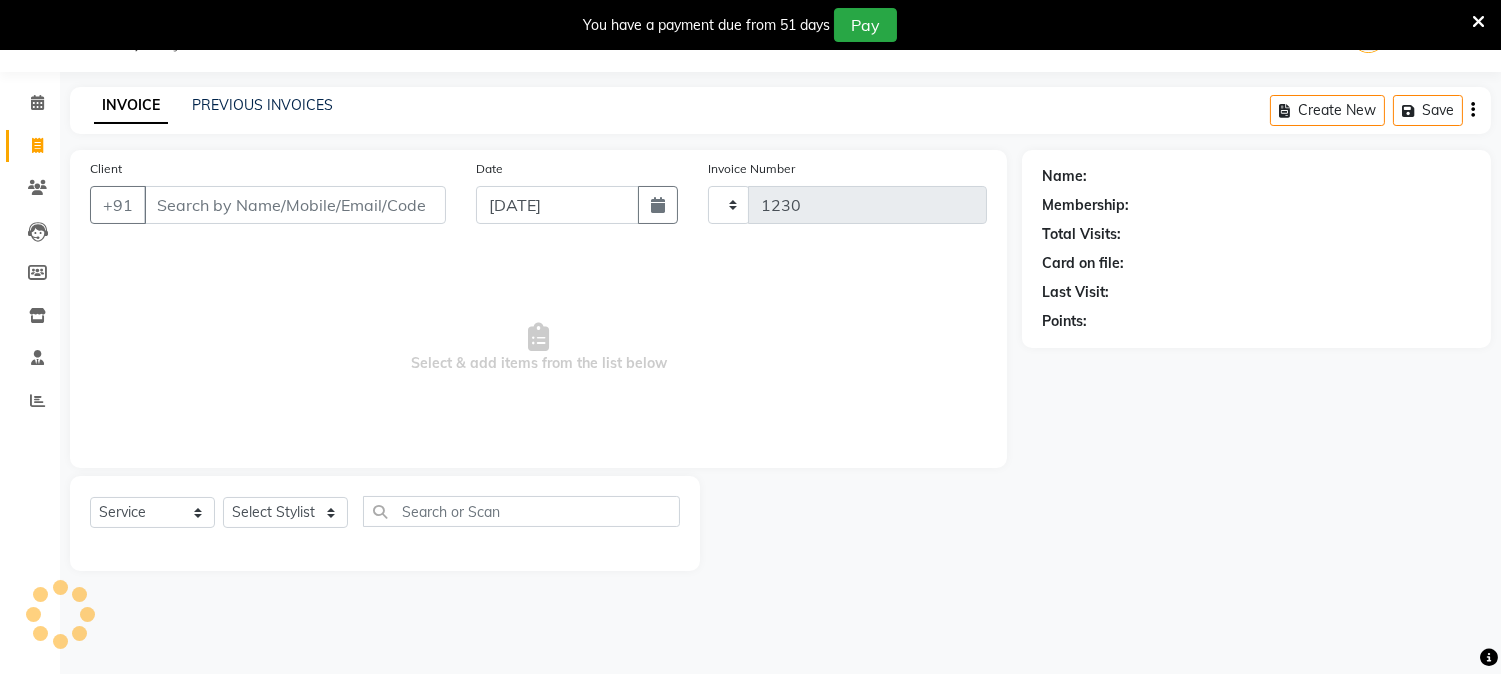 select on "144" 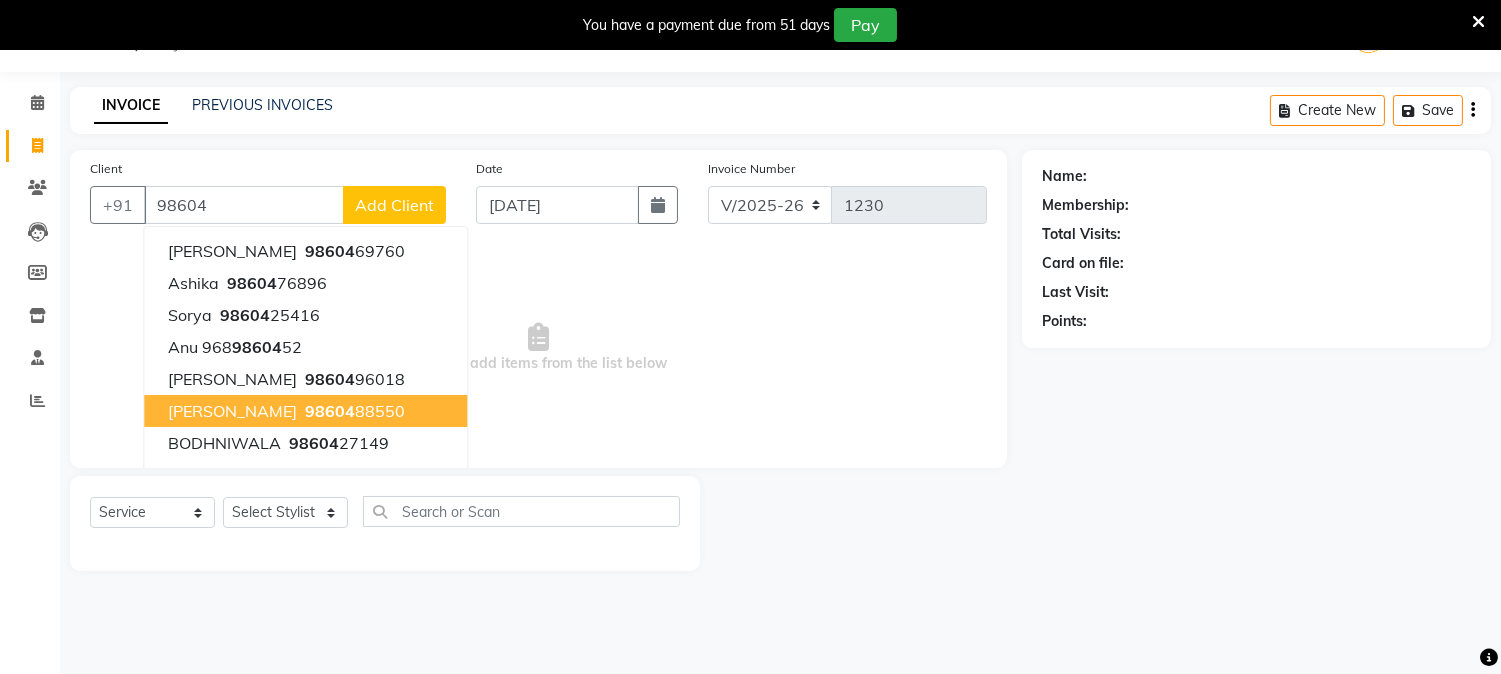 click on "98604 88550" at bounding box center (353, 411) 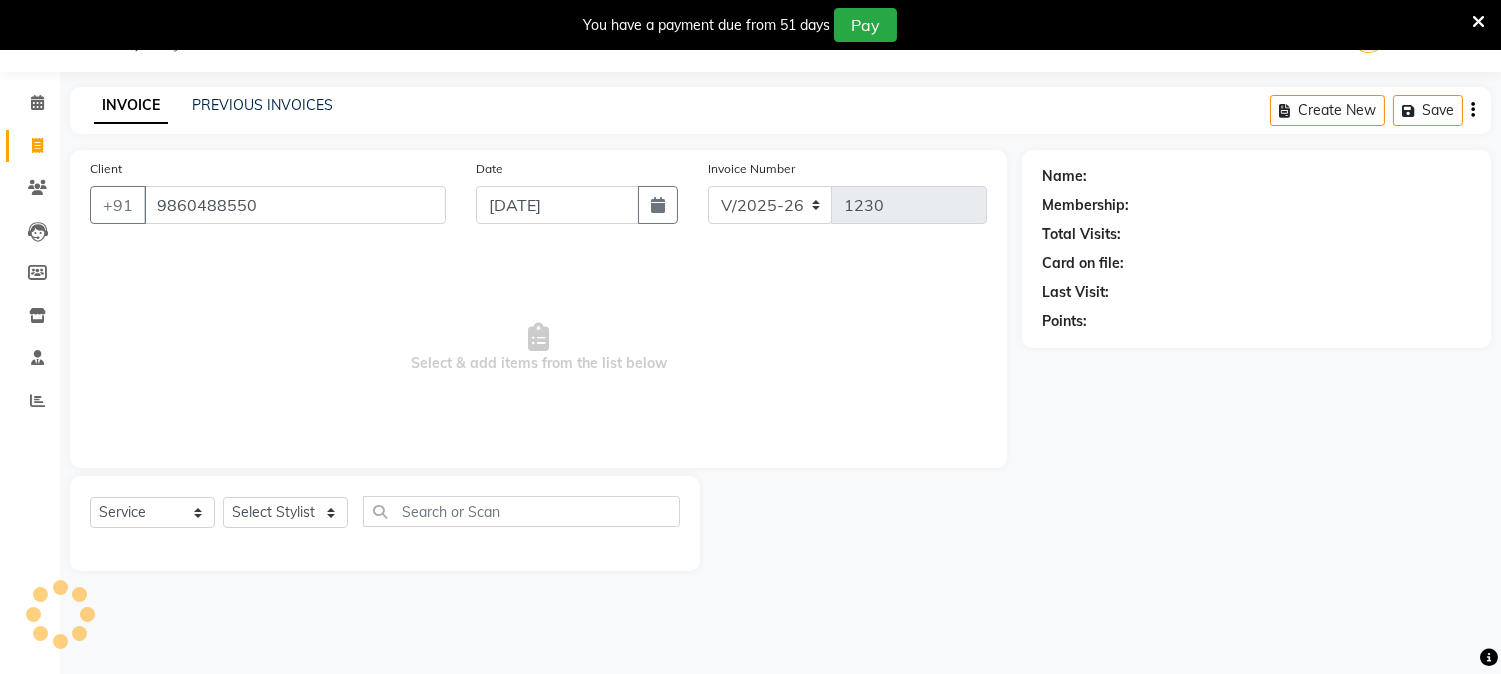 type on "9860488550" 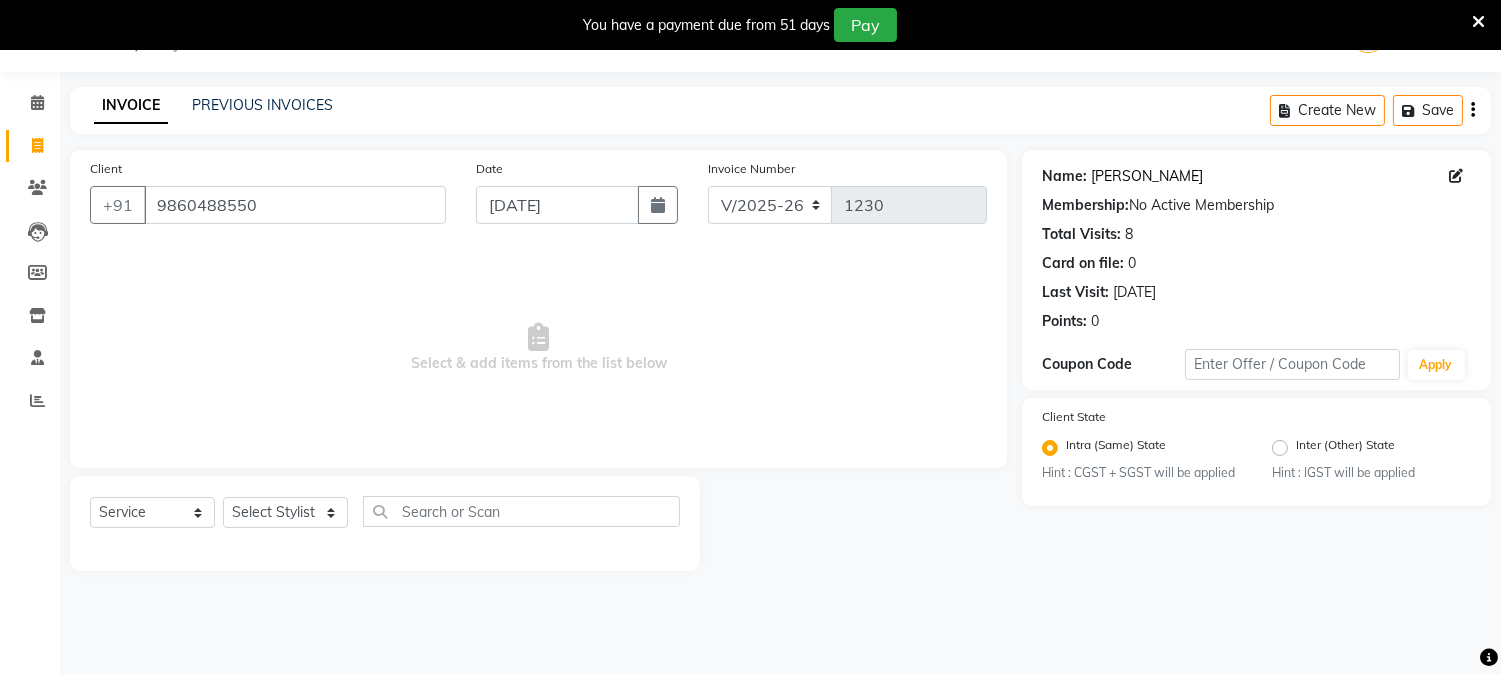 click on "Mansi Dhane" 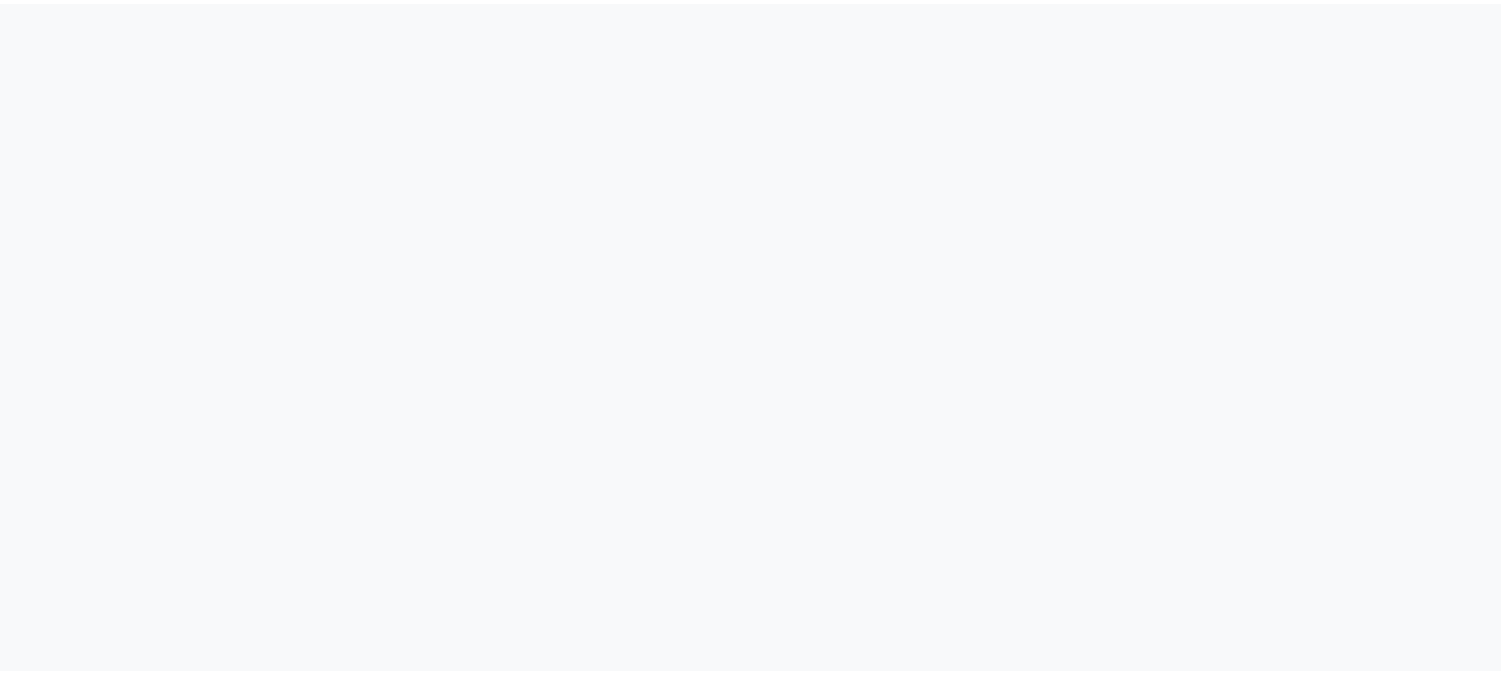 scroll, scrollTop: 0, scrollLeft: 0, axis: both 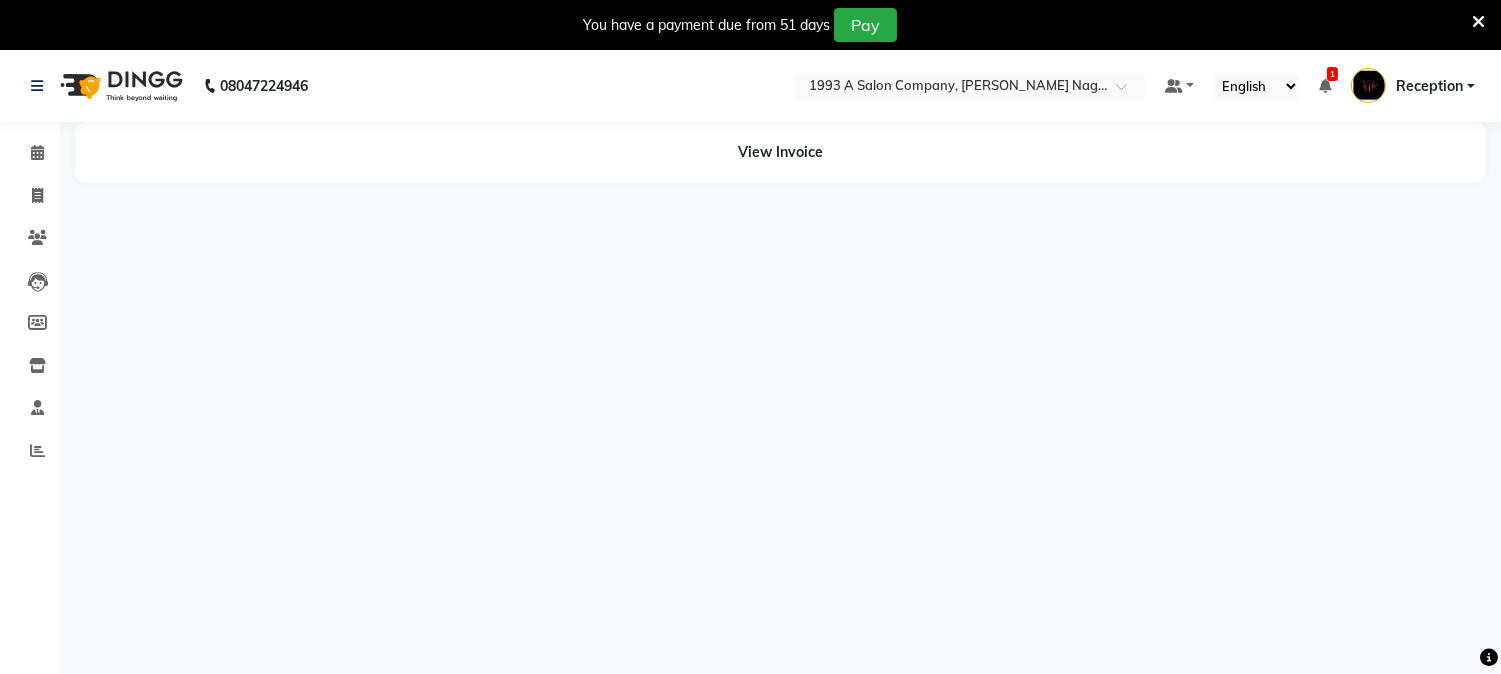select on "en" 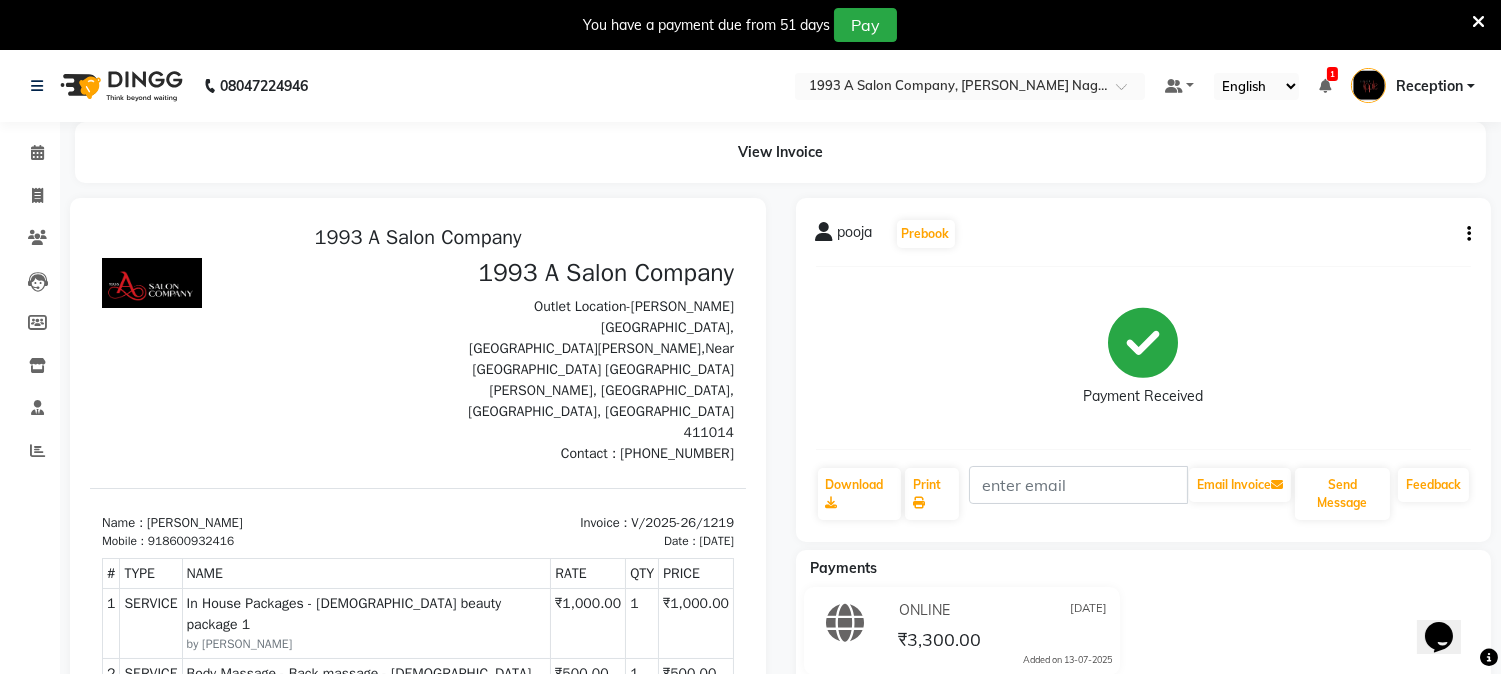 scroll, scrollTop: 0, scrollLeft: 0, axis: both 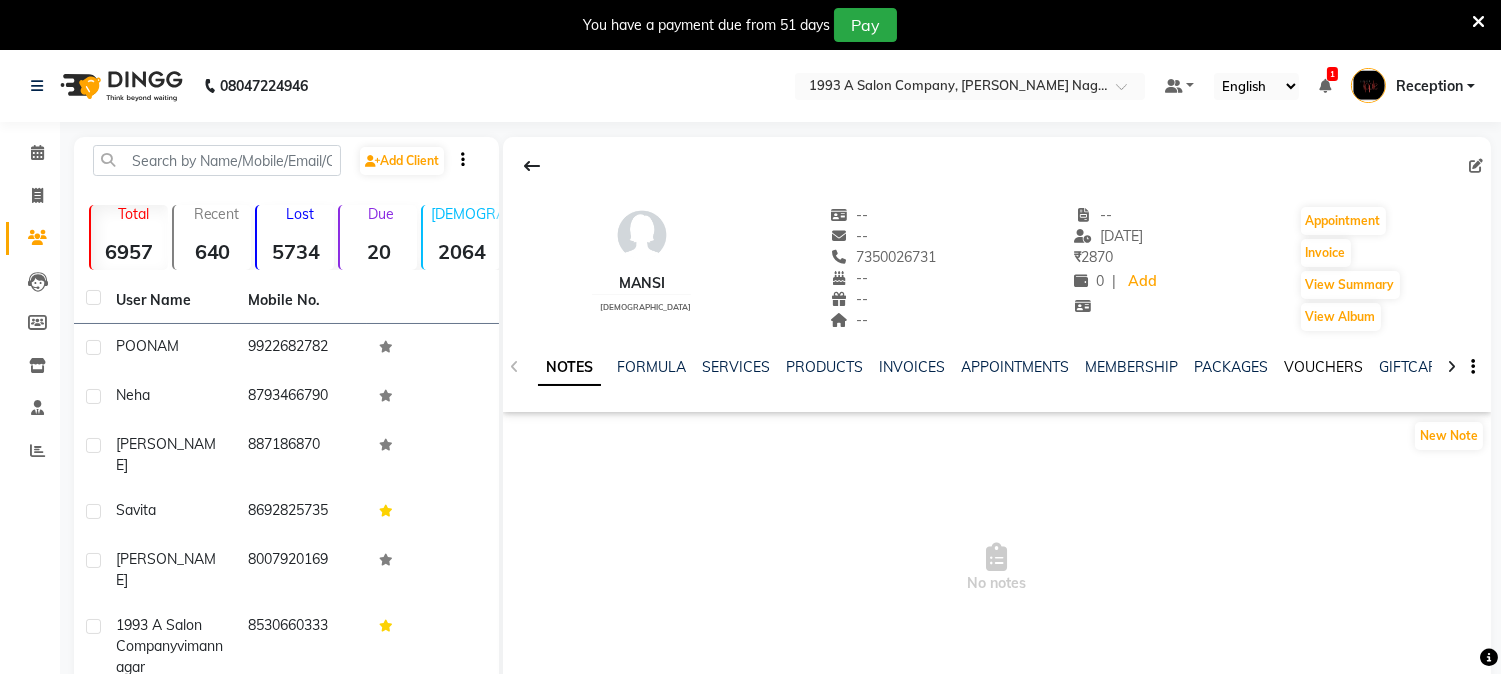click on "VOUCHERS" 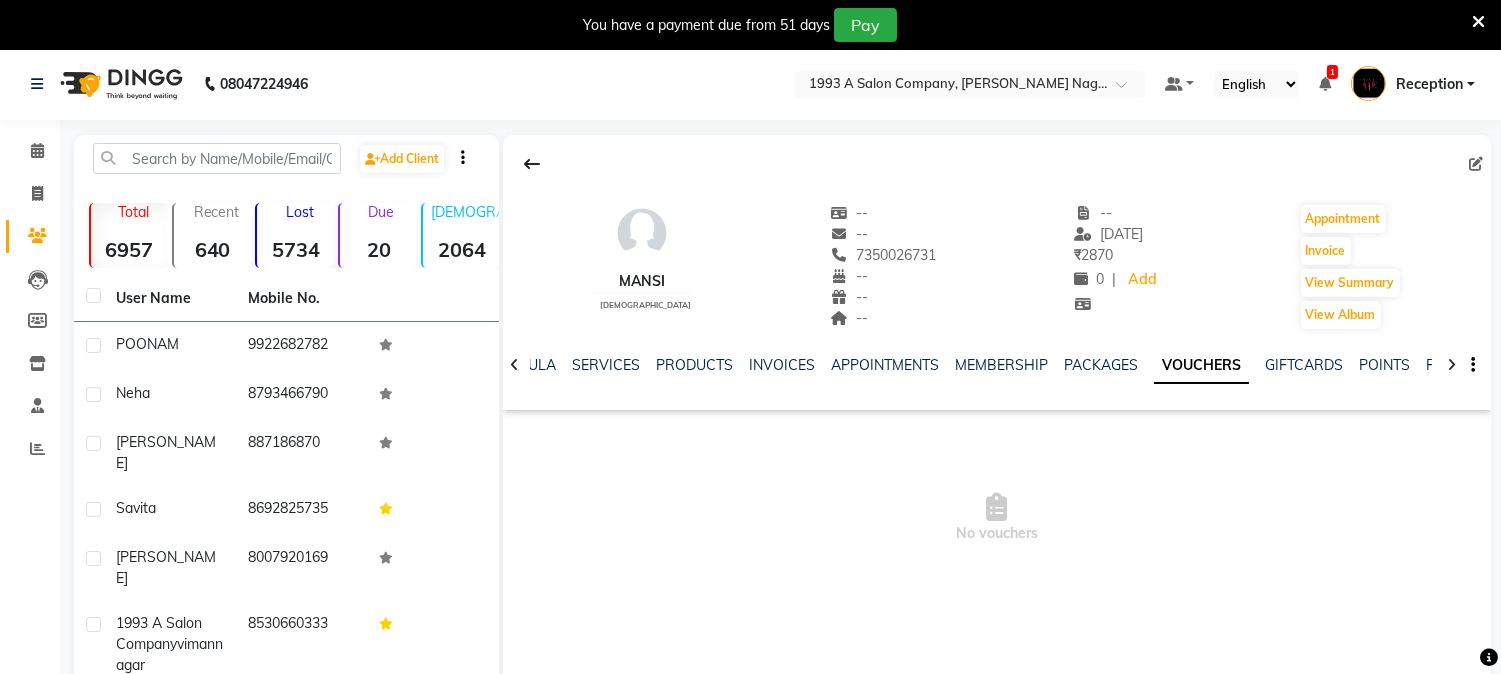 scroll, scrollTop: 0, scrollLeft: 0, axis: both 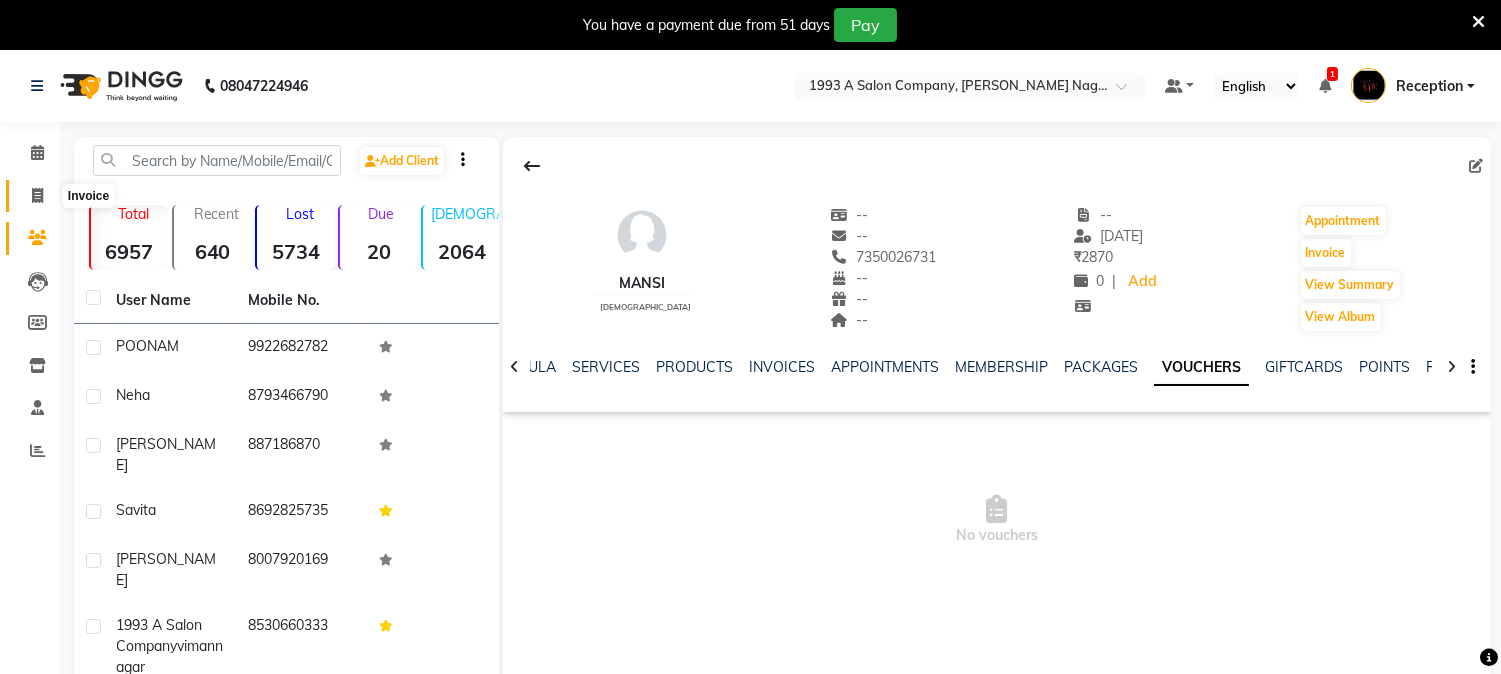 click 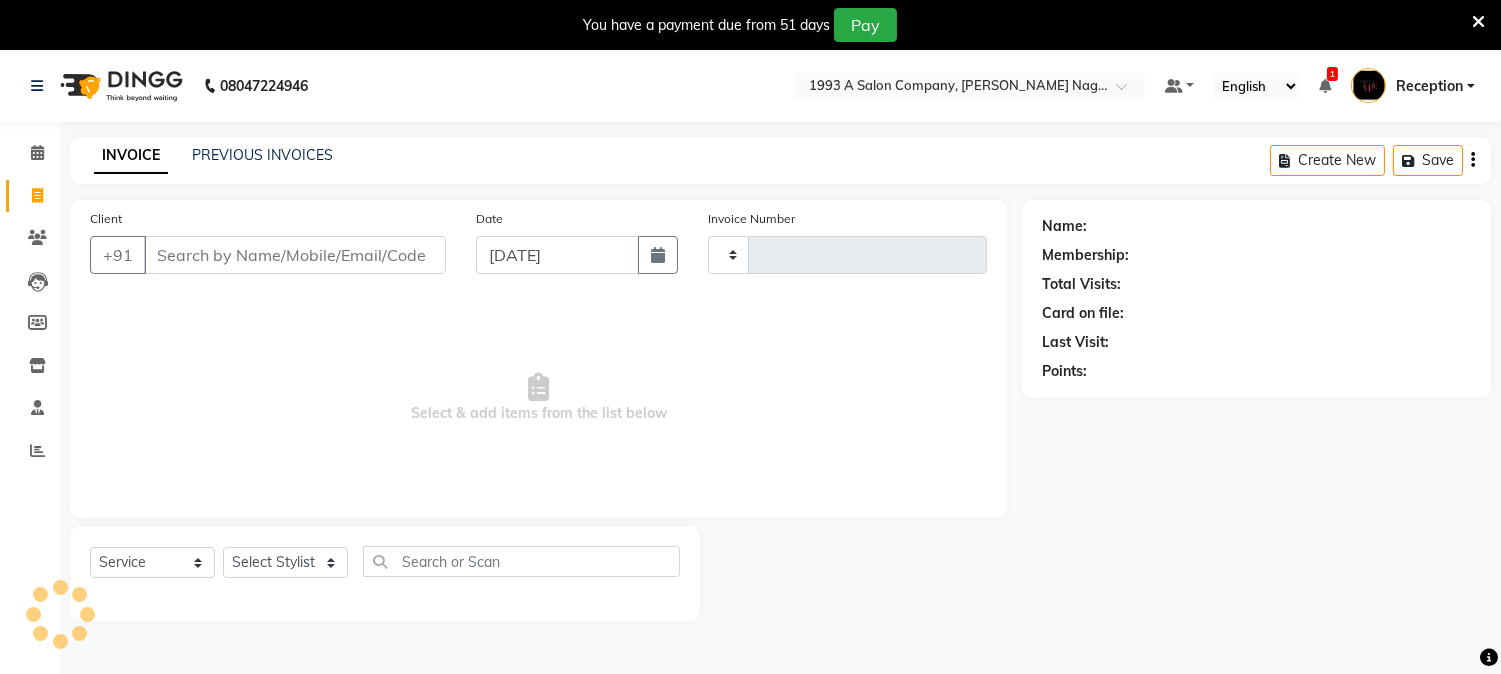 scroll, scrollTop: 50, scrollLeft: 0, axis: vertical 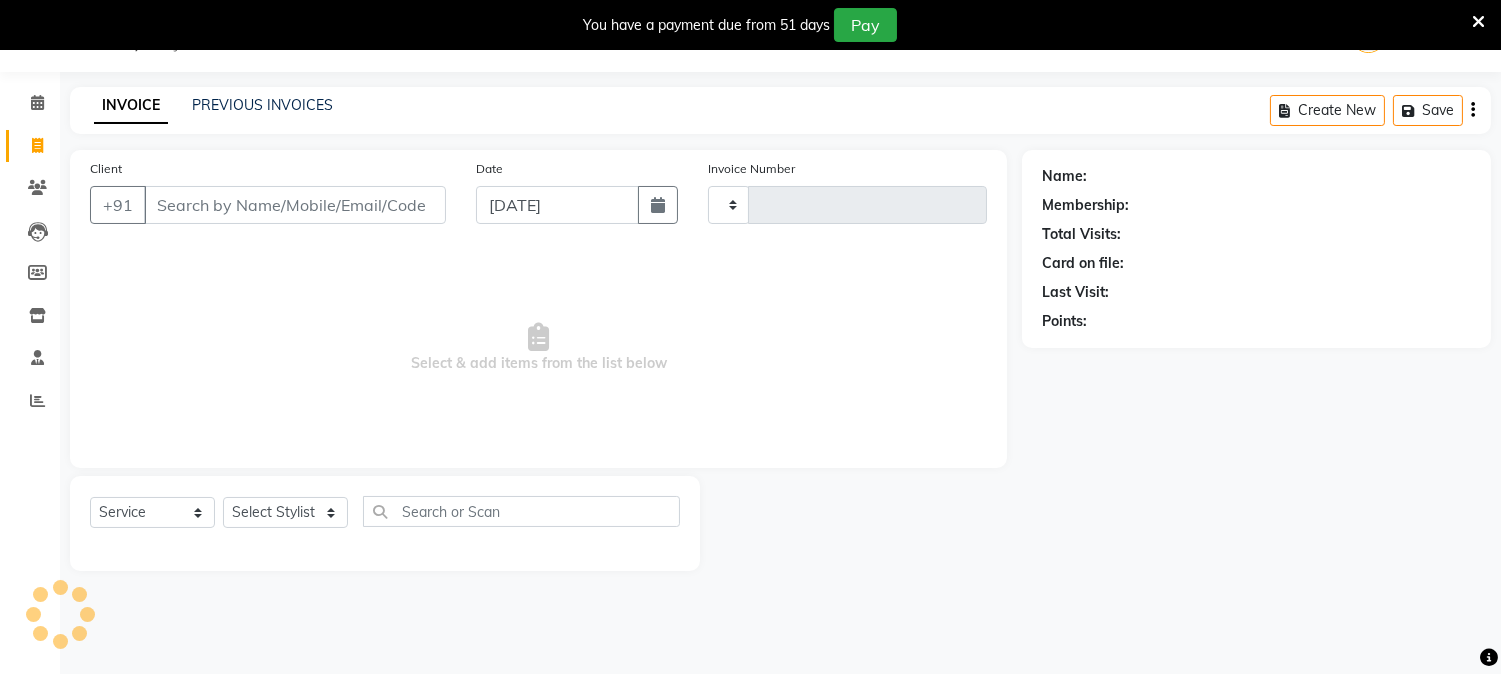 type on "1230" 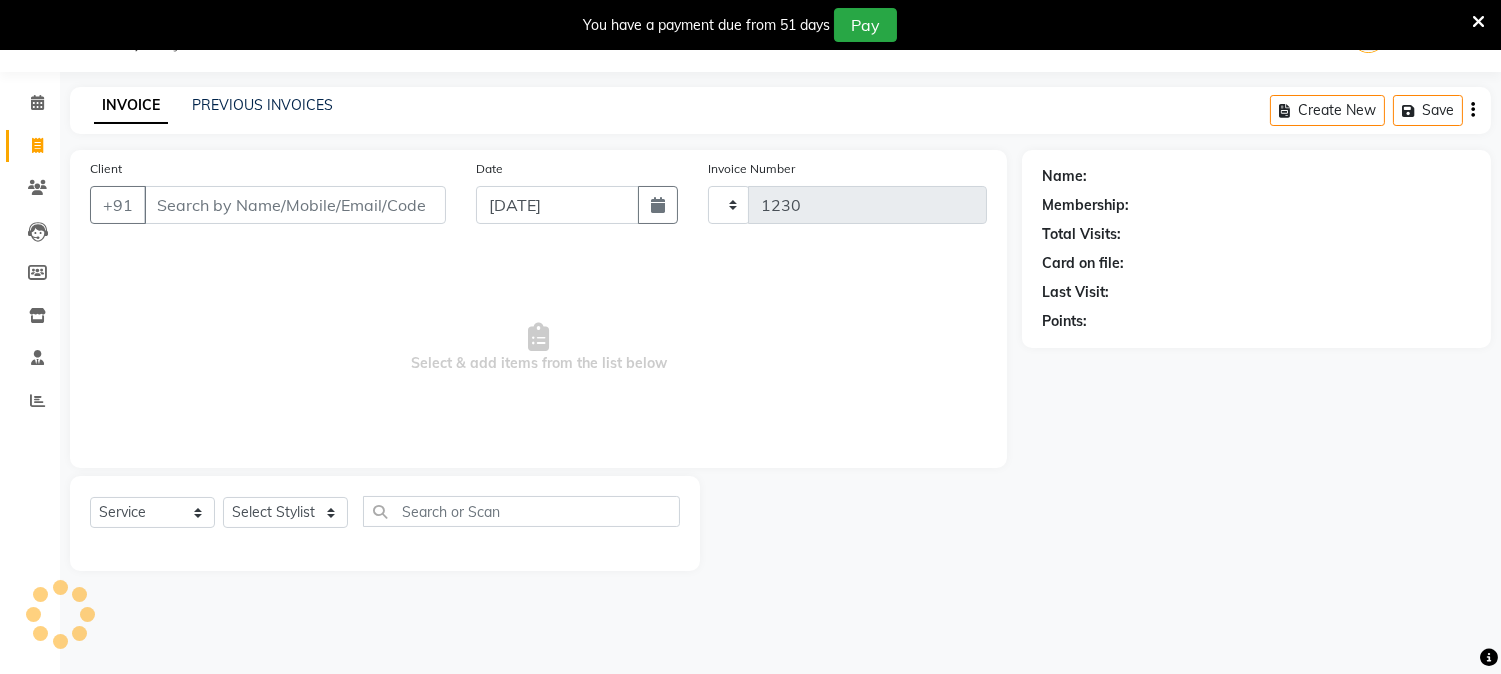 select on "144" 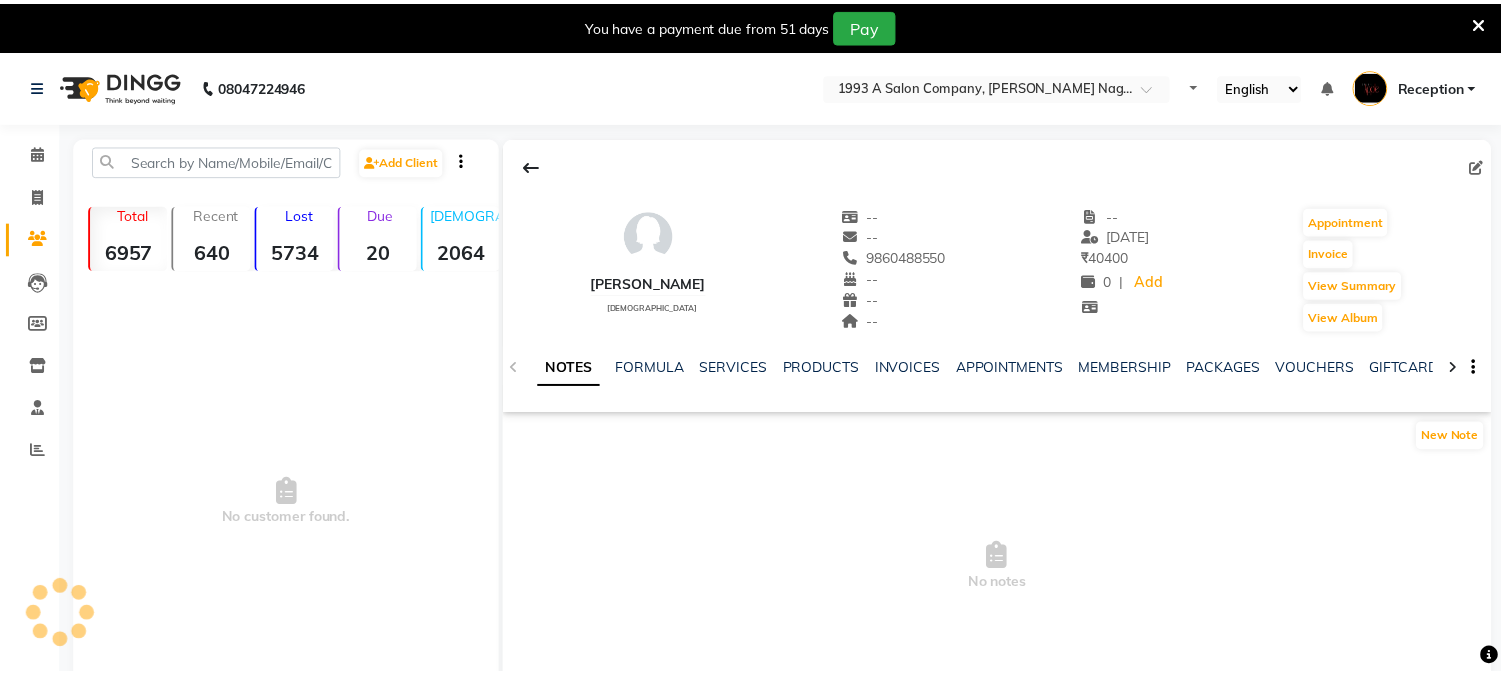 scroll, scrollTop: 0, scrollLeft: 0, axis: both 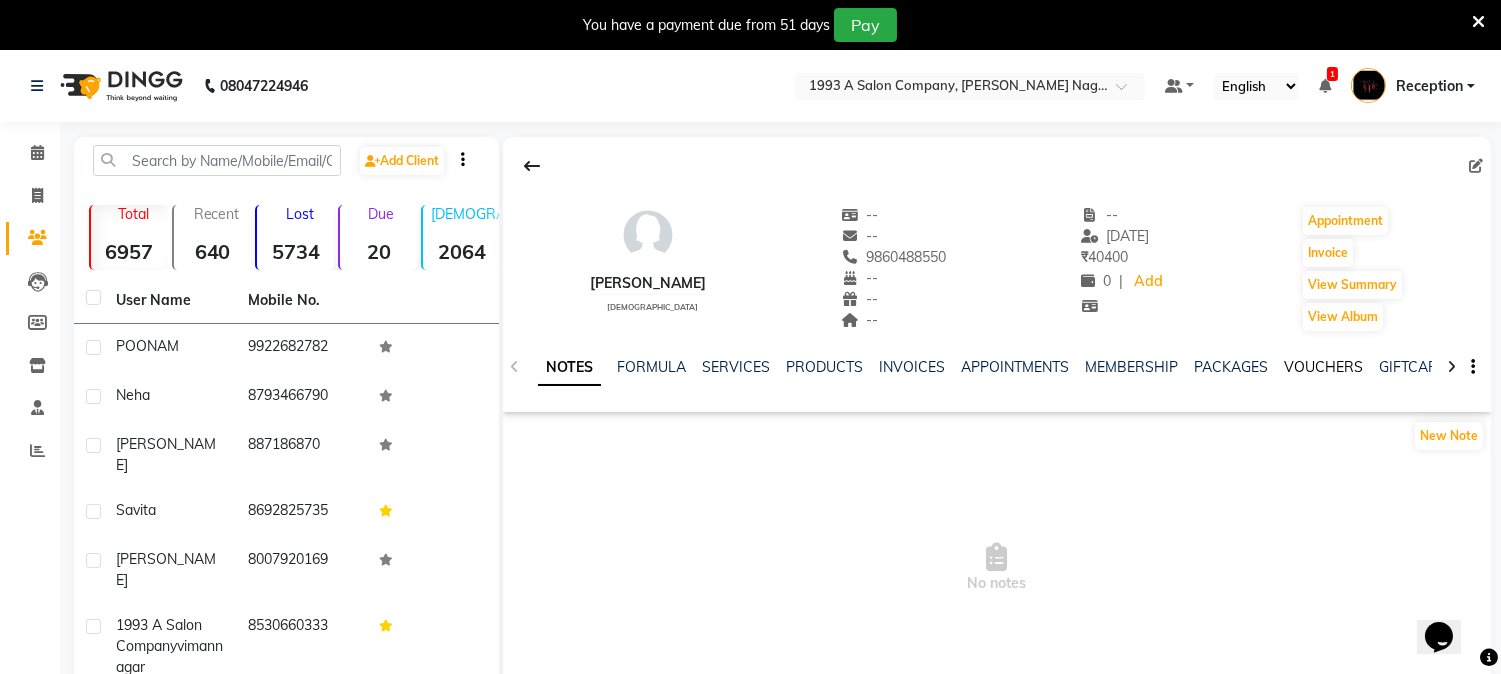 click on "VOUCHERS" 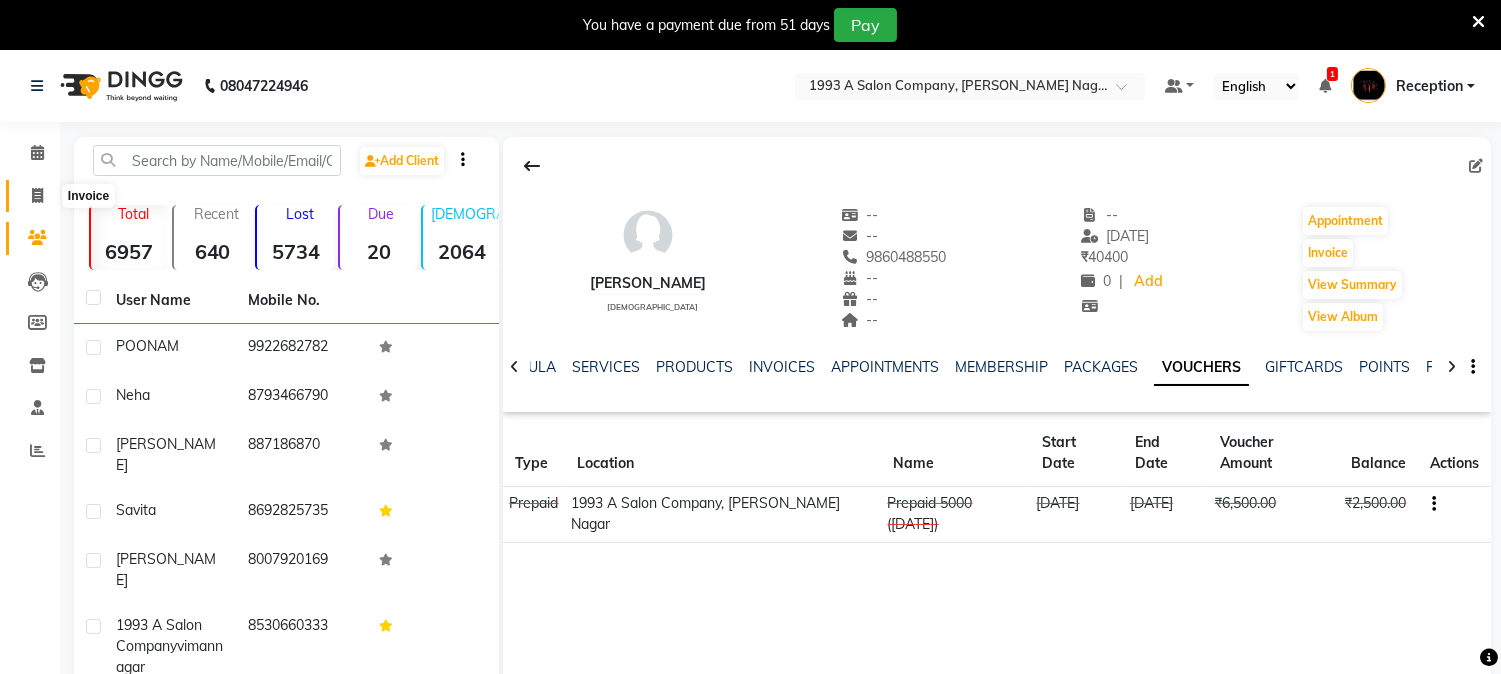 click 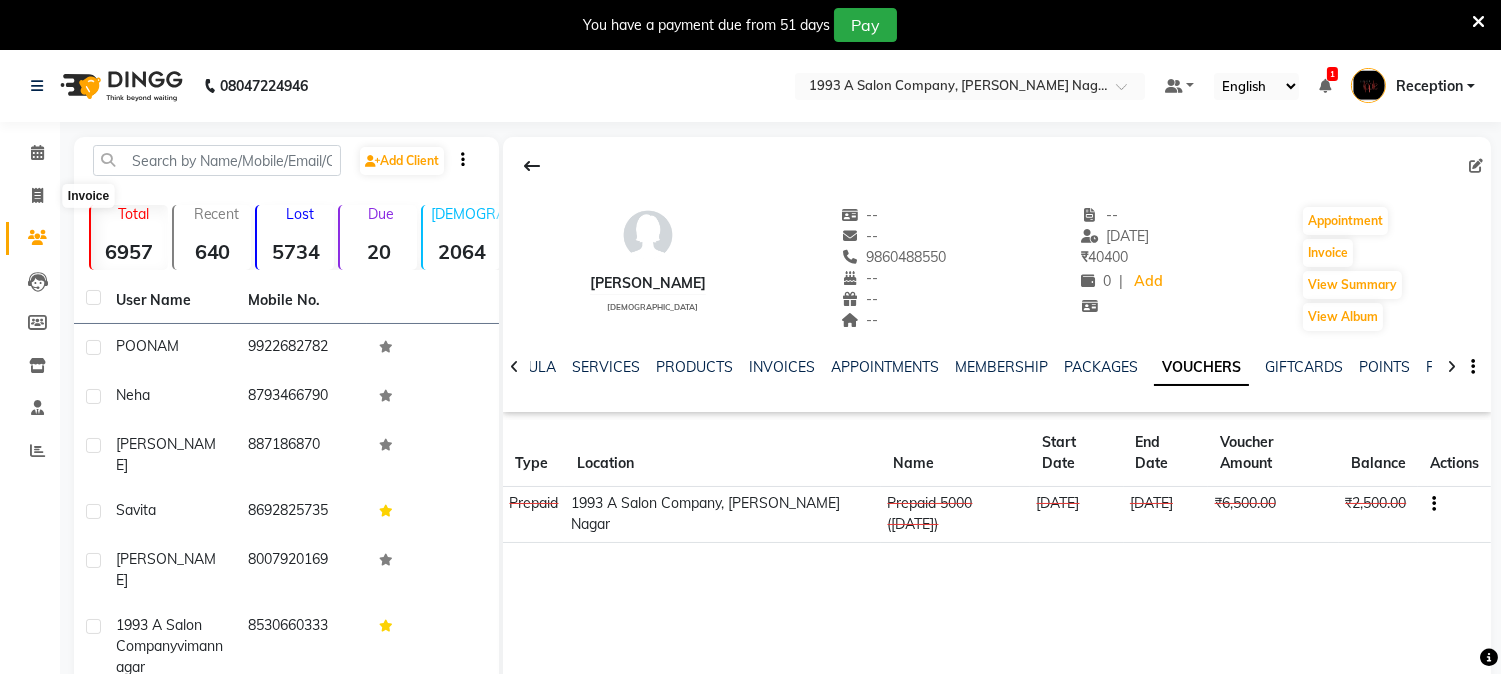 select on "service" 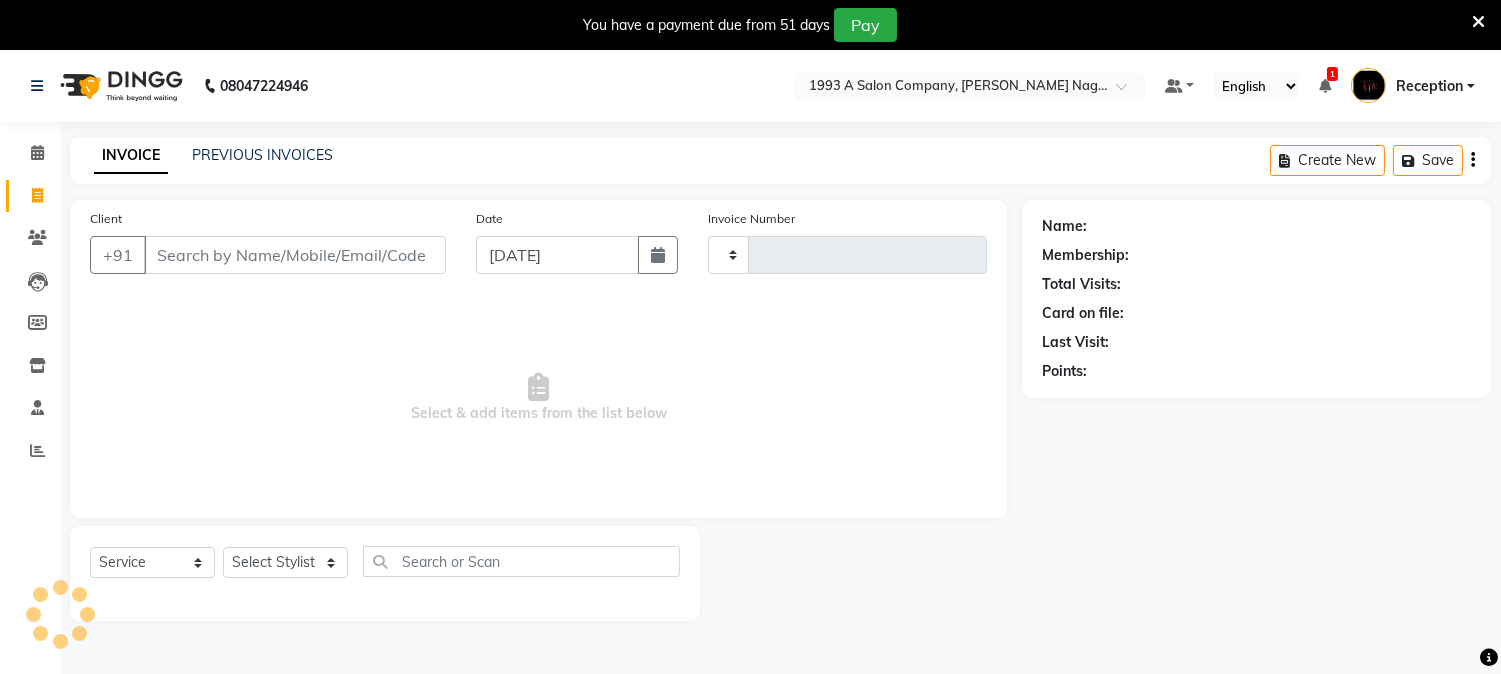 type on "1230" 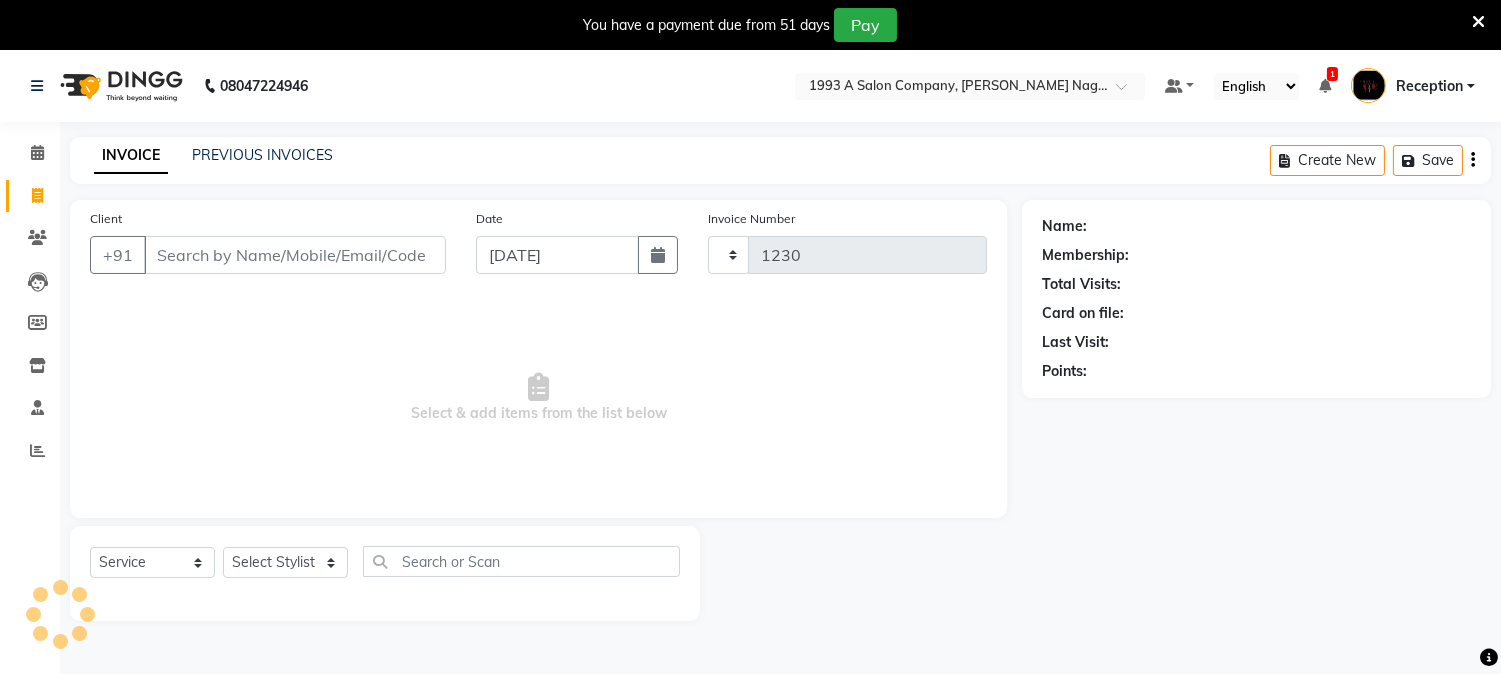 scroll, scrollTop: 50, scrollLeft: 0, axis: vertical 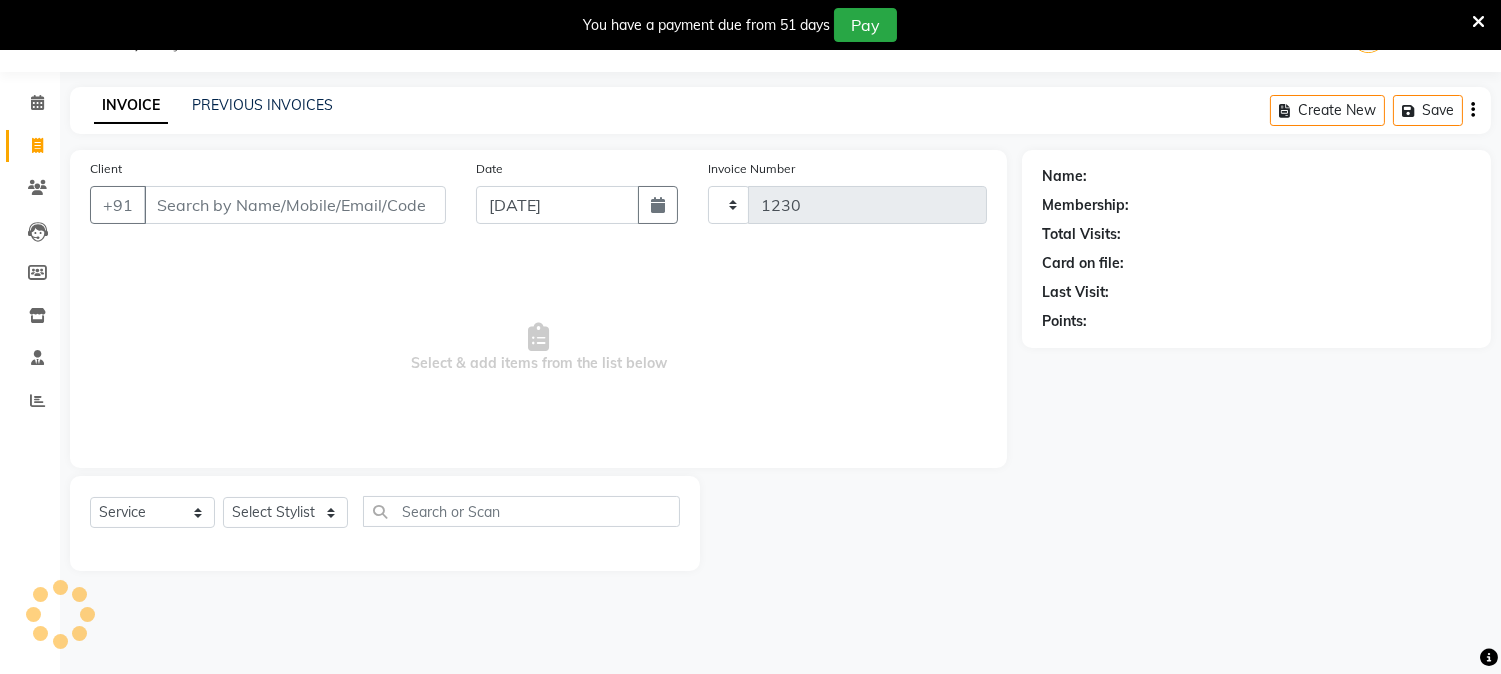 select on "144" 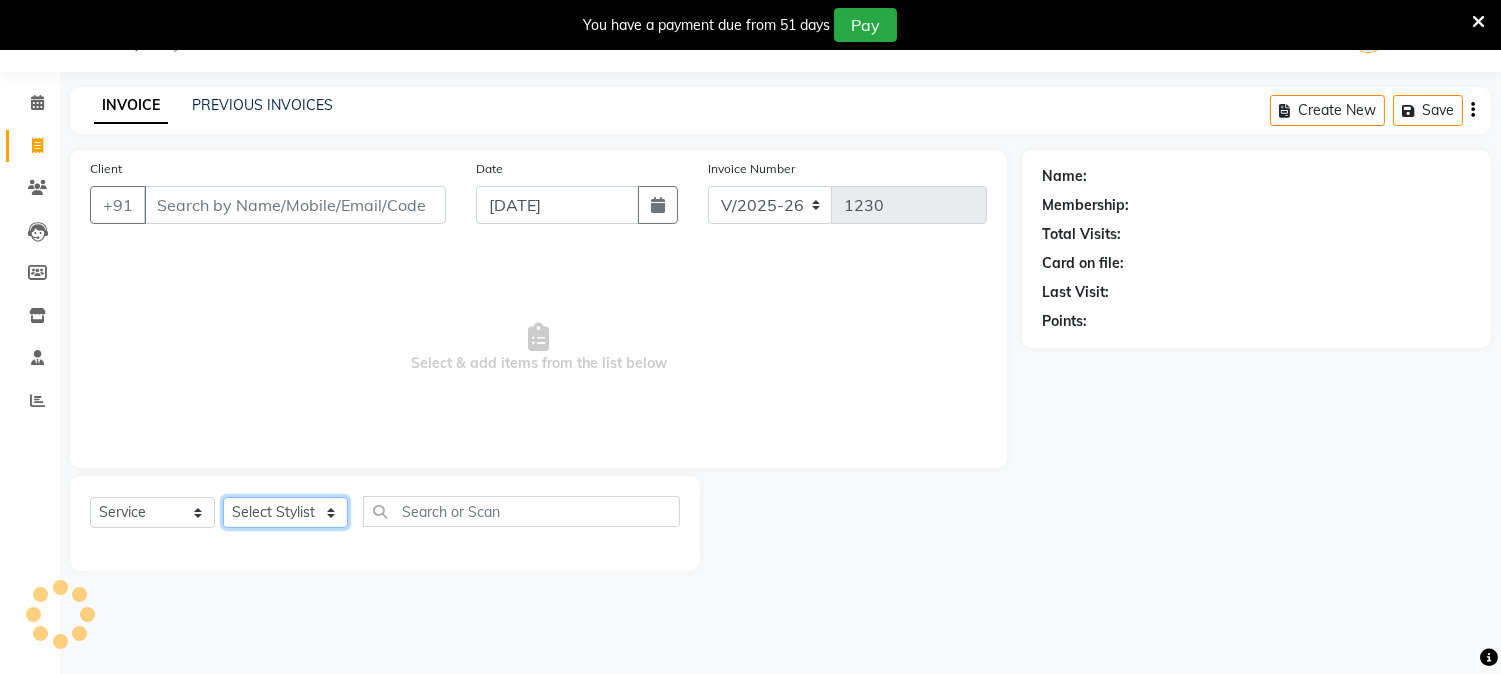 click on "Select Stylist" 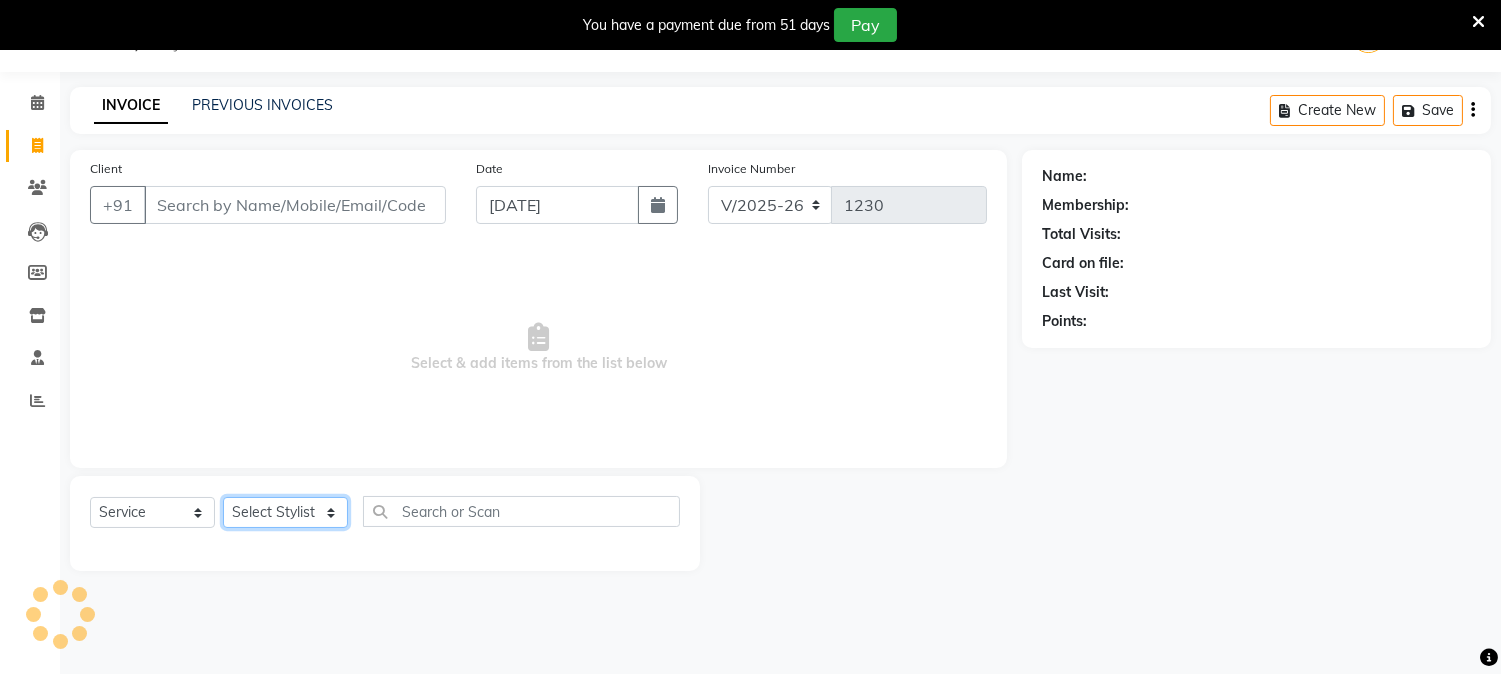 click on "Select Stylist [PERSON_NAME] Mane [PERSON_NAME] [PERSON_NAME]  Reception  [PERSON_NAME] Training Department [PERSON_NAME] [PERSON_NAME] Sir" 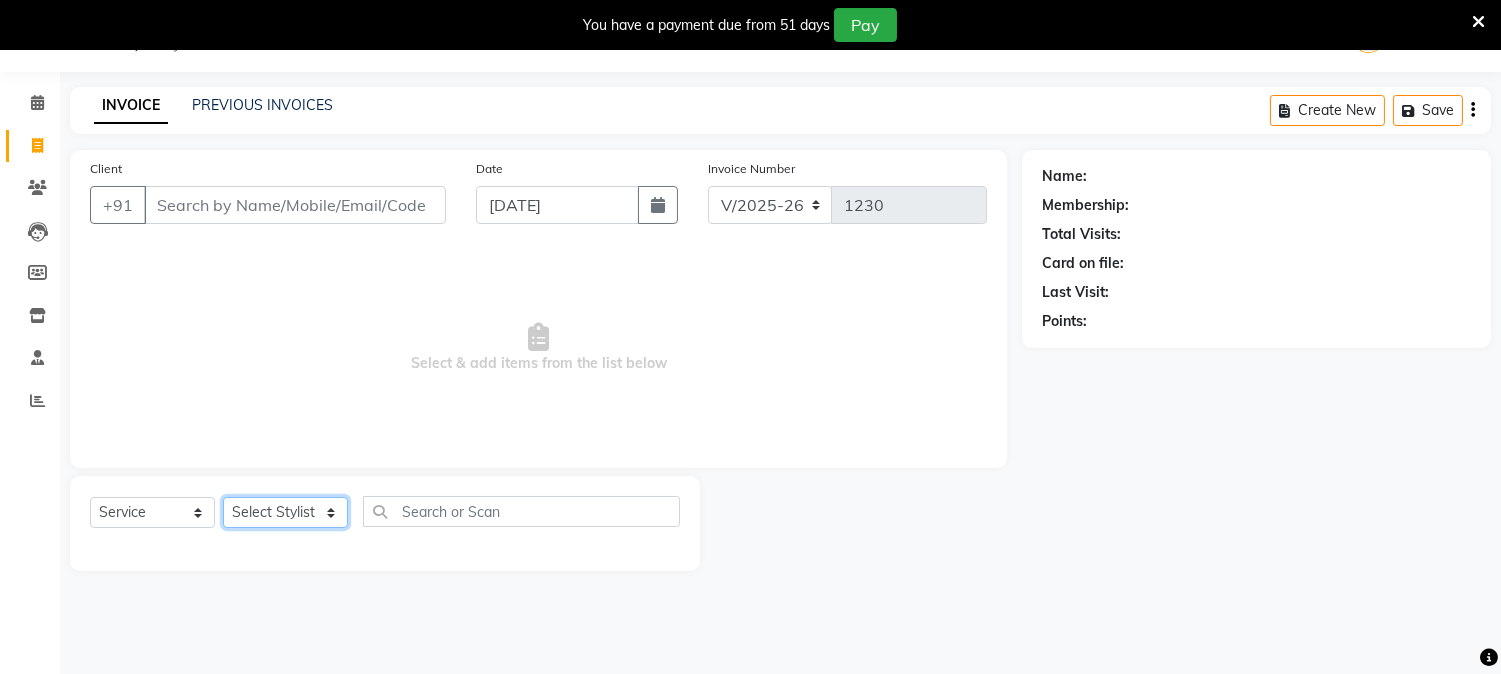 click on "Select Stylist [PERSON_NAME] Mane [PERSON_NAME] [PERSON_NAME]  Reception  [PERSON_NAME] Training Department [PERSON_NAME] [PERSON_NAME] Sir" 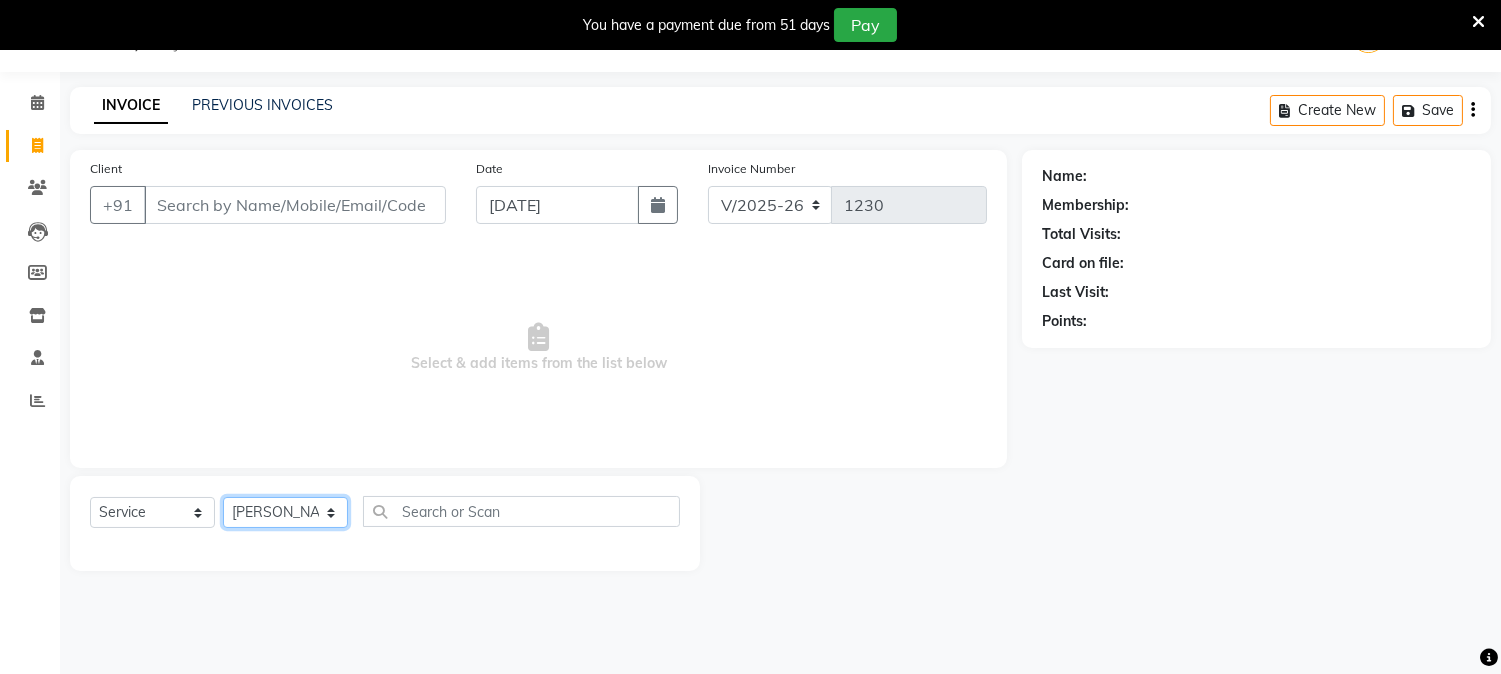 click on "Select Stylist [PERSON_NAME] Mane [PERSON_NAME] [PERSON_NAME]  Reception  [PERSON_NAME] Training Department [PERSON_NAME] [PERSON_NAME] Sir" 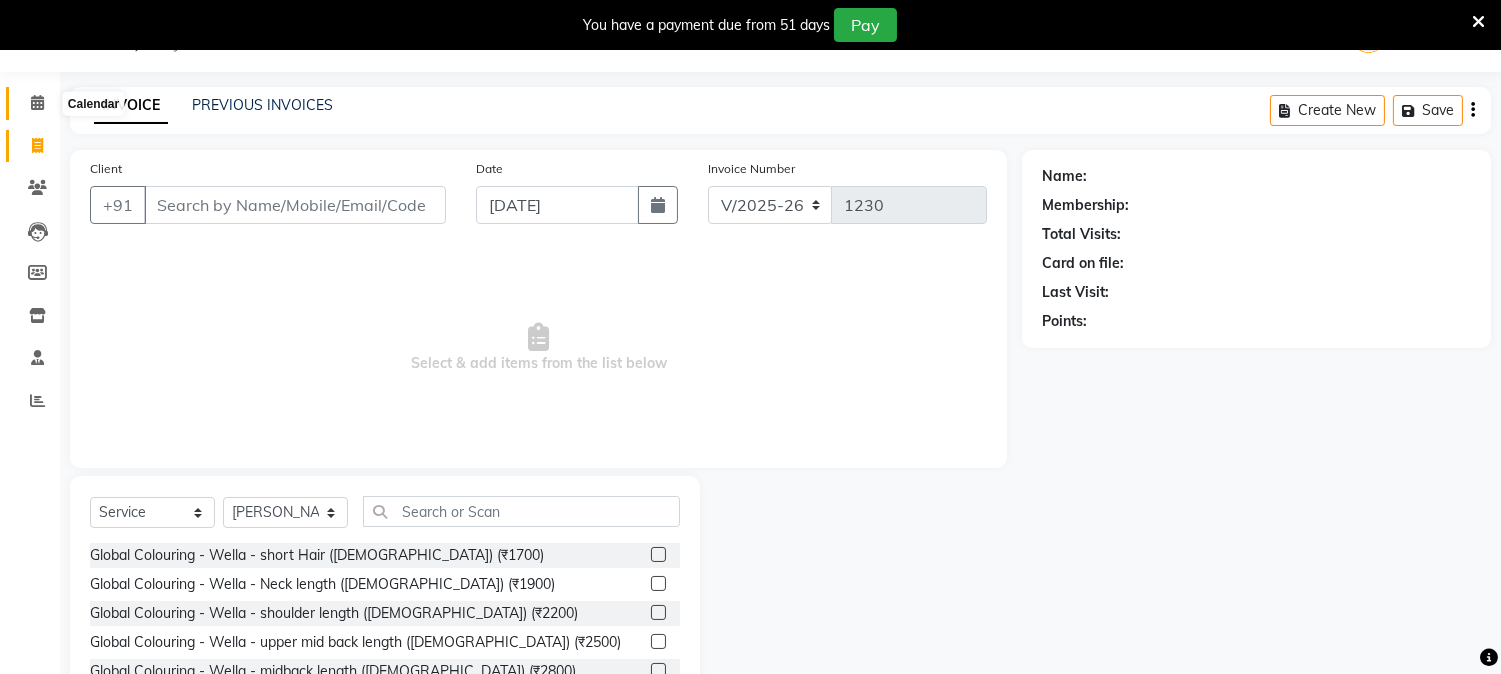 click 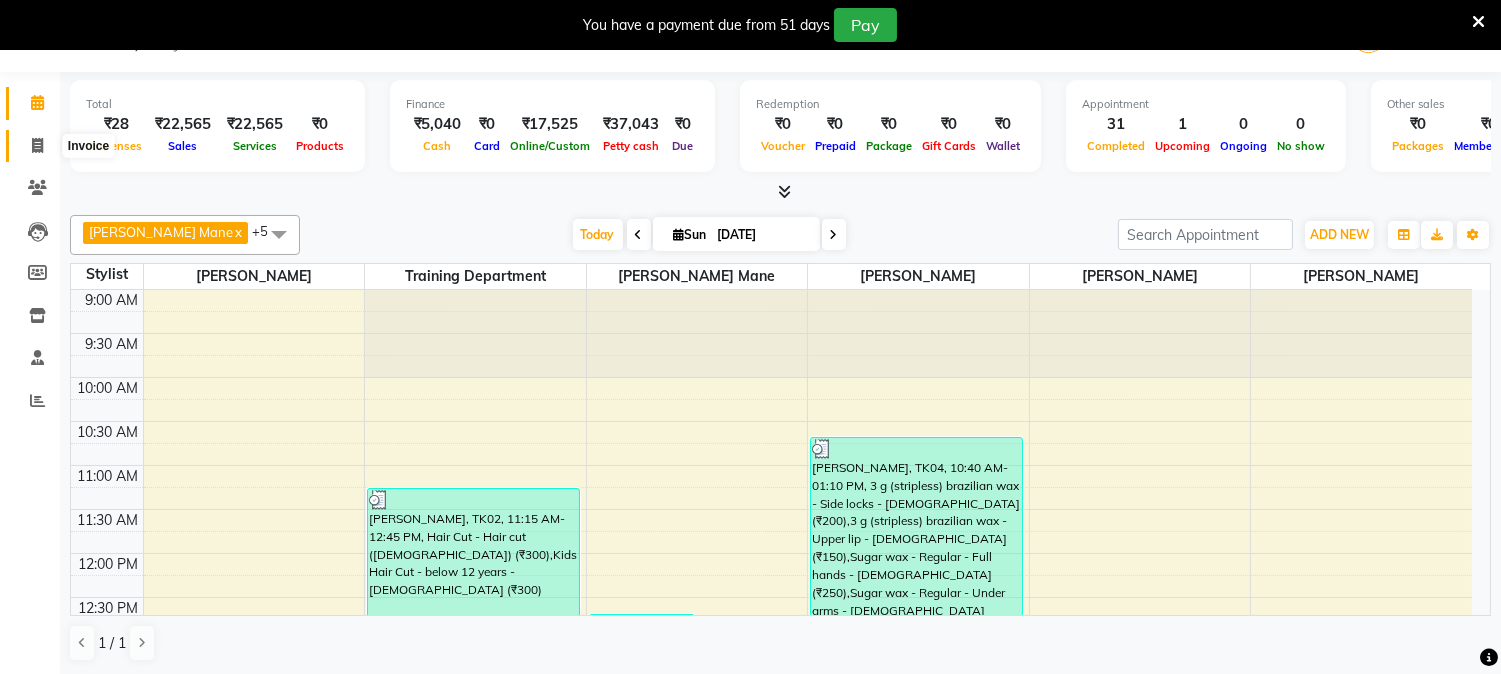click 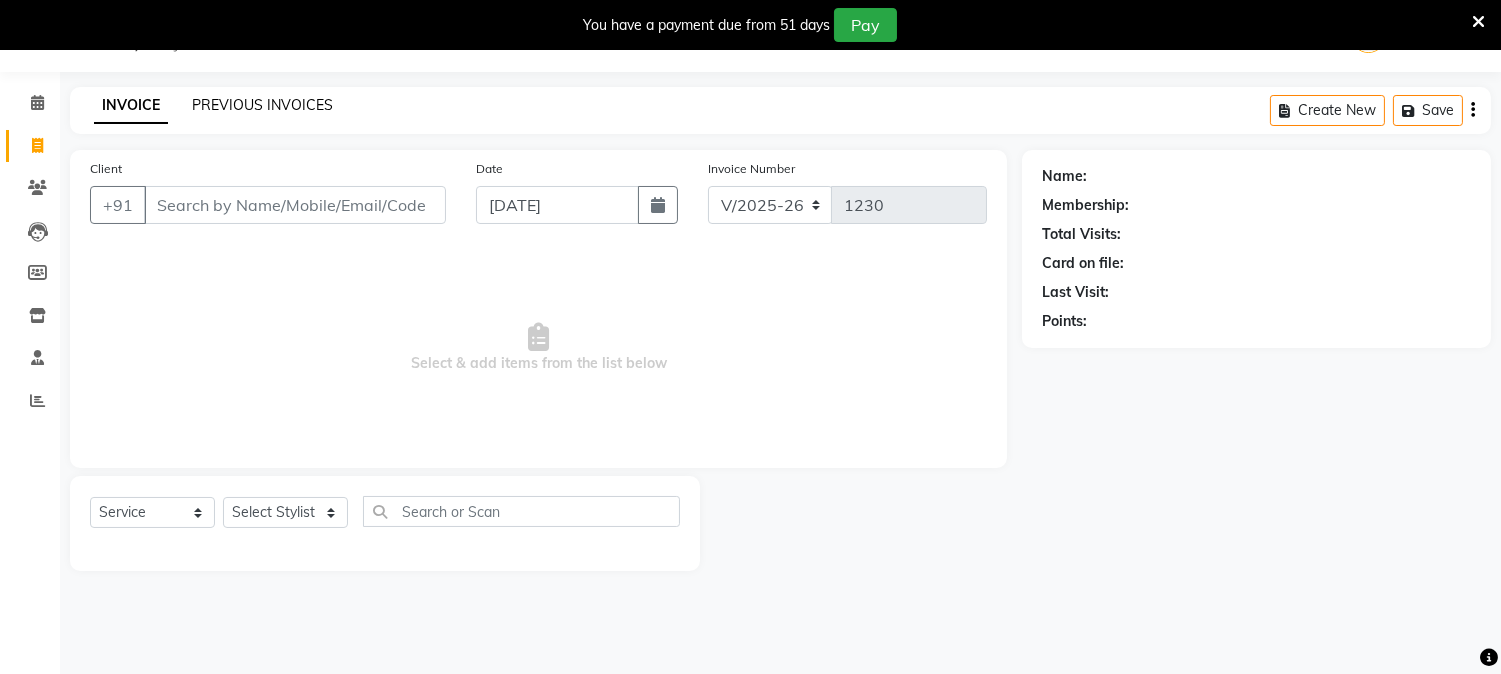 click on "PREVIOUS INVOICES" 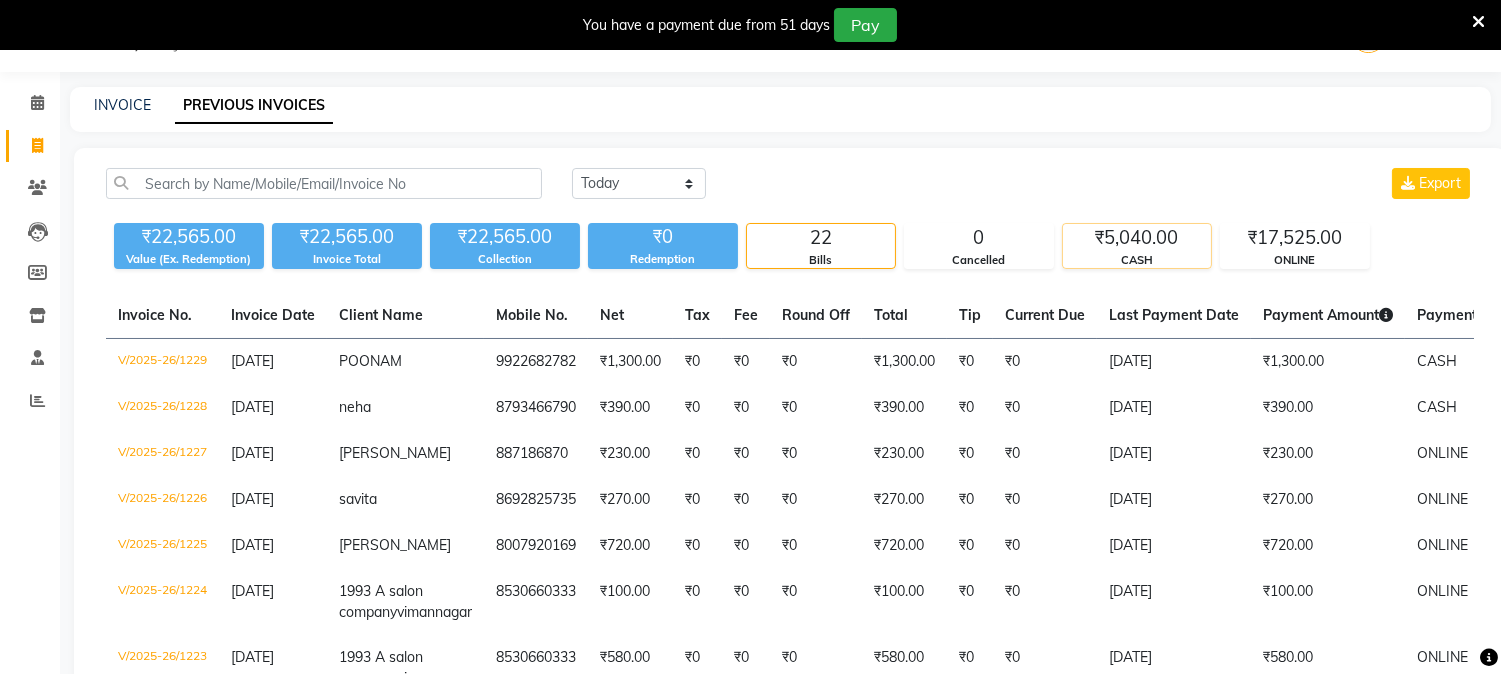 click on "₹5,040.00" 